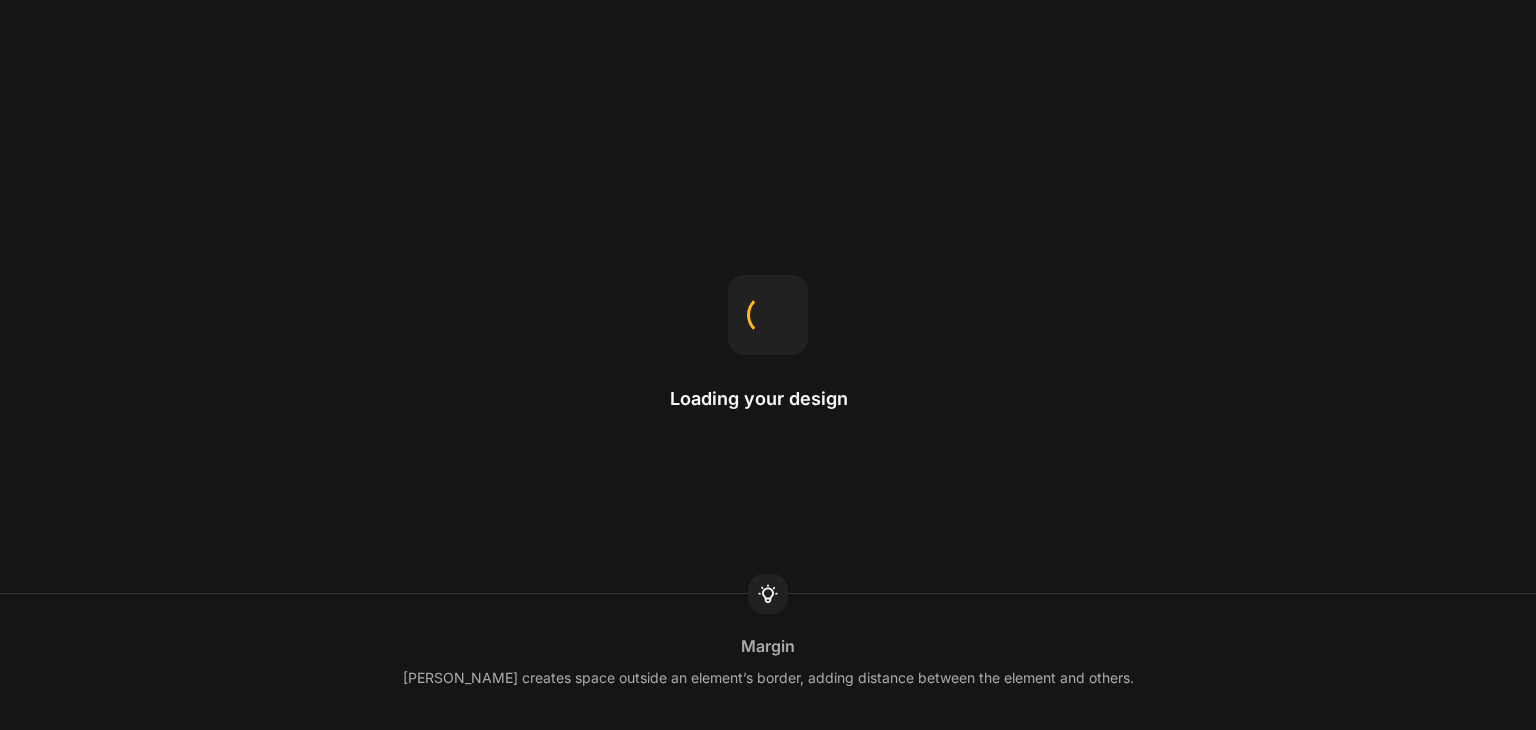 scroll, scrollTop: 0, scrollLeft: 0, axis: both 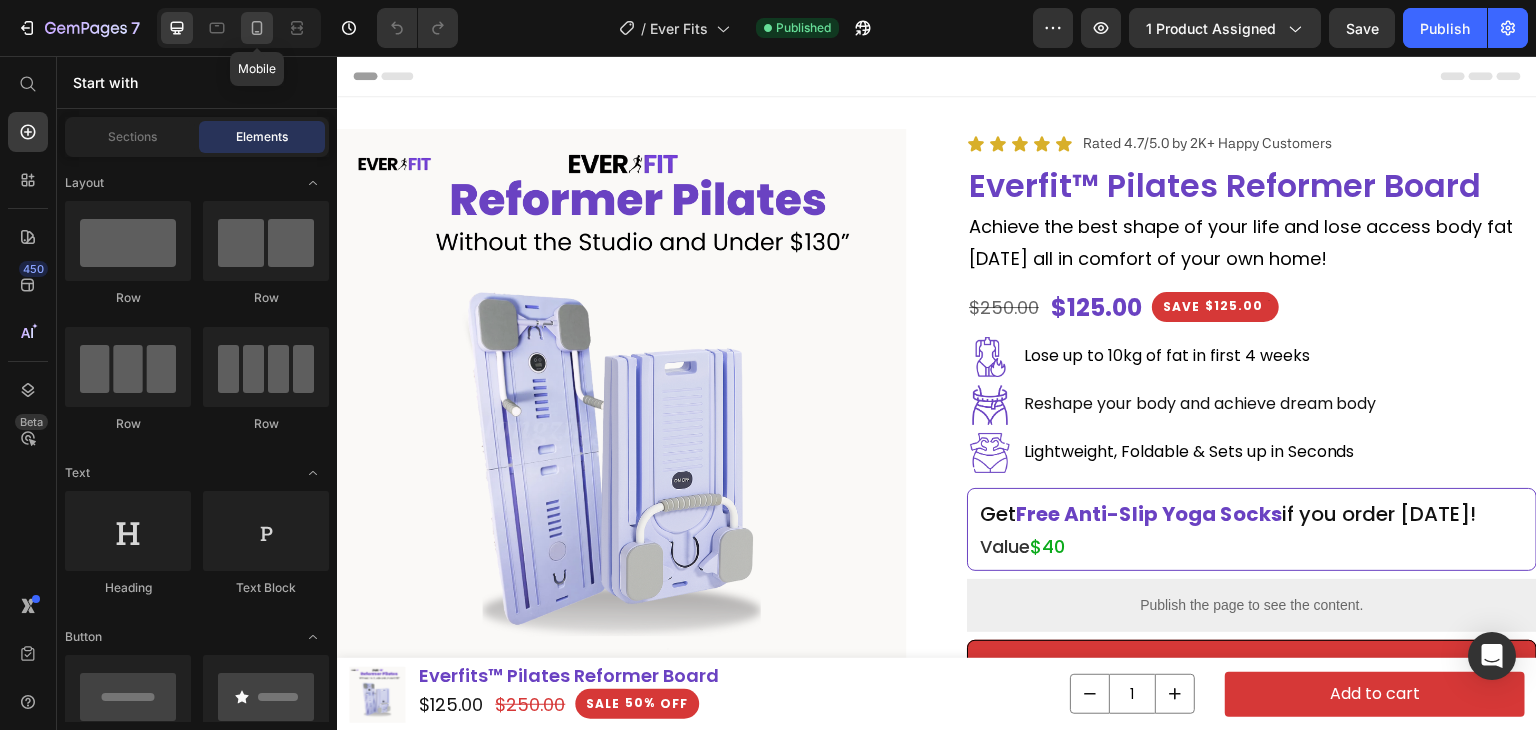 click 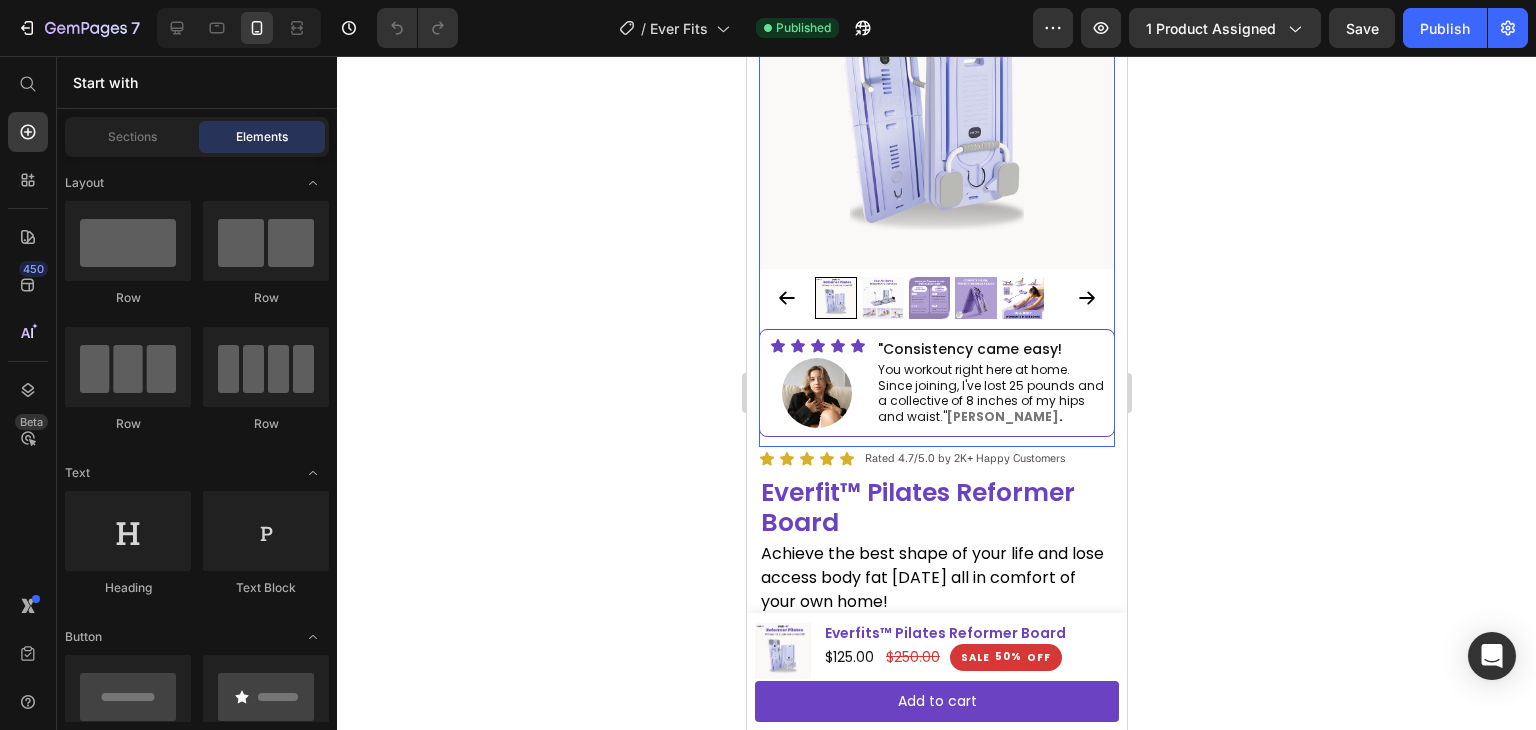scroll, scrollTop: 300, scrollLeft: 0, axis: vertical 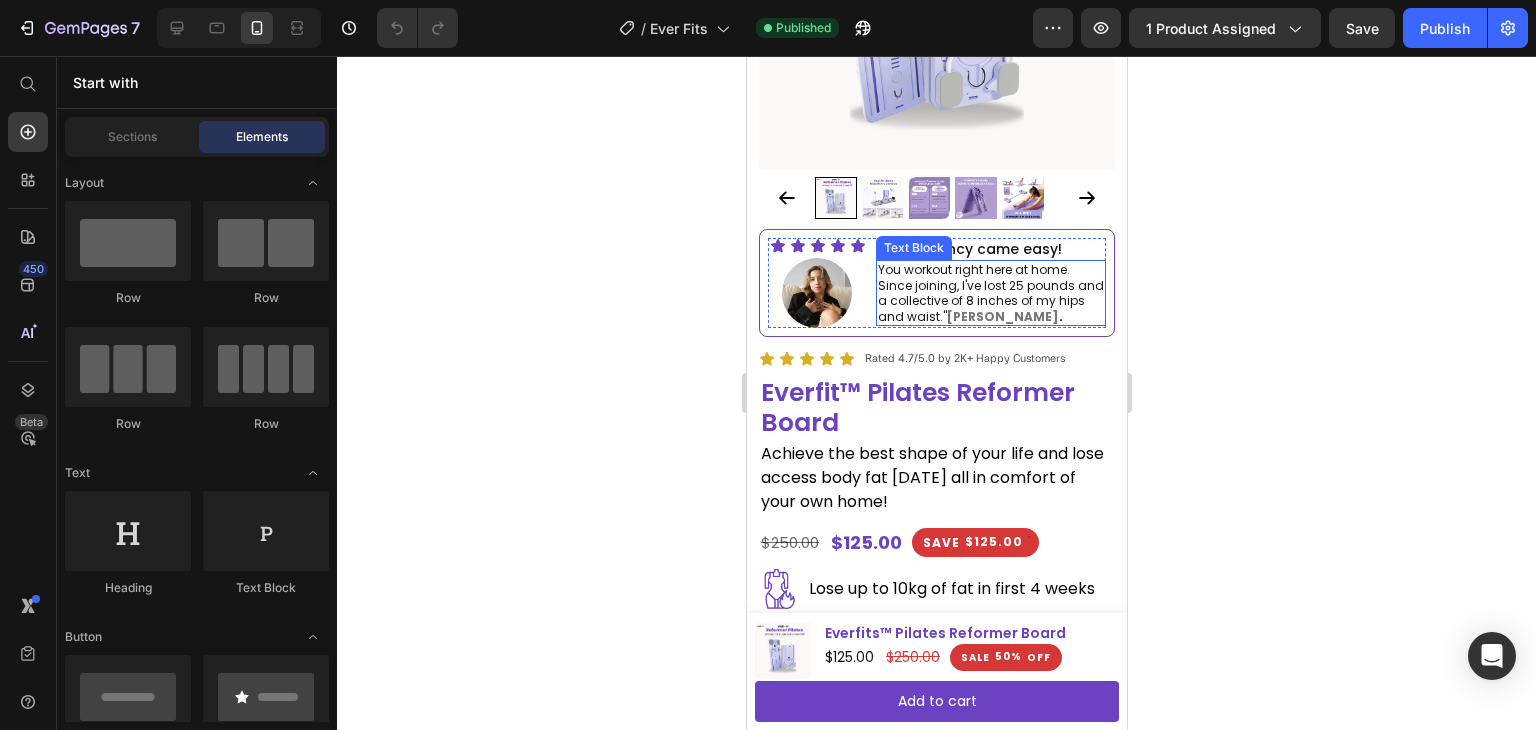 click on "You workout right here at home. Since joining, I've lost 25 pounds and a collective of 8 inches of my hips and waist."    Jessica F ." at bounding box center (990, 293) 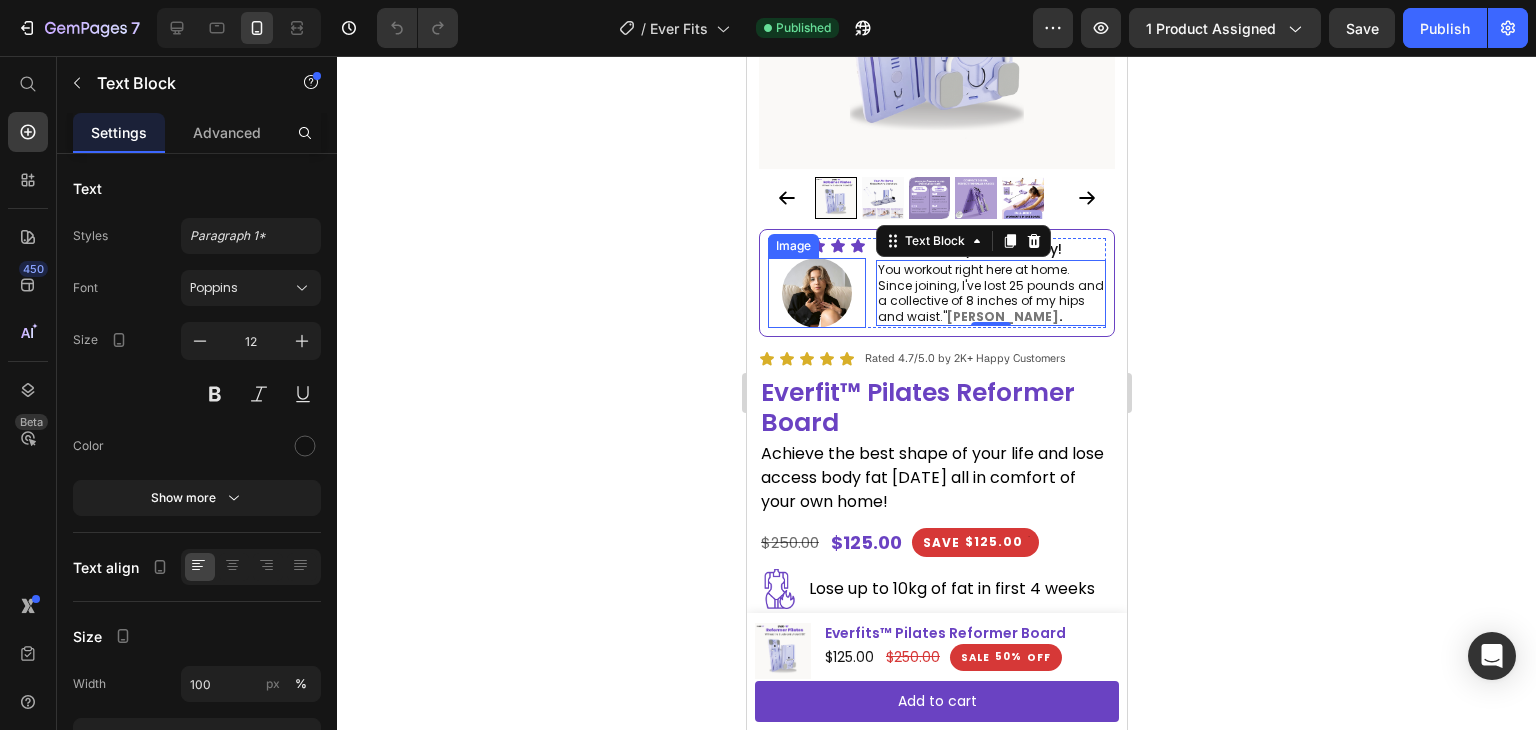 click at bounding box center [816, 293] 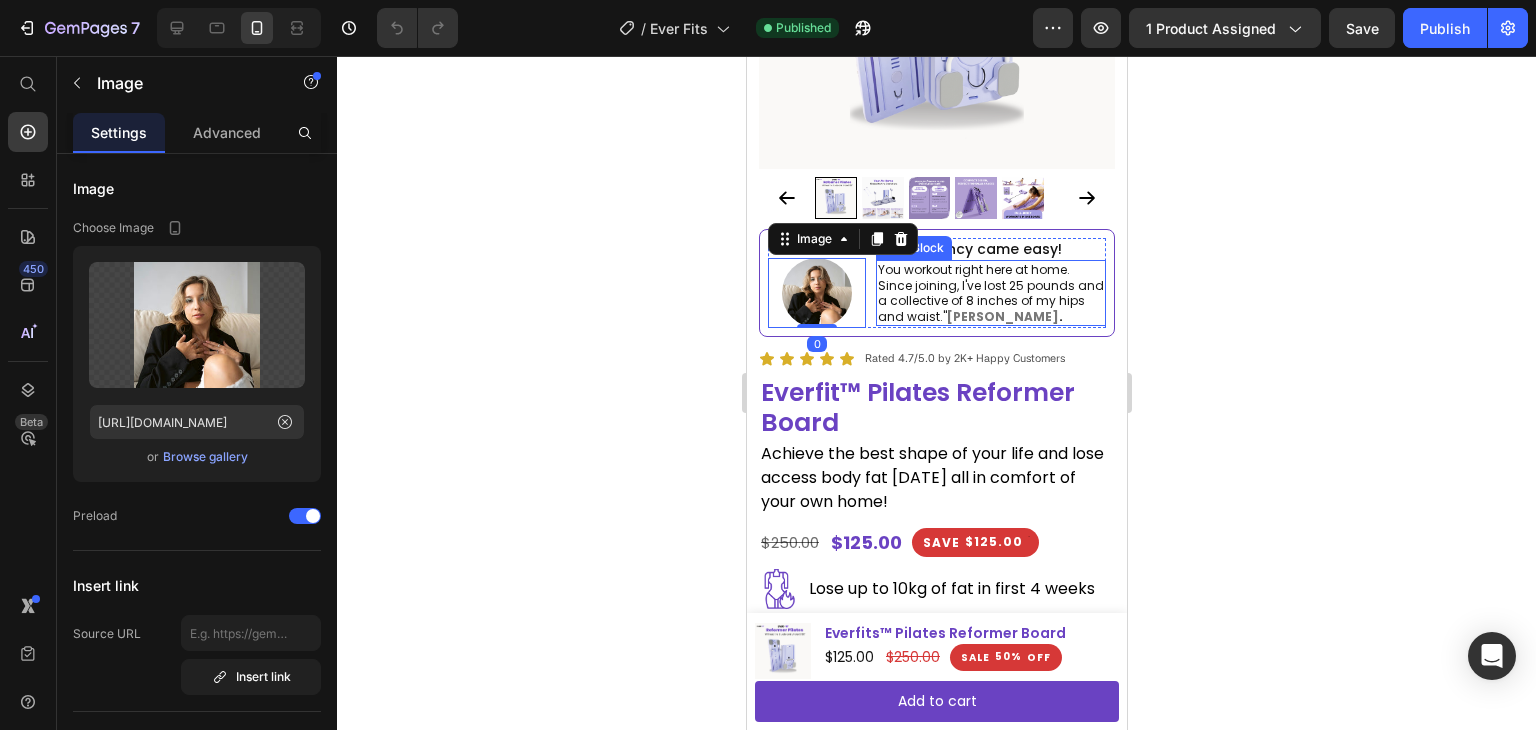 click on "Icon
Icon
Icon
Icon
Icon Icon List Image   0
Icon
Icon
Icon
Icon
Icon Icon List "Consistency came easy!  Heading You workout right here at home. Since joining, I've lost 25 pounds and a collective of 8 inches of my hips and waist."    Jessica F . Text Block You workout right here at home. Since joining, I've lost 25 pounds and a collective of 8 inches of my hips and waist." Text Block Jessica F. Heading Row" at bounding box center [936, 283] 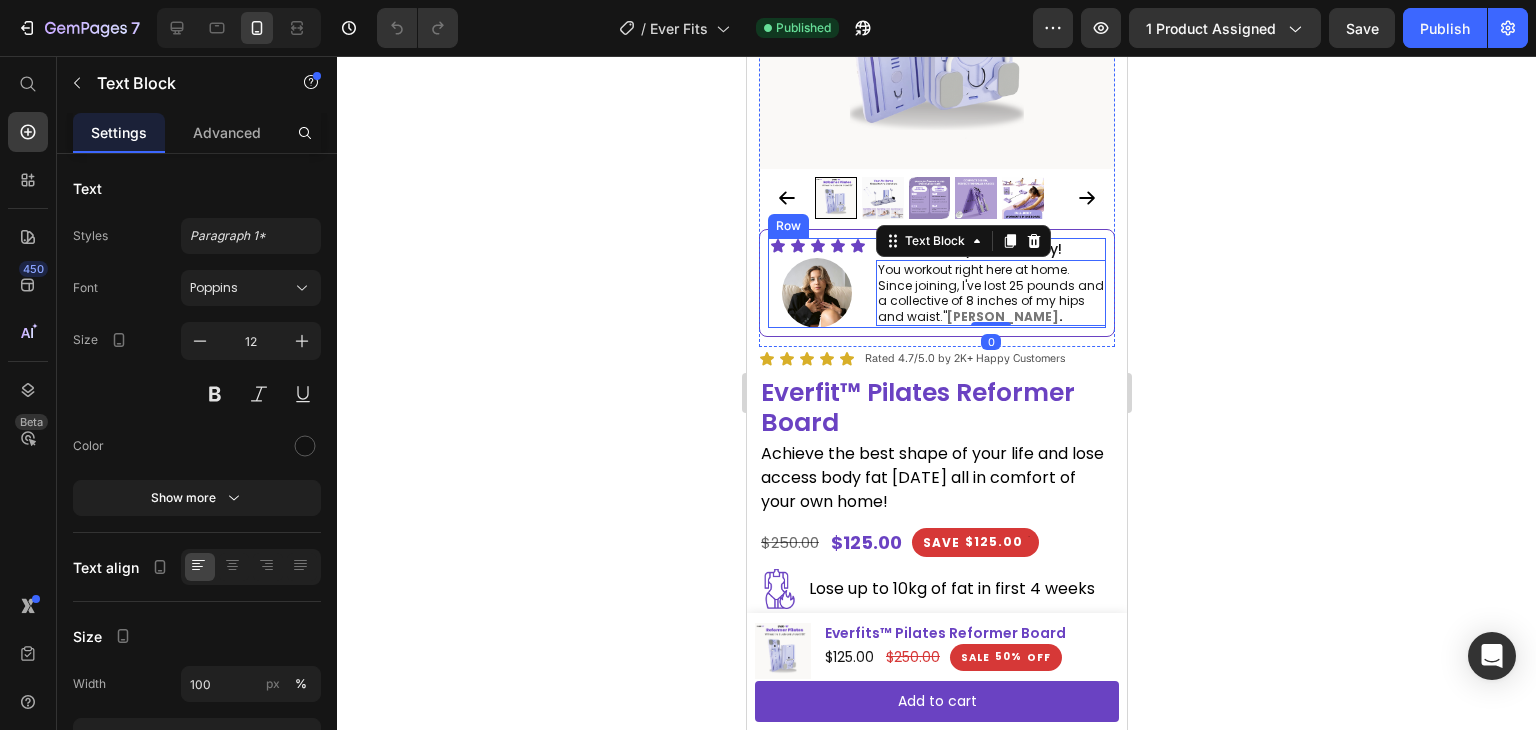 click on "Icon
Icon
Icon
Icon
Icon Icon List Image
Icon
Icon
Icon
Icon
Icon Icon List "Consistency came easy!  Heading You workout right here at home. Since joining, I've lost 25 pounds and a collective of 8 inches of my hips and waist."    Jessica F . Text Block   0 You workout right here at home. Since joining, I've lost 25 pounds and a collective of 8 inches of my hips and waist." Text Block Jessica F. Heading Row" at bounding box center [936, 283] 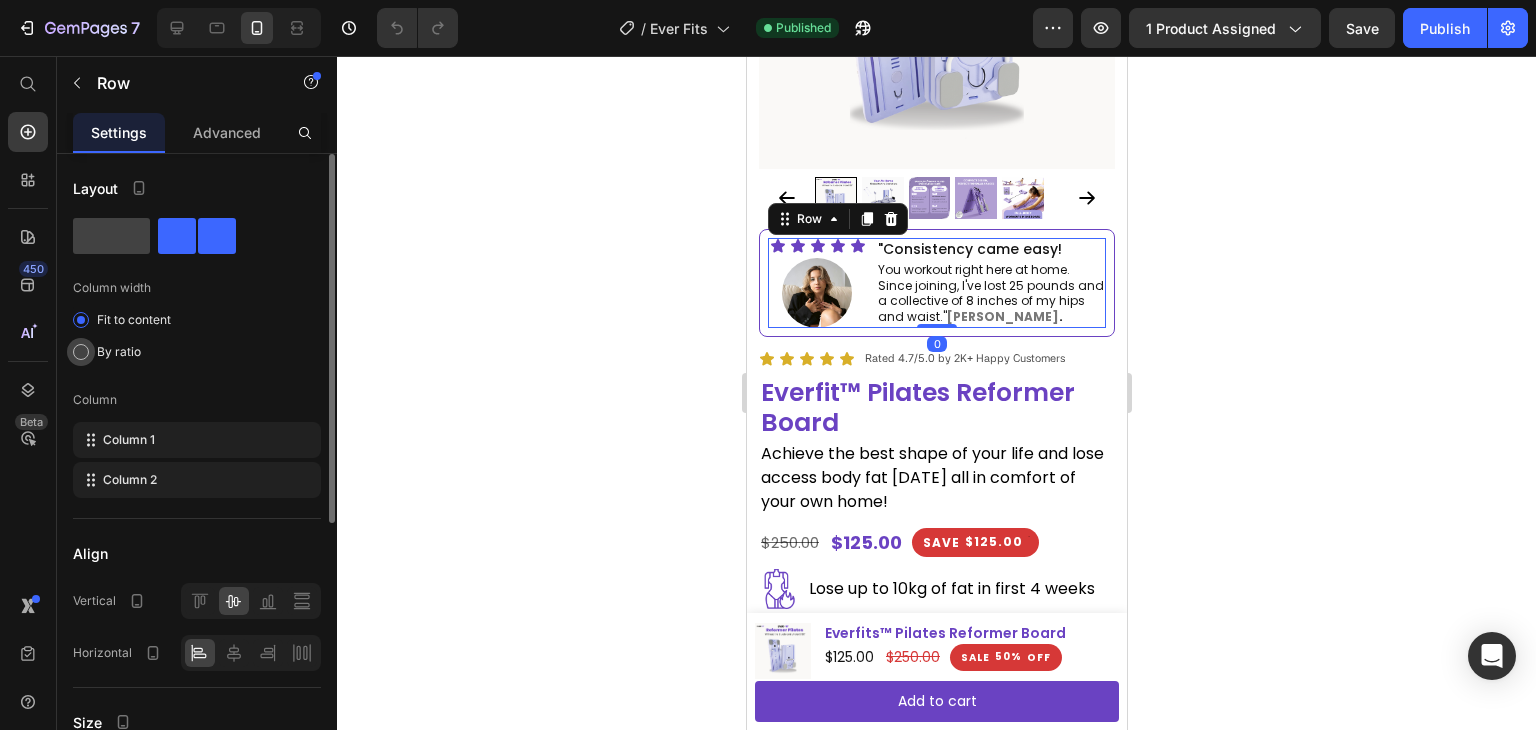 click on "By ratio" at bounding box center (119, 352) 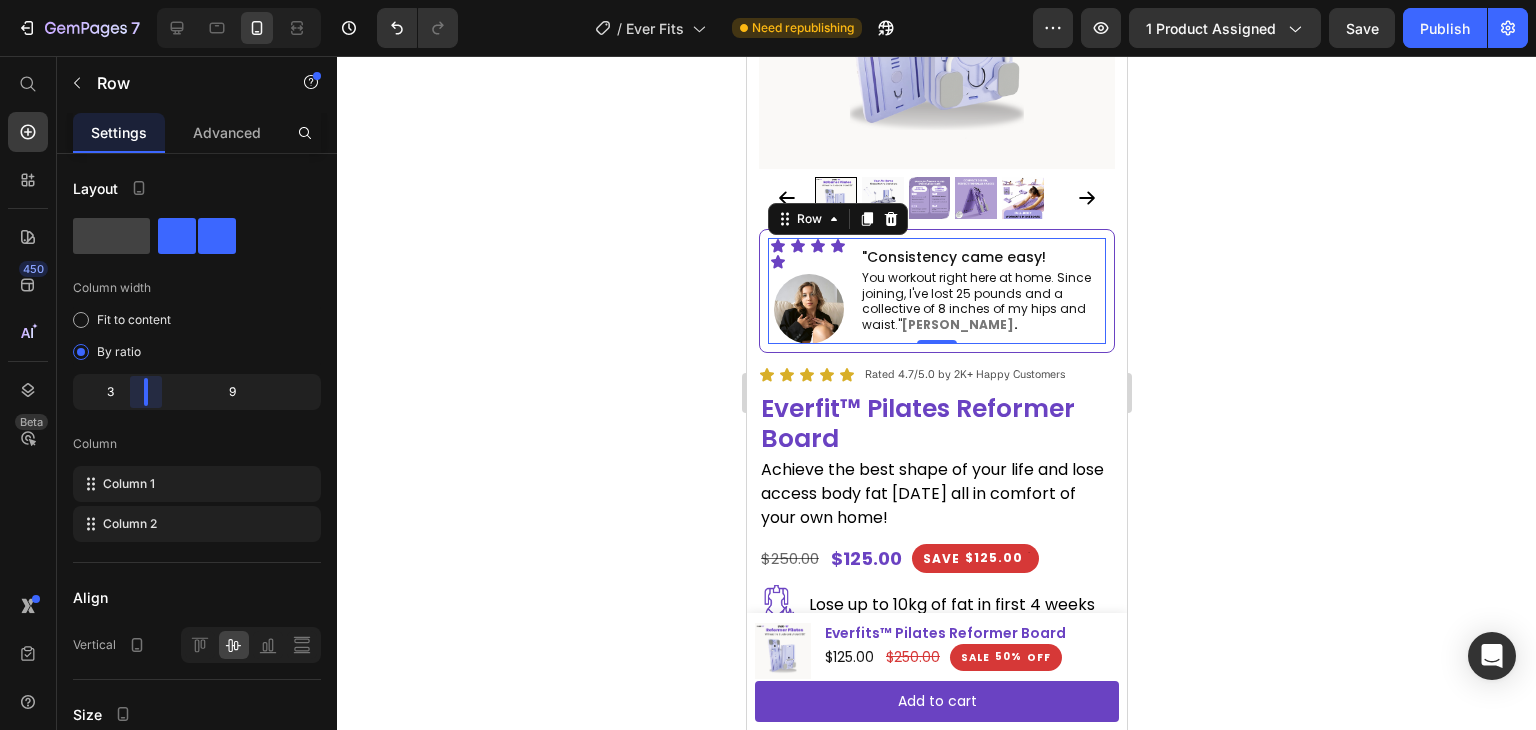 click on "7  Version history  /  Ever Fits Need republishing Preview 1 product assigned  Save   Publish  450 Beta Start with Sections Elements Hero Section Product Detail Brands Trusted Badges Guarantee Product Breakdown How to use Testimonials Compare Bundle FAQs Social Proof Brand Story Product List Collection Blog List Contact Sticky Add to Cart Custom Footer Browse Library 450 Layout
Row
Row
Row
Row Text
Heading
Text Block Button
Button
Button
Sticky Back to top Media
Image" at bounding box center [768, 0] 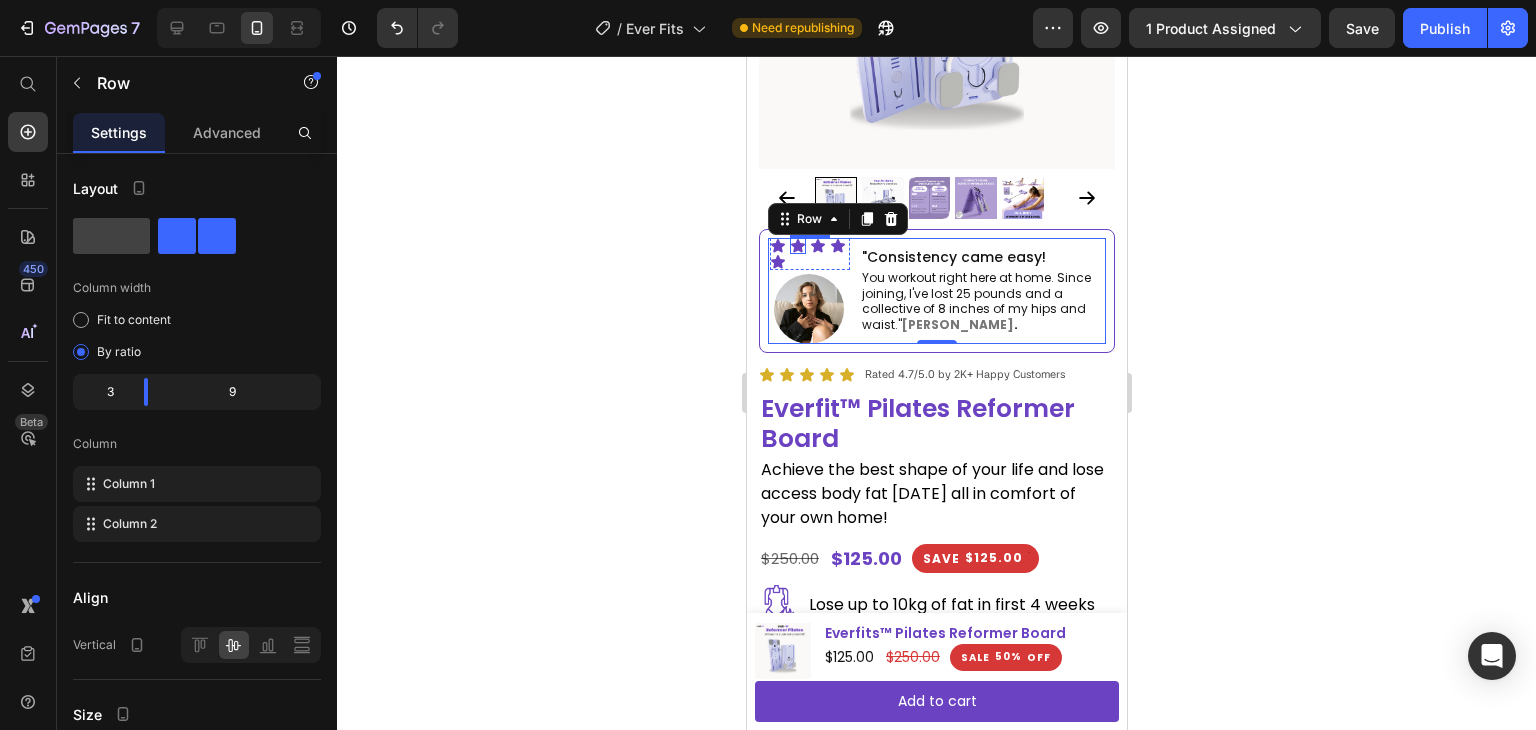 click 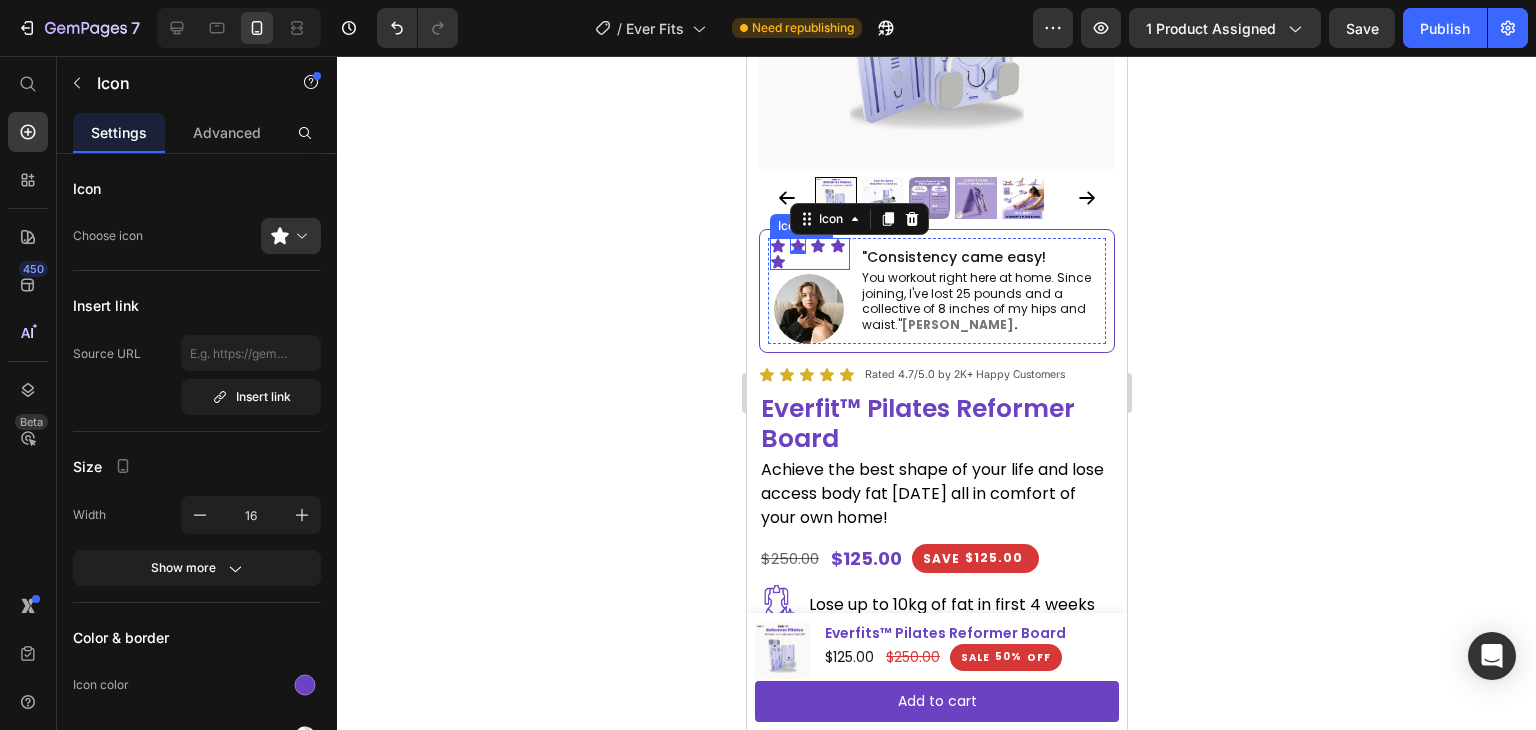 click on "Icon
Icon   0
Icon
Icon
Icon" at bounding box center [809, 254] 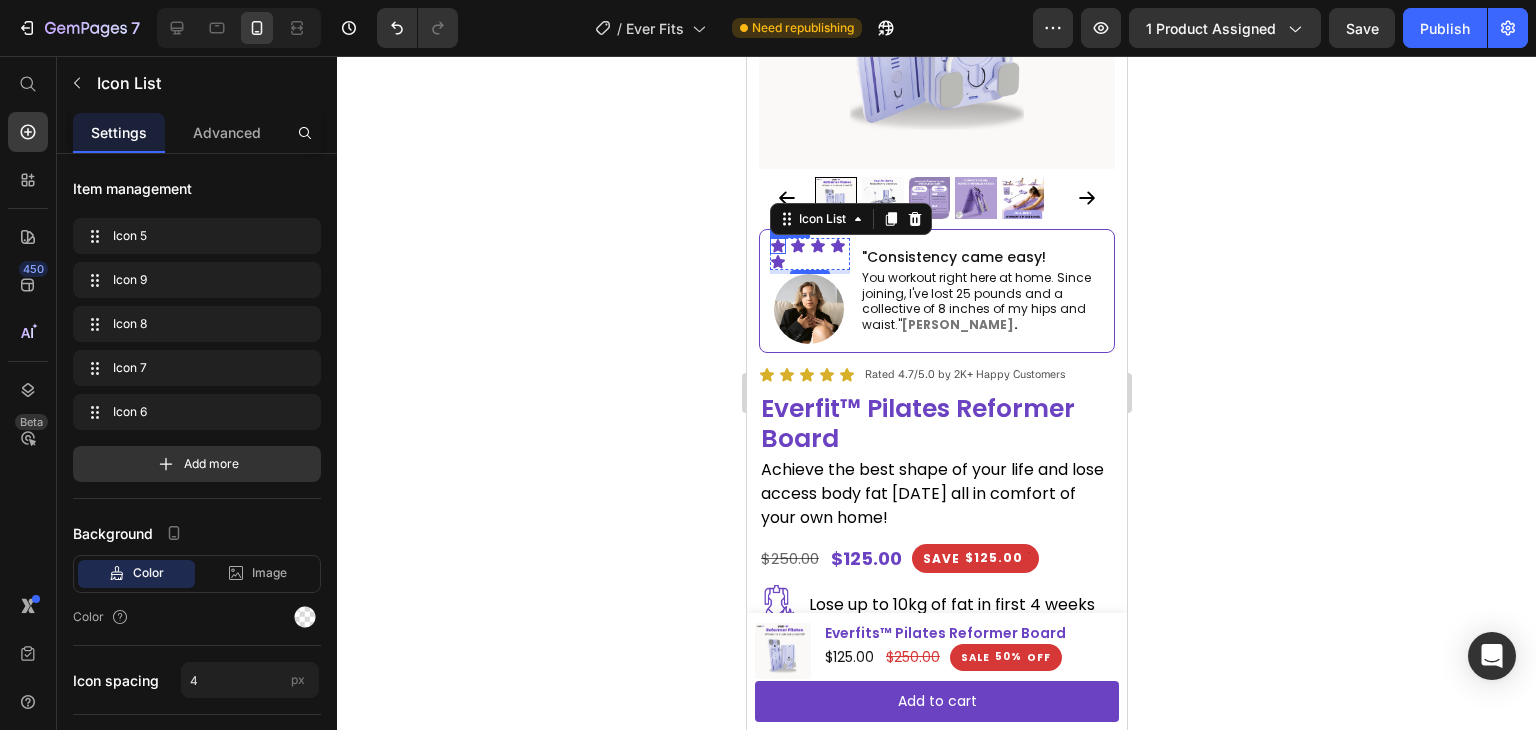click 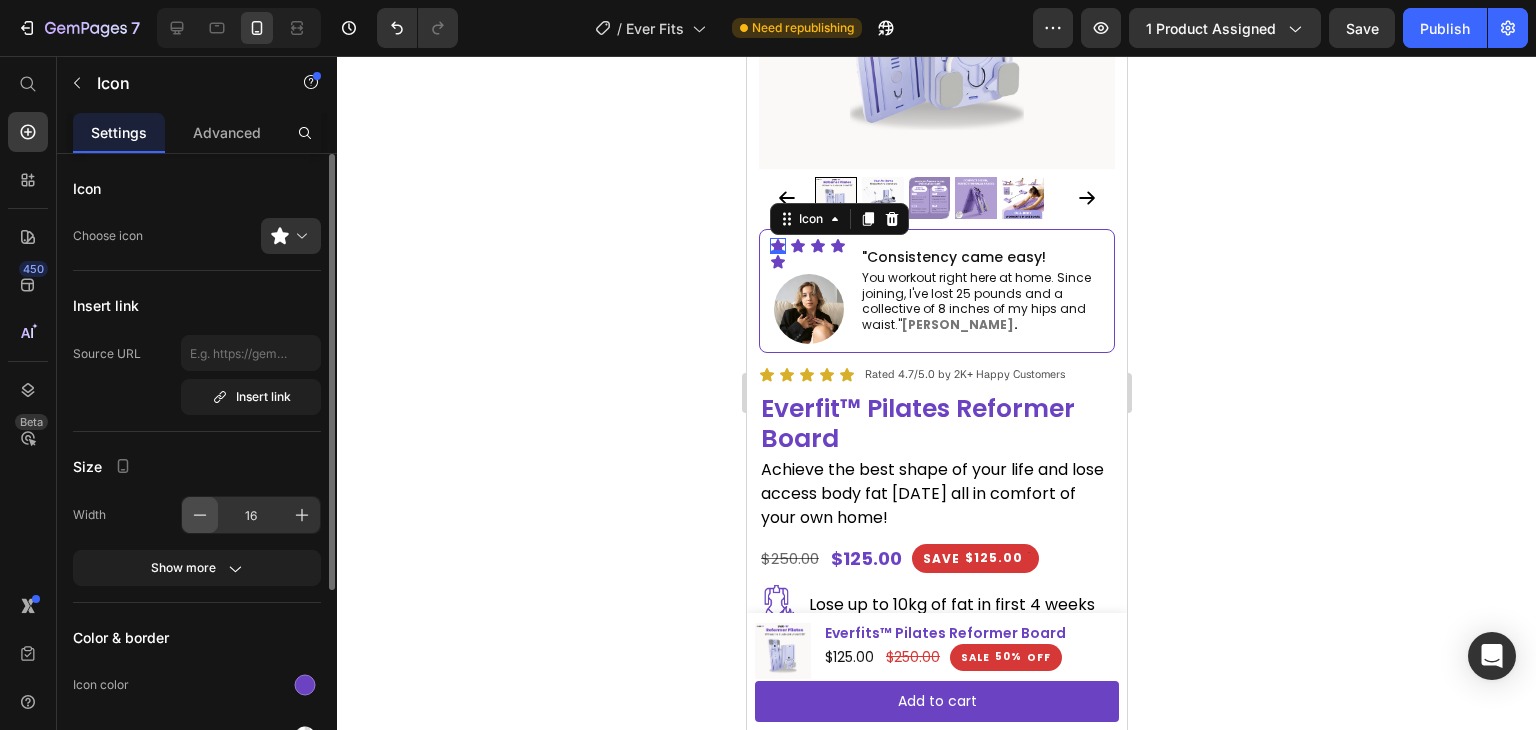 click 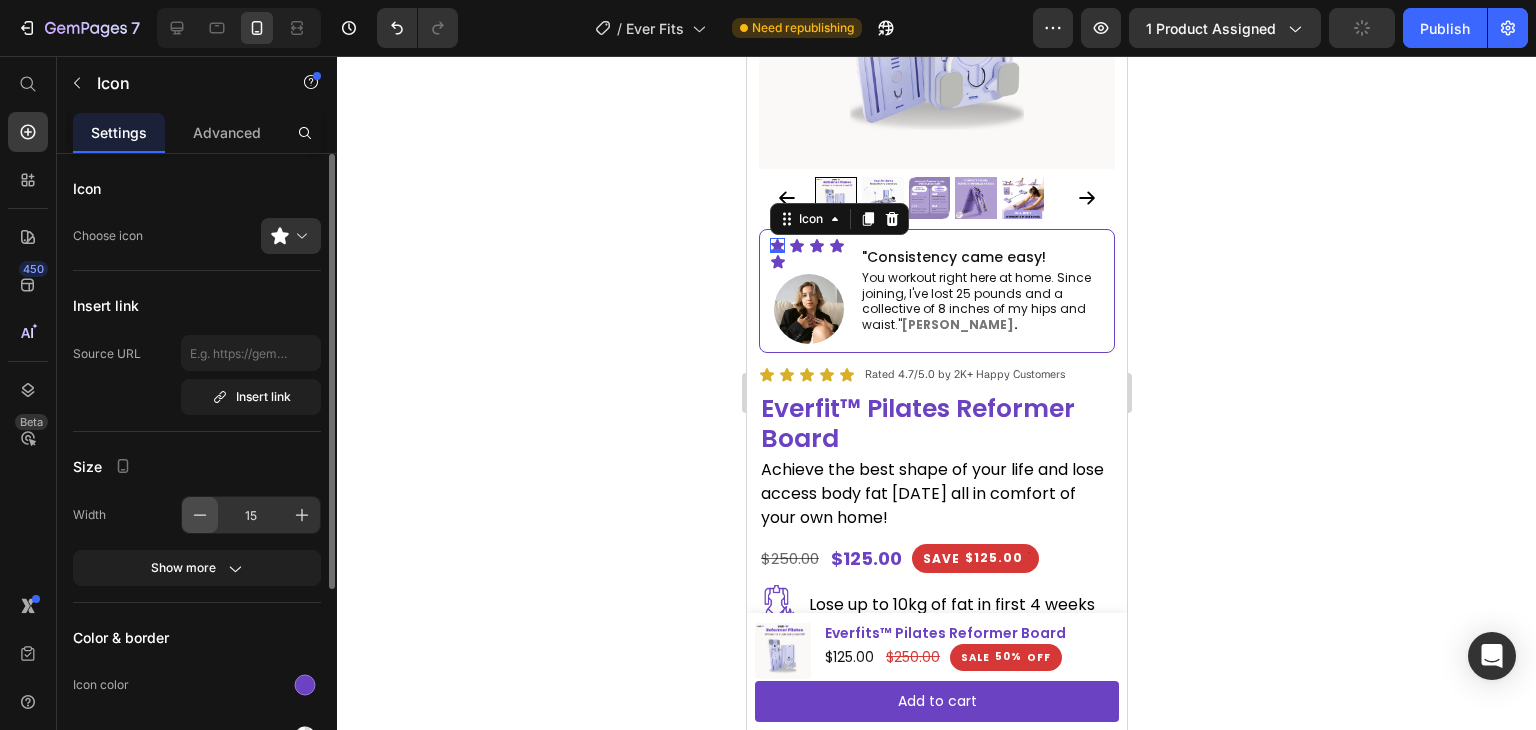 click 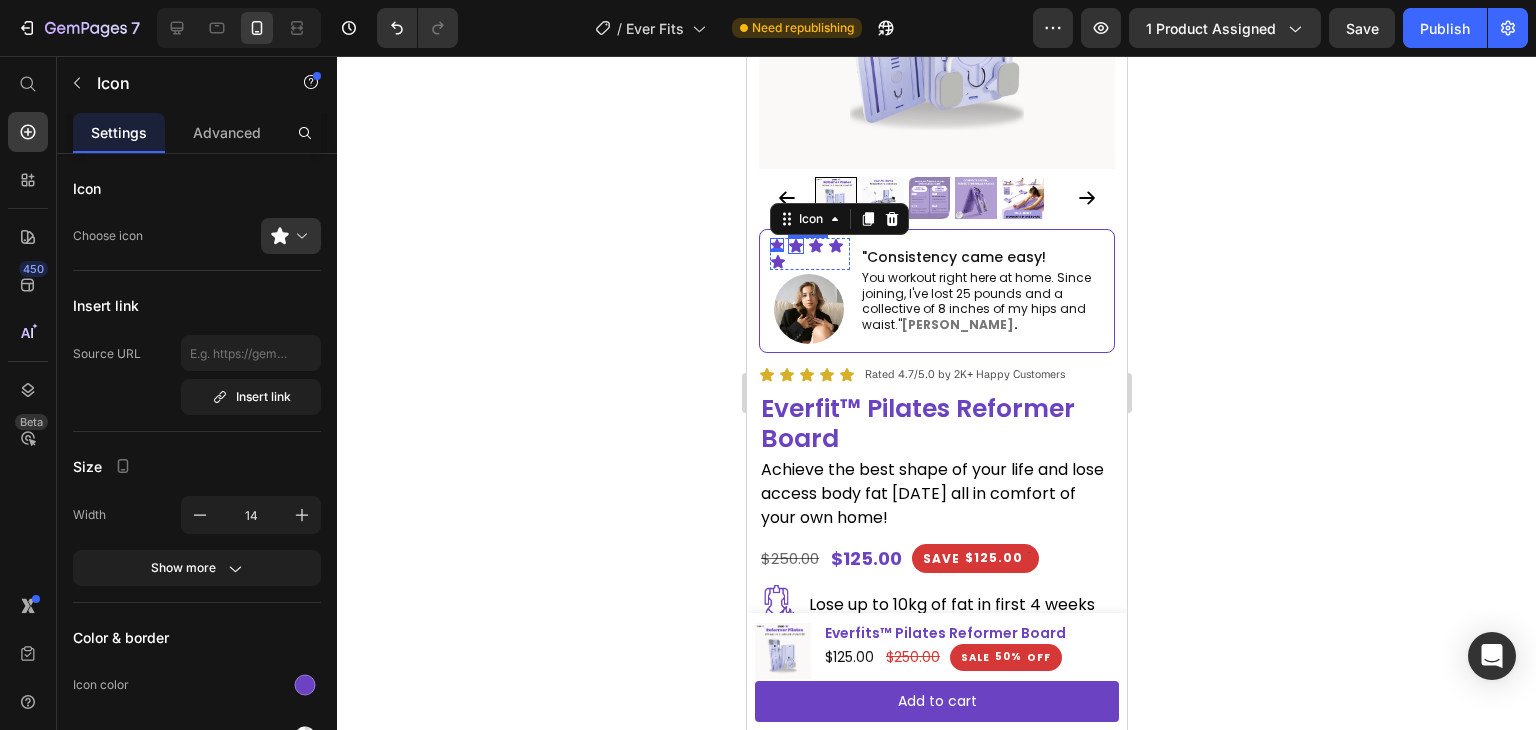 click 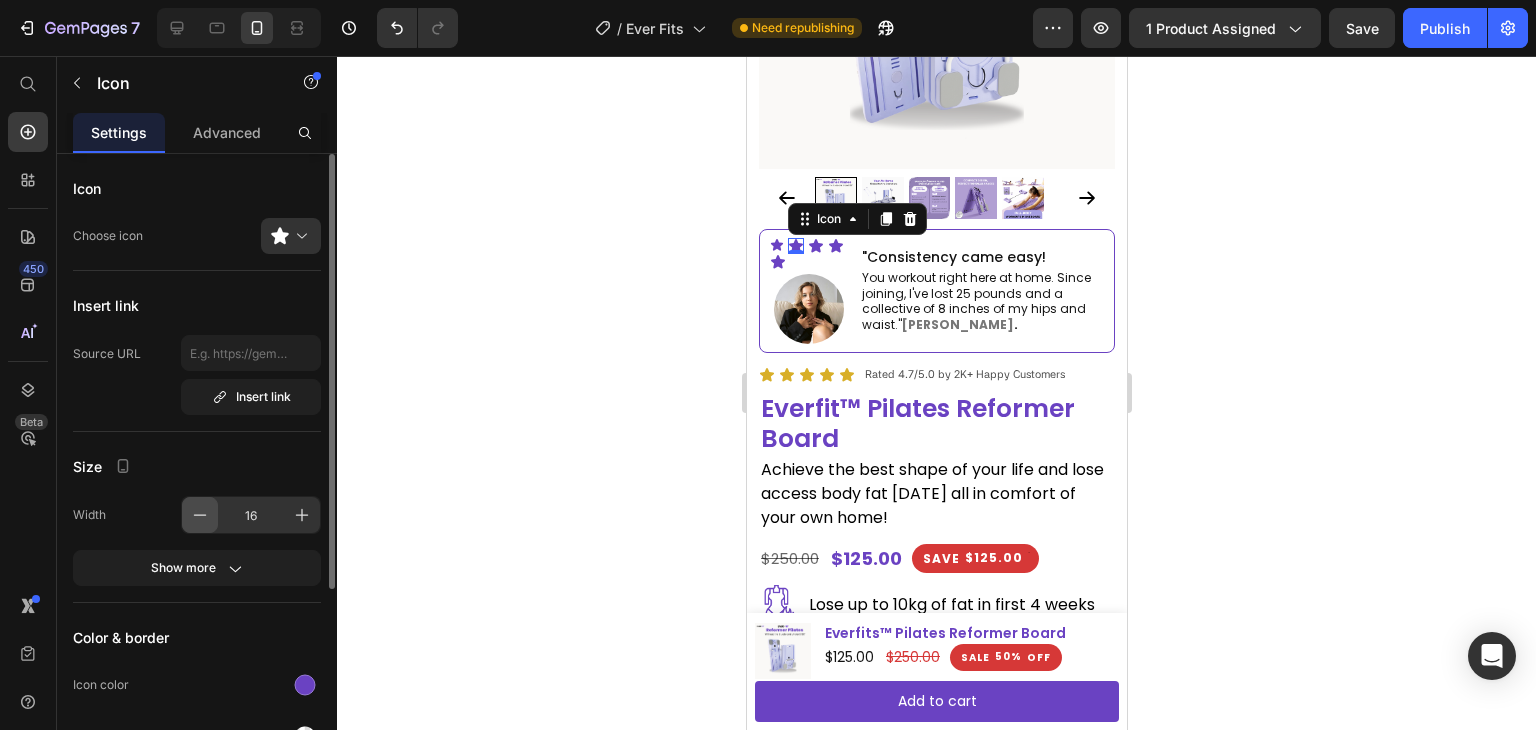 click at bounding box center [200, 515] 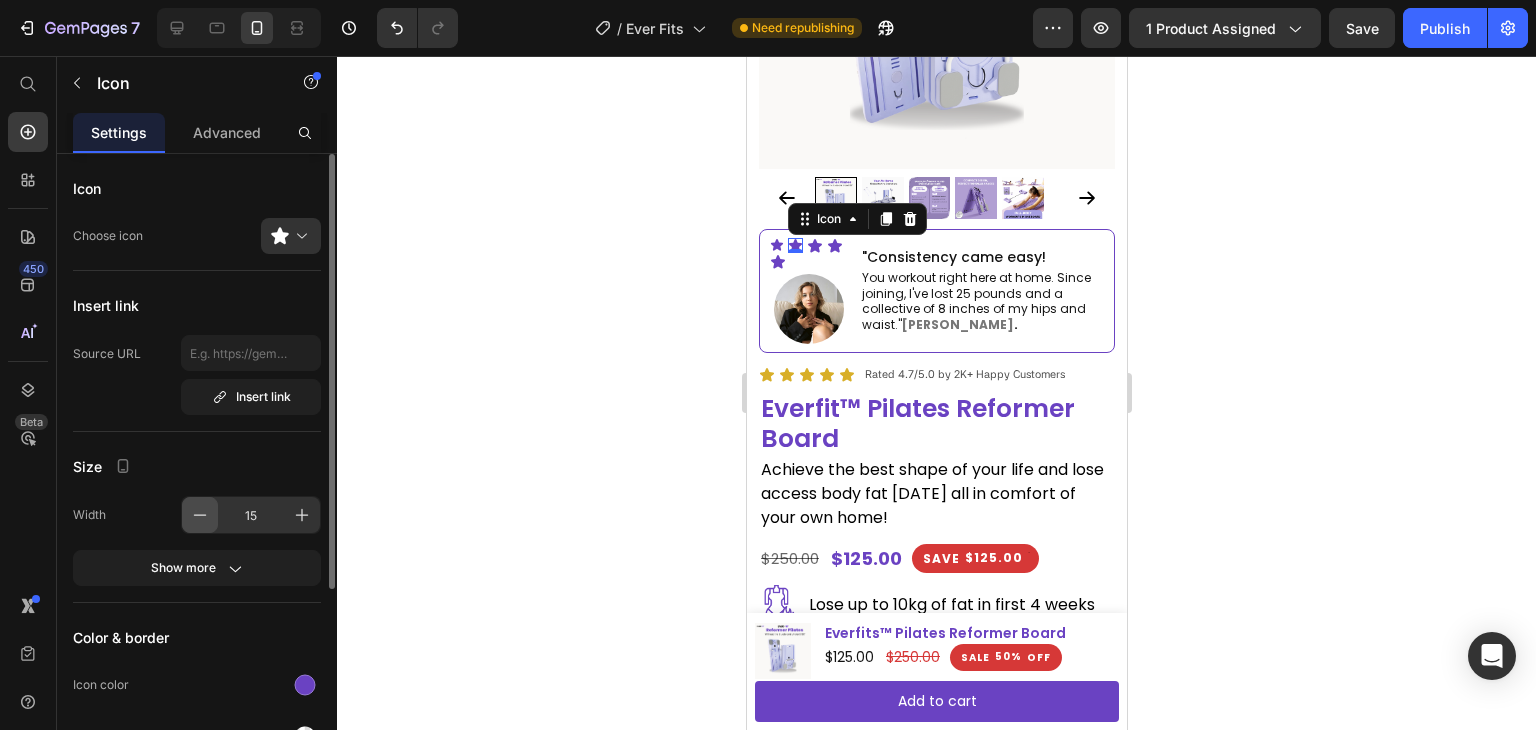 click at bounding box center (200, 515) 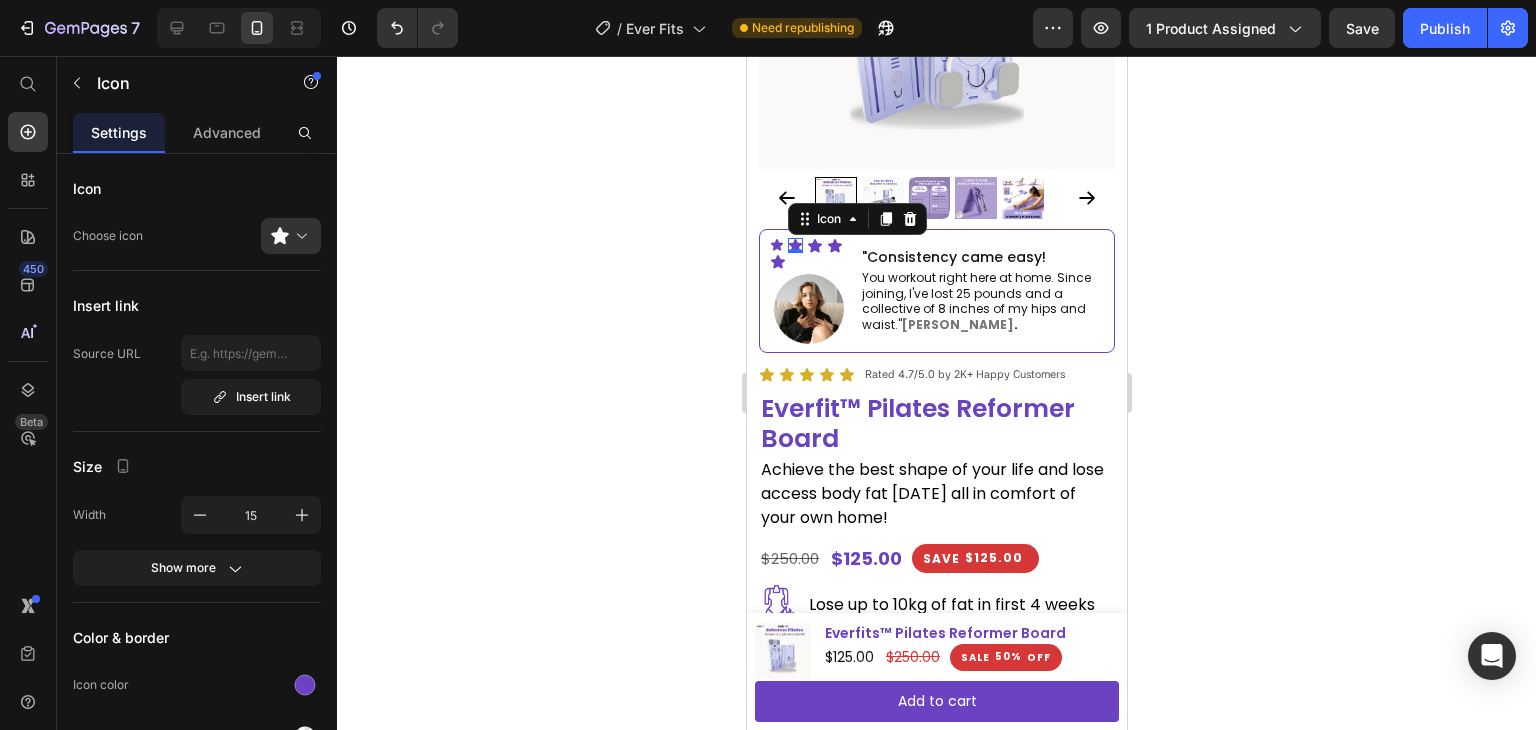 type on "14" 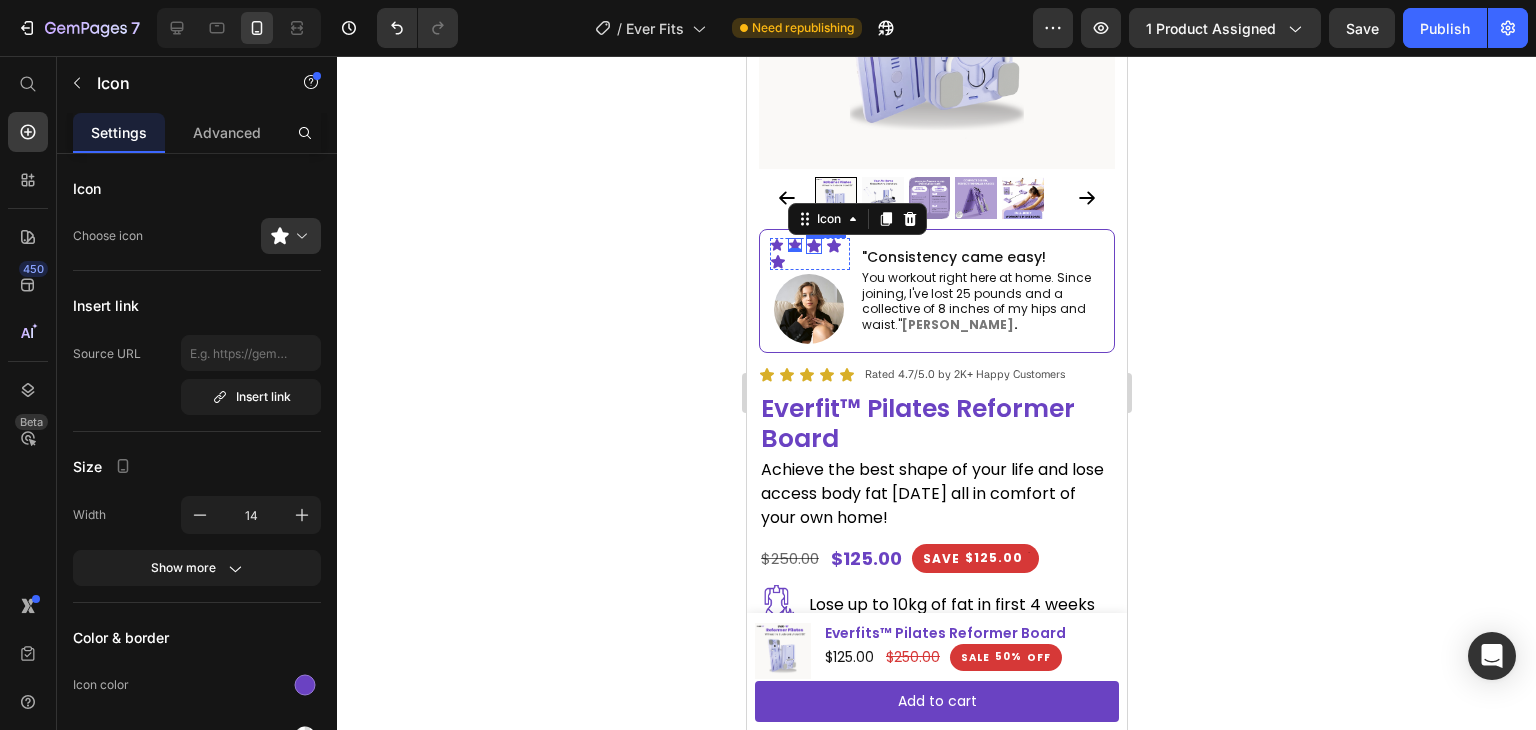 click 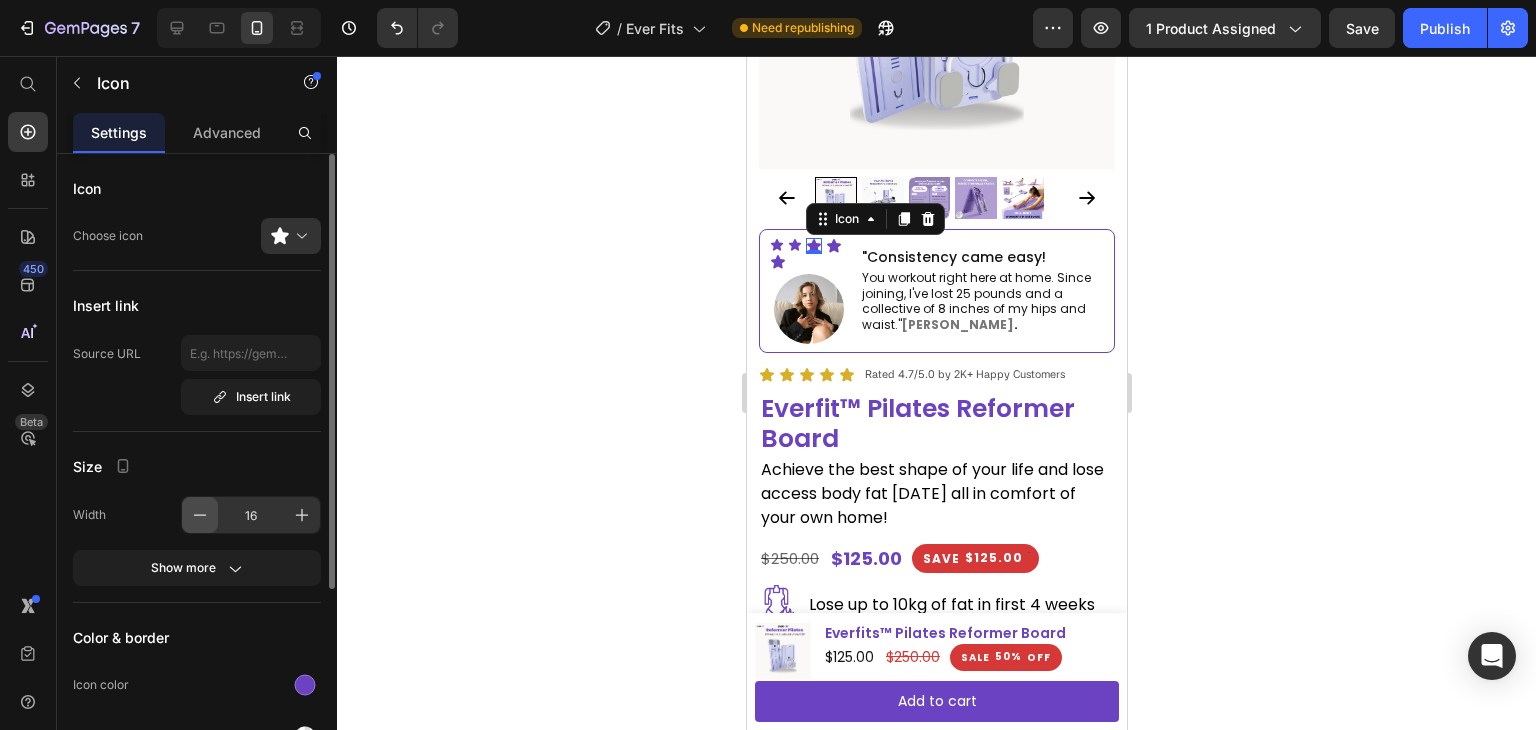 click 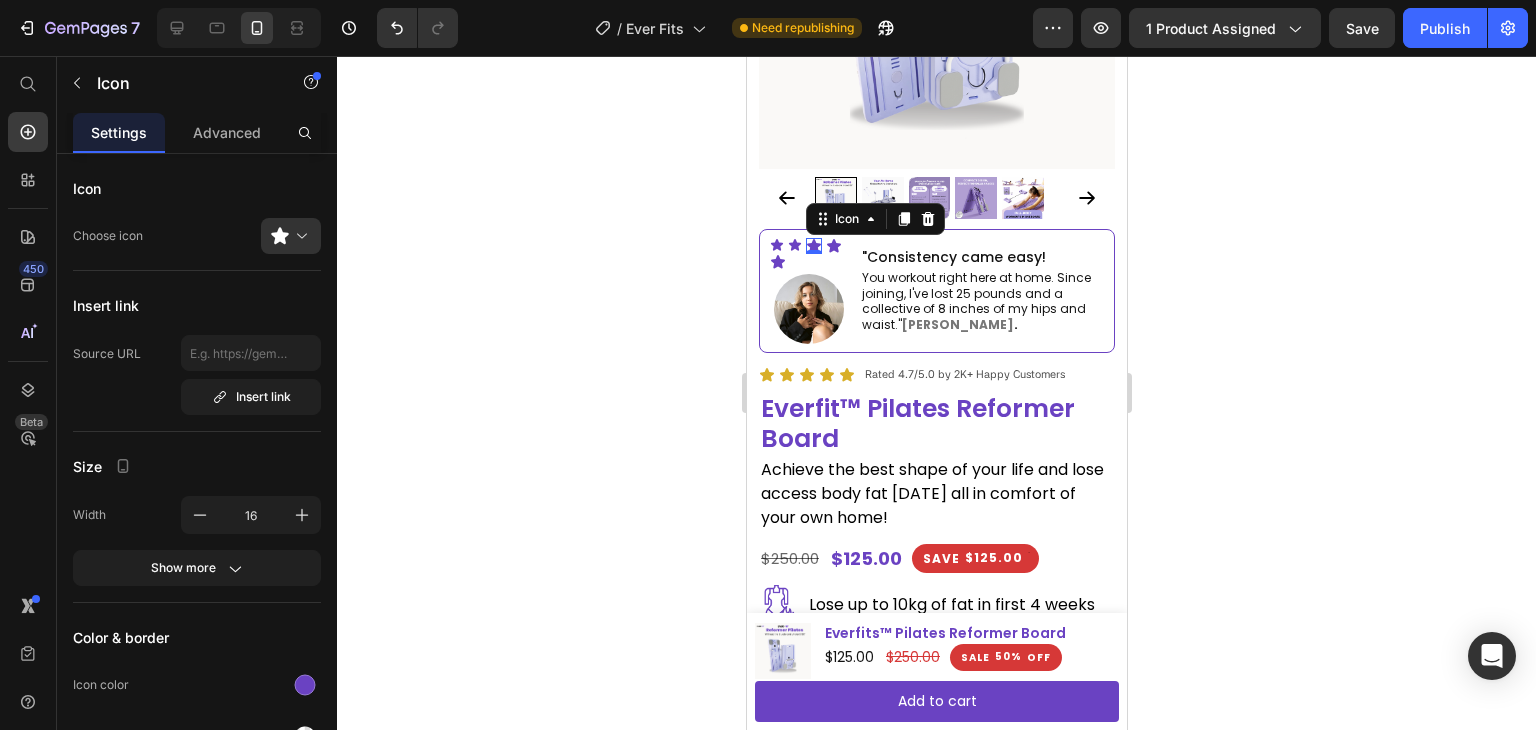 type on "14" 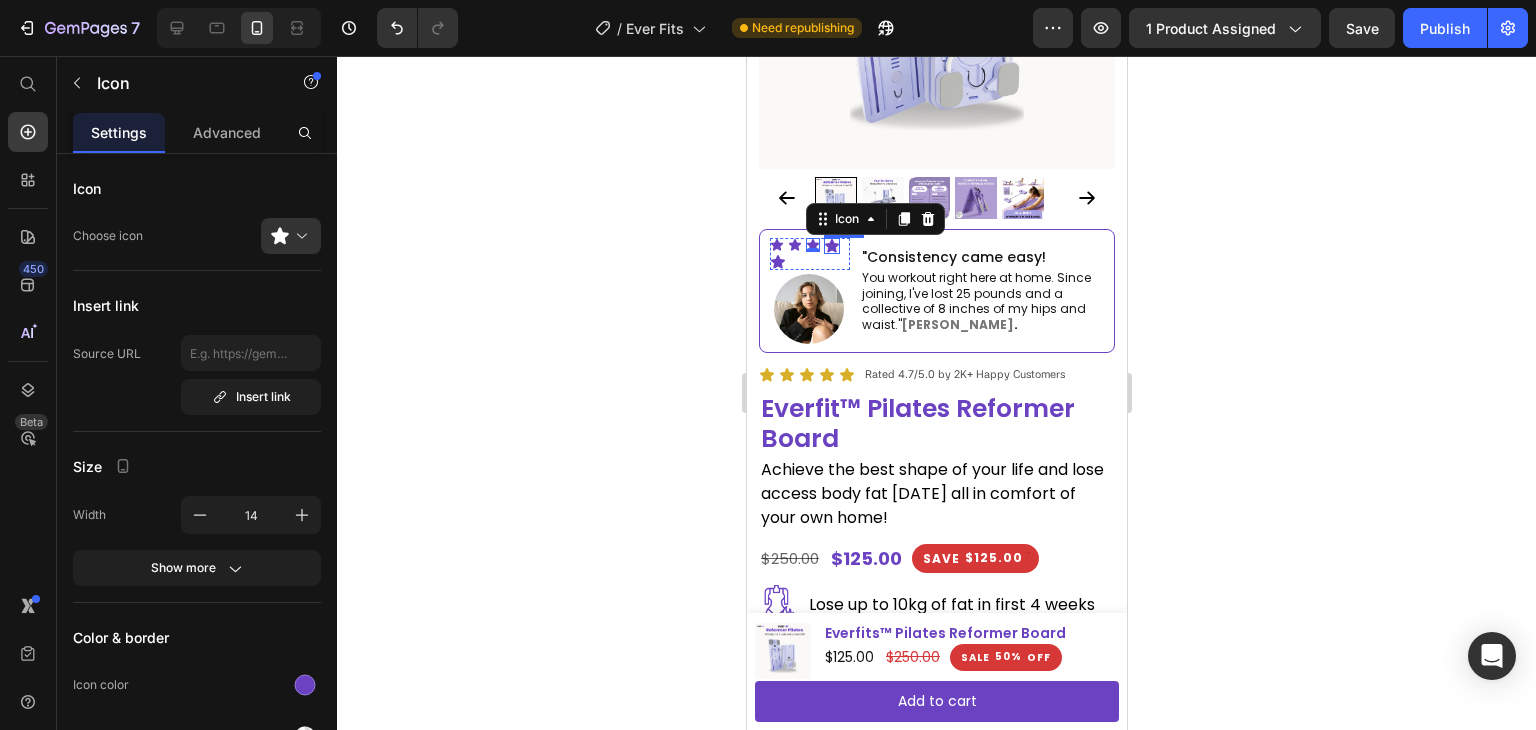 click 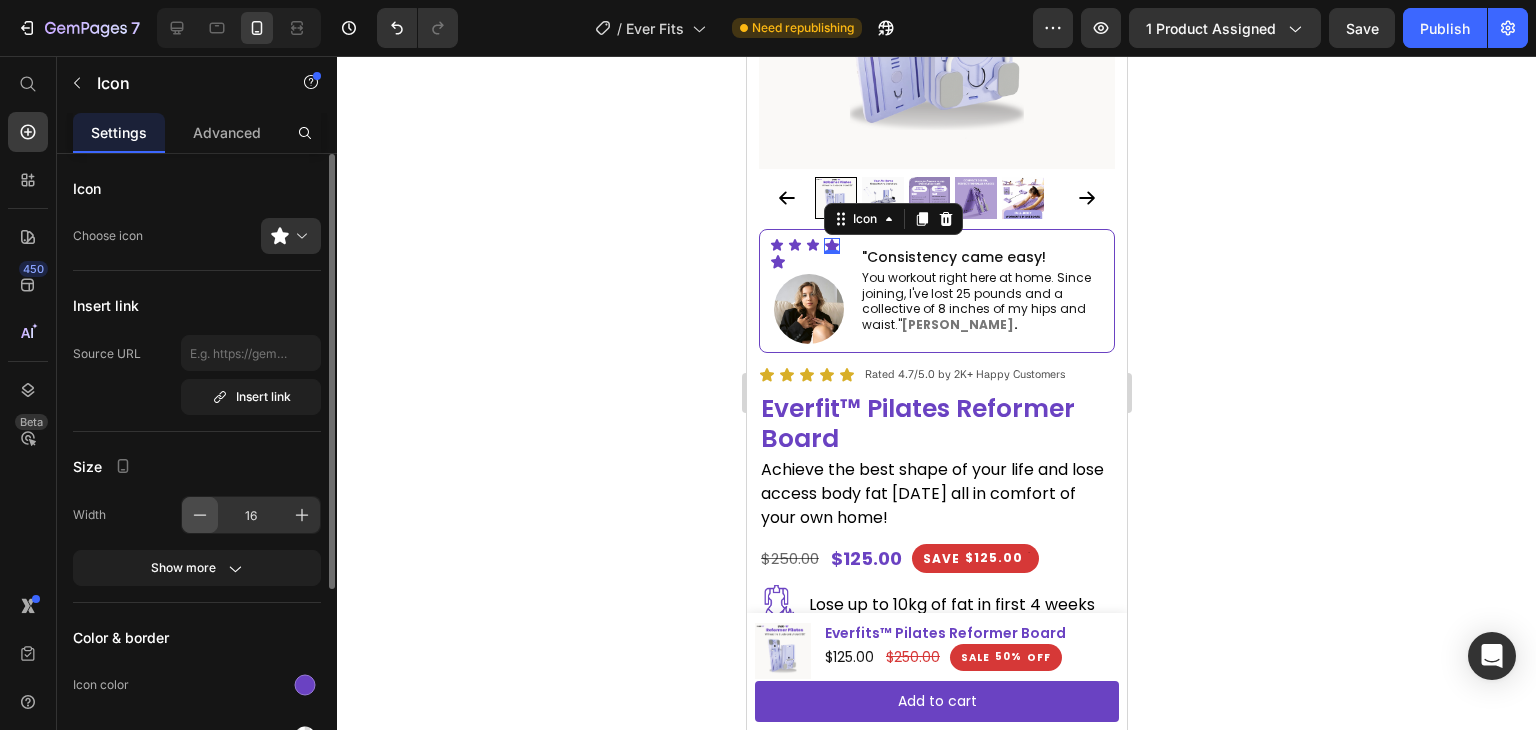 click 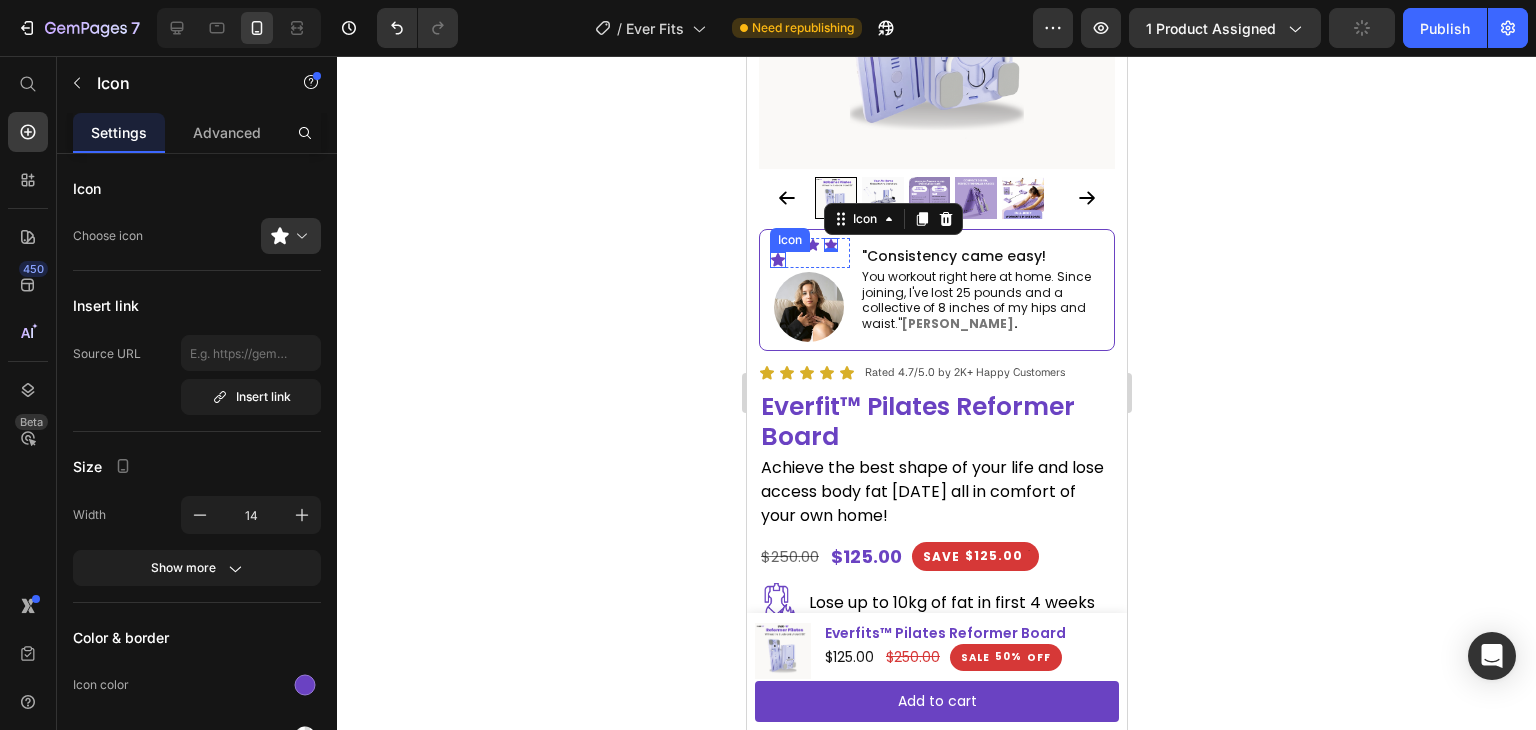 click 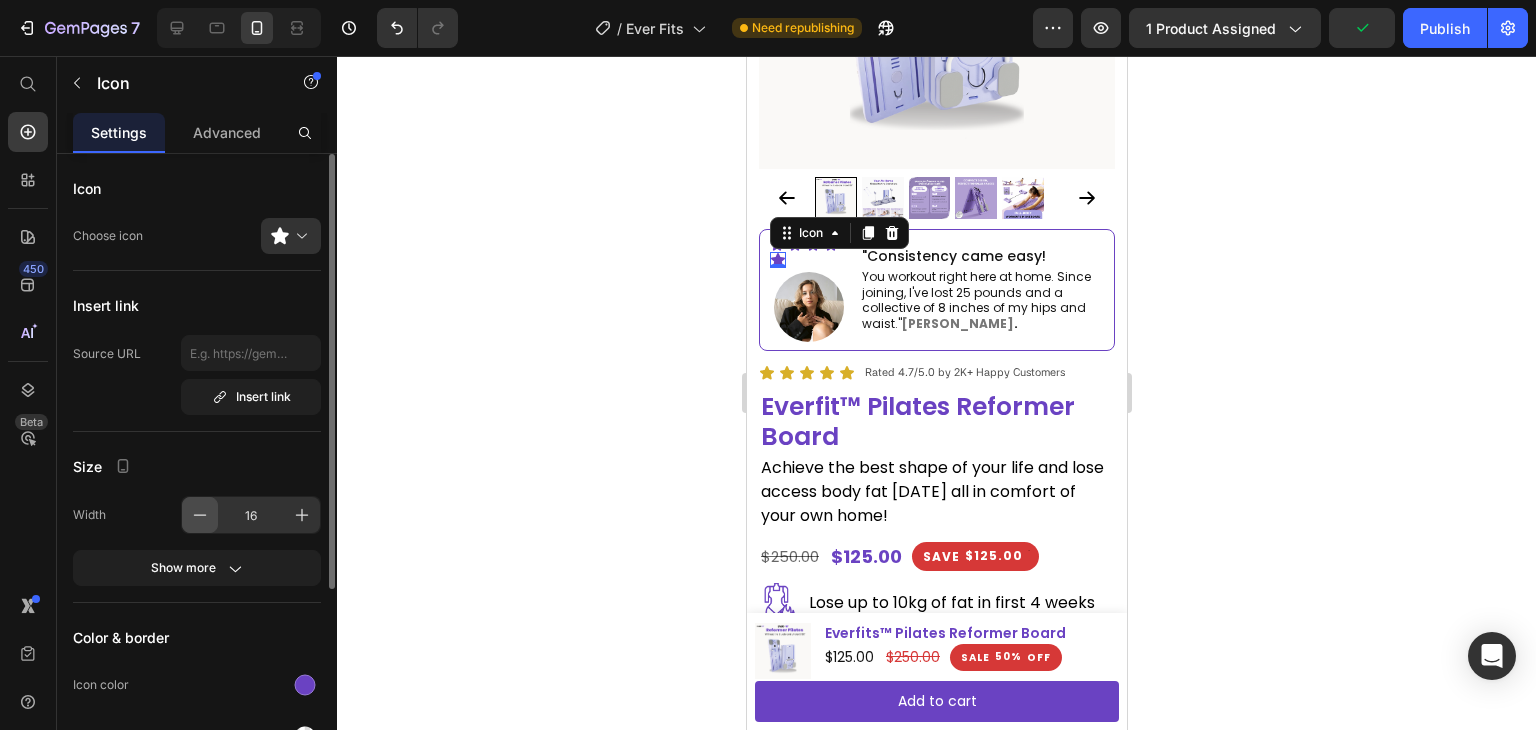 click 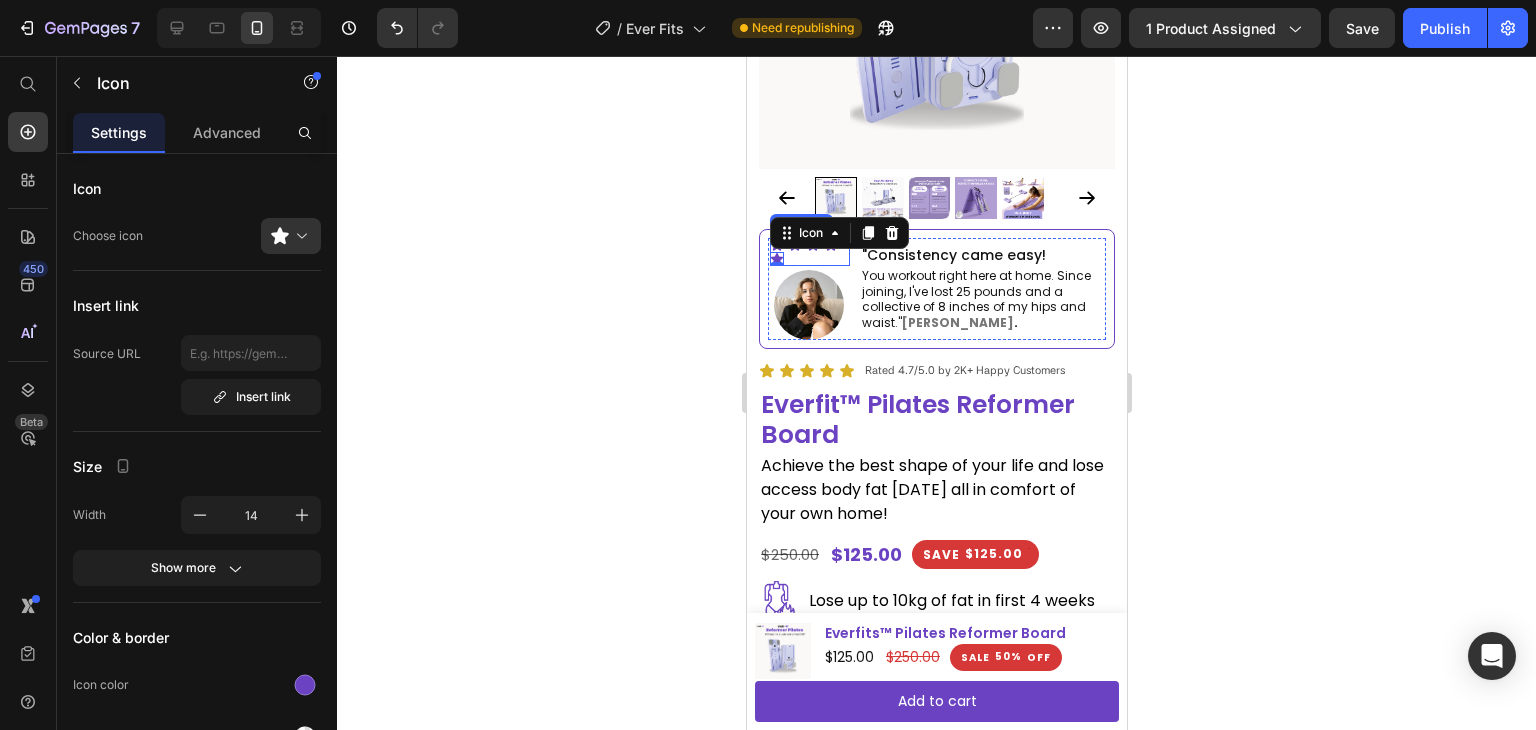 click on "Icon
Icon
Icon
Icon
Icon   0" at bounding box center (809, 252) 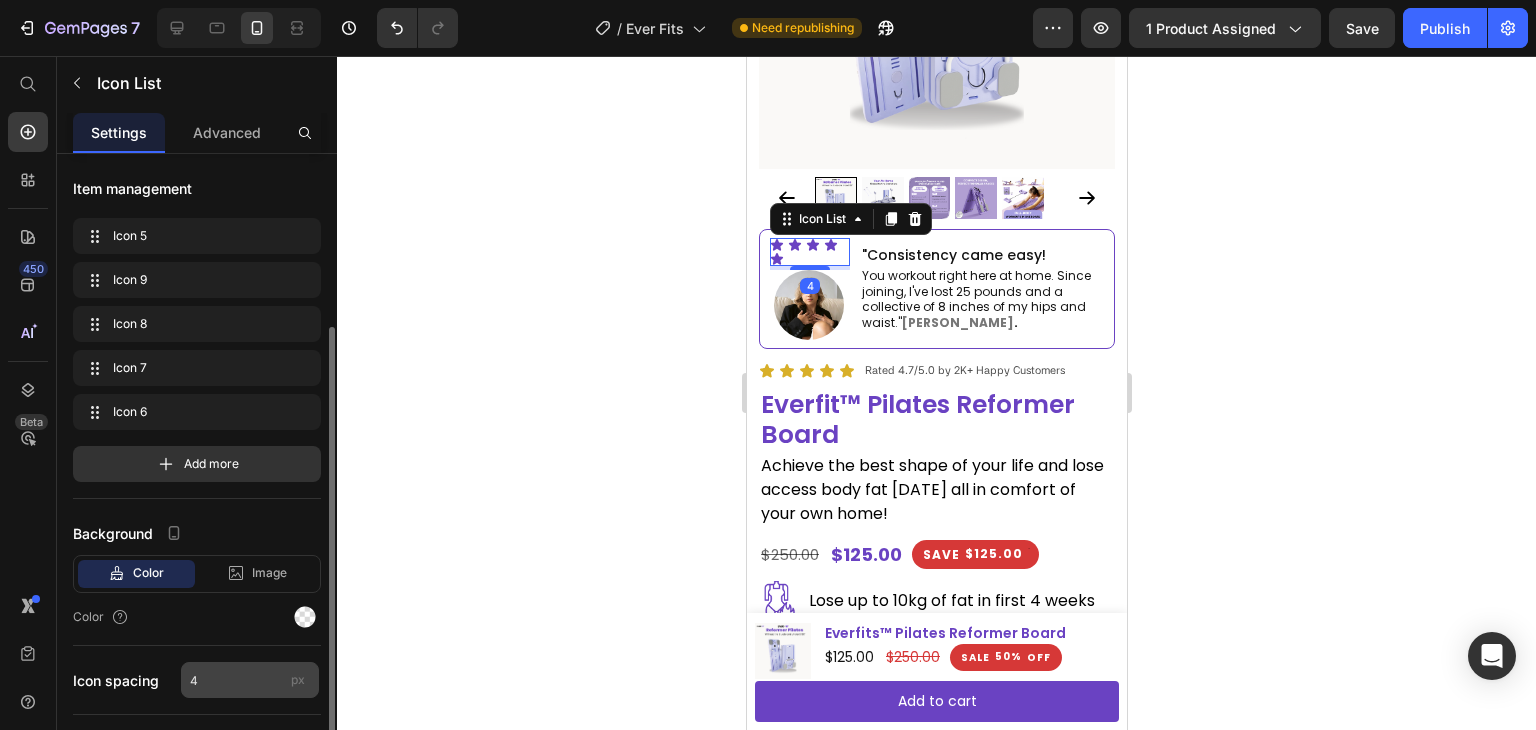 scroll, scrollTop: 100, scrollLeft: 0, axis: vertical 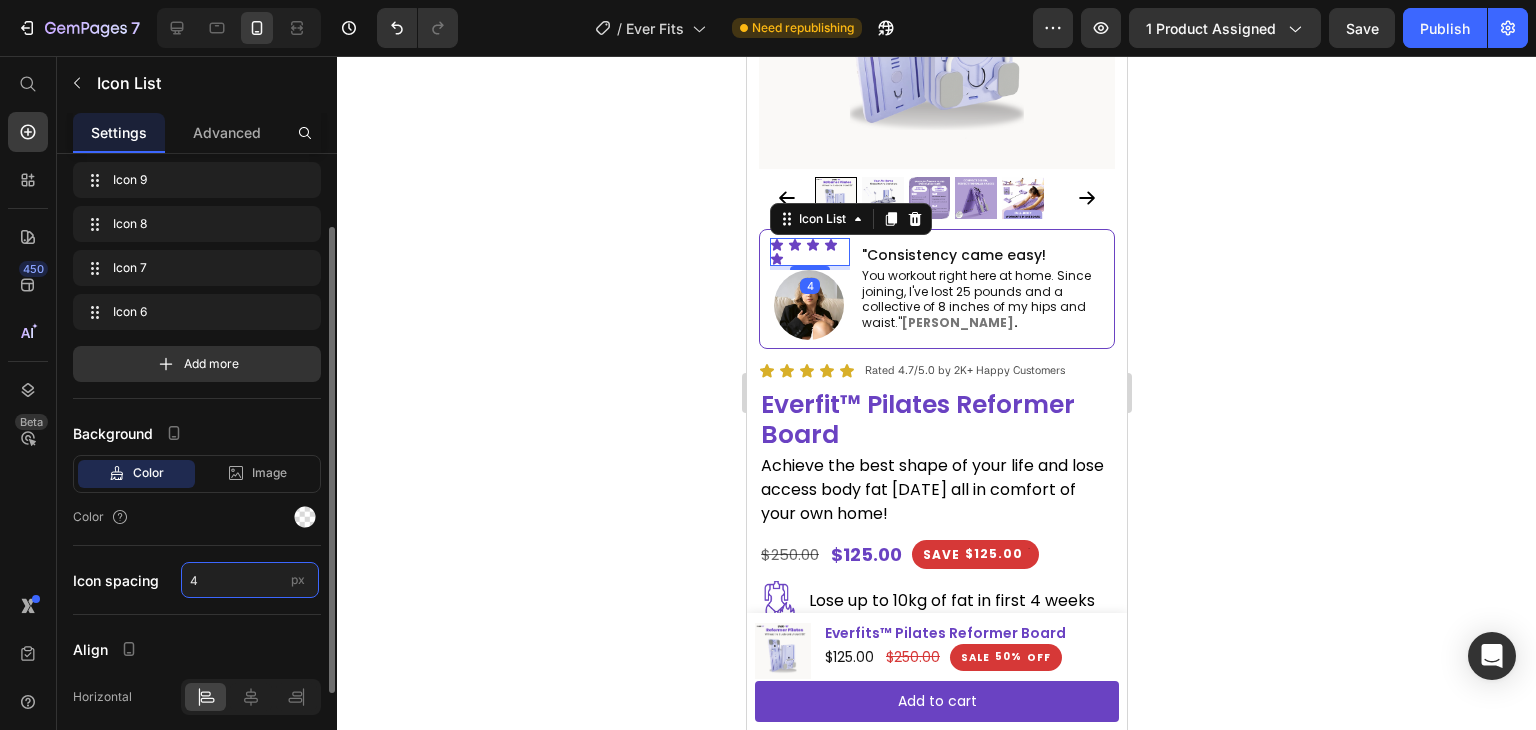 click on "4" at bounding box center [250, 580] 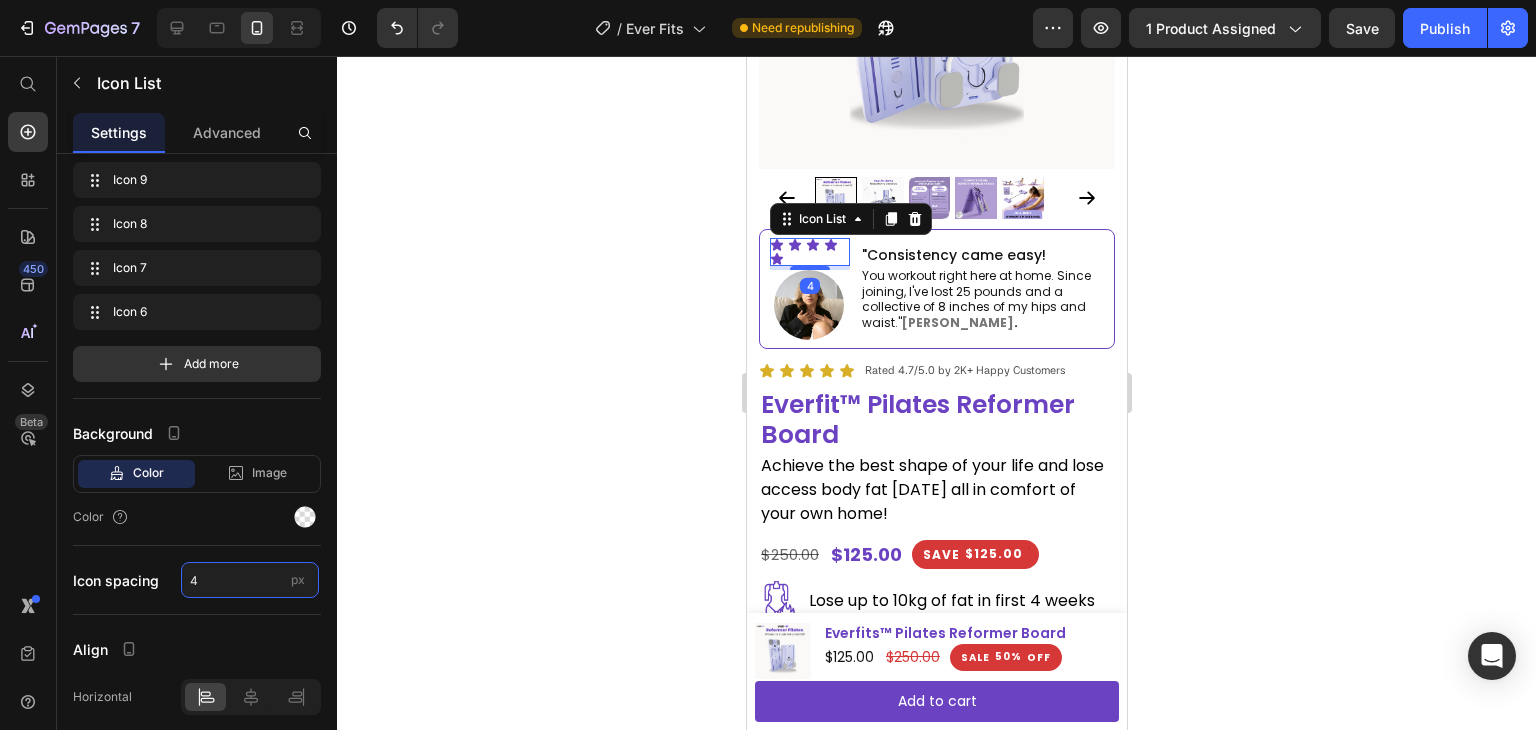type on "1" 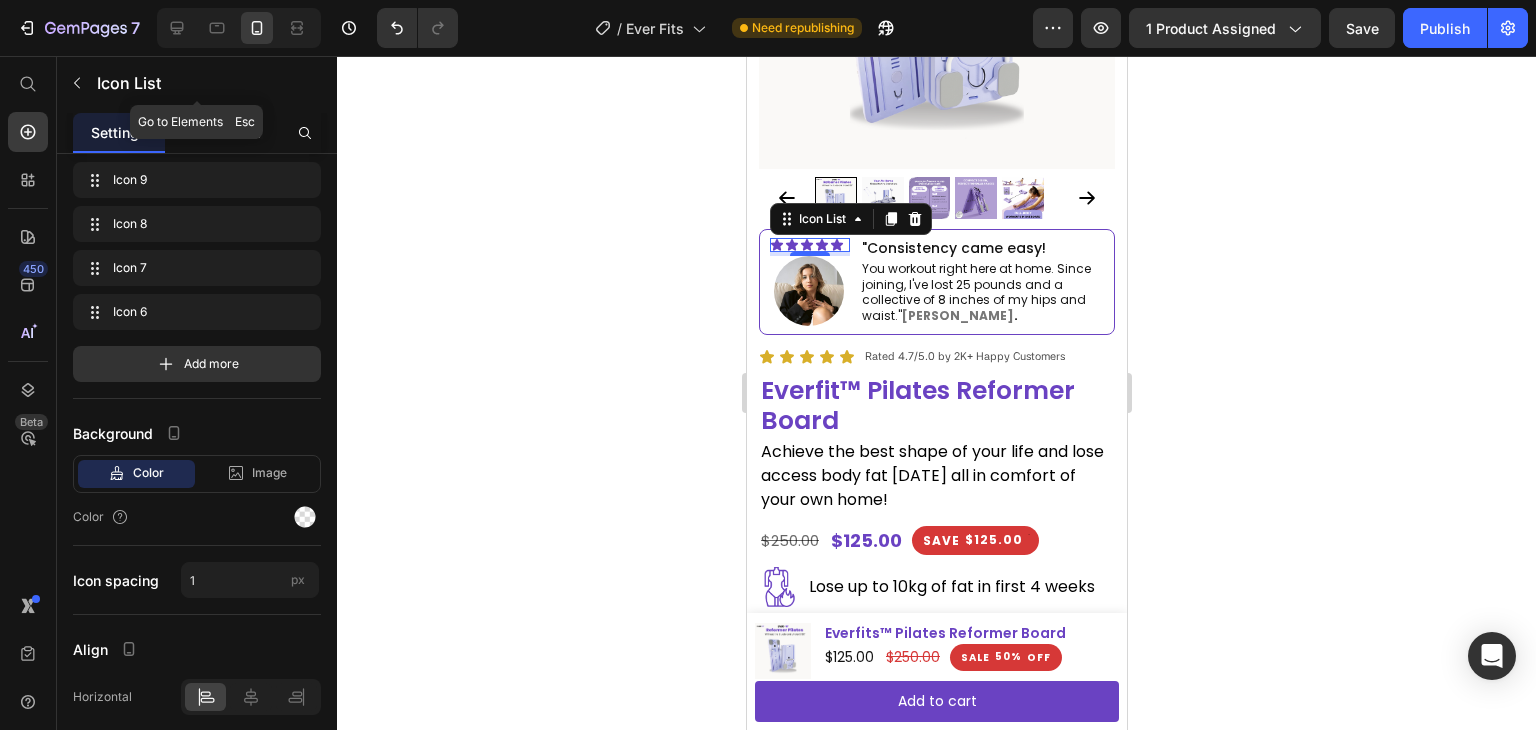 click on "Icon List" at bounding box center (197, 83) 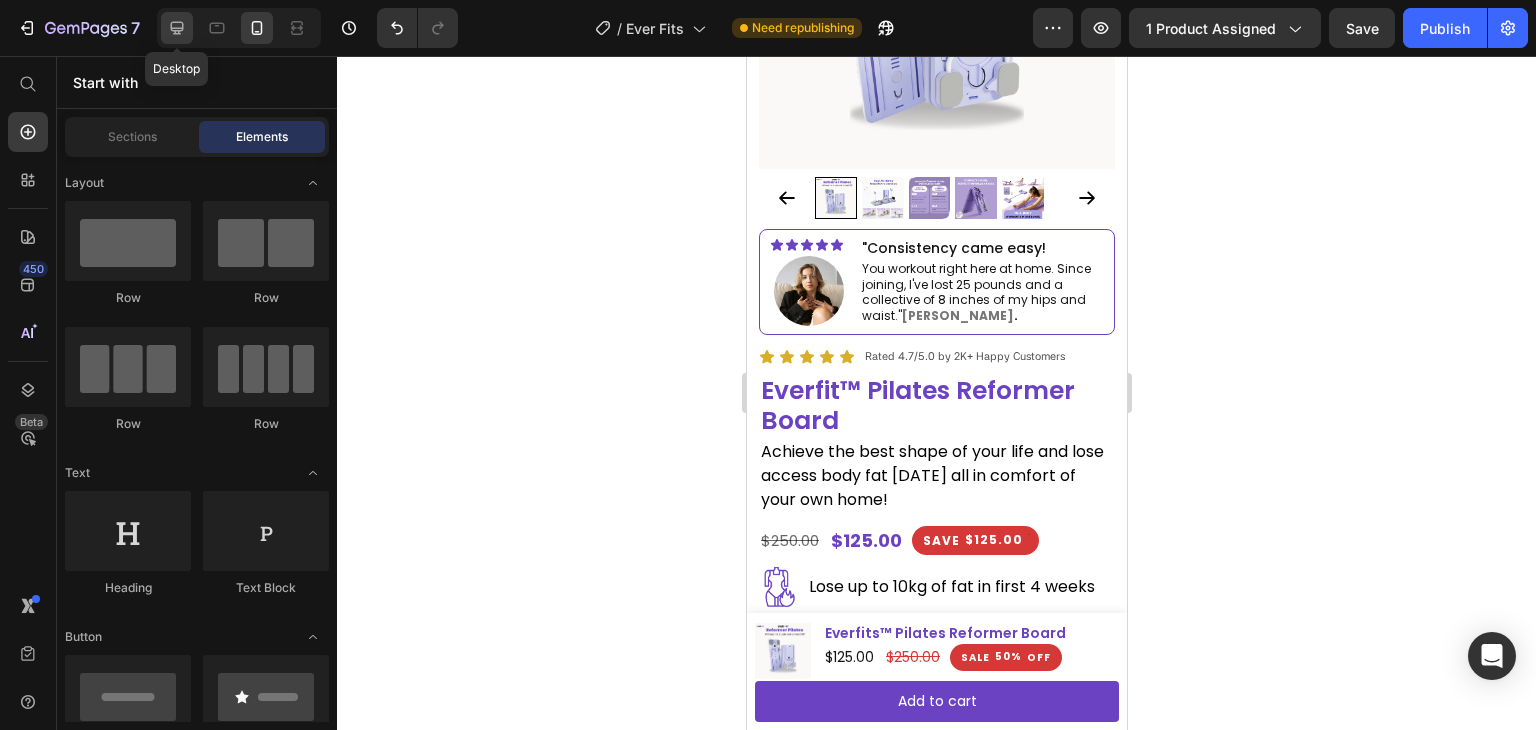 click 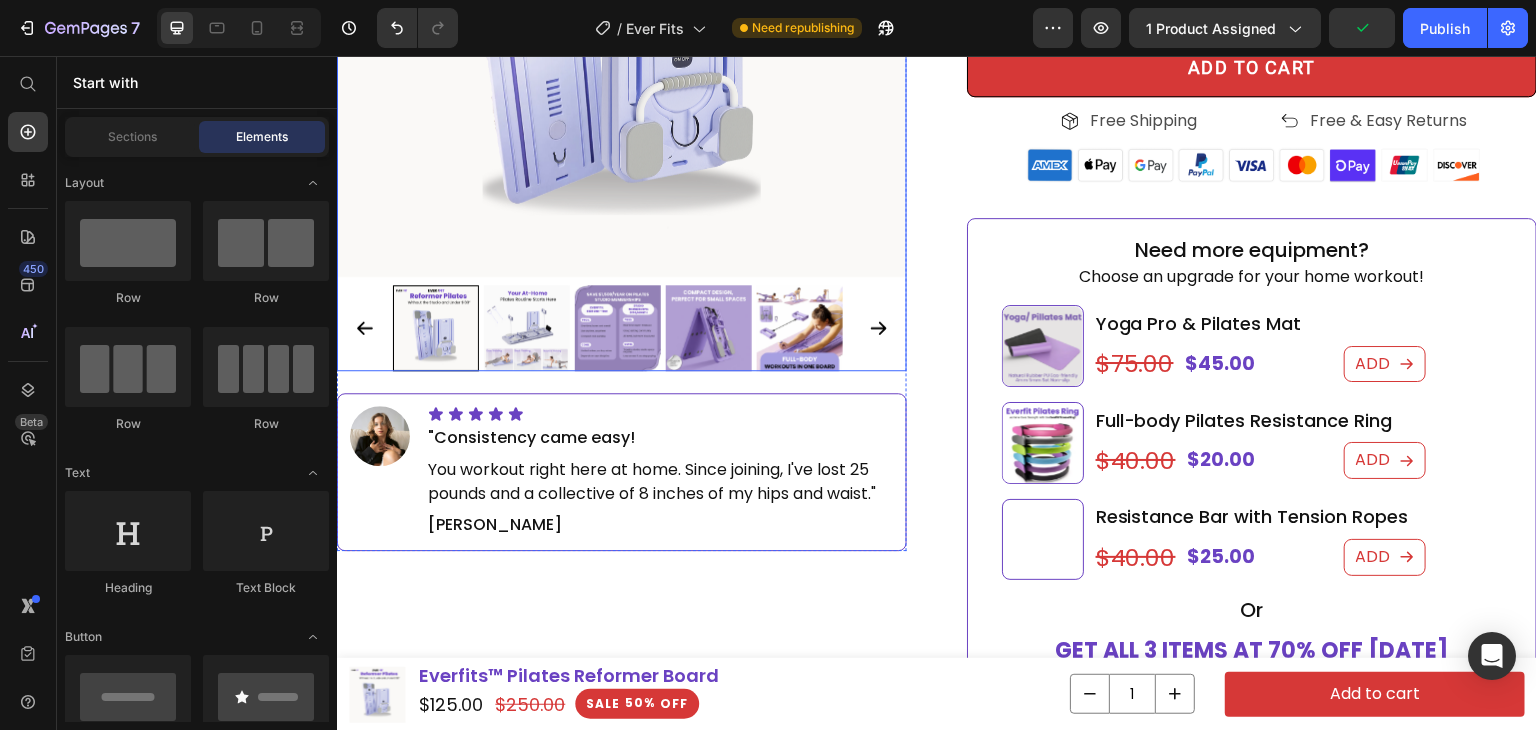 scroll, scrollTop: 700, scrollLeft: 0, axis: vertical 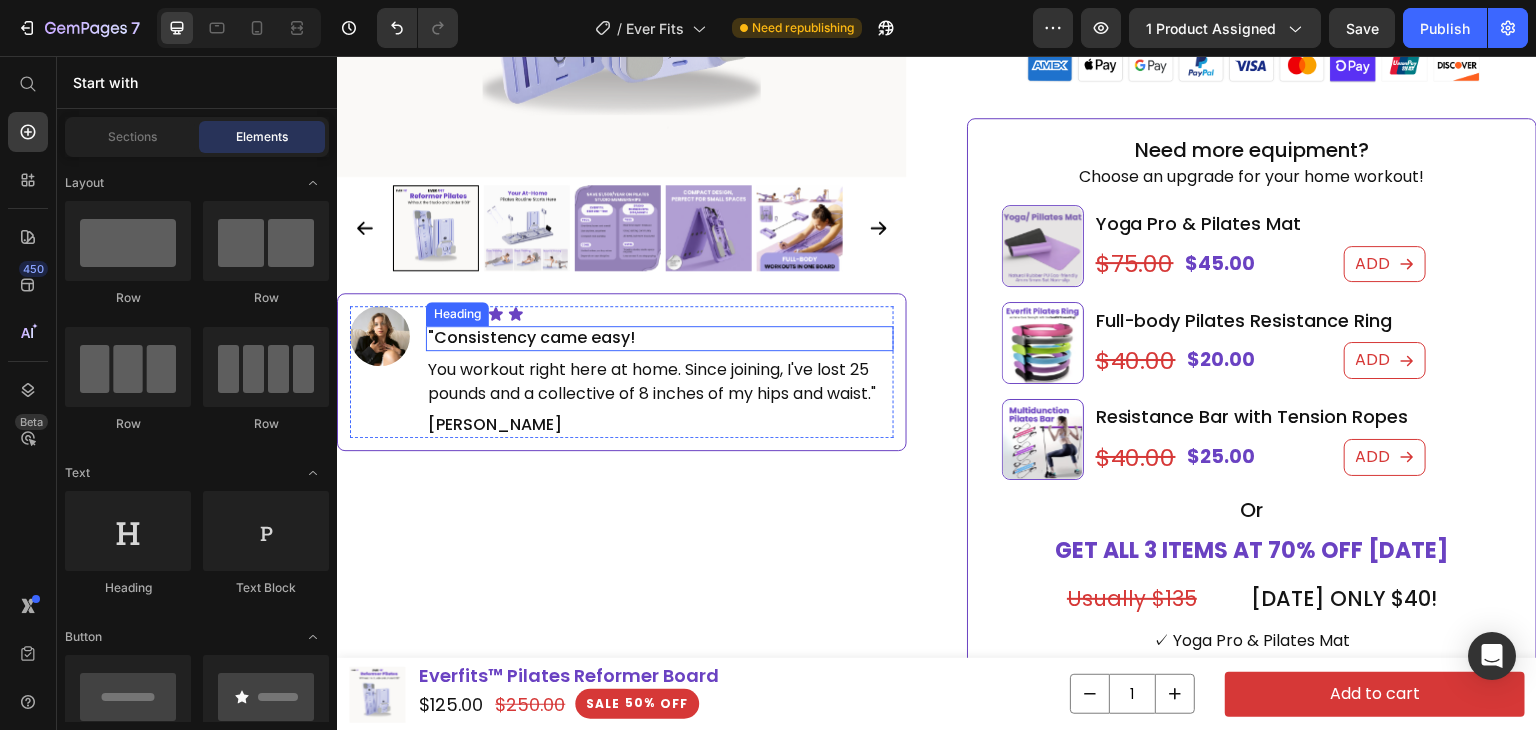 click on ""Consistency came easy!" at bounding box center [660, 338] 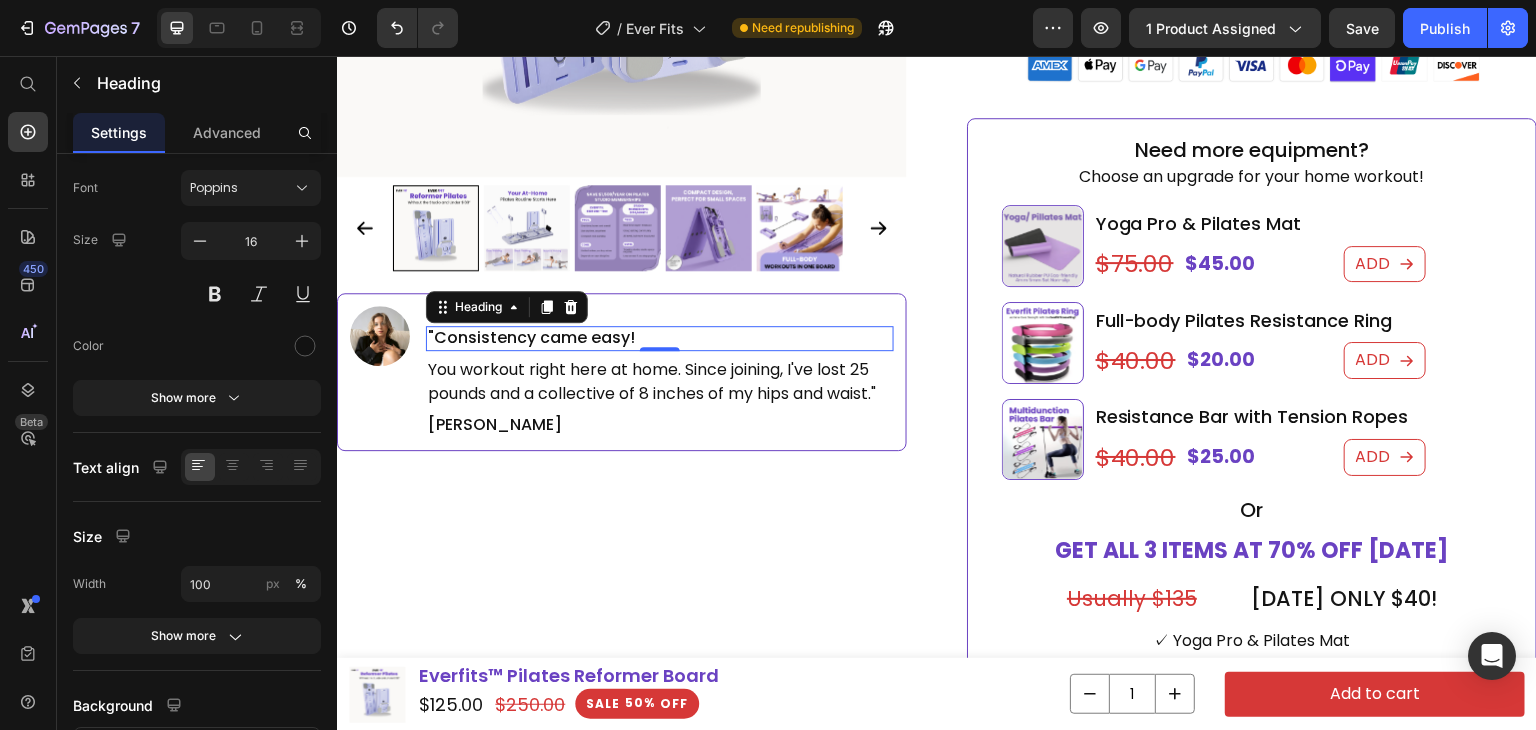 scroll, scrollTop: 0, scrollLeft: 0, axis: both 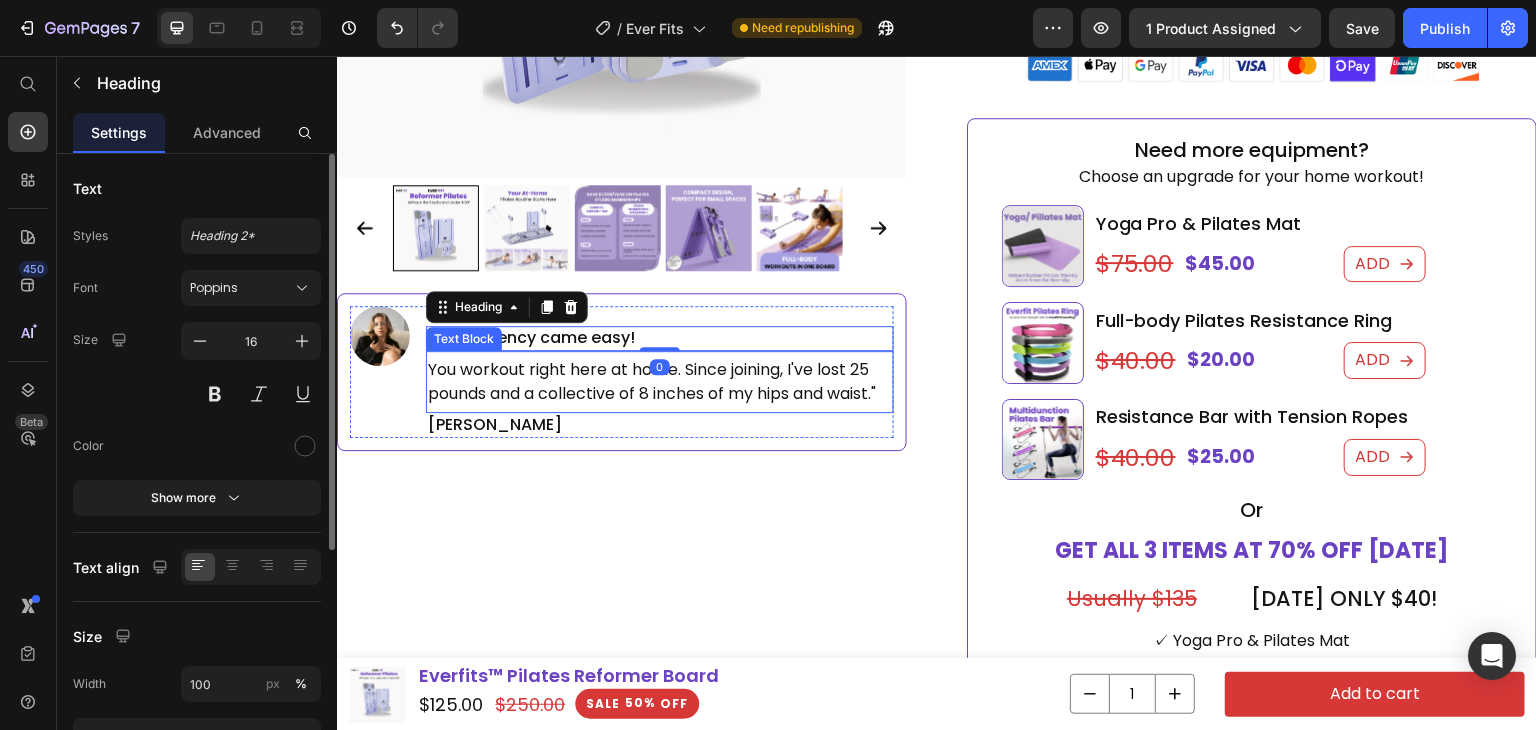 click on "You workout right here at home. Since joining, I've lost 25 pounds and a collective of 8 inches of my hips and waist."" at bounding box center [660, 382] 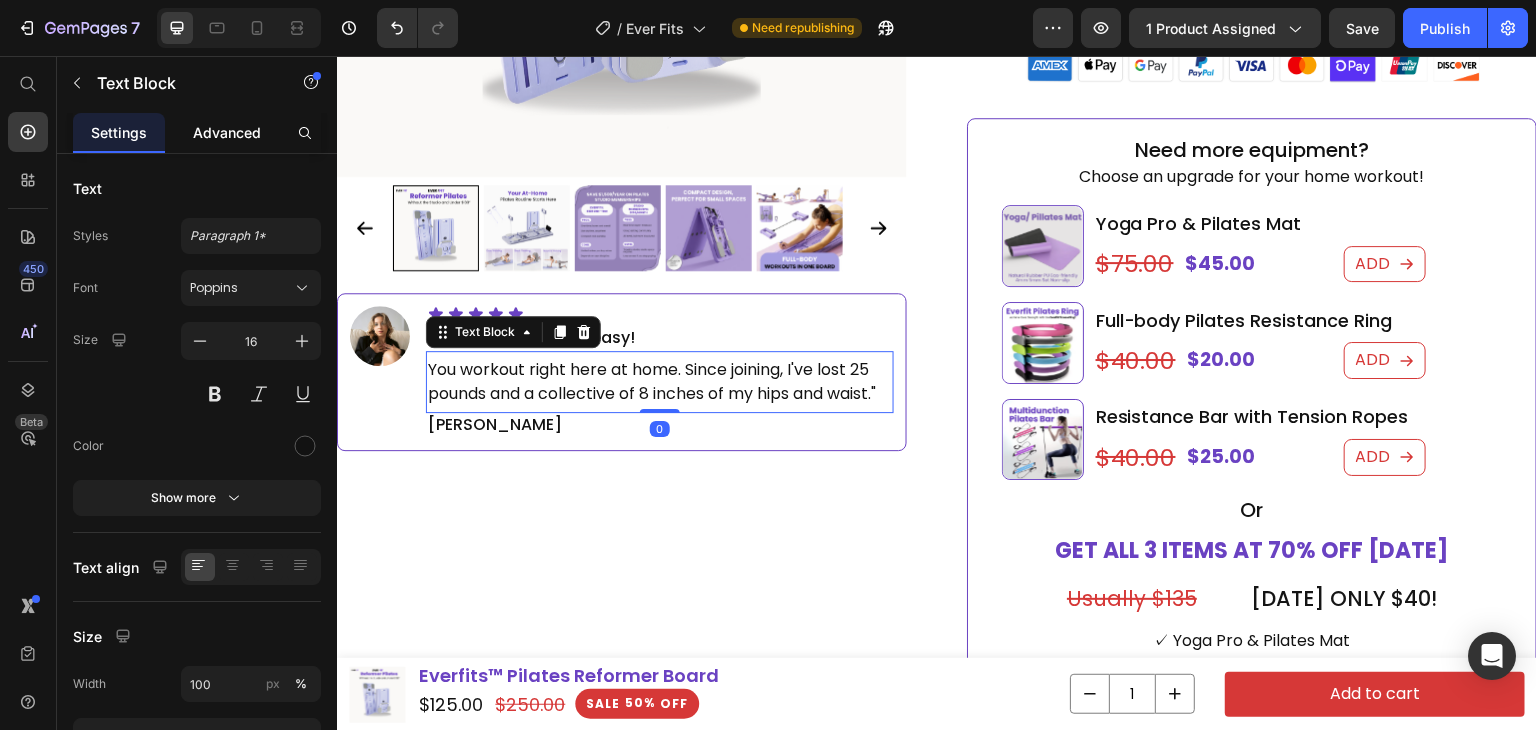 click on "Advanced" 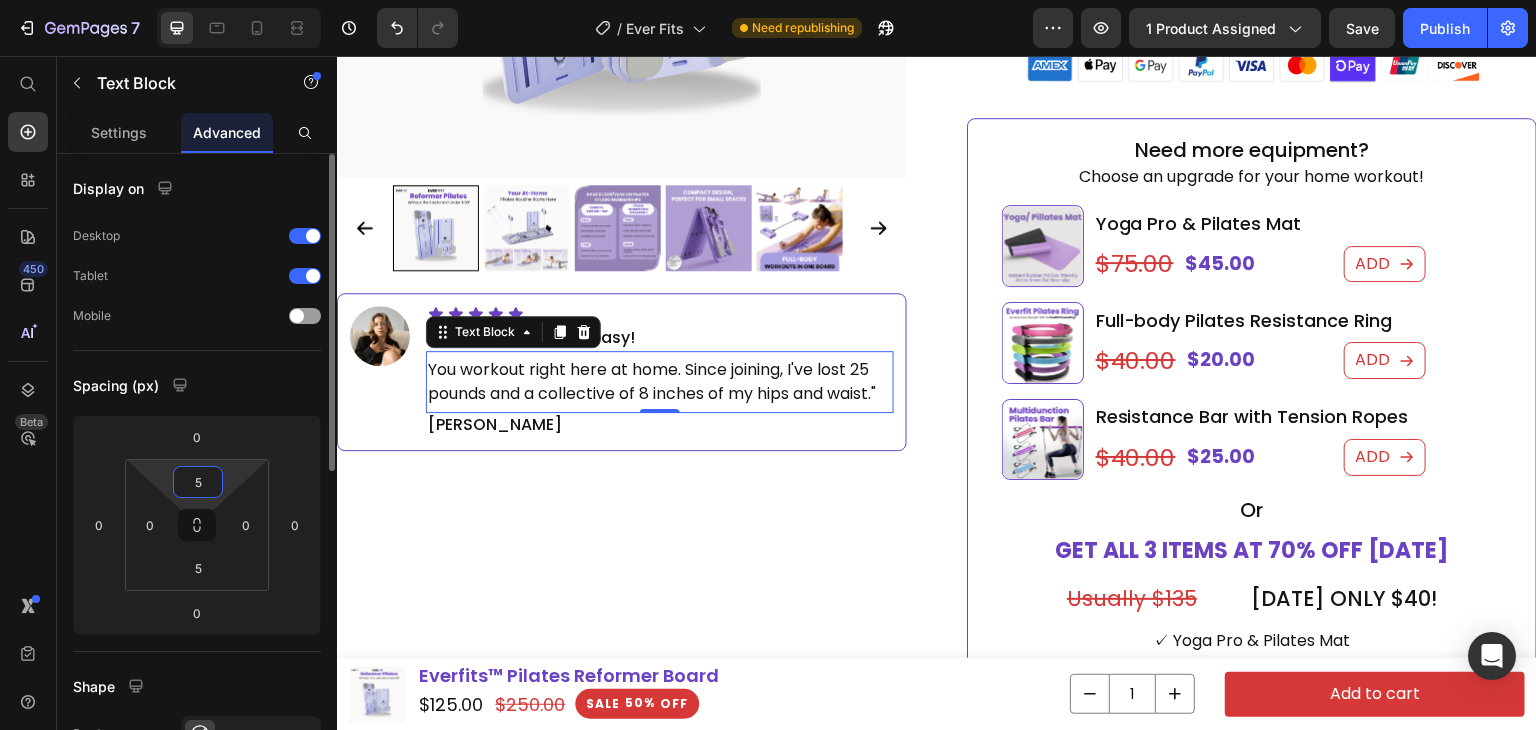 click on "5" at bounding box center [198, 482] 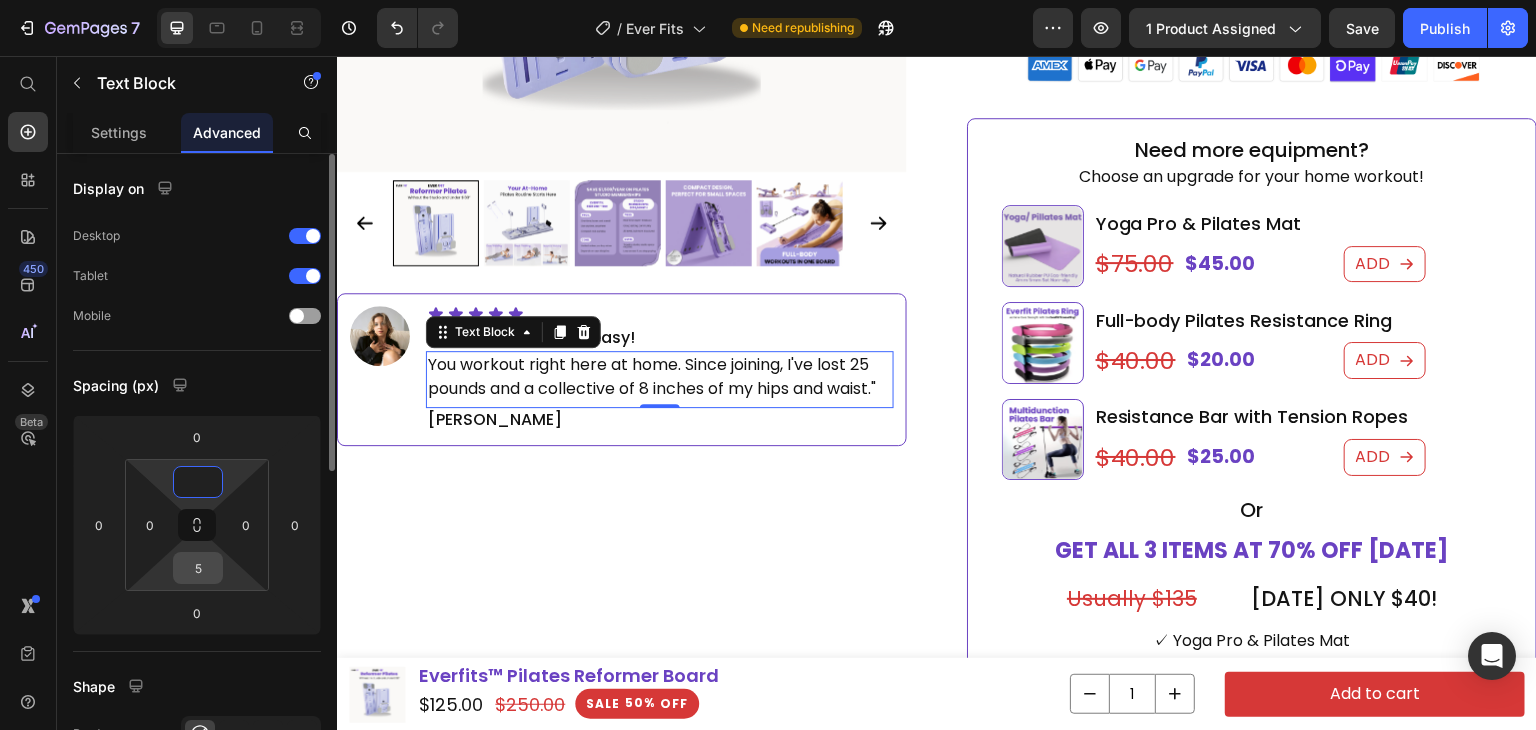 type on "0" 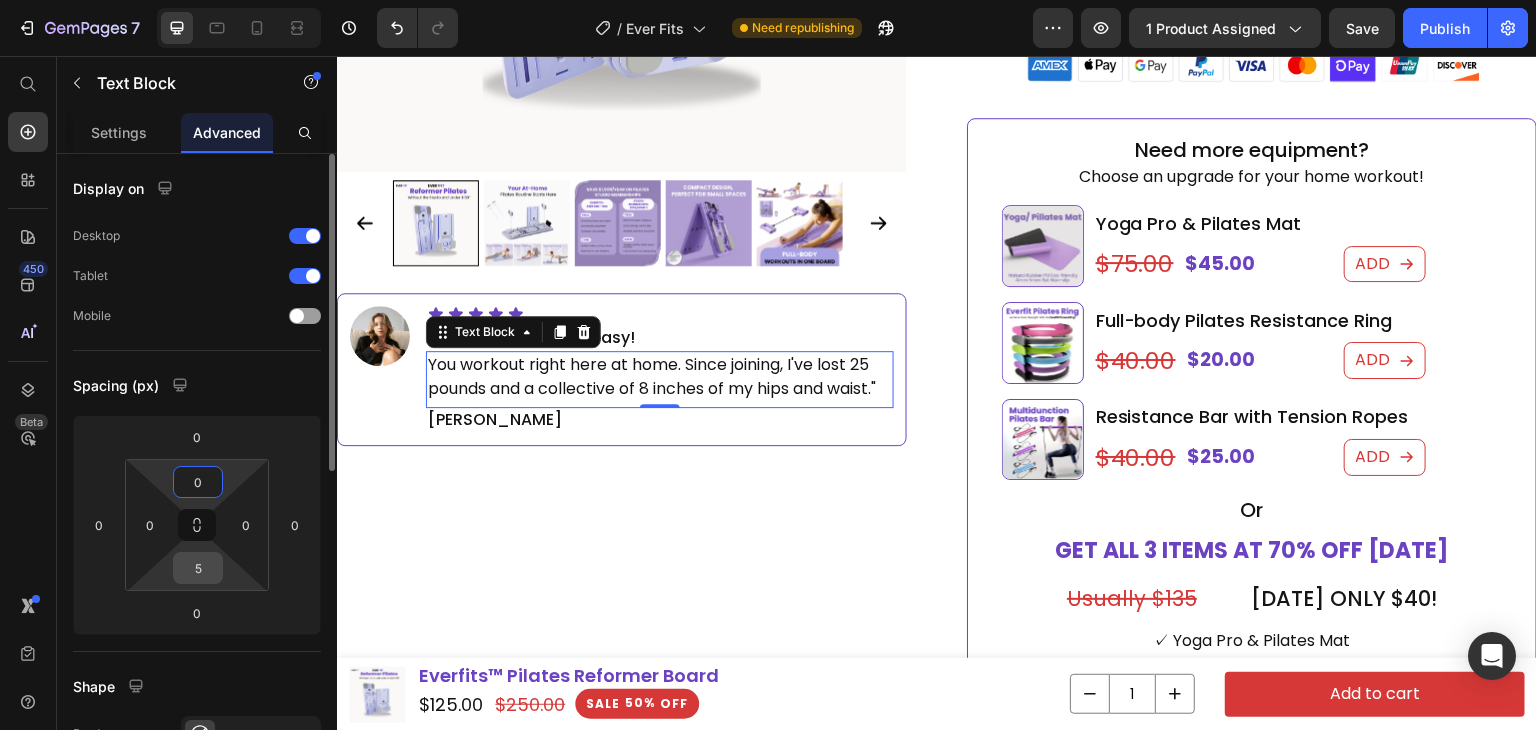 click on "5" at bounding box center (198, 568) 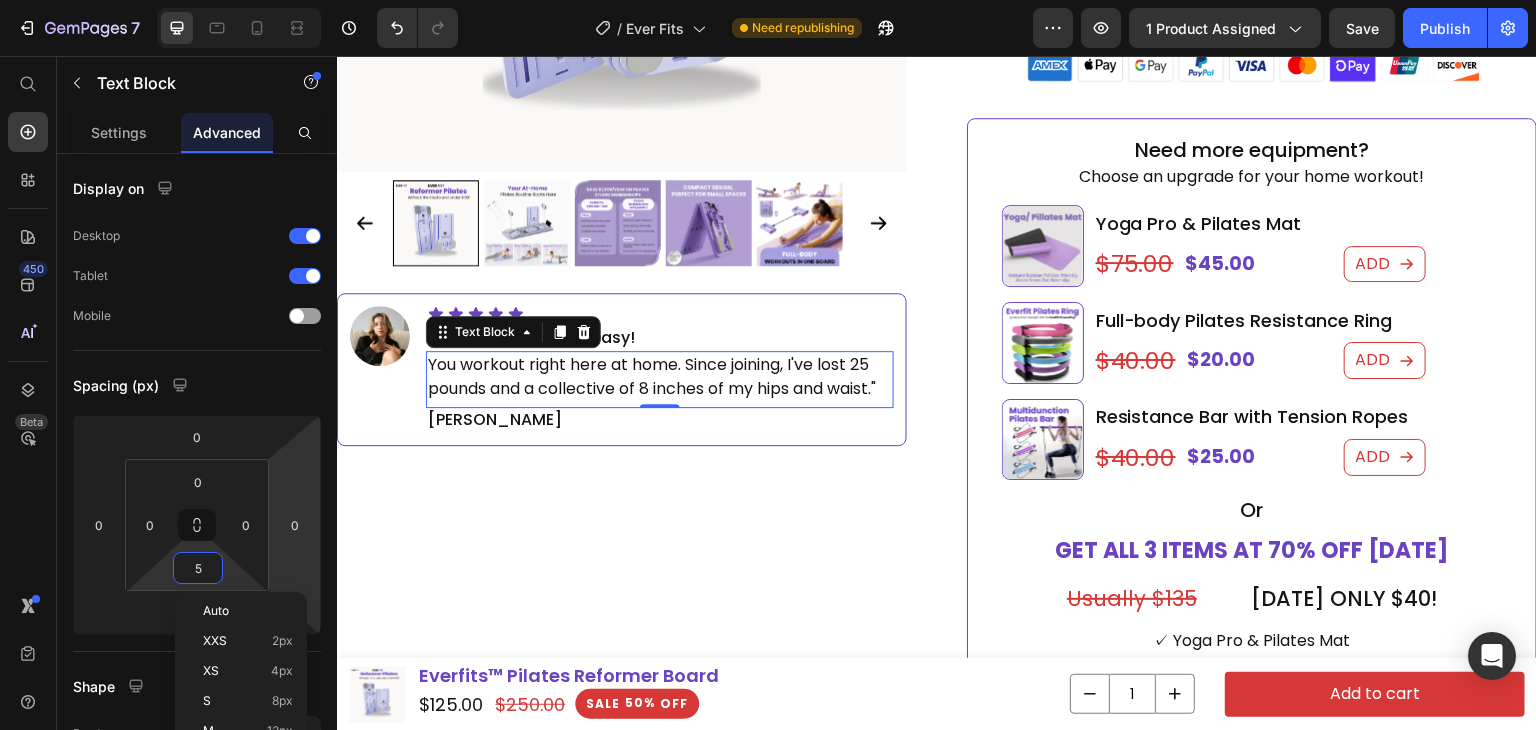 type 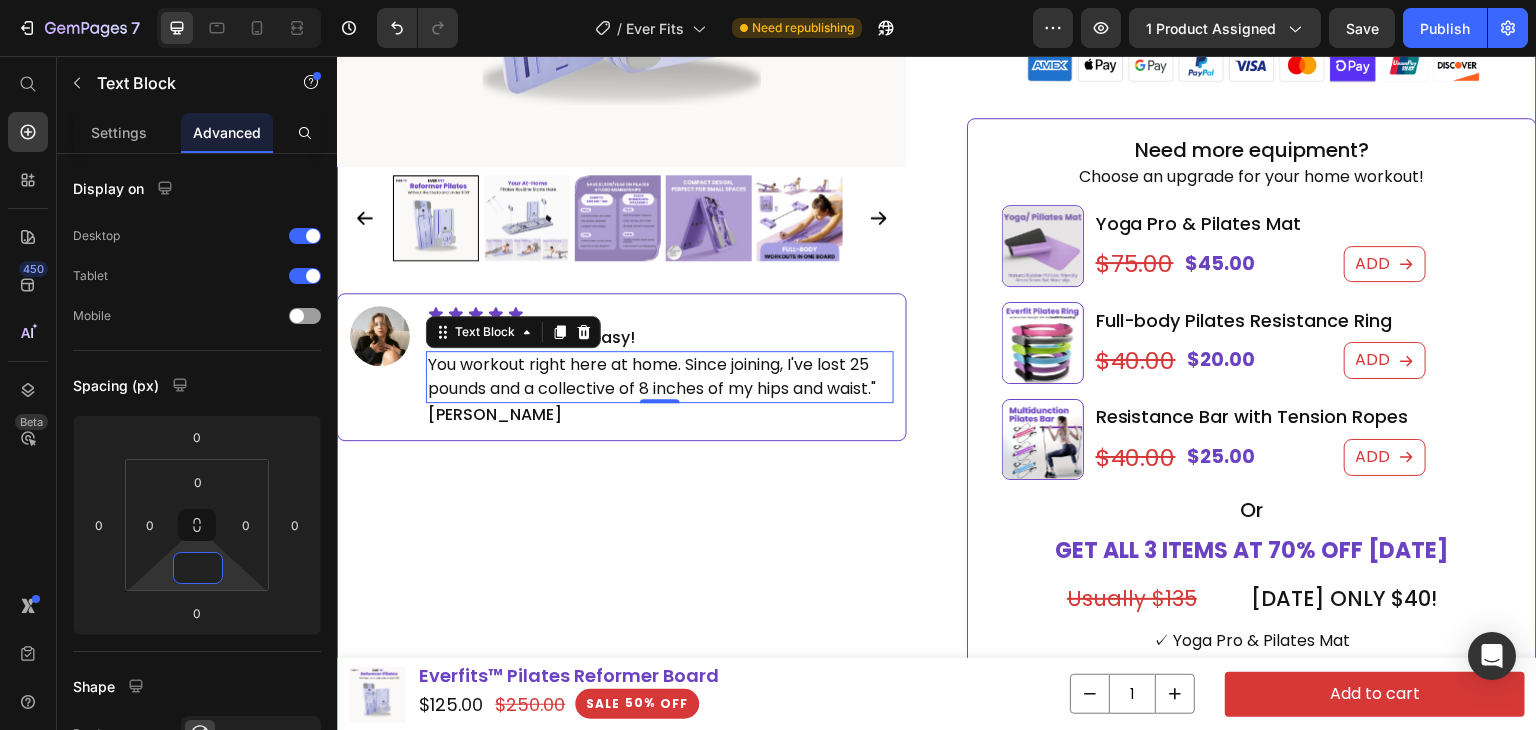 click on "Product Images
Icon
Icon
Icon
Icon
Icon Icon List Image
Icon
Icon
Icon
Icon
Icon Icon List "Consistency came easy!  Heading You workout right here at home. Since joining, I've lost 25 pounds and a collective of 8 inches of my hips and waist."    Jessica F . Text Block You workout right here at home. Since joining, I've lost 25 pounds and a collective of 8 inches of my hips and waist." Text Block   0 Jessica F. Heading Row Row Row Product" at bounding box center [622, 125] 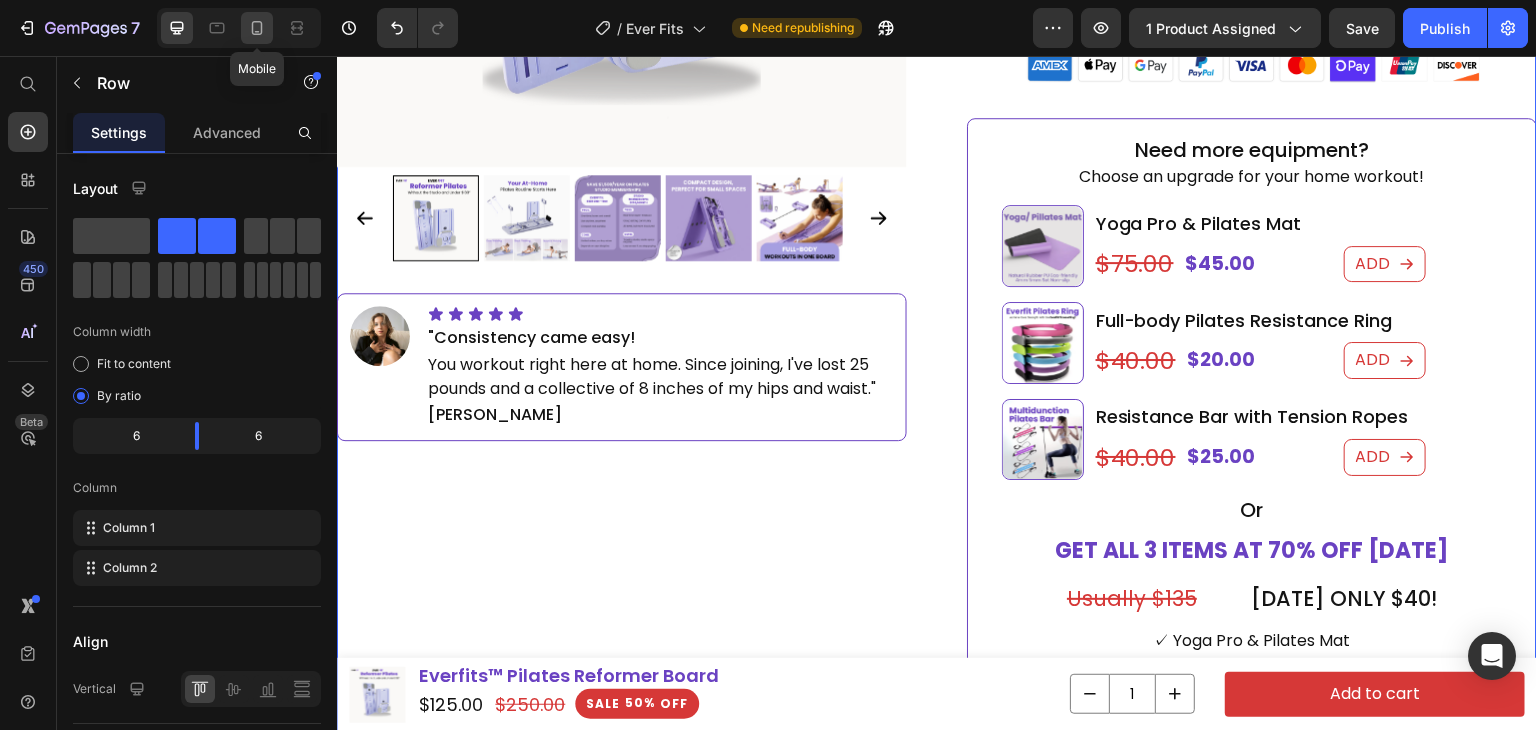 click 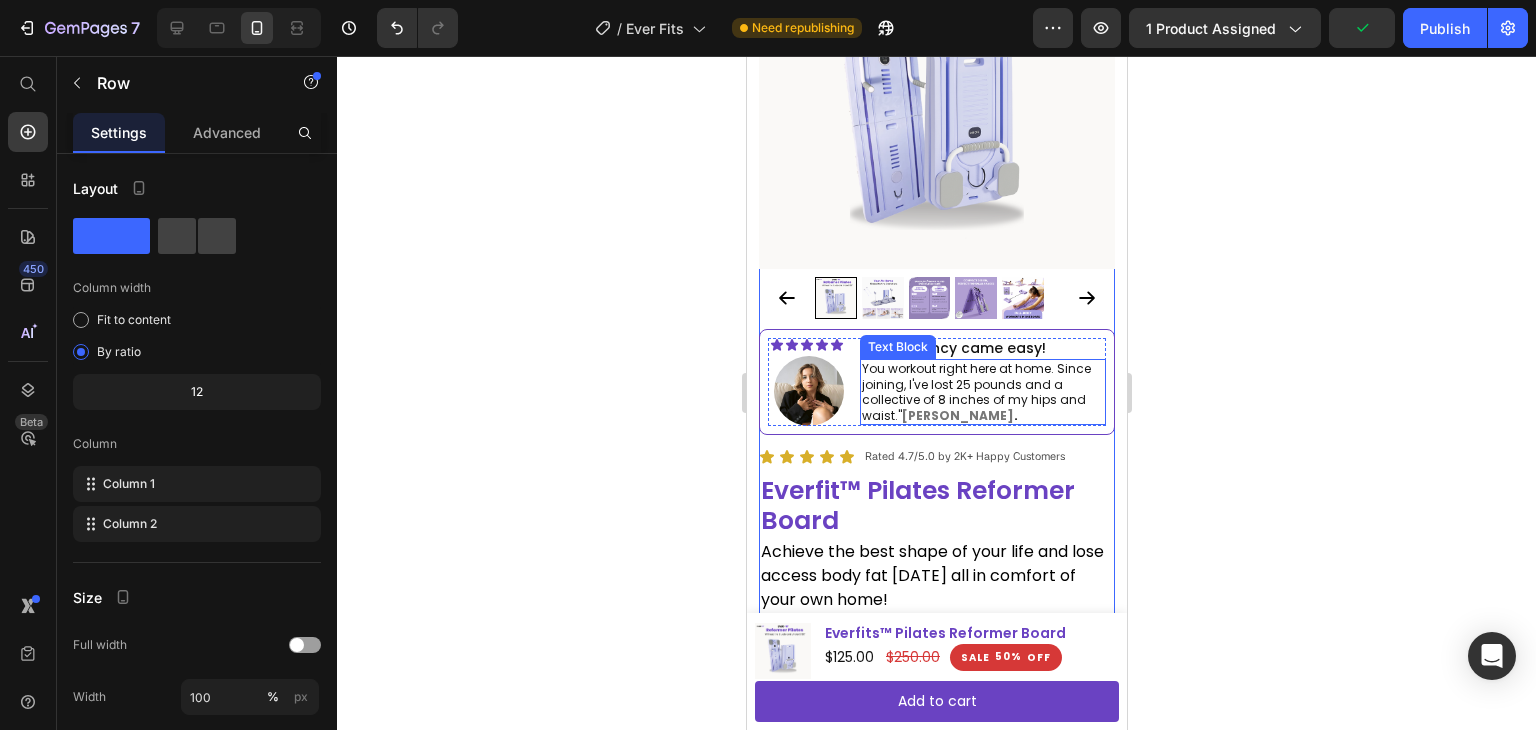scroll, scrollTop: 400, scrollLeft: 0, axis: vertical 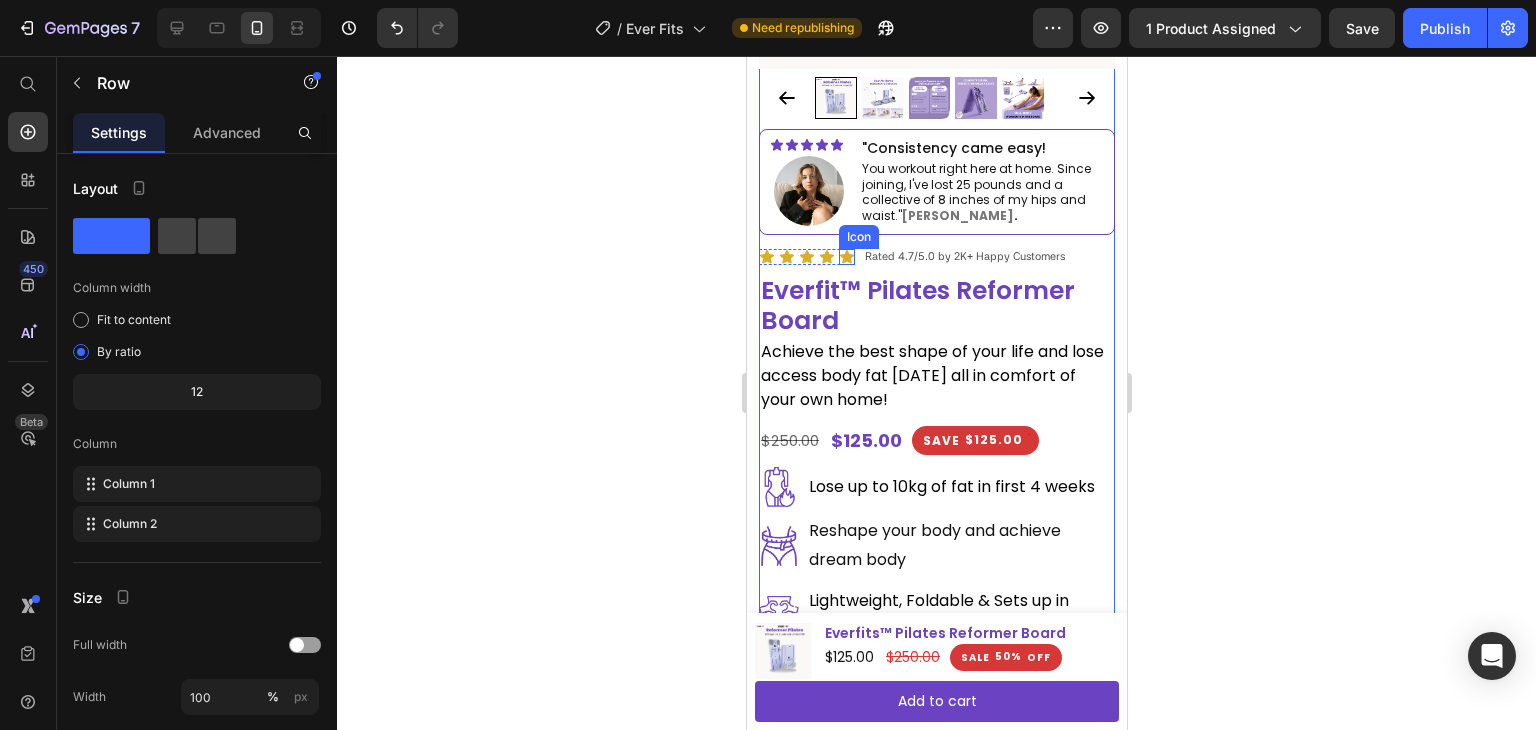 click 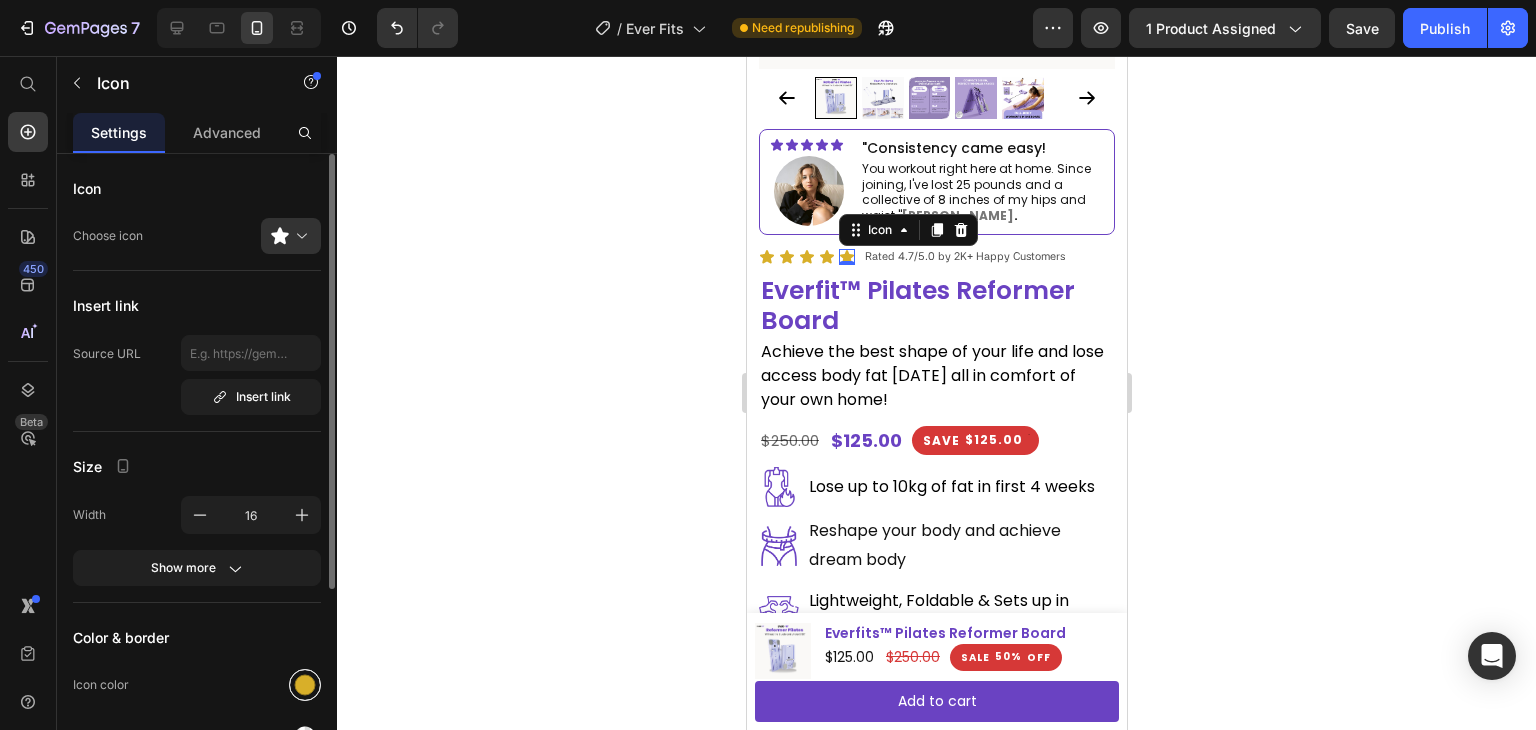 click at bounding box center (305, 685) 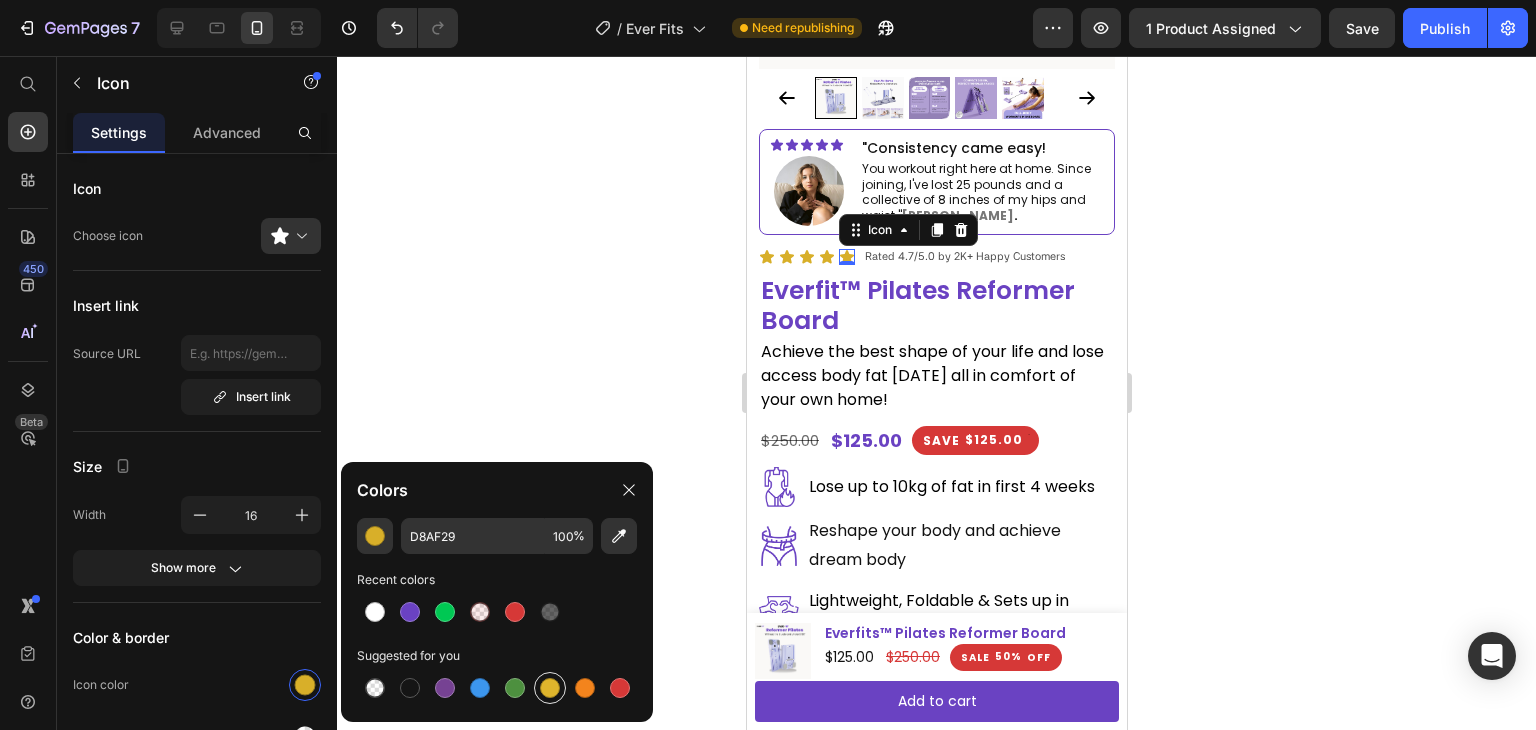 click at bounding box center [550, 688] 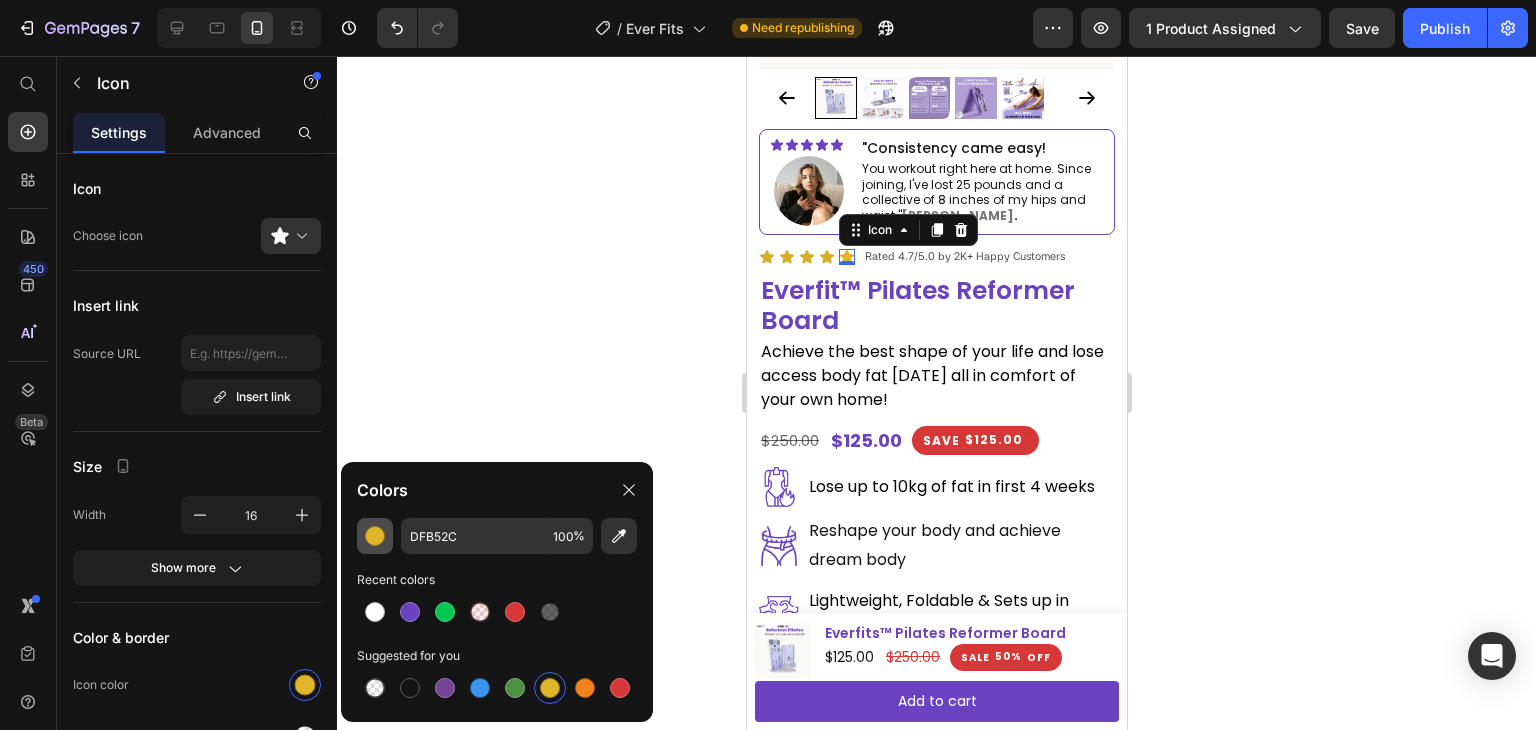 click at bounding box center [375, 536] 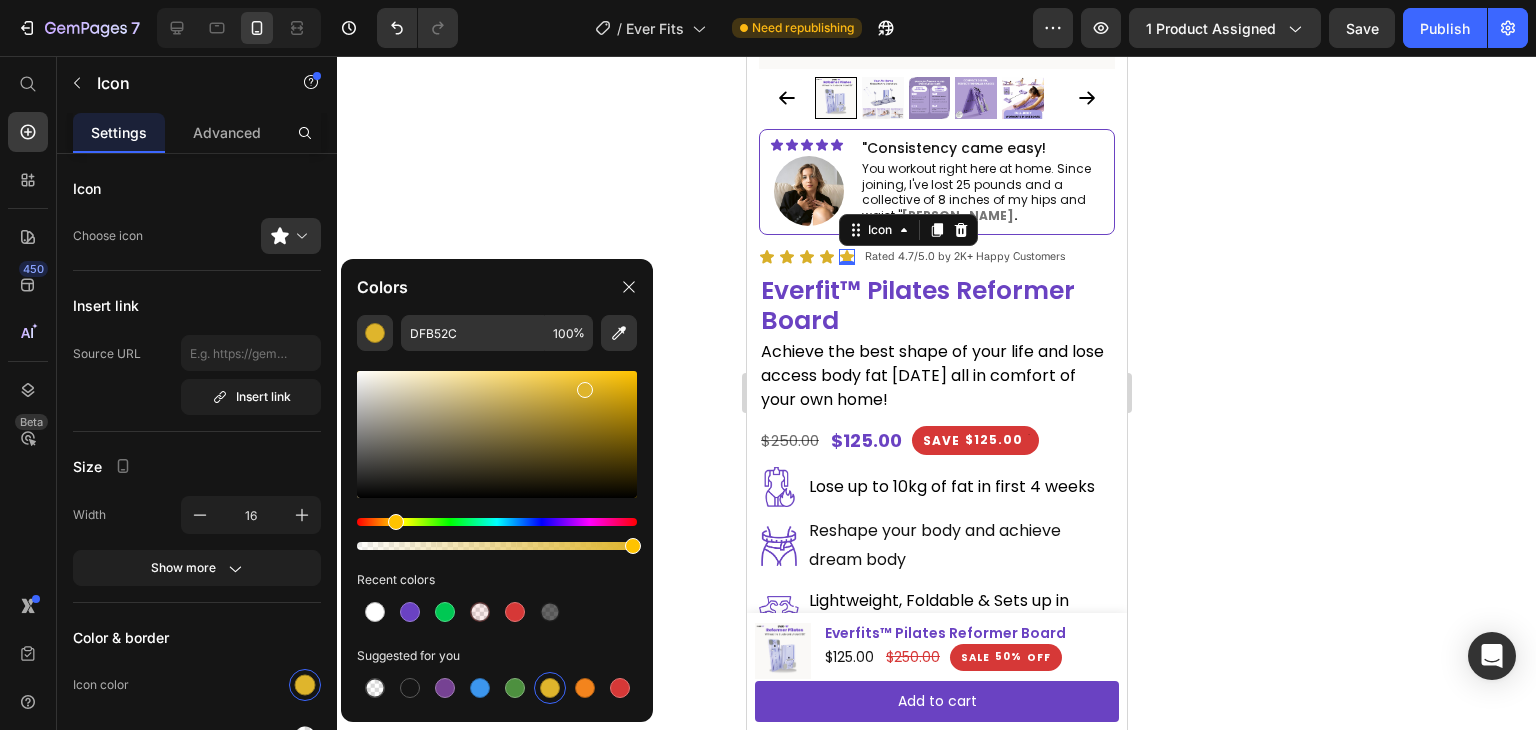 click at bounding box center (497, 434) 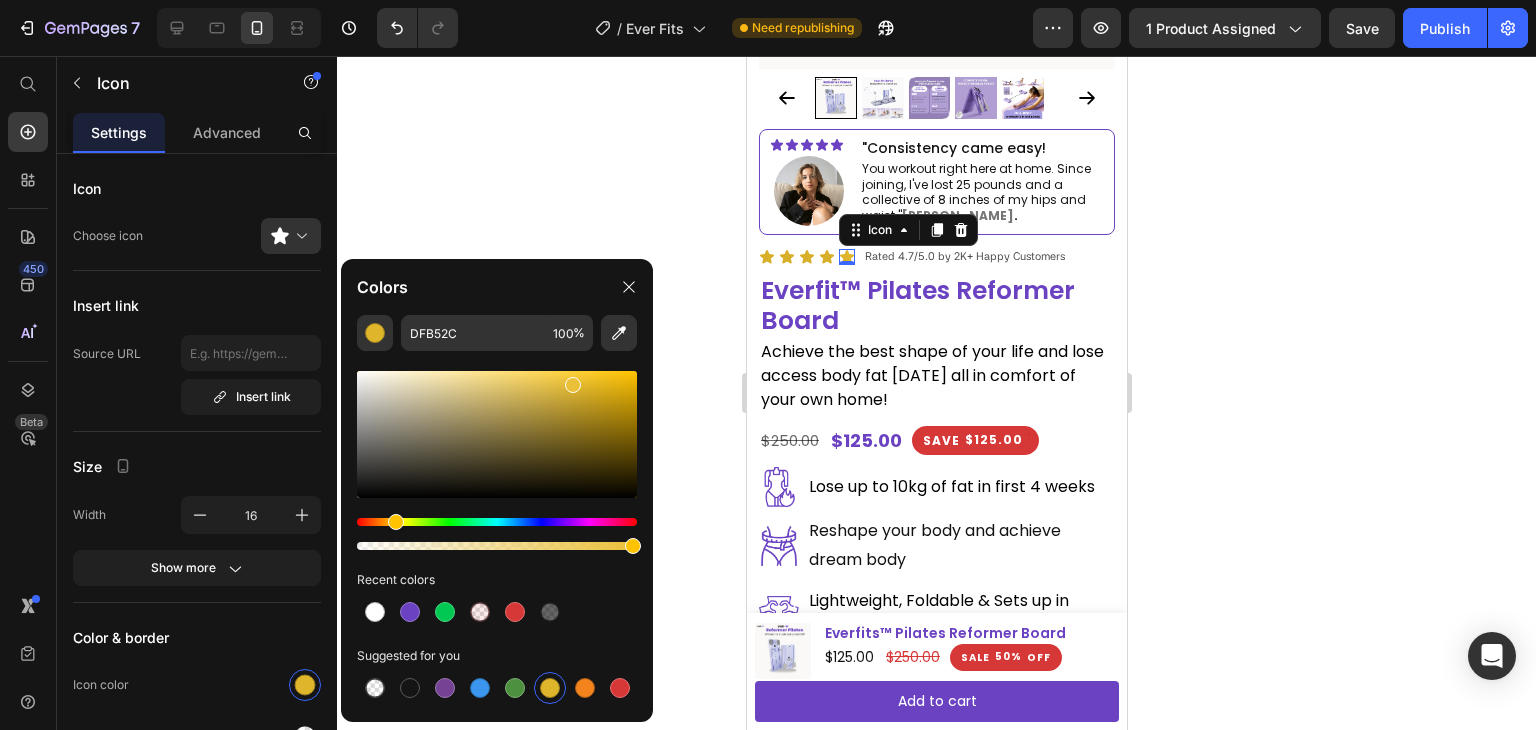 type on "EAC038" 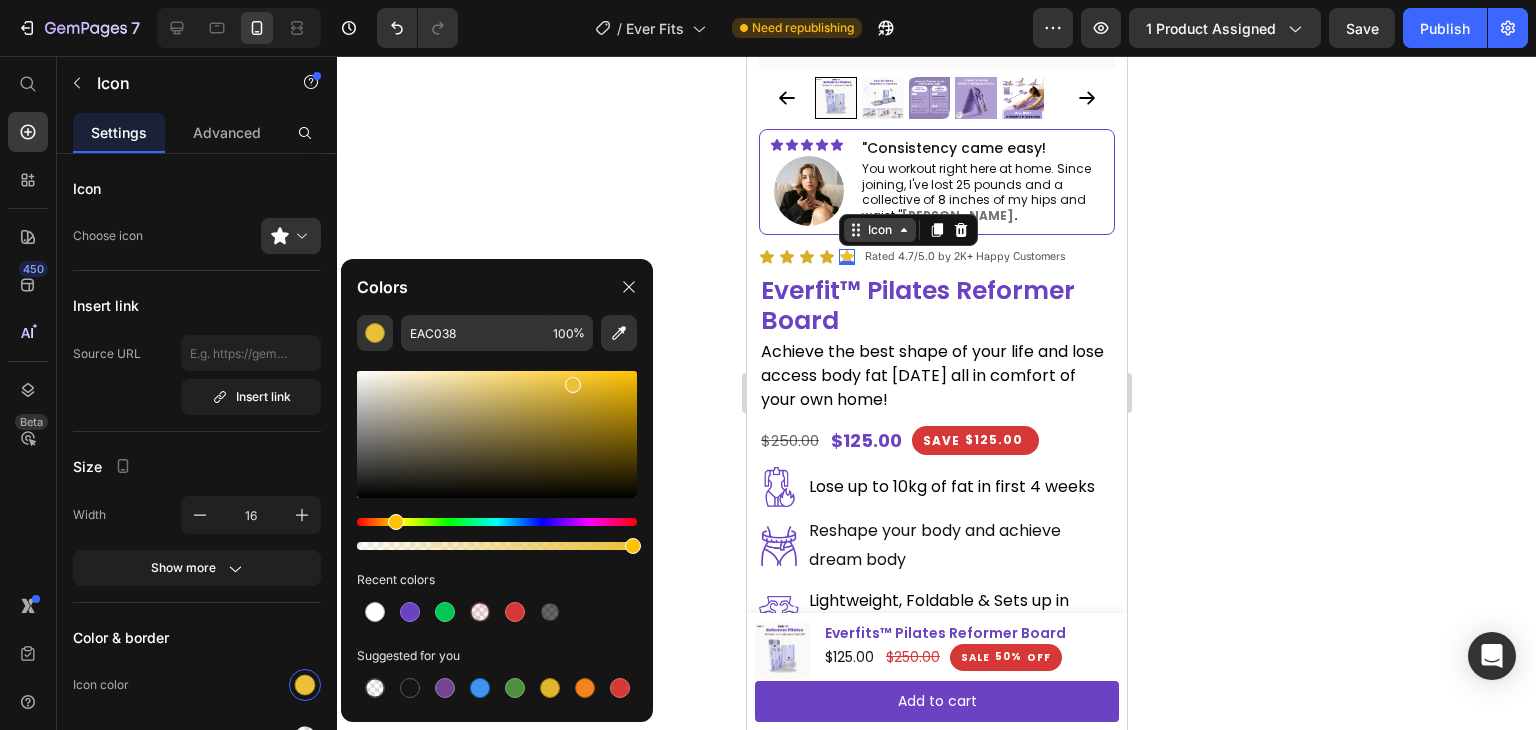 click on "Icon" at bounding box center (879, 230) 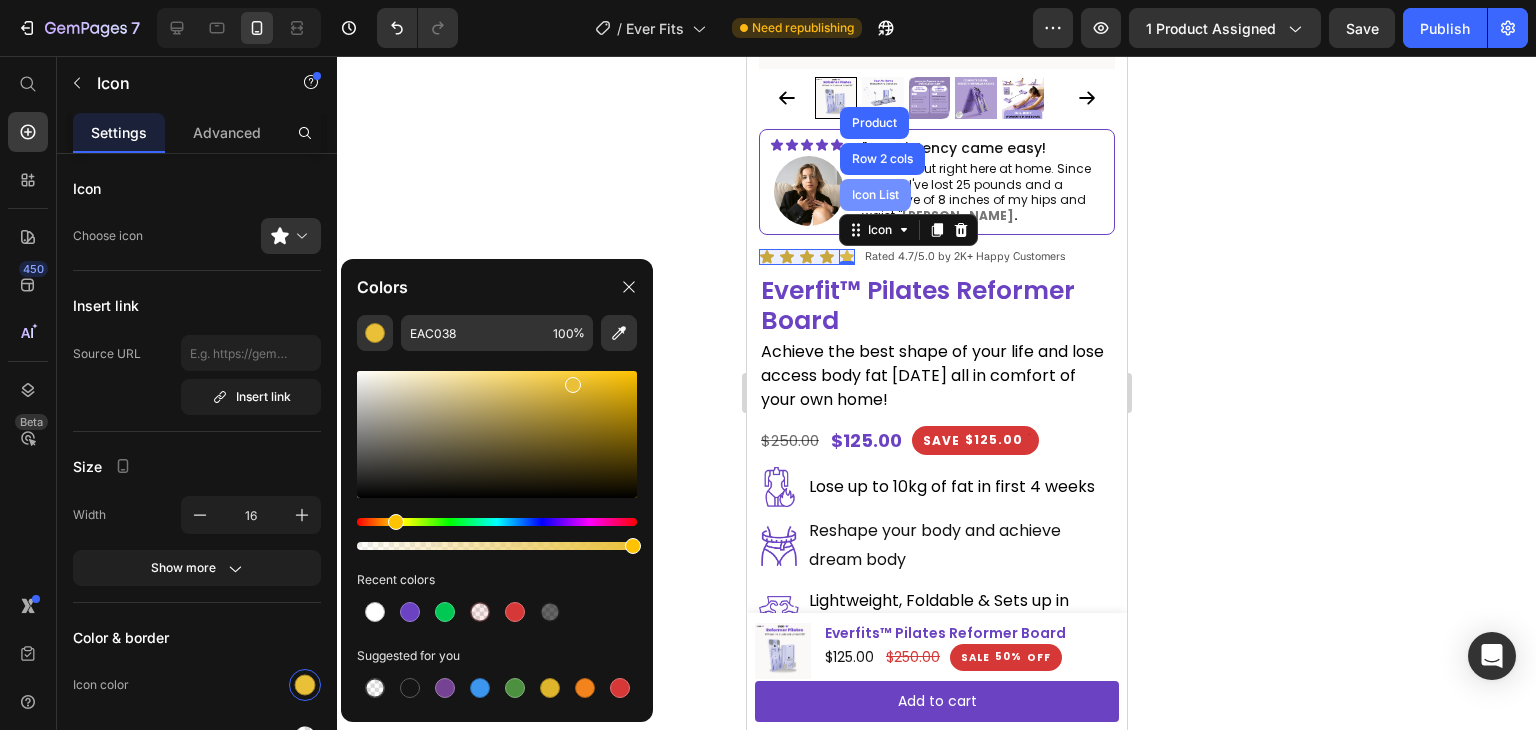 click on "Icon List" at bounding box center (874, 195) 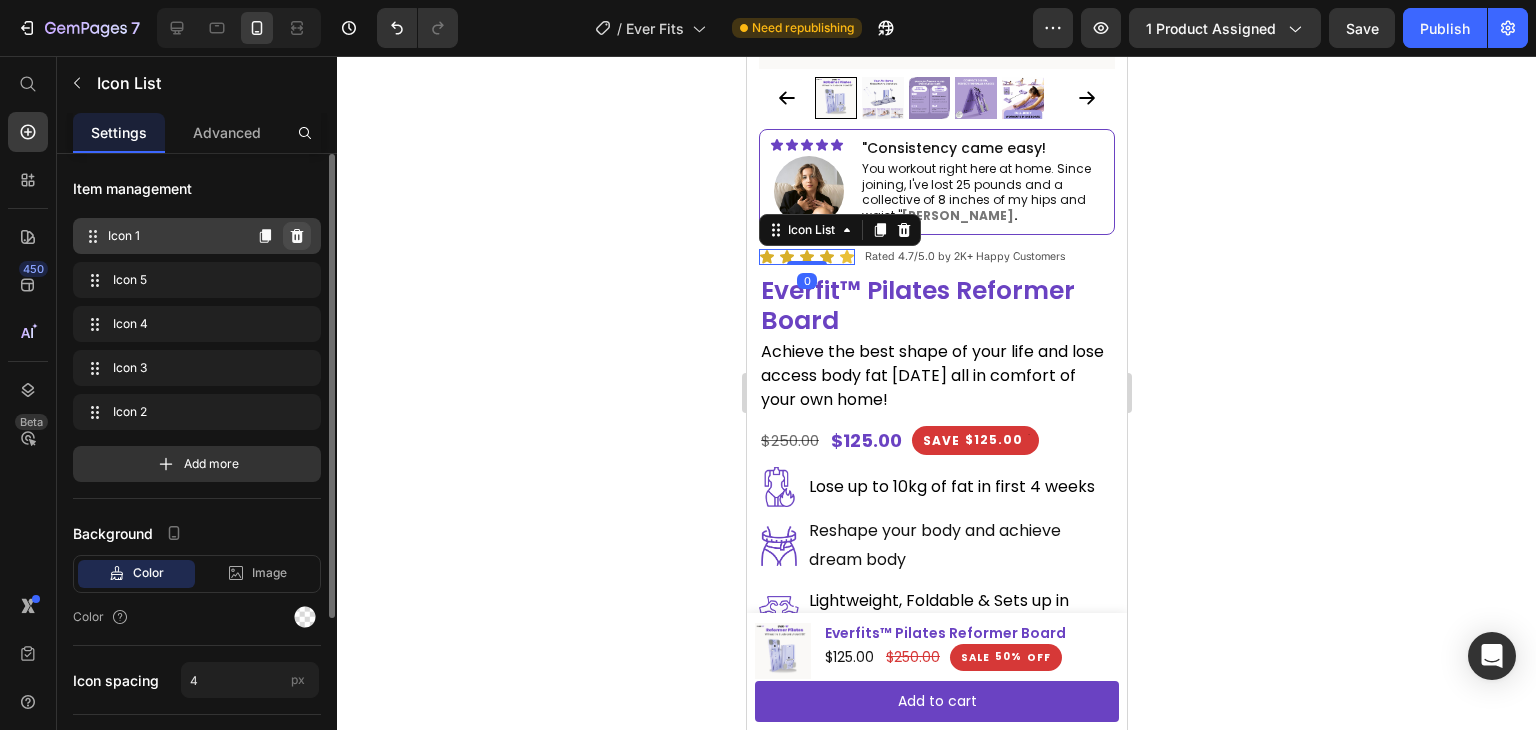 click 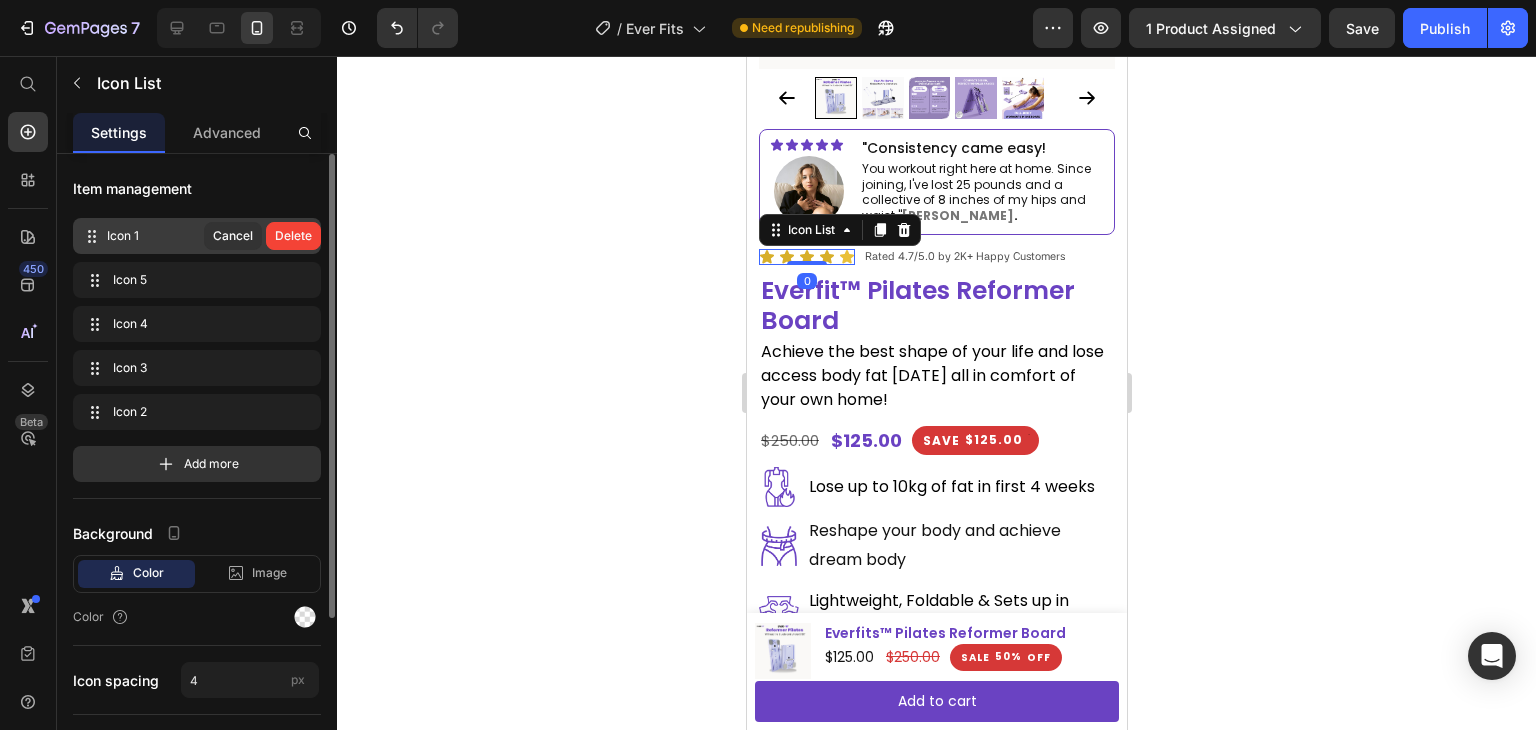 click on "Delete" at bounding box center [293, 236] 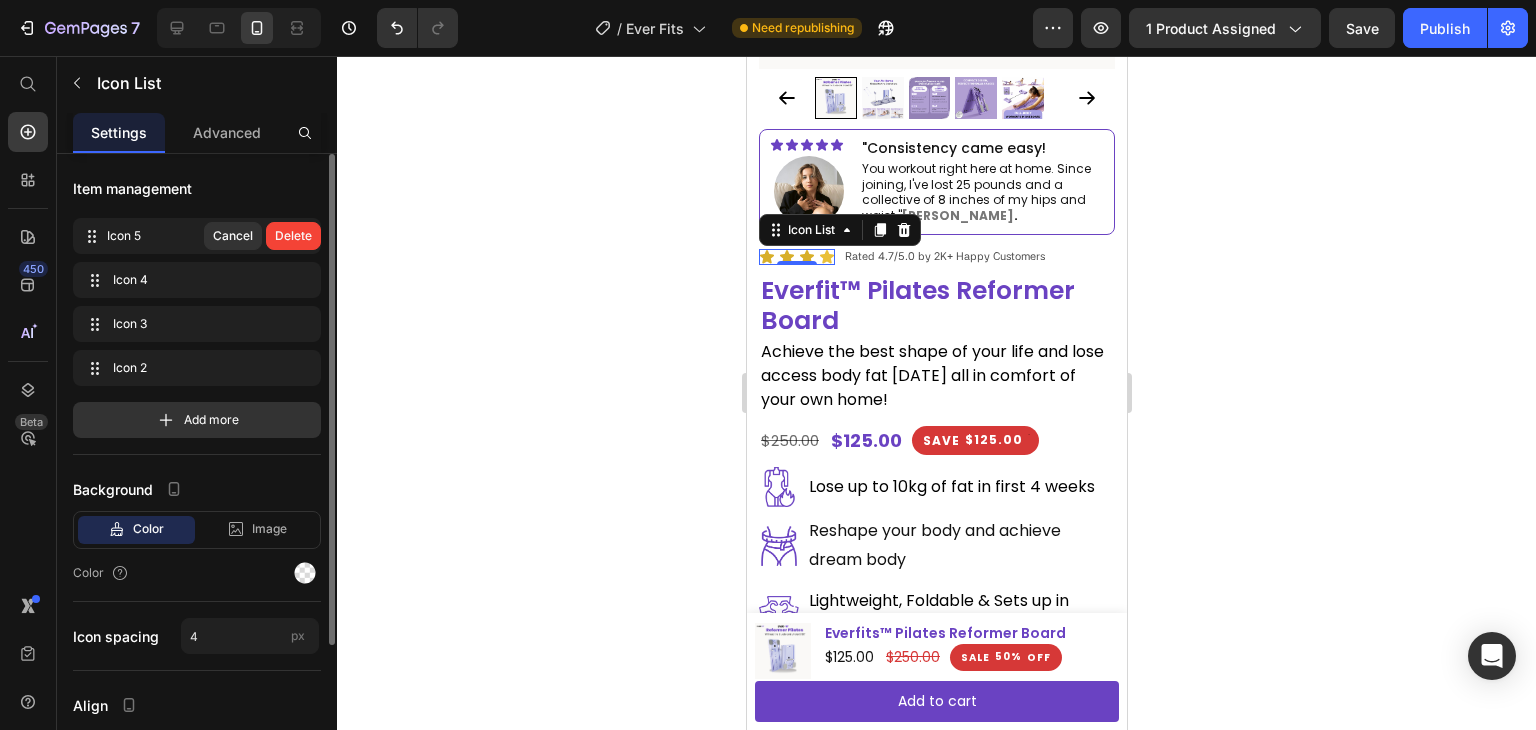 click on "Delete" at bounding box center [293, 236] 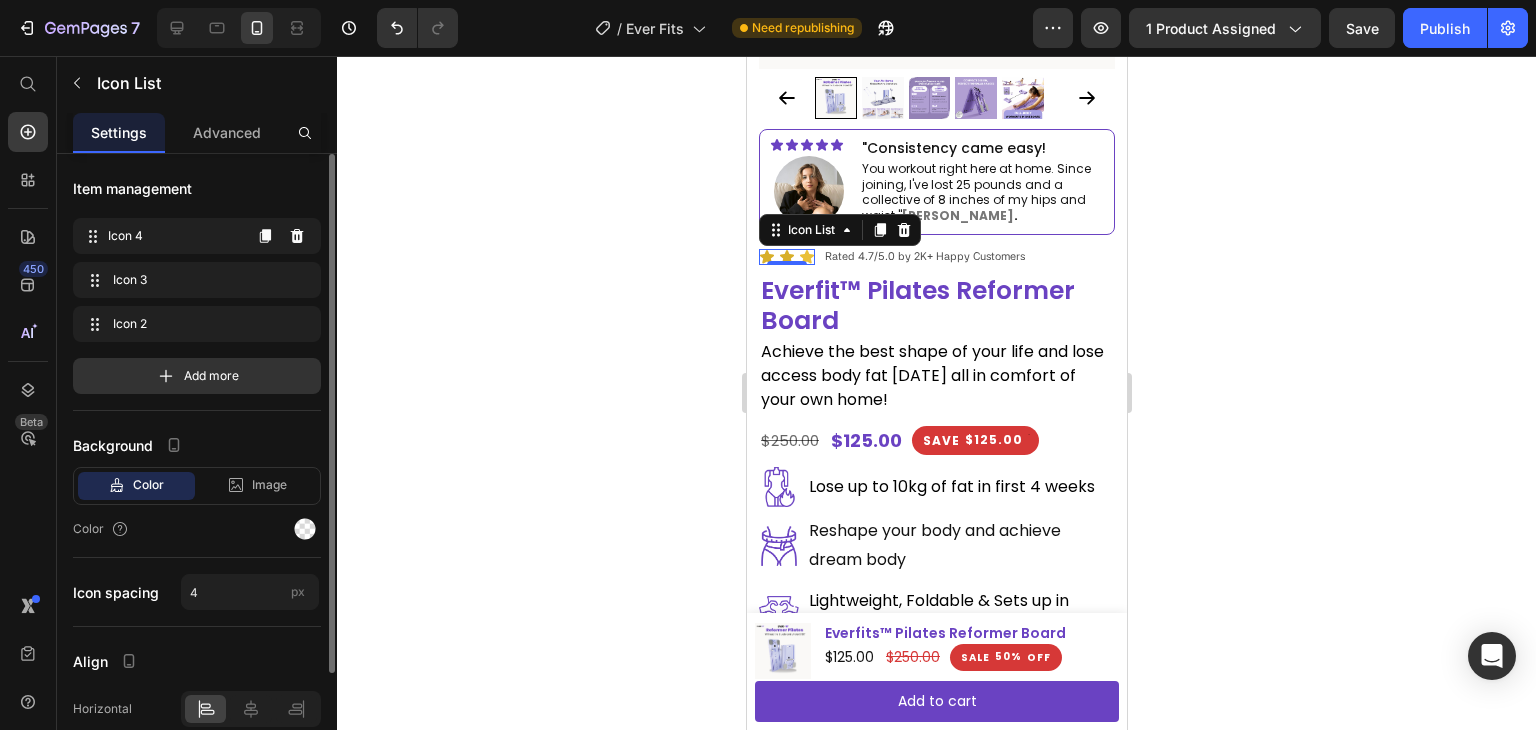click 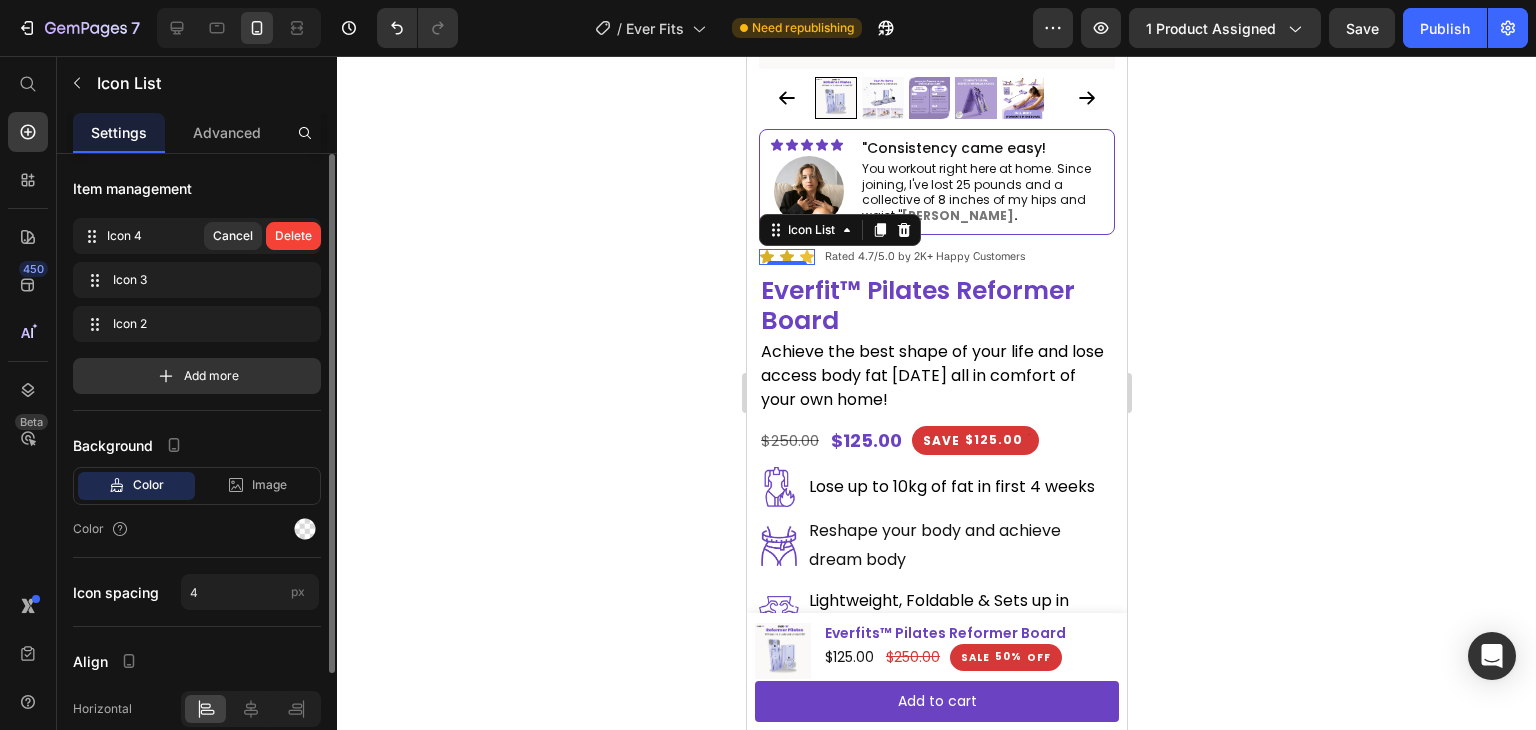 click on "Delete" at bounding box center [293, 236] 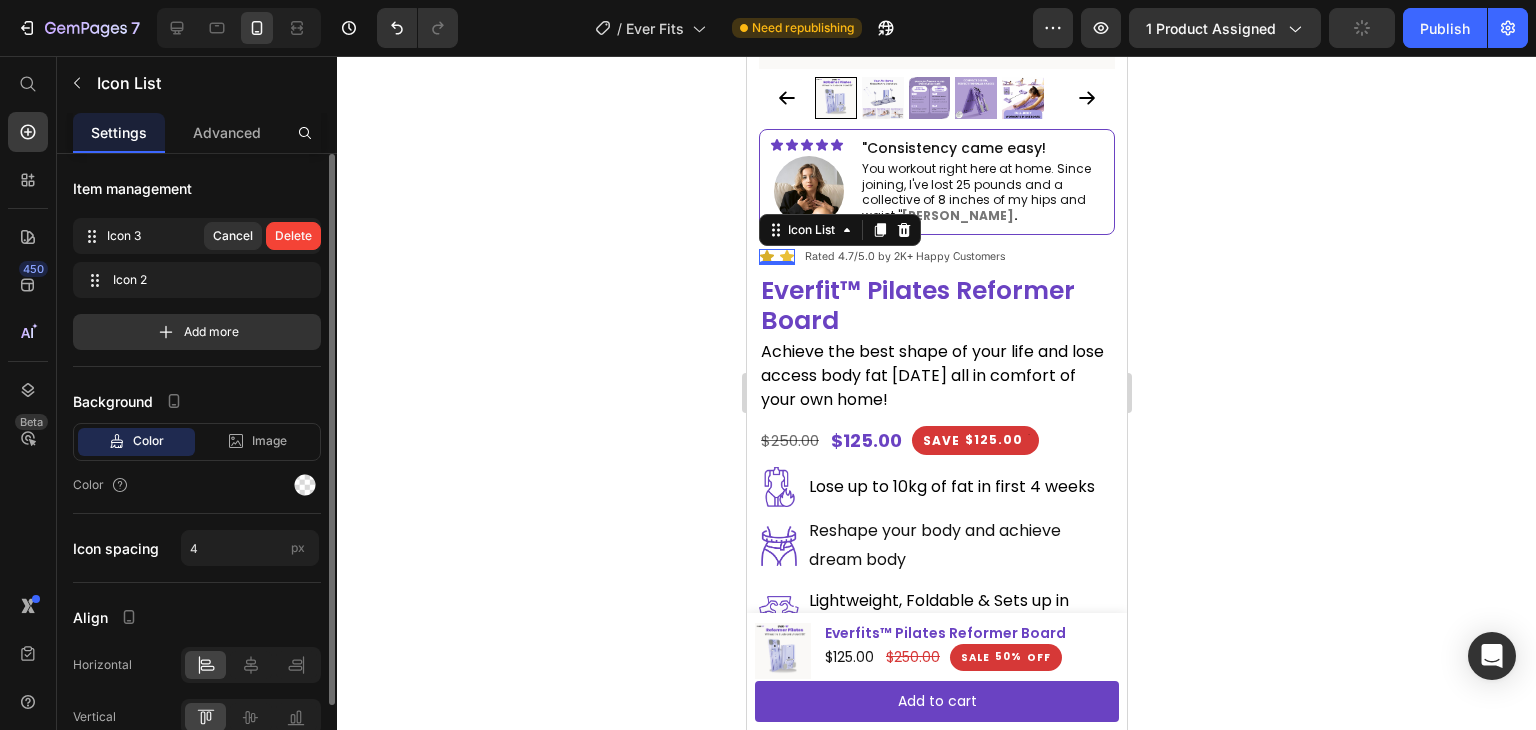 click on "Delete" at bounding box center (293, 236) 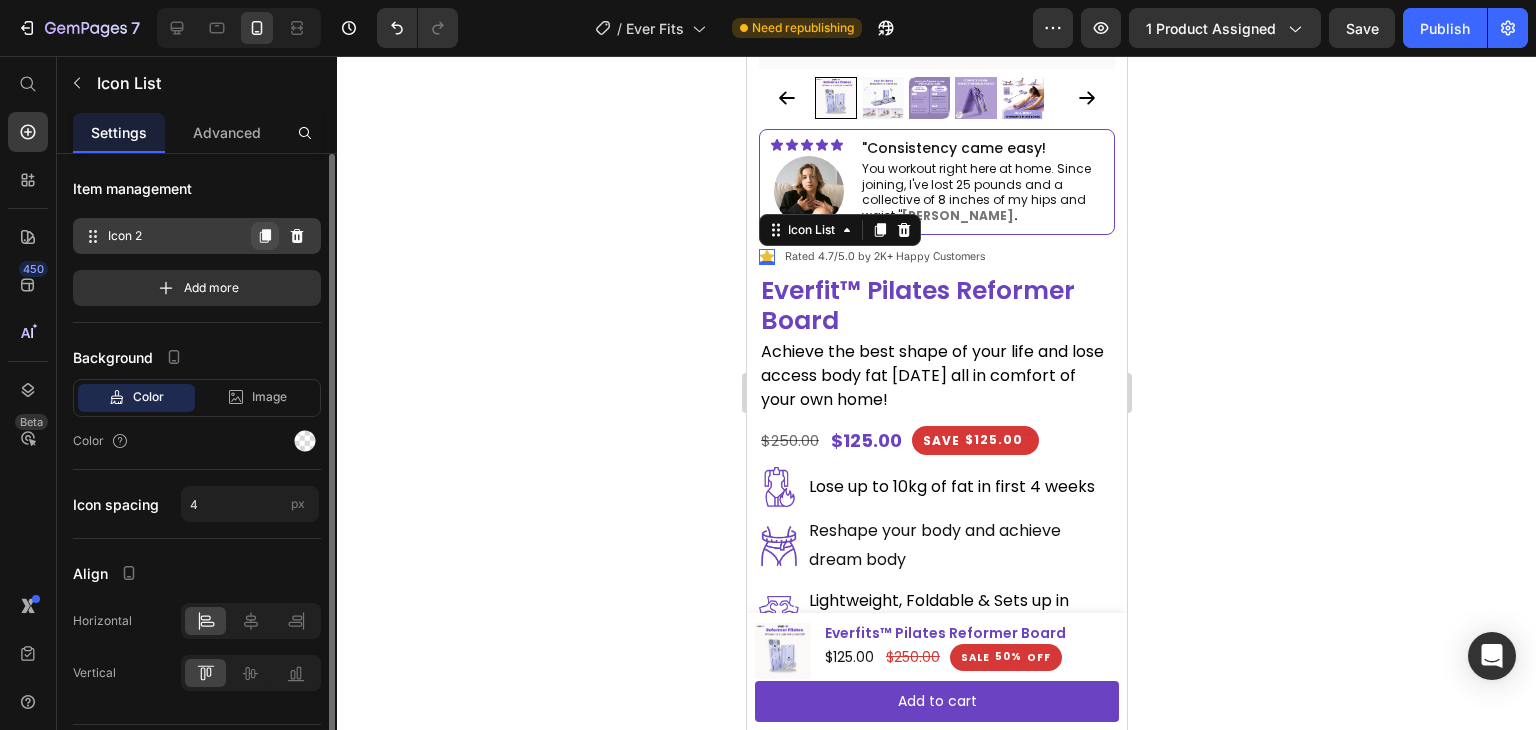click 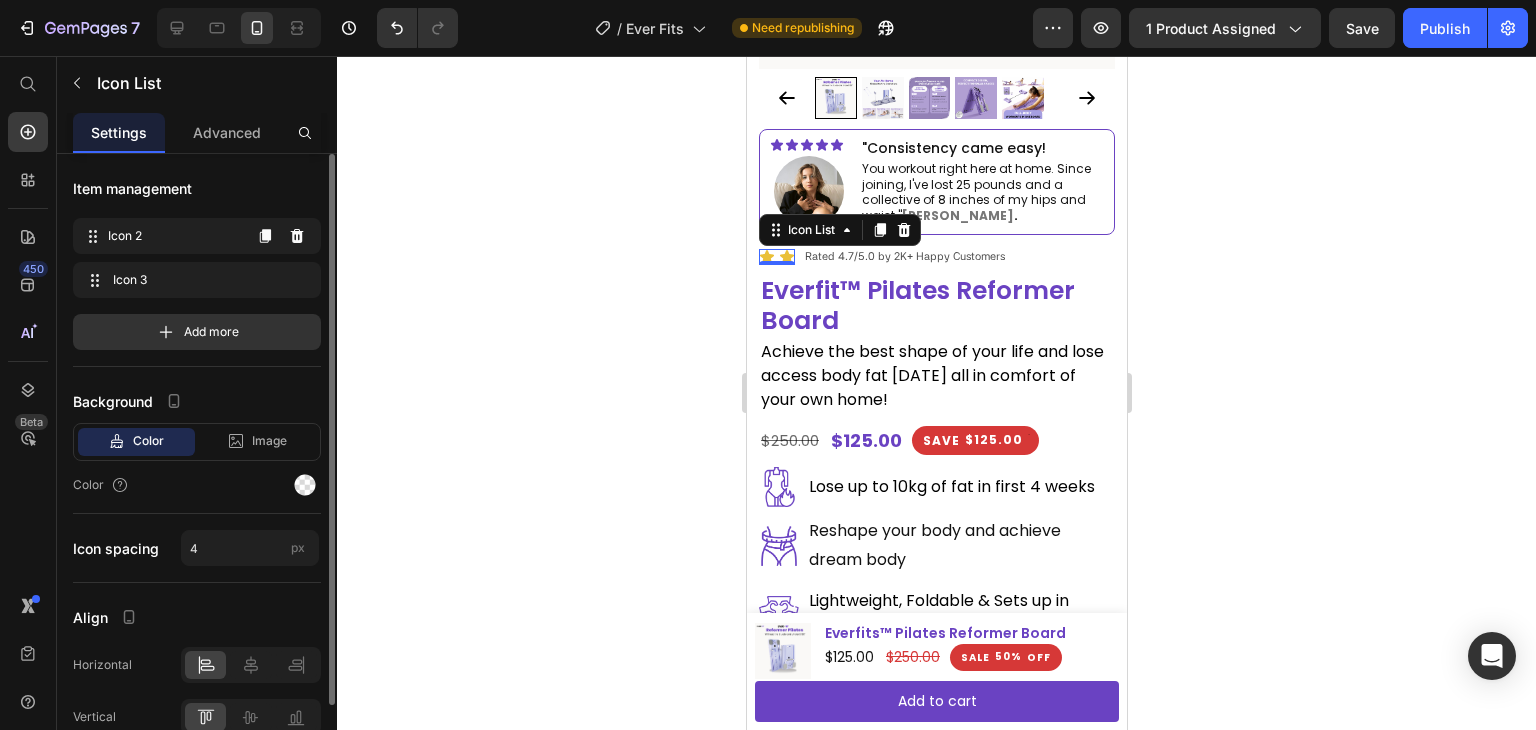 click 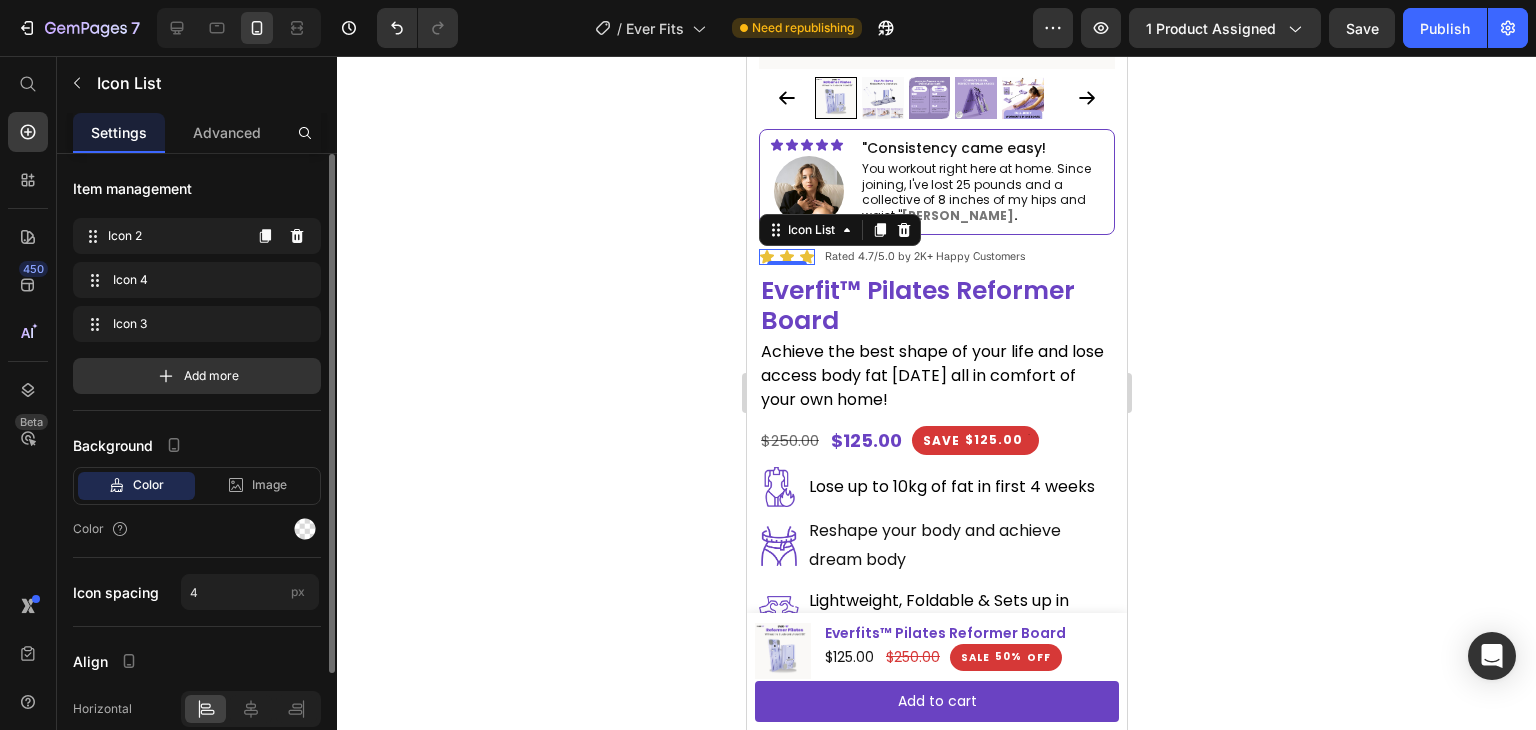 click 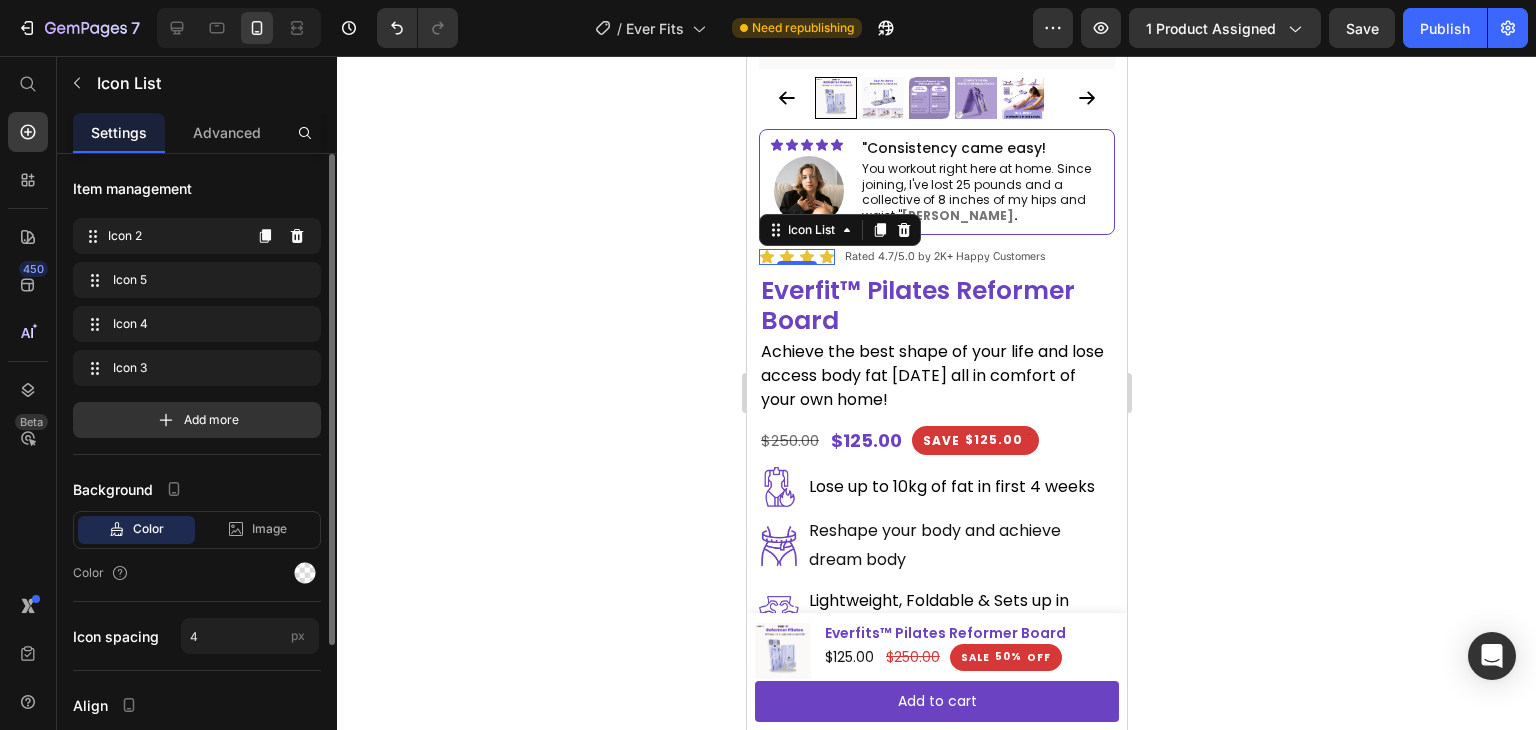 click 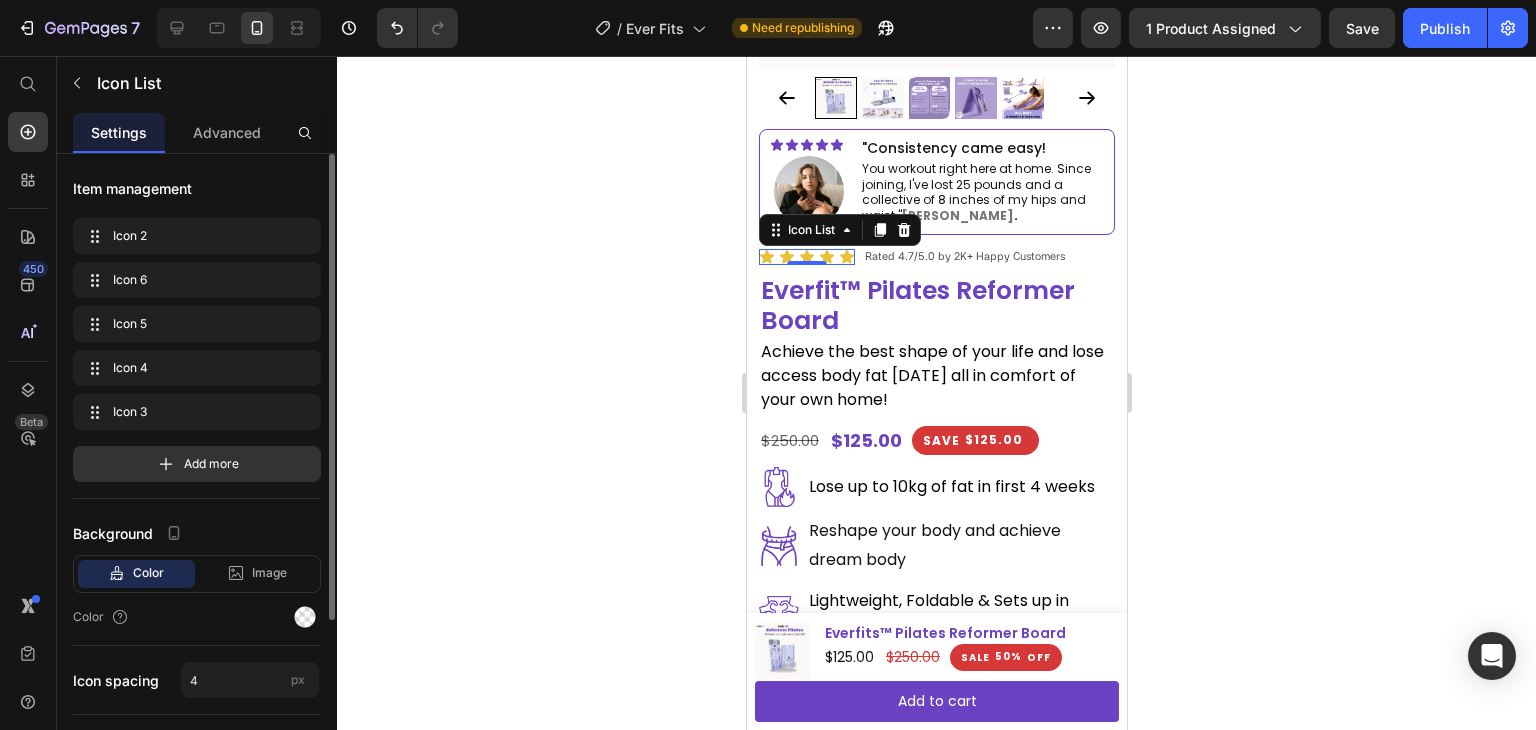 click on "Background Color Image Video  Color" 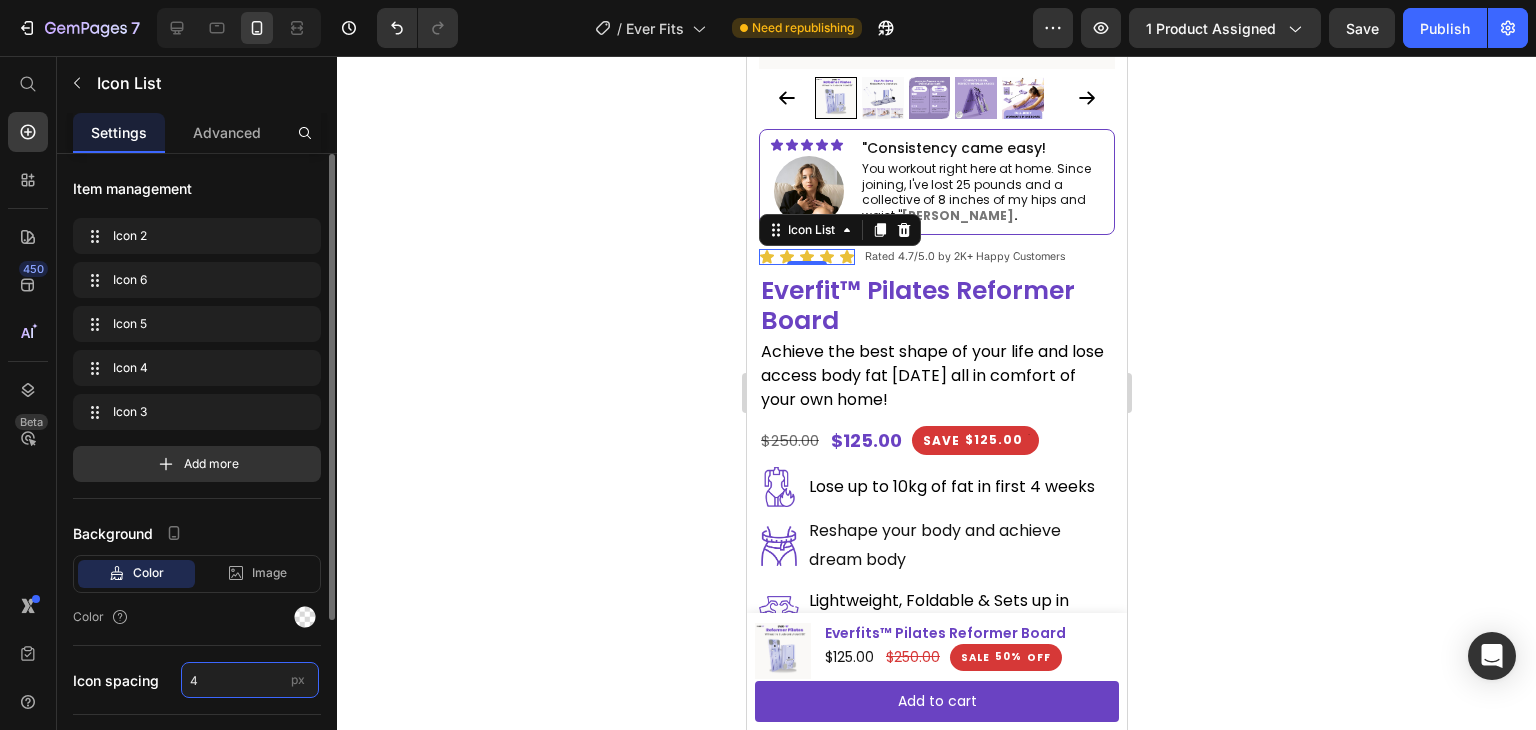 click on "4" at bounding box center (250, 680) 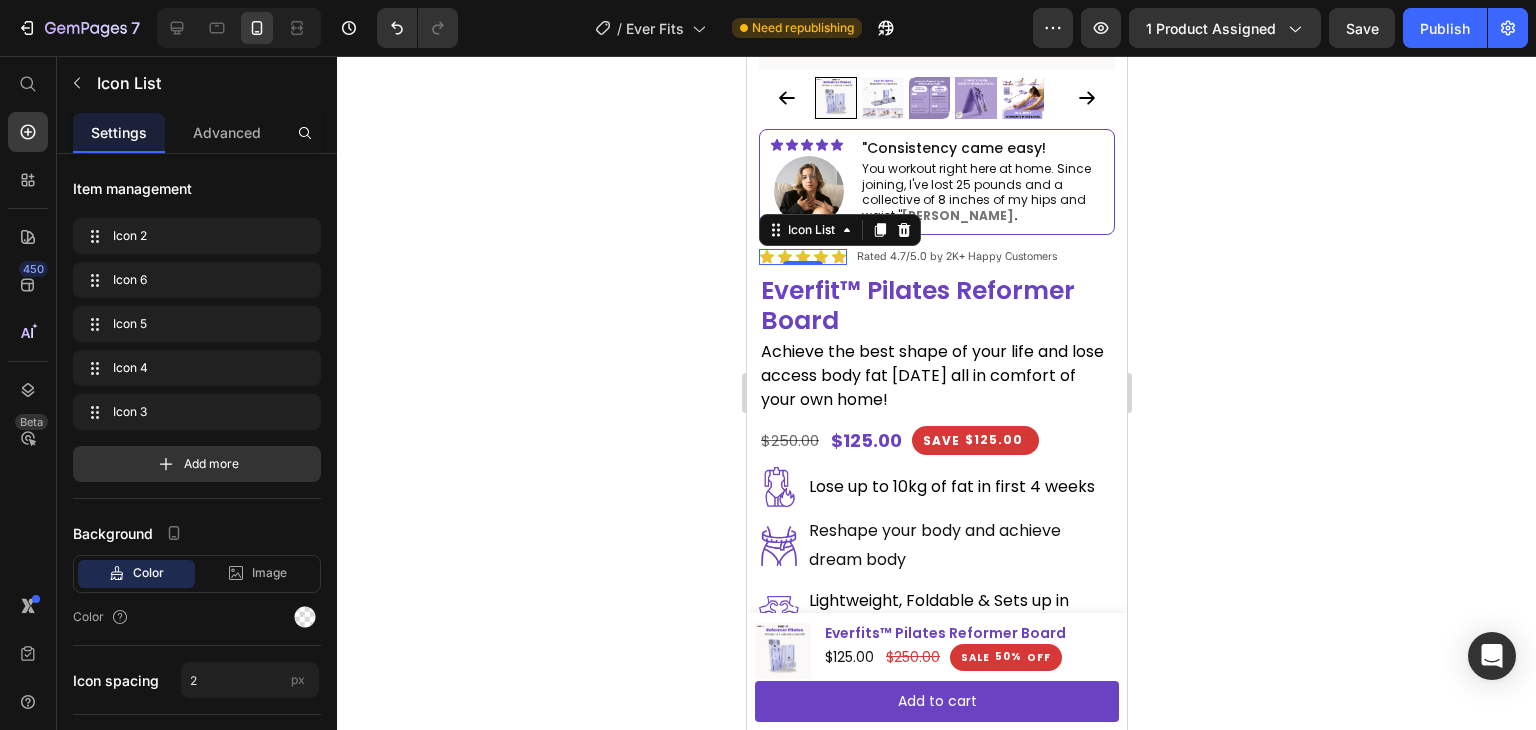 click 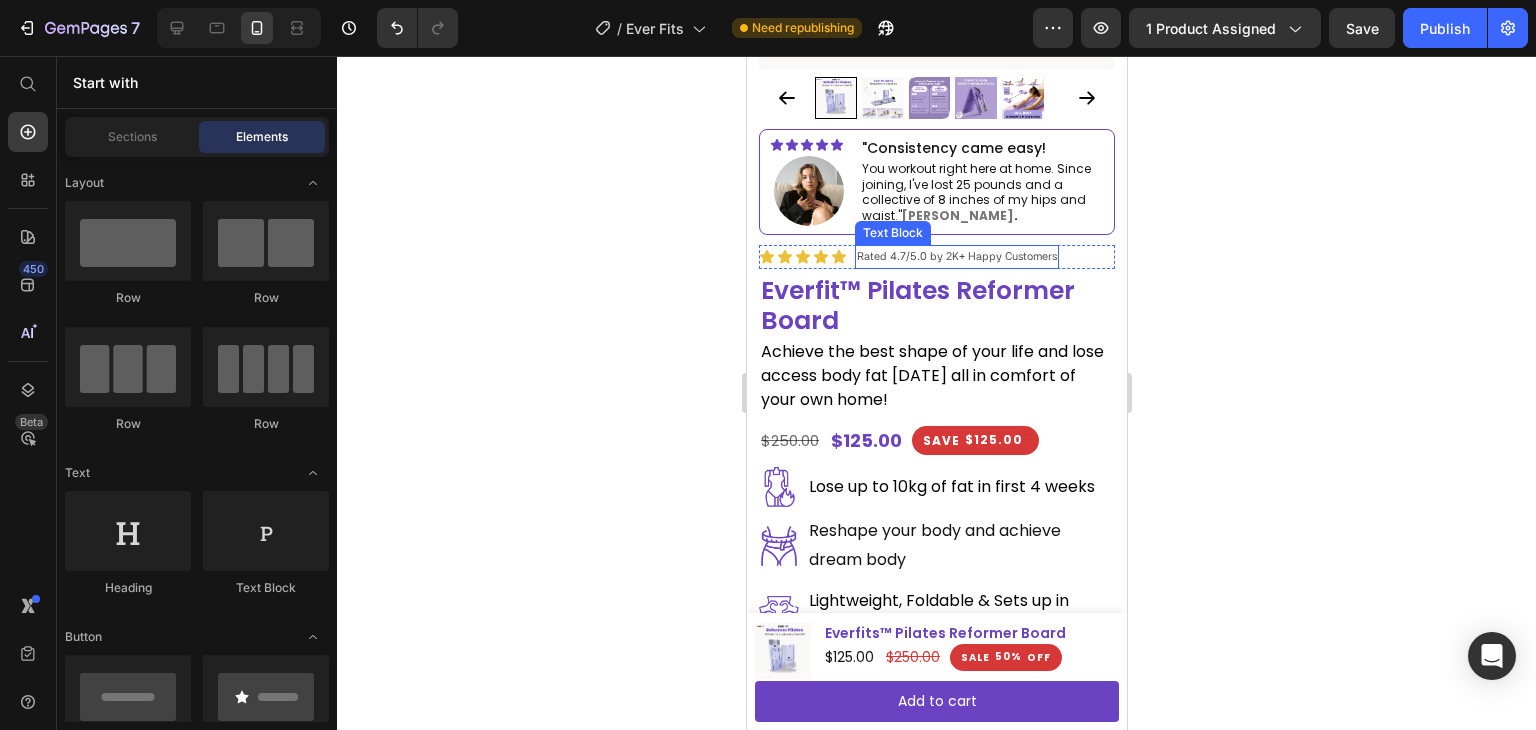 click on "Rated 4.7/5.0 by 2K+ Happy Customers" at bounding box center [956, 257] 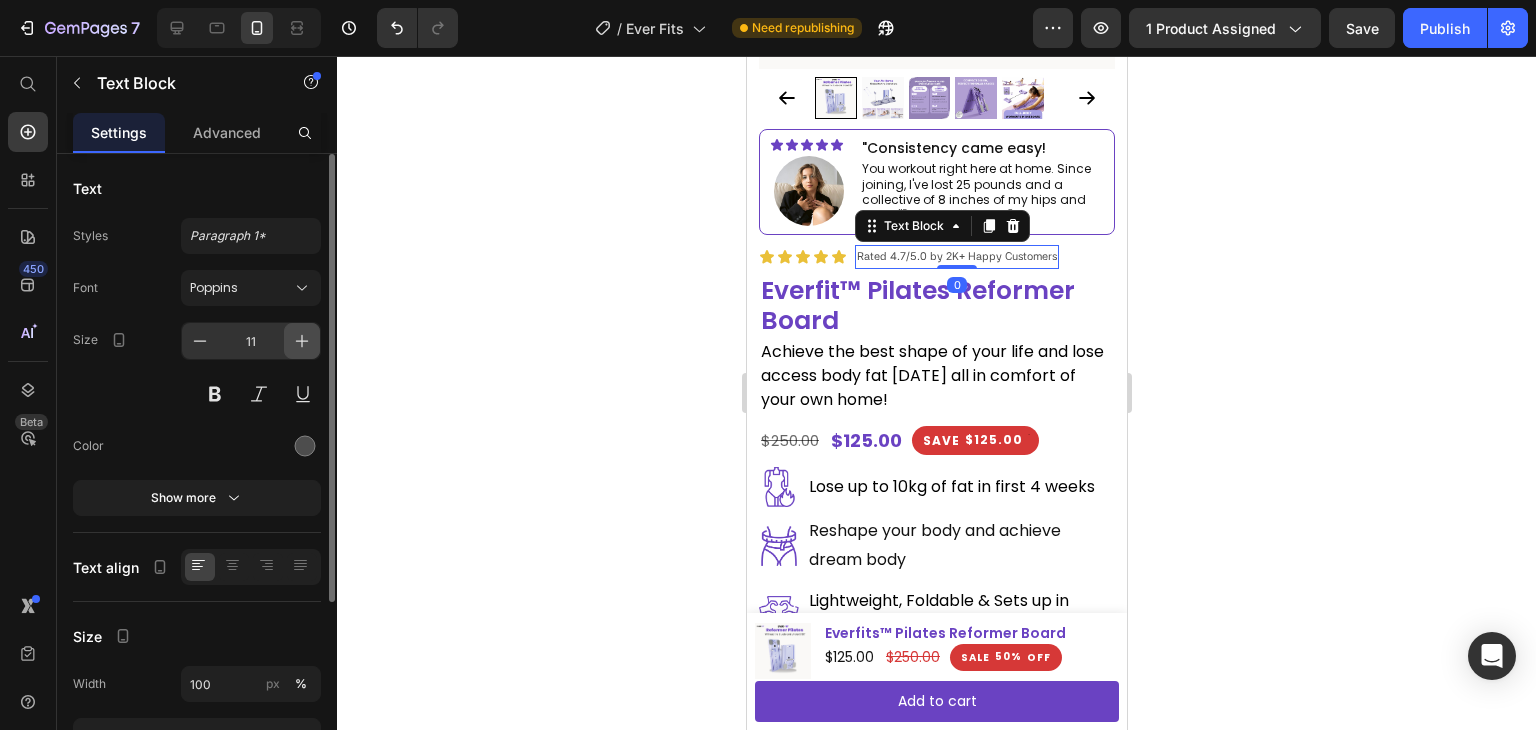 click at bounding box center (302, 341) 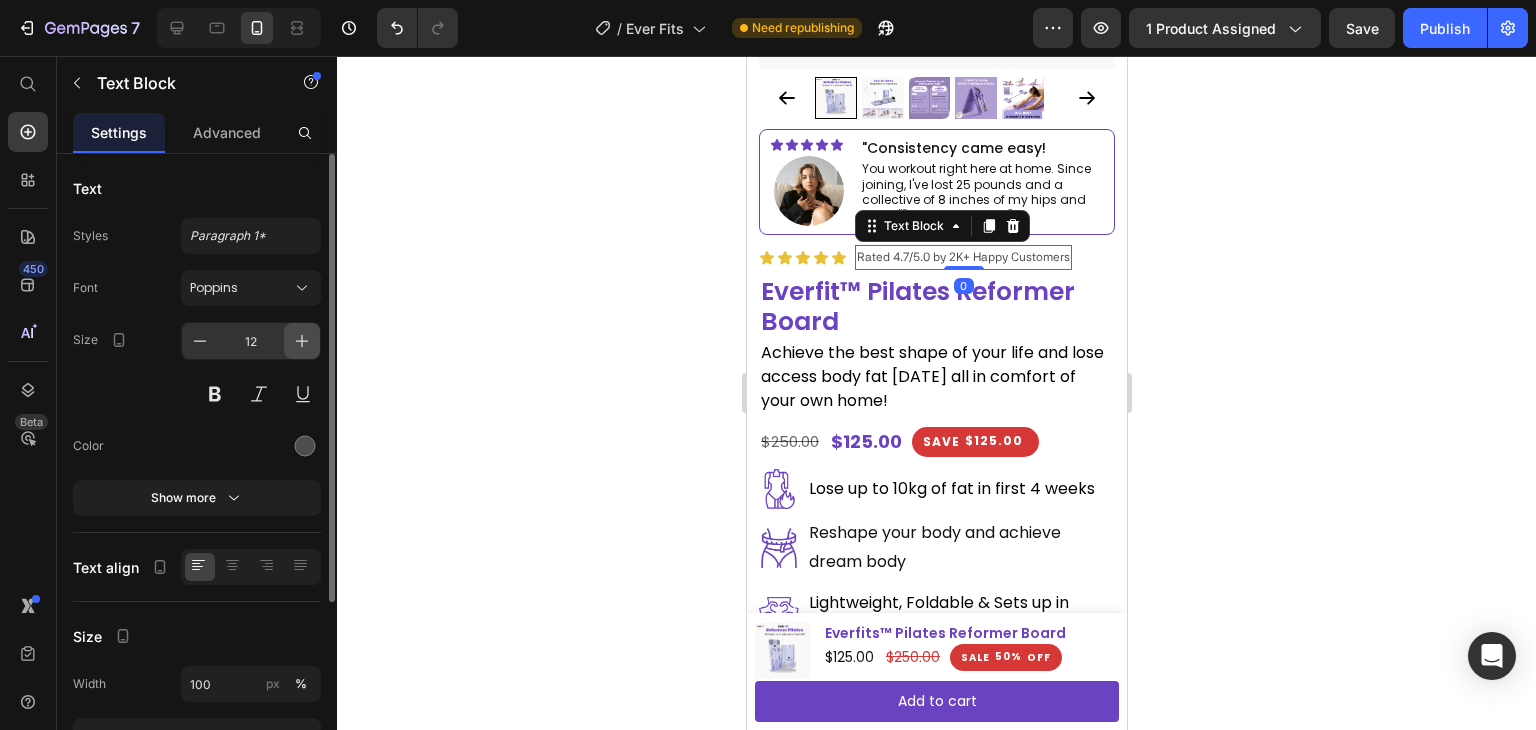 click at bounding box center [302, 341] 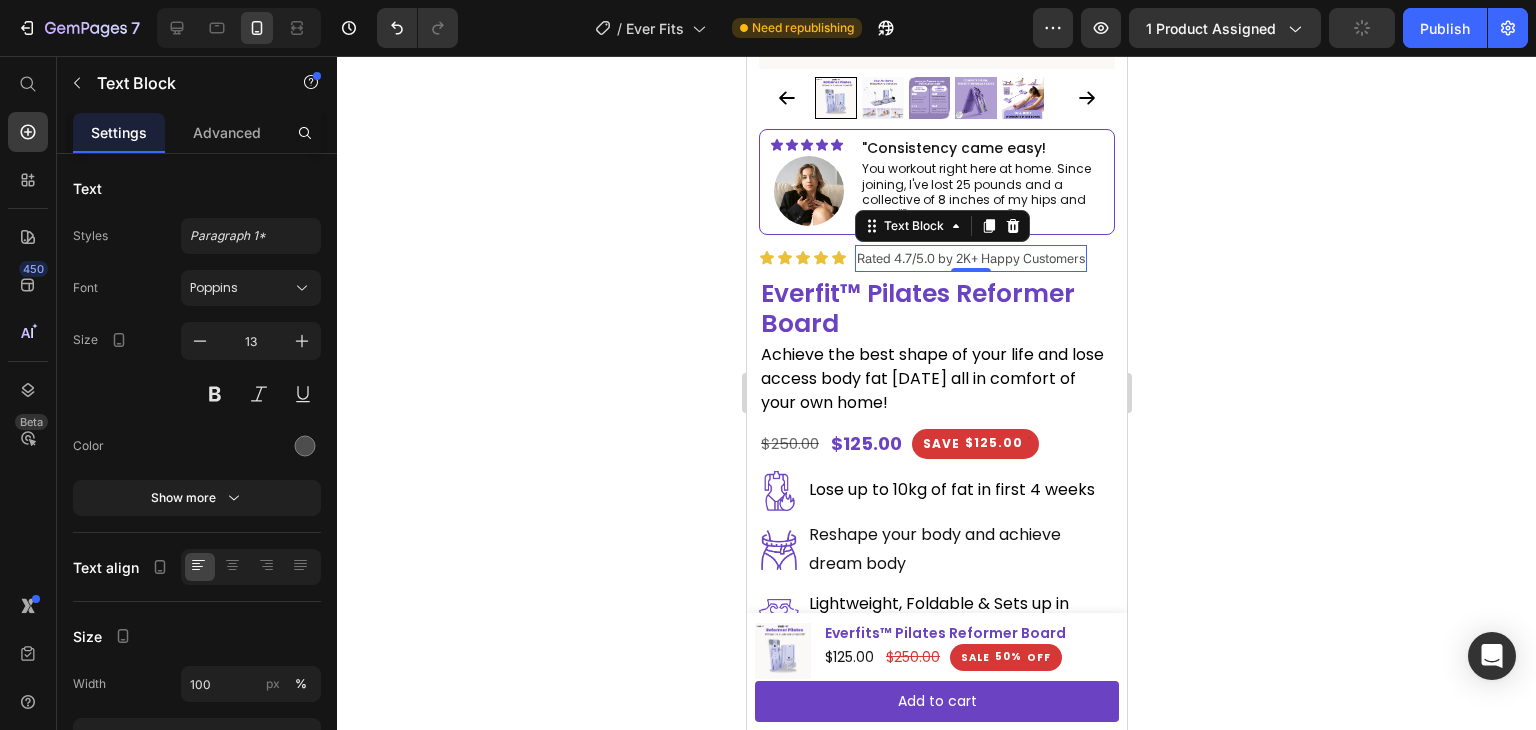 click 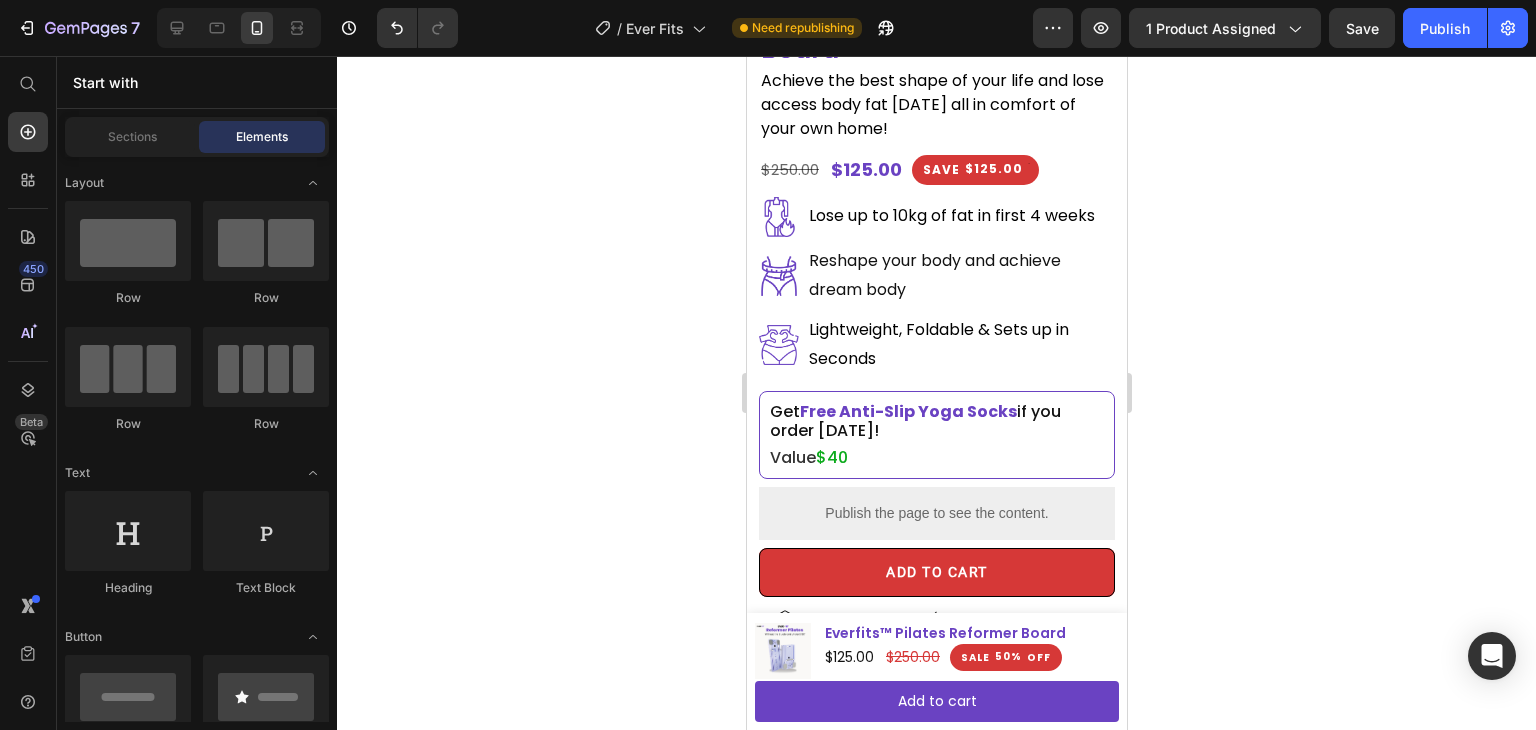 scroll, scrollTop: 600, scrollLeft: 0, axis: vertical 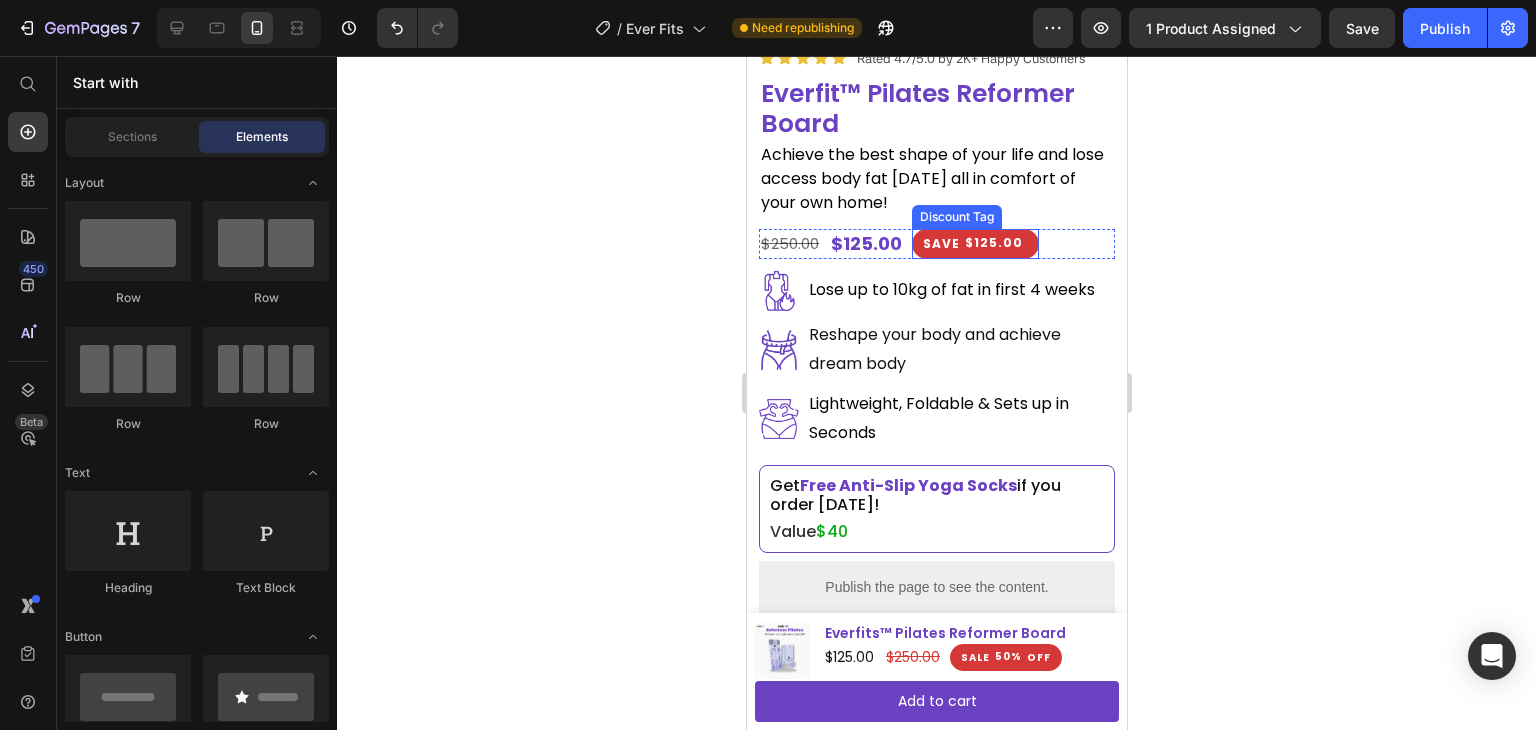 click on "$125.00" at bounding box center (993, 243) 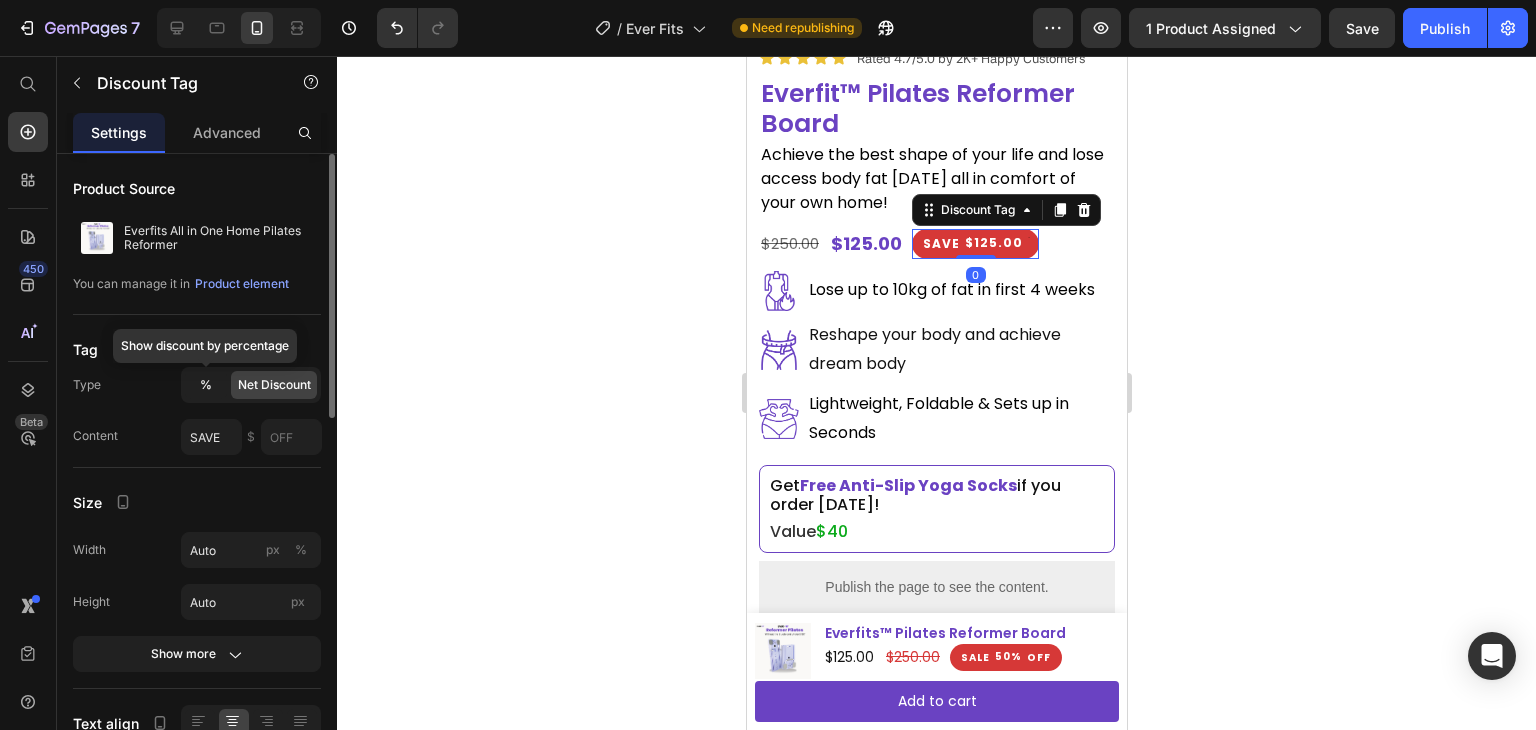 click on "%" 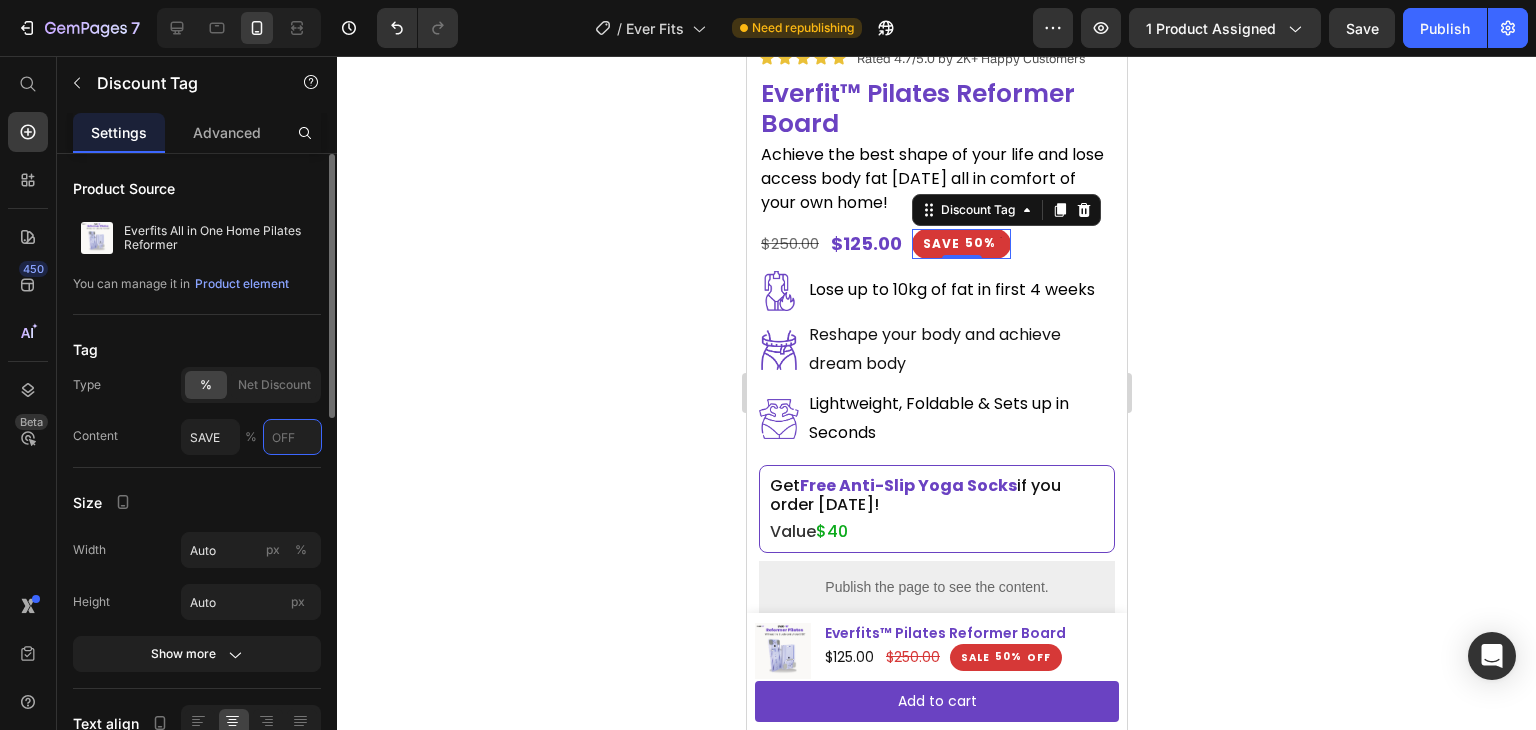 click at bounding box center [292, 437] 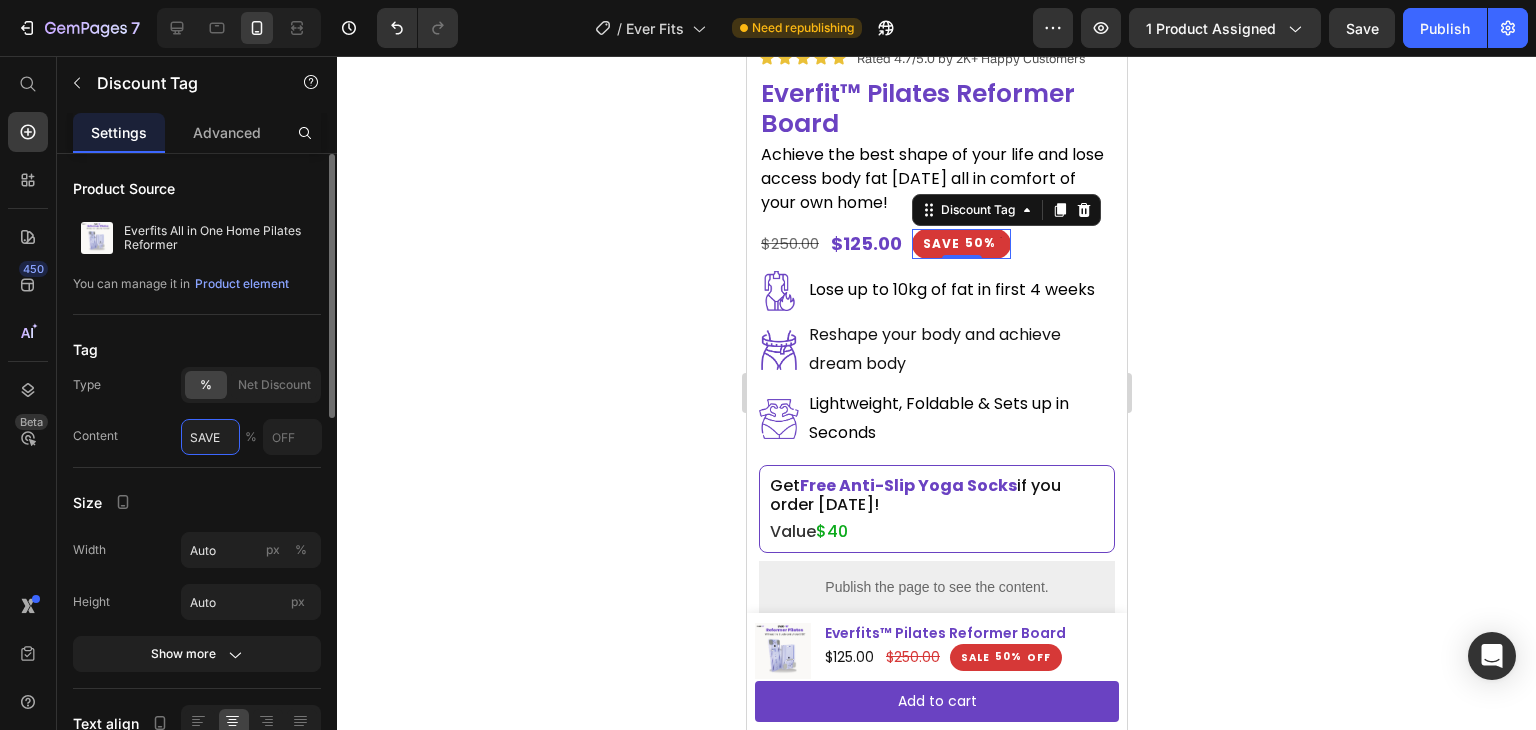 click on "SAVE" at bounding box center [210, 437] 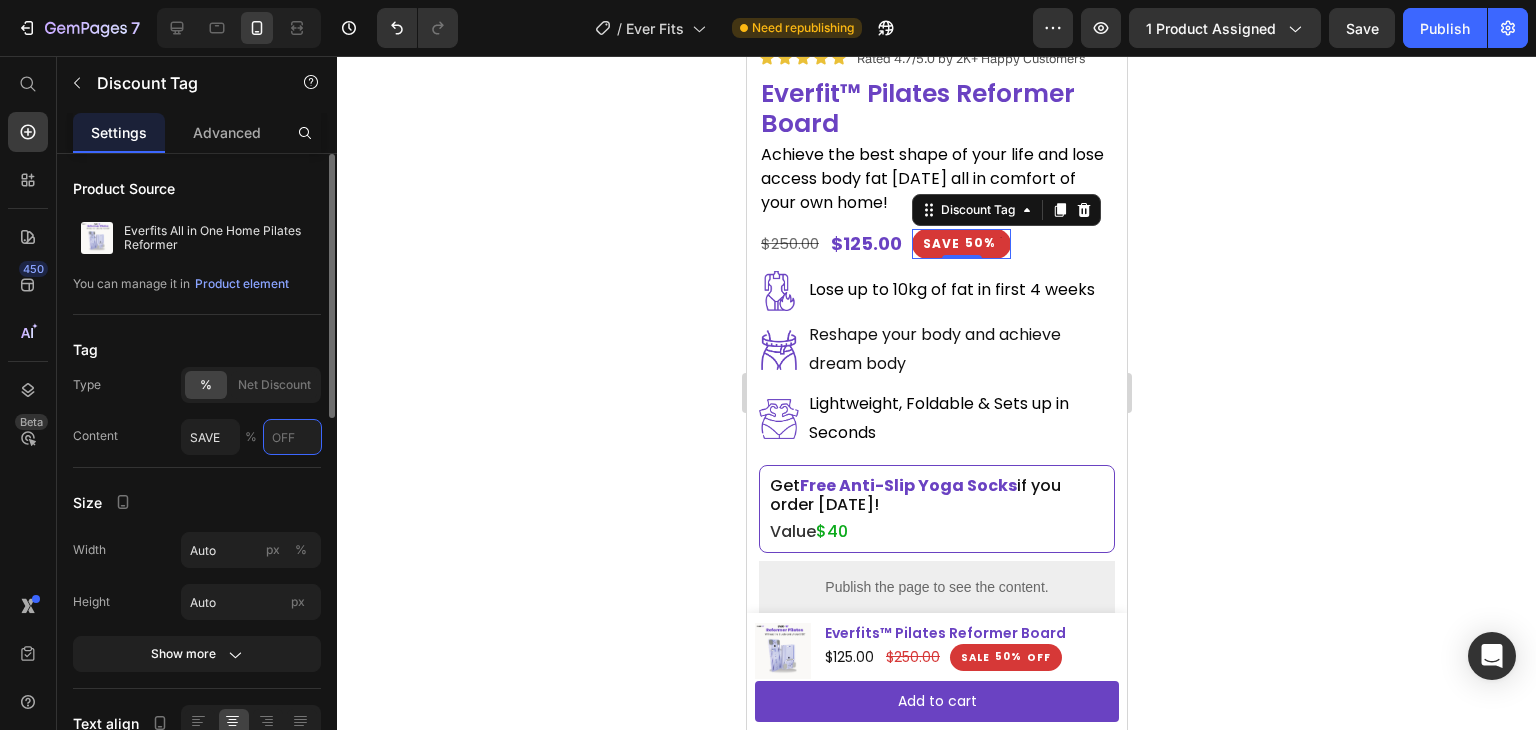 click at bounding box center (292, 437) 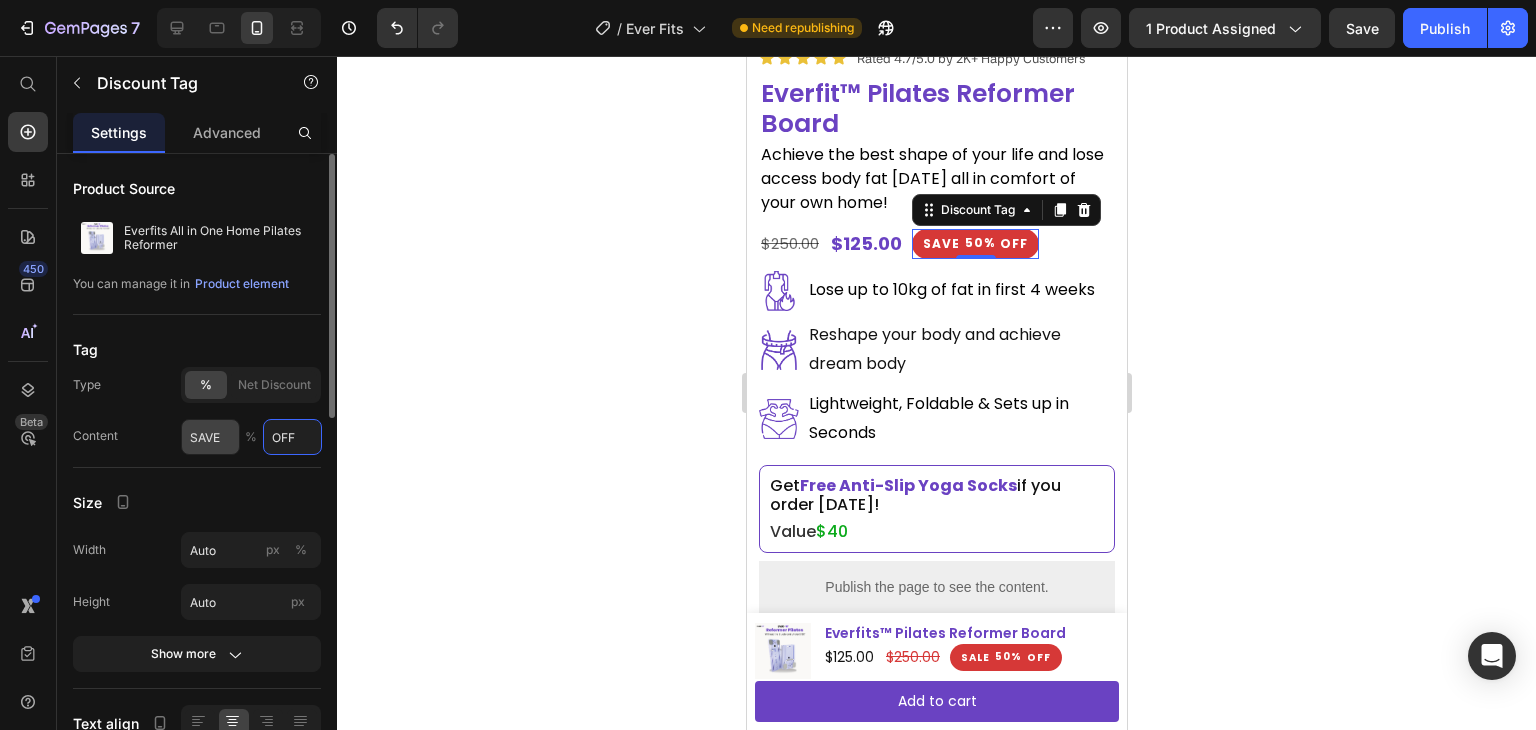 type on "OFF" 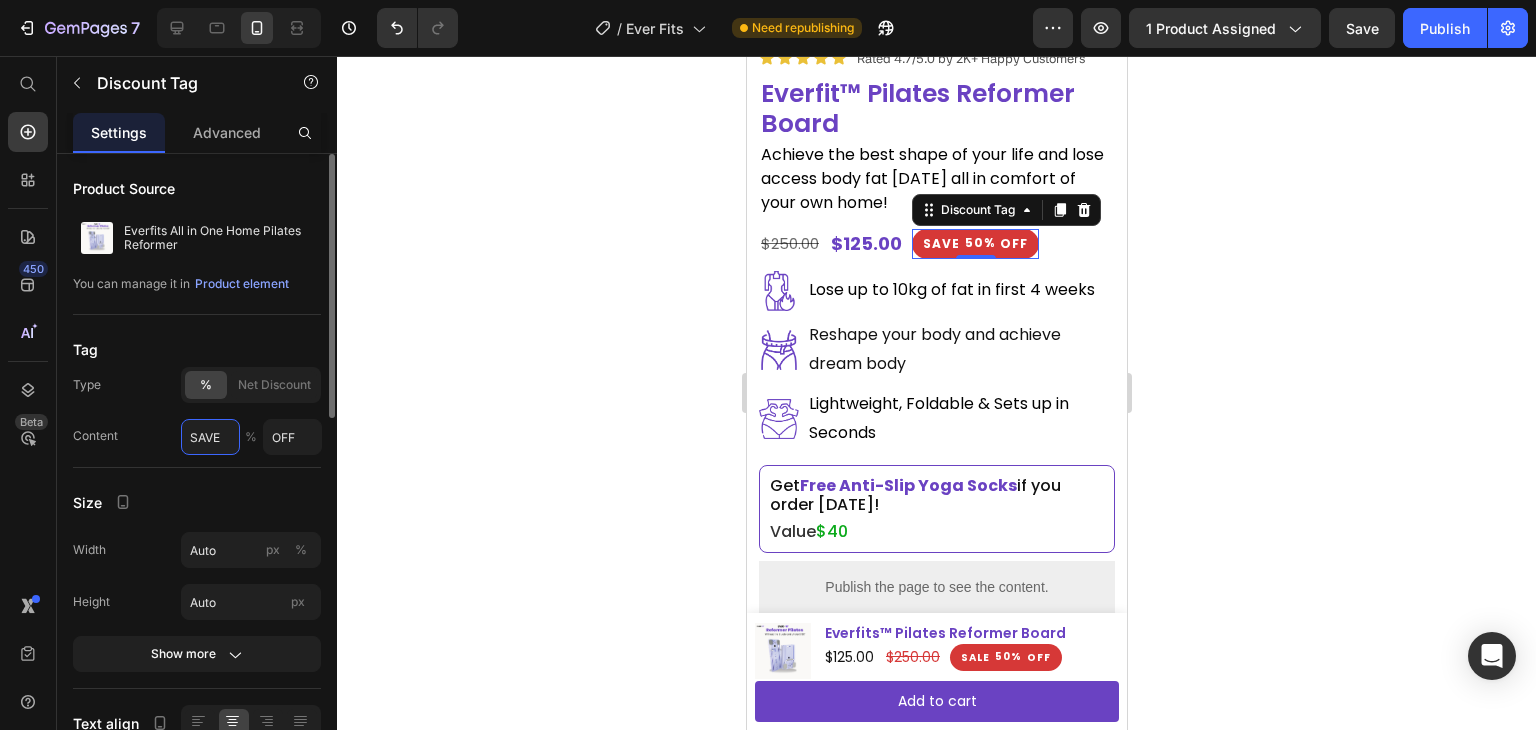 click on "SAVE" at bounding box center [210, 437] 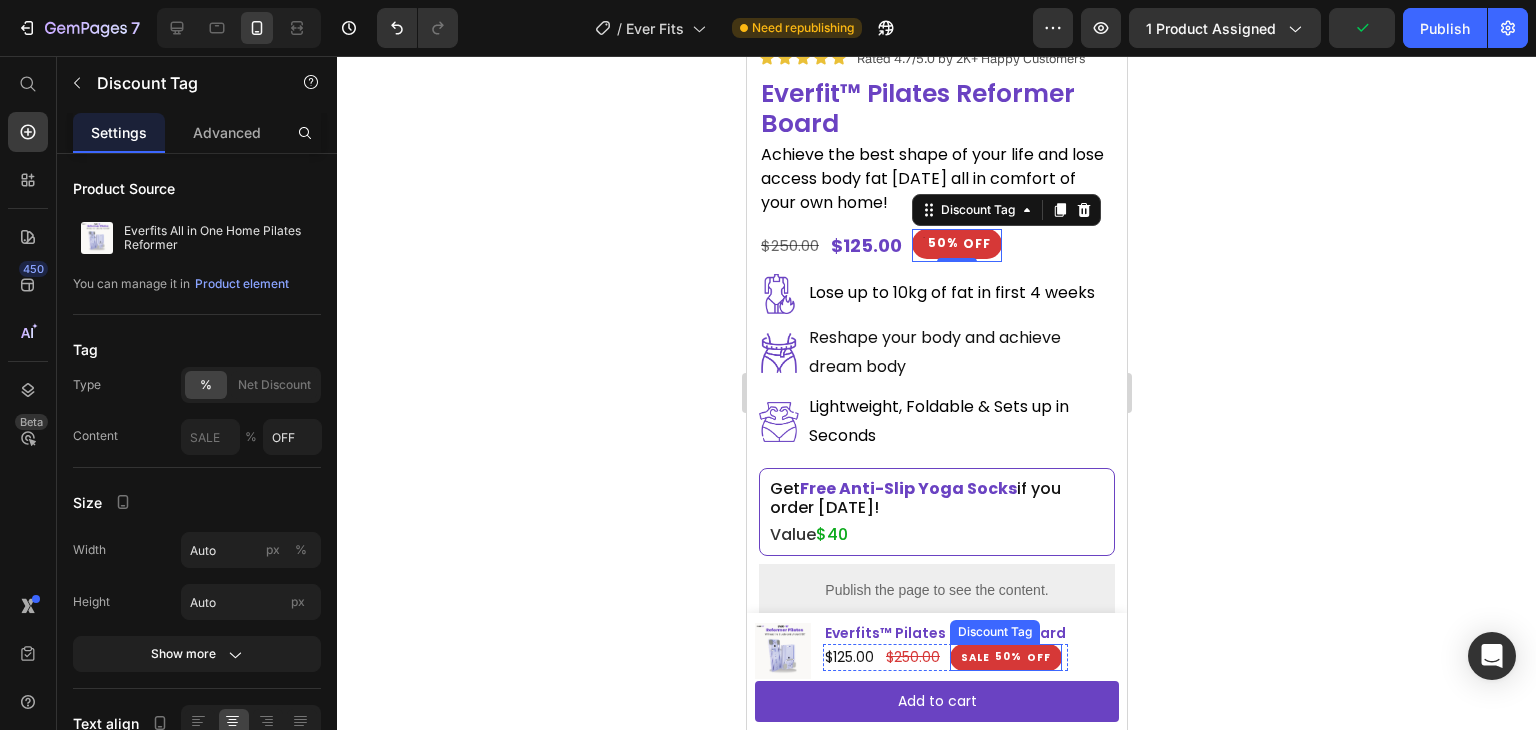 click on "50%" at bounding box center (1007, 656) 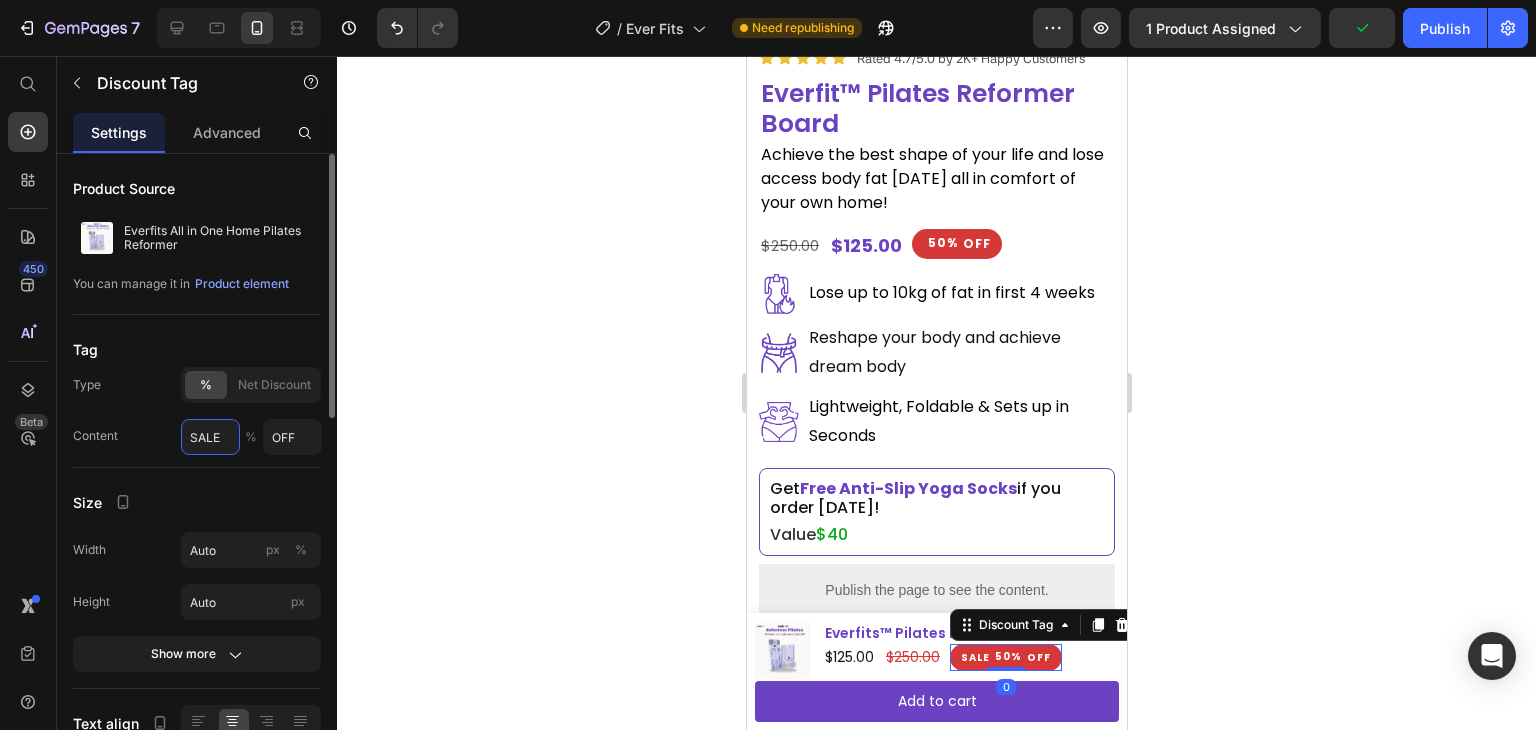 click on "SALE" at bounding box center (210, 437) 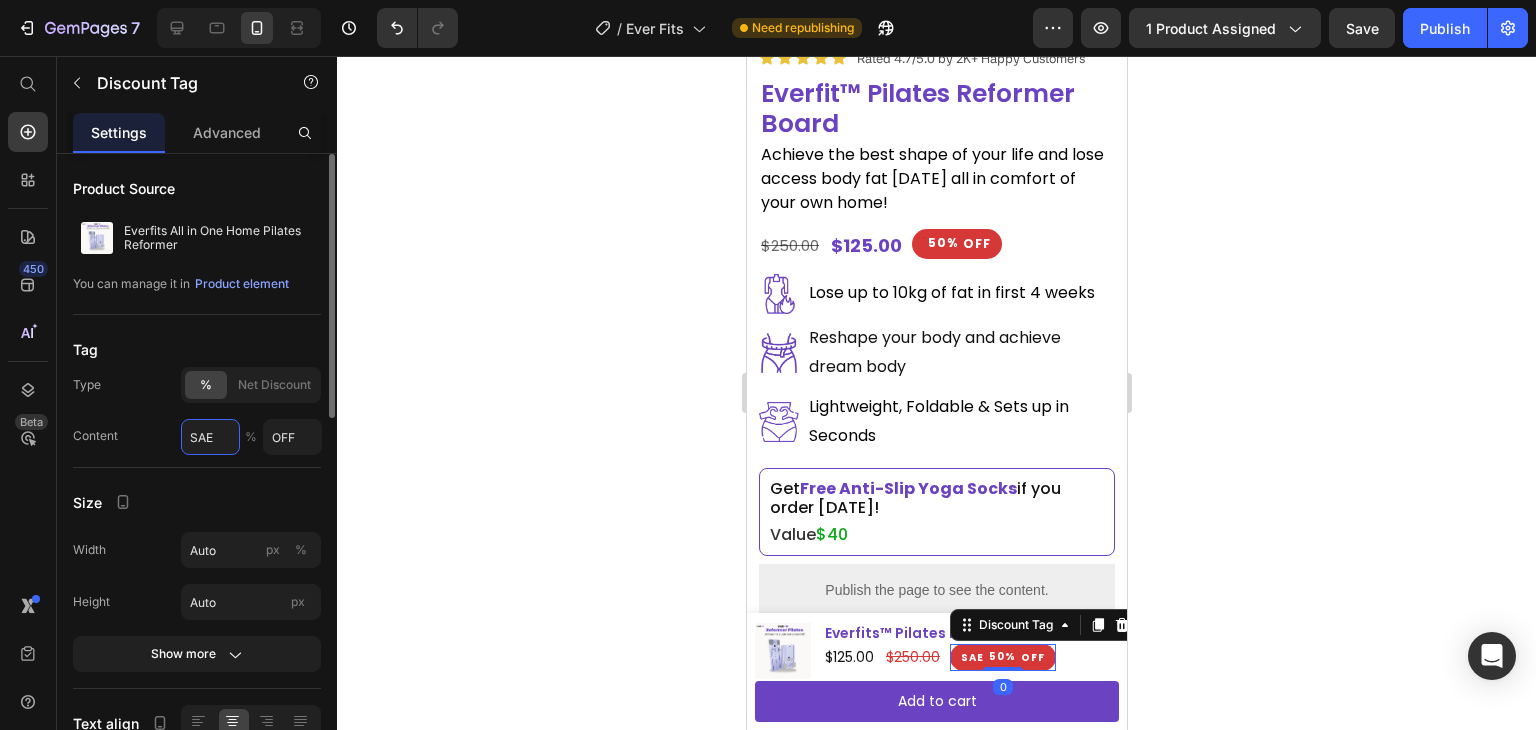 click on "SAE" at bounding box center (210, 437) 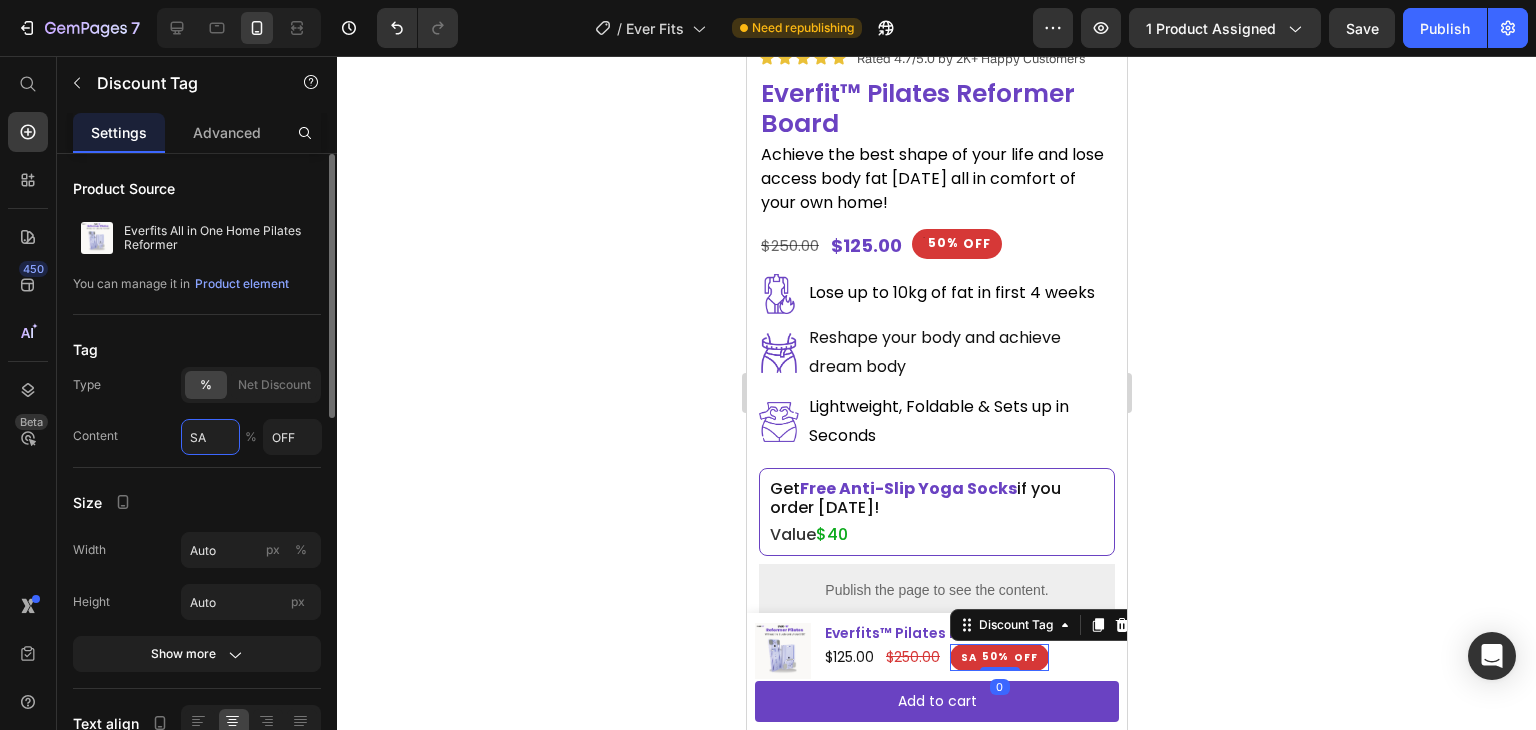 type on "S" 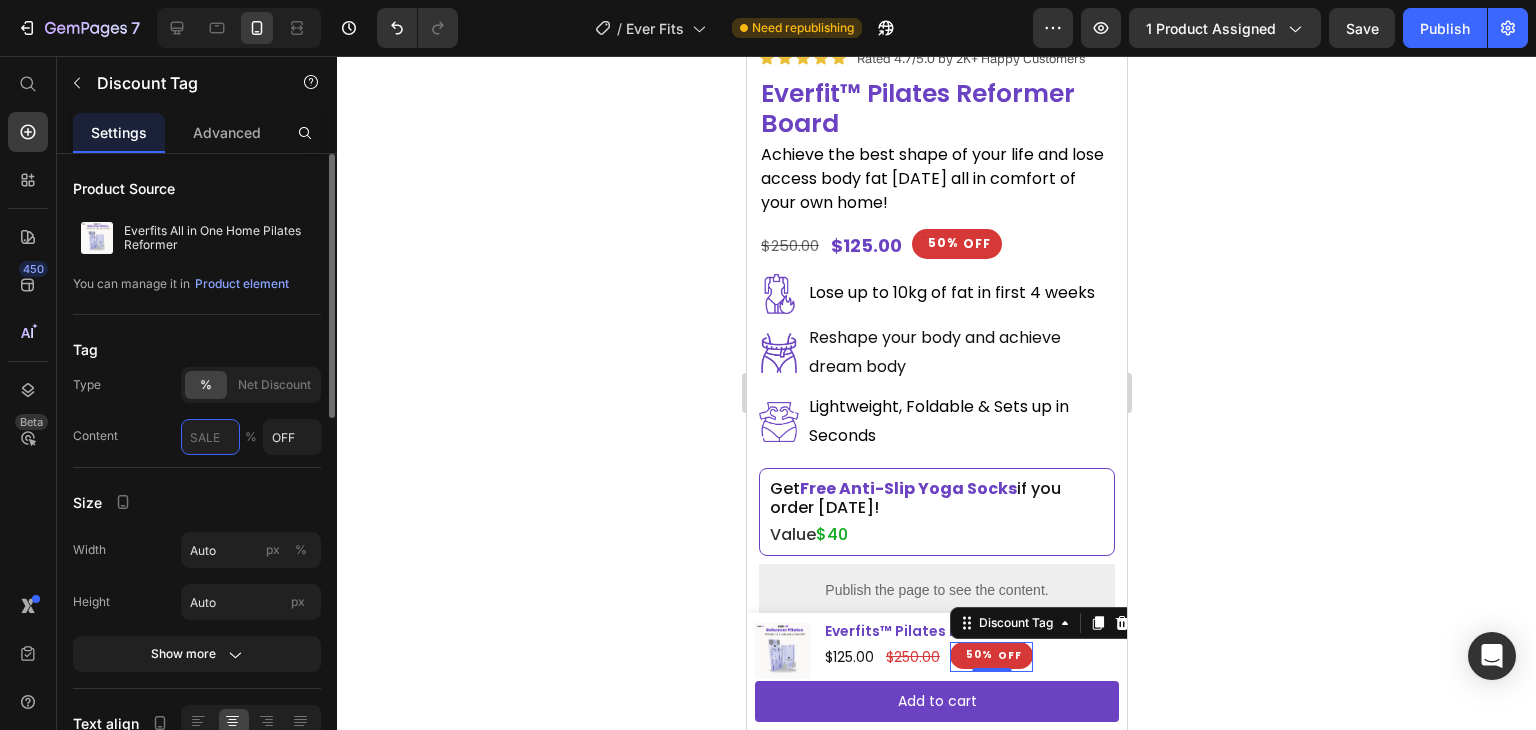 type 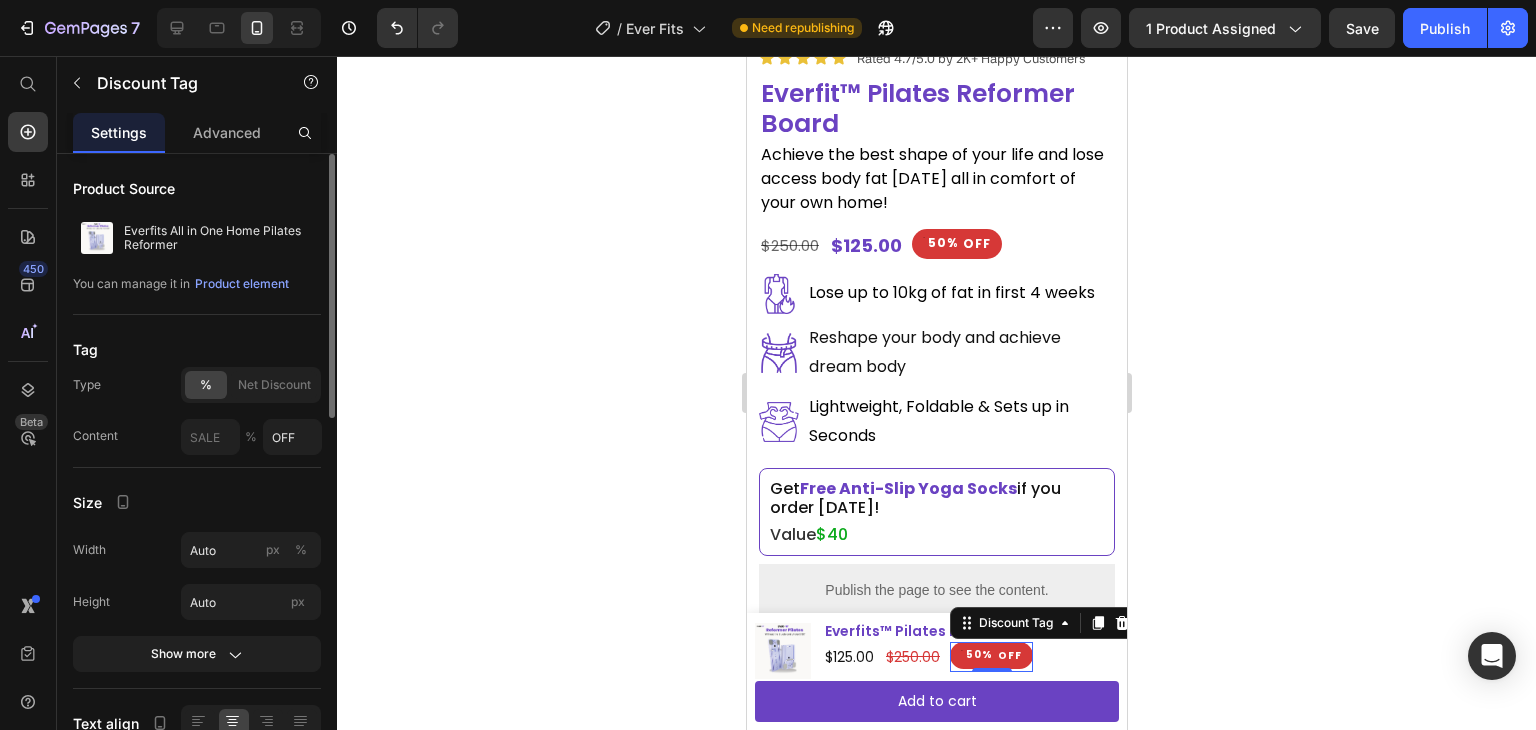 click on "Type % Net Discount" at bounding box center [197, 385] 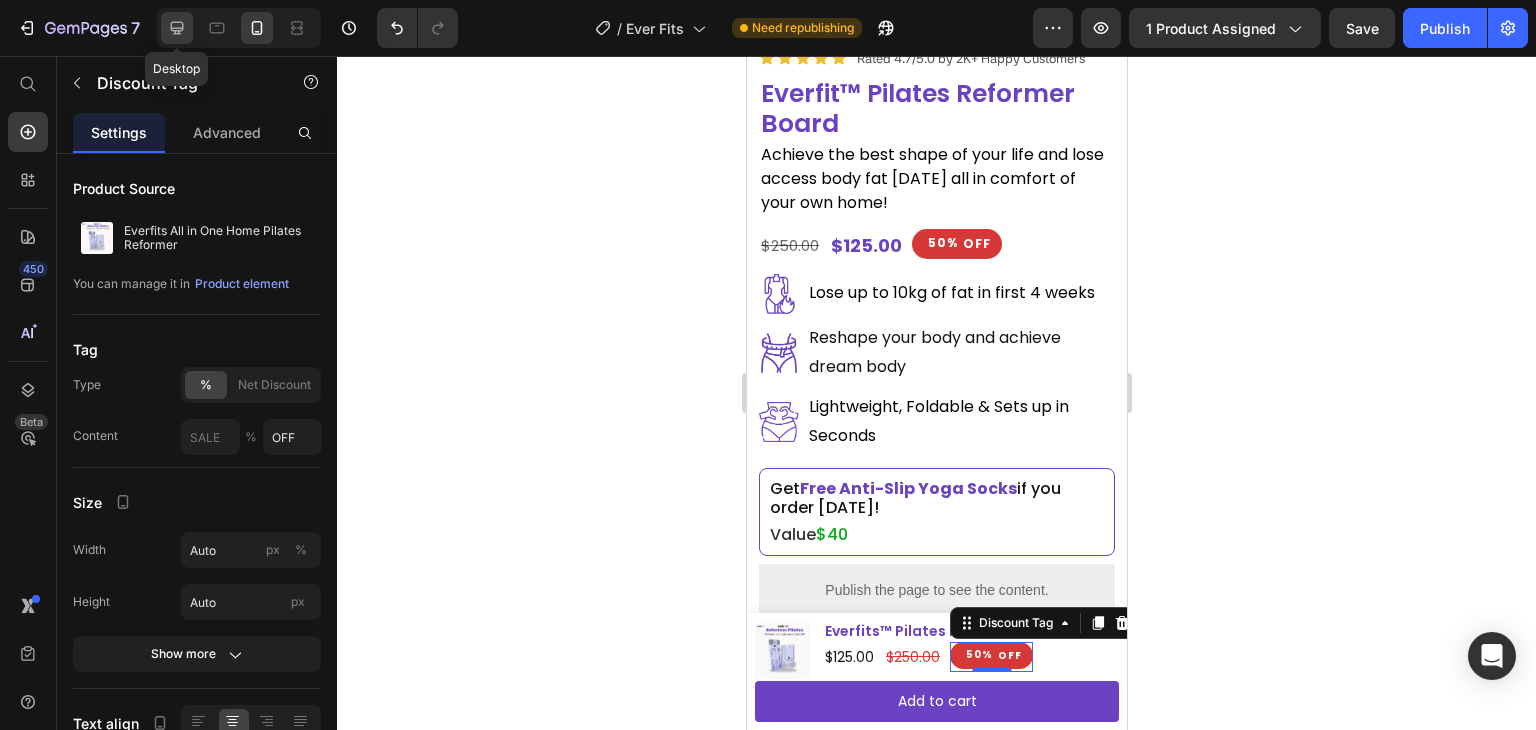 click 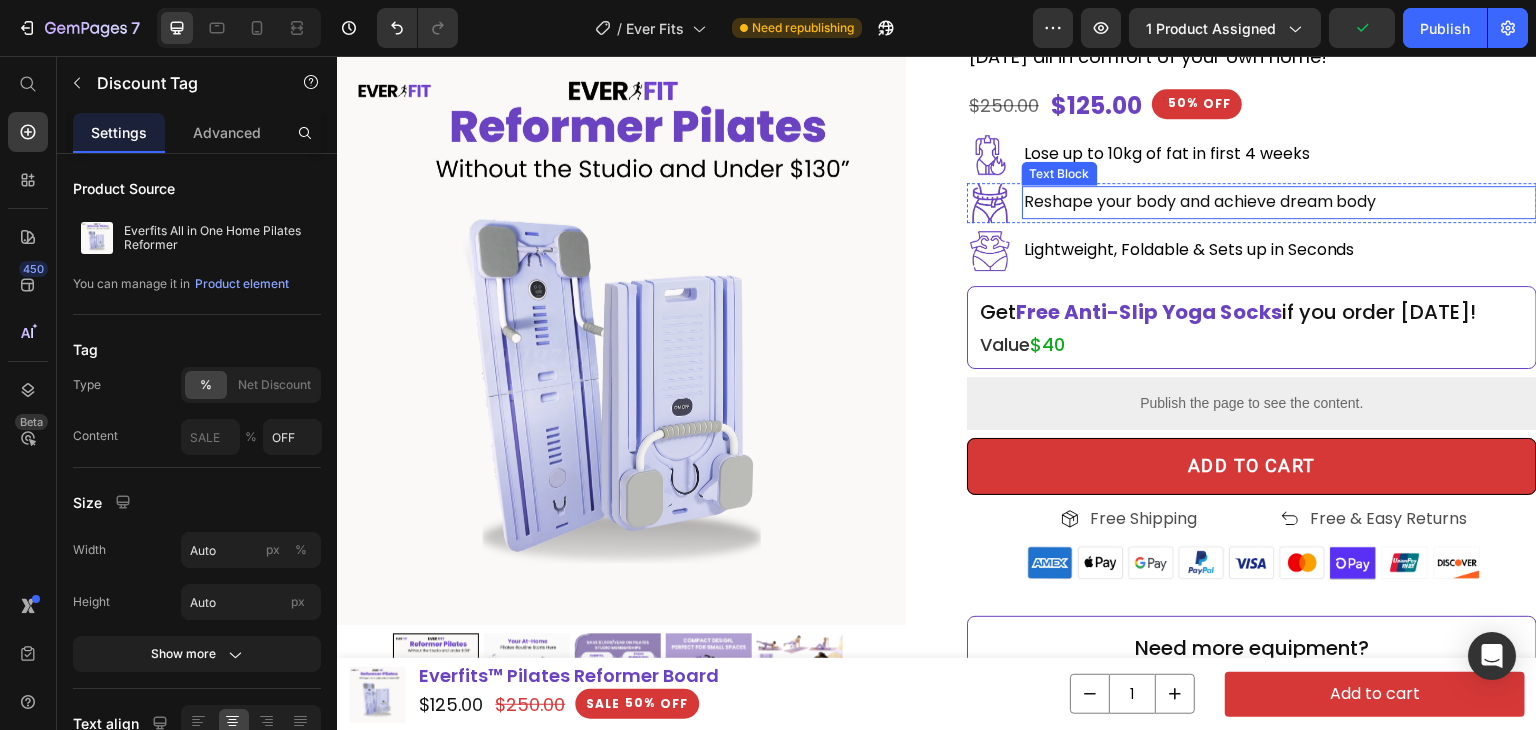scroll, scrollTop: 302, scrollLeft: 0, axis: vertical 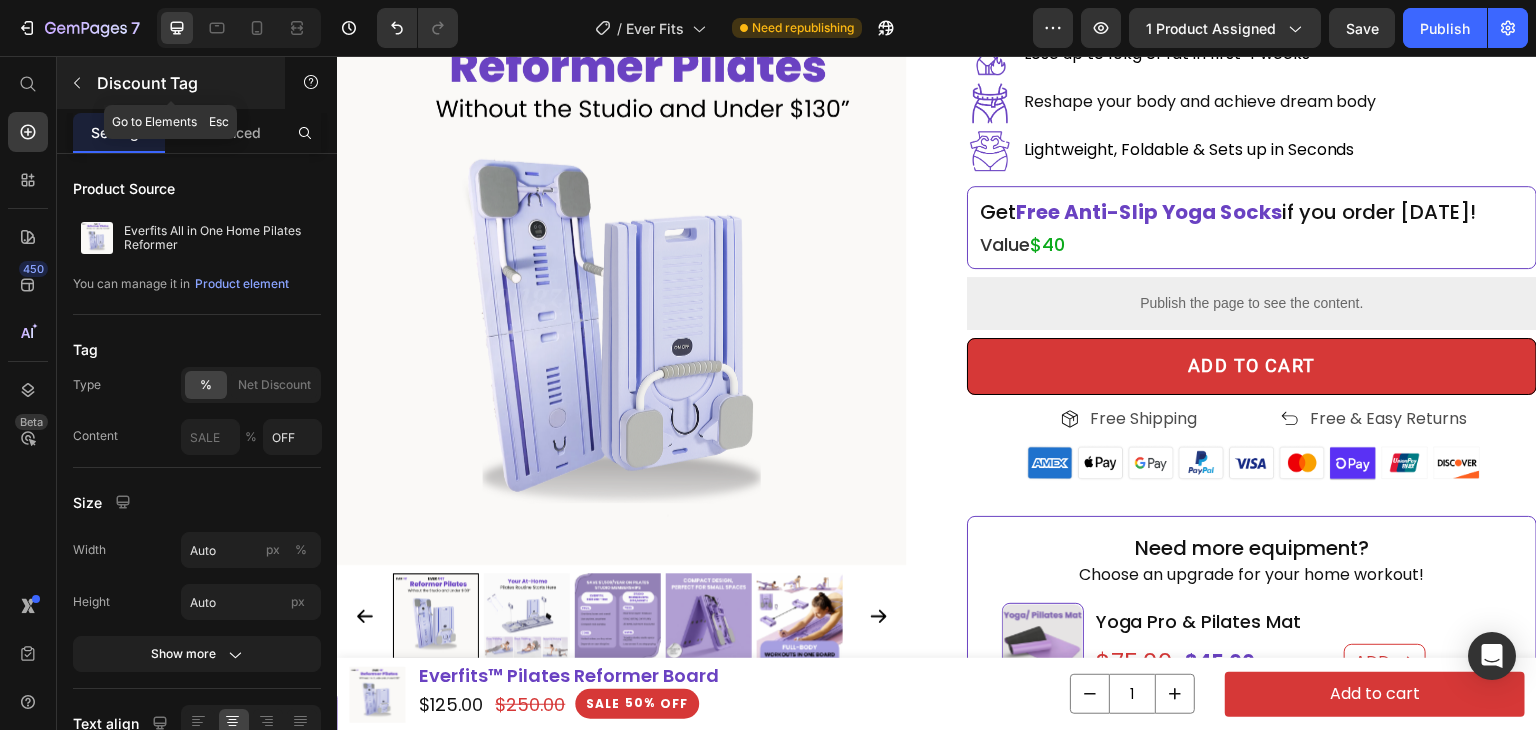 click at bounding box center [77, 83] 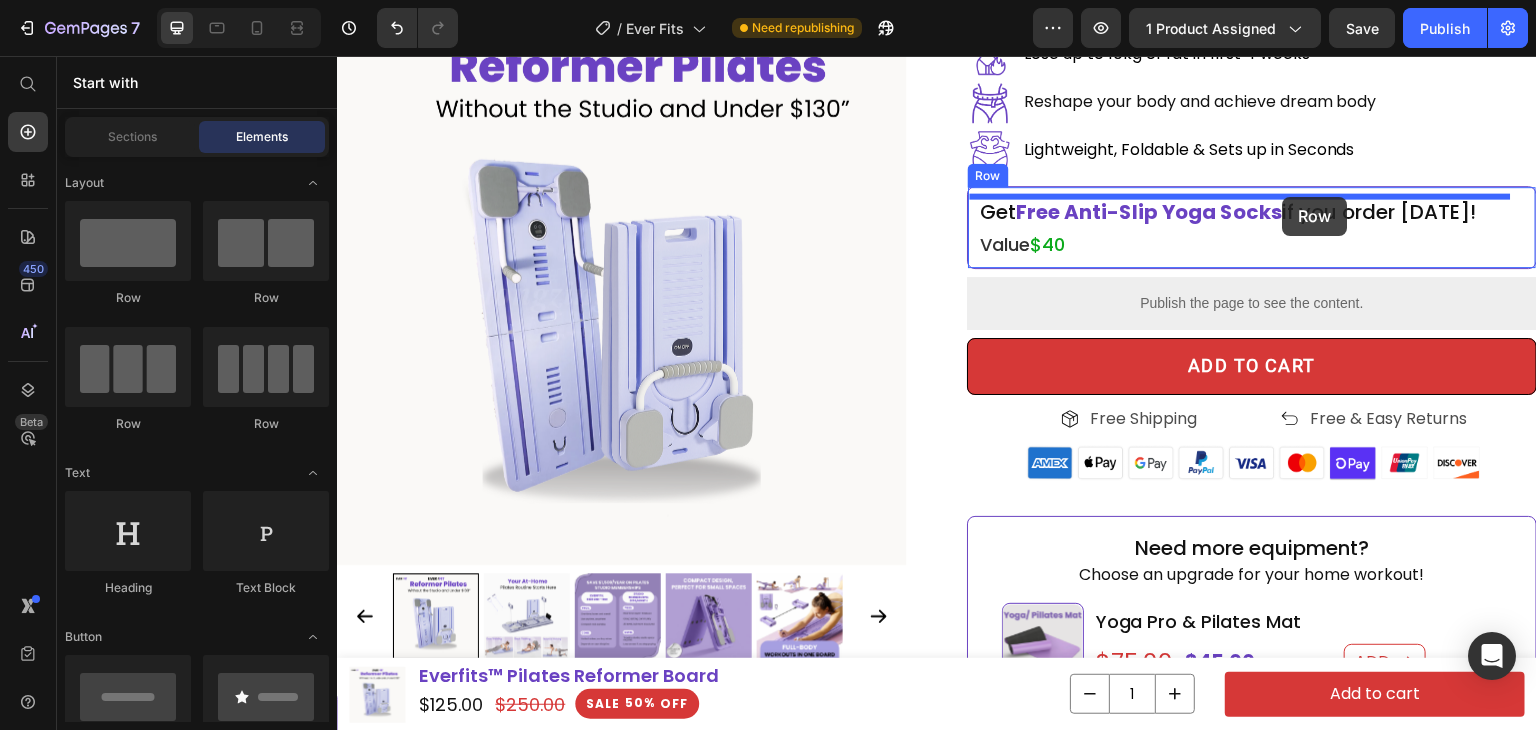 drag, startPoint x: 648, startPoint y: 331, endPoint x: 1283, endPoint y: 197, distance: 648.9846 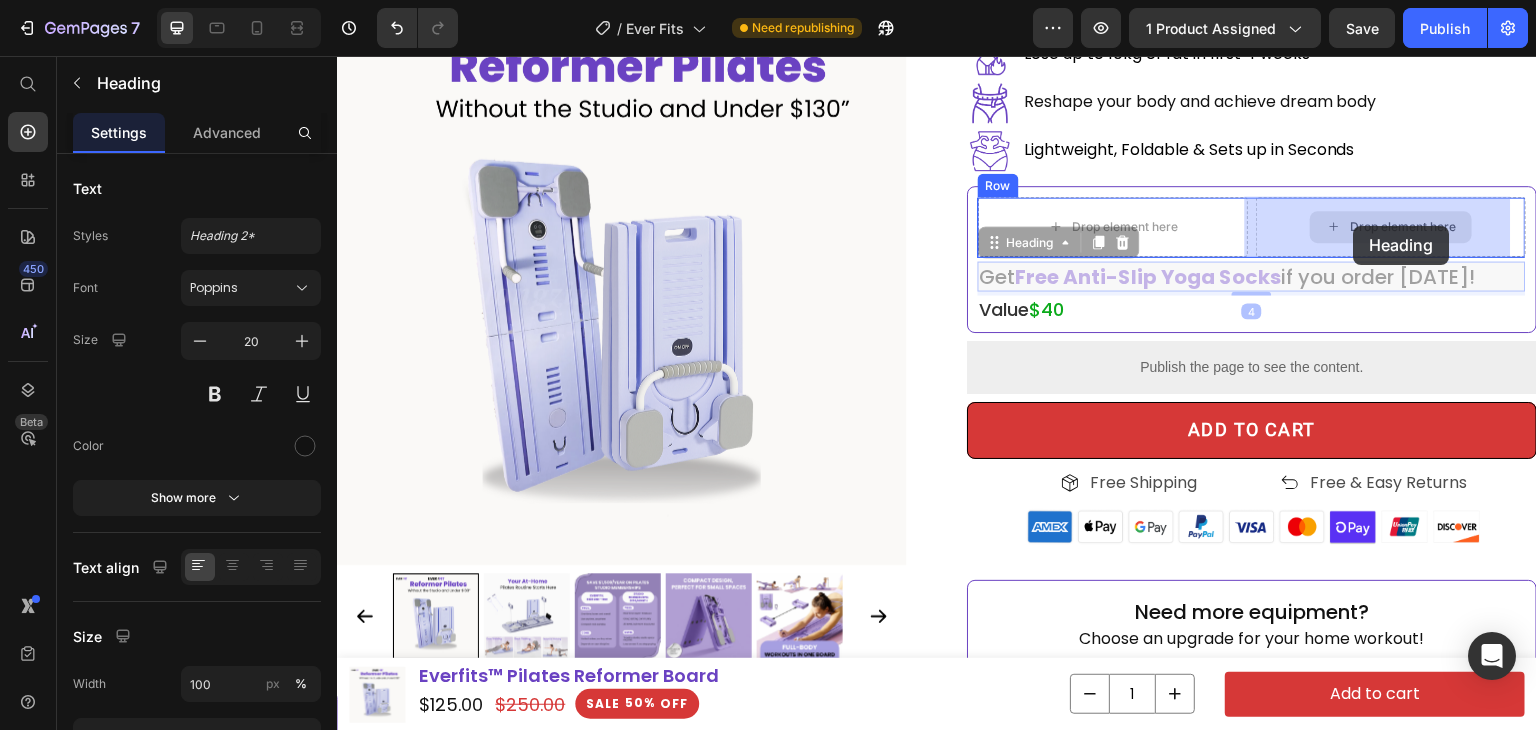 drag, startPoint x: 1199, startPoint y: 285, endPoint x: 1354, endPoint y: 226, distance: 165.84933 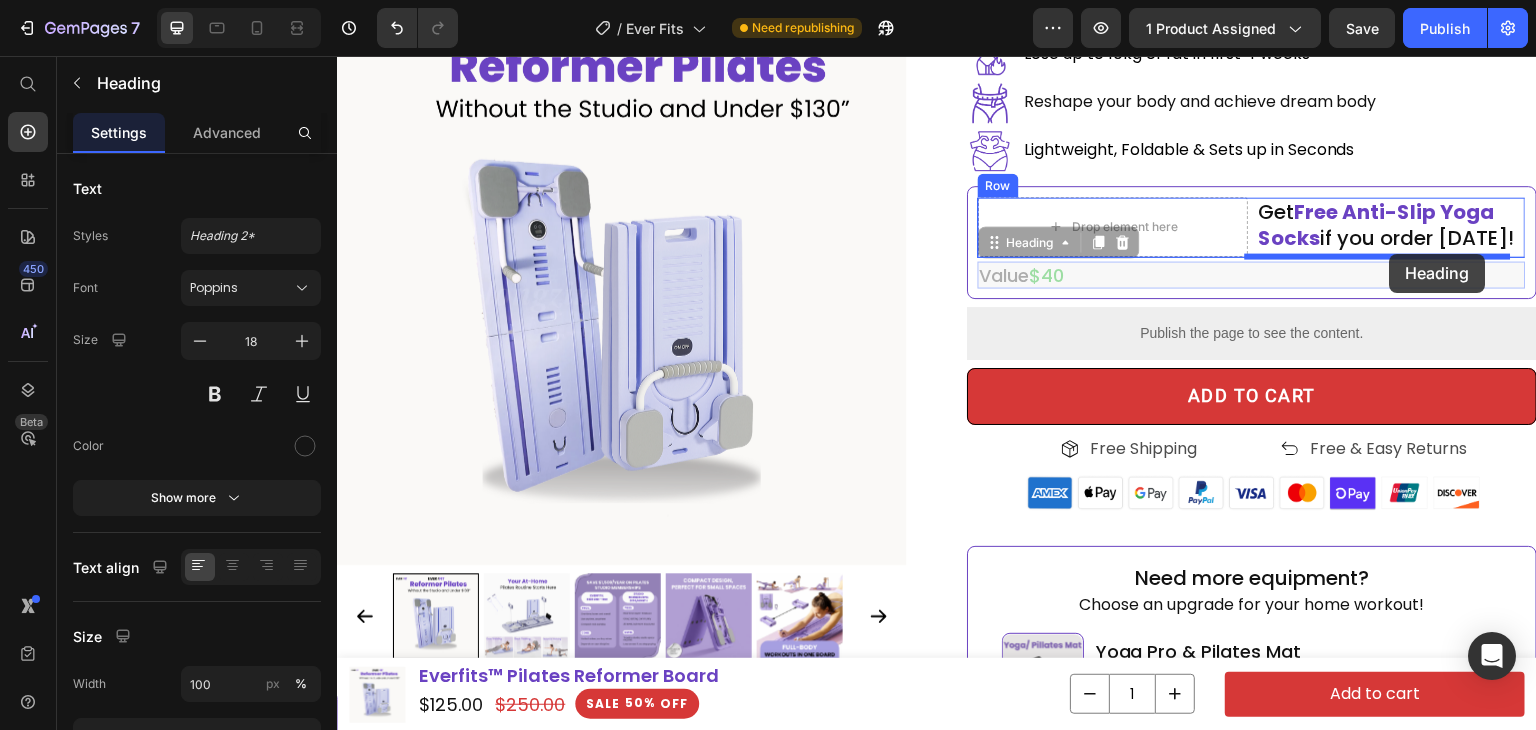 drag, startPoint x: 1095, startPoint y: 281, endPoint x: 1390, endPoint y: 254, distance: 296.233 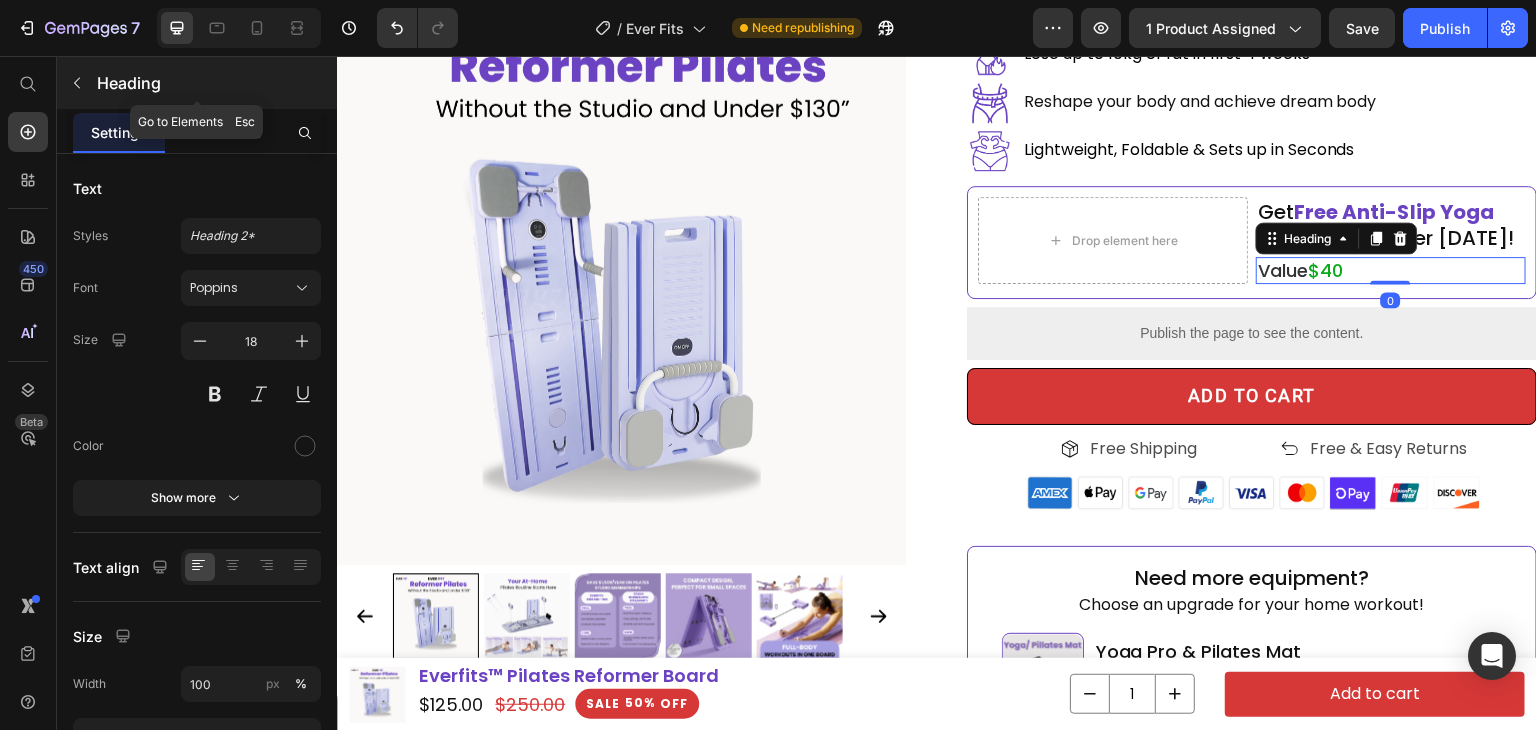 click 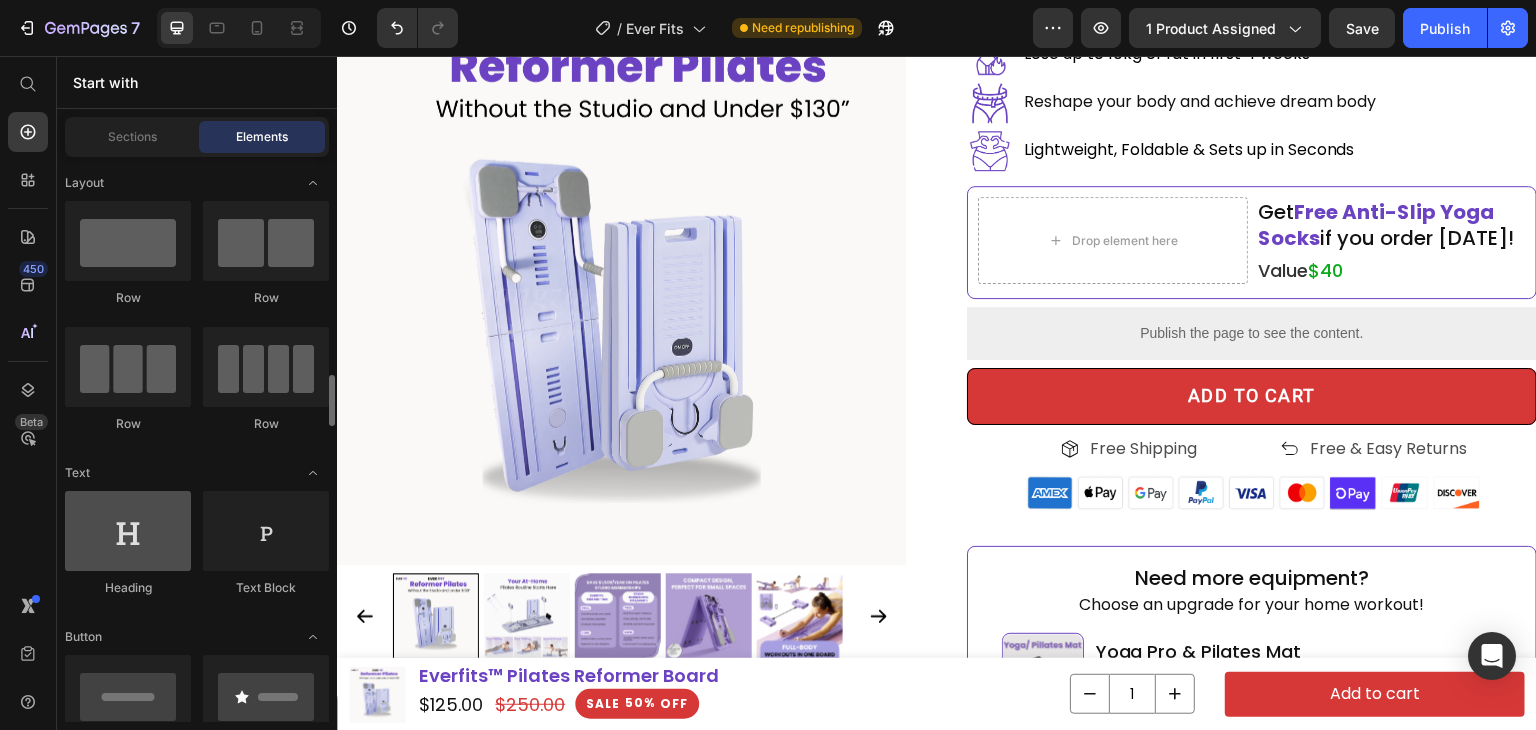 scroll, scrollTop: 300, scrollLeft: 0, axis: vertical 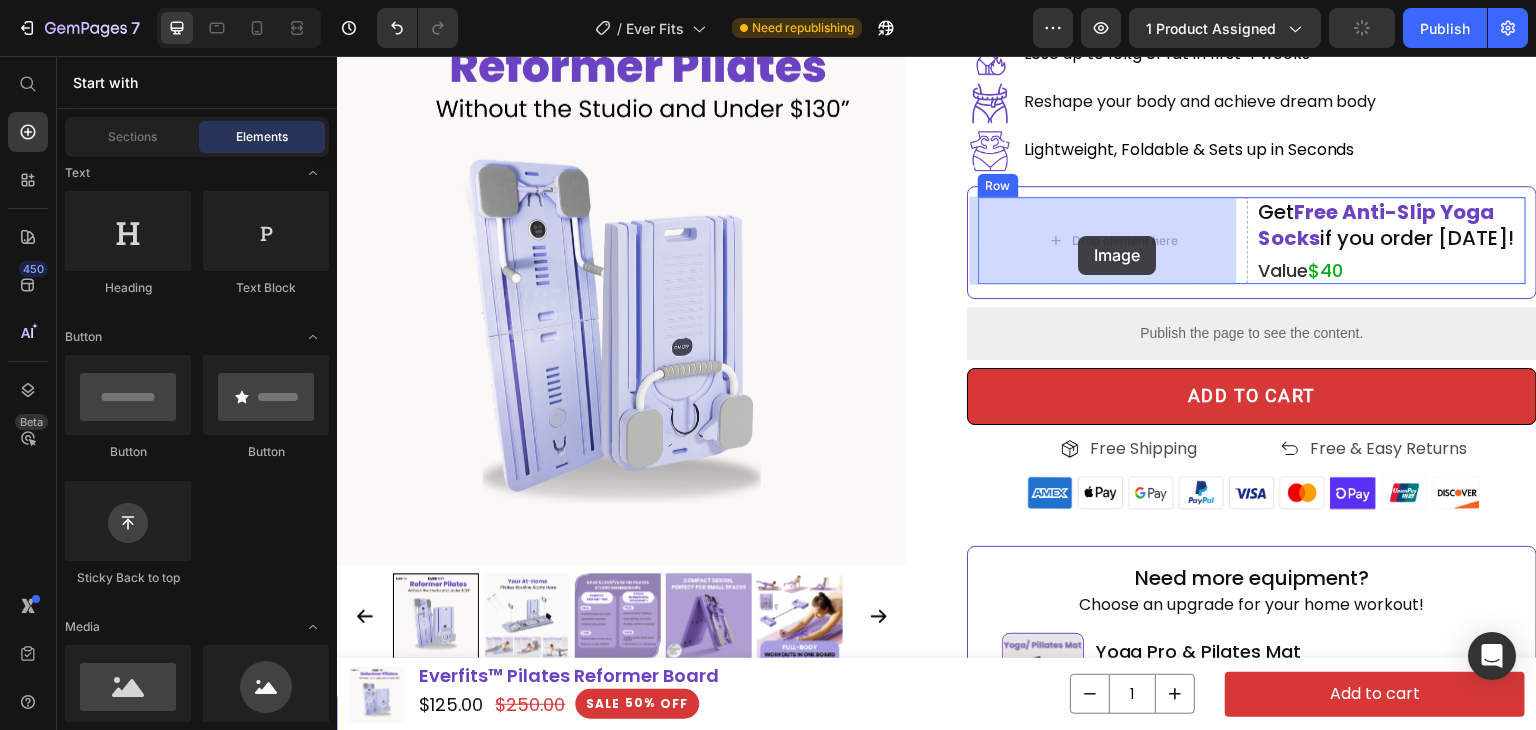drag, startPoint x: 477, startPoint y: 734, endPoint x: 1079, endPoint y: 236, distance: 781.28613 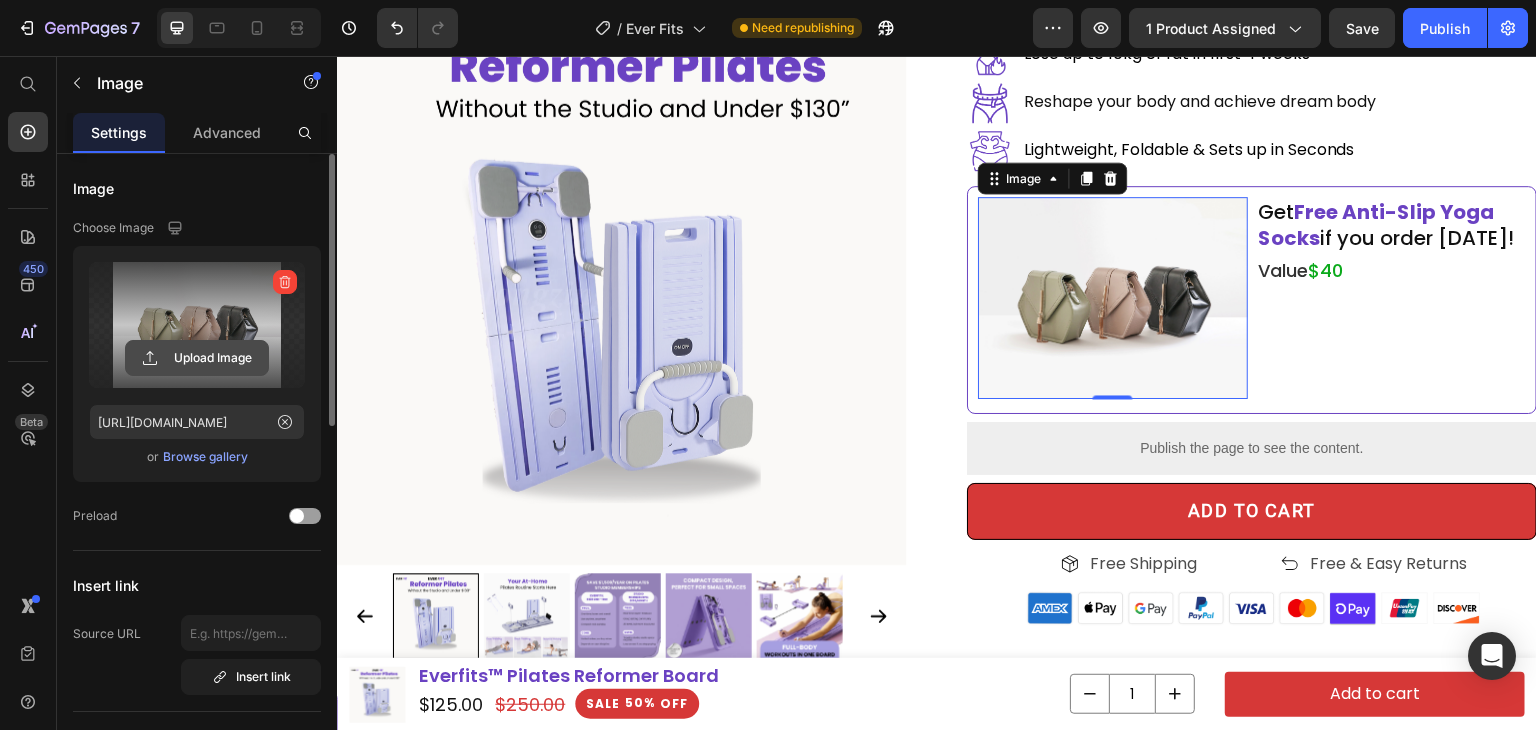 click 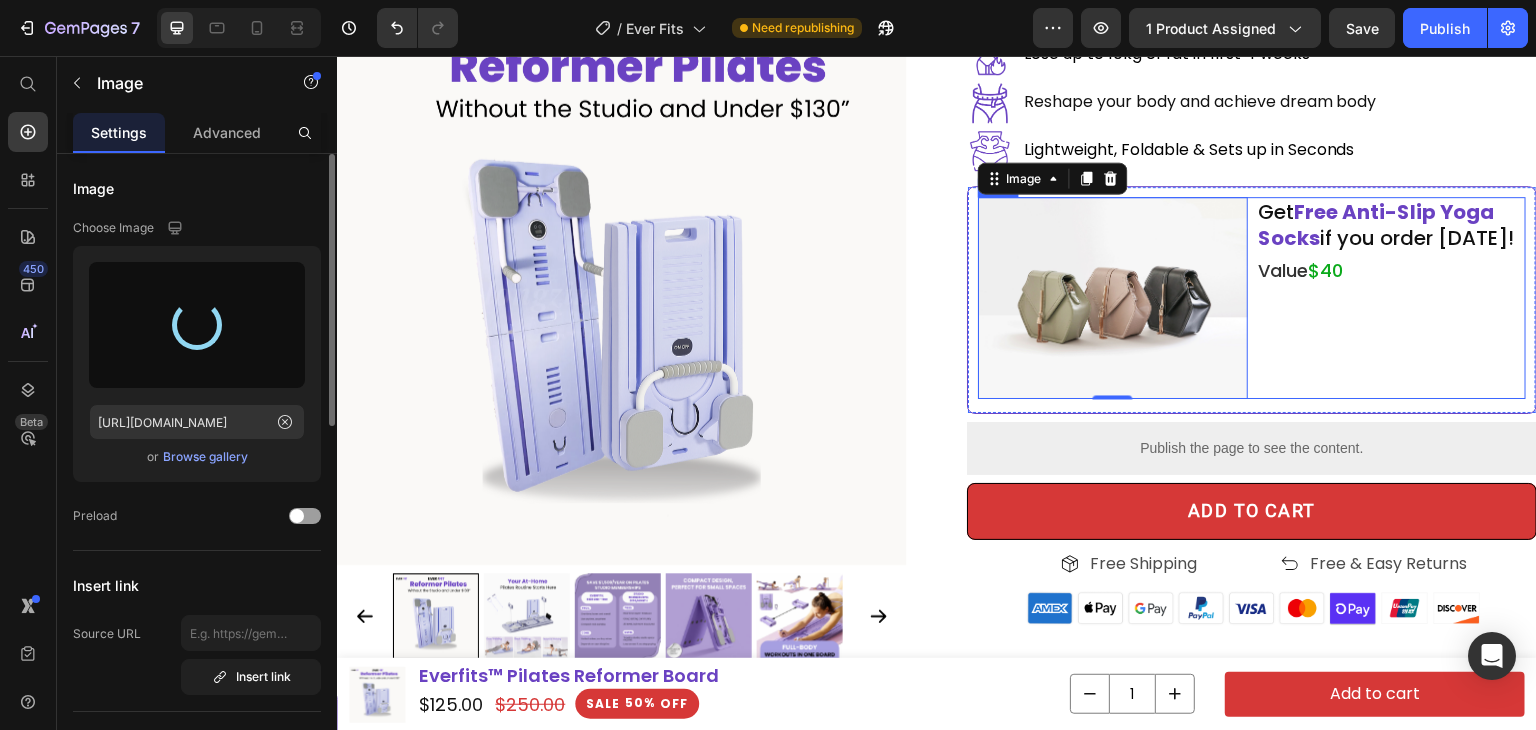 type on "https://cdn.shopify.com/s/files/1/0881/8425/8903/files/gempages_545325659845559328-ba6f1340-30e5-4156-bde4-82a33180c964.png" 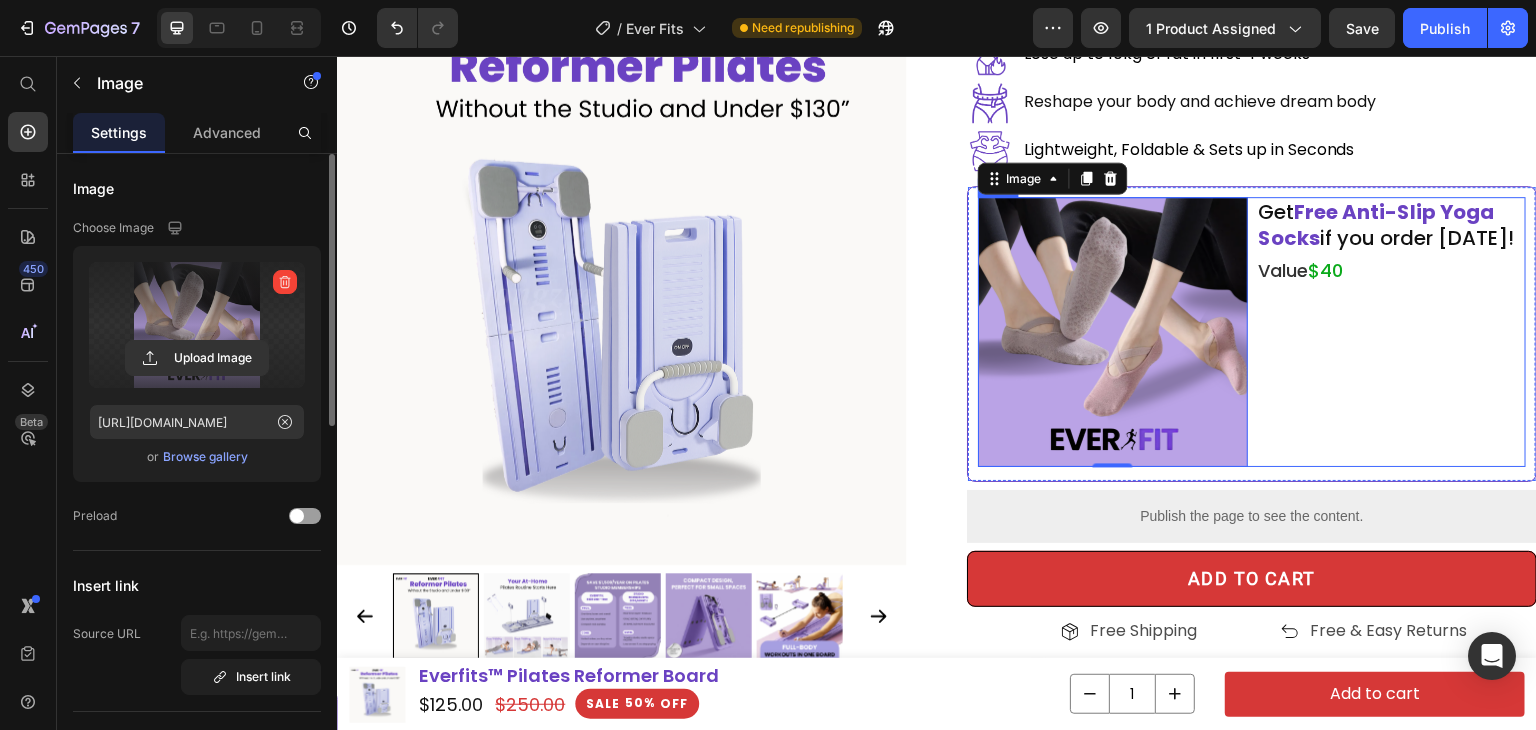 click on "Get  Free Anti-Slip Yoga Socks  if you order today! Heading Value  $40 Heading" at bounding box center (1391, 332) 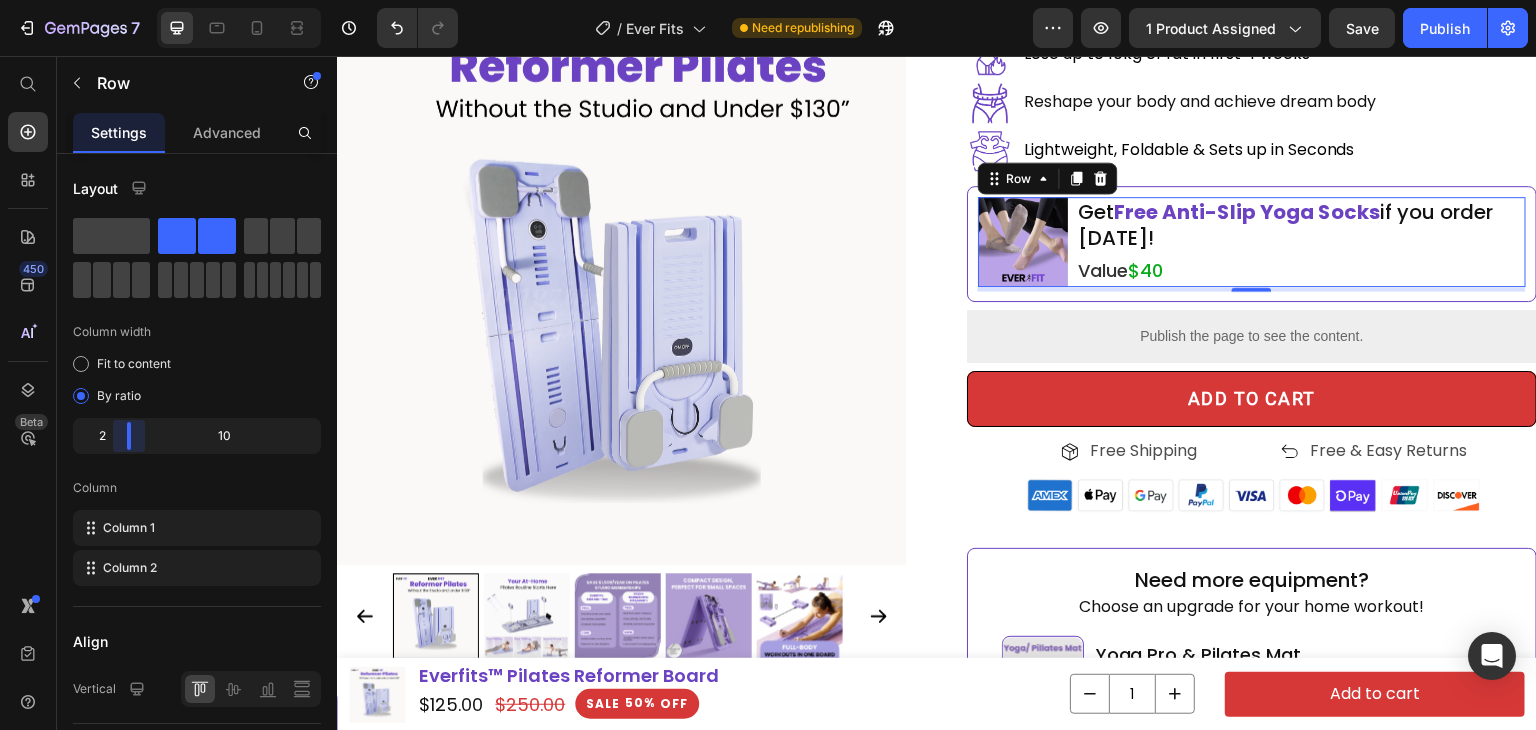 drag, startPoint x: 197, startPoint y: 444, endPoint x: 116, endPoint y: 457, distance: 82.036575 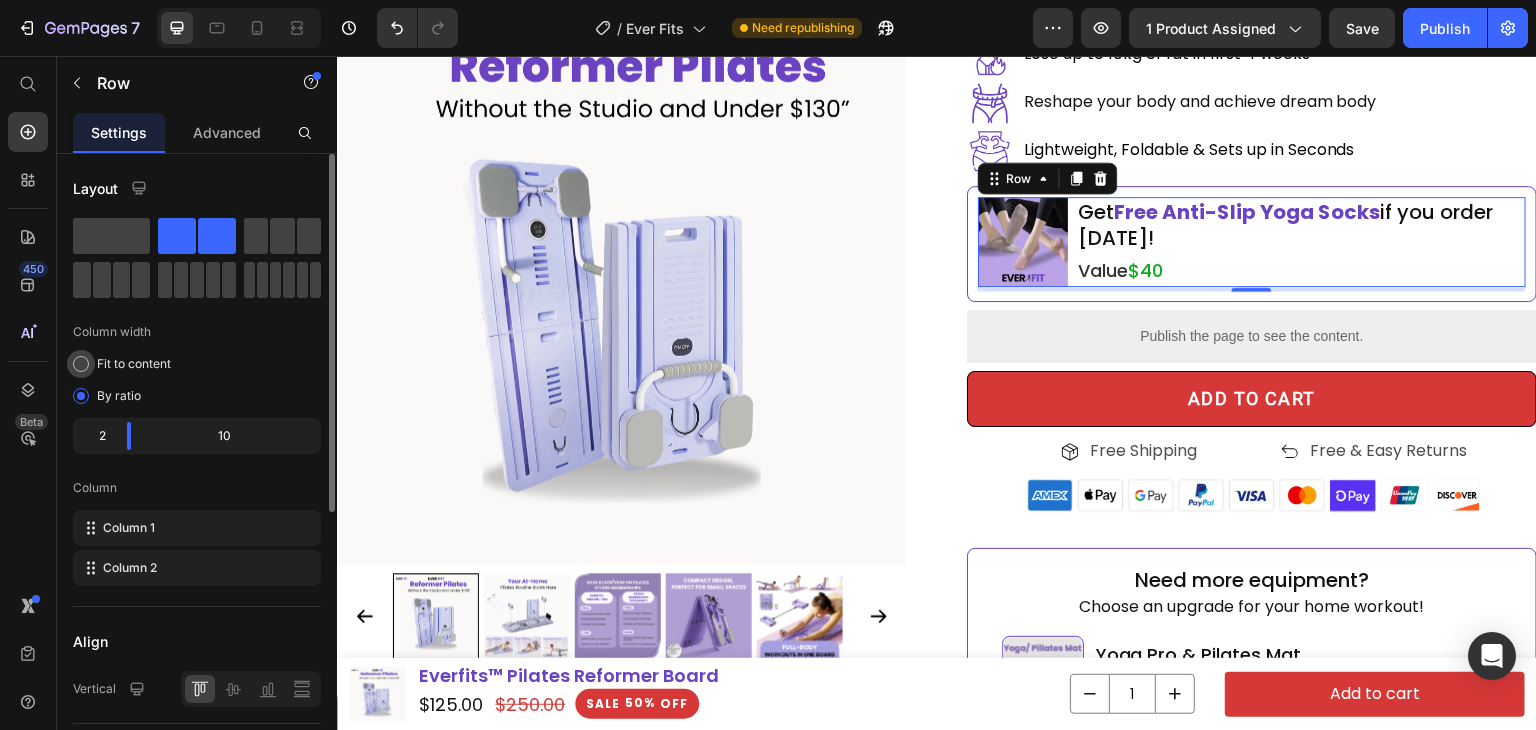 click on "Fit to content" at bounding box center (134, 364) 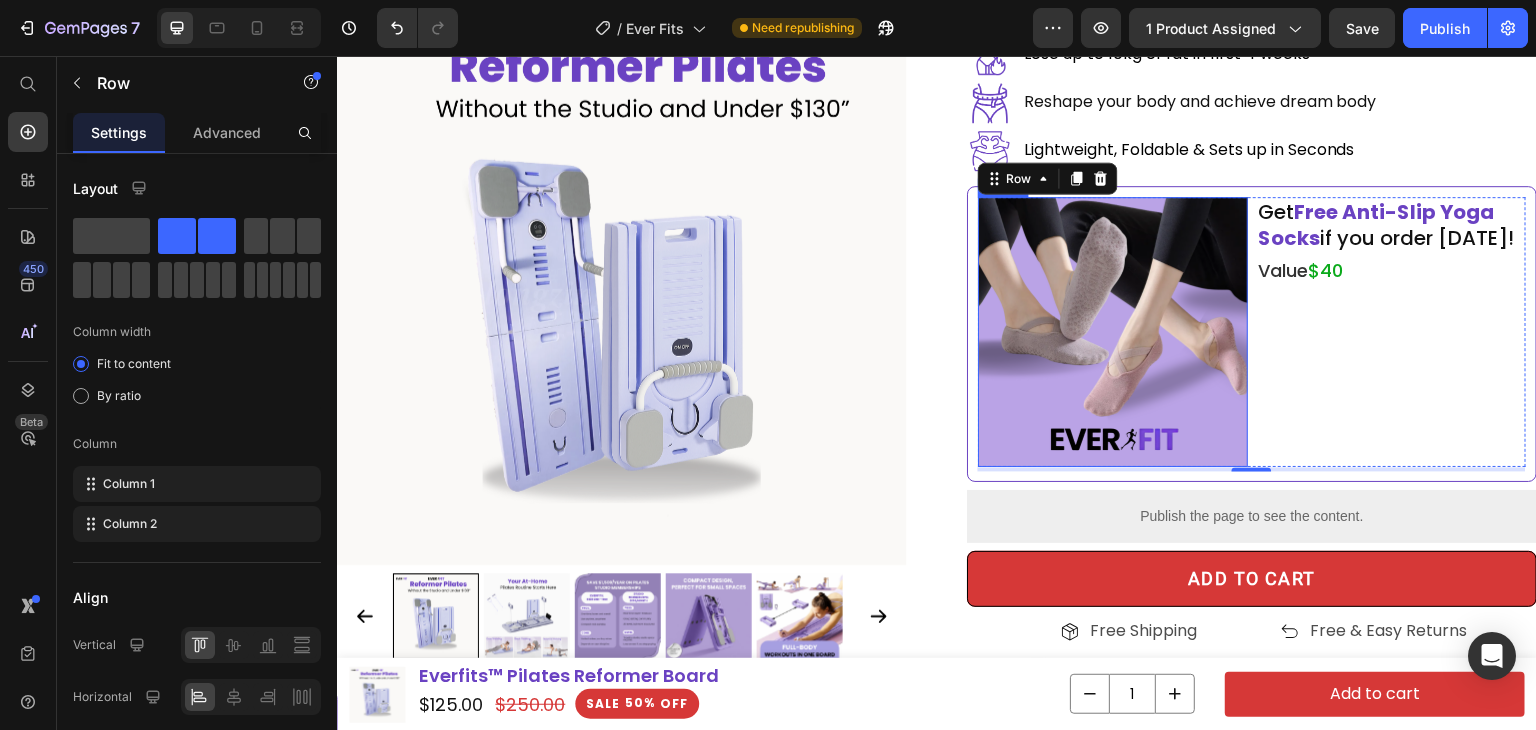 click at bounding box center [1113, 332] 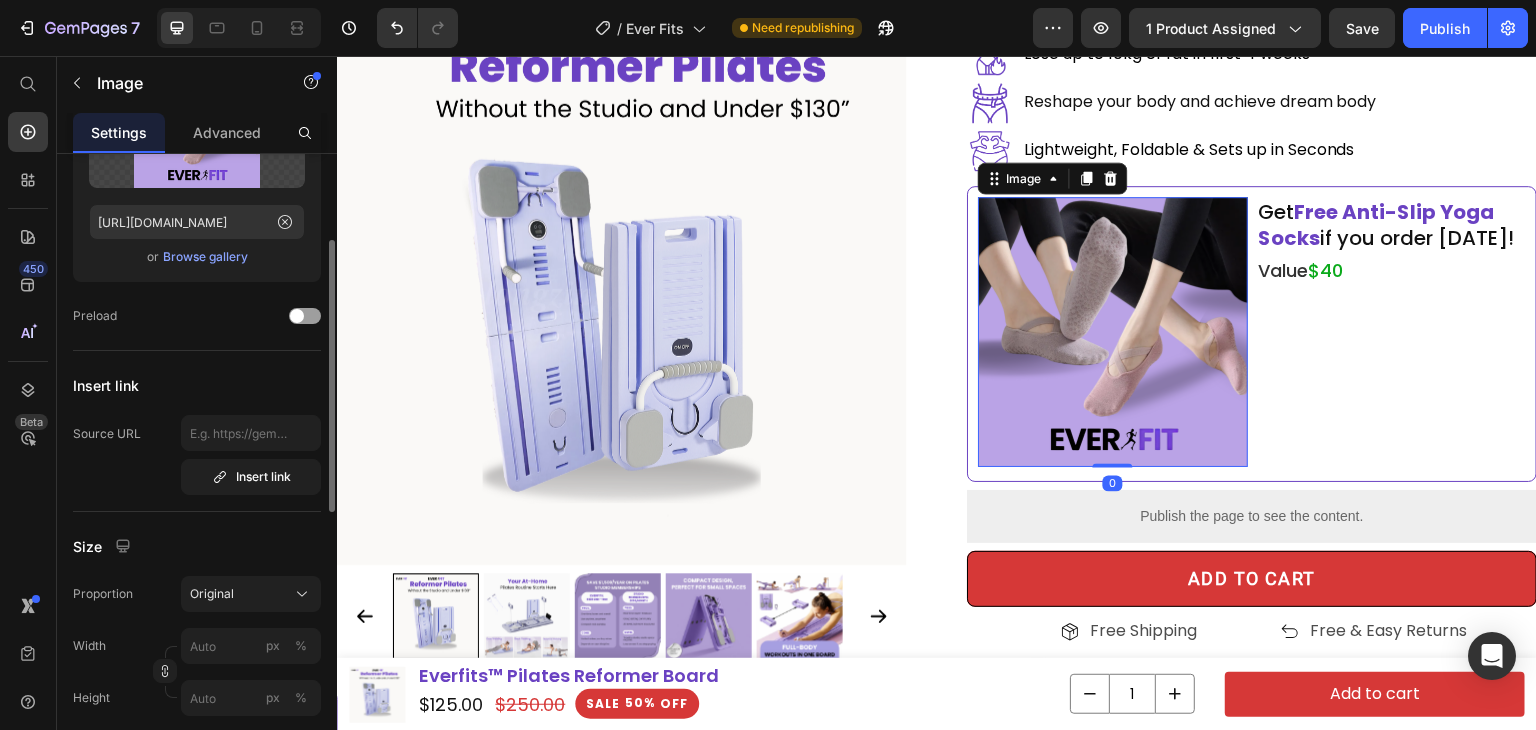 scroll, scrollTop: 300, scrollLeft: 0, axis: vertical 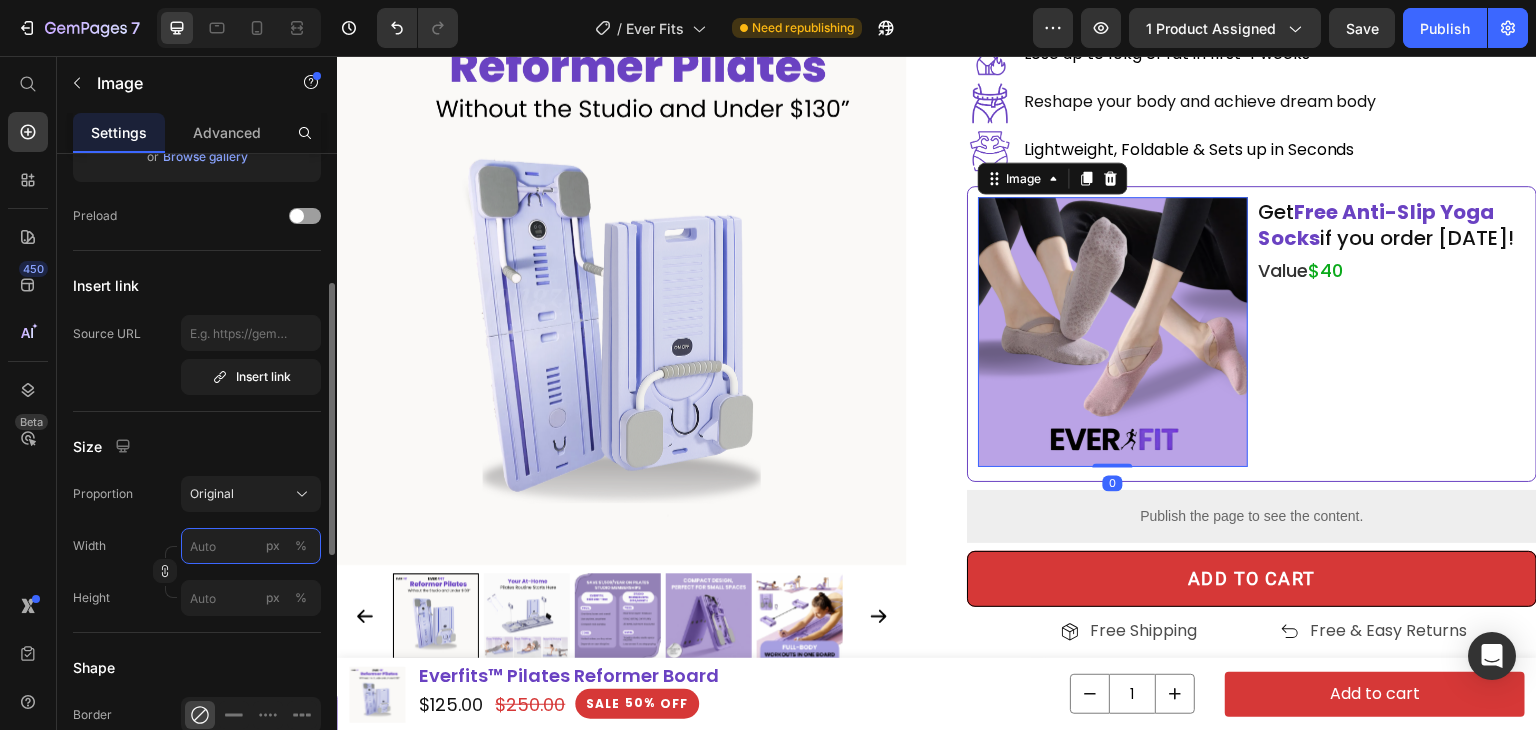 click on "px %" at bounding box center [251, 546] 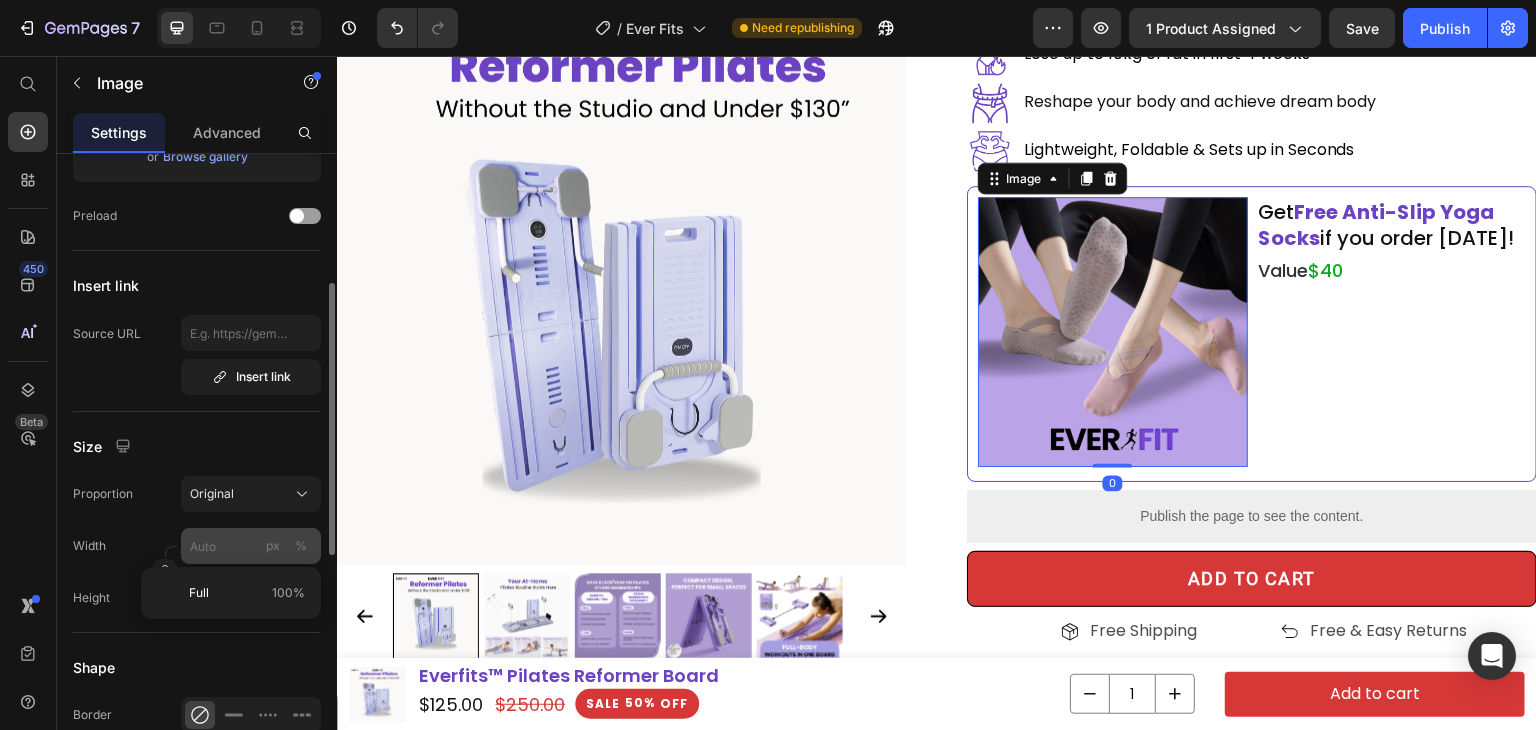 click on "px" 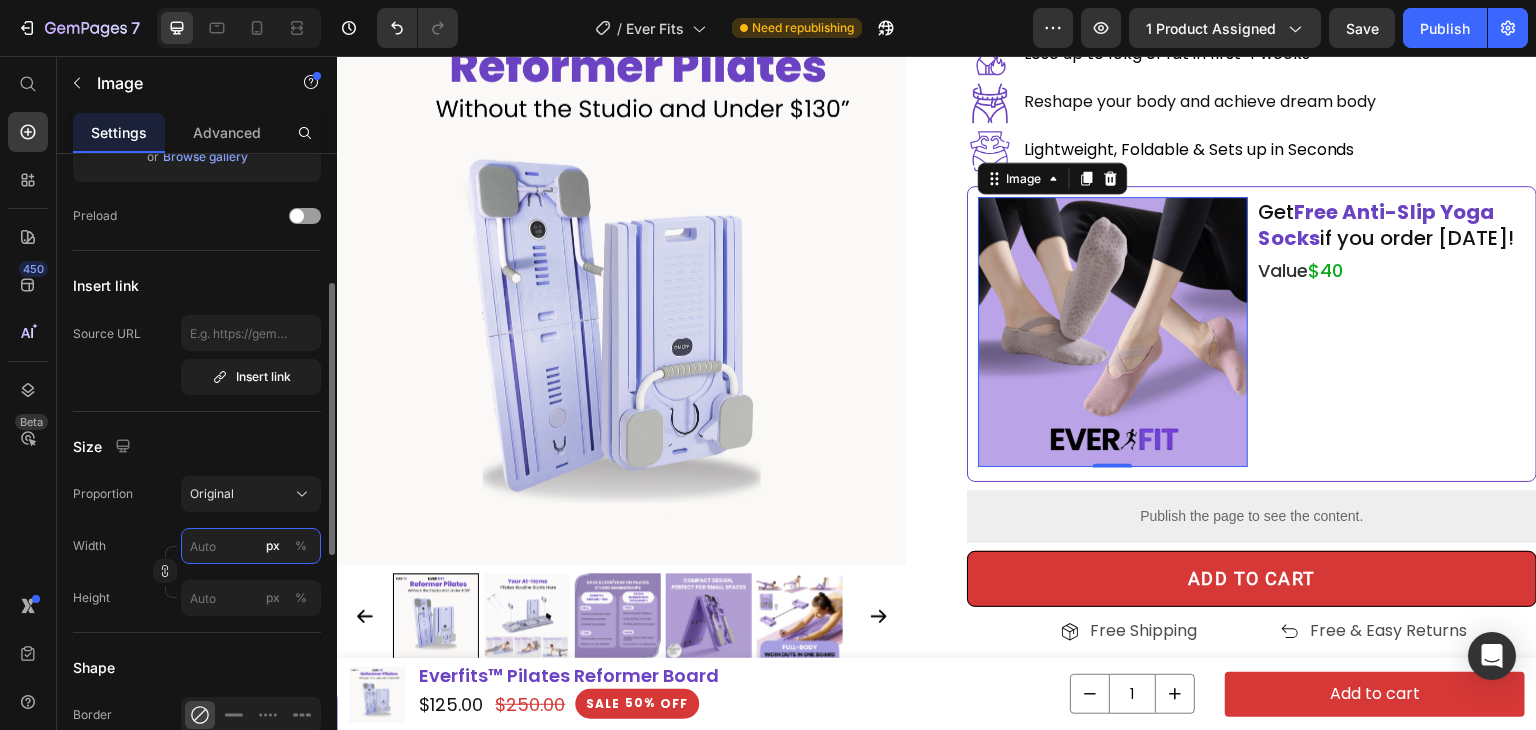 click on "px %" at bounding box center [251, 546] 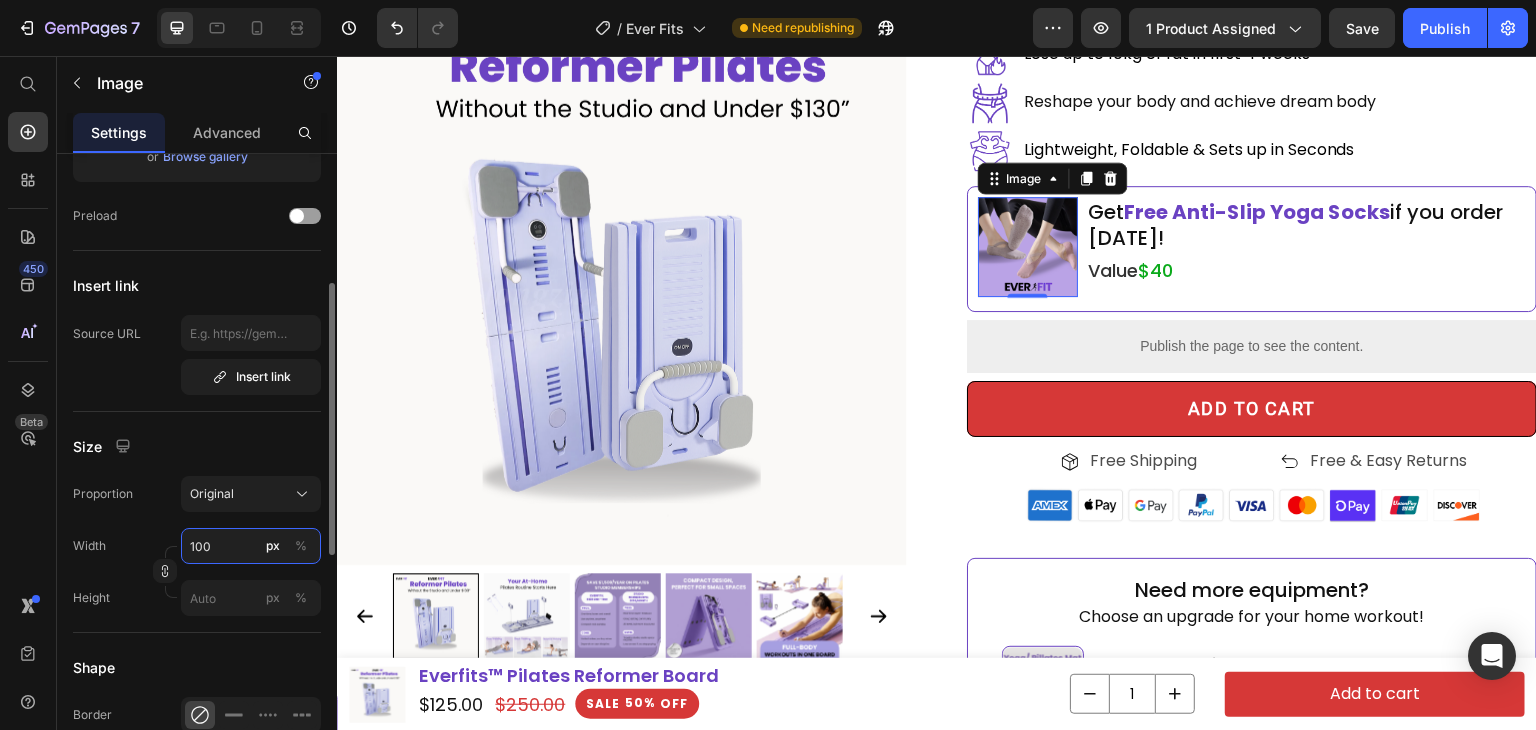 type on "100" 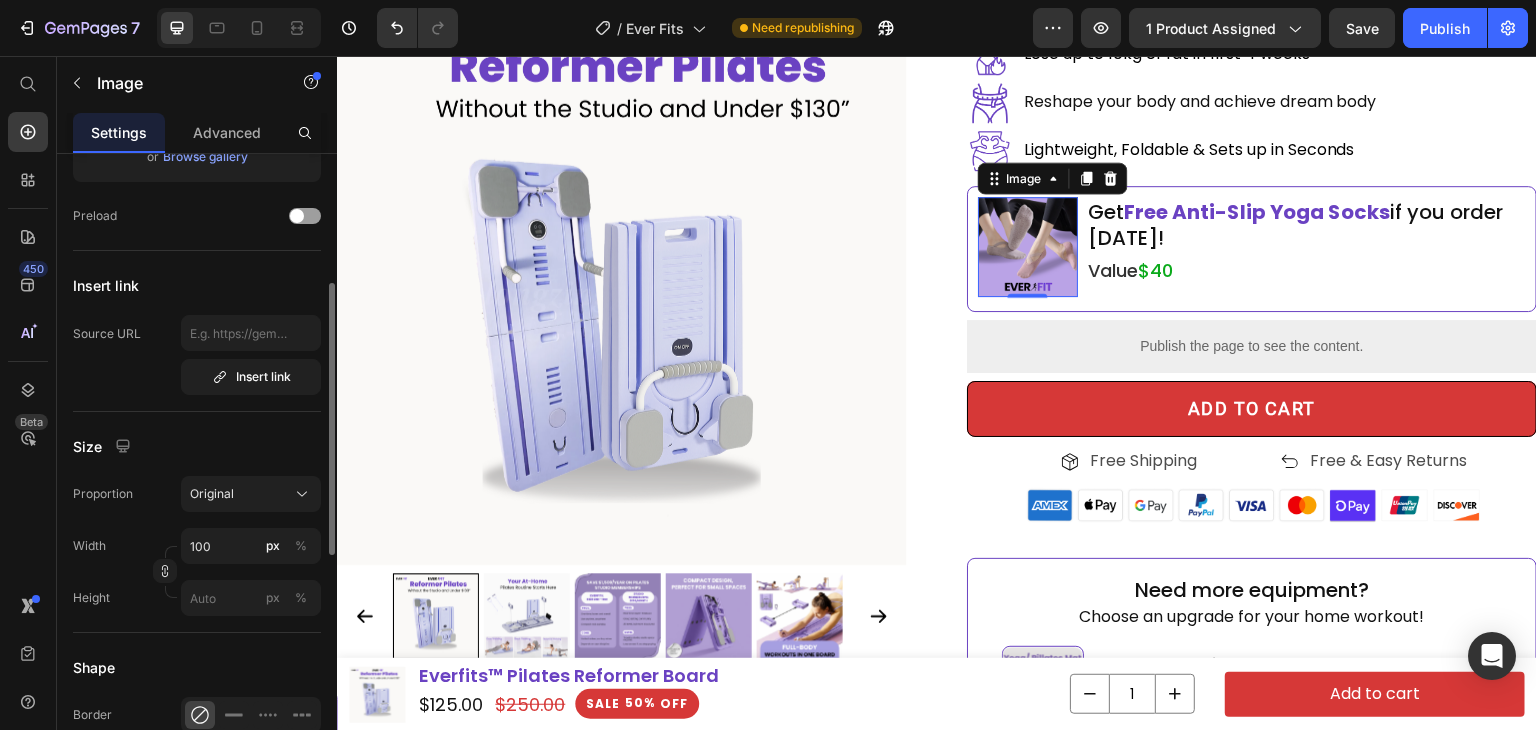 click on "Image Choose Image Upload Image https://cdn.shopify.com/s/files/1/0881/8425/8903/files/gempages_545325659845559328-ba6f1340-30e5-4156-bde4-82a33180c964.png  or   Browse gallery  Preload Insert link Source URL  Insert link  Size Proportion Original Width 100 px % Height px % Shape Border Corner Shadow Align SEO Alt text Image title" at bounding box center (197, 540) 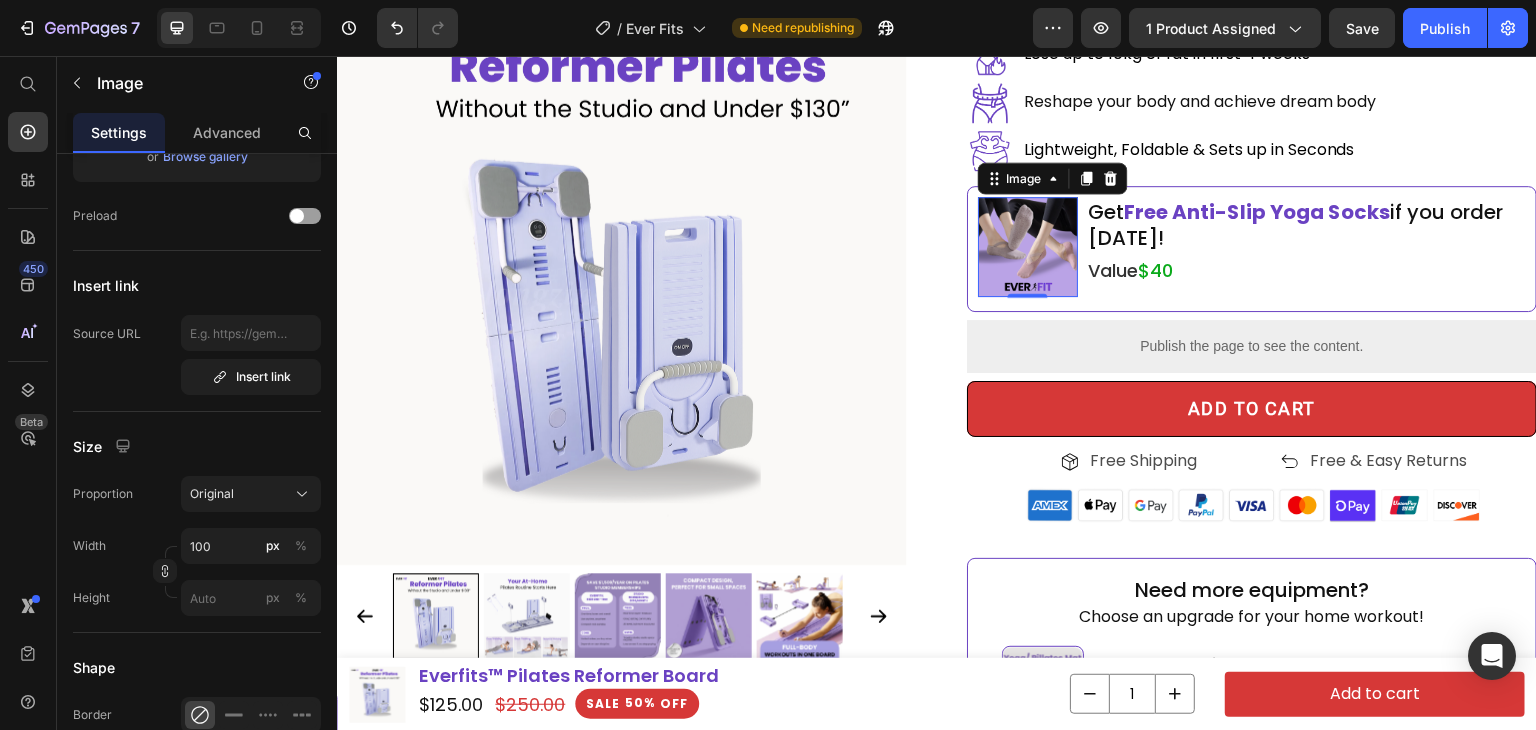 click at bounding box center [1028, 247] 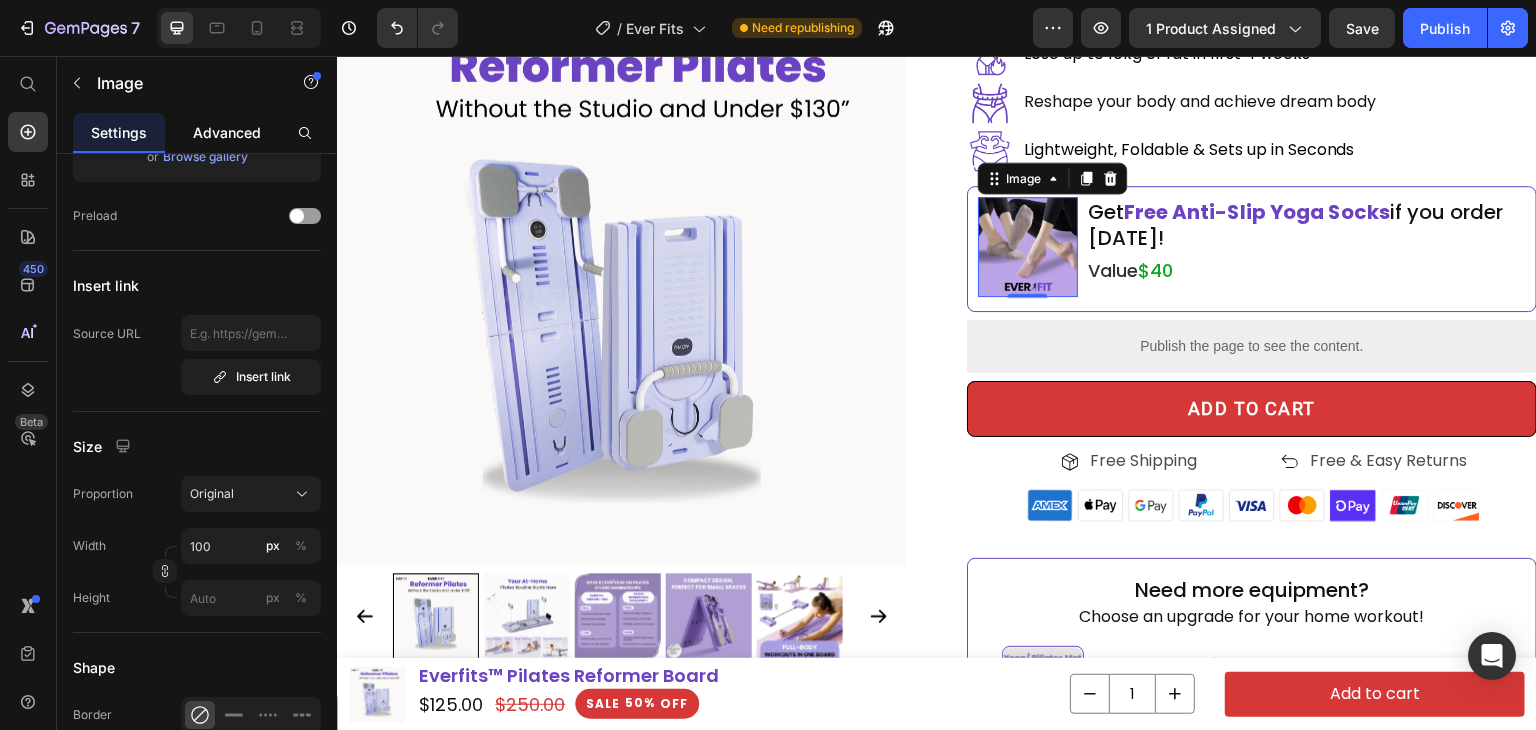 click on "Advanced" at bounding box center (227, 132) 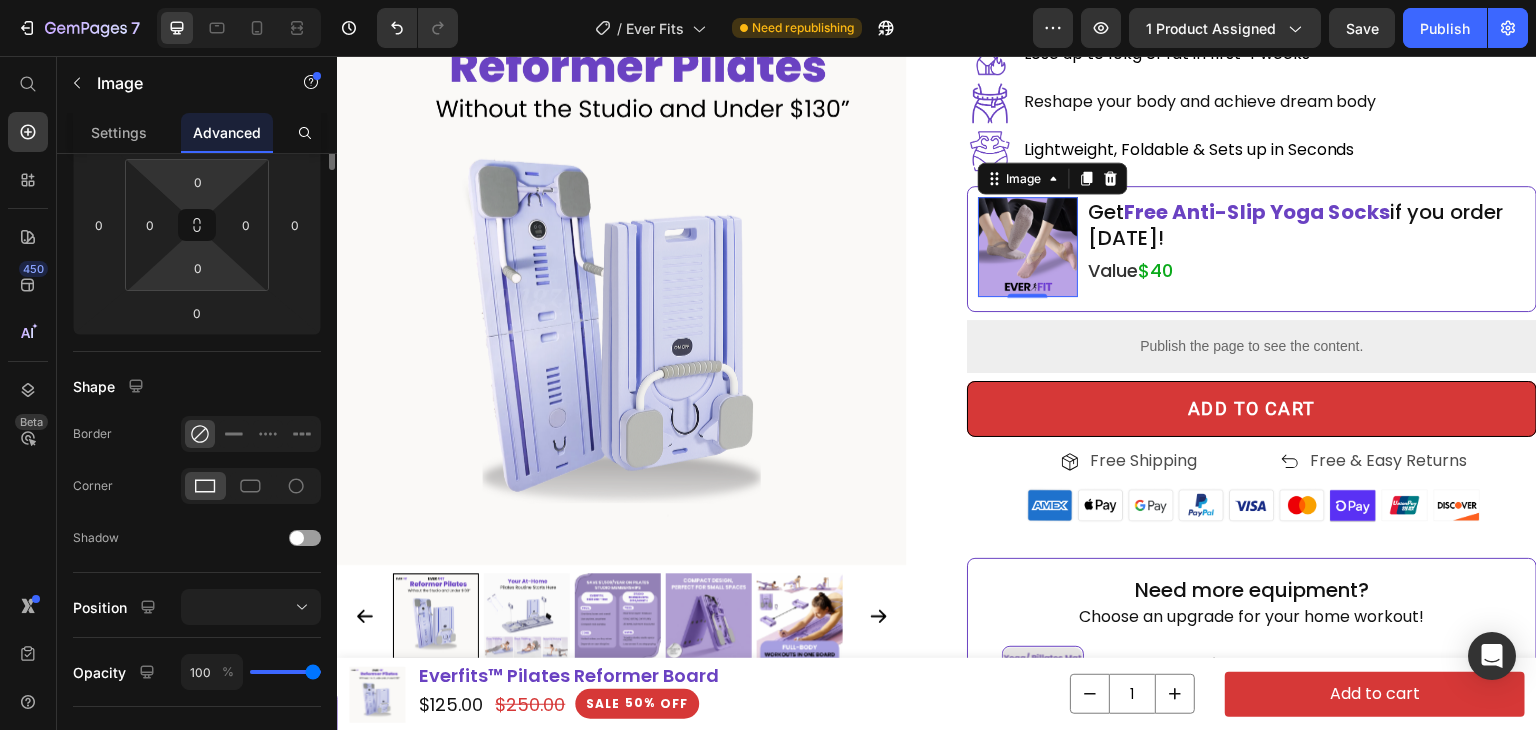 scroll, scrollTop: 0, scrollLeft: 0, axis: both 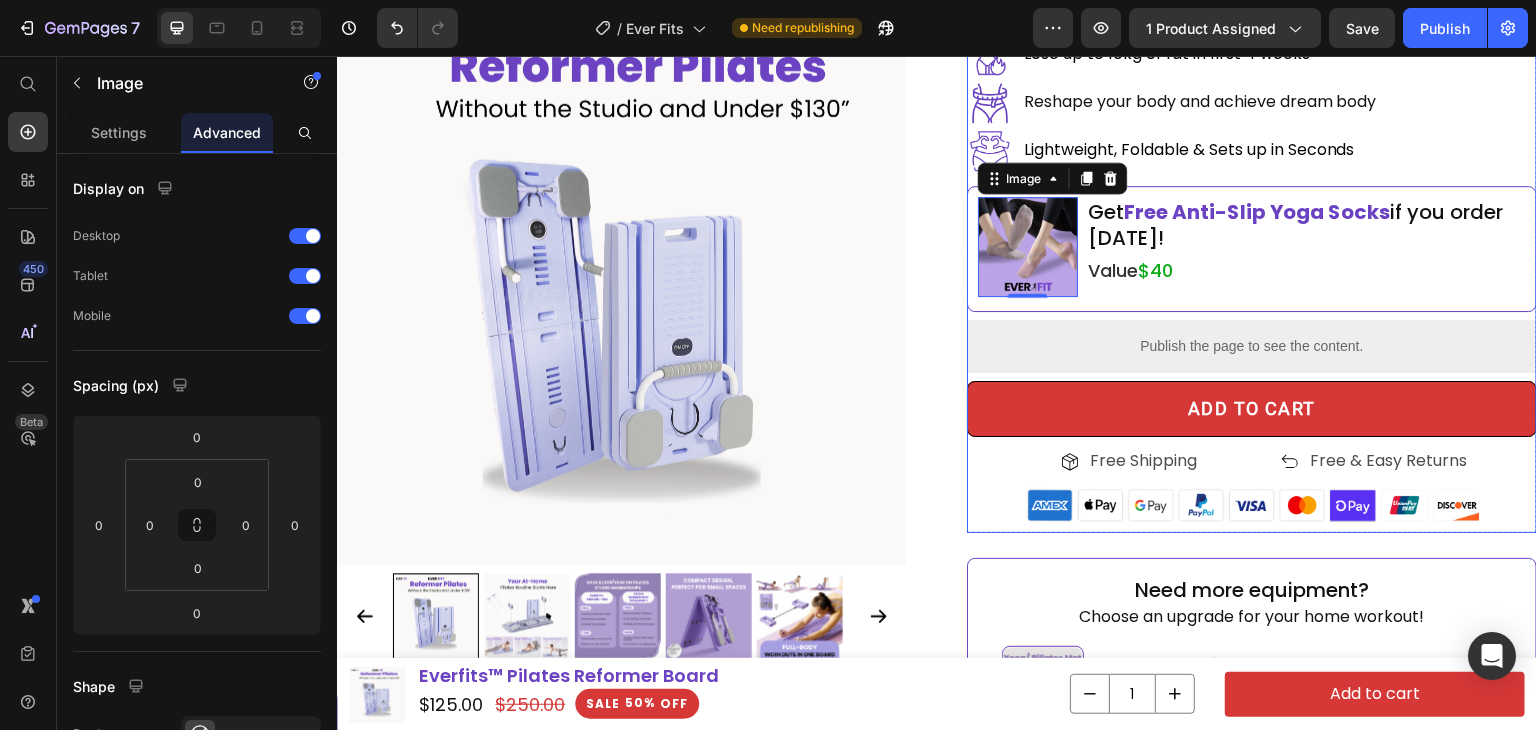 click on "Lightweight, Foldable & Sets up in Seconds" at bounding box center [1279, 150] 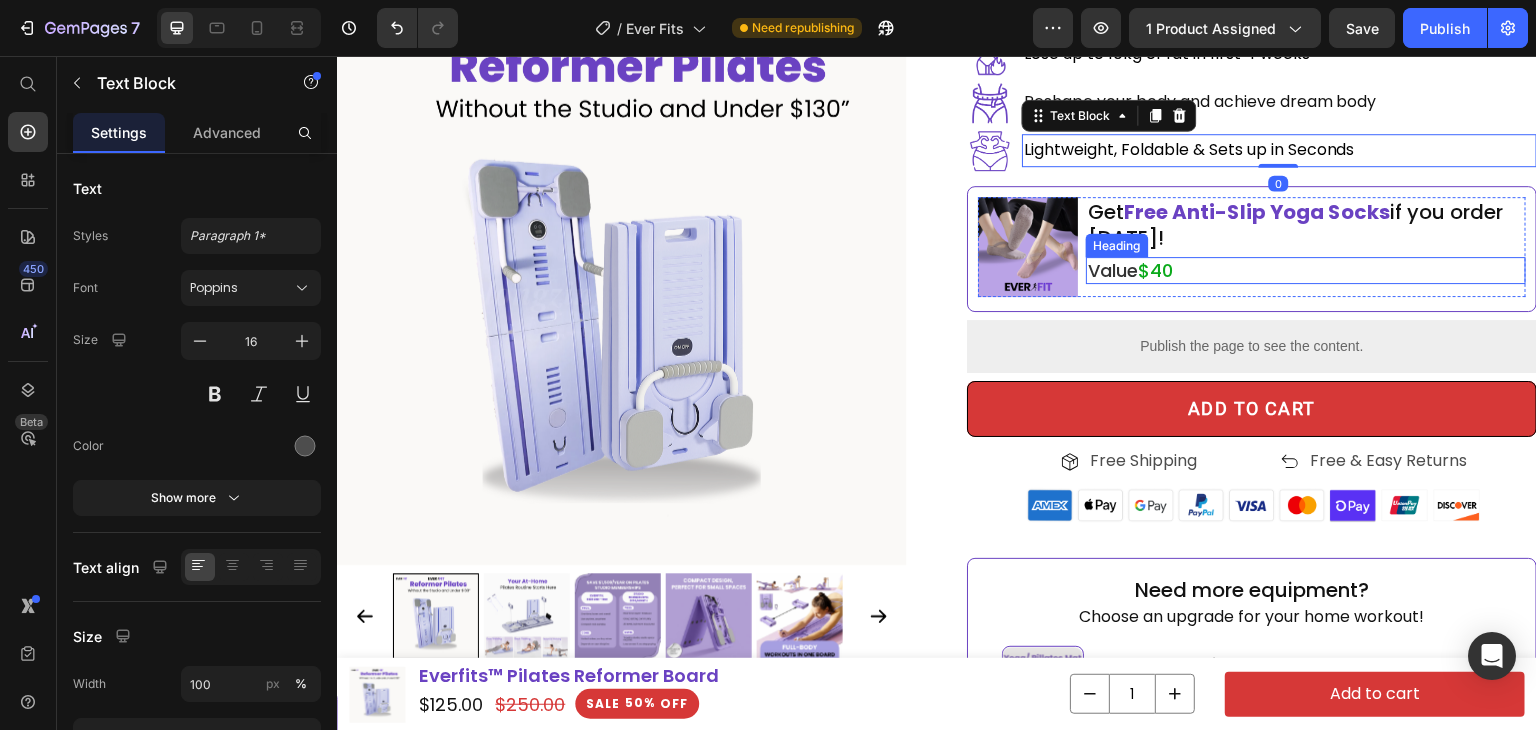 click on "$40" at bounding box center [1155, 270] 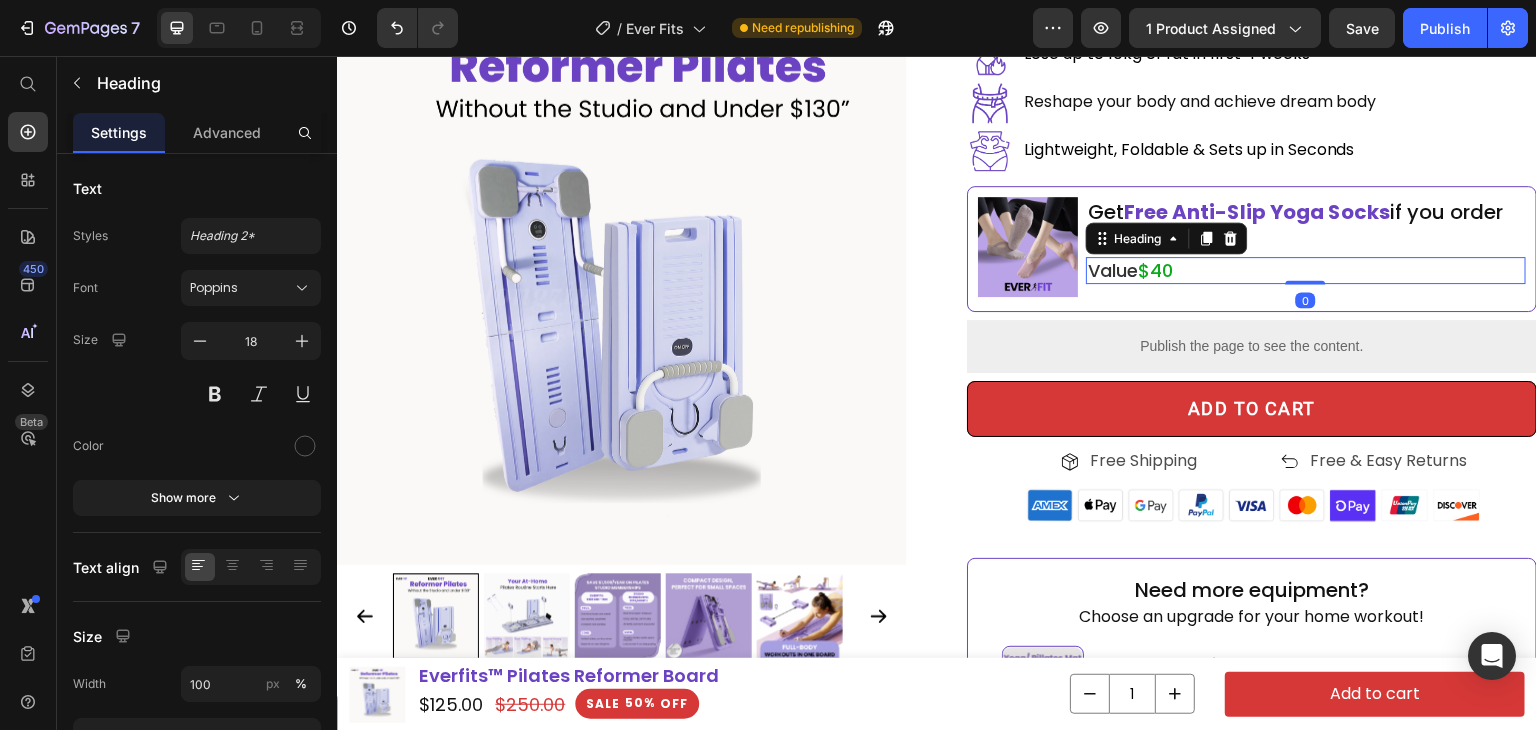 click on "Get  Free Anti-Slip Yoga Socks  if you order today! Heading Value  $40 Heading   0" at bounding box center (1306, 247) 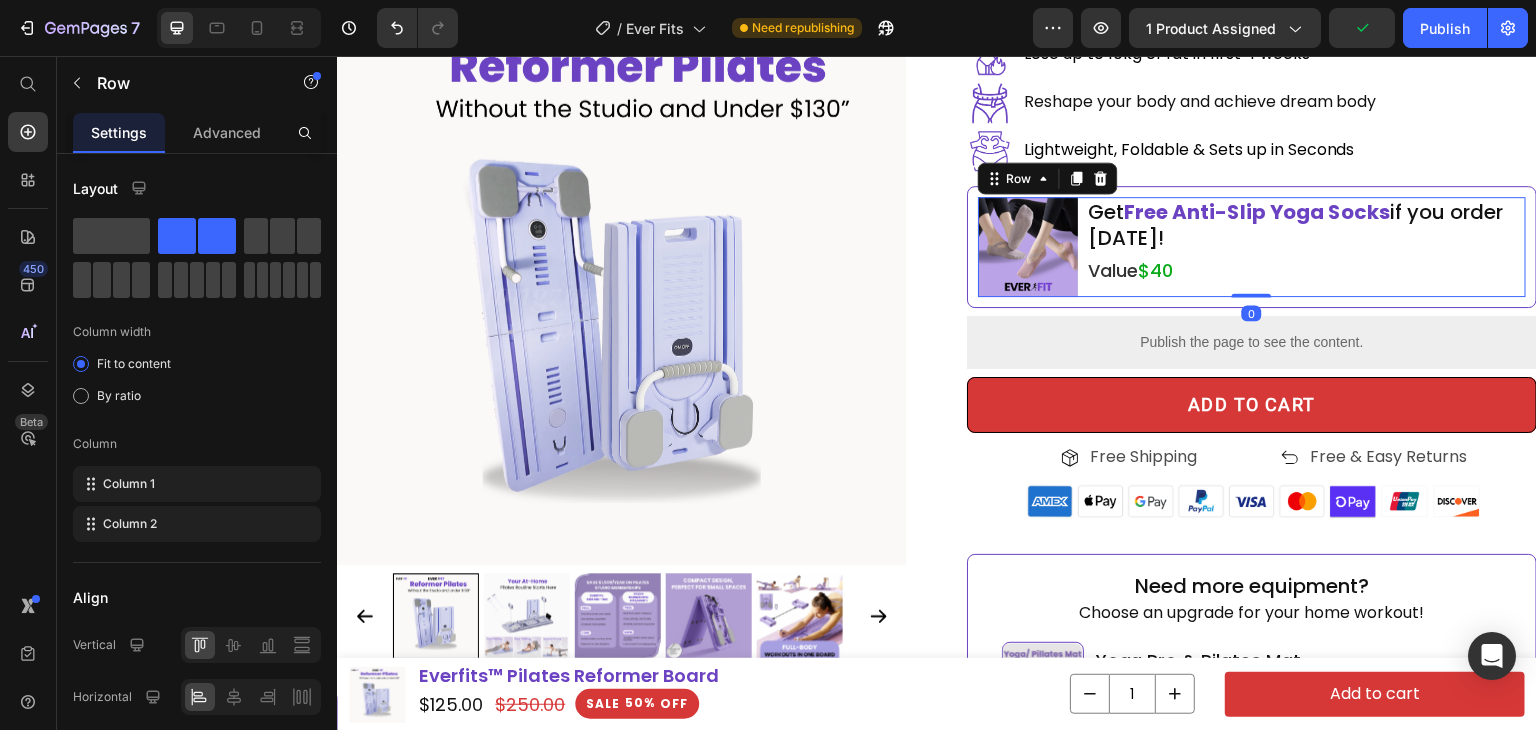 drag, startPoint x: 1250, startPoint y: 297, endPoint x: 1250, endPoint y: 251, distance: 46 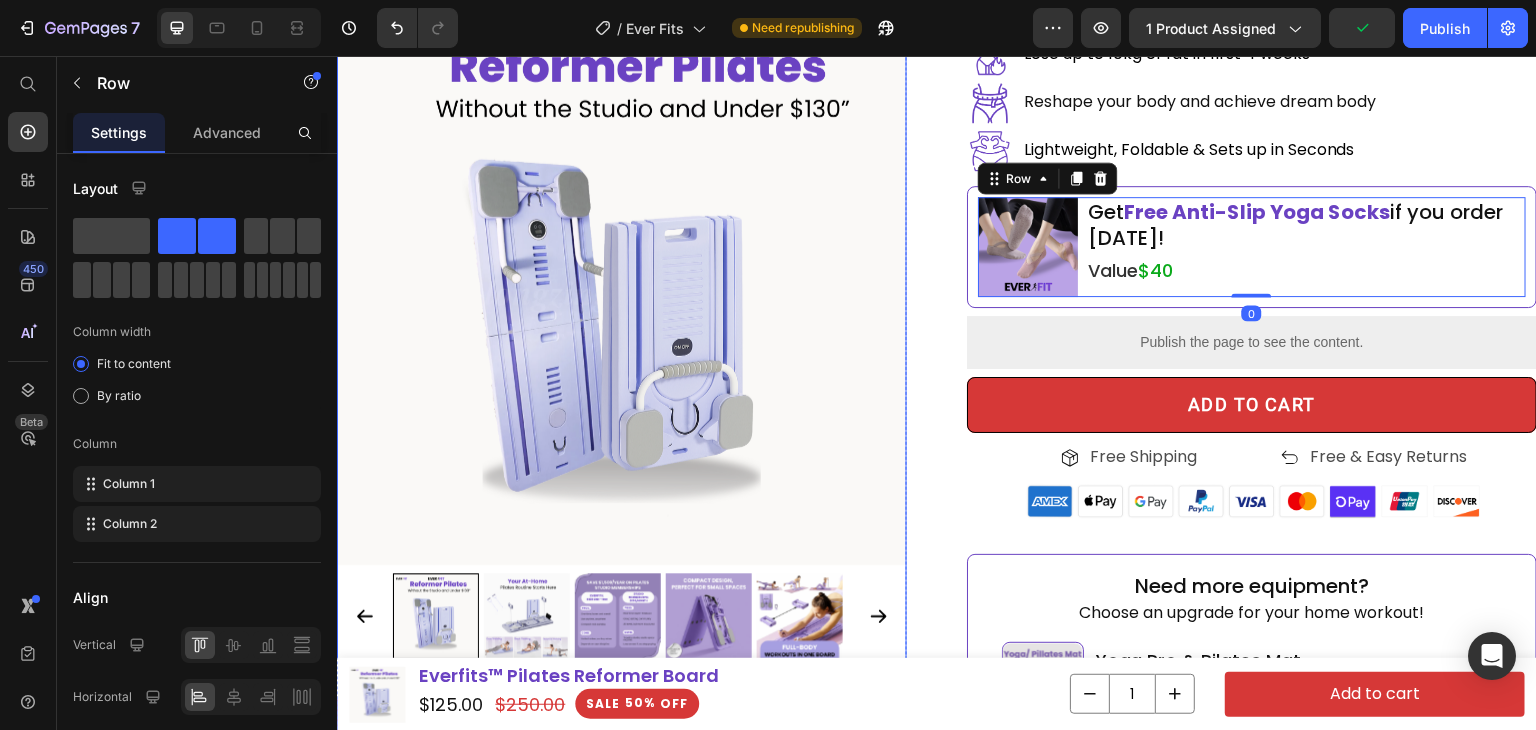 click at bounding box center [622, 280] 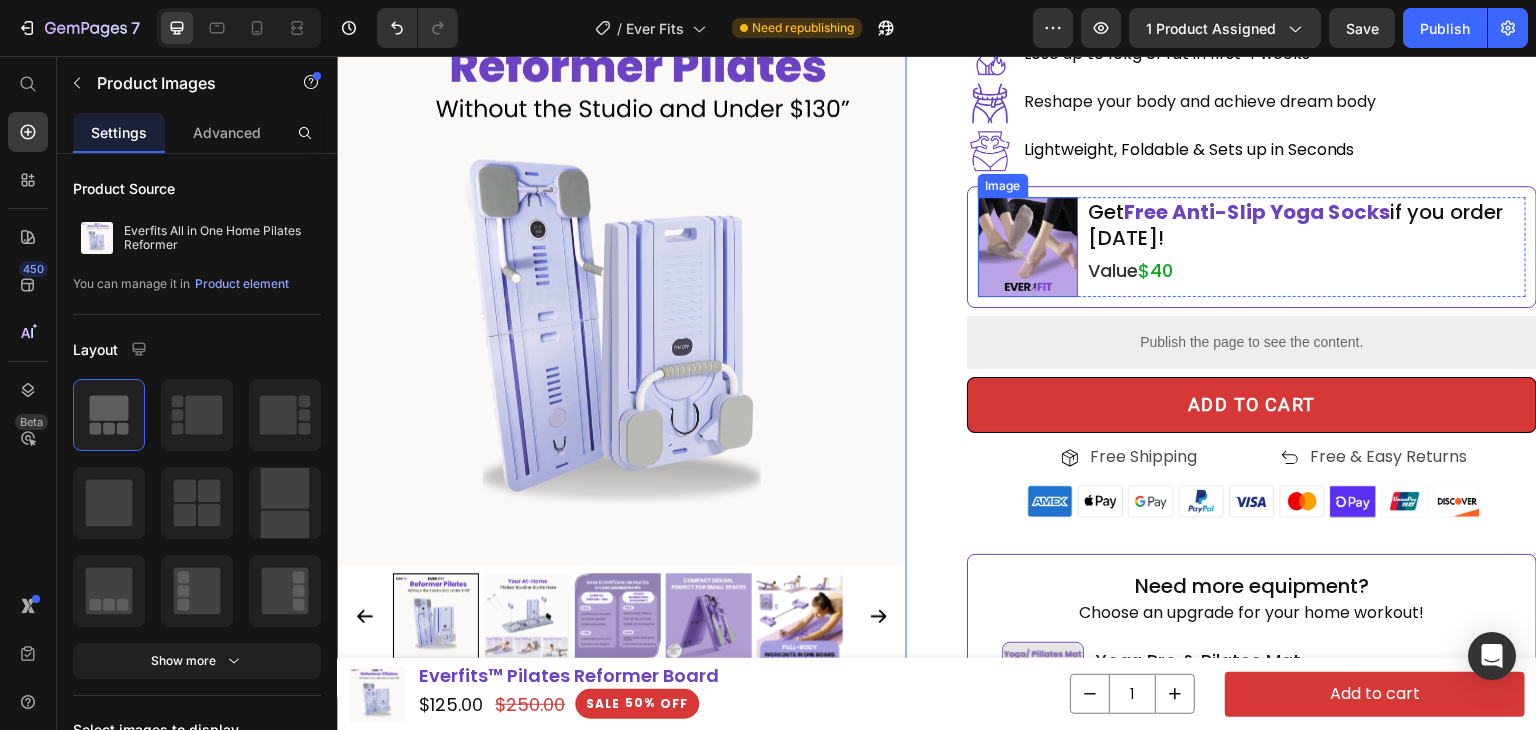 click at bounding box center [1028, 247] 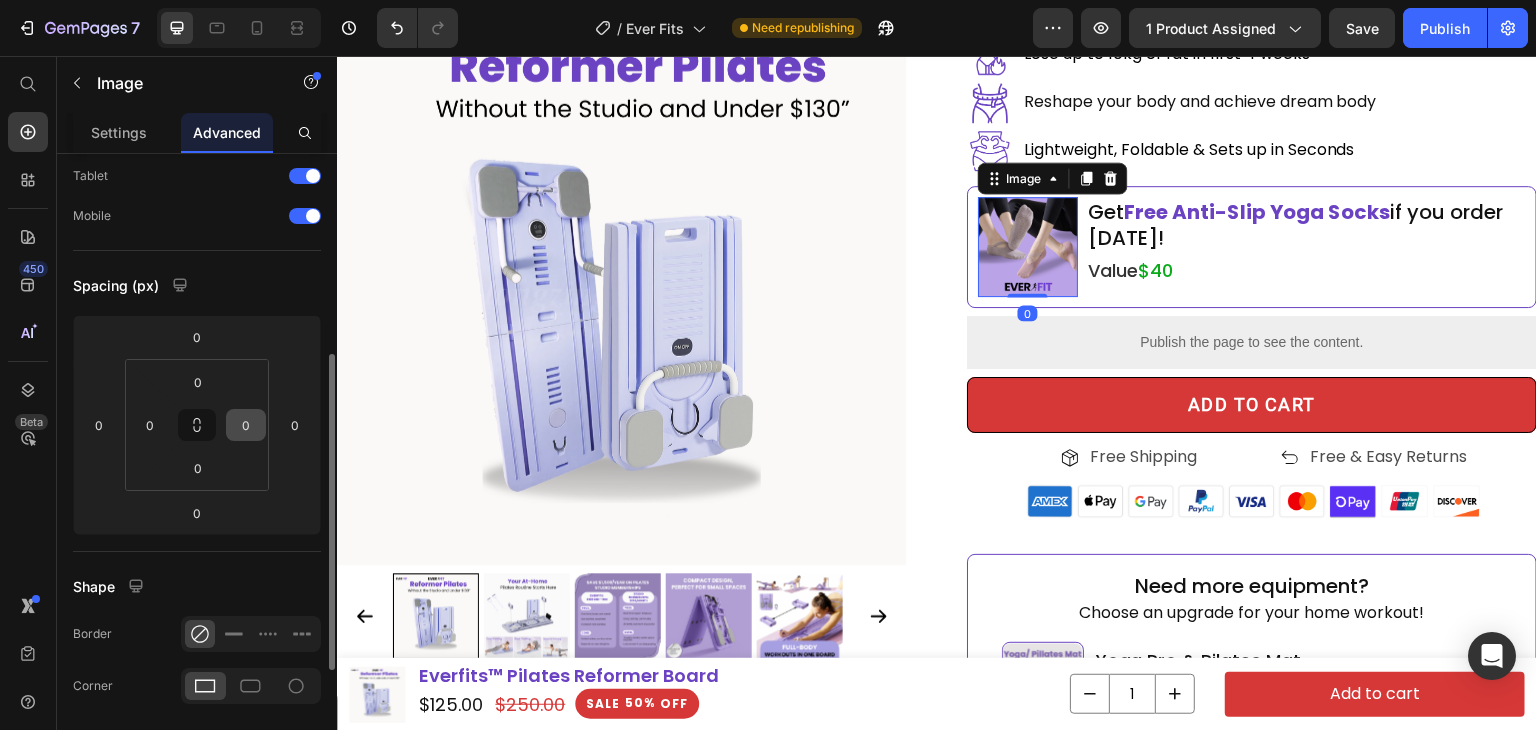 scroll, scrollTop: 300, scrollLeft: 0, axis: vertical 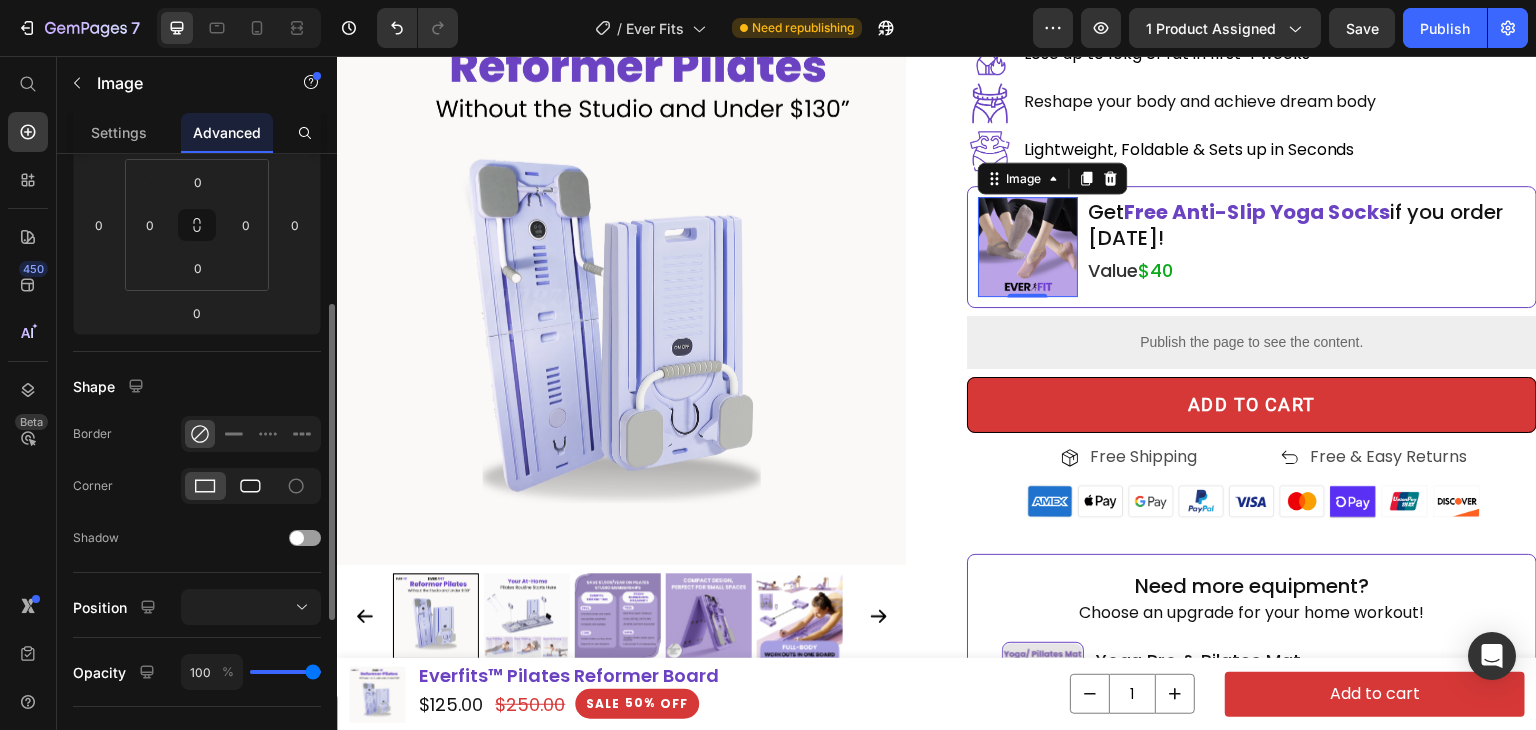 click 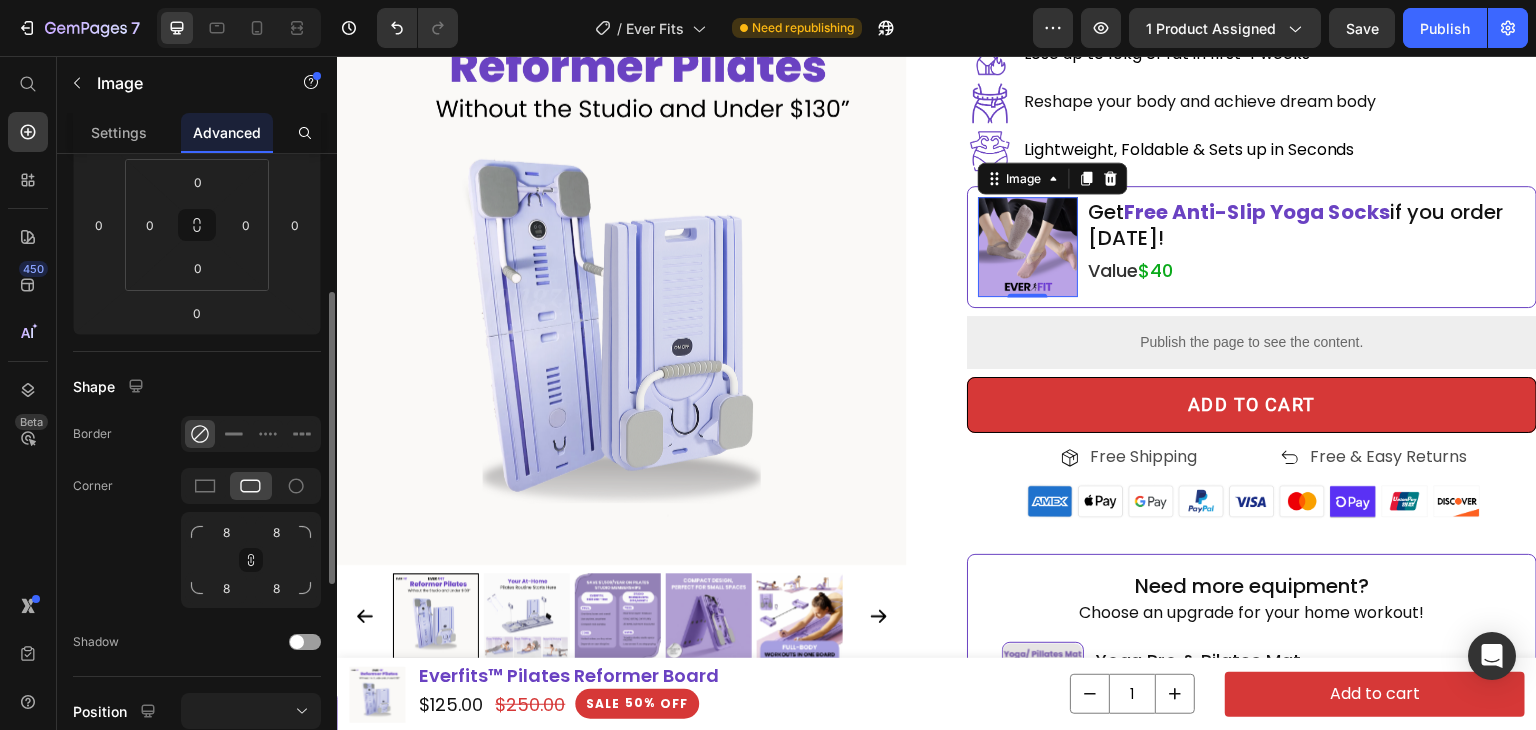 scroll, scrollTop: 500, scrollLeft: 0, axis: vertical 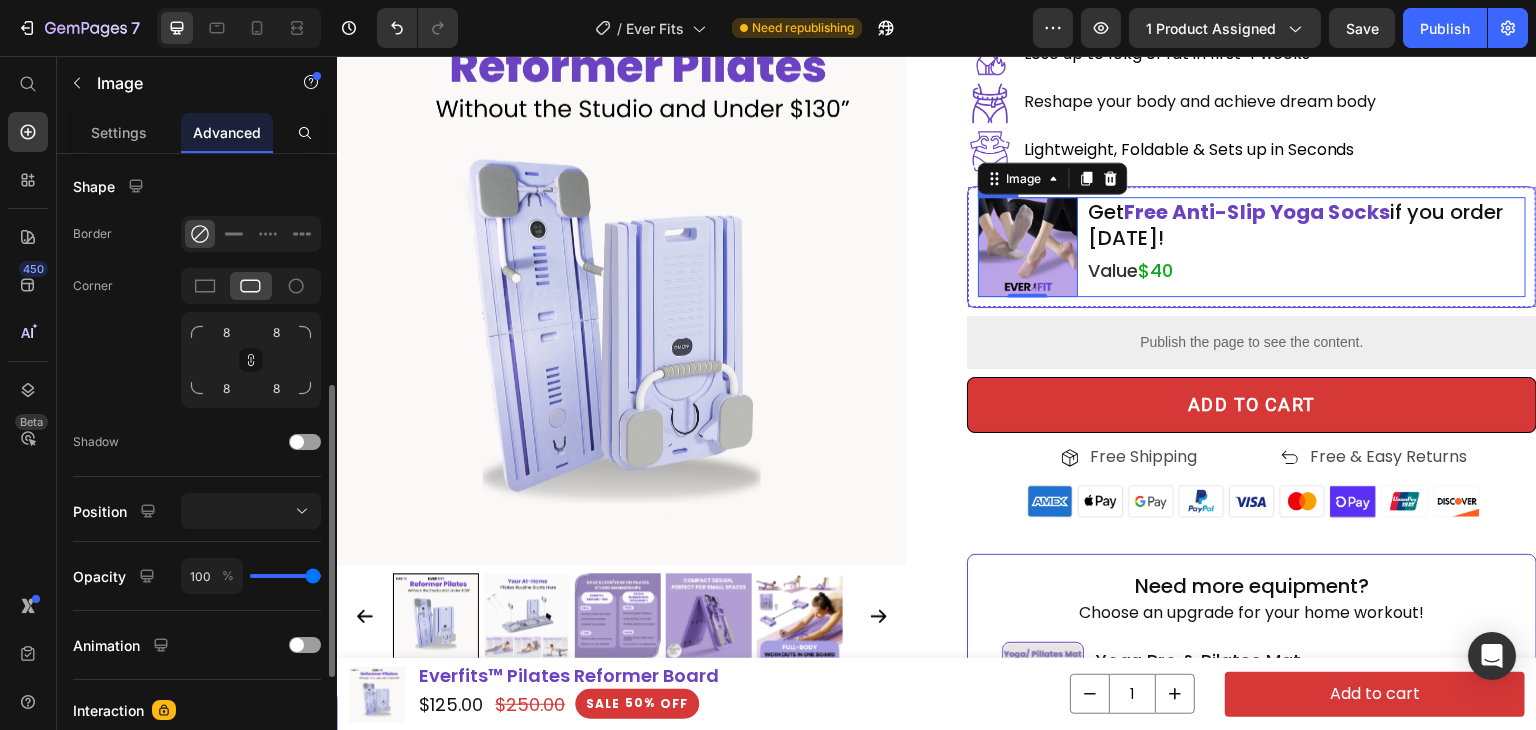 click on "Get  Free Anti-Slip Yoga Socks  if you order today! Heading Value  $40 Heading" at bounding box center [1306, 247] 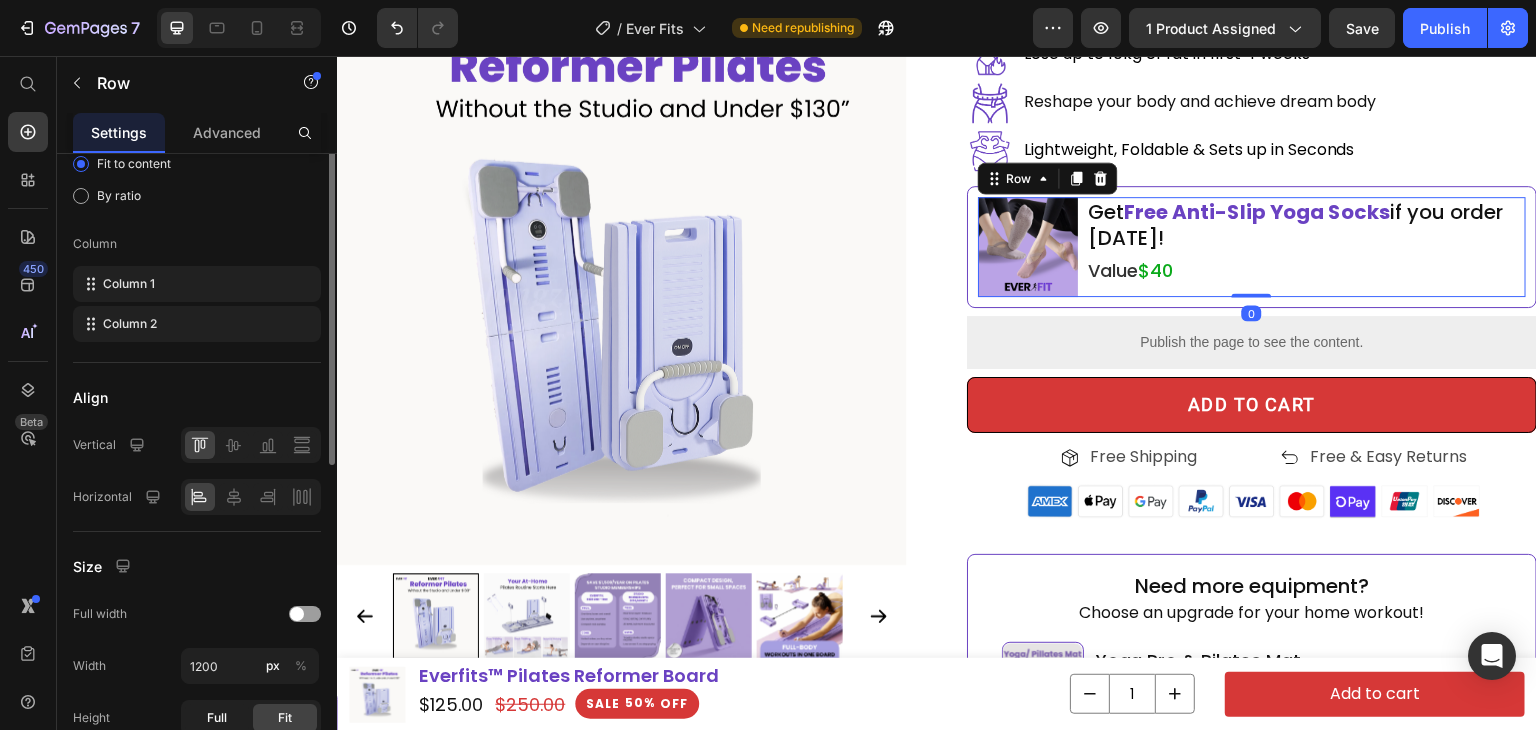 scroll, scrollTop: 300, scrollLeft: 0, axis: vertical 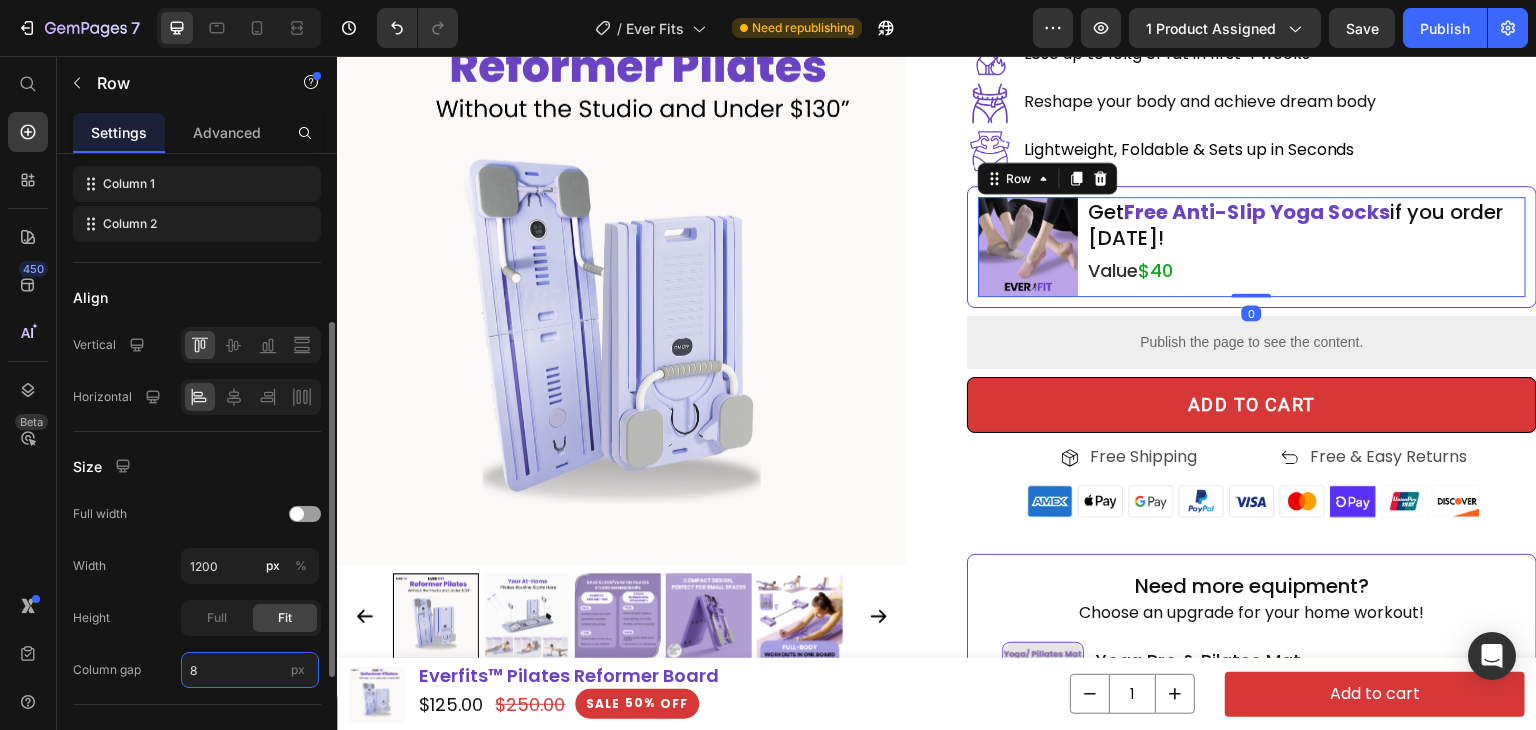 click on "8" at bounding box center (250, 670) 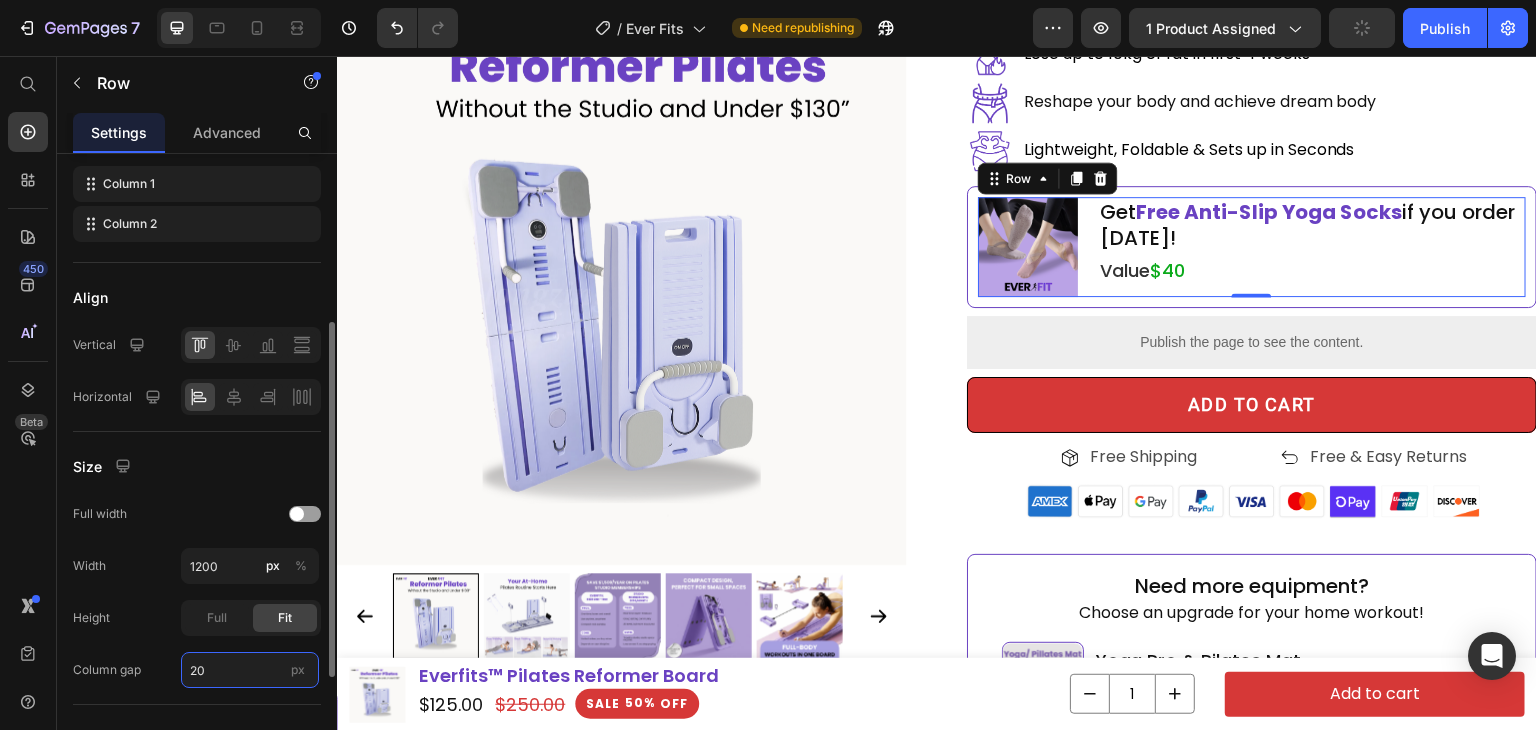 type on "8" 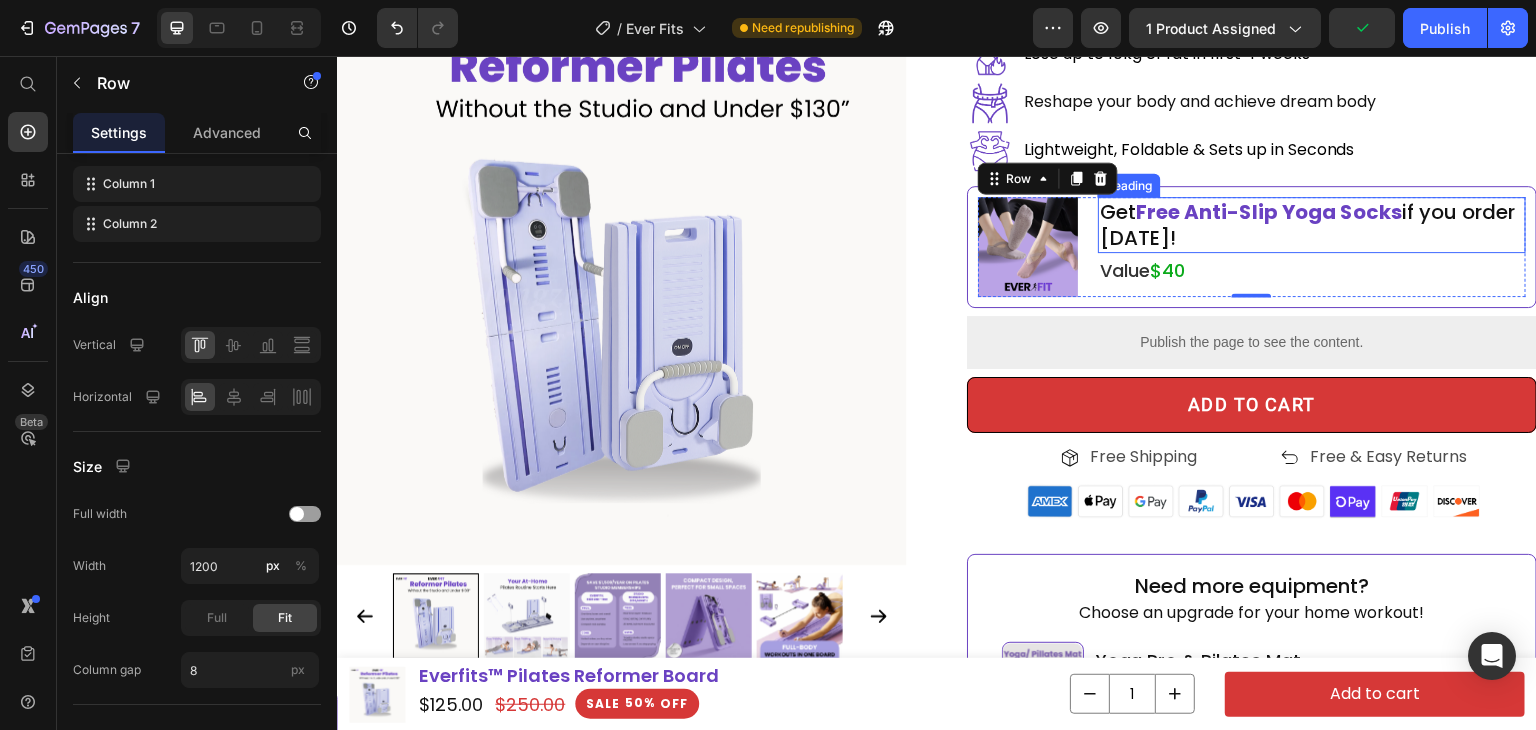 click on "Get  Free Anti-Slip Yoga Socks  if you order today!" at bounding box center [1312, 225] 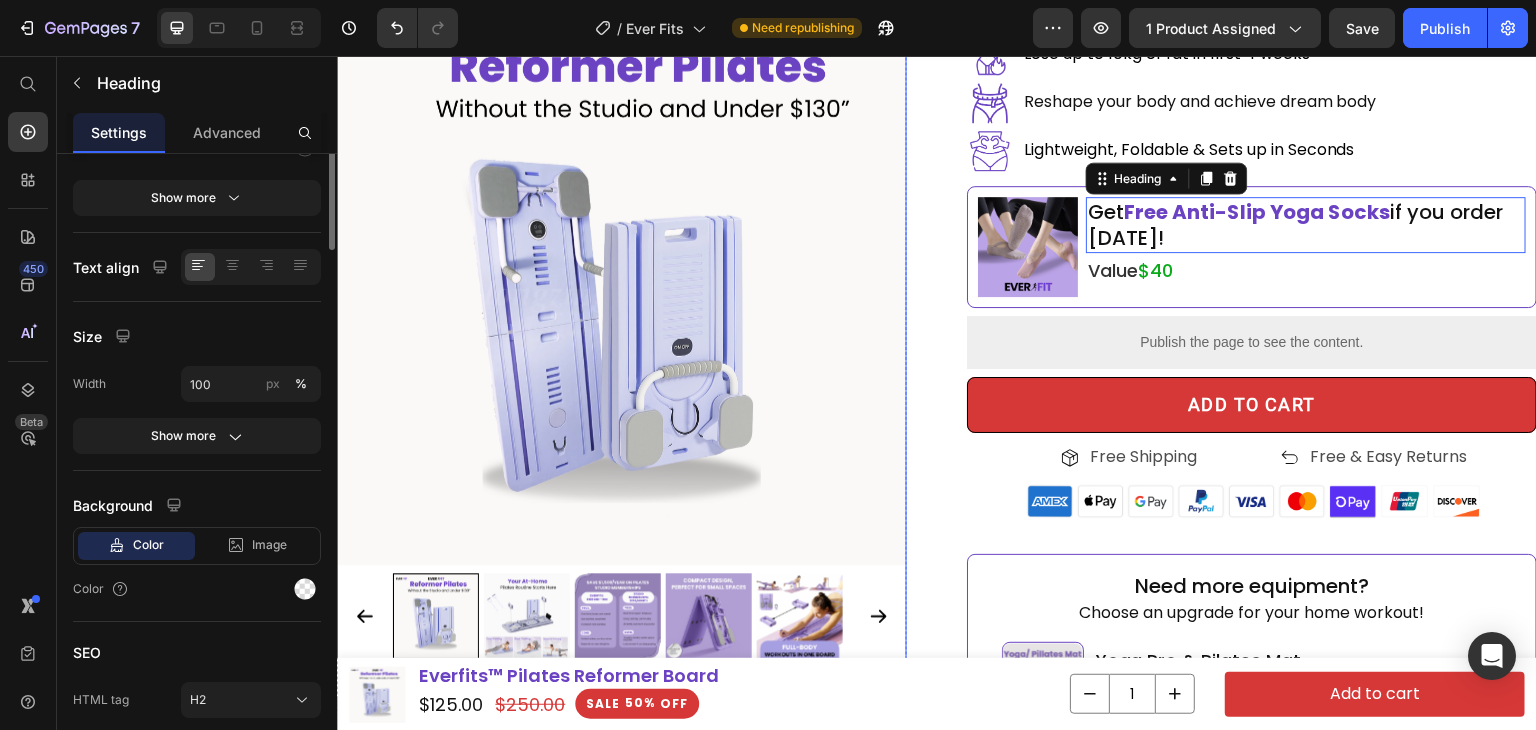 scroll, scrollTop: 0, scrollLeft: 0, axis: both 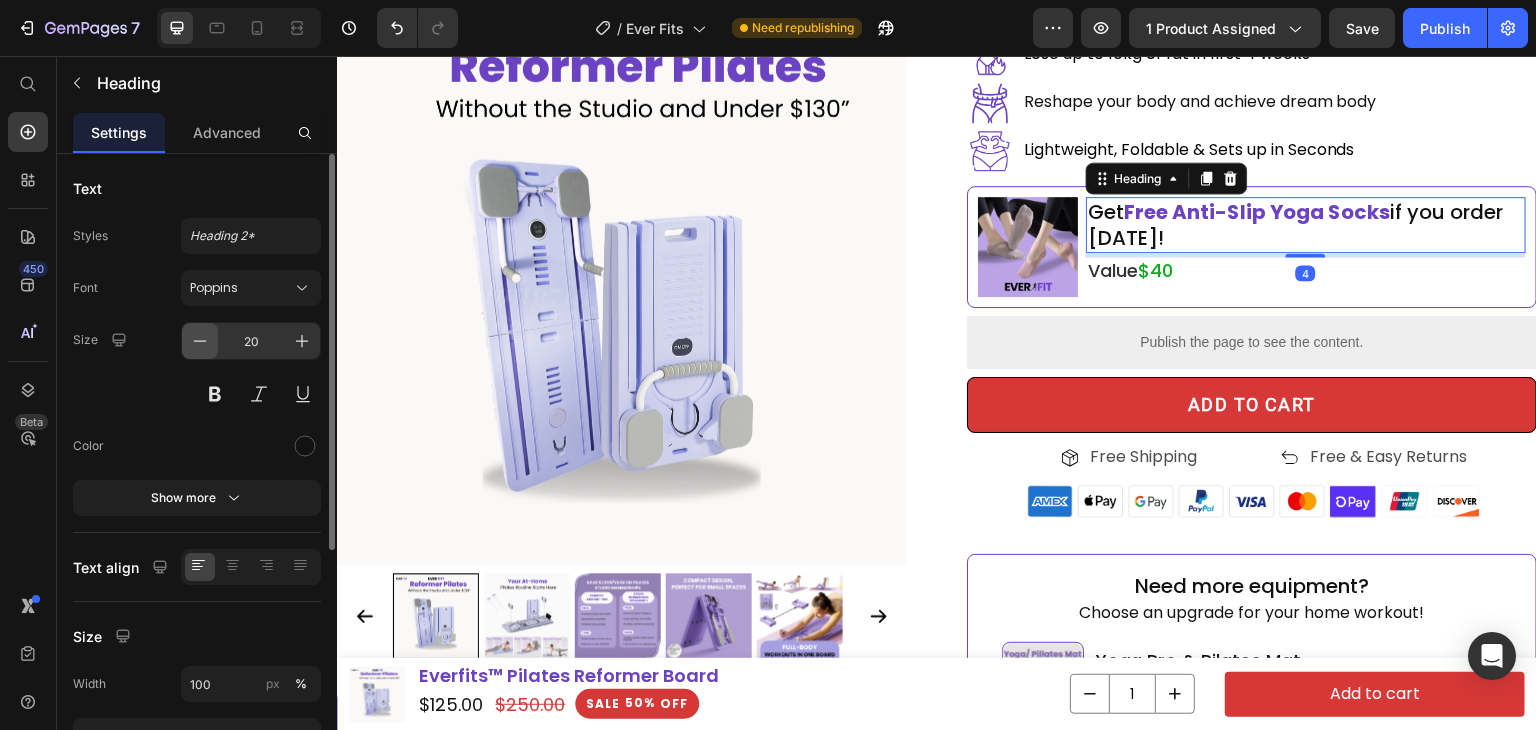 click at bounding box center (200, 341) 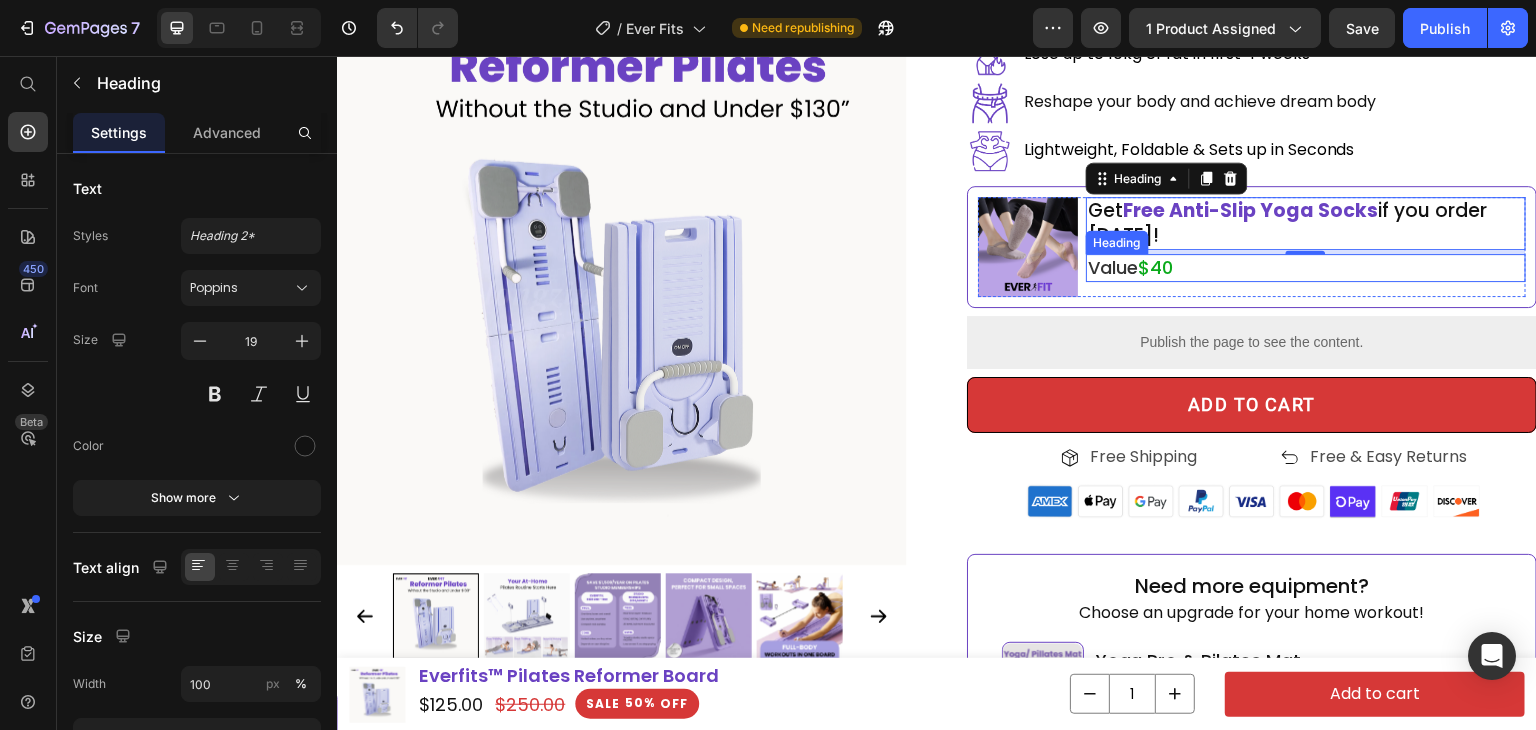 click on "Value" at bounding box center (1113, 267) 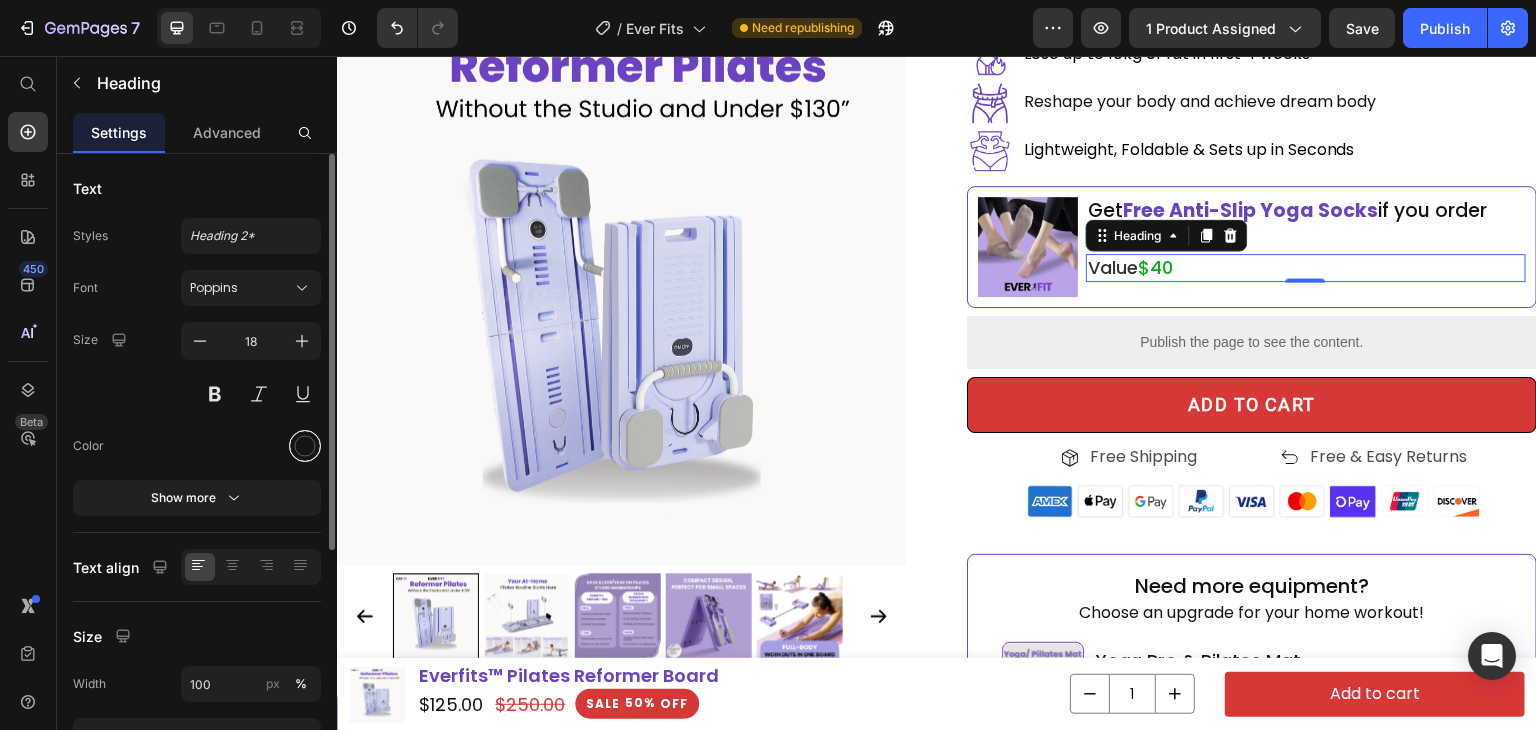 click at bounding box center [305, 446] 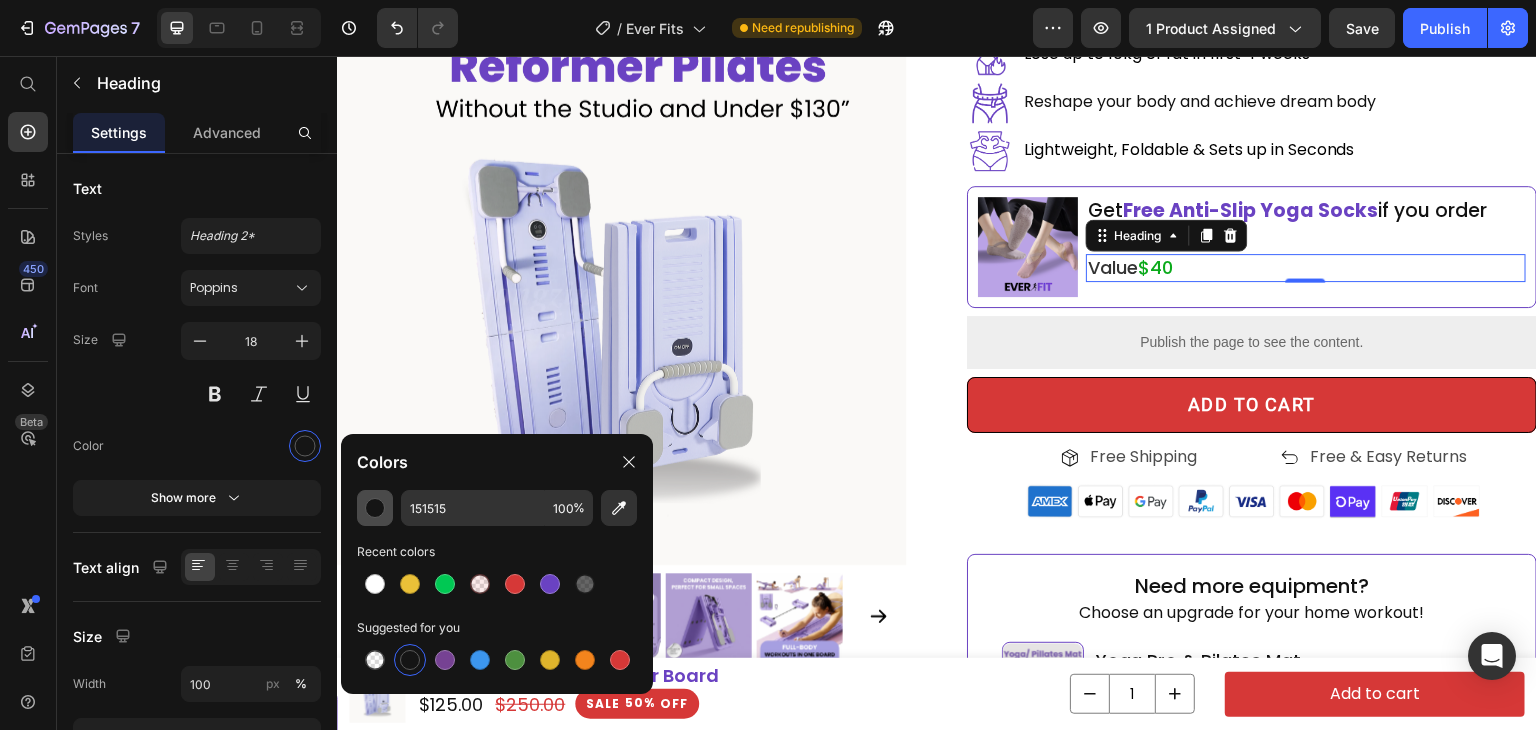 click at bounding box center (375, 508) 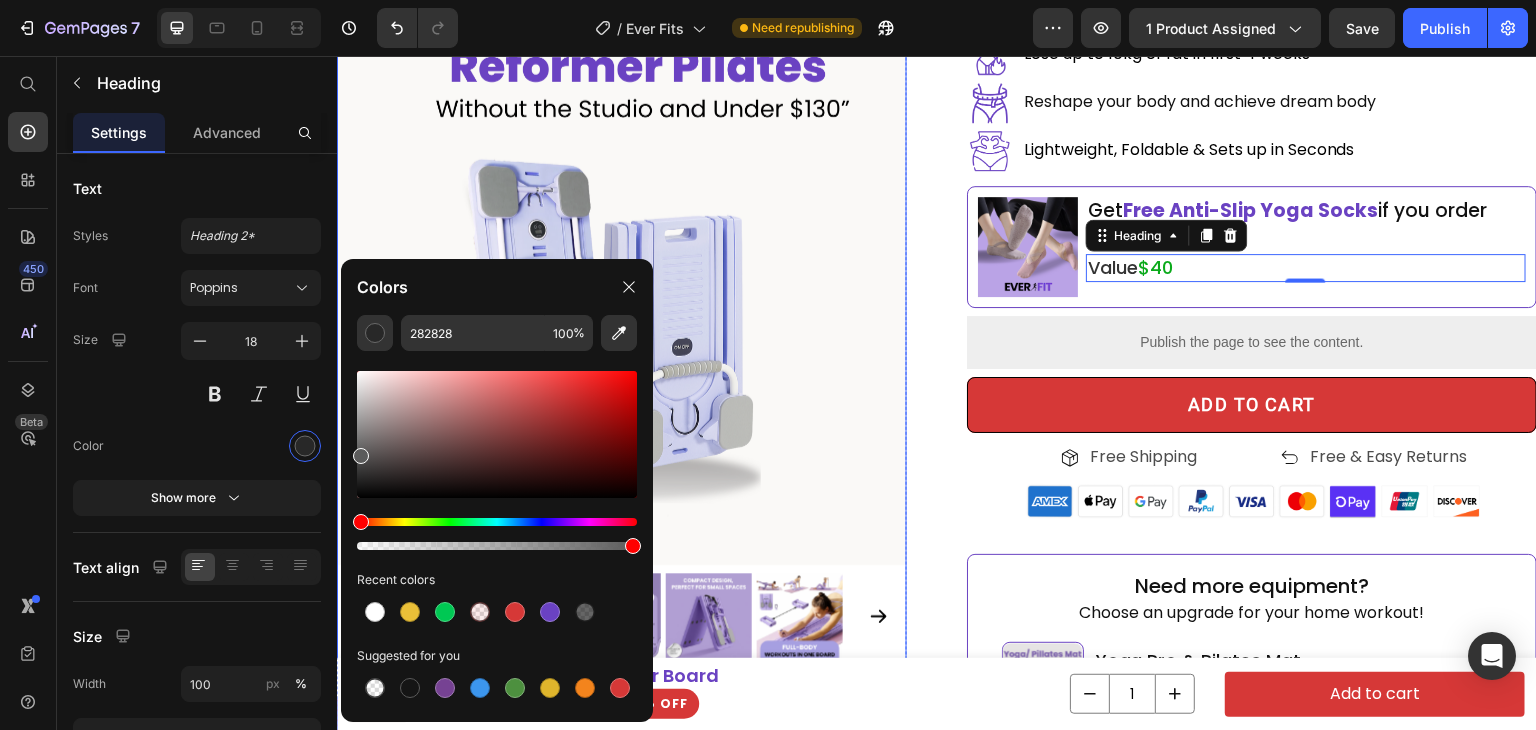 drag, startPoint x: 692, startPoint y: 533, endPoint x: 681, endPoint y: 508, distance: 27.313 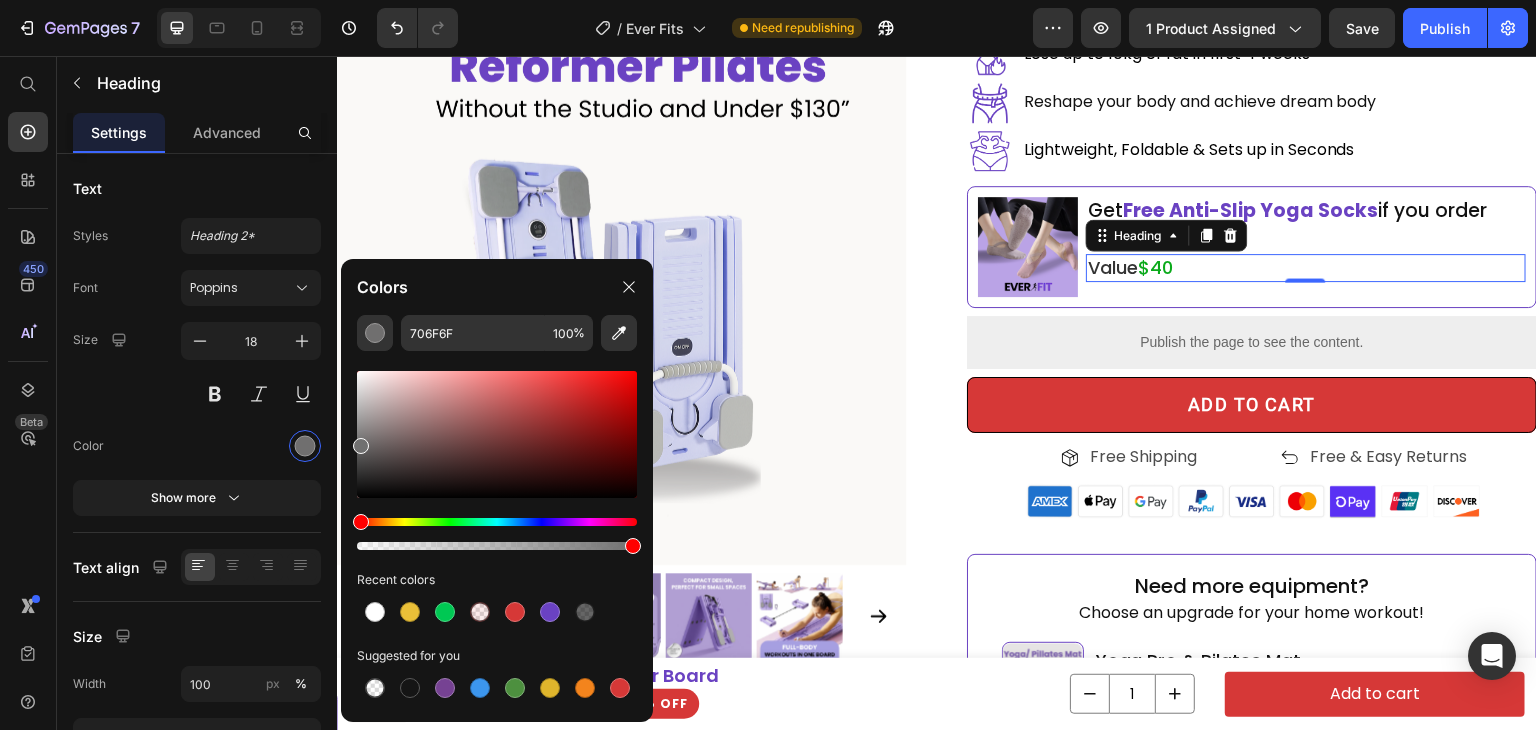drag, startPoint x: 360, startPoint y: 441, endPoint x: 344, endPoint y: 435, distance: 17.088007 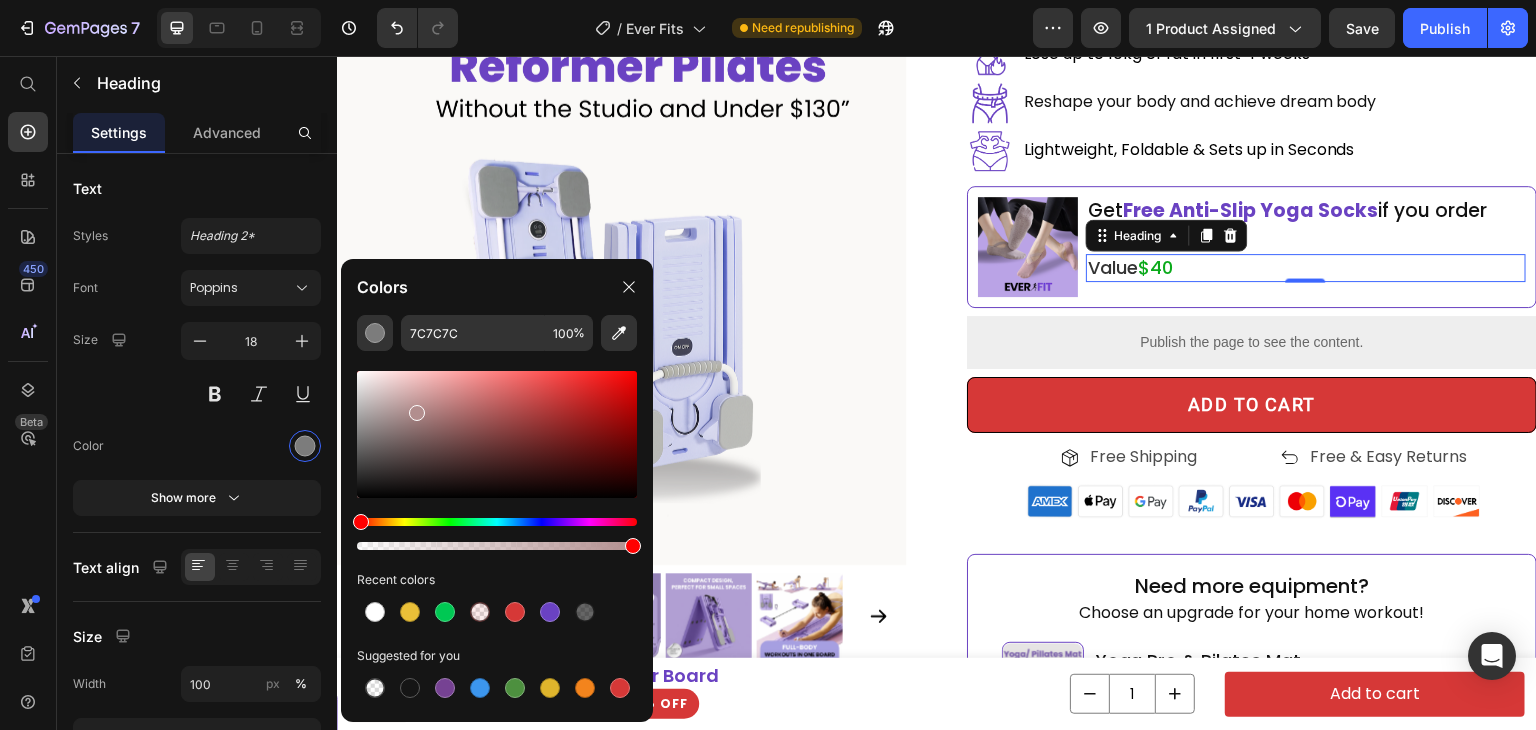 drag, startPoint x: 372, startPoint y: 424, endPoint x: 442, endPoint y: 416, distance: 70.45566 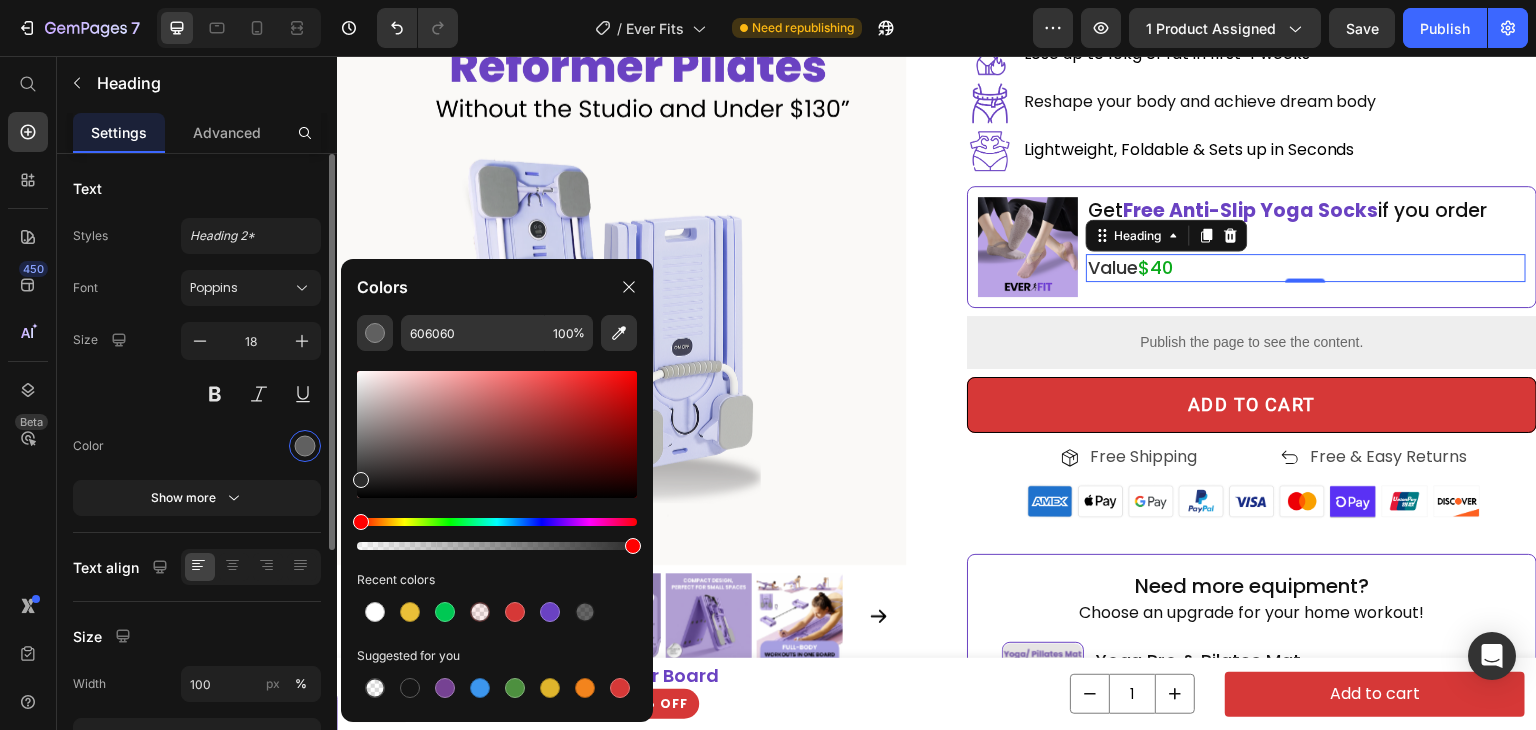drag, startPoint x: 440, startPoint y: 420, endPoint x: 318, endPoint y: 476, distance: 134.23859 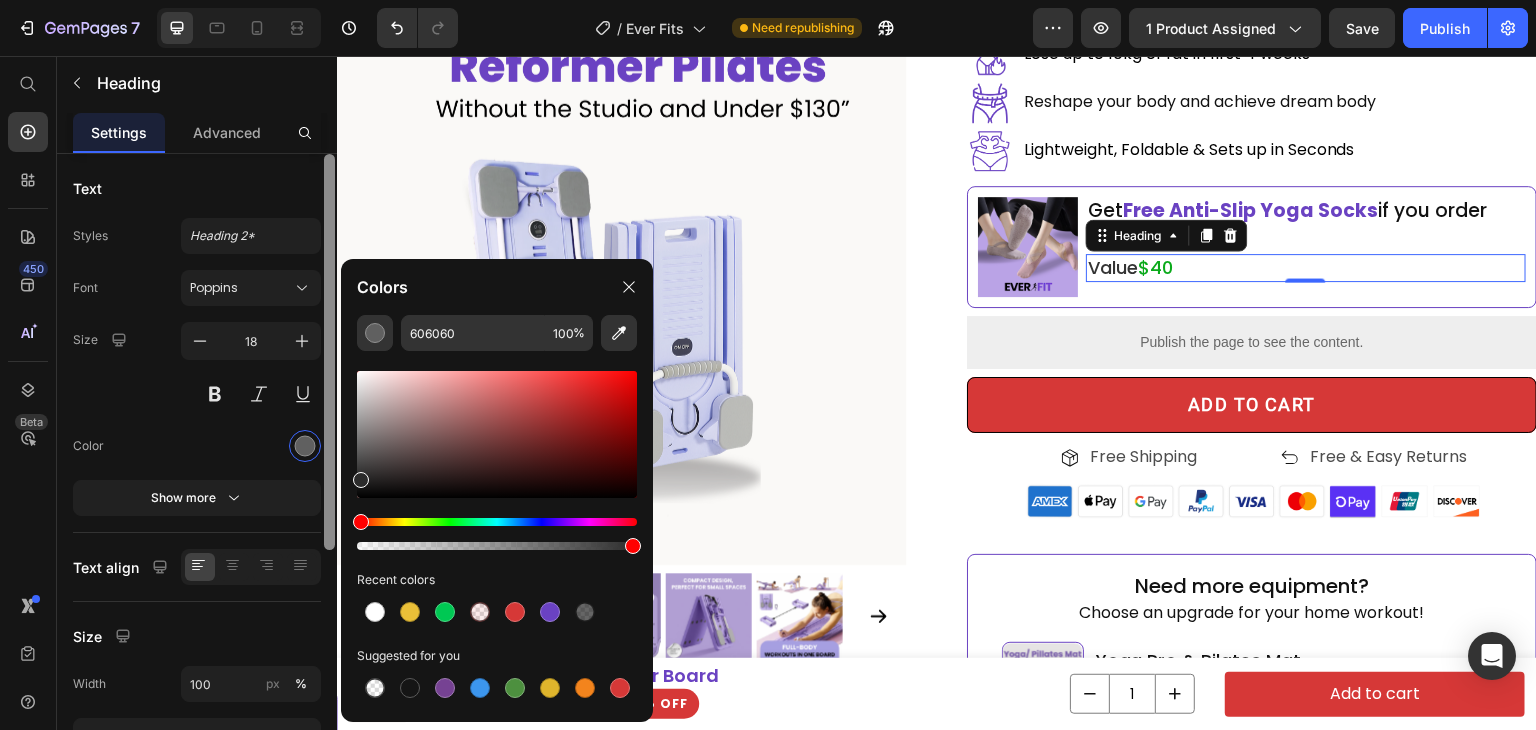 type on "2B2B2B" 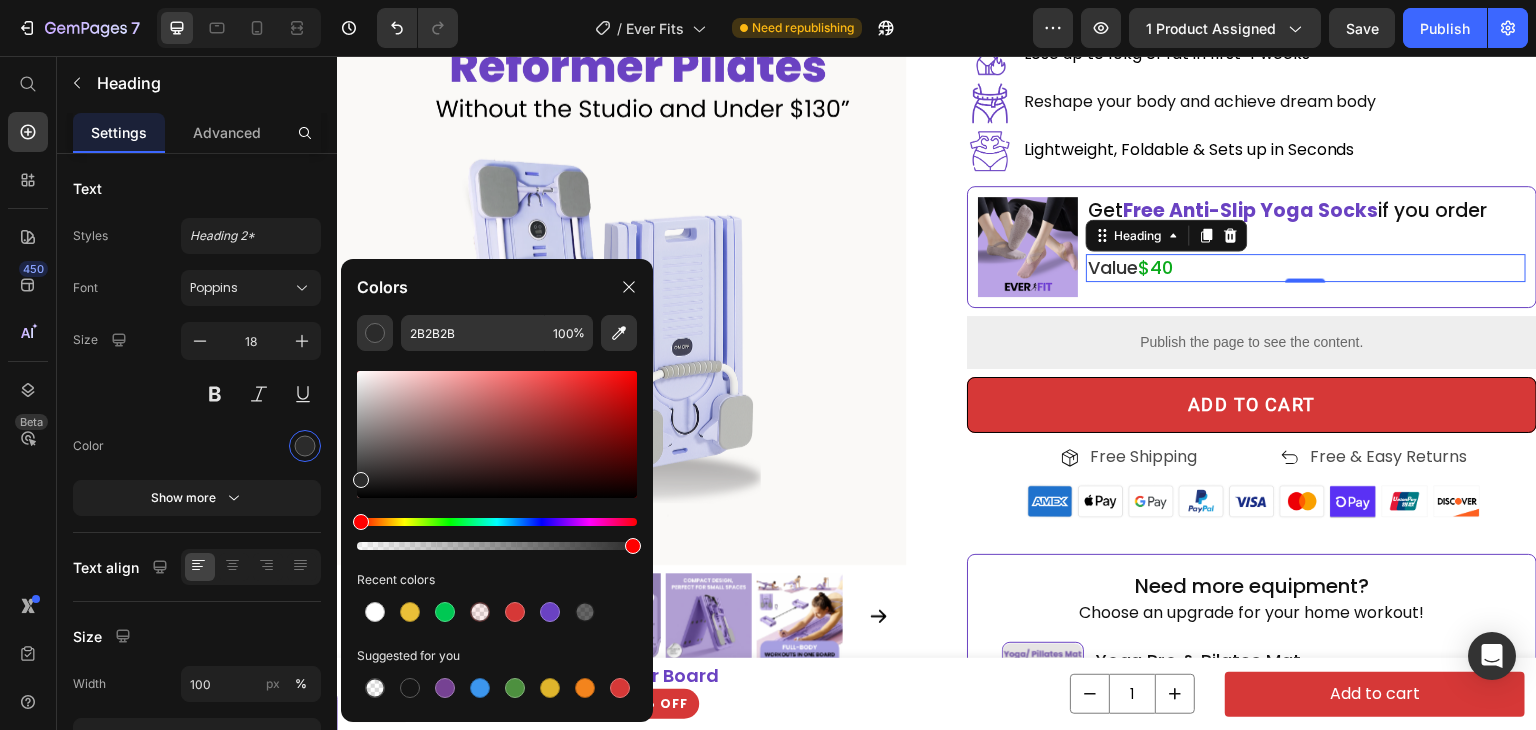 click on "Value" at bounding box center (1113, 267) 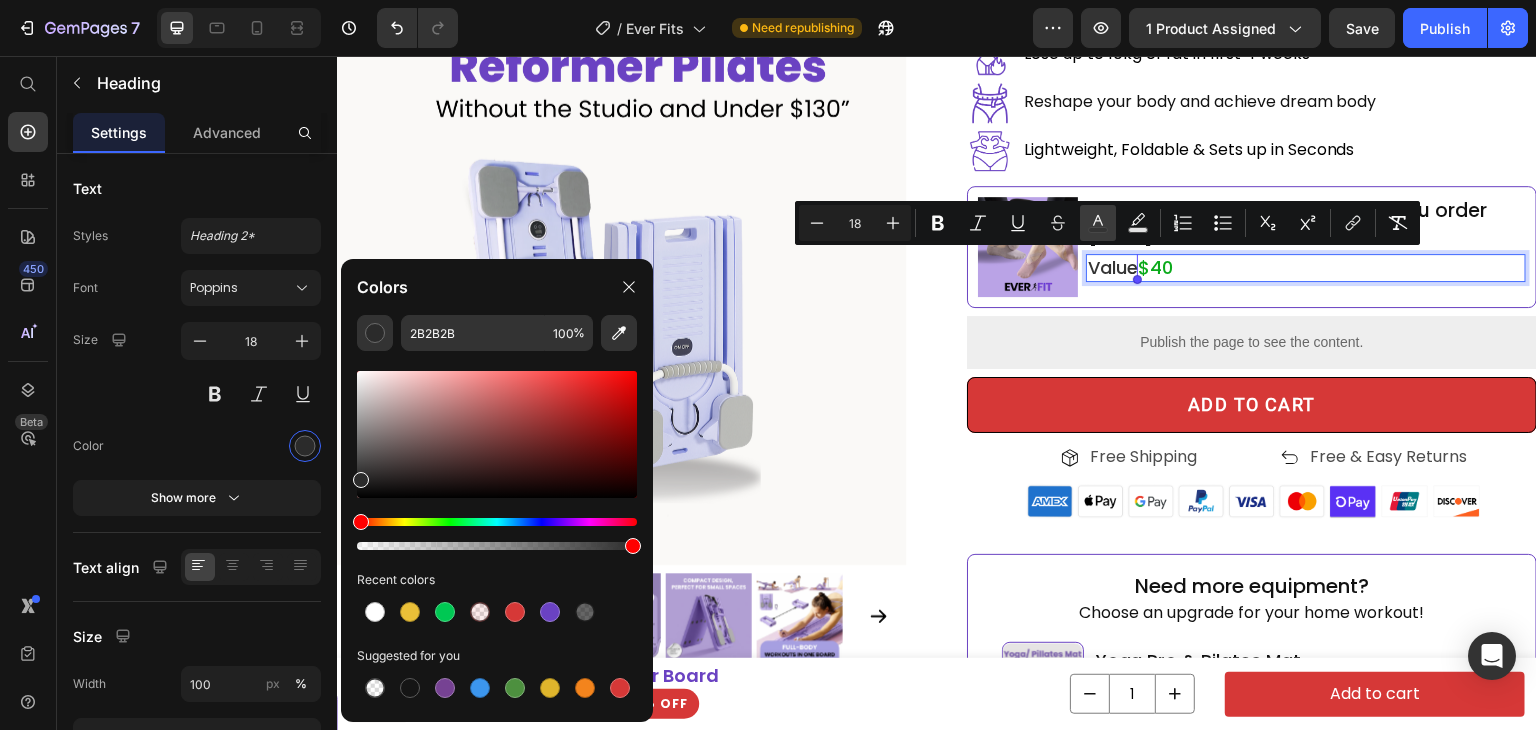 click 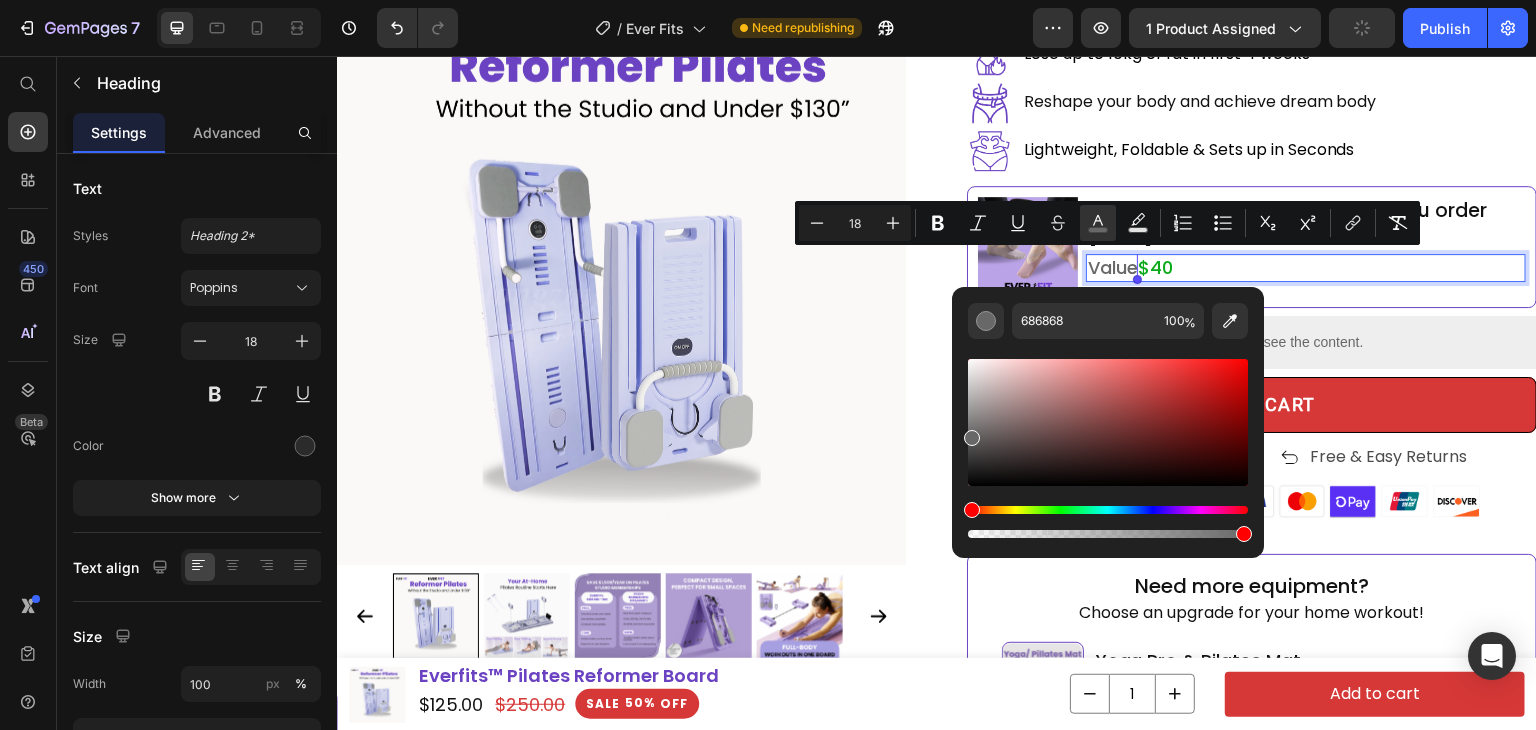 drag, startPoint x: 980, startPoint y: 425, endPoint x: 968, endPoint y: 433, distance: 14.422205 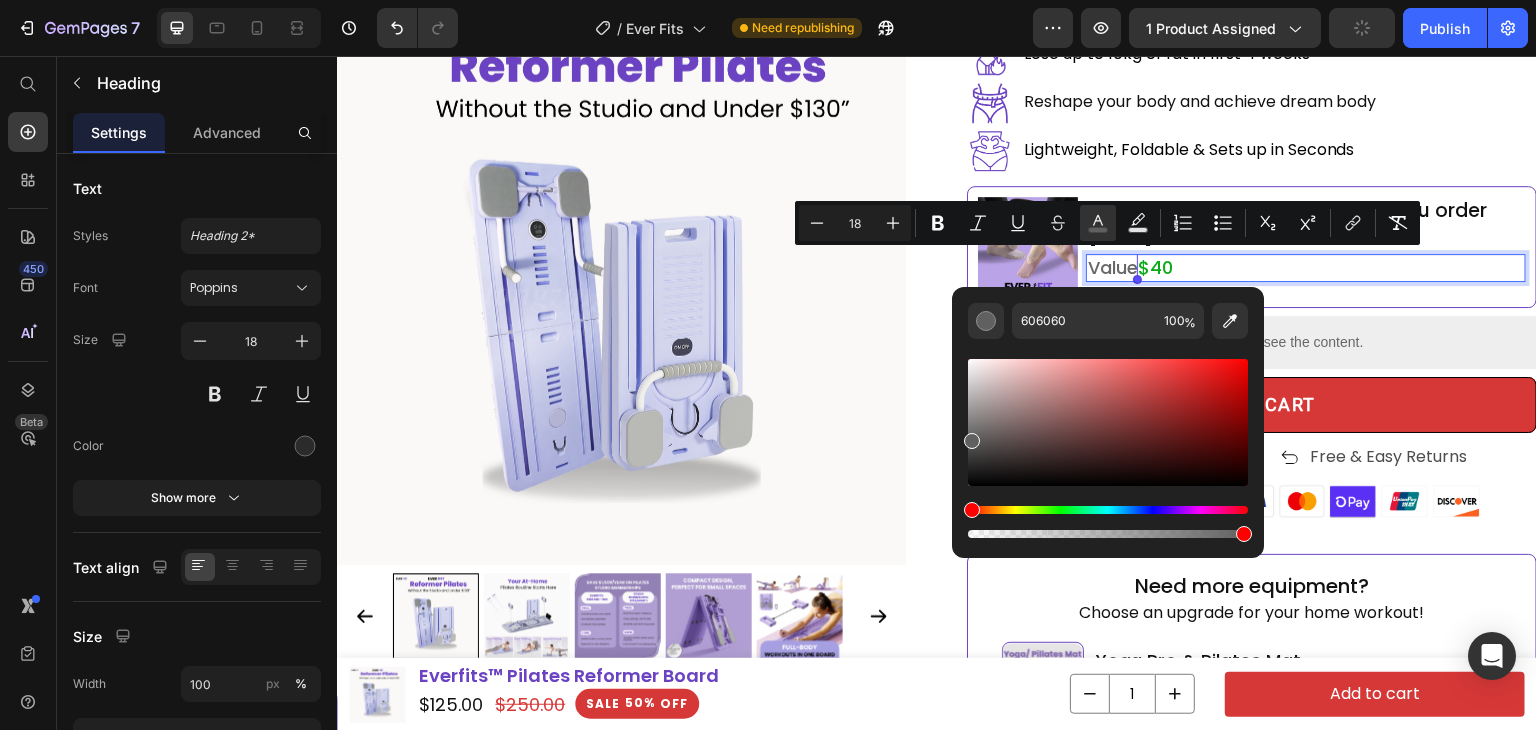 drag, startPoint x: 968, startPoint y: 433, endPoint x: 956, endPoint y: 441, distance: 14.422205 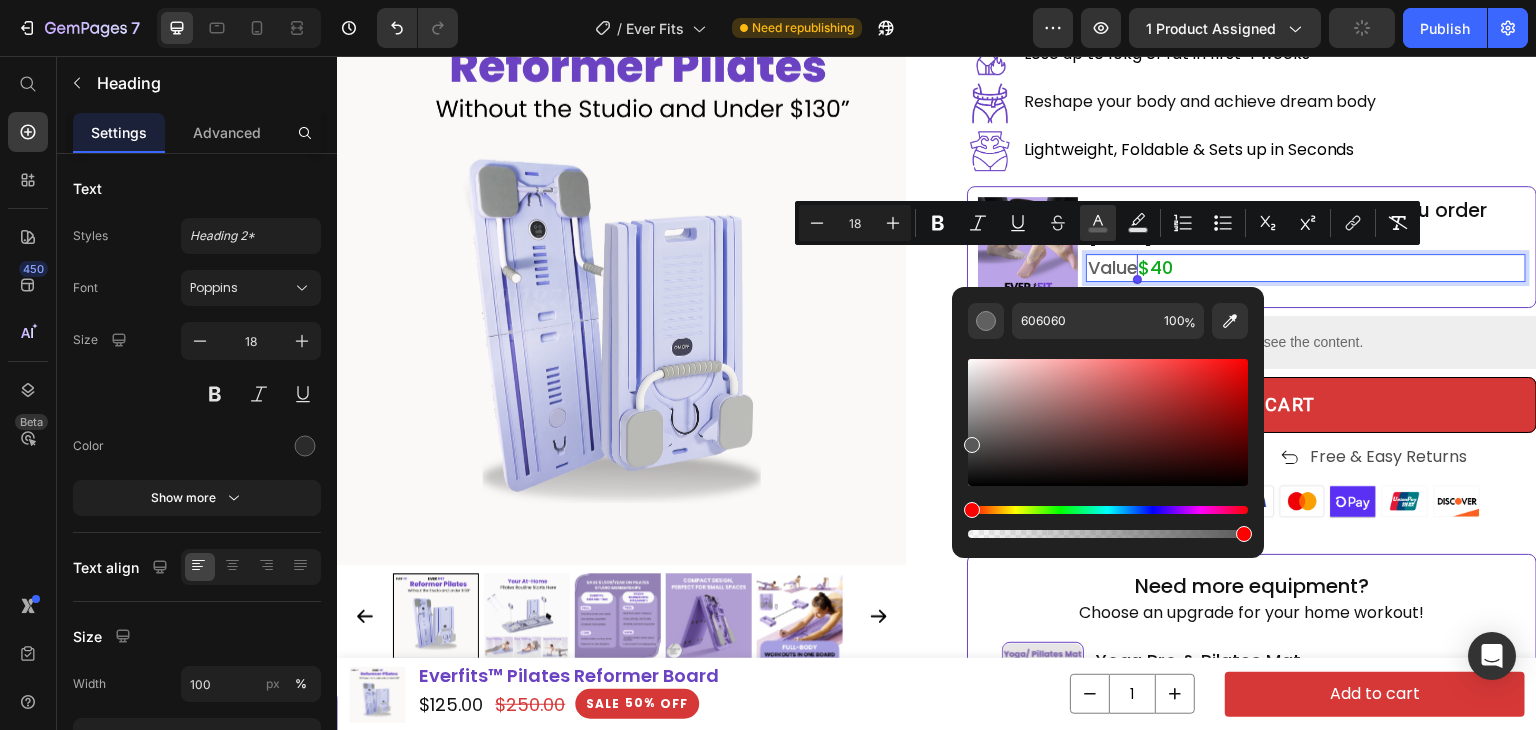 type on "595959" 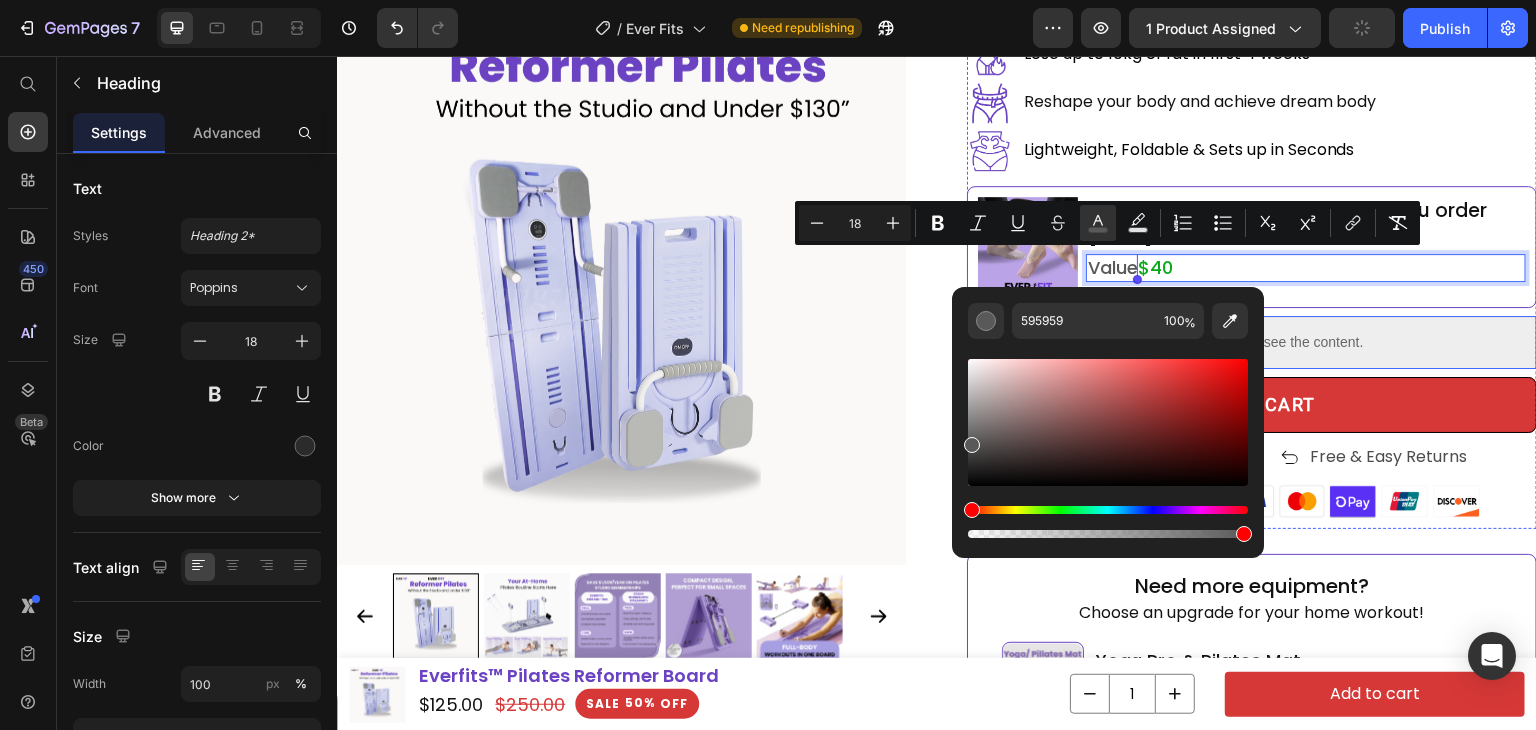 click on "Icon Icon Icon Icon Icon Icon List Rated 4.7/5.0 by 2K+ Happy Customers Text Block Row Everfit™ Pilates Reformer Board Heading Achieve the best shape of your life and lose access body fat in 30days all in comfort of your own home! Text Block $125.00 Product Price $250.00 Product Price 50% OFF Discount Tag Row Image Lose up to 10kg of fat in first 4 weeks Text Block Row Image Reshape your body and achieve dream body Text Block Row Image Lightweight, Foldable & Sets up in Seconds Text Block Row Image Get  Free Anti-Slip Yoga Socks  if you order today! Heading Value  $40 Heading   0 Row Row
Publish the page to see the content.
Custom Code Order today and get: Text Block 2 FREE Gifts  and  FREE Shipping   Text Block Image Anti-Slip Pilates Socks Text Block Usually  $29   FREE Text Block Row Image 30-Day Challenge Text Block Usually  $29   FREE Text Block Row Row Row Add to cart Add to Cart
Icon Free Shipping Text Block Row
Icon Free & Easy Returns Text Block" at bounding box center [1252, 178] 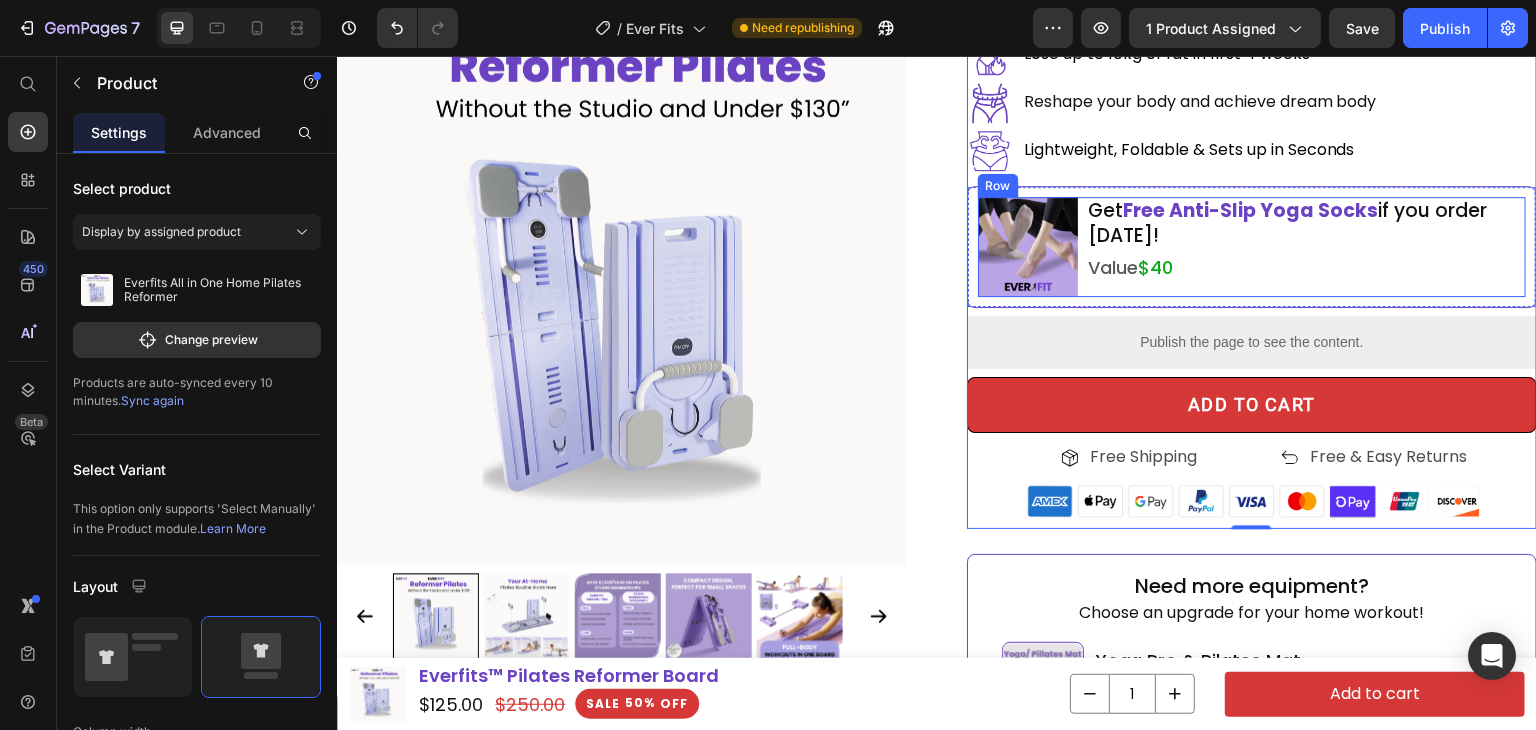 click on "Get  Free Anti-Slip Yoga Socks  if you order today! Heading ⁠⁠⁠⁠⁠⁠⁠ Value  $40 Heading" at bounding box center [1306, 247] 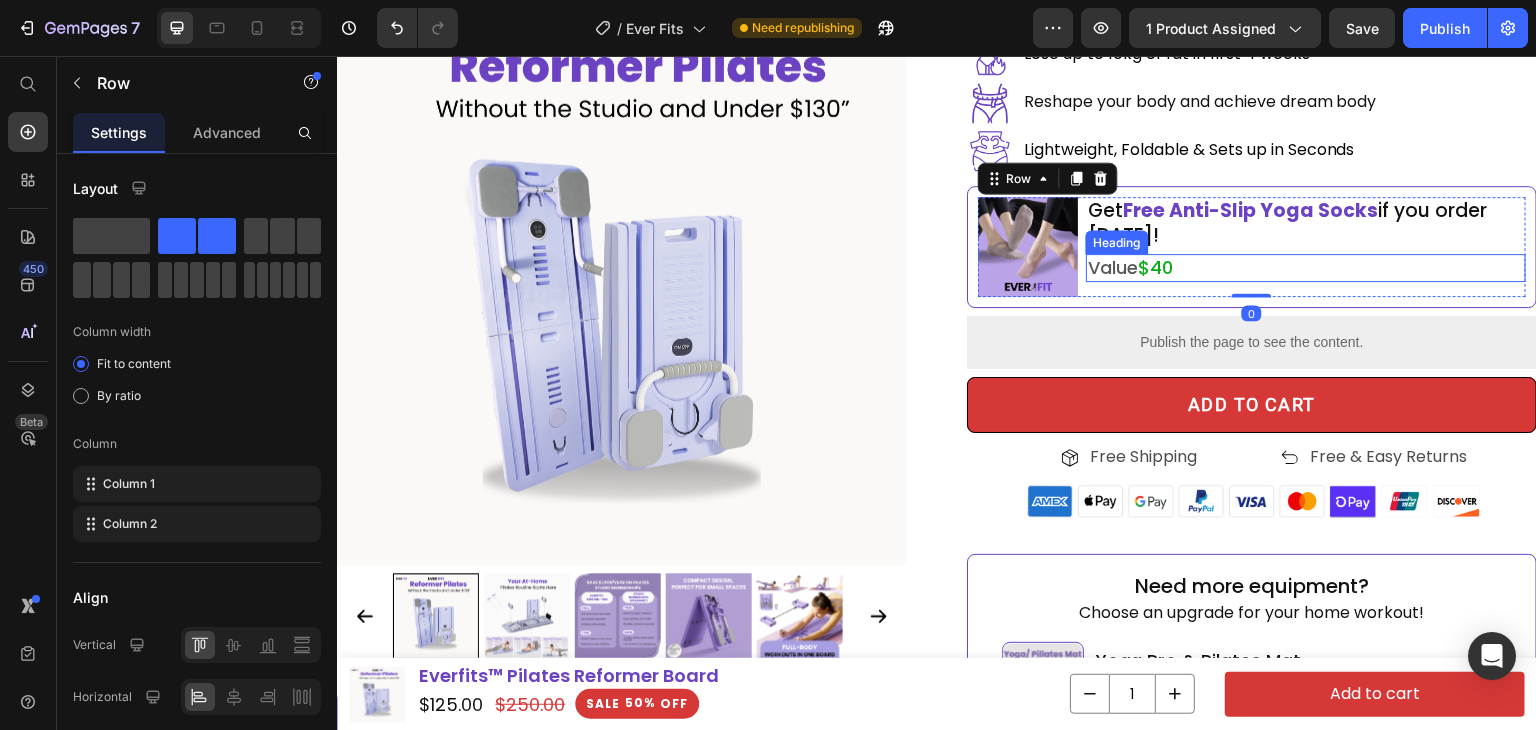 click on "Value" at bounding box center [1113, 267] 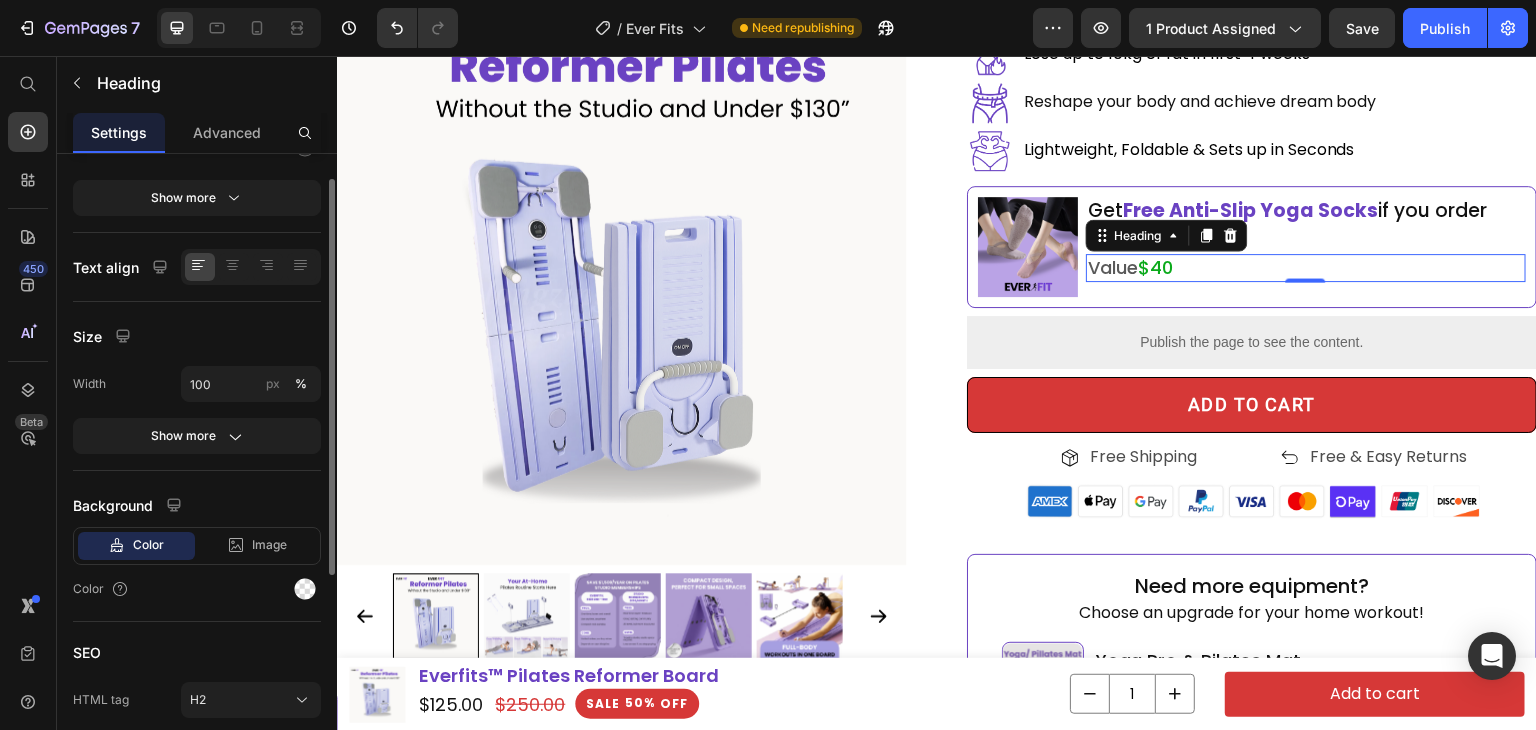 scroll, scrollTop: 100, scrollLeft: 0, axis: vertical 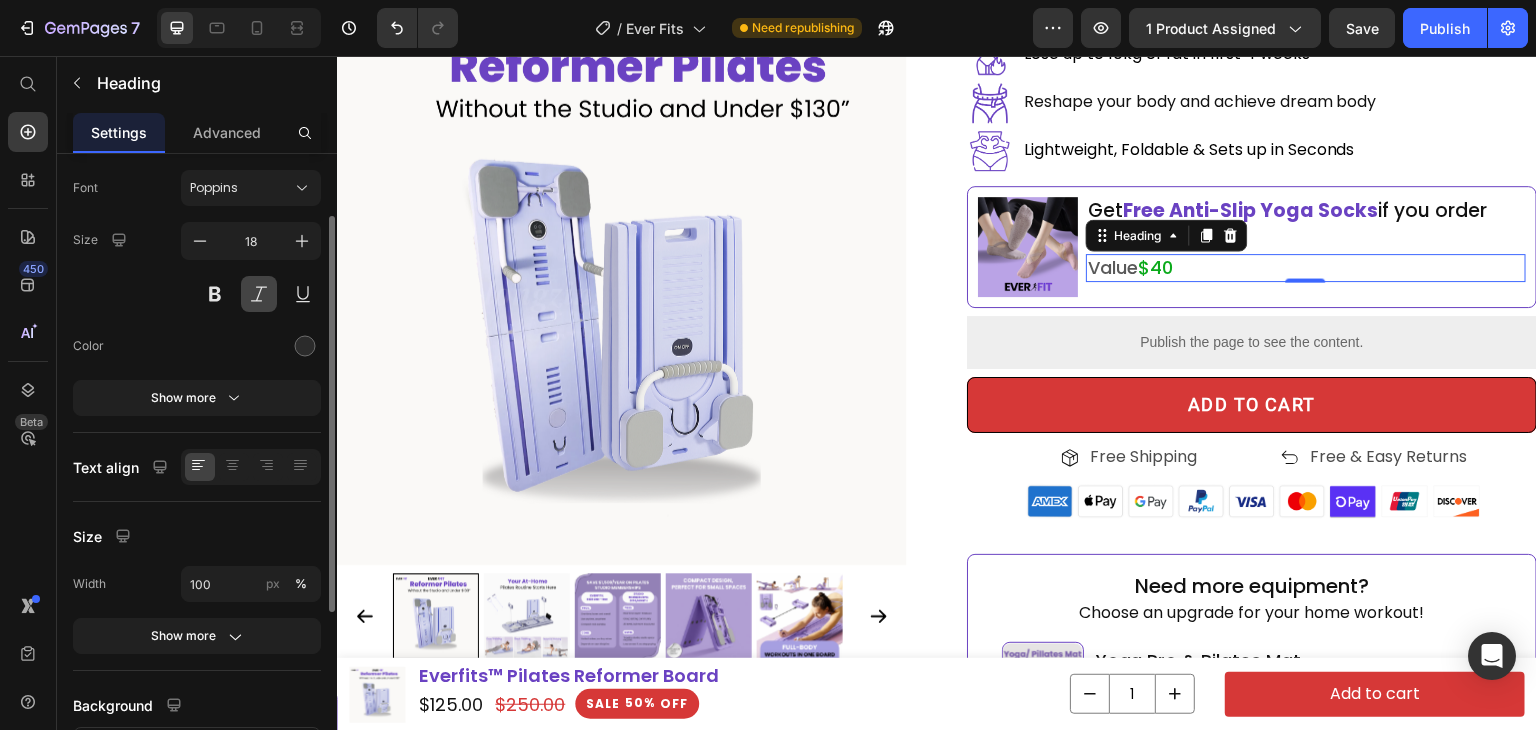 click at bounding box center (259, 294) 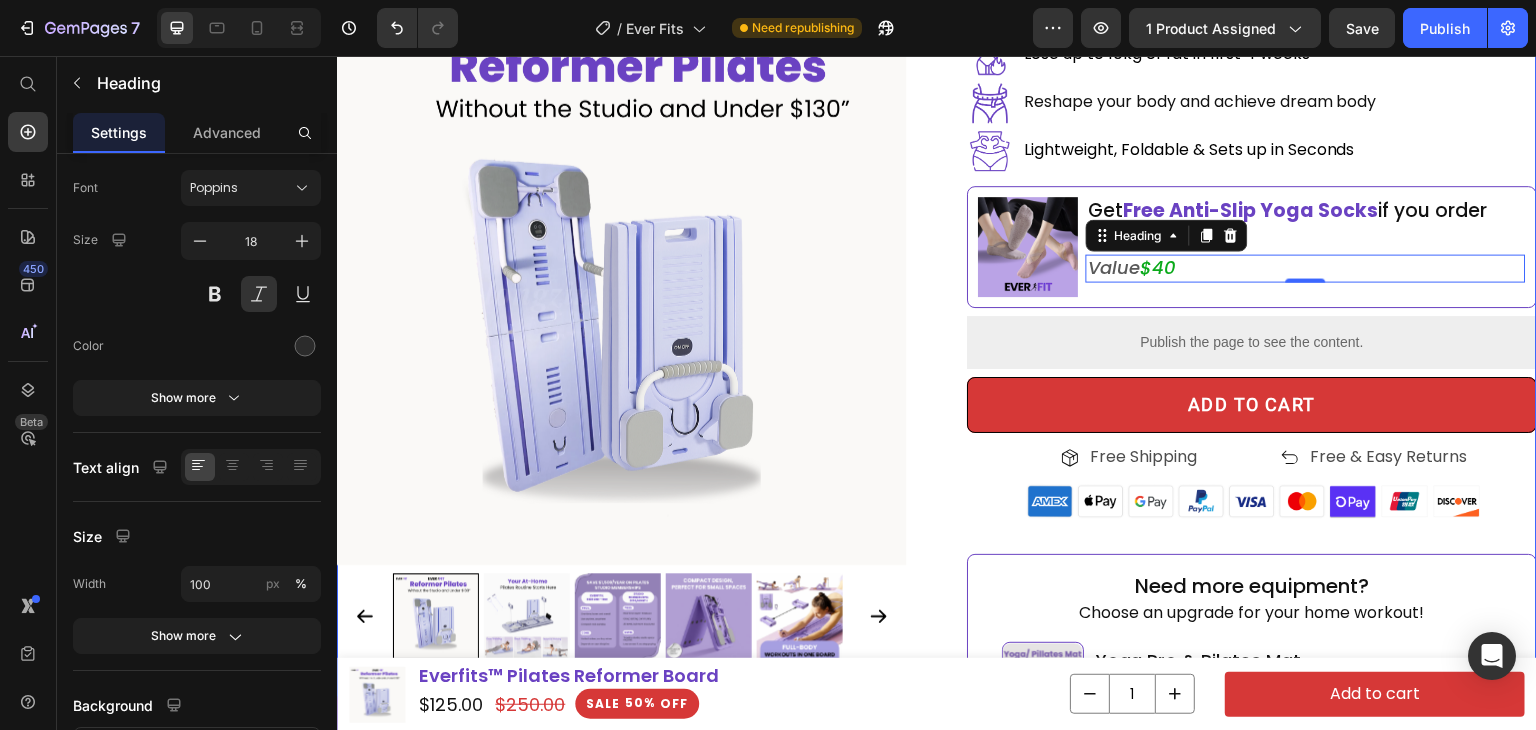 click on "Product Images
Icon
Icon
Icon
Icon
Icon Icon List Image
Icon
Icon
Icon
Icon
Icon Icon List "Consistency came easy!  Heading You workout right here at home. Since joining, I've lost 25 pounds and a collective of 8 inches of my hips and waist."    Jessica F . Text Block You workout right here at home. Since joining, I've lost 25 pounds and a collective of 8 inches of my hips and waist." Text Block Jessica F. Heading Row Row Row Product Icon Icon Icon Icon Icon Icon List Rated 4.7/5.0 by 2K+ Happy Customers Text Block Row Everfit™ Pilates Reformer Board Heading Achieve the best shape of your life and lose access body fat in 30days all in comfort of your own home! Text Block $125.00 Product Price $250.00 Product Price 50% OFF Discount Tag Row Image Lose up to 10kg of fat in first 4 weeks Text Block Row Image Text Block" at bounding box center [937, 542] 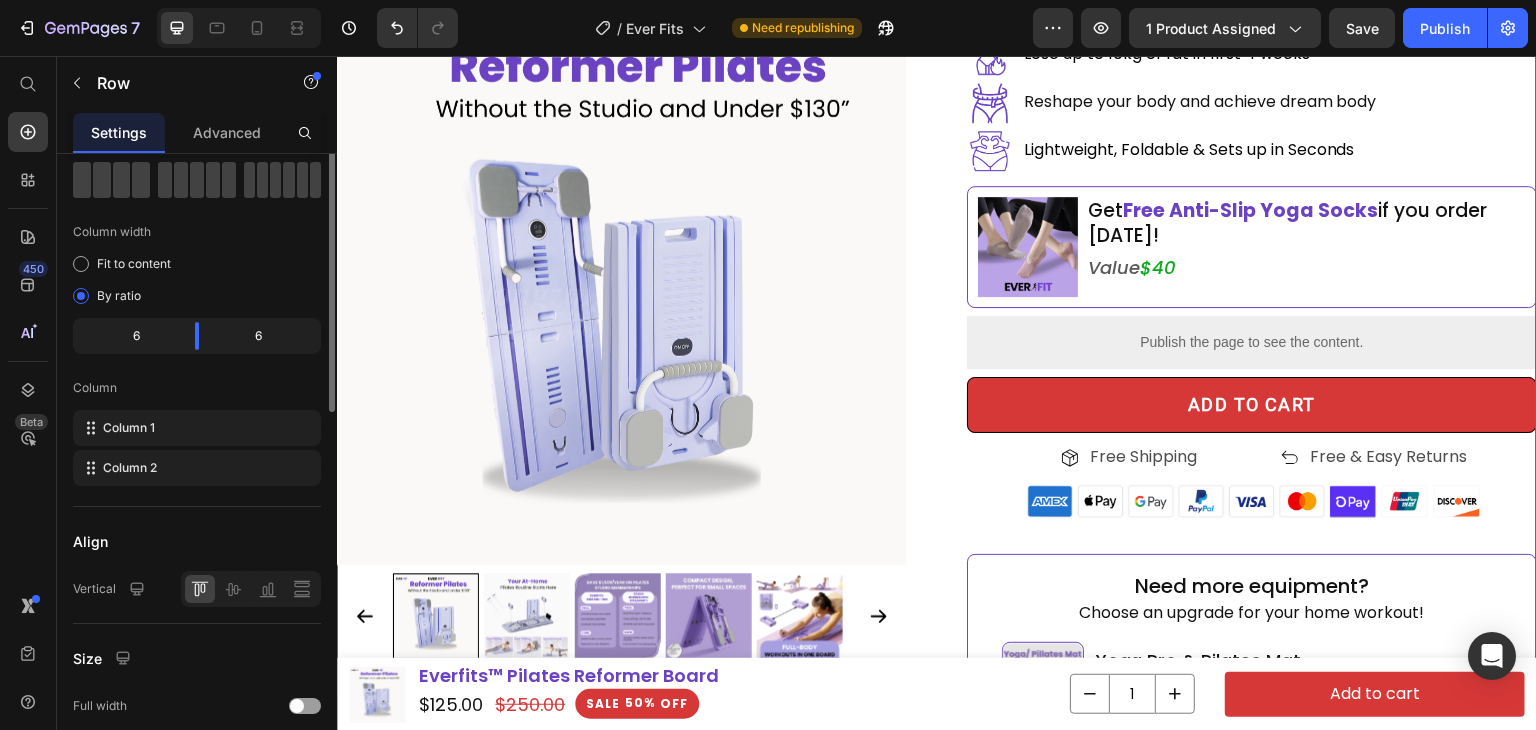 scroll, scrollTop: 0, scrollLeft: 0, axis: both 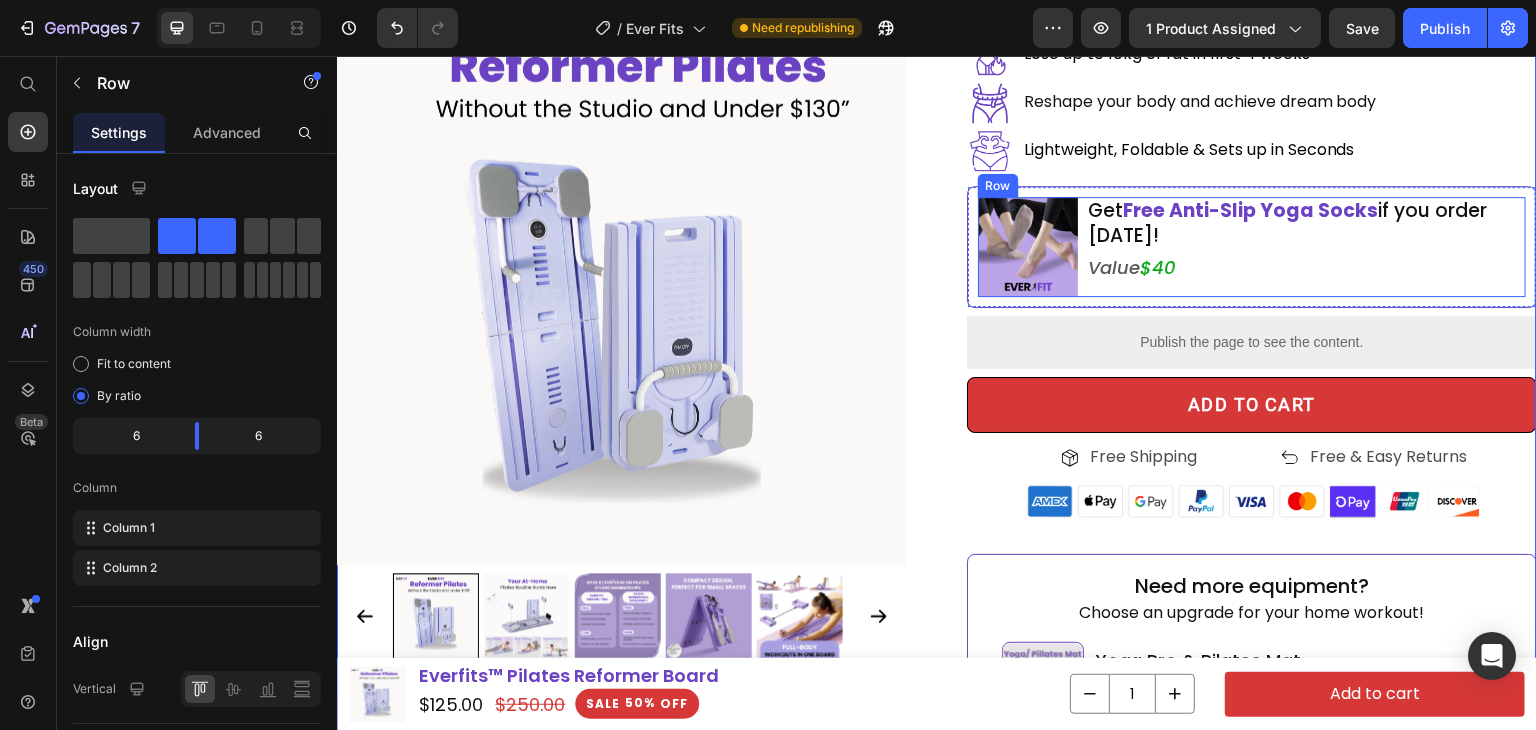 click on "Get  Free Anti-Slip Yoga Socks  if you order today! Heading ⁠⁠⁠⁠⁠⁠⁠ Value  $40 Heading" at bounding box center [1306, 247] 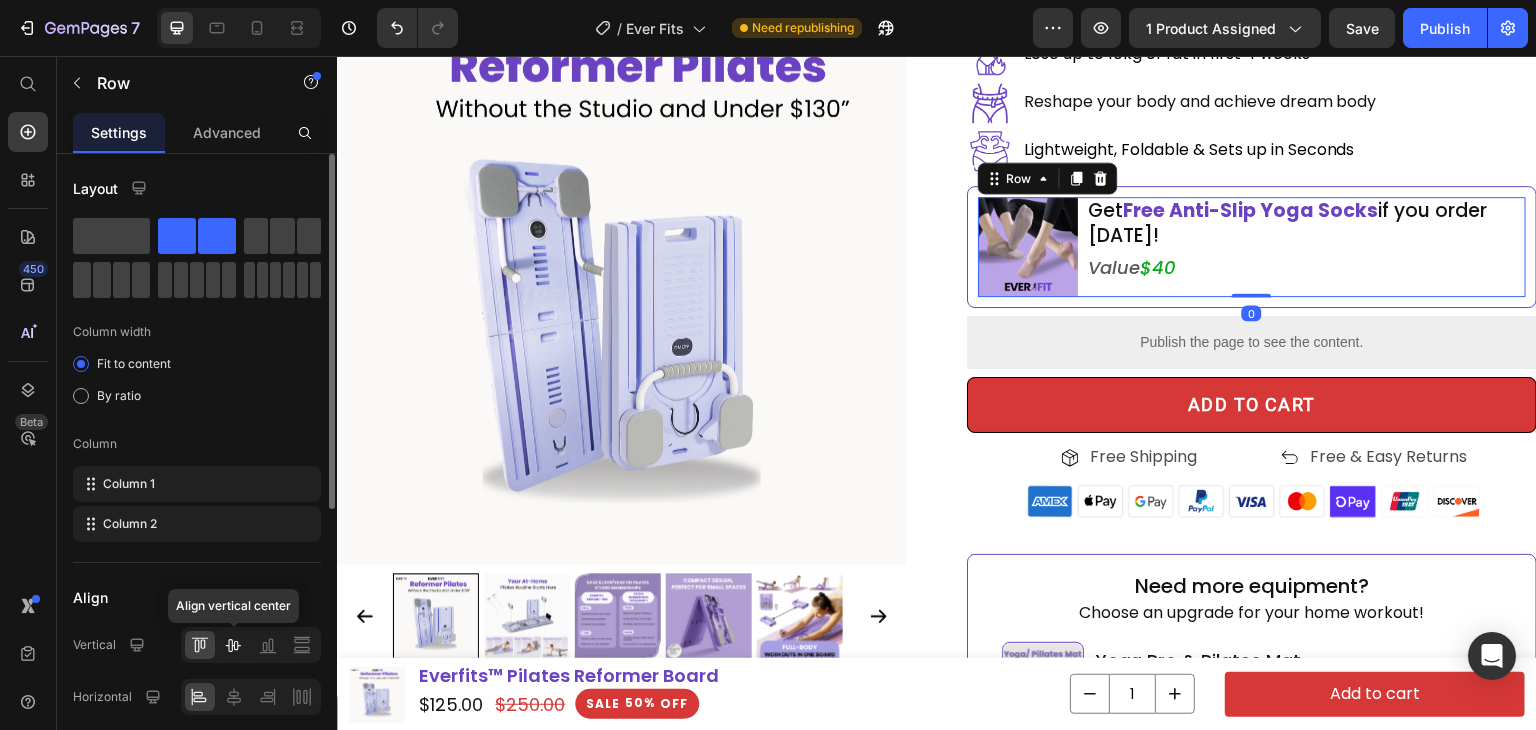 click 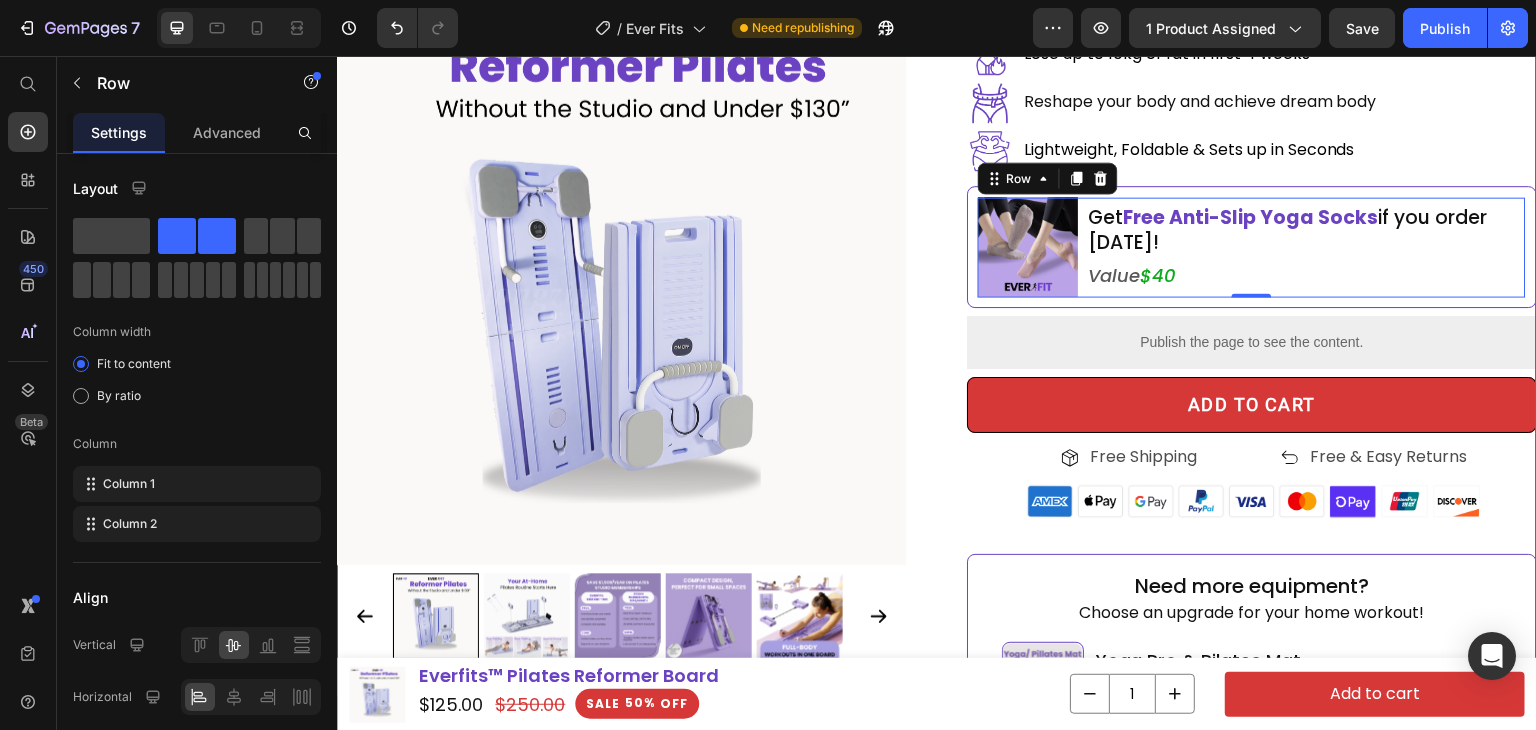 click on "Product Images
Icon
Icon
Icon
Icon
Icon Icon List Image
Icon
Icon
Icon
Icon
Icon Icon List "Consistency came easy!  Heading You workout right here at home. Since joining, I've lost 25 pounds and a collective of 8 inches of my hips and waist."    Jessica F . Text Block You workout right here at home. Since joining, I've lost 25 pounds and a collective of 8 inches of my hips and waist." Text Block Jessica F. Heading Row Row Row Product Icon Icon Icon Icon Icon Icon List Rated 4.7/5.0 by 2K+ Happy Customers Text Block Row Everfit™ Pilates Reformer Board Heading Achieve the best shape of your life and lose access body fat in 30days all in comfort of your own home! Text Block $125.00 Product Price $250.00 Product Price 50% OFF Discount Tag Row Image Lose up to 10kg of fat in first 4 weeks Text Block Row Image Text Block" at bounding box center [937, 542] 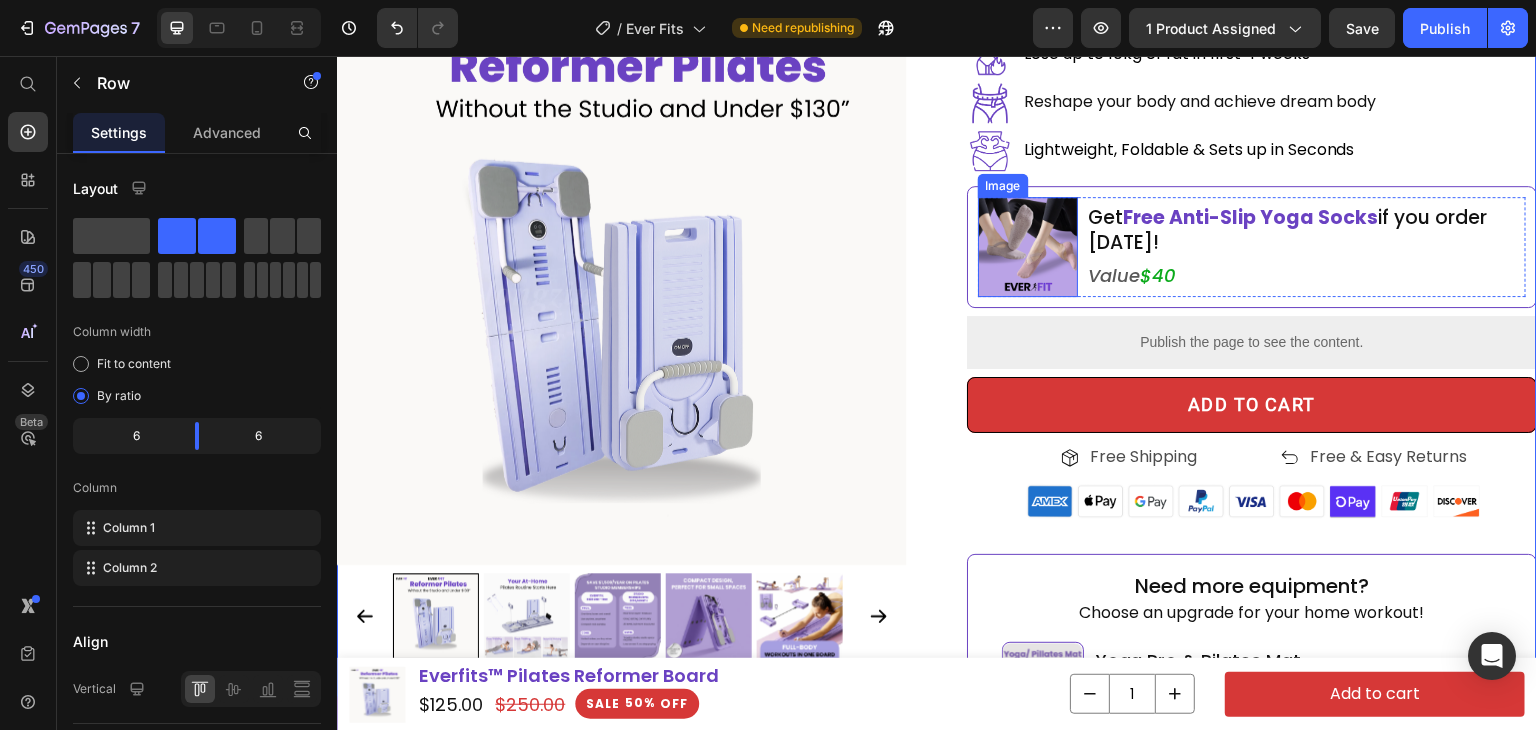 click at bounding box center (1028, 247) 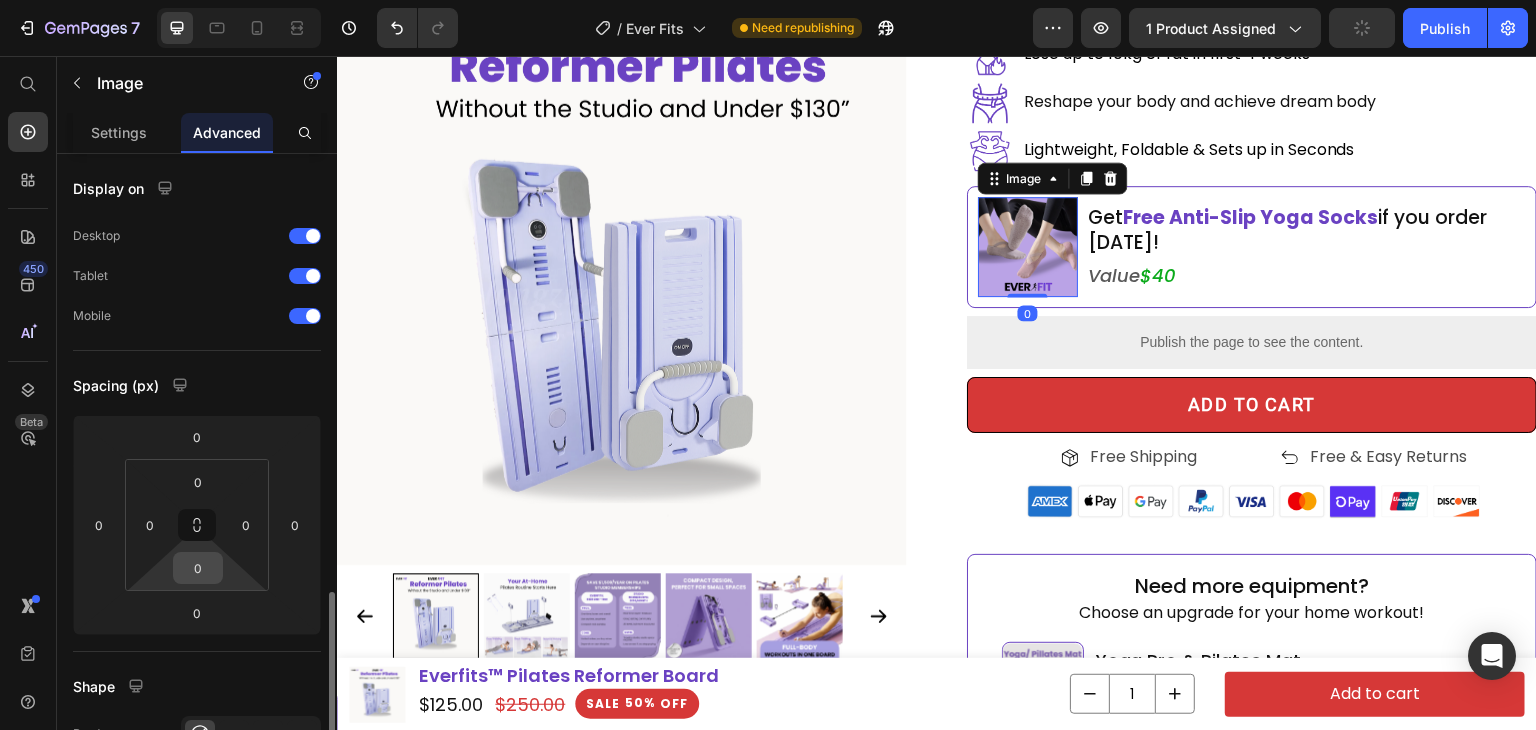 scroll, scrollTop: 300, scrollLeft: 0, axis: vertical 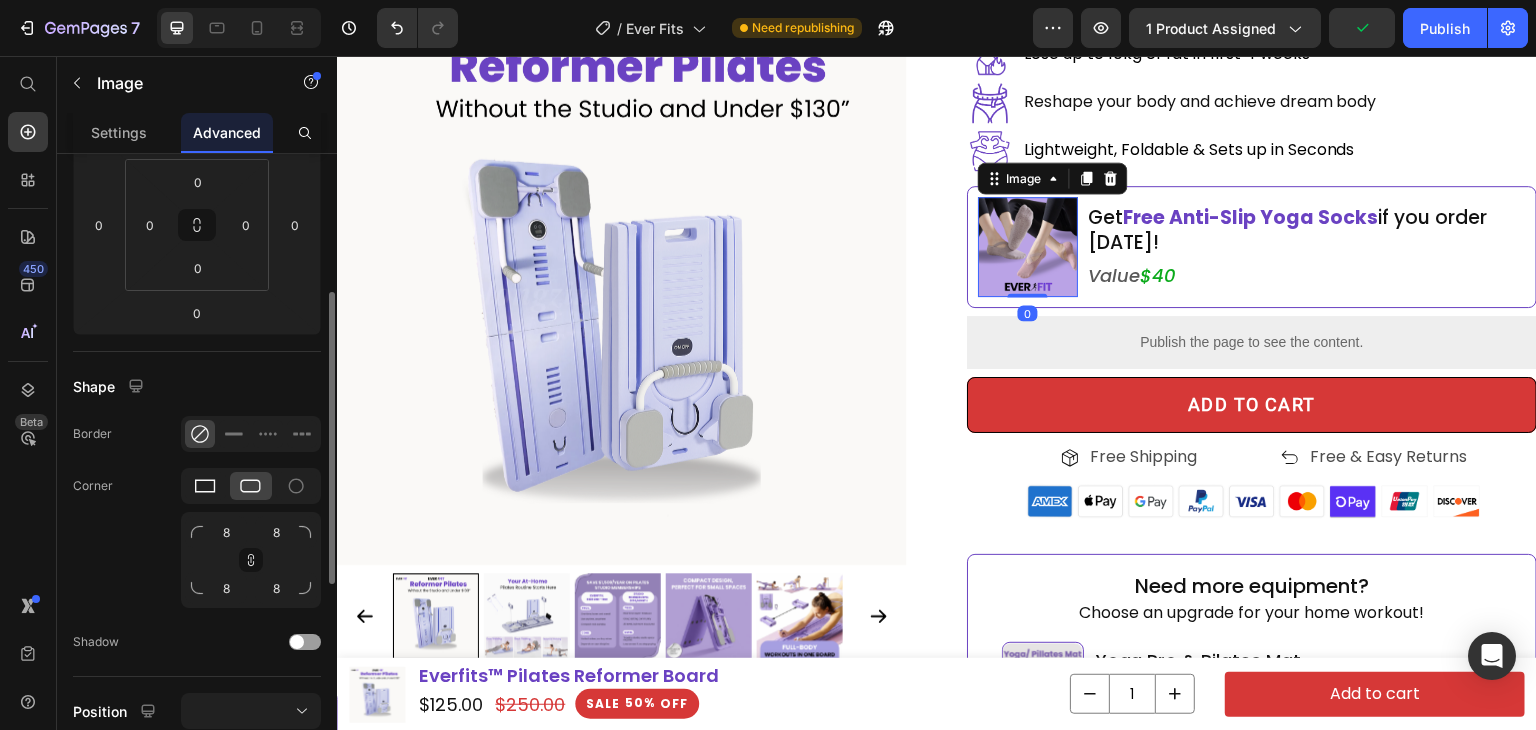 click 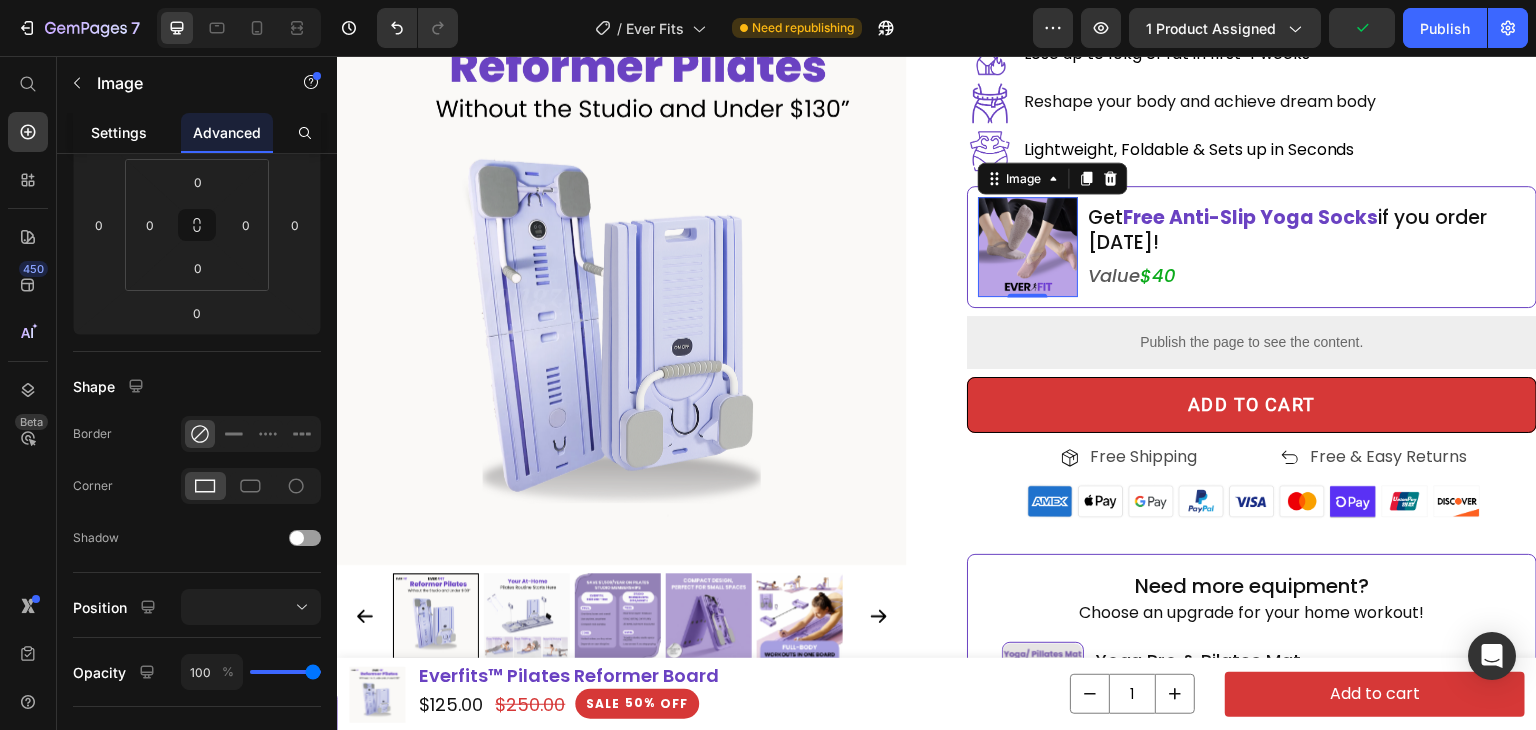 click on "Settings" 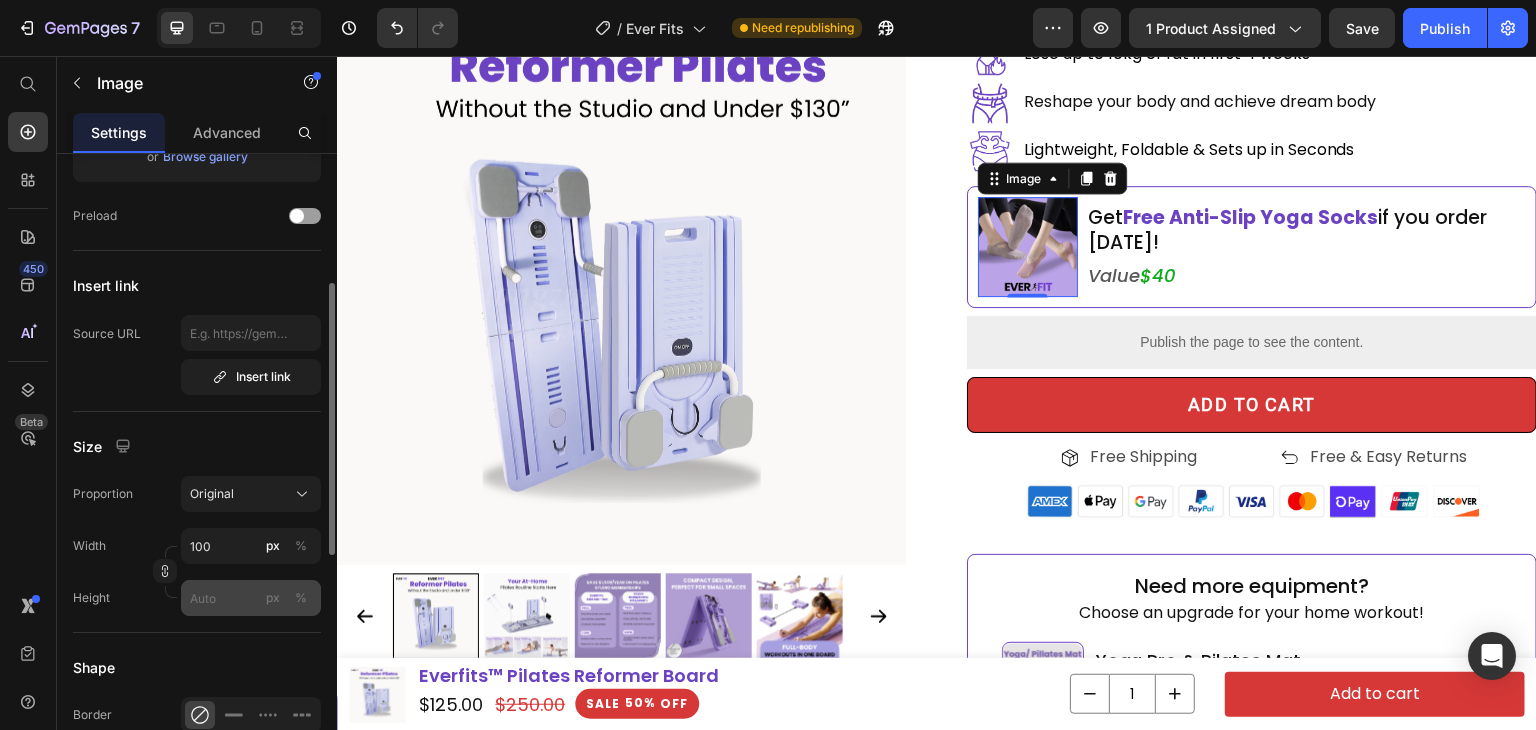 scroll, scrollTop: 600, scrollLeft: 0, axis: vertical 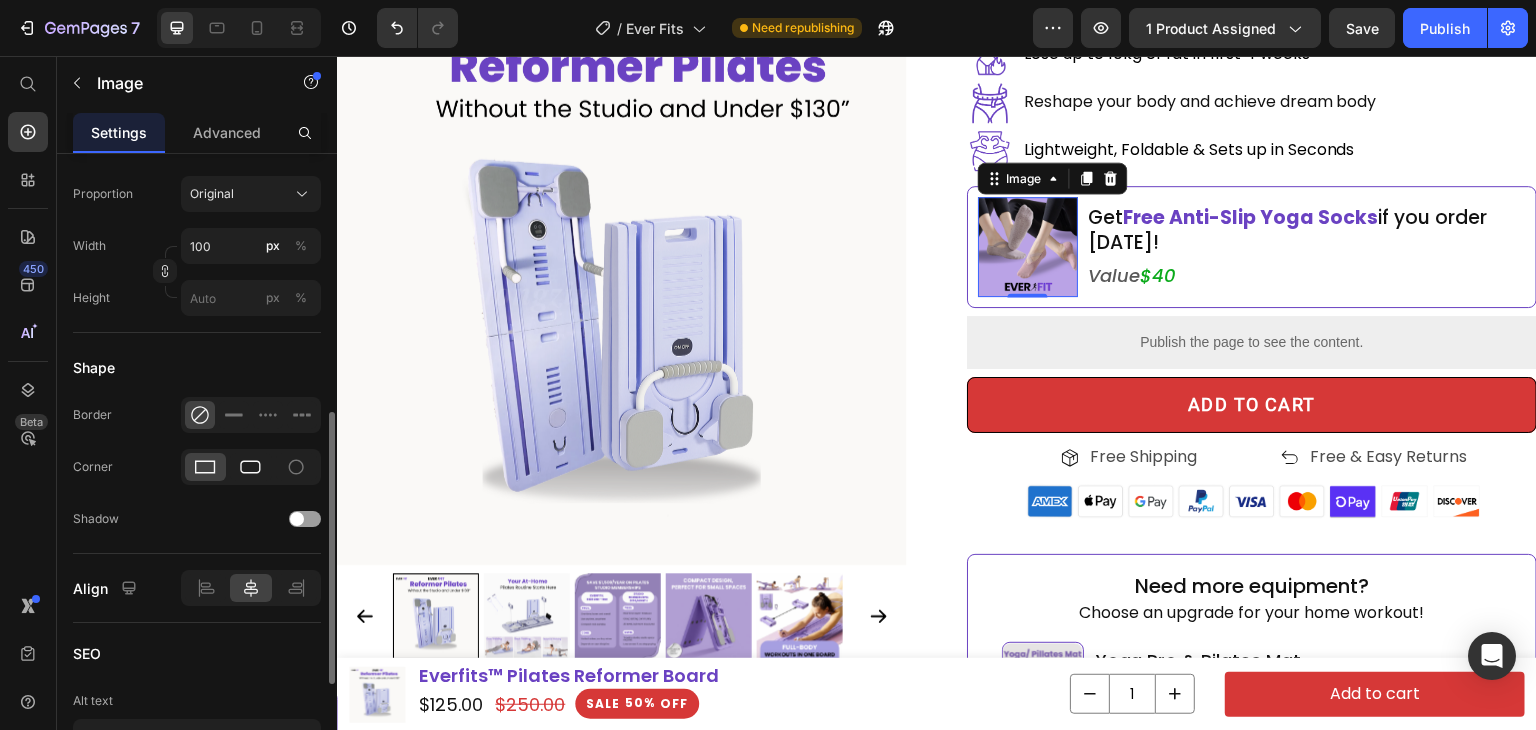 click 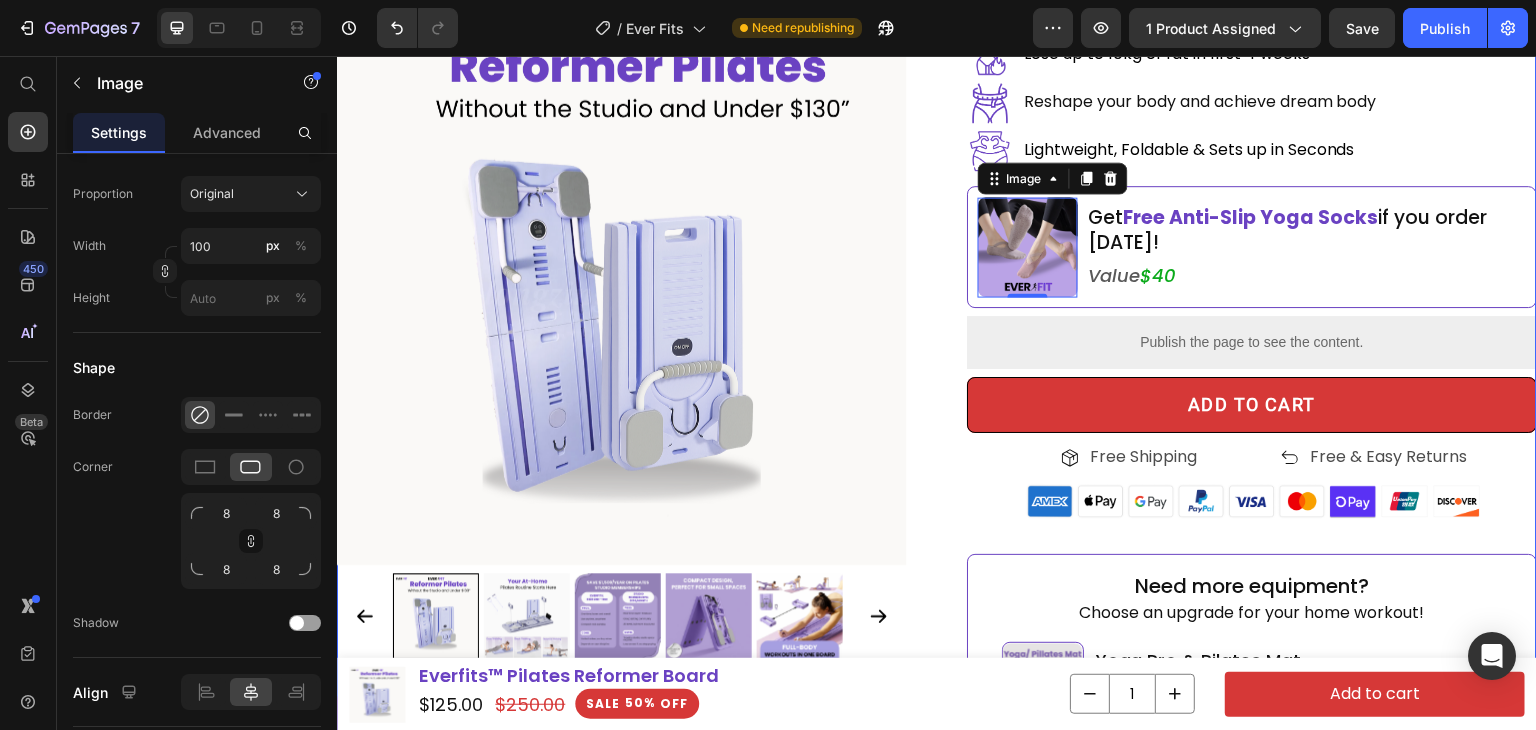 click on "Product Images
Icon
Icon
Icon
Icon
Icon Icon List Image
Icon
Icon
Icon
Icon
Icon Icon List "Consistency came easy!  Heading You workout right here at home. Since joining, I've lost 25 pounds and a collective of 8 inches of my hips and waist."    Jessica F . Text Block You workout right here at home. Since joining, I've lost 25 pounds and a collective of 8 inches of my hips and waist." Text Block Jessica F. Heading Row Row Row Product Icon Icon Icon Icon Icon Icon List Rated 4.7/5.0 by 2K+ Happy Customers Text Block Row Everfit™ Pilates Reformer Board Heading Achieve the best shape of your life and lose access body fat in 30days all in comfort of your own home! Text Block $125.00 Product Price $250.00 Product Price 50% OFF Discount Tag Row Image Lose up to 10kg of fat in first 4 weeks Text Block Row Image Text Block" at bounding box center [937, 542] 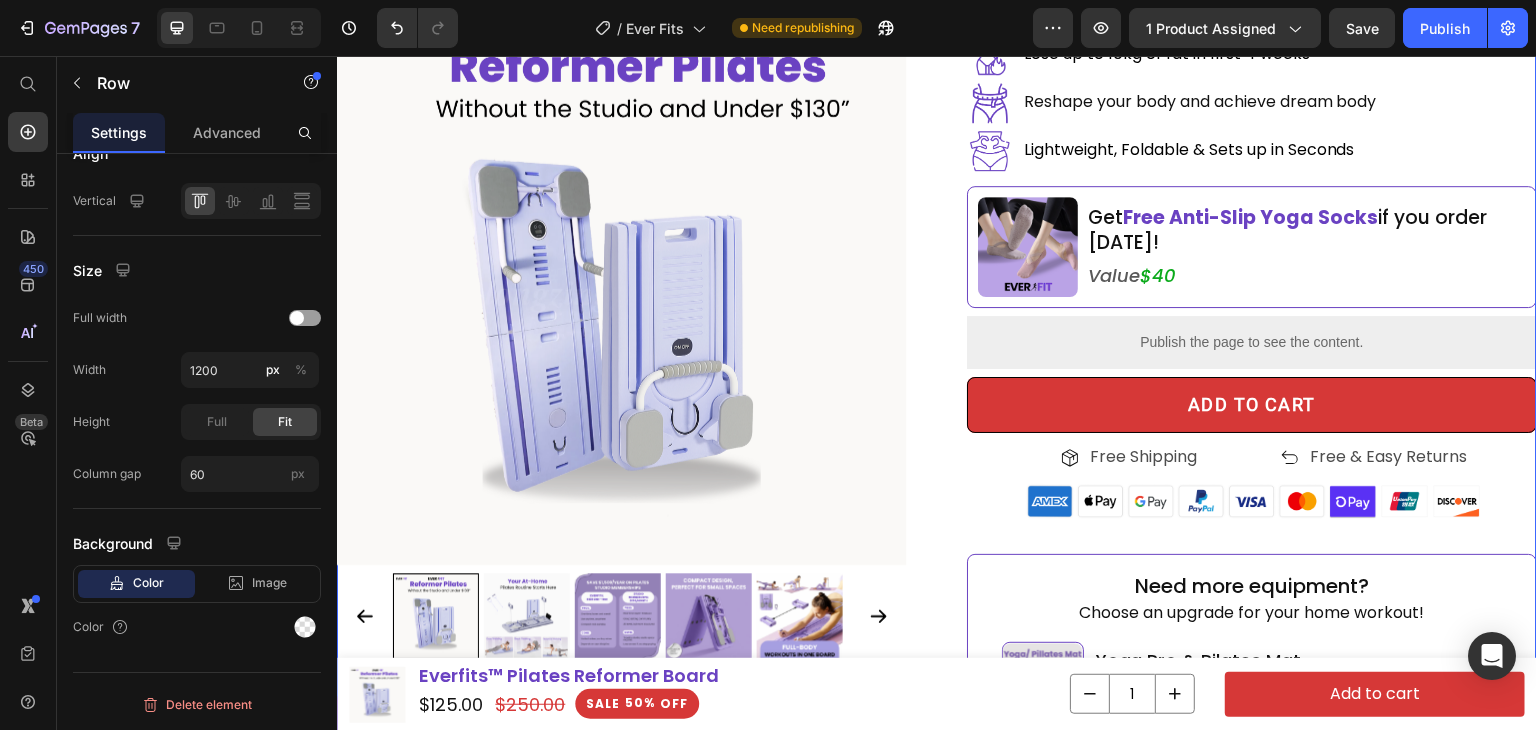 scroll, scrollTop: 0, scrollLeft: 0, axis: both 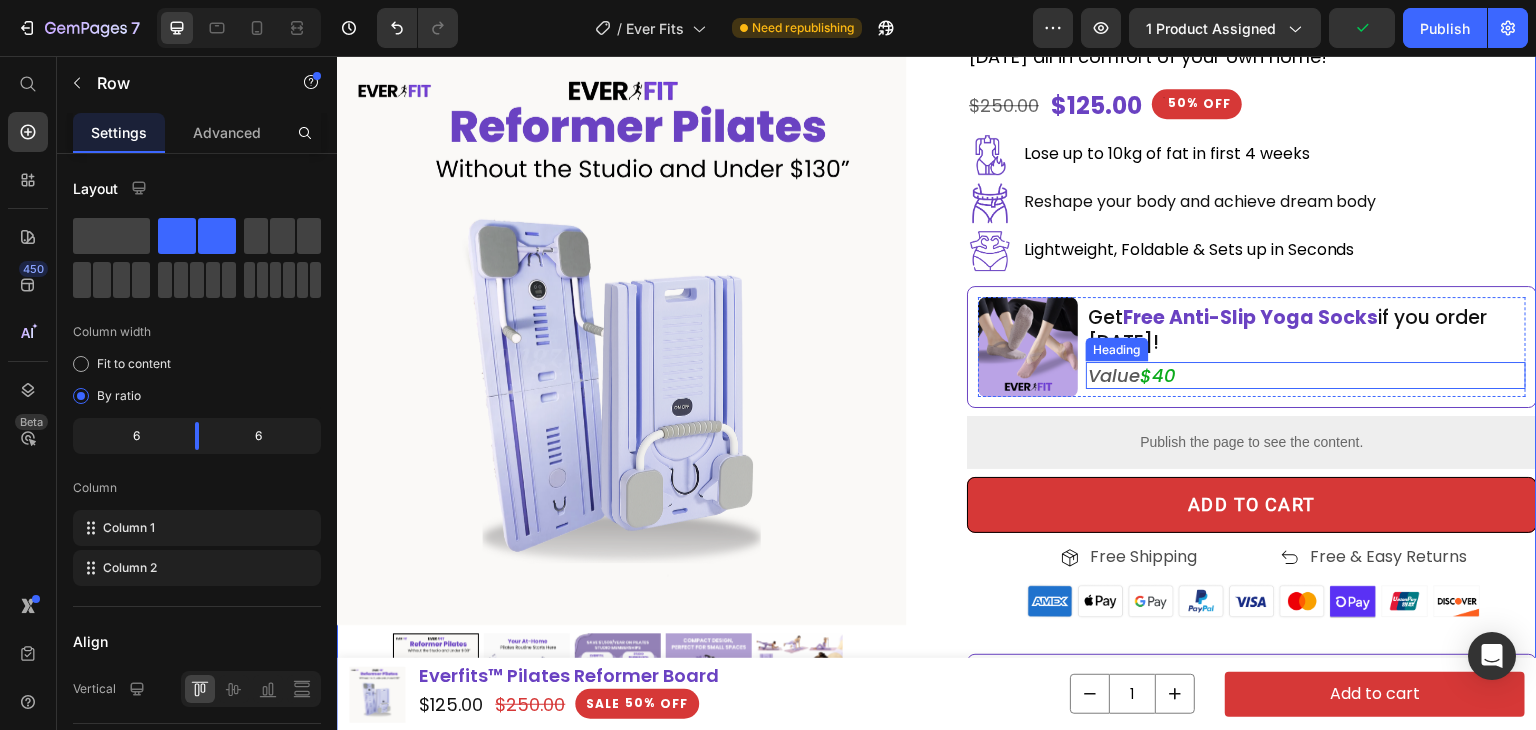 click on "⁠⁠⁠⁠⁠⁠⁠ Value  $40 Heading" at bounding box center (1306, 375) 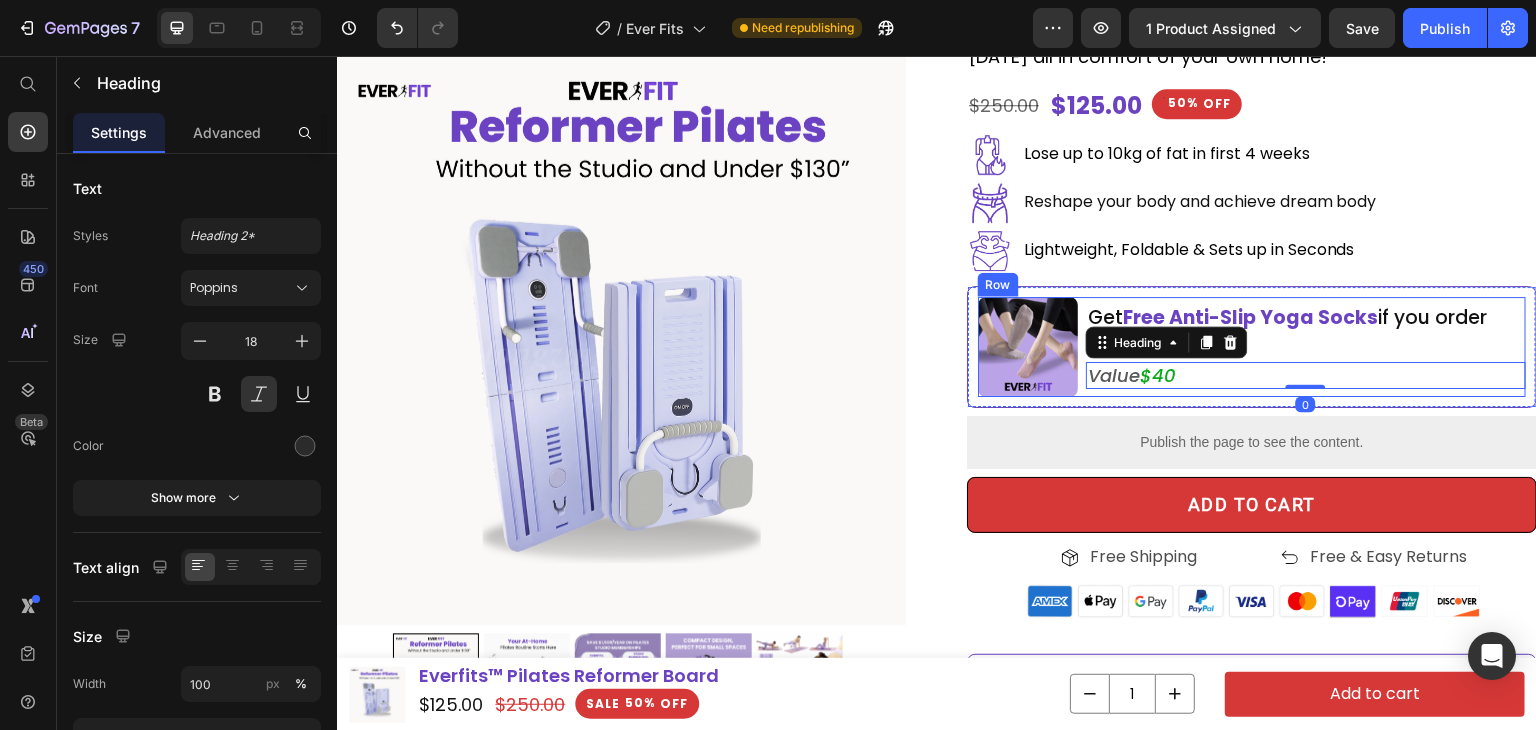 click on "Image Get  Free Anti-Slip Yoga Socks  if you order today! Heading ⁠⁠⁠⁠⁠⁠⁠ Value  $40 Heading   0 Row" at bounding box center [1252, 347] 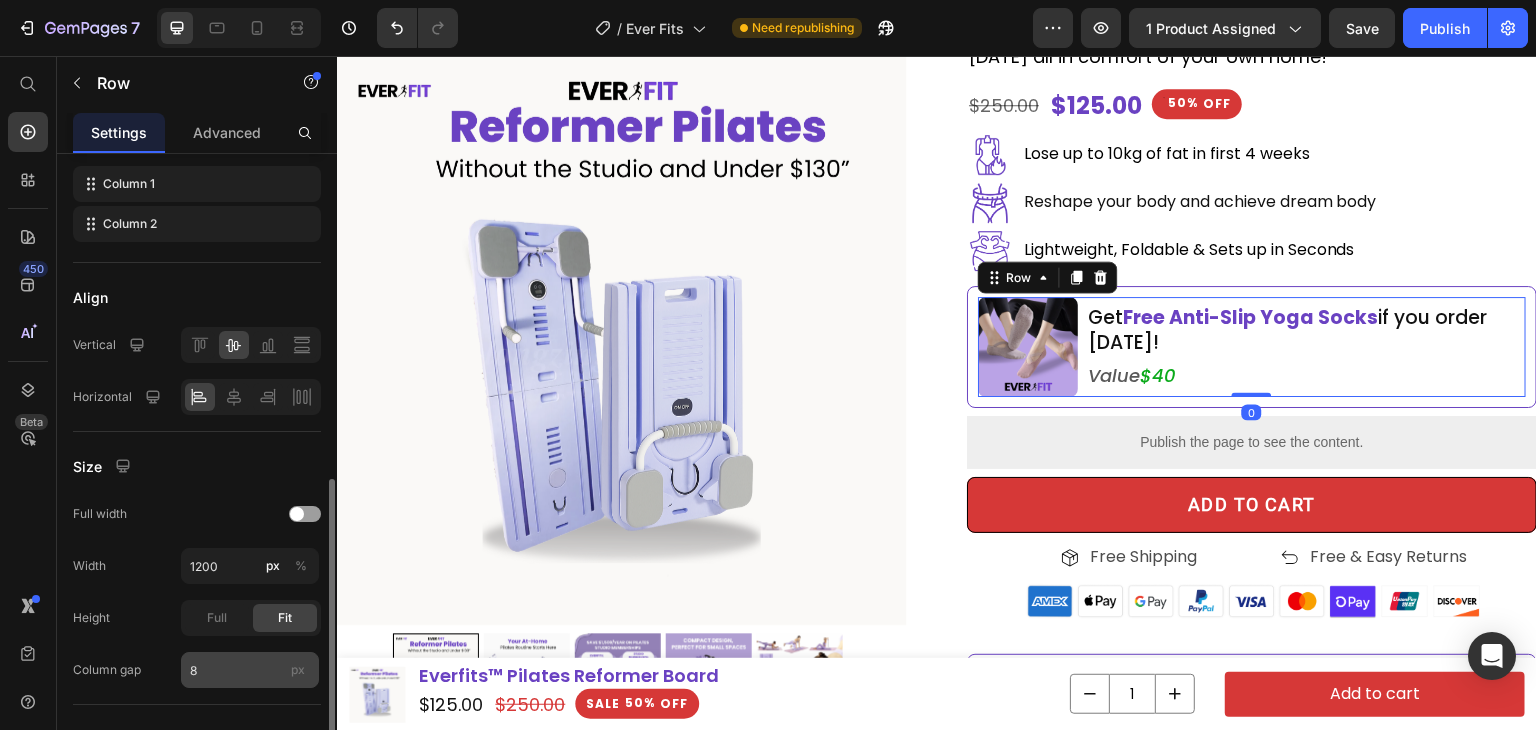 scroll, scrollTop: 400, scrollLeft: 0, axis: vertical 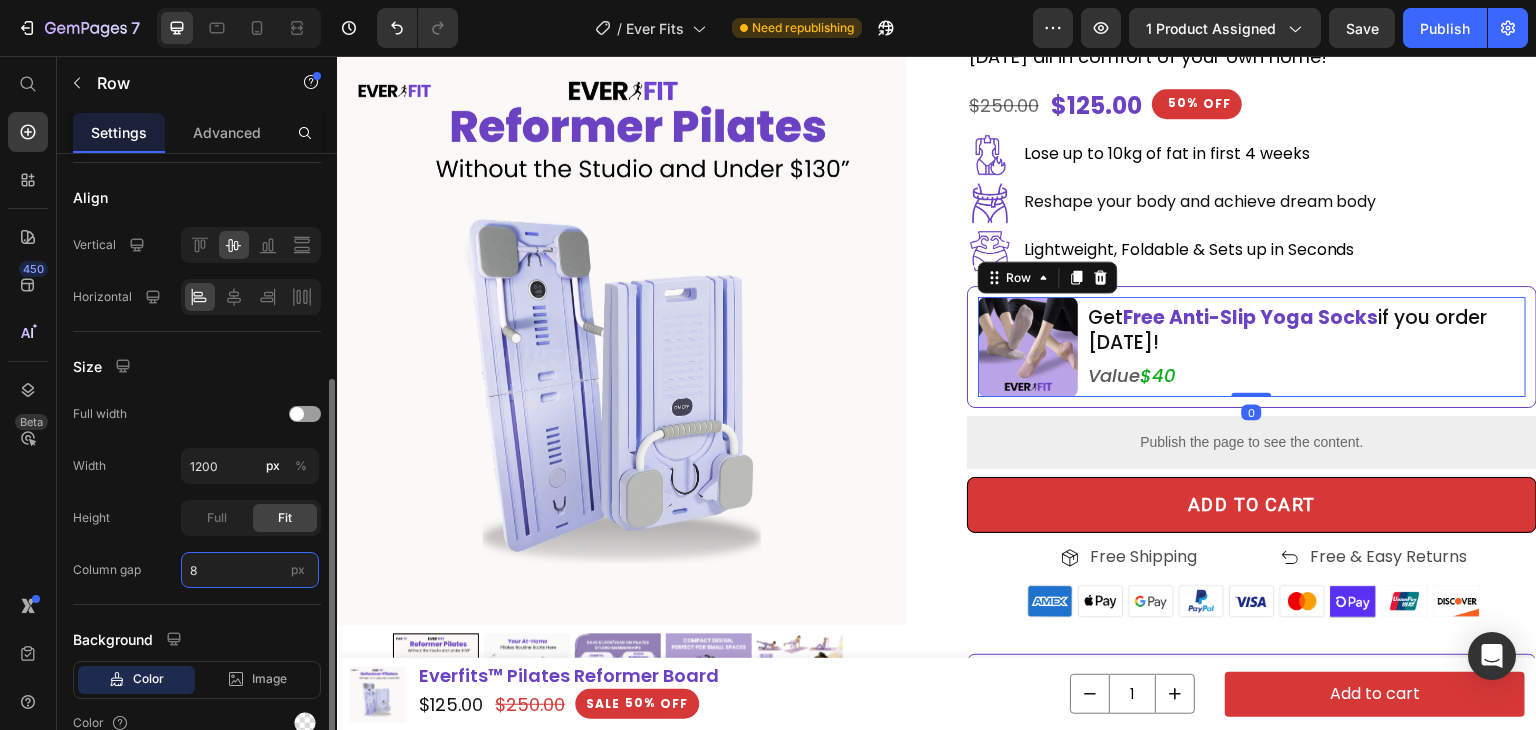click on "8" at bounding box center [250, 570] 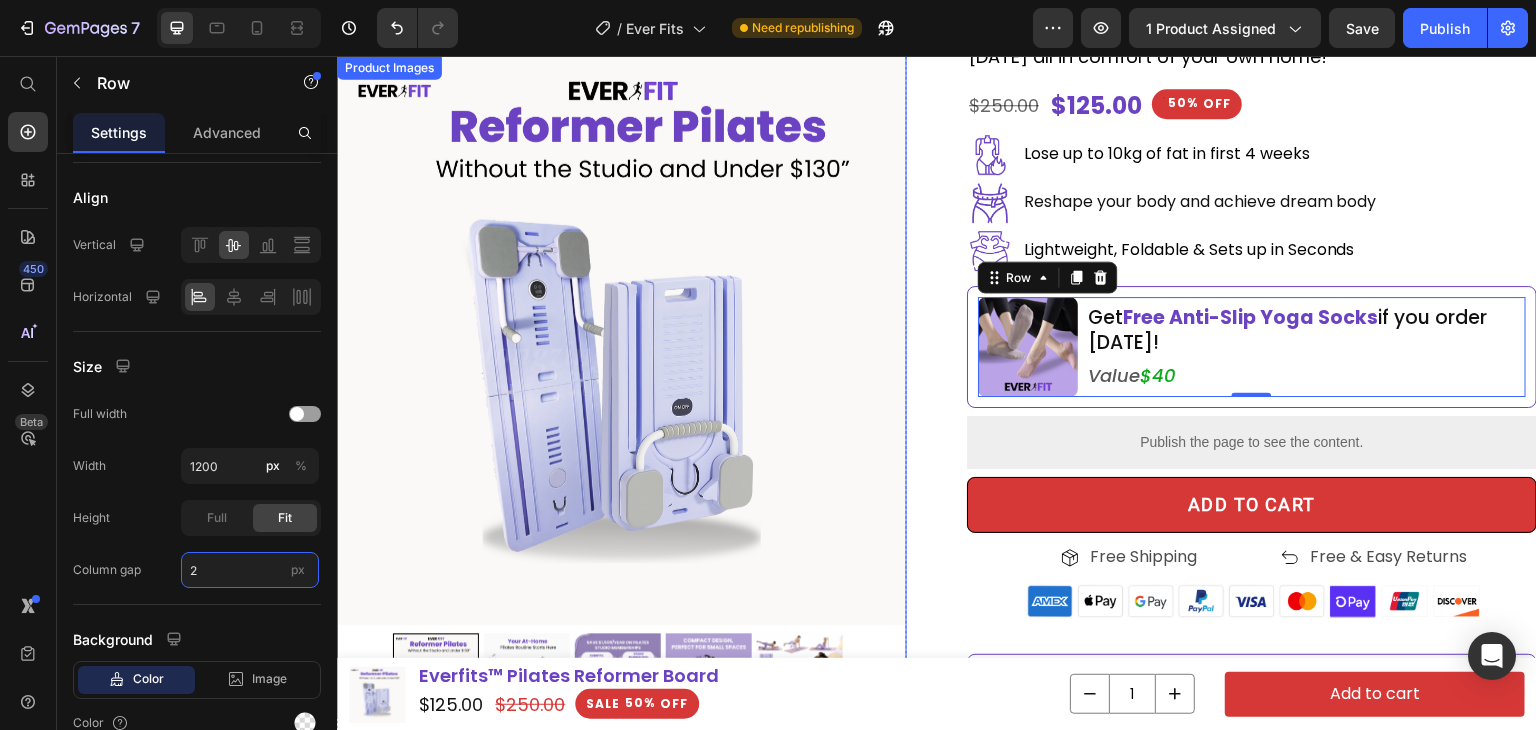 type on "20" 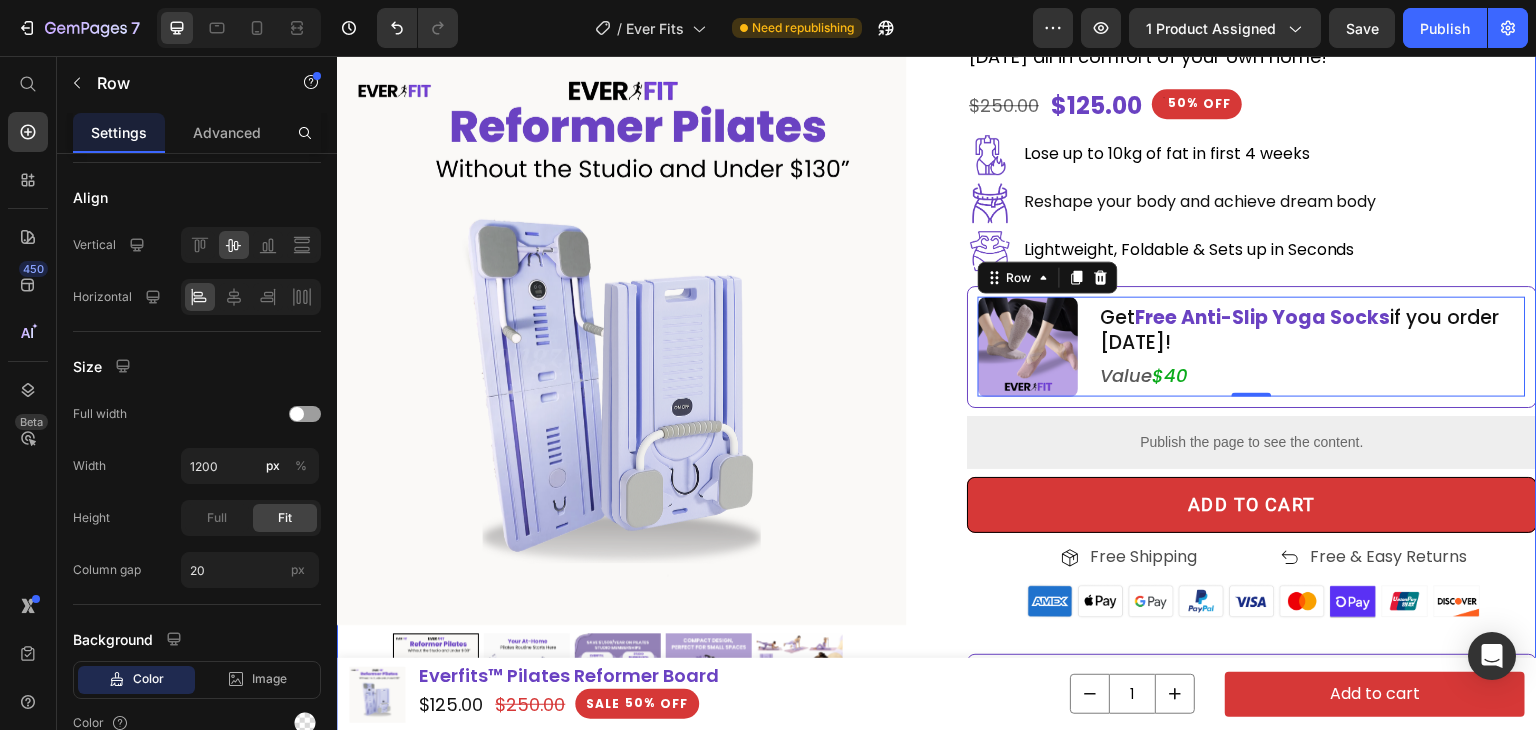 click on "Product Images
Icon
Icon
Icon
Icon
Icon Icon List Image
Icon
Icon
Icon
Icon
Icon Icon List "Consistency came easy!  Heading You workout right here at home. Since joining, I've lost 25 pounds and a collective of 8 inches of my hips and waist."    Jessica F . Text Block You workout right here at home. Since joining, I've lost 25 pounds and a collective of 8 inches of my hips and waist." Text Block Jessica F. Heading Row Row Row Product Icon Icon Icon Icon Icon Icon List Rated 4.7/5.0 by 2K+ Happy Customers Text Block Row Everfit™ Pilates Reformer Board Heading Achieve the best shape of your life and lose access body fat in 30days all in comfort of your own home! Text Block $125.00 Product Price $250.00 Product Price 50% OFF Discount Tag Row Image Lose up to 10kg of fat in first 4 weeks Text Block Row Image Text Block" at bounding box center (937, 642) 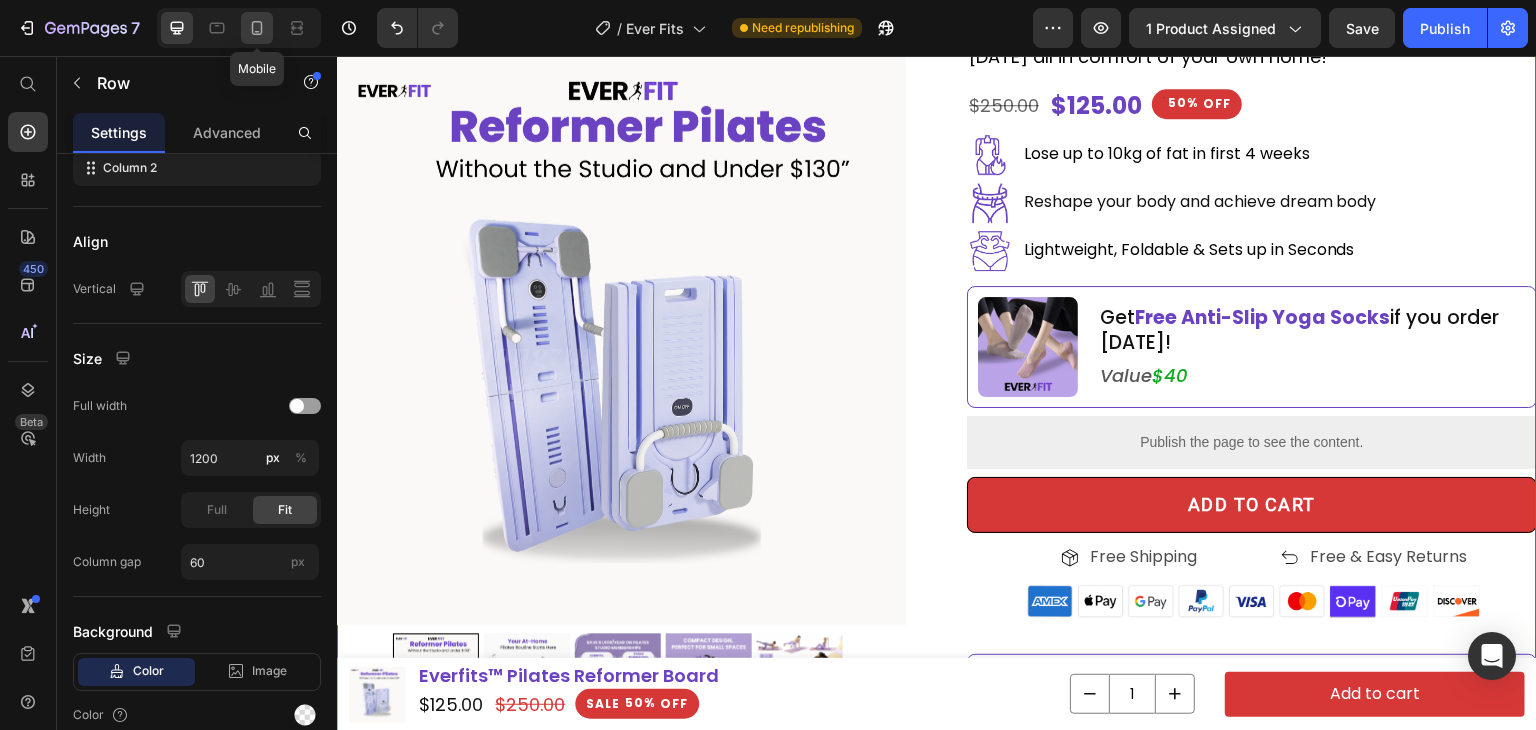 click 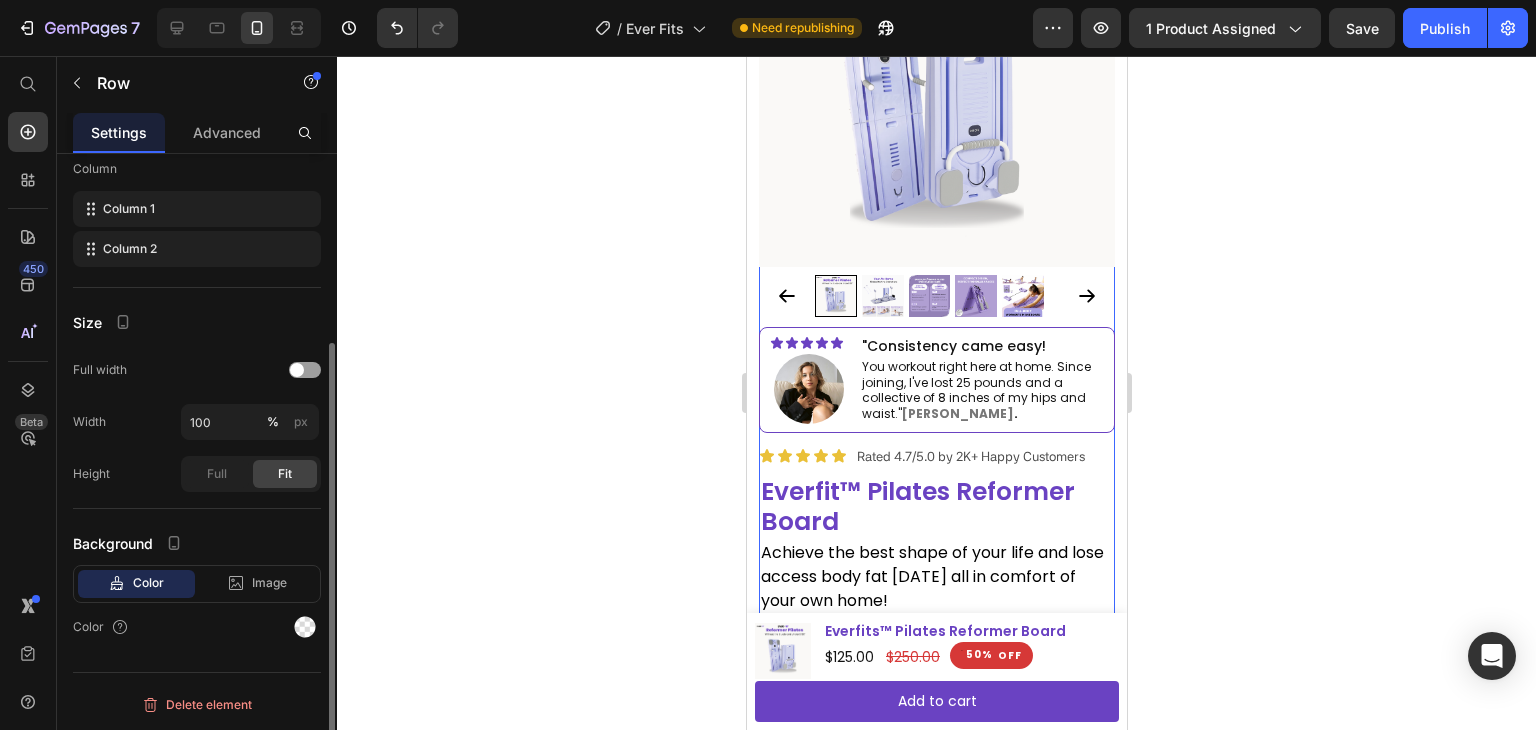 scroll, scrollTop: 273, scrollLeft: 0, axis: vertical 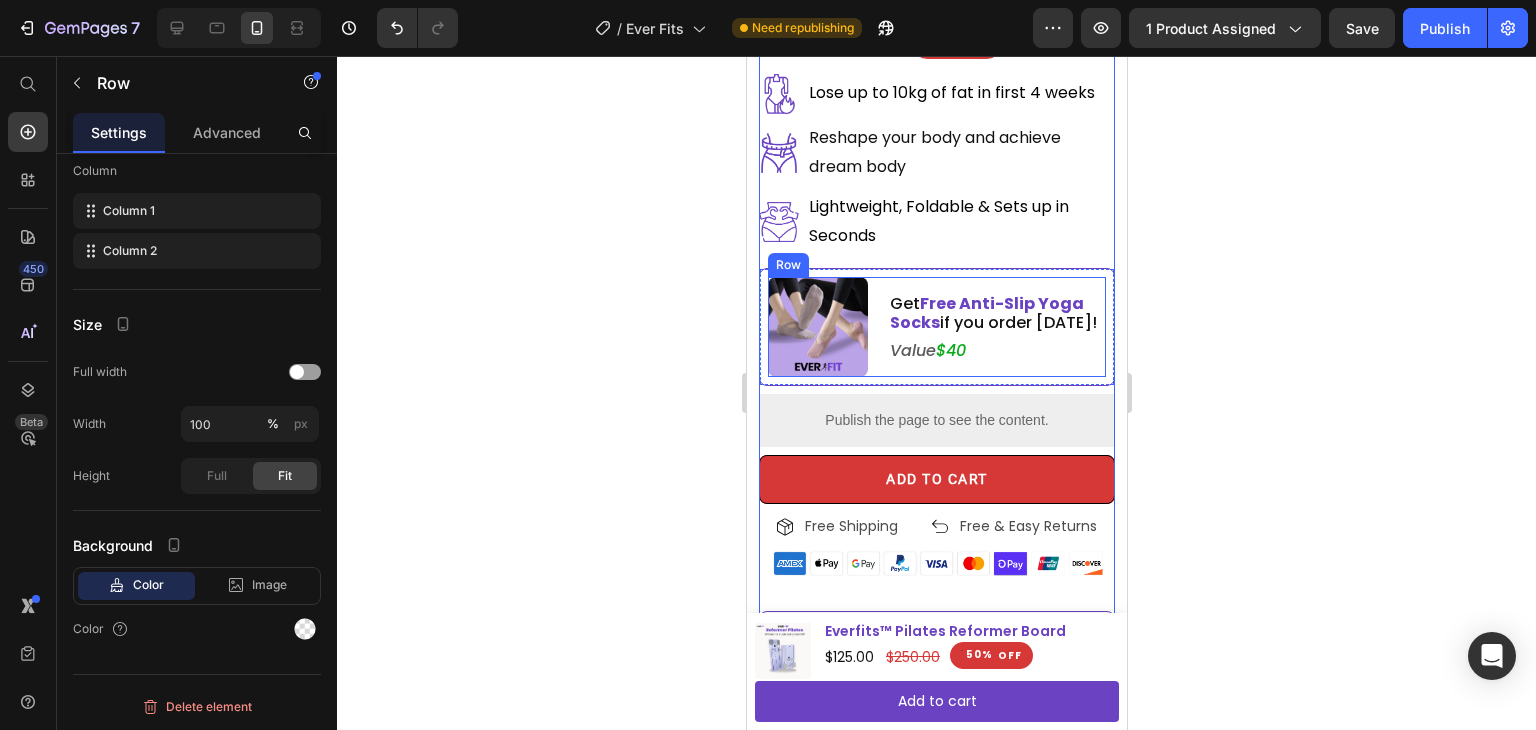 click on "Image Get  Free Anti-Slip Yoga Socks  if you order today! Heading ⁠⁠⁠⁠⁠⁠⁠ Value  $40 Heading Row" at bounding box center (936, 327) 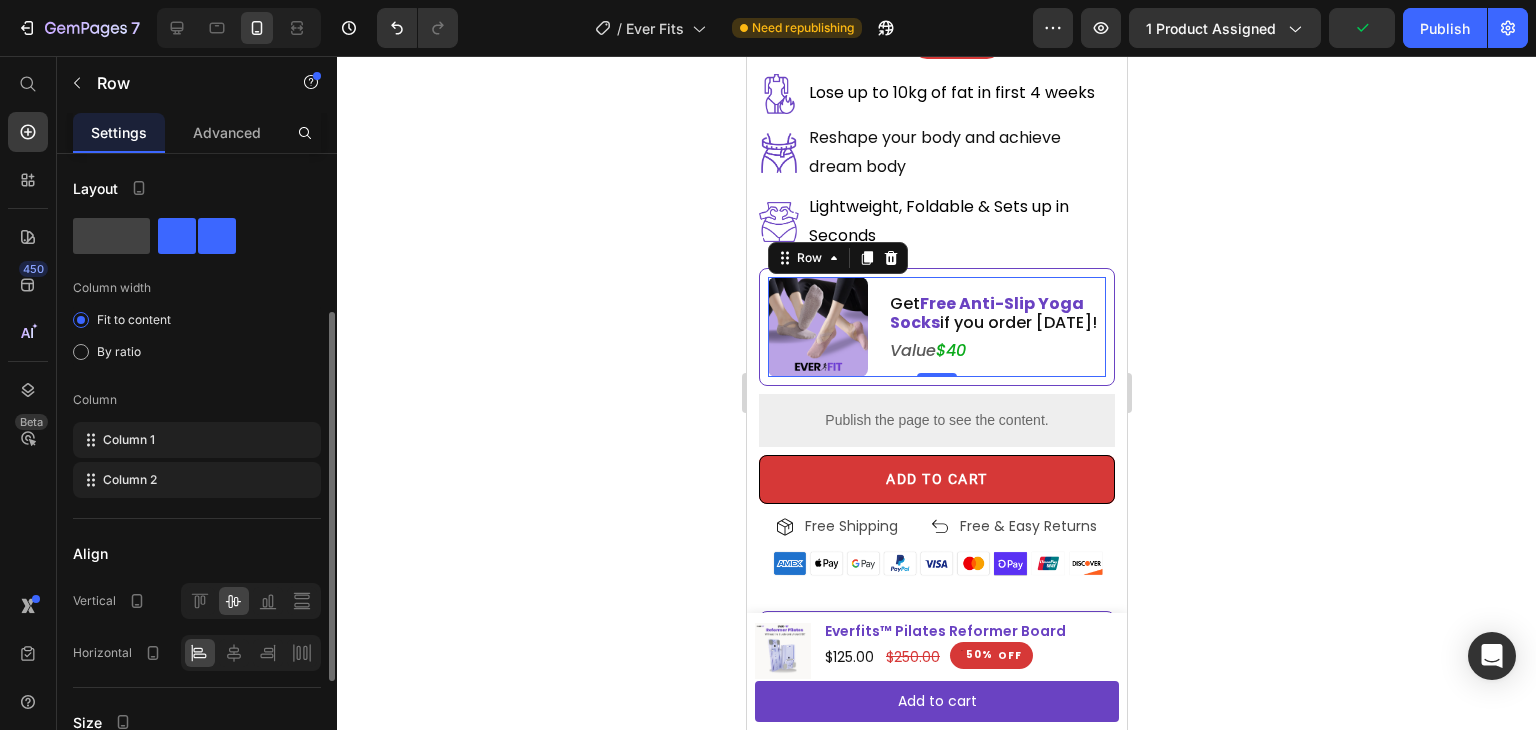 scroll, scrollTop: 300, scrollLeft: 0, axis: vertical 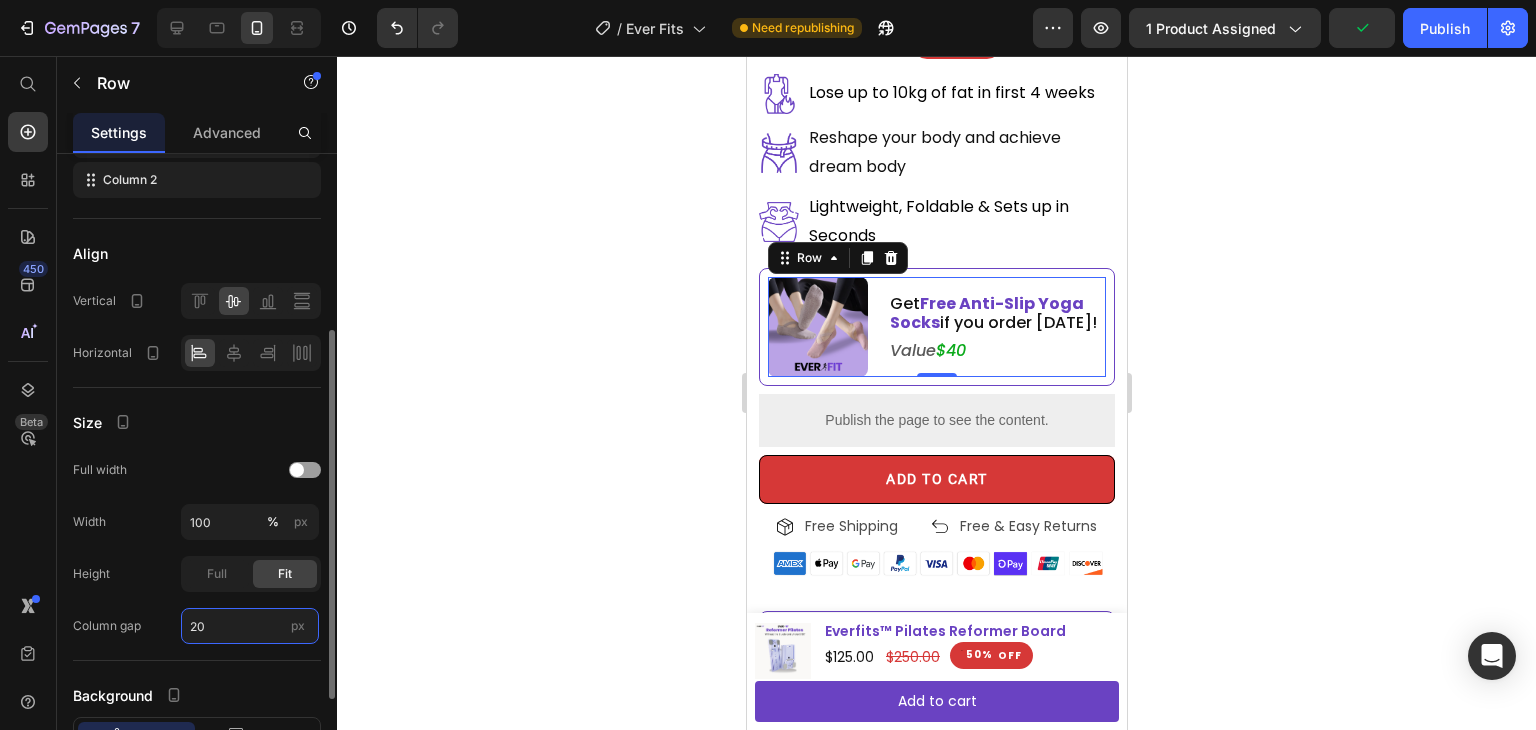 click on "20" at bounding box center (250, 626) 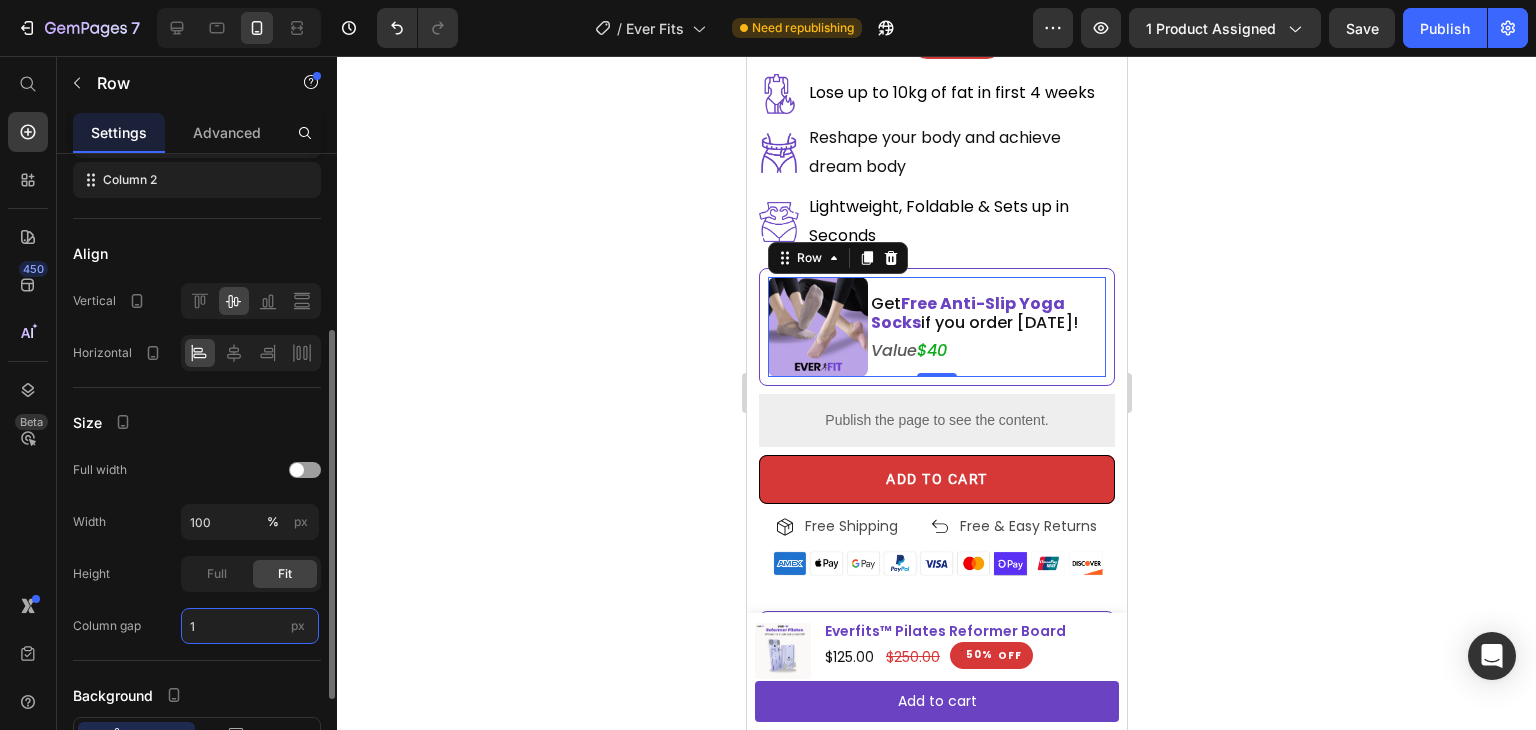 type on "10" 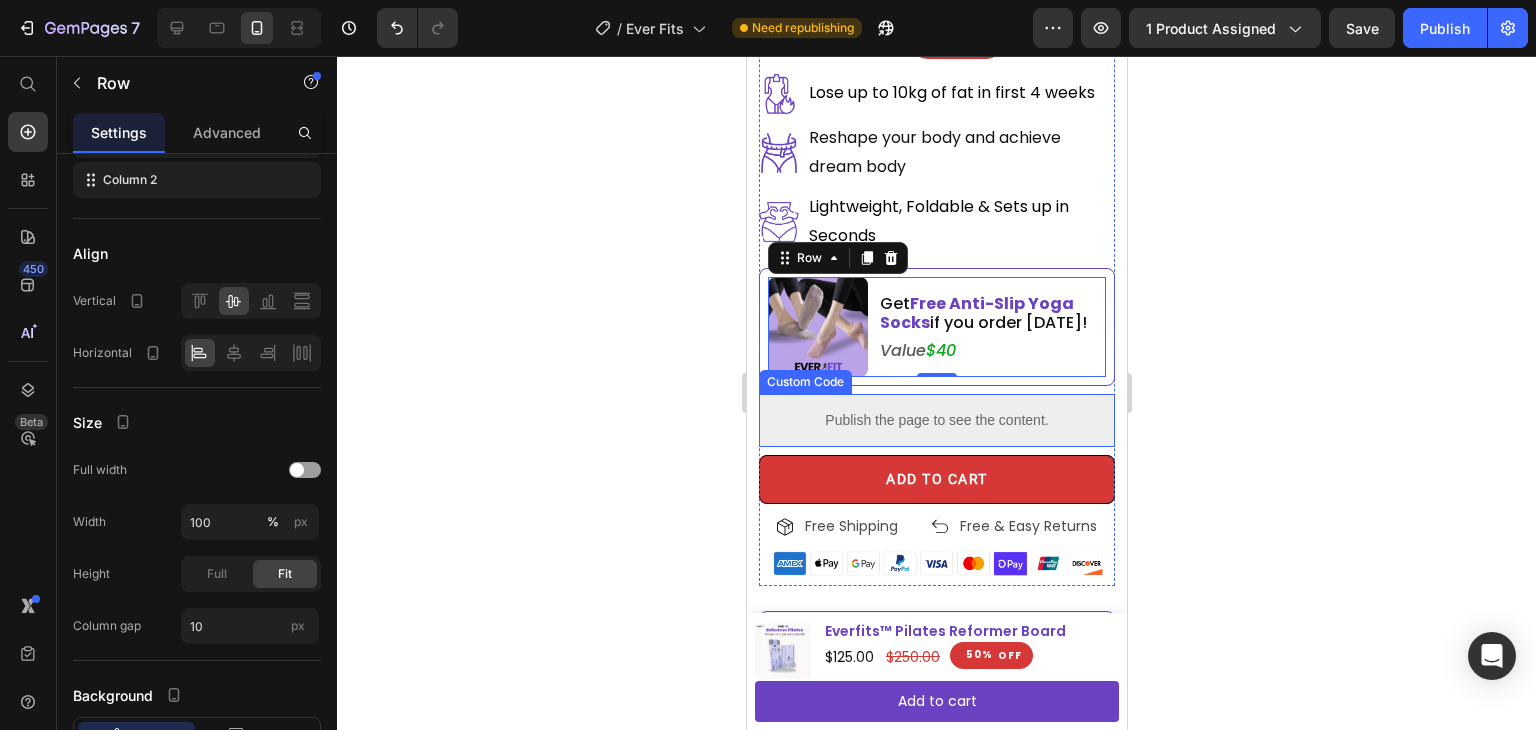 click at bounding box center [817, 327] 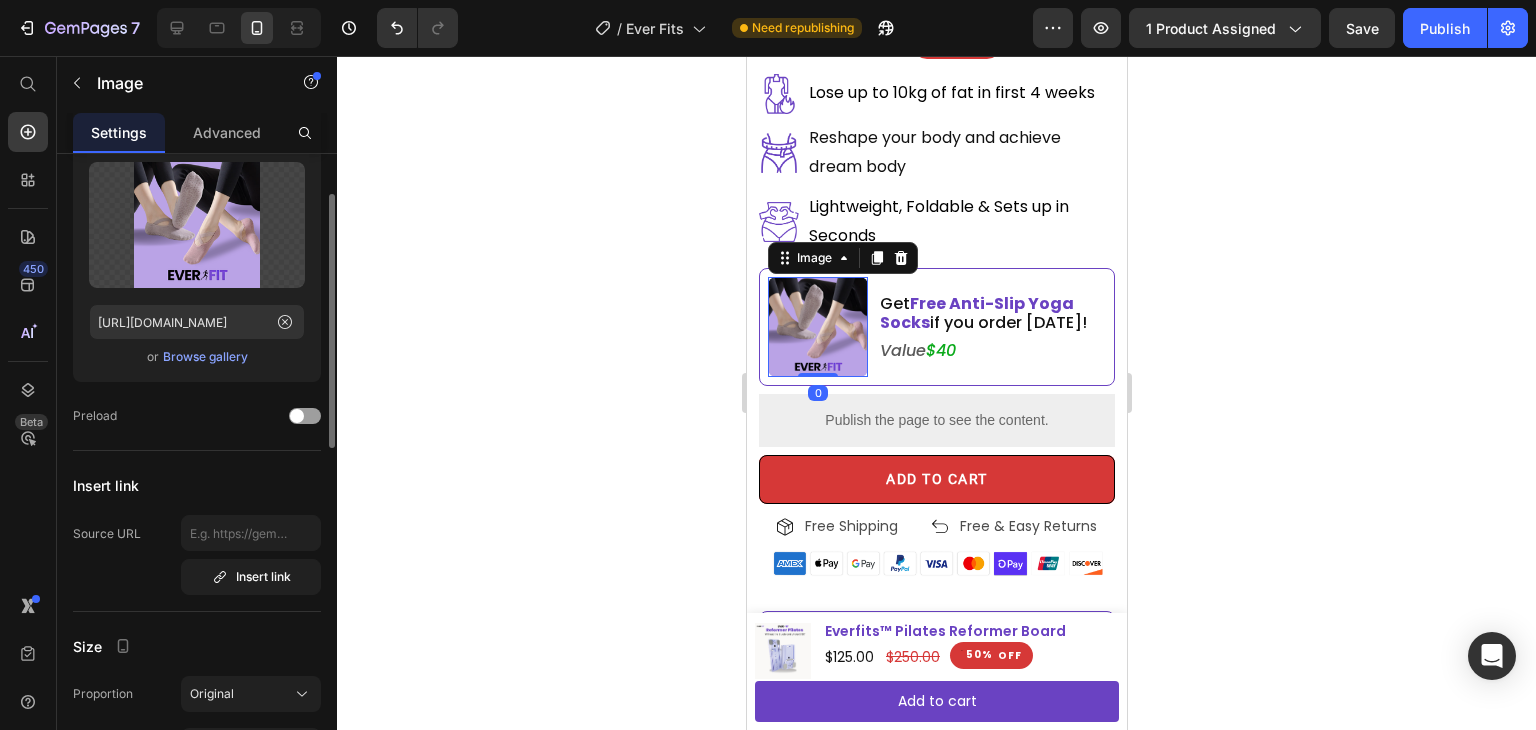 scroll, scrollTop: 200, scrollLeft: 0, axis: vertical 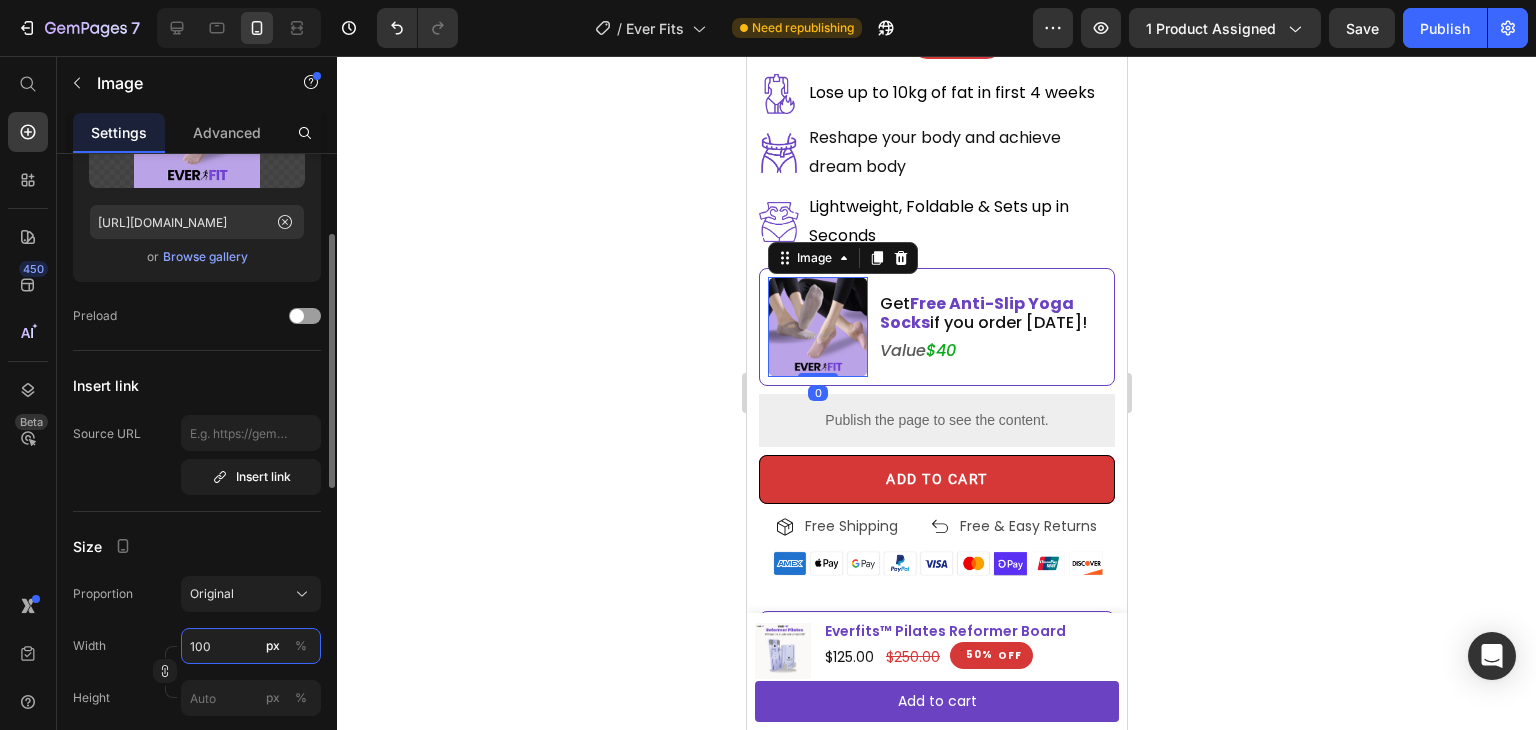 click on "100" at bounding box center [251, 646] 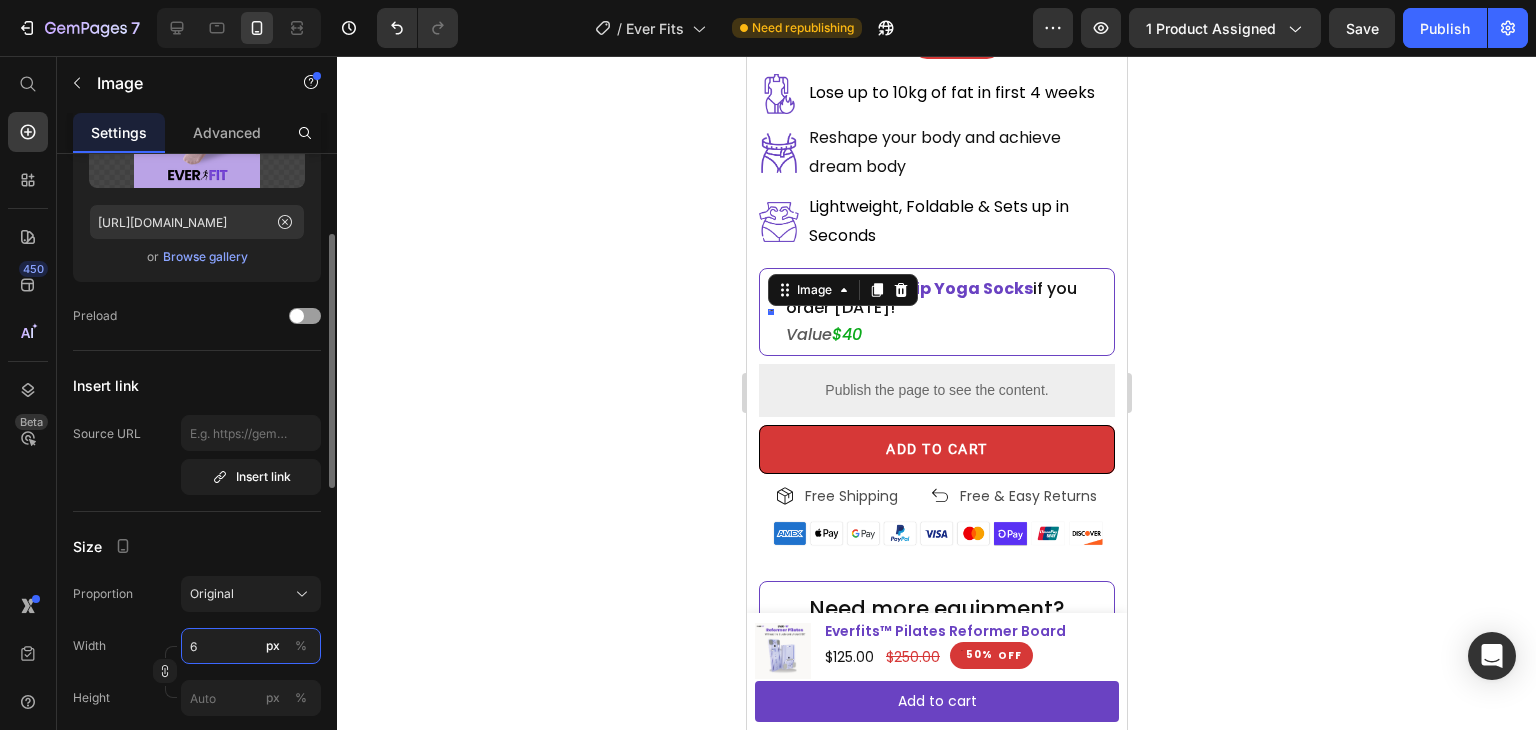 type on "65" 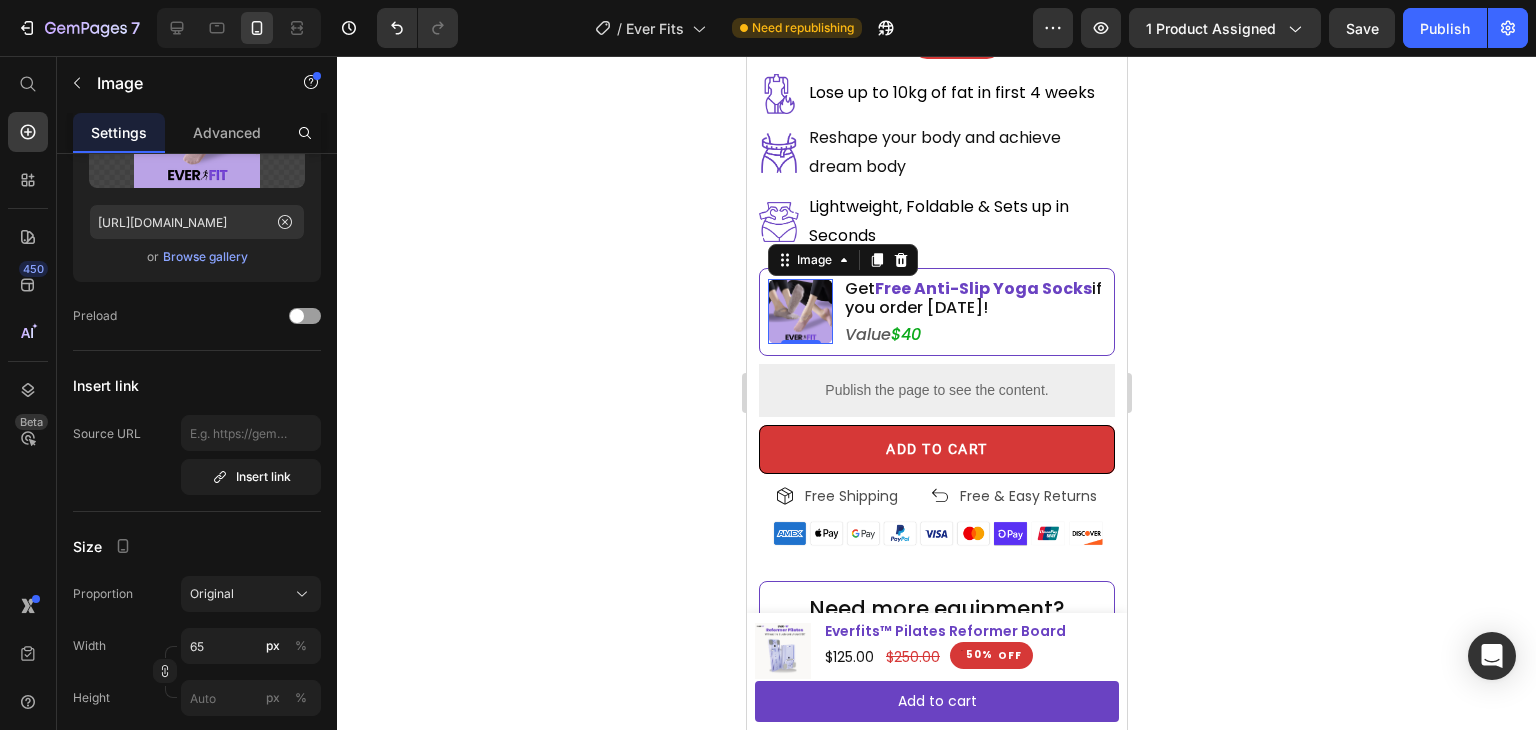 click 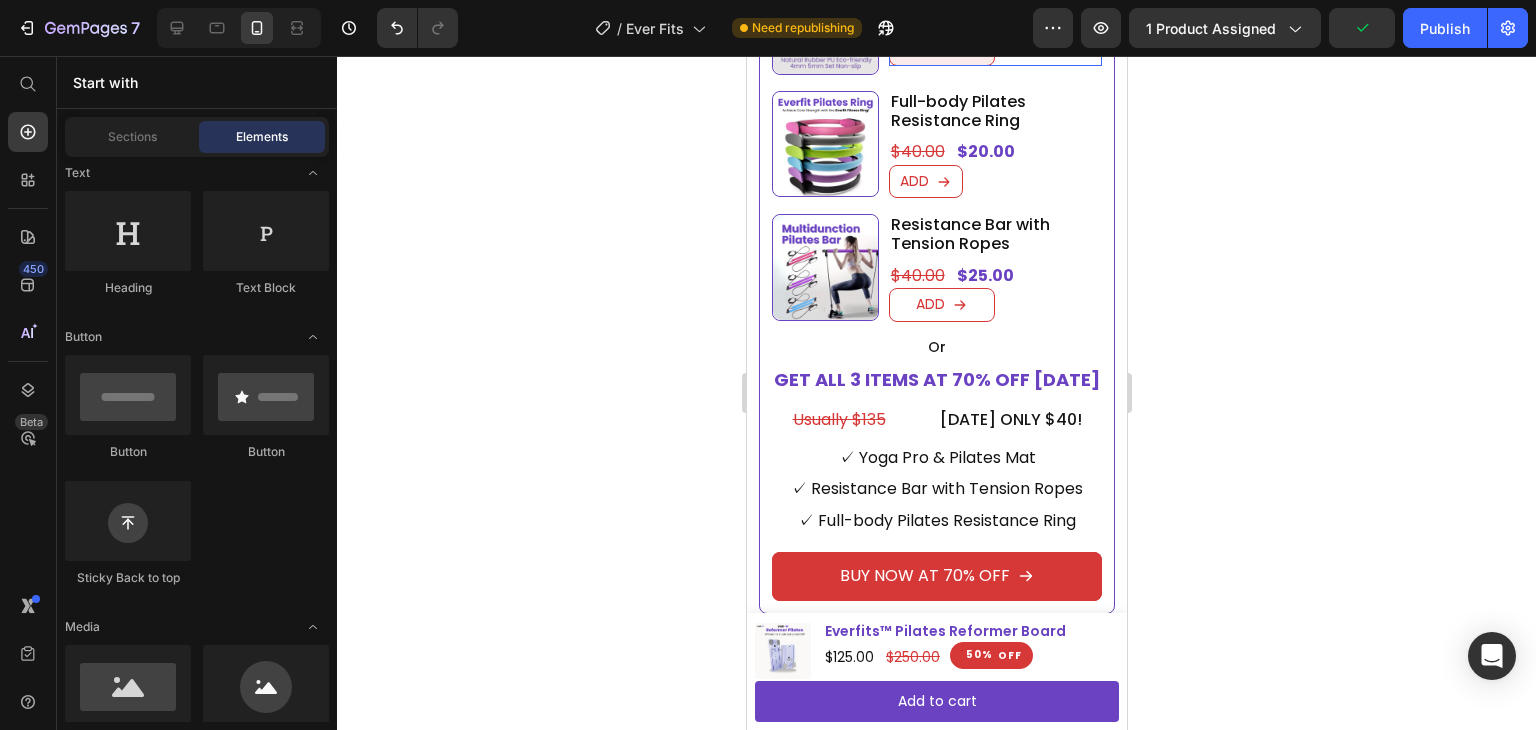 scroll, scrollTop: 1600, scrollLeft: 0, axis: vertical 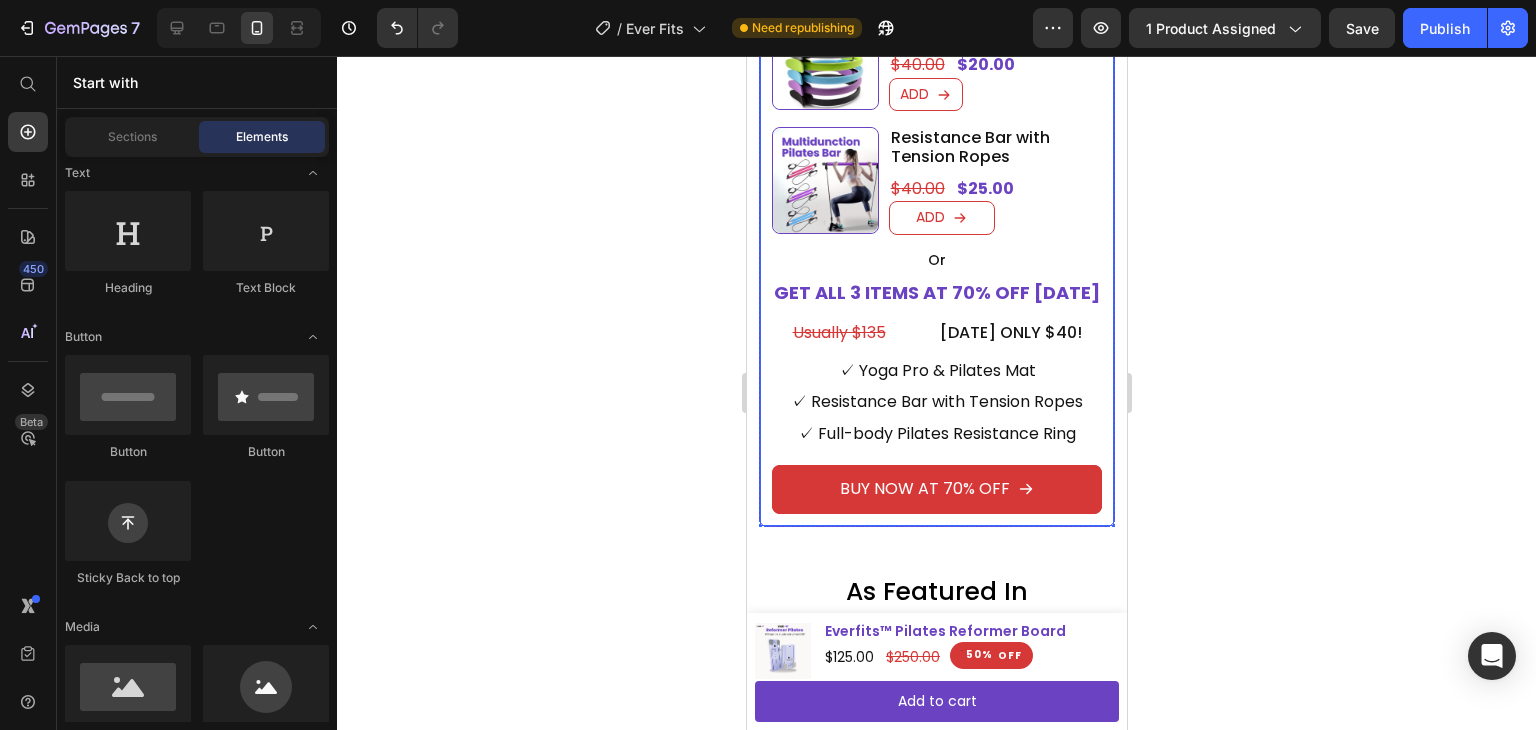 click 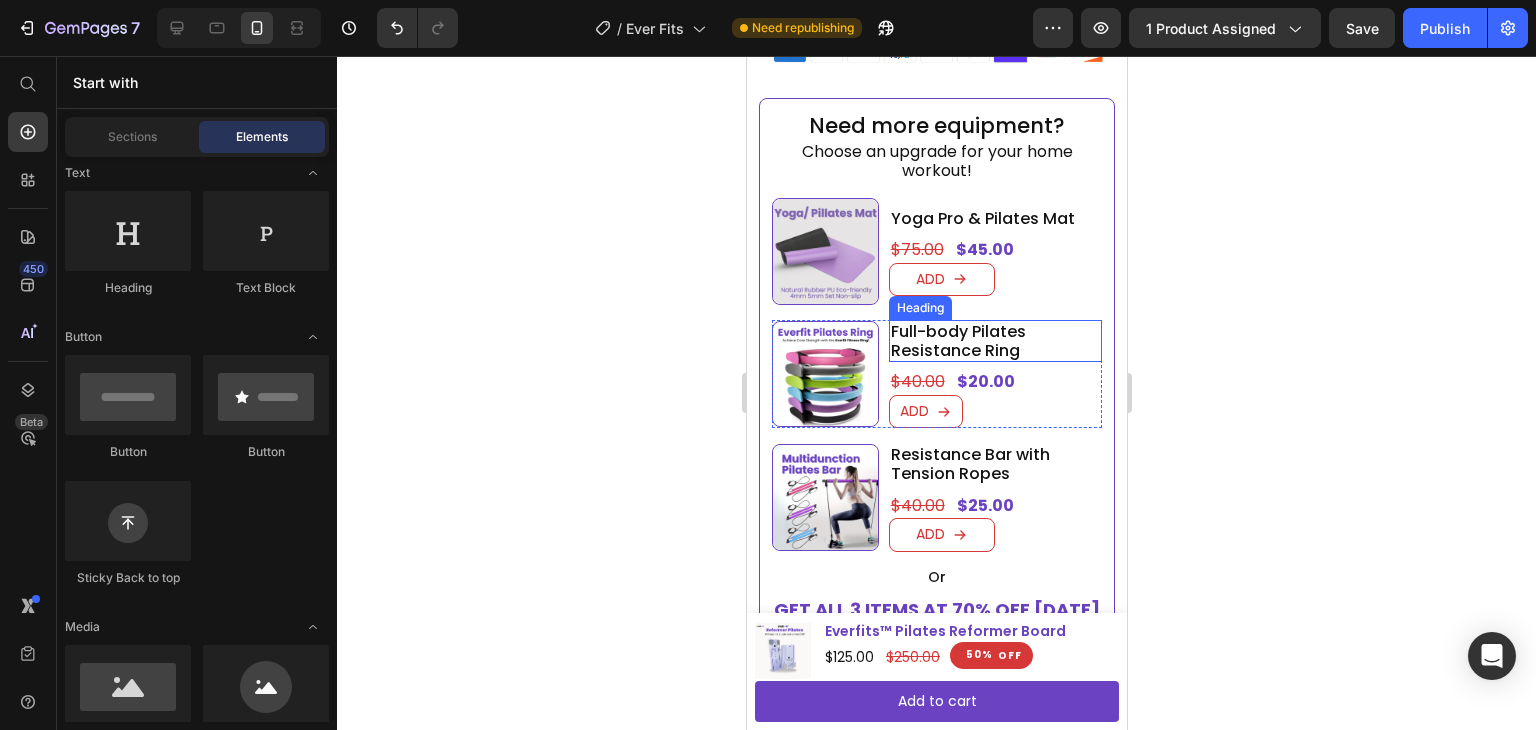 scroll, scrollTop: 1300, scrollLeft: 0, axis: vertical 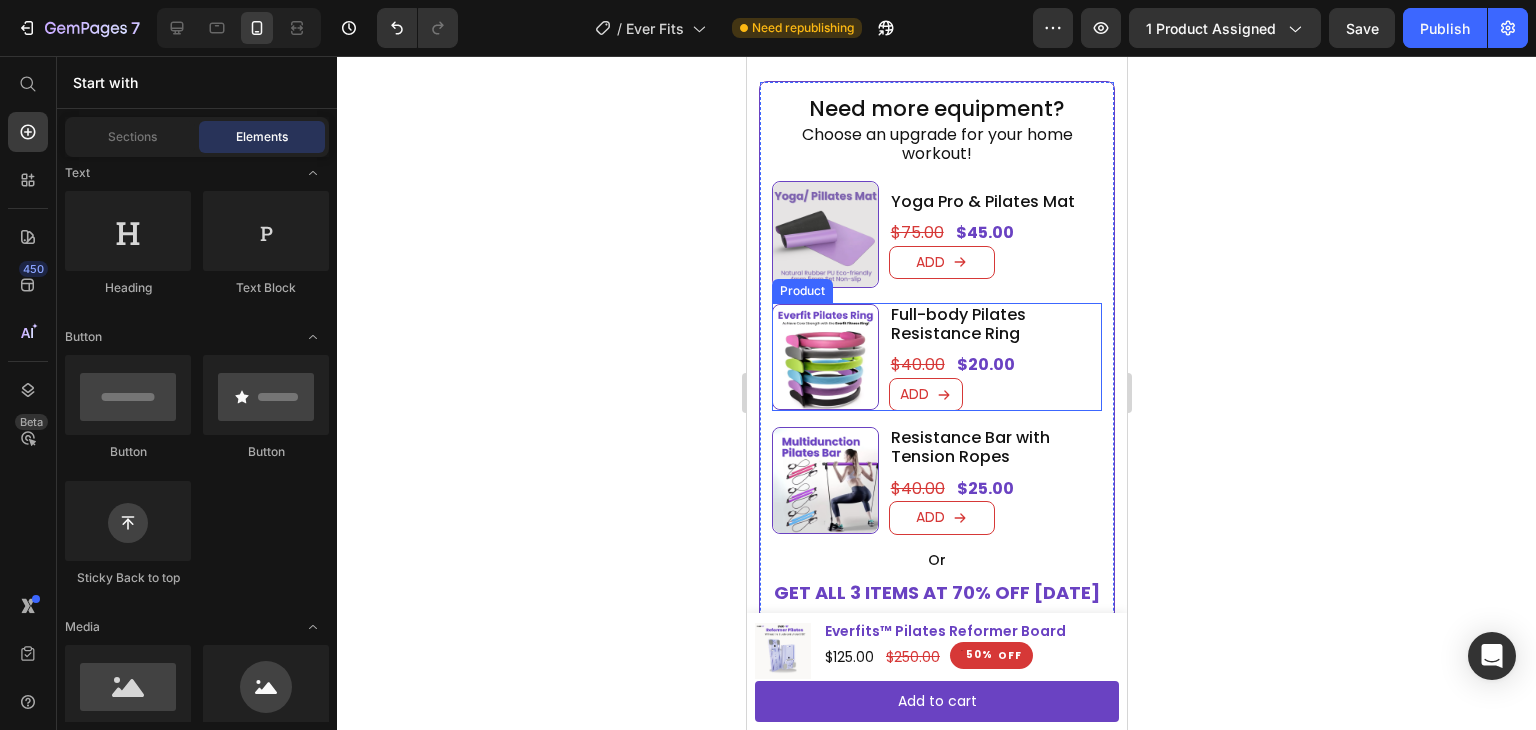 click on "Product Images Full-body Pilates Resistance Ring Heading $20.00 Product Price $40.00 Product Price Row
ADD Add to Cart Row Product" at bounding box center [936, 357] 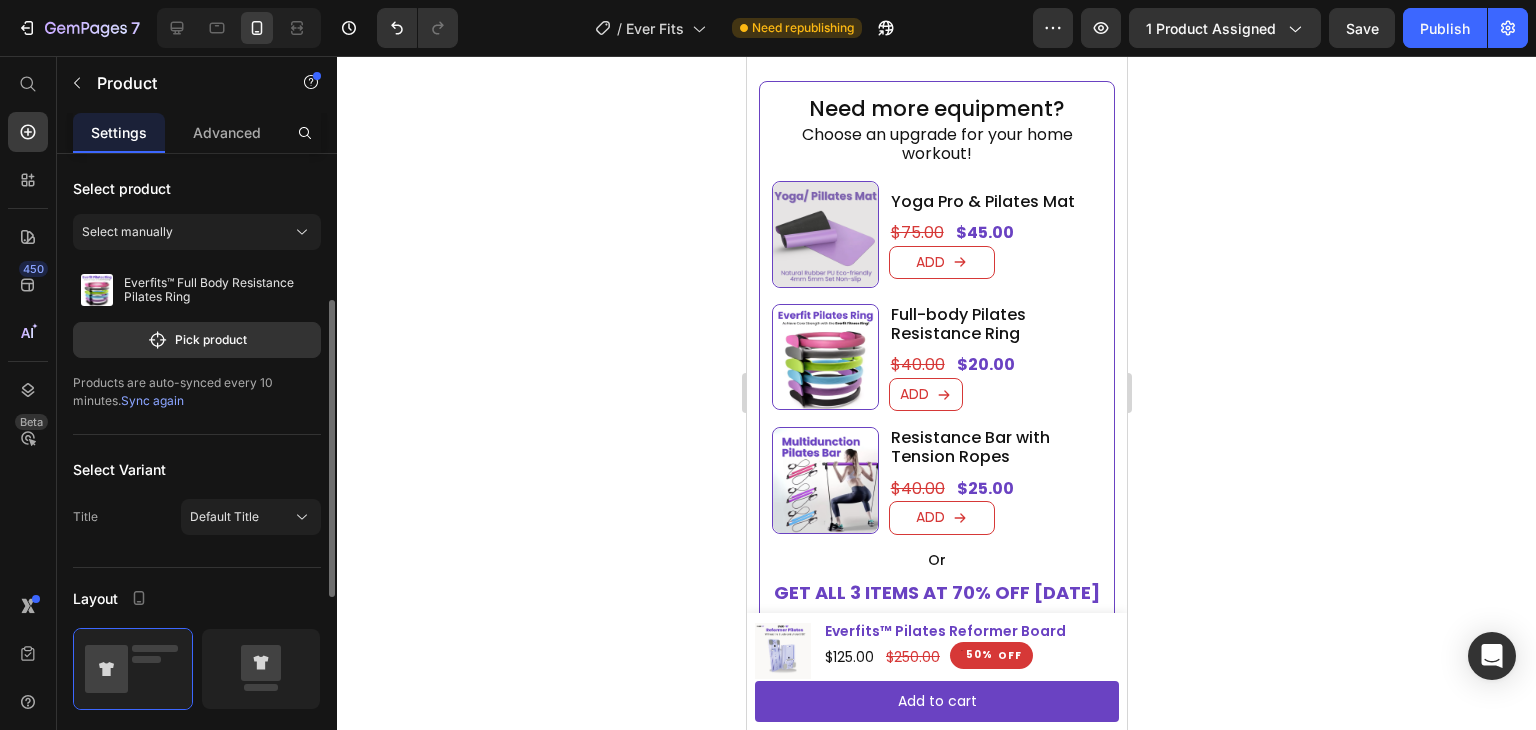 scroll, scrollTop: 300, scrollLeft: 0, axis: vertical 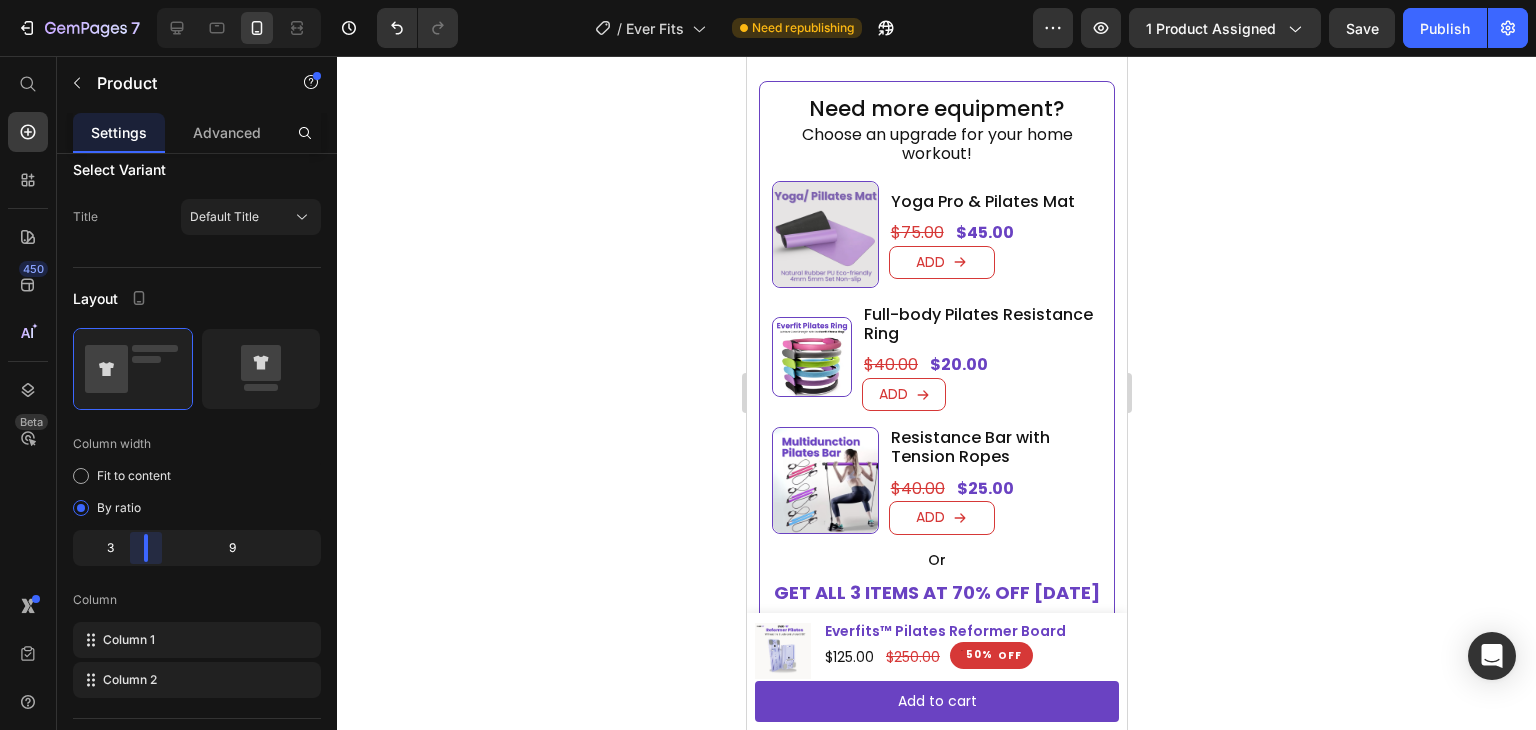 drag, startPoint x: 164, startPoint y: 542, endPoint x: 146, endPoint y: 545, distance: 18.248287 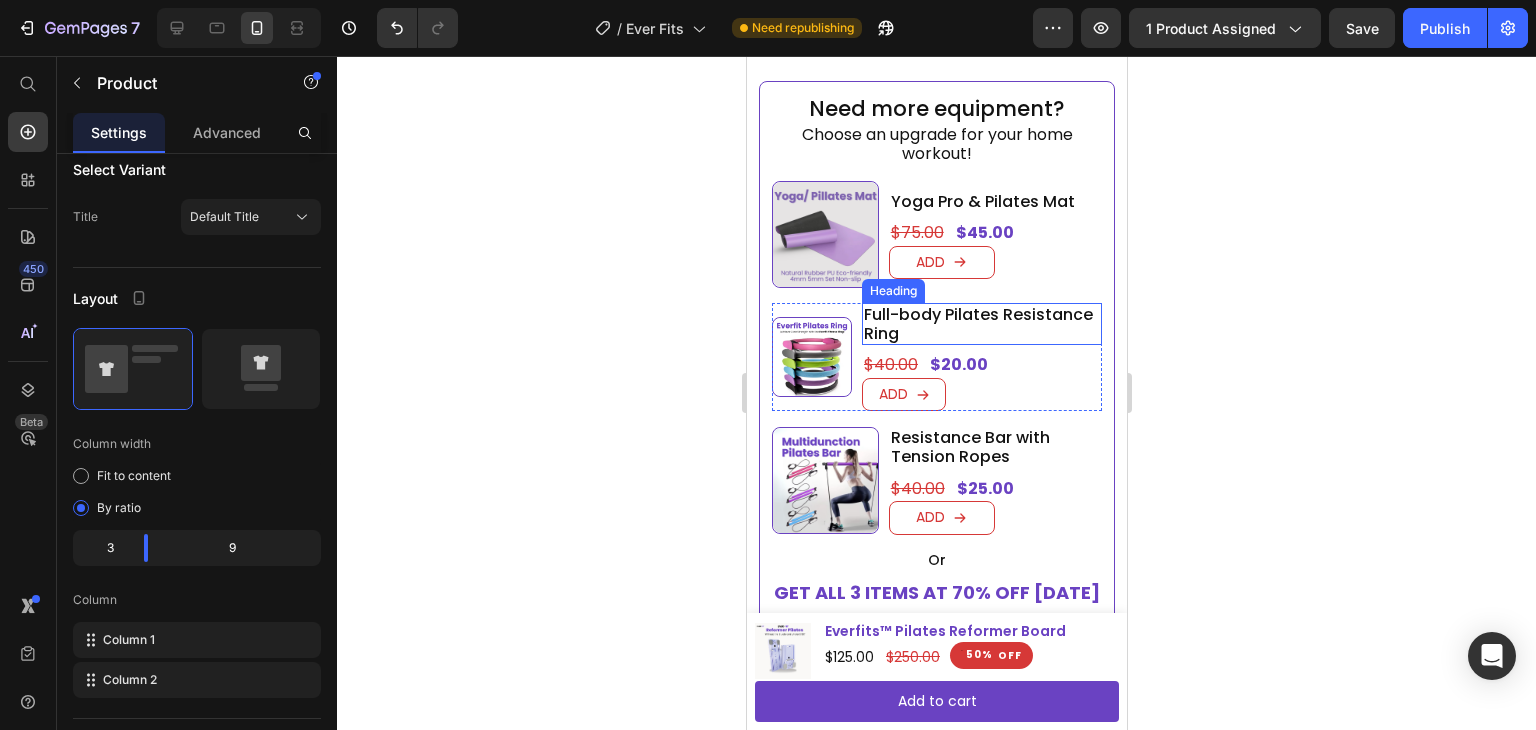 click on "Full-body Pilates Resistance Ring" at bounding box center [981, 324] 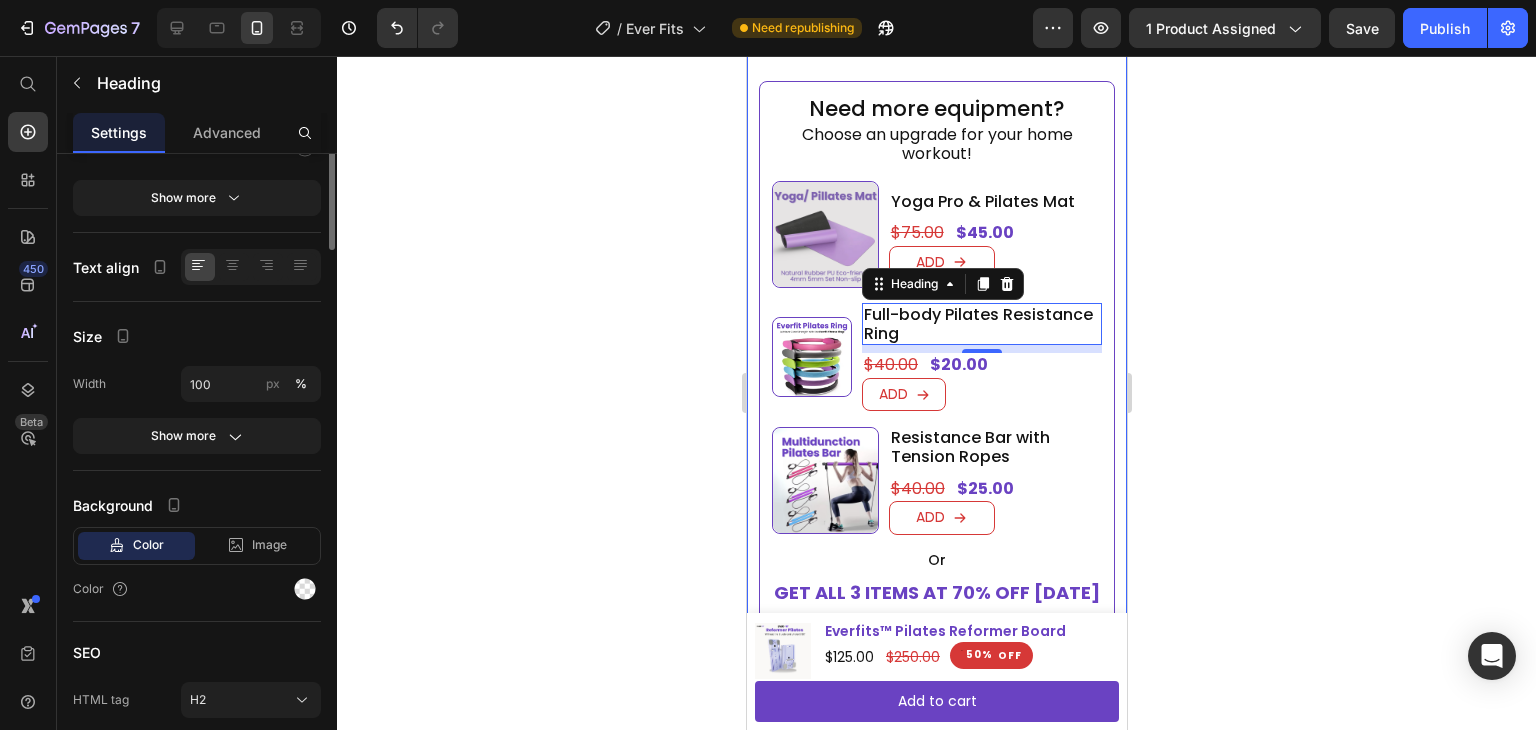 scroll, scrollTop: 0, scrollLeft: 0, axis: both 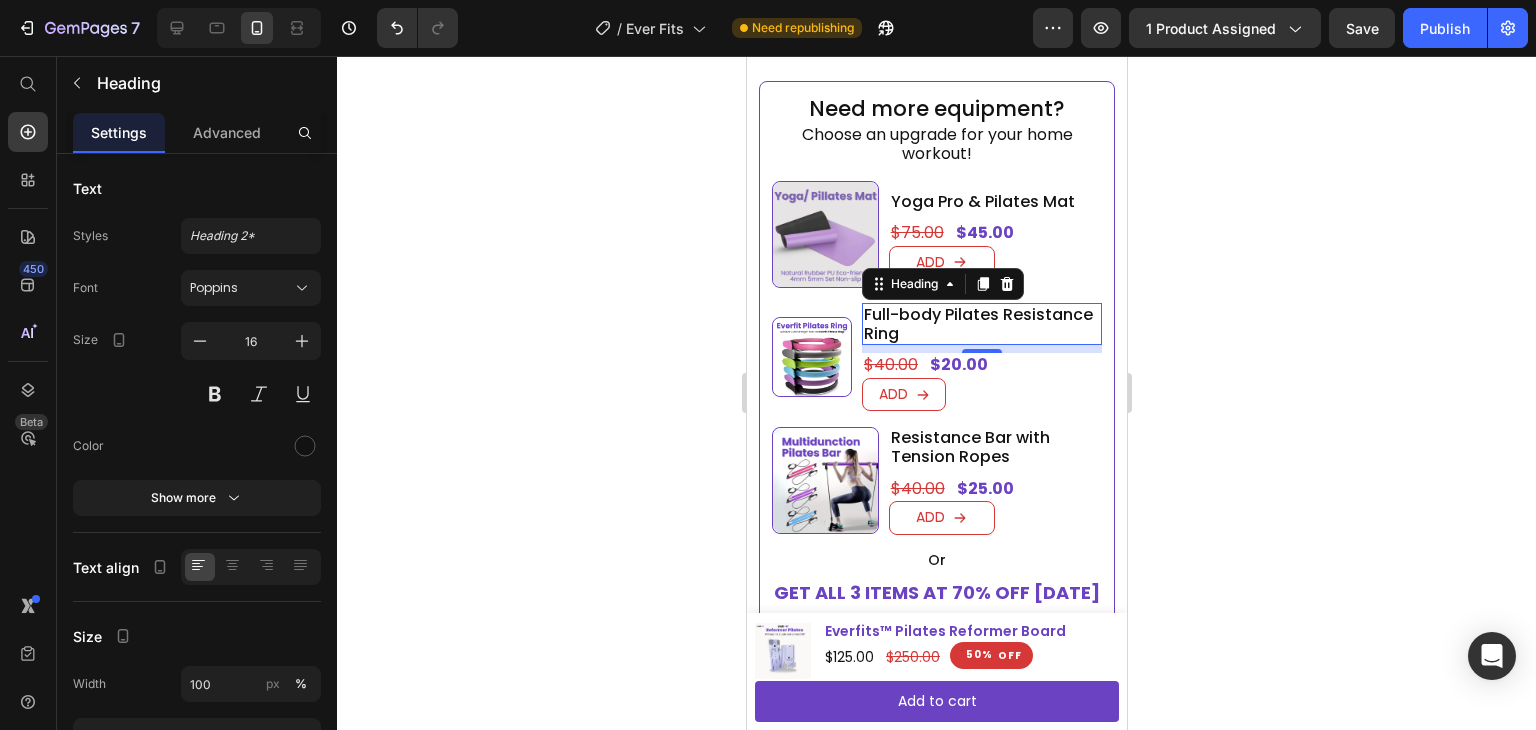 click 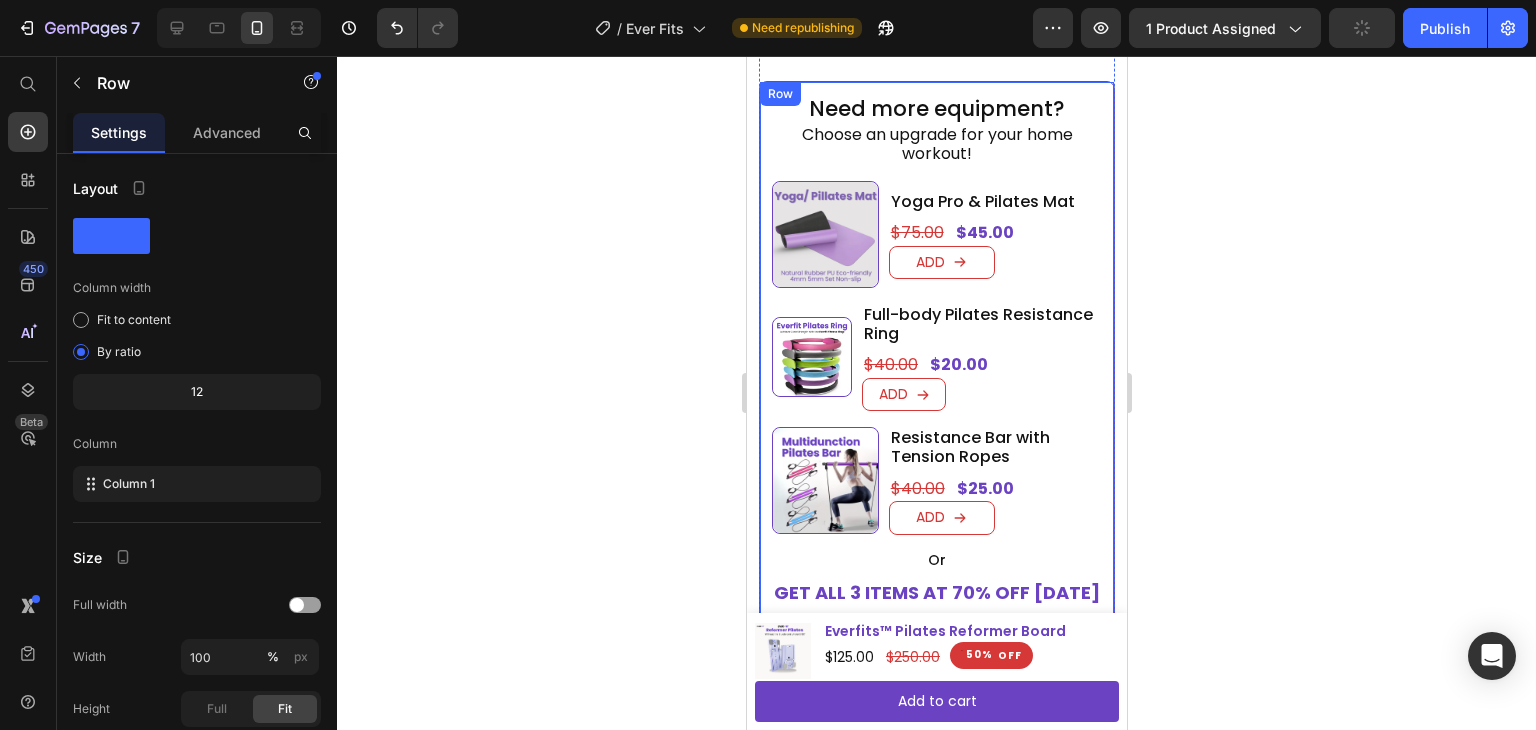click on "Need more equipment?  Heading Choose an upgrade for your home workout! Heading Product Images Yoga Pro & Pilates Mat Heading $45.00 Product Price $75.00 Product Price Row
ADD Add to Cart Row Product Product Images Full-body Pilates Resistance Ring Heading $20.00 Product Price $40.00 Product Price Row
ADD Add to Cart Row Product Product Images Resistance Bar with Tension Ropes Heading $25.00 Product Price $40.00 Product Price Row
ADD Add to Cart Row Product Or Heading GET ALL 3 ITEMS AT 70% OFF [DATE] Heading Usually $135 Heading [DATE] ONLY $40! Heading Row ✓ Yoga Pro & Pilates Mat Heading ✓ Resistance Bar with Tension Ropes Heading ✓ Full-body Pilates Resistance Ring Heading
BUY NOW AT 70% OFF Add to Cart Product Row" at bounding box center (936, 454) 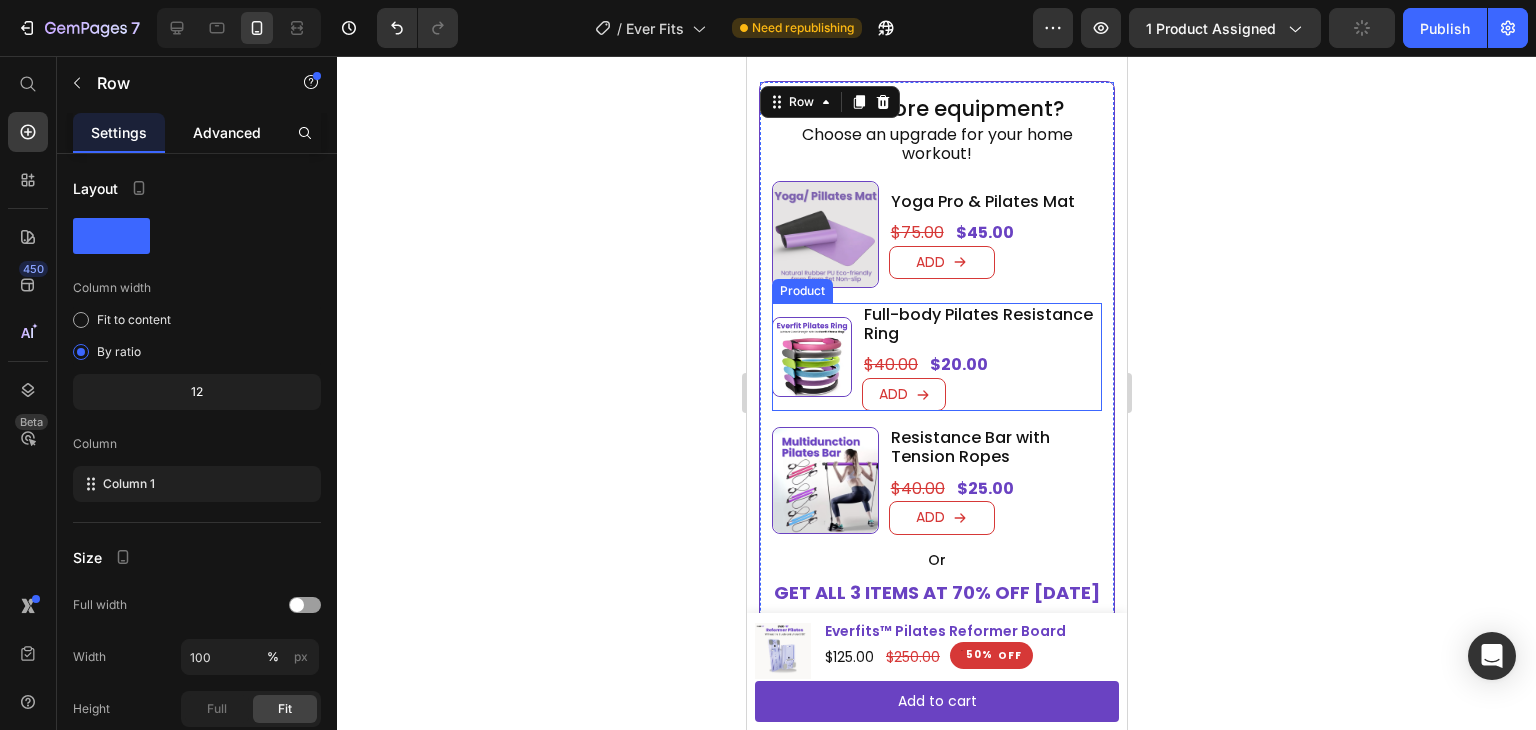 click on "Advanced" at bounding box center (227, 132) 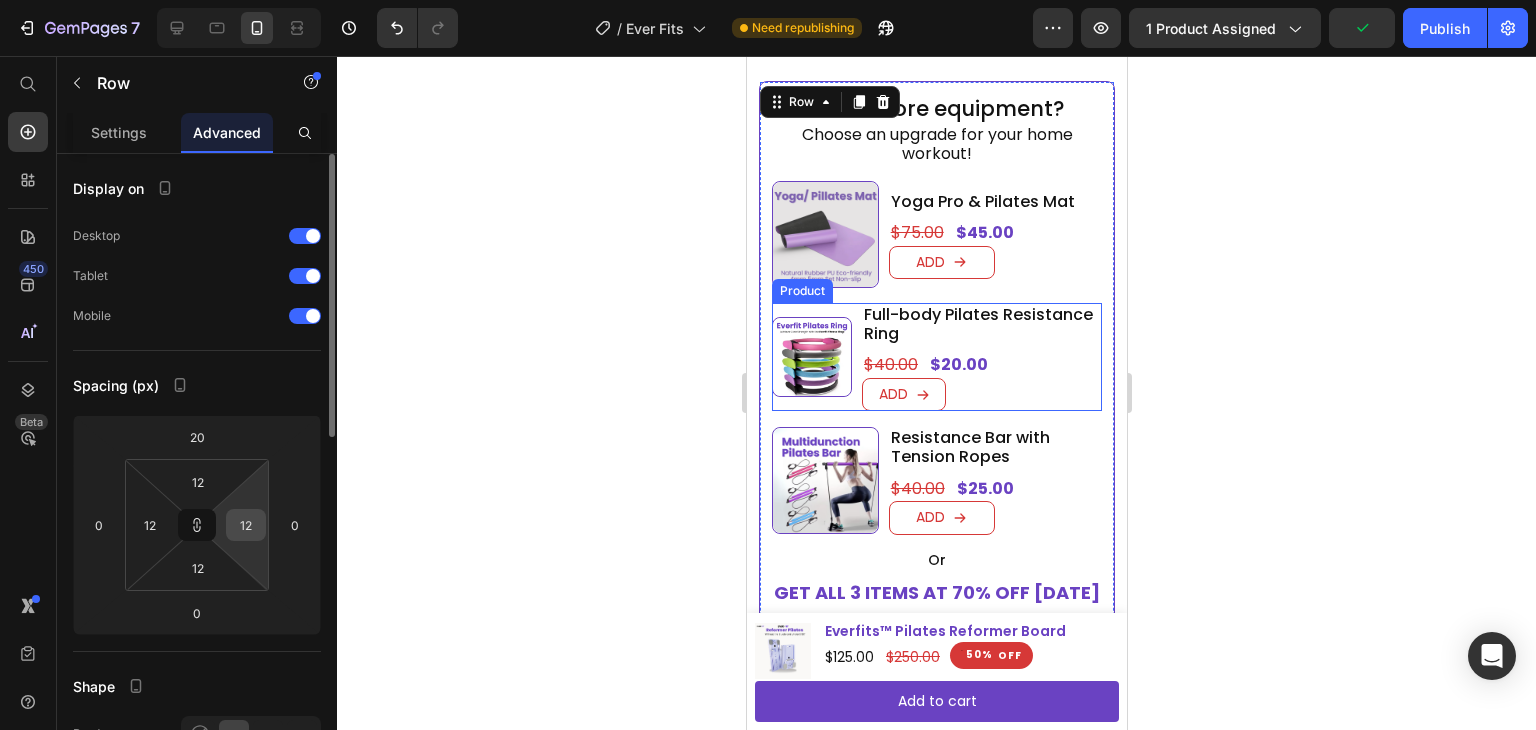 click on "12" at bounding box center (246, 525) 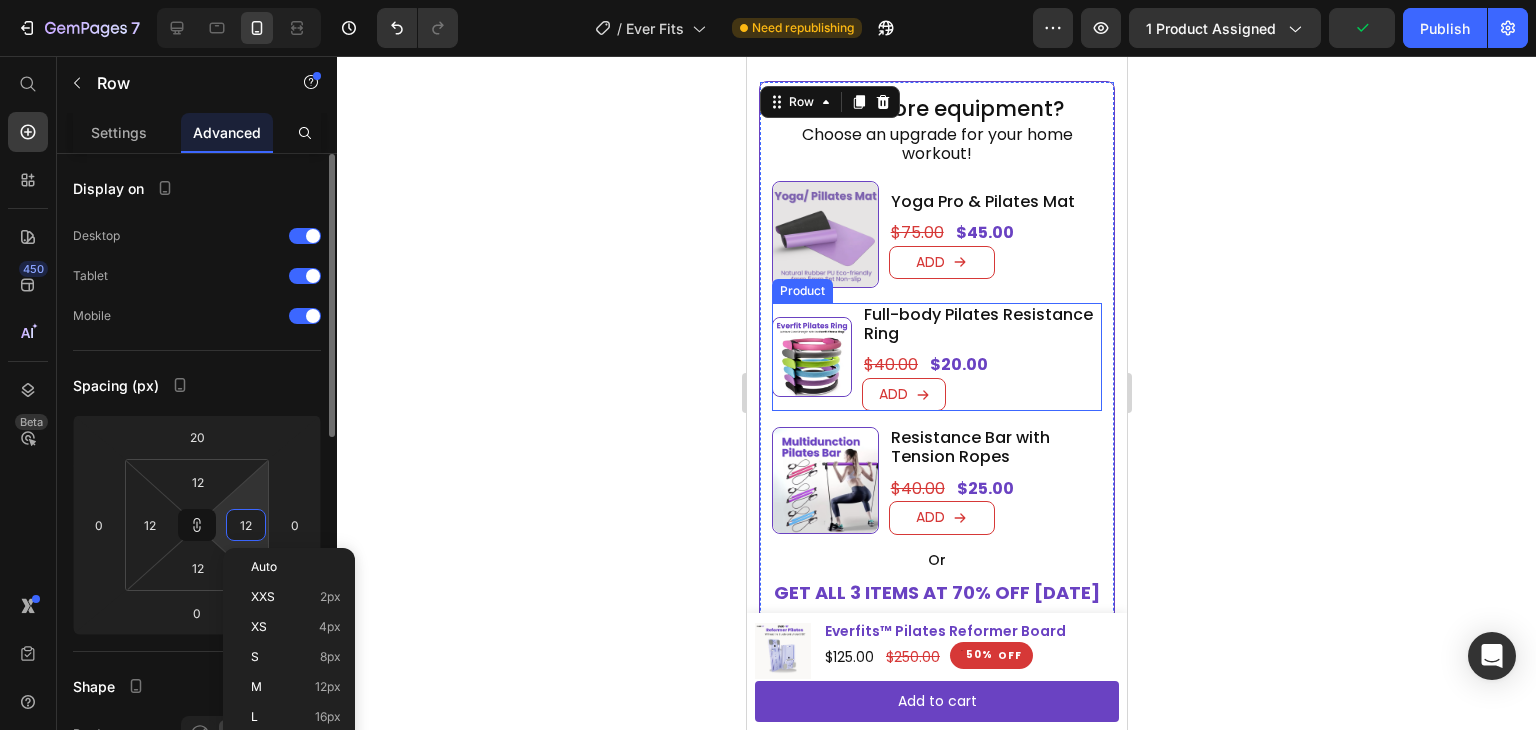 type on "11" 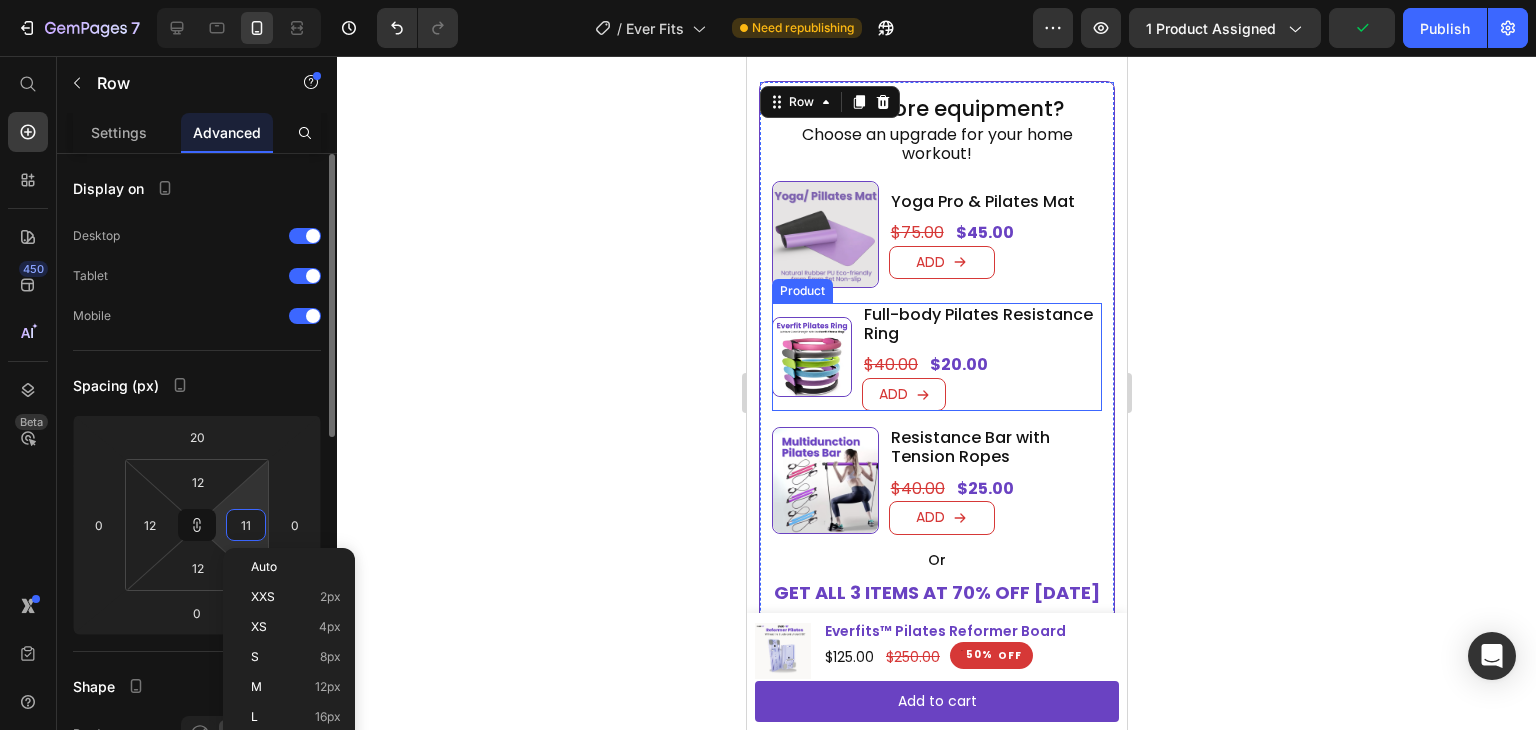 type on "11" 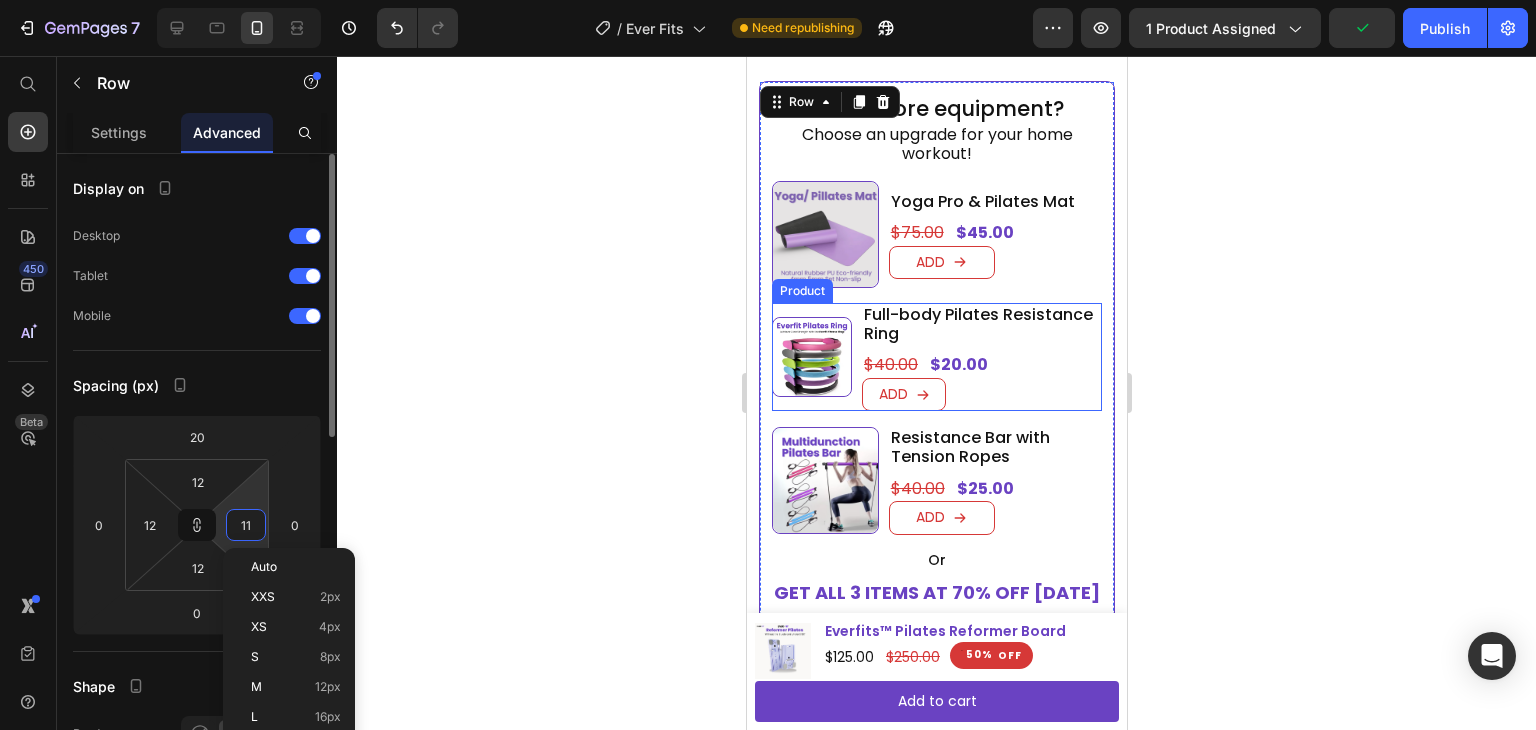 type on "11" 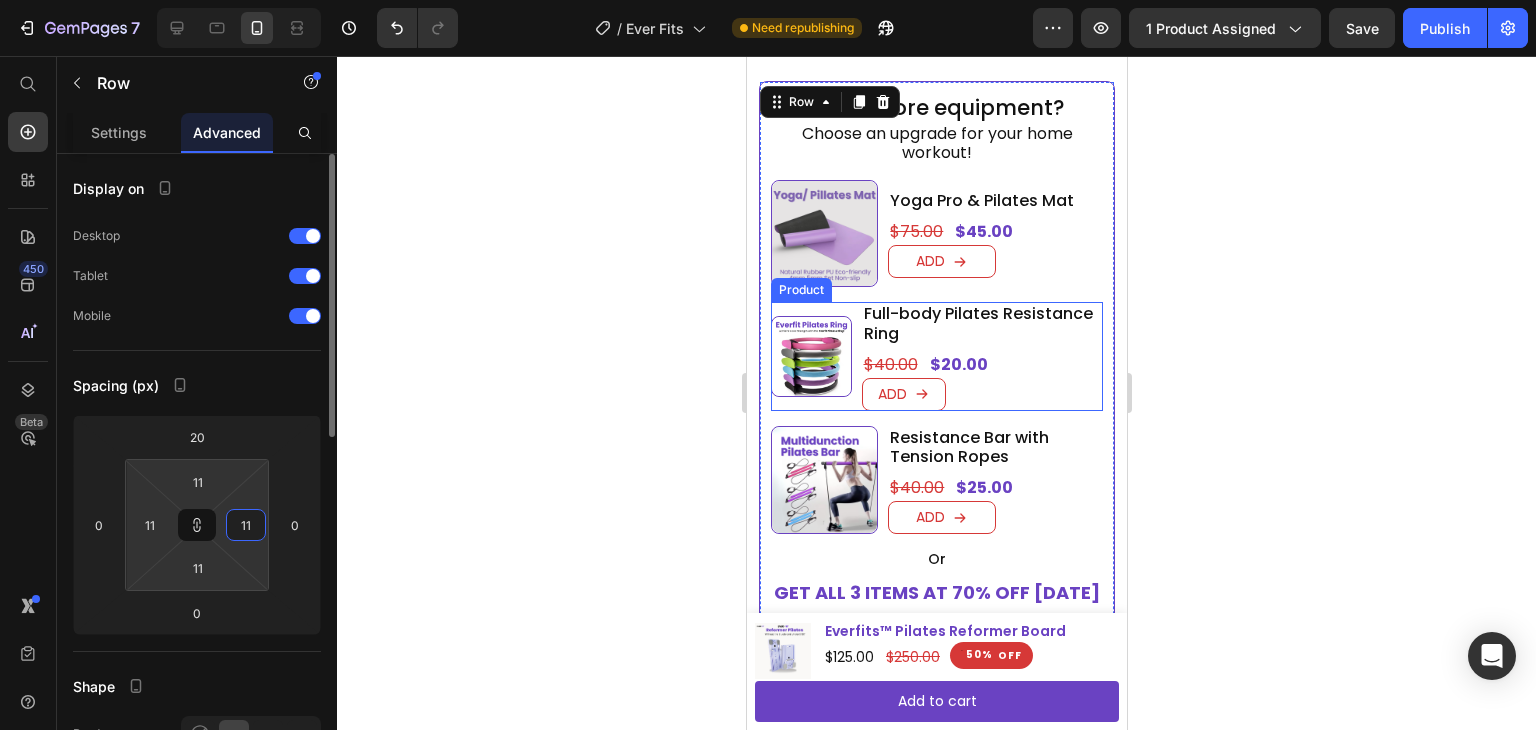 type on "10" 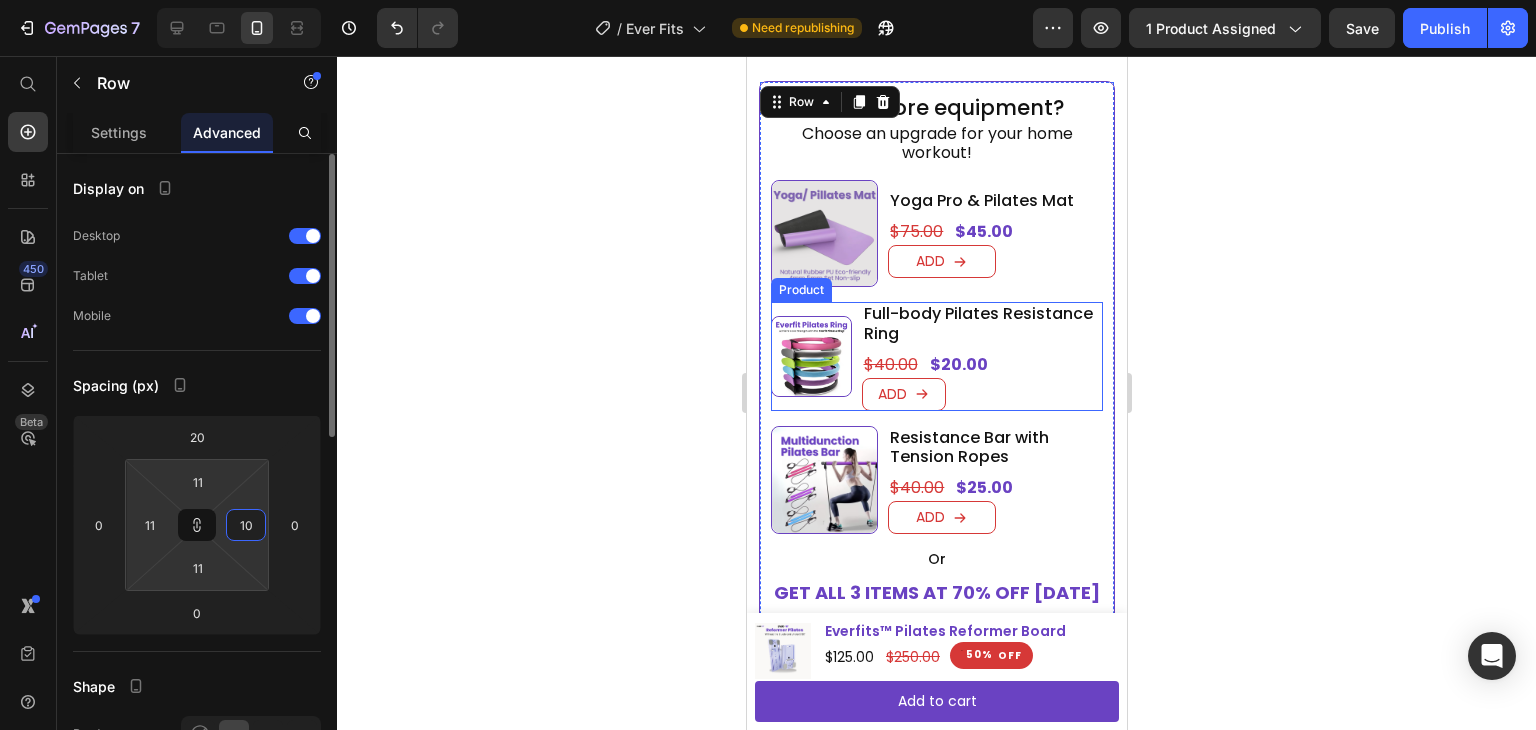 type on "10" 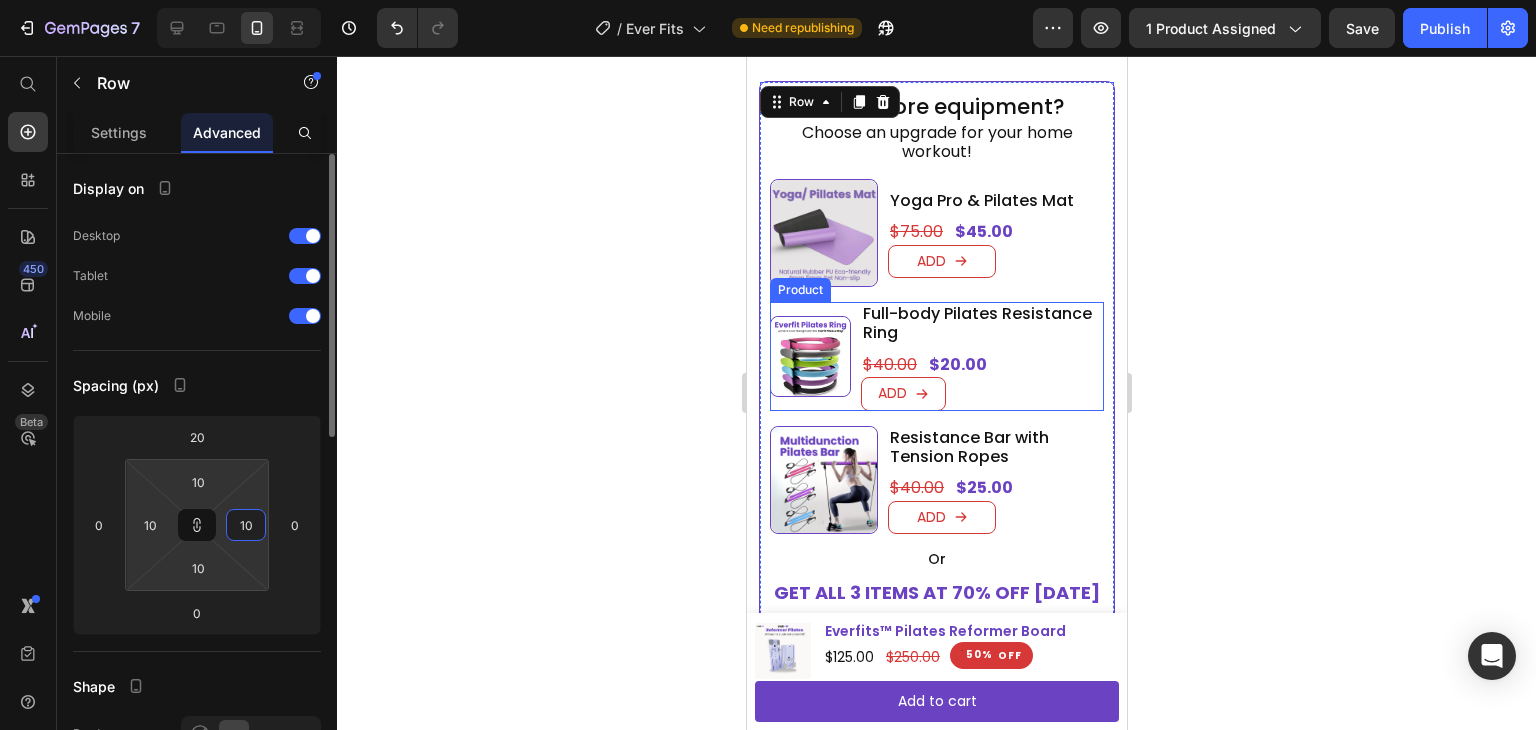 type on "11" 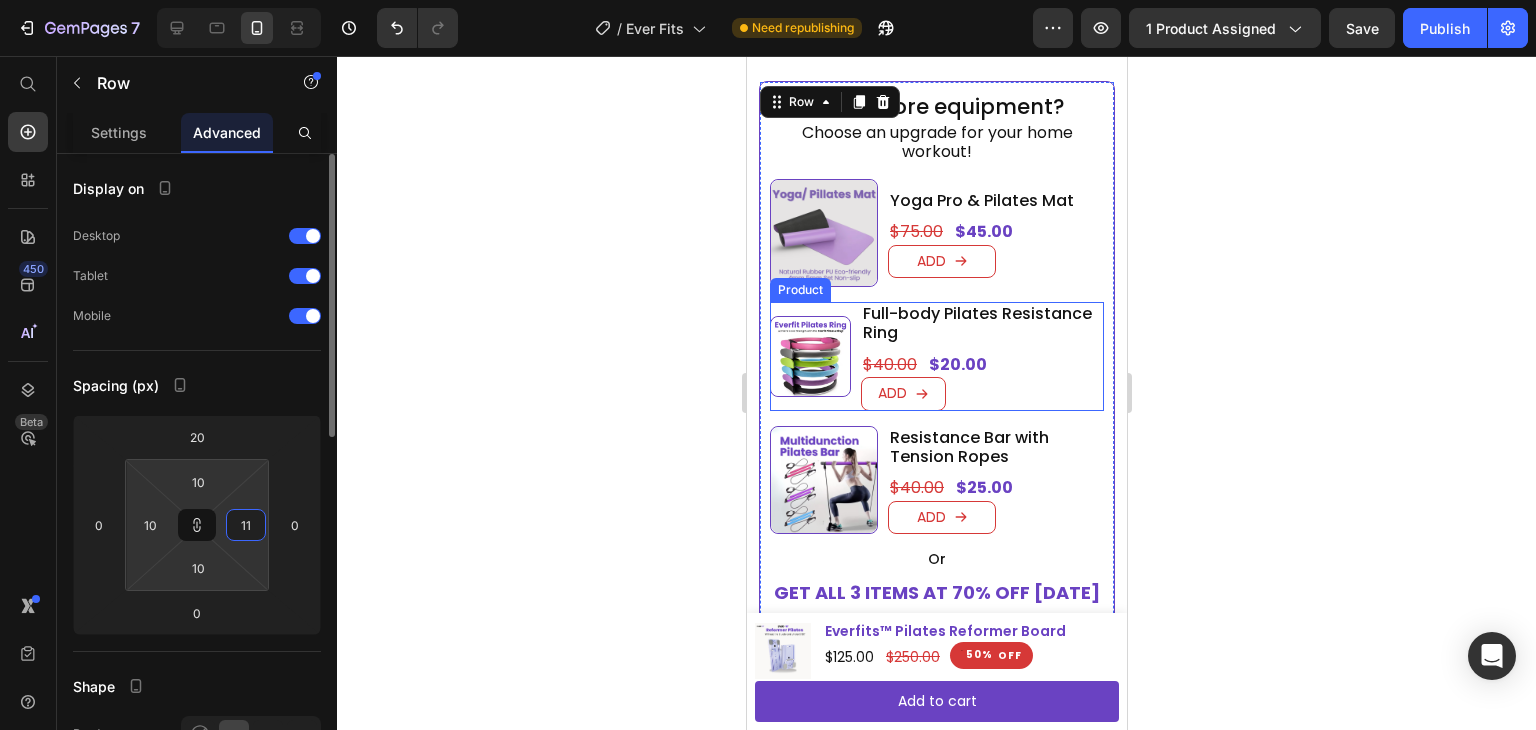 type on "11" 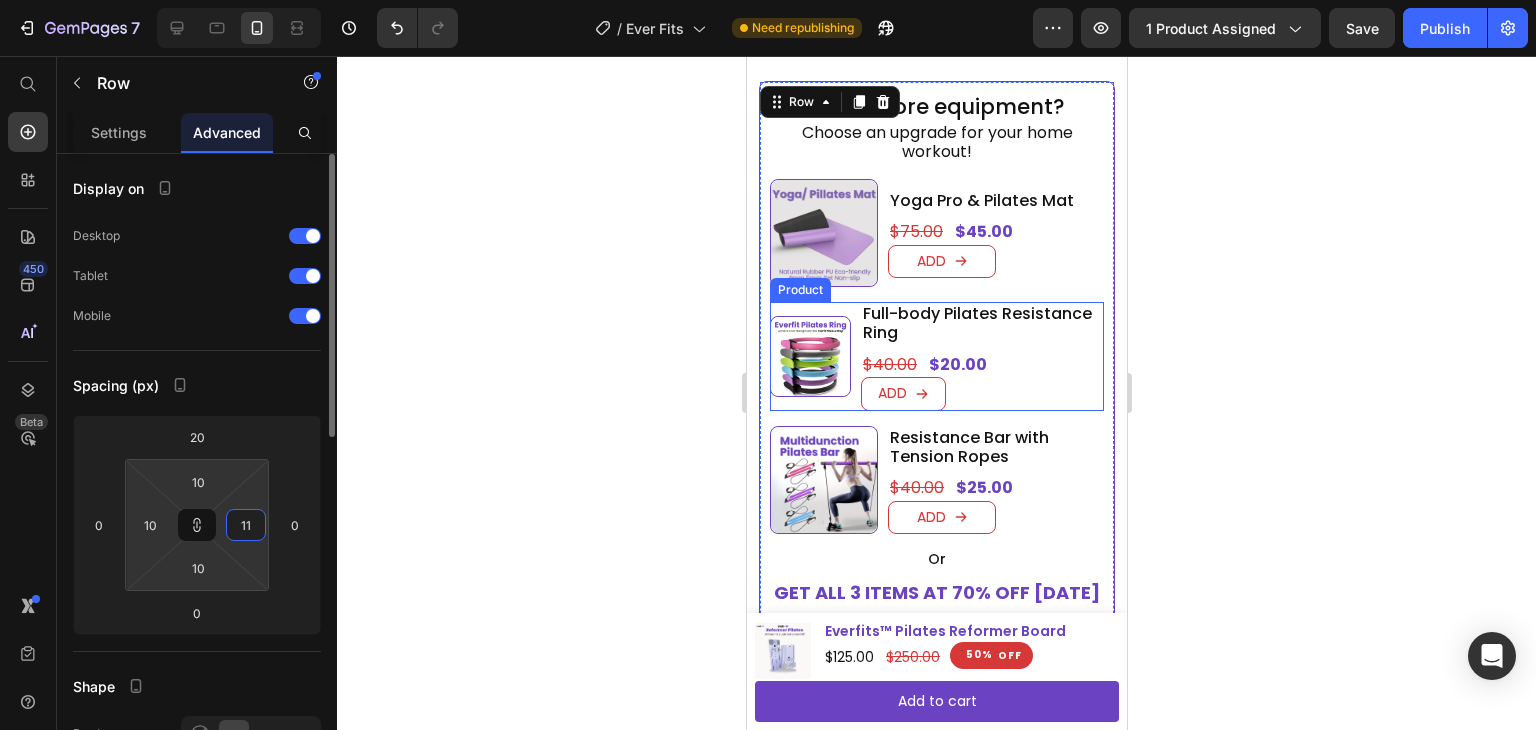 type on "11" 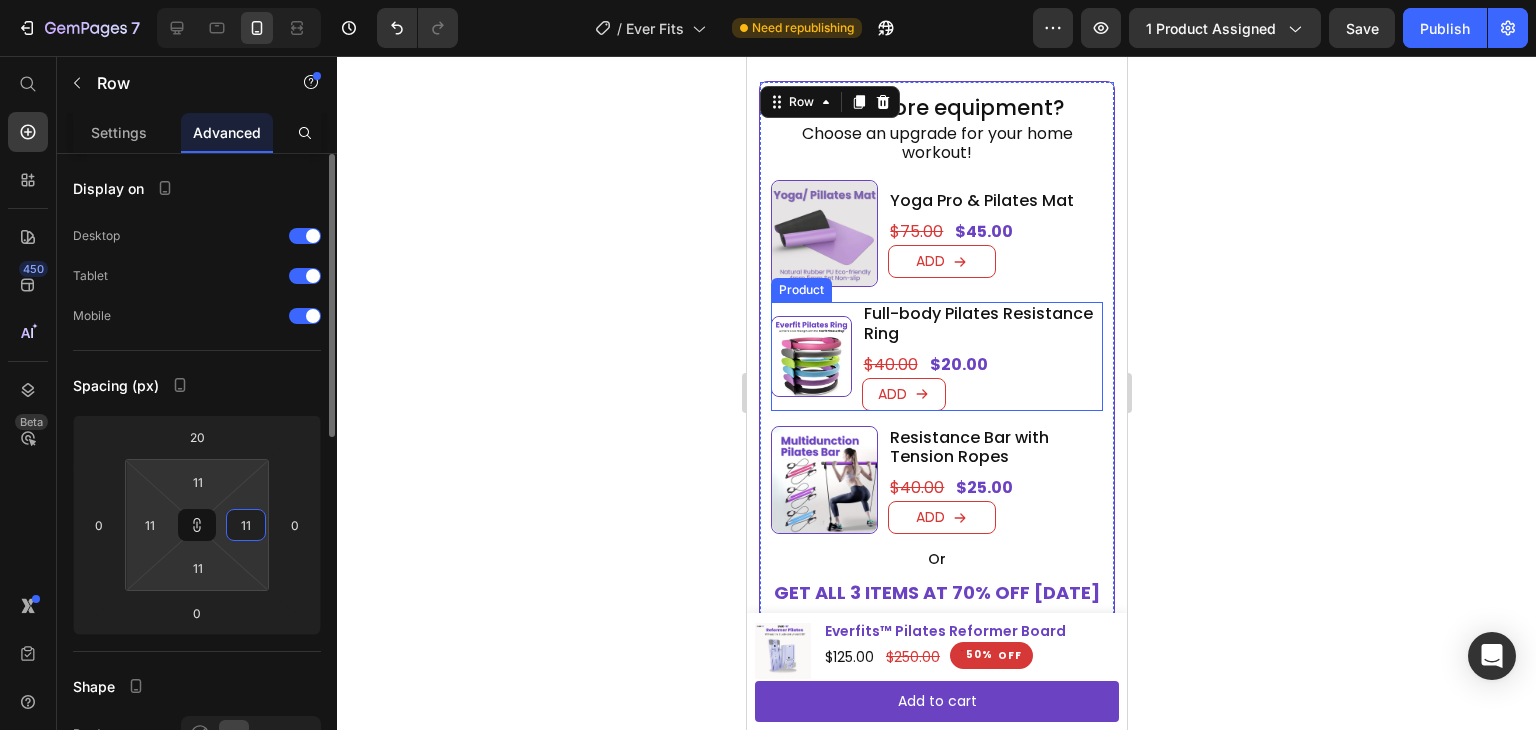 type on "12" 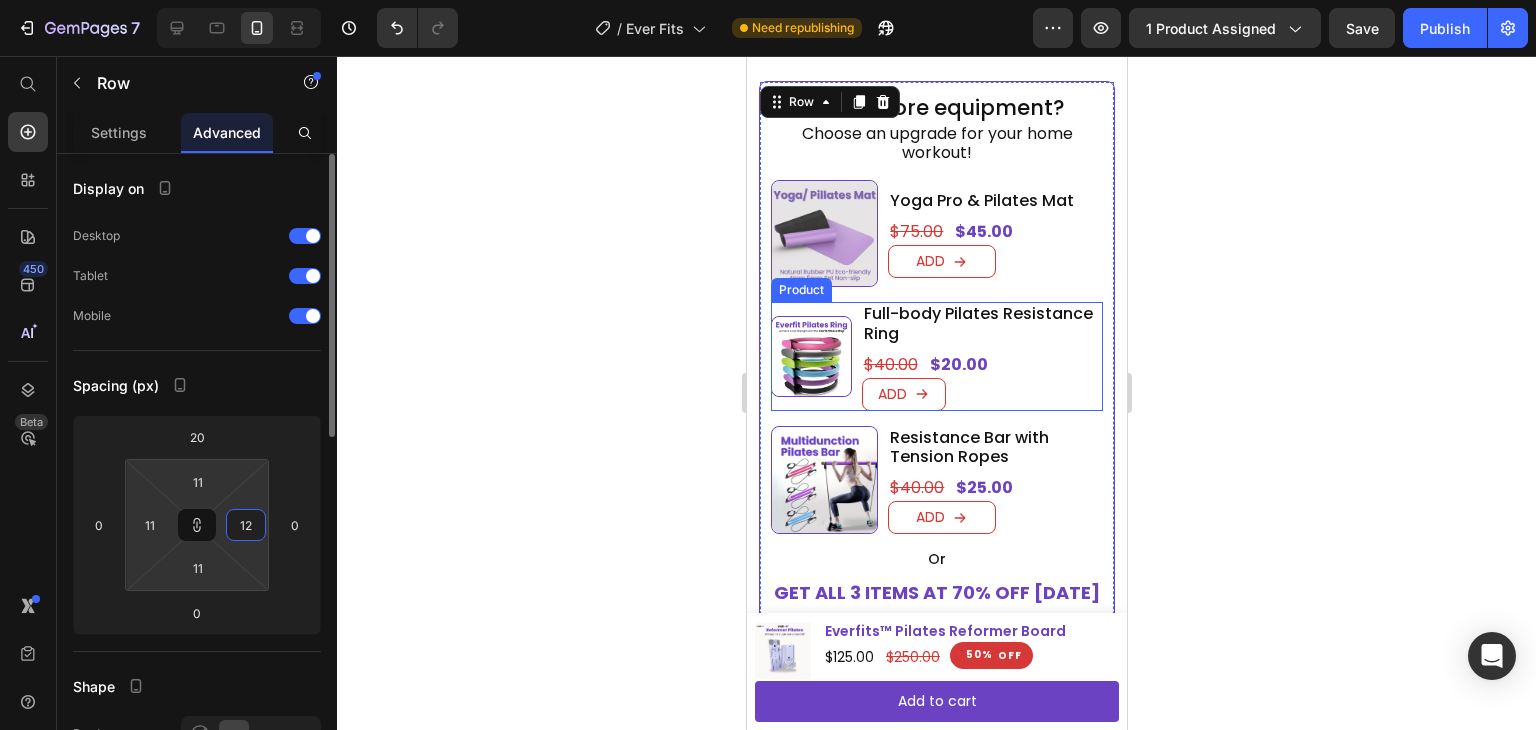 type on "12" 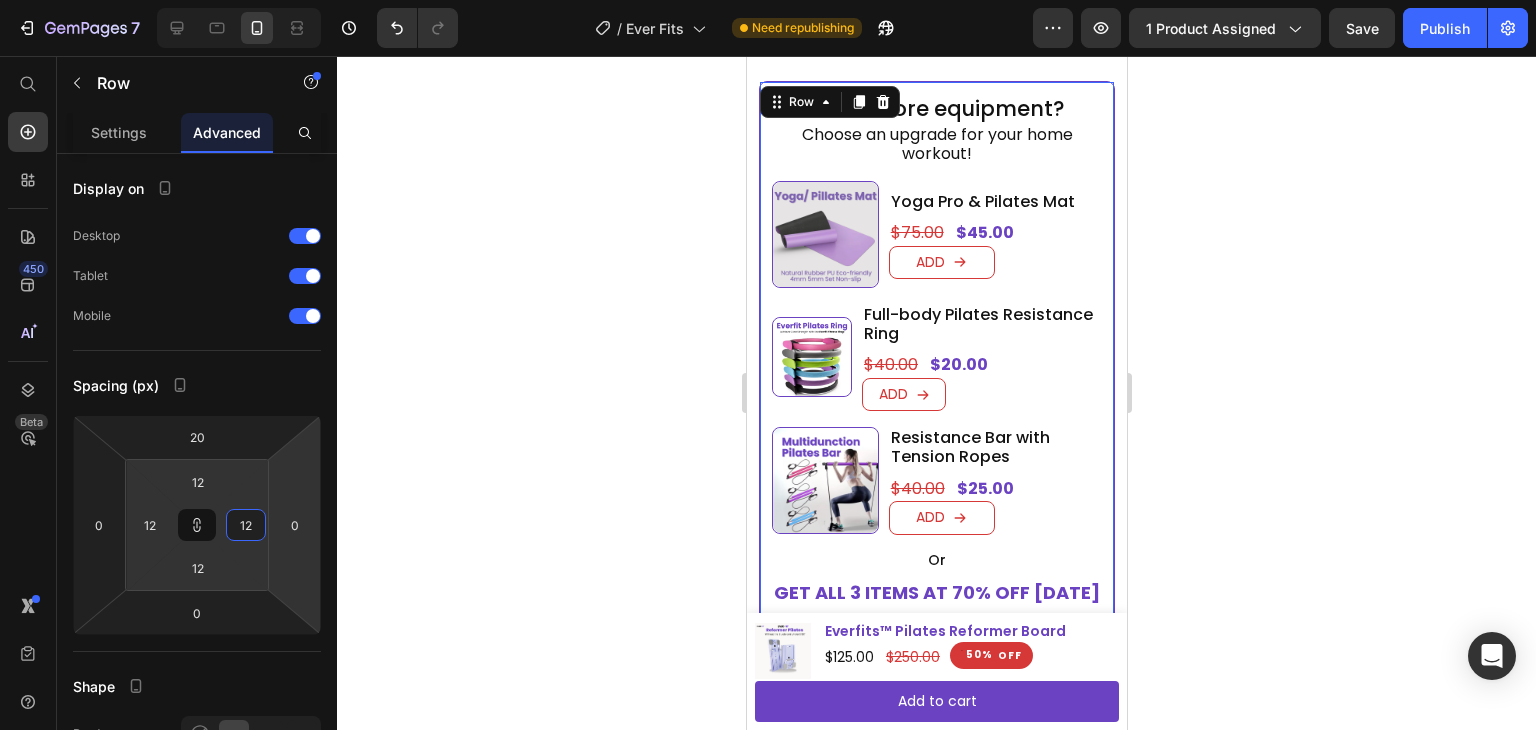 click 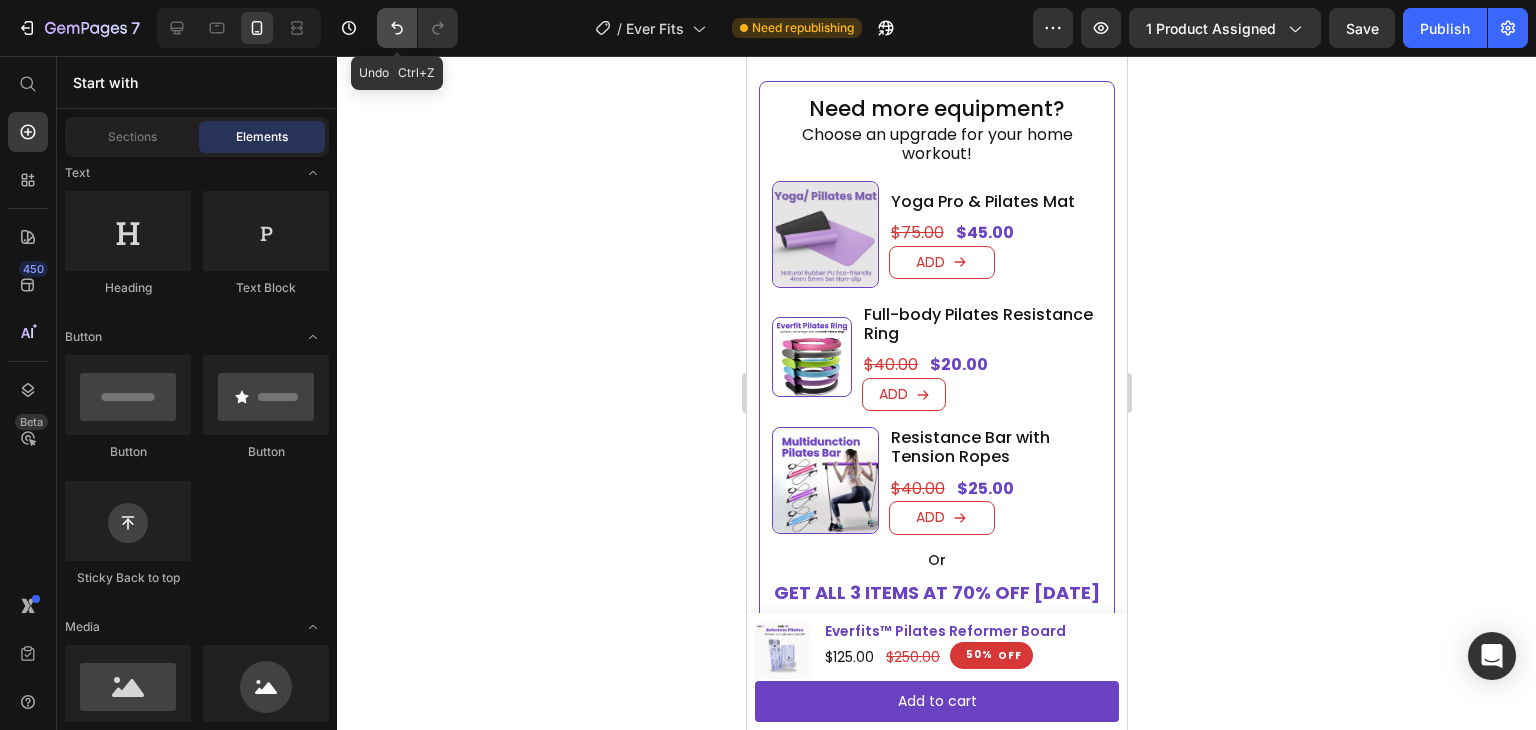 click 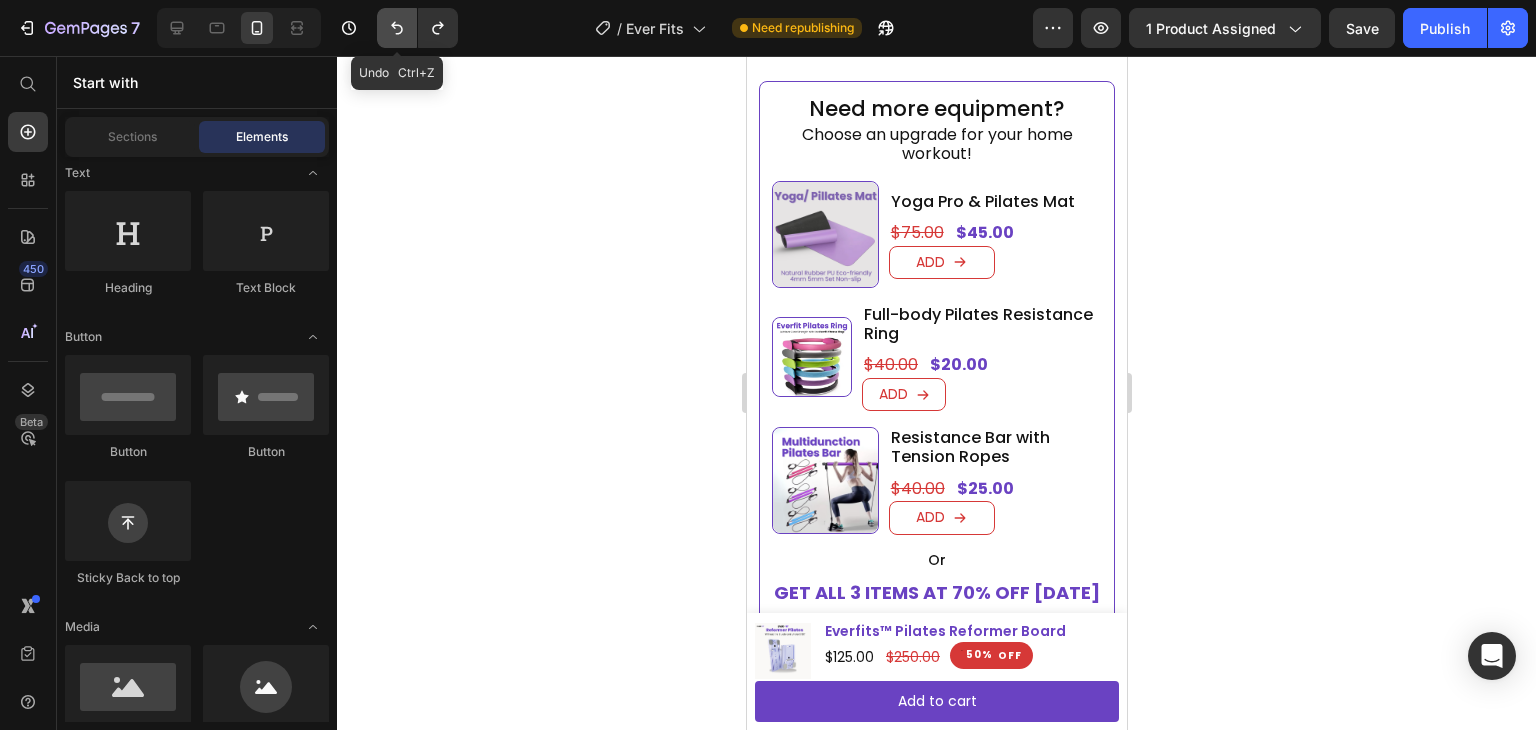 click 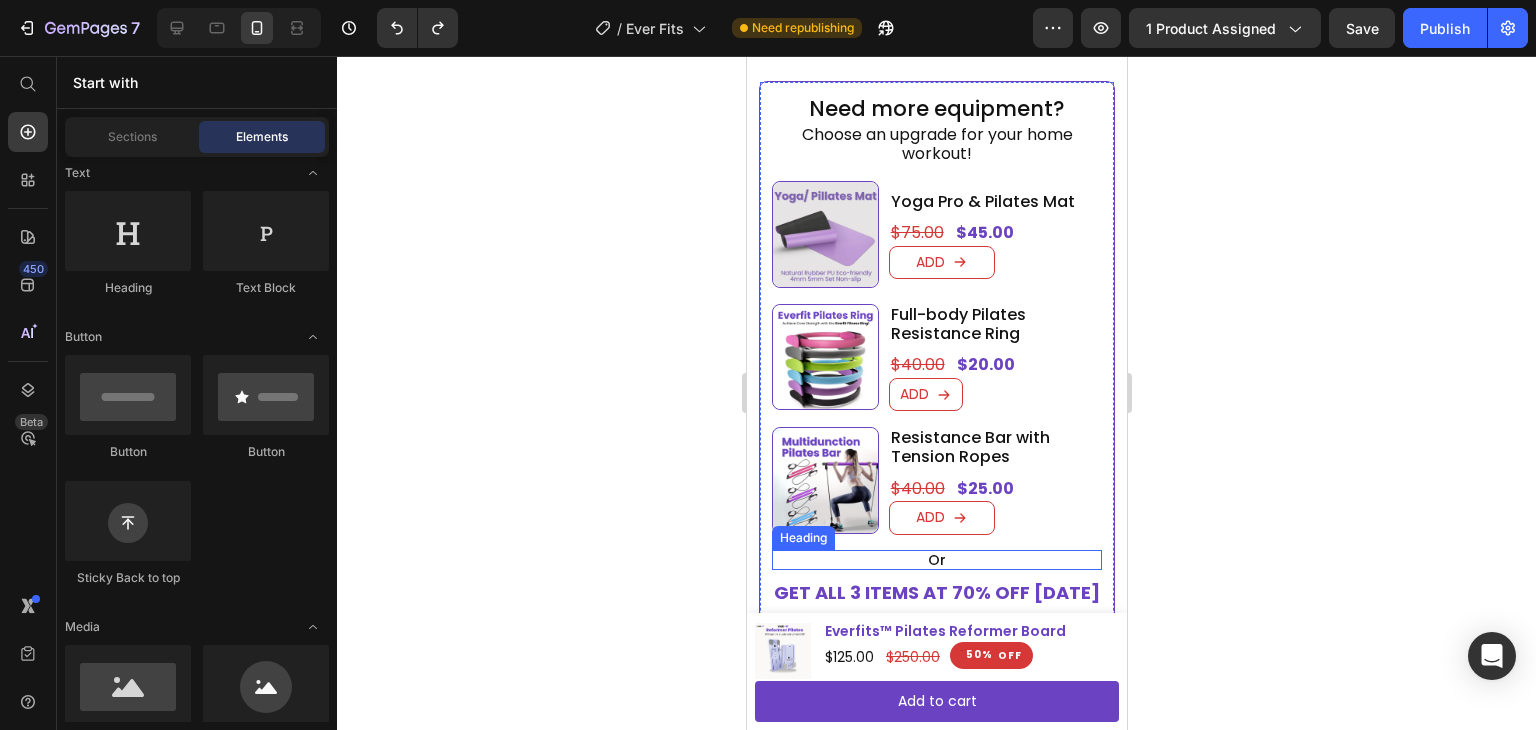 click on "Or" at bounding box center [936, 560] 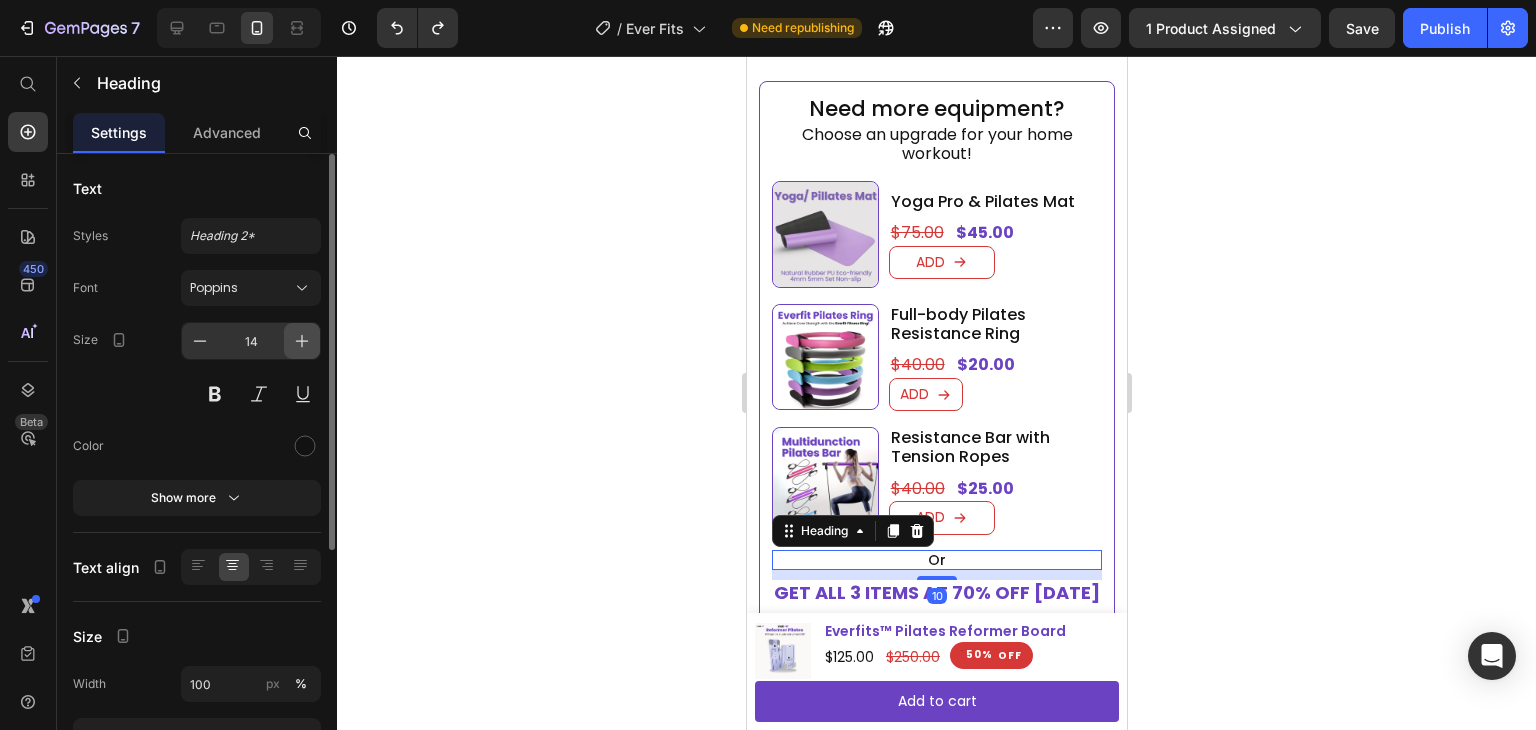 click 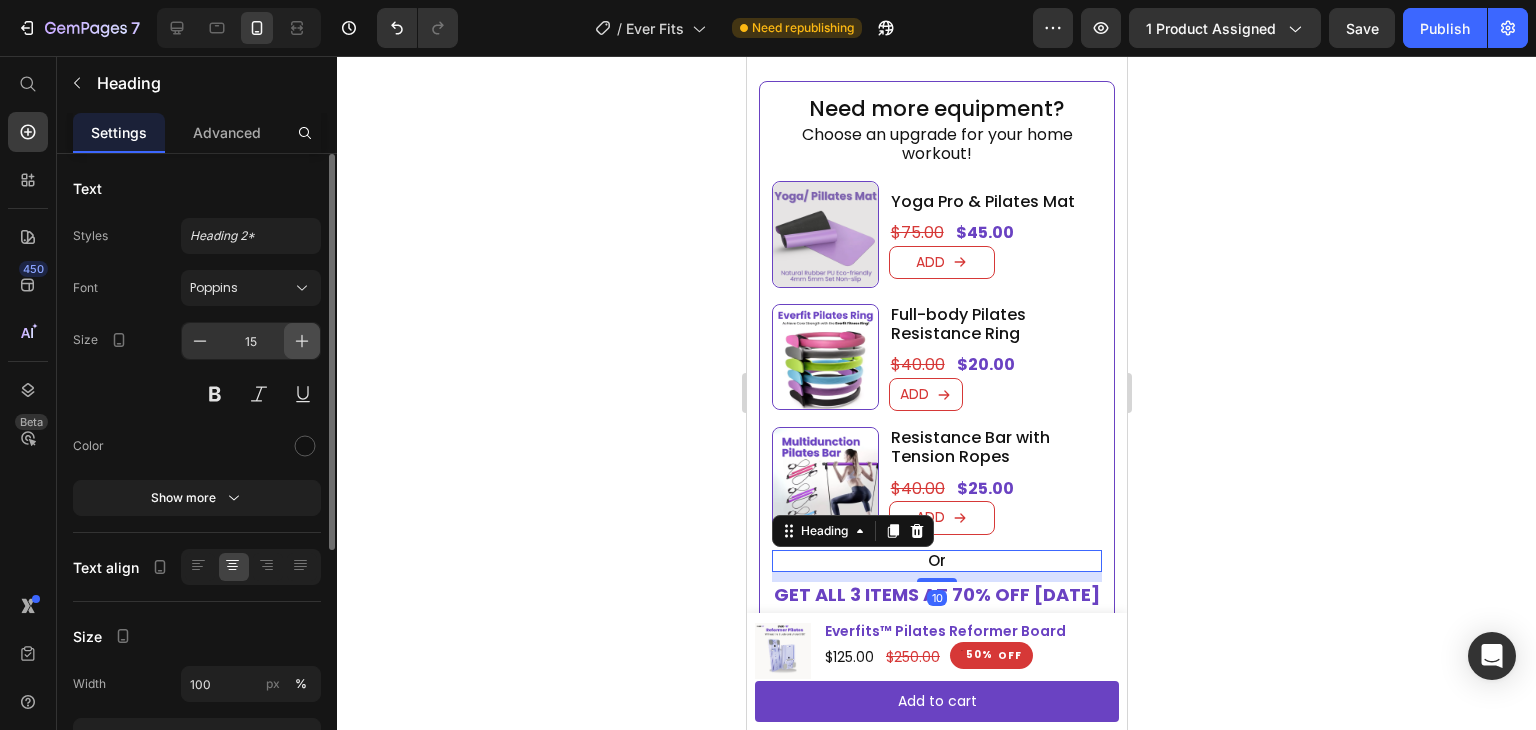 click 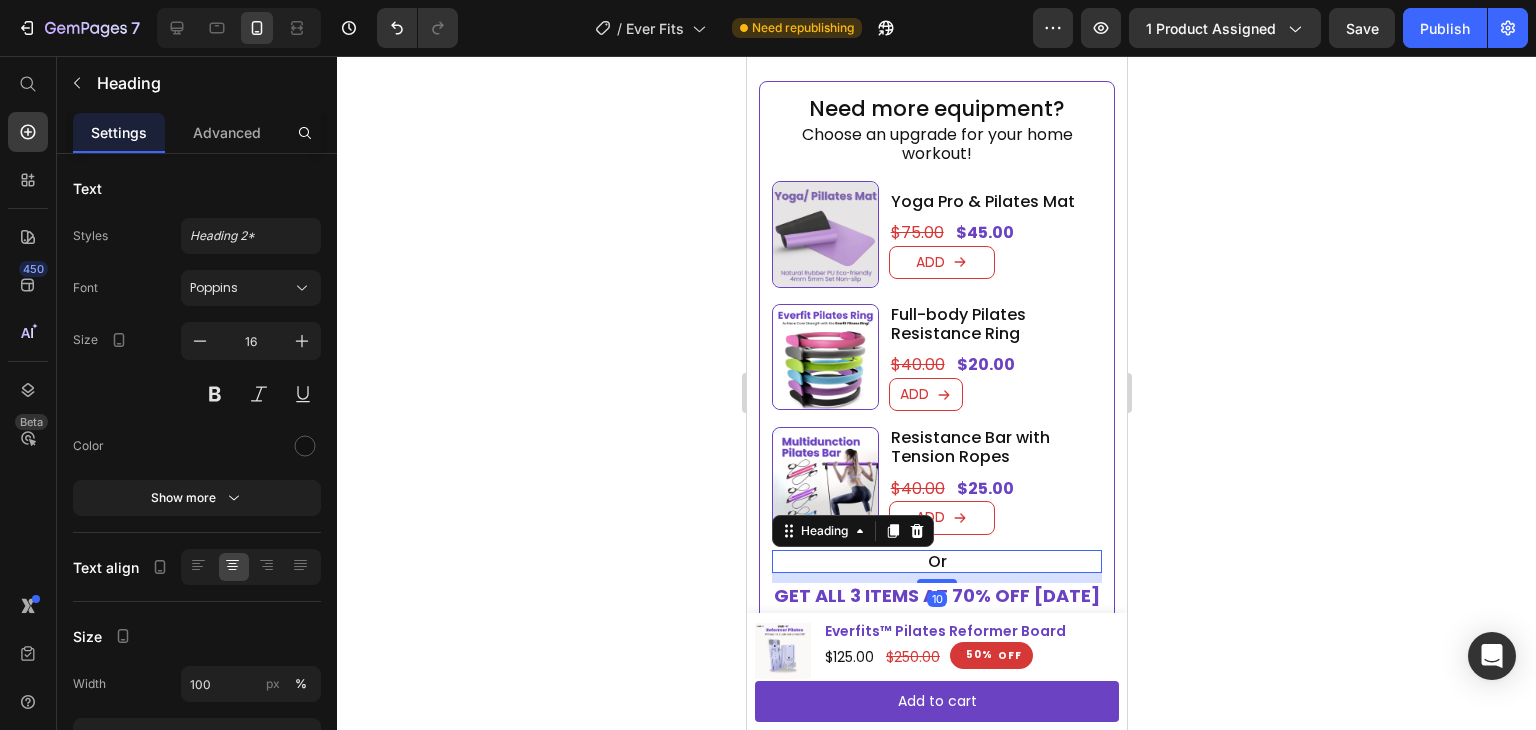 click 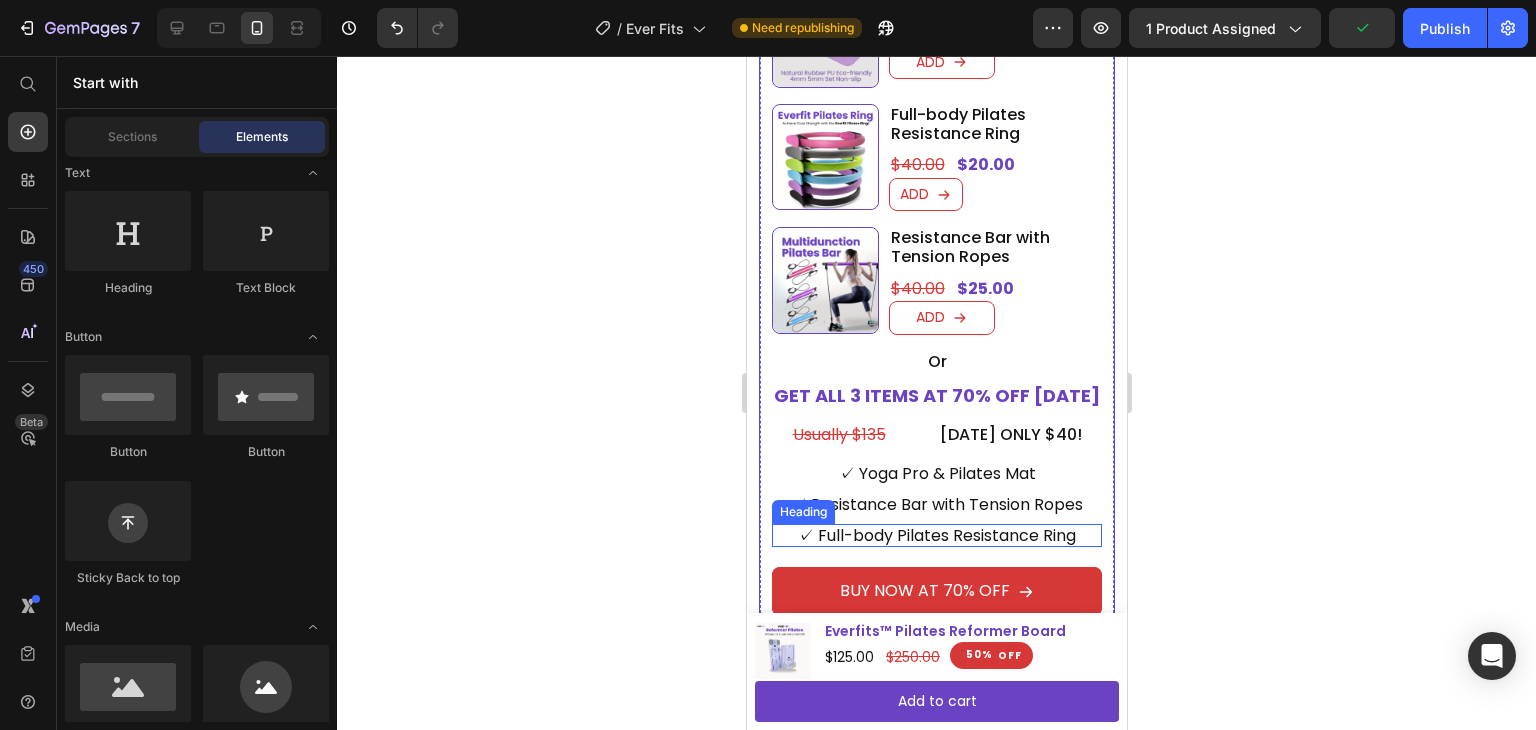 scroll, scrollTop: 1600, scrollLeft: 0, axis: vertical 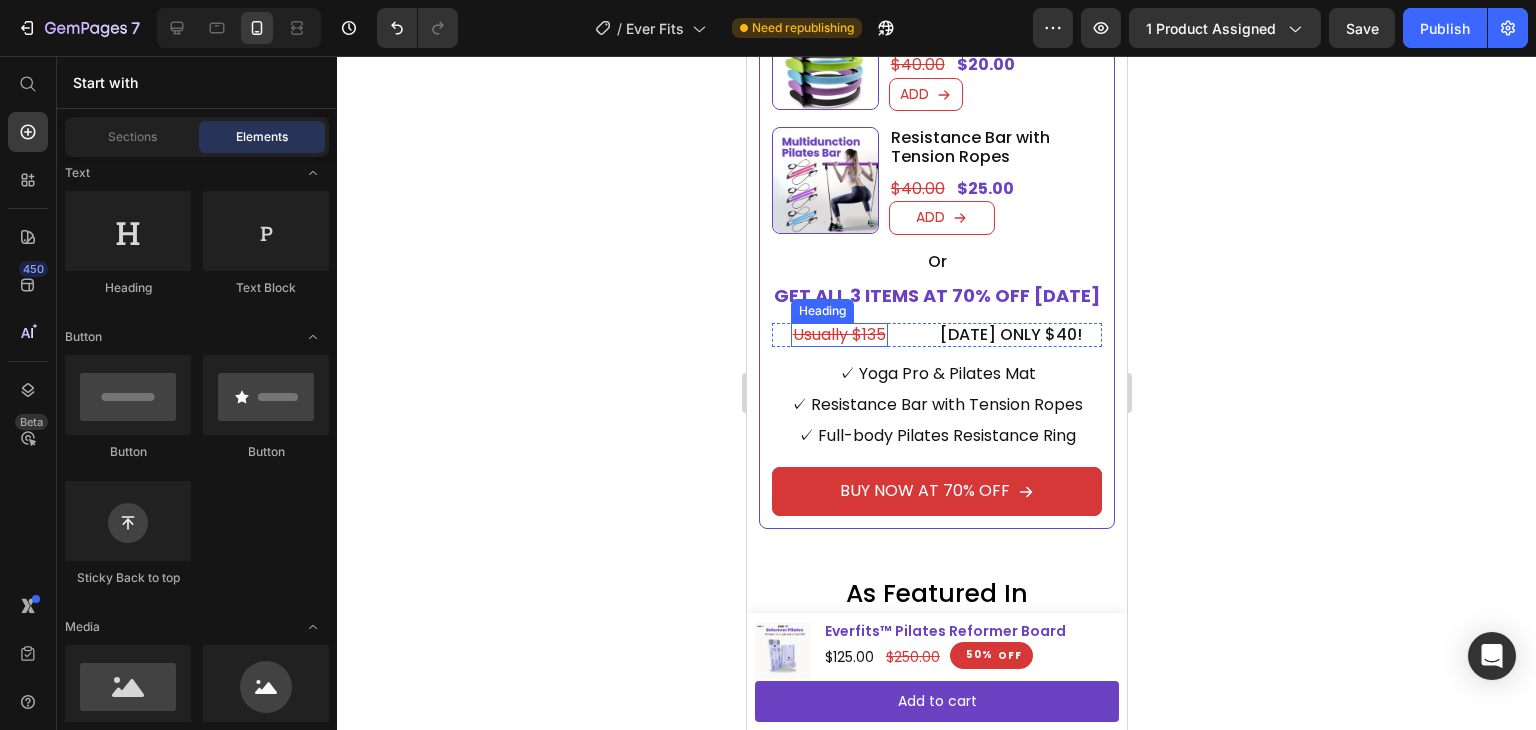 click on "Usually $135" at bounding box center (838, 334) 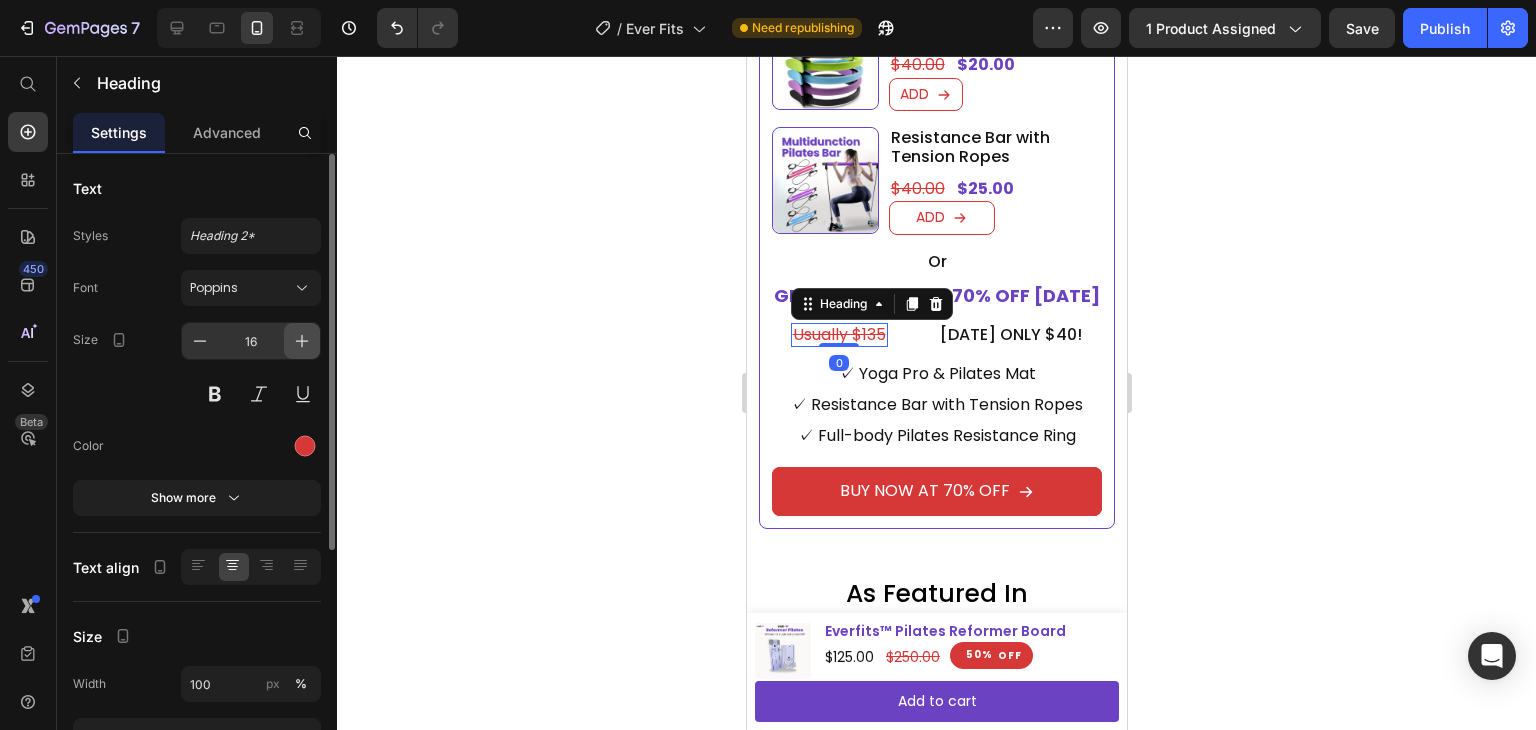 click 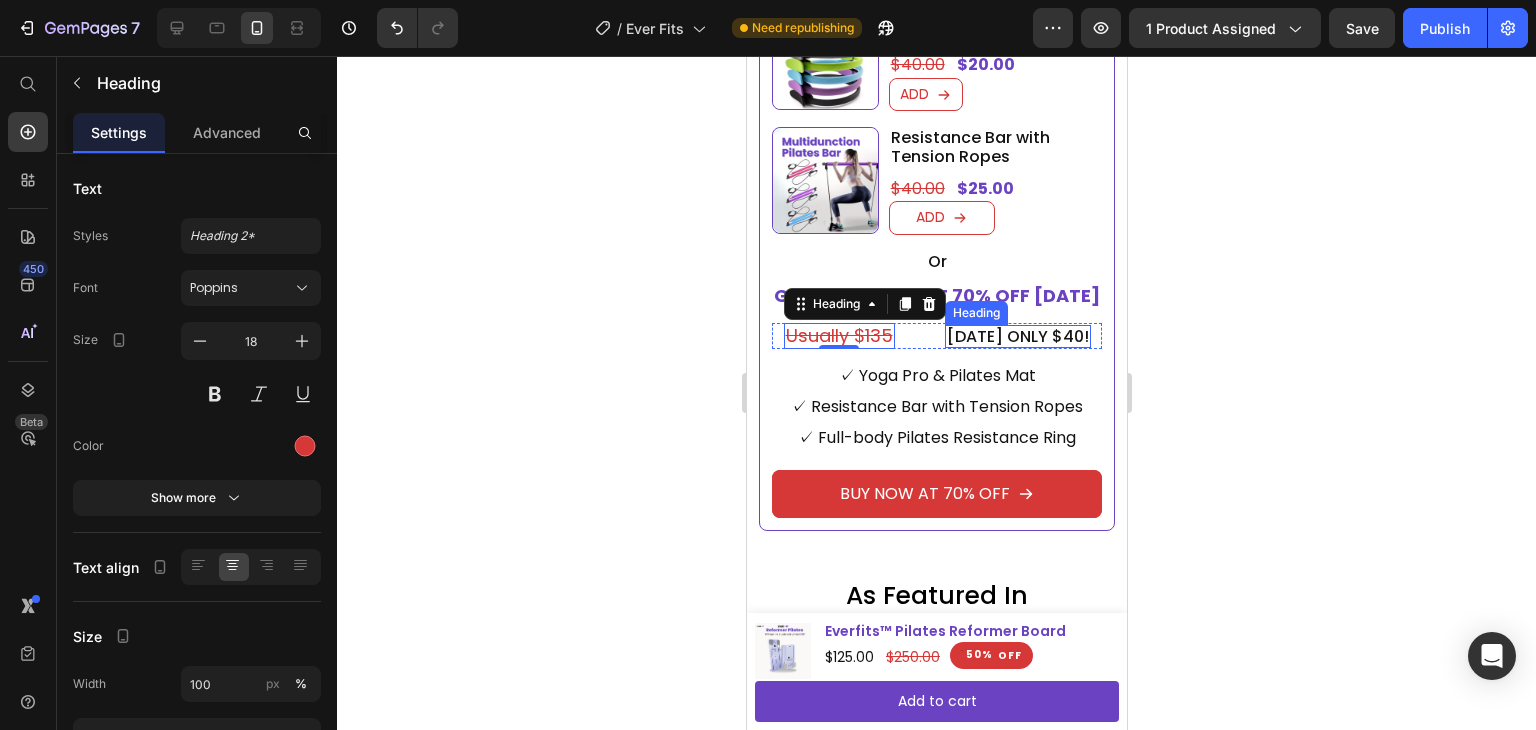 click on "[DATE] ONLY $40!" at bounding box center (1017, 336) 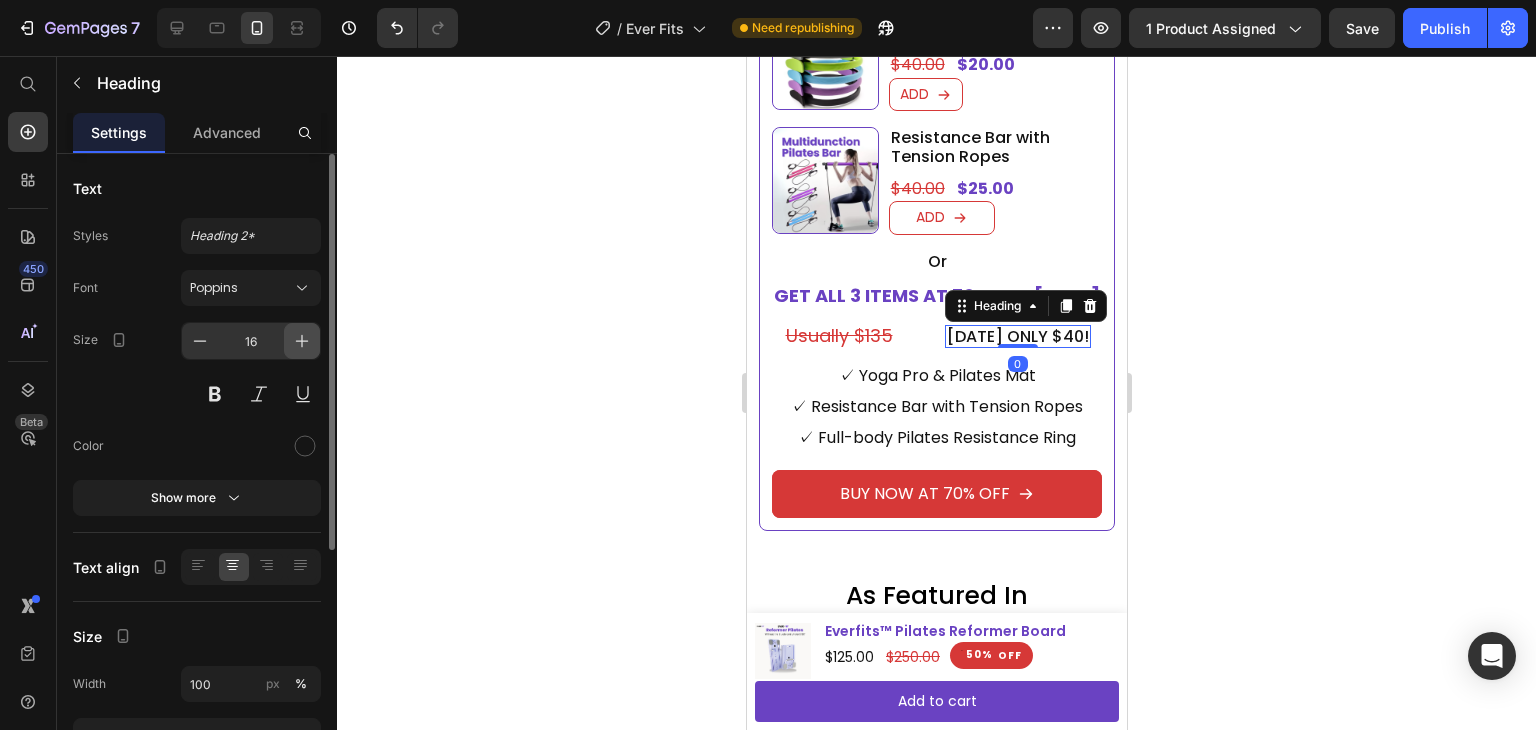 click 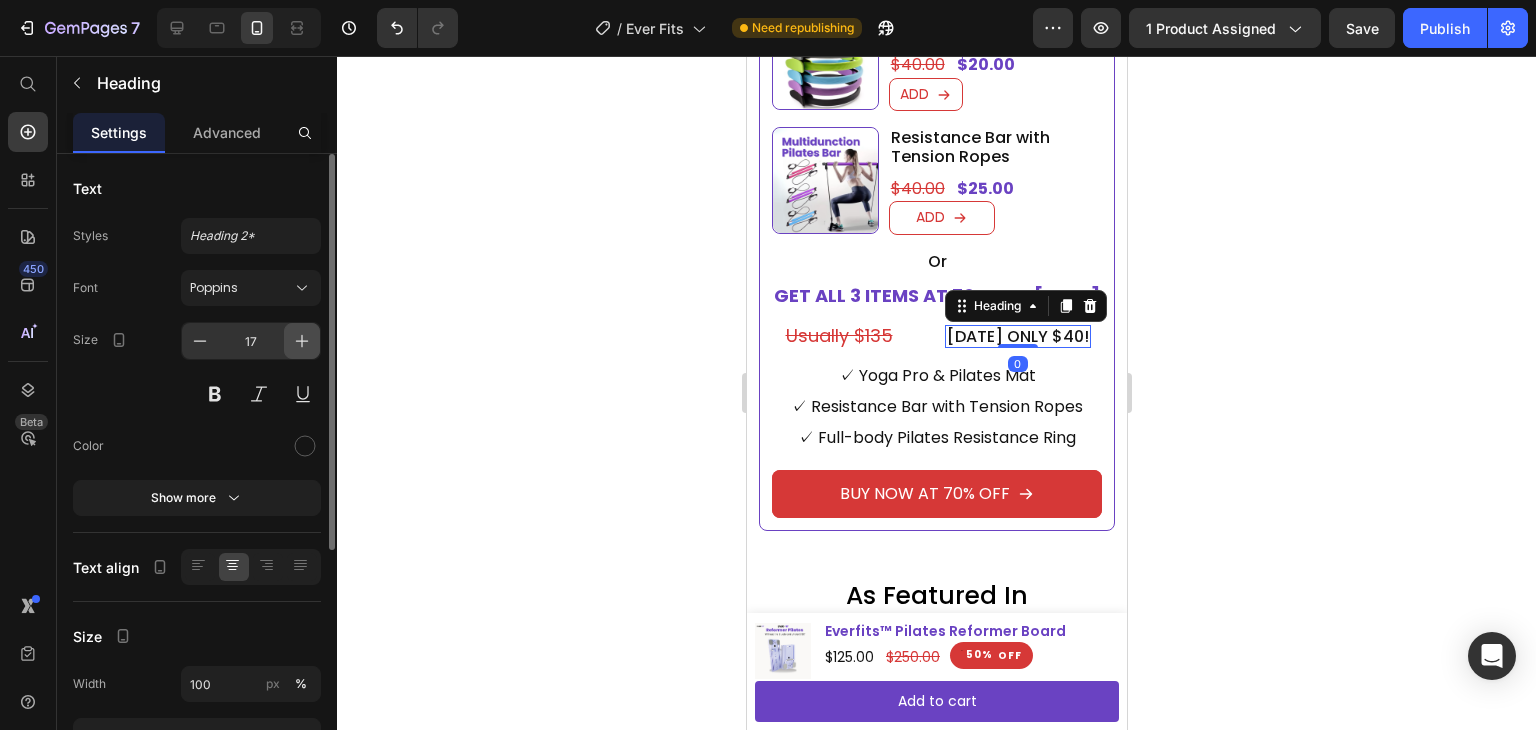 click 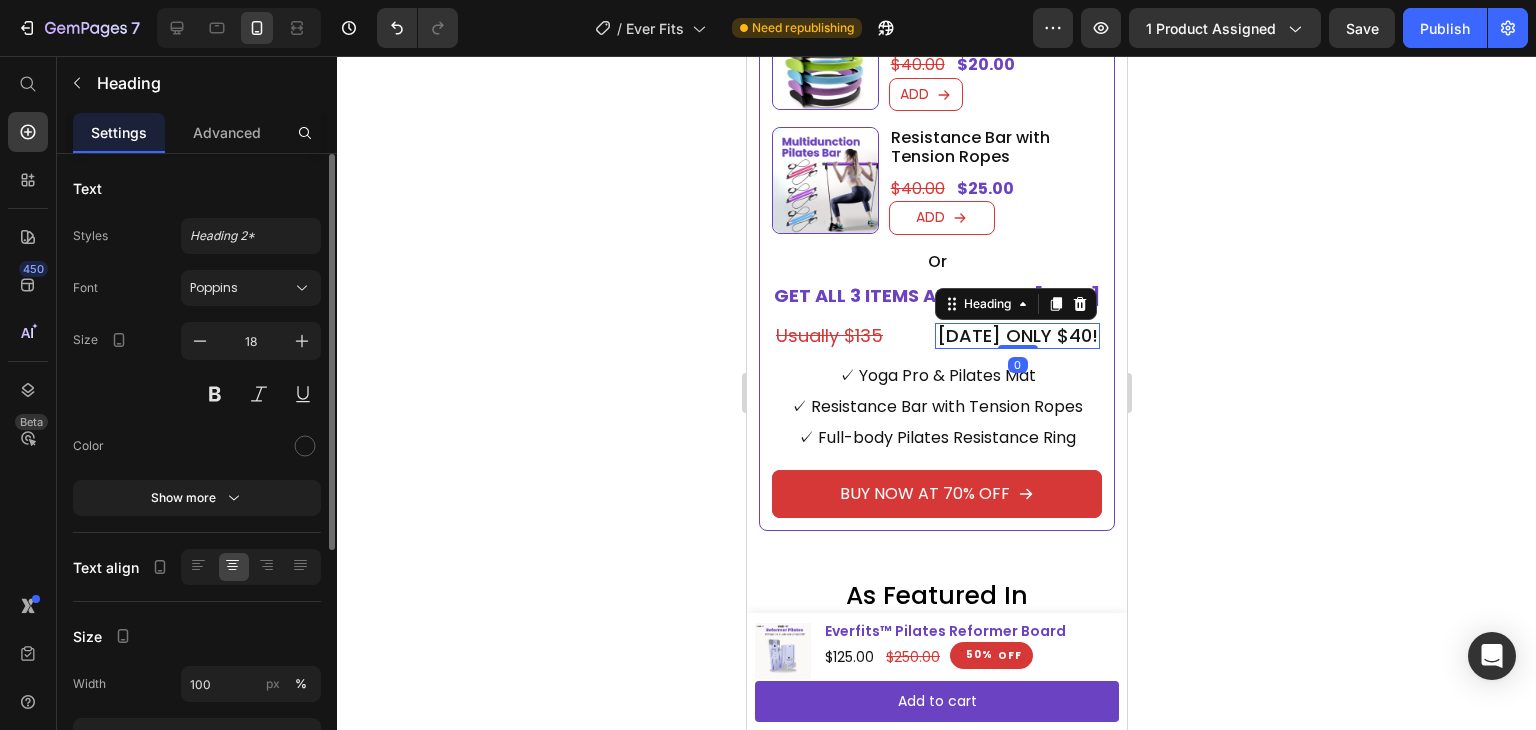 scroll, scrollTop: 200, scrollLeft: 0, axis: vertical 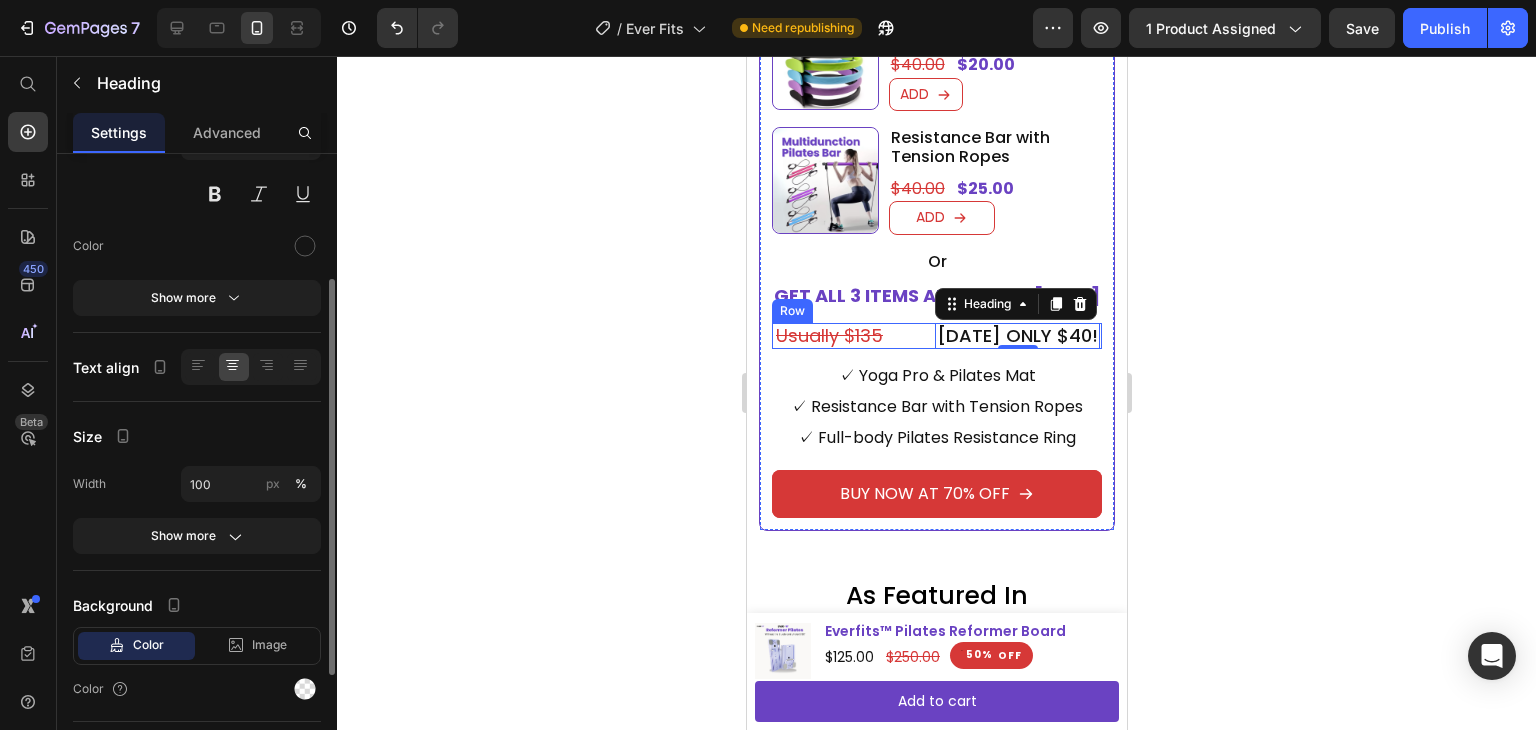 click on "Usually $135 Heading Today ONLY $40! Heading   0 Row" at bounding box center [936, 336] 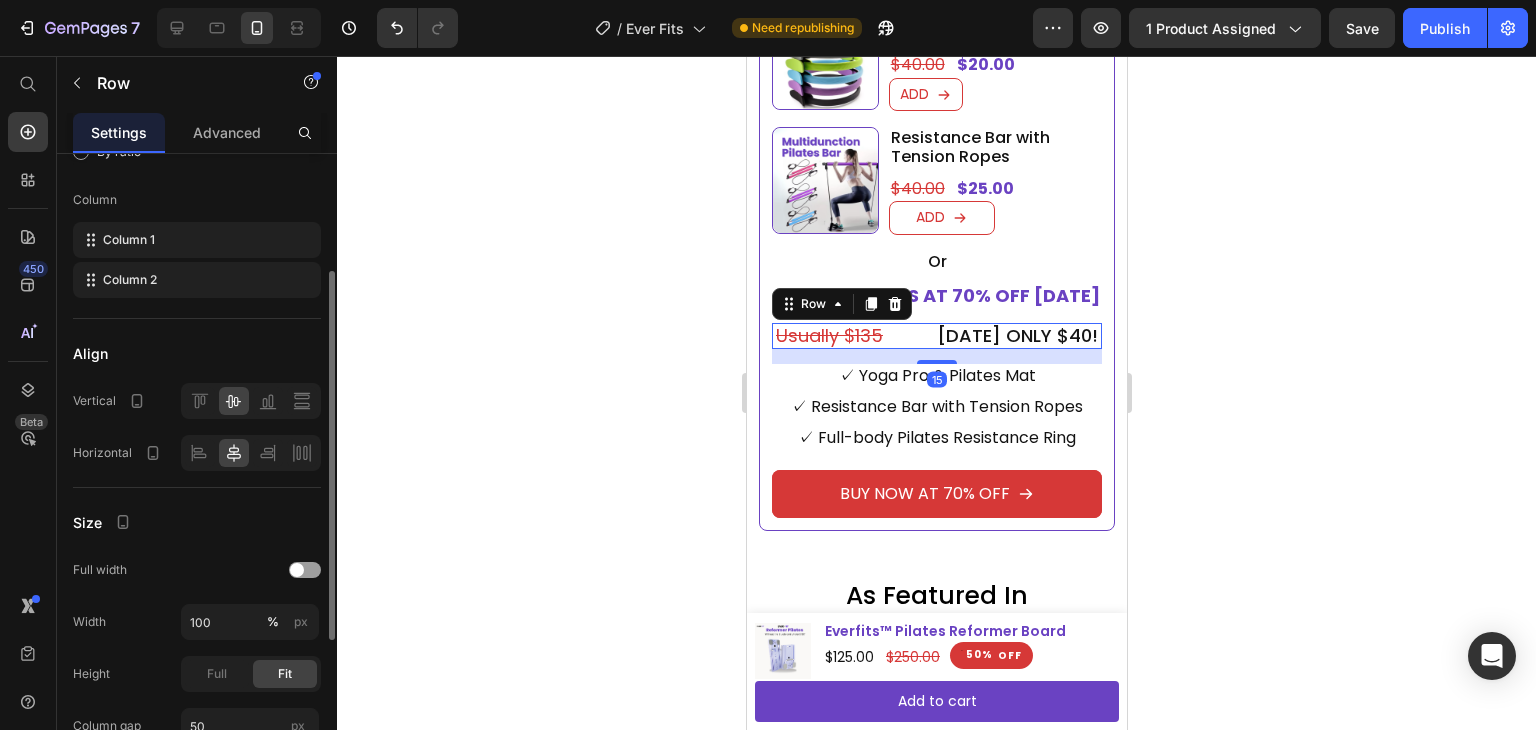 scroll, scrollTop: 300, scrollLeft: 0, axis: vertical 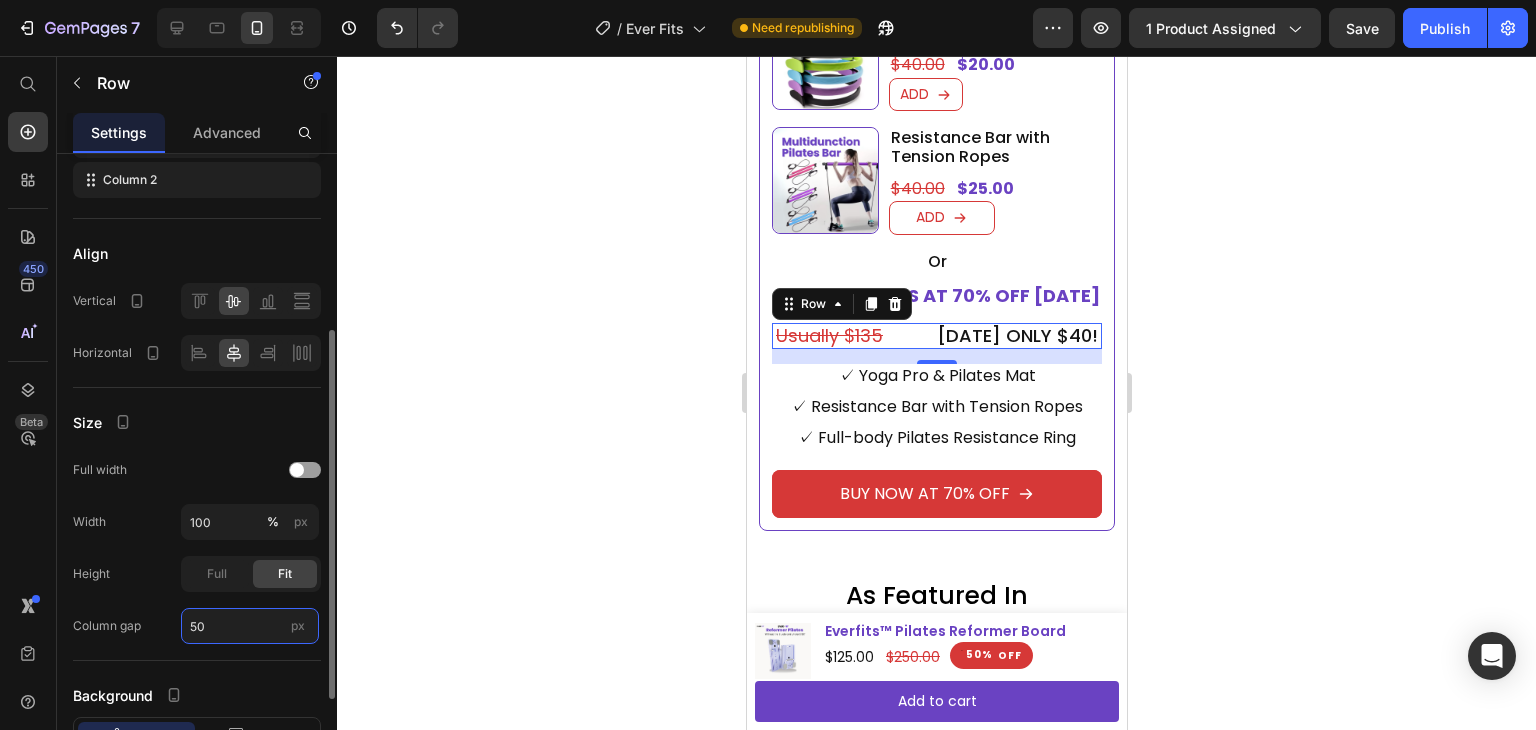 click on "50" at bounding box center (250, 626) 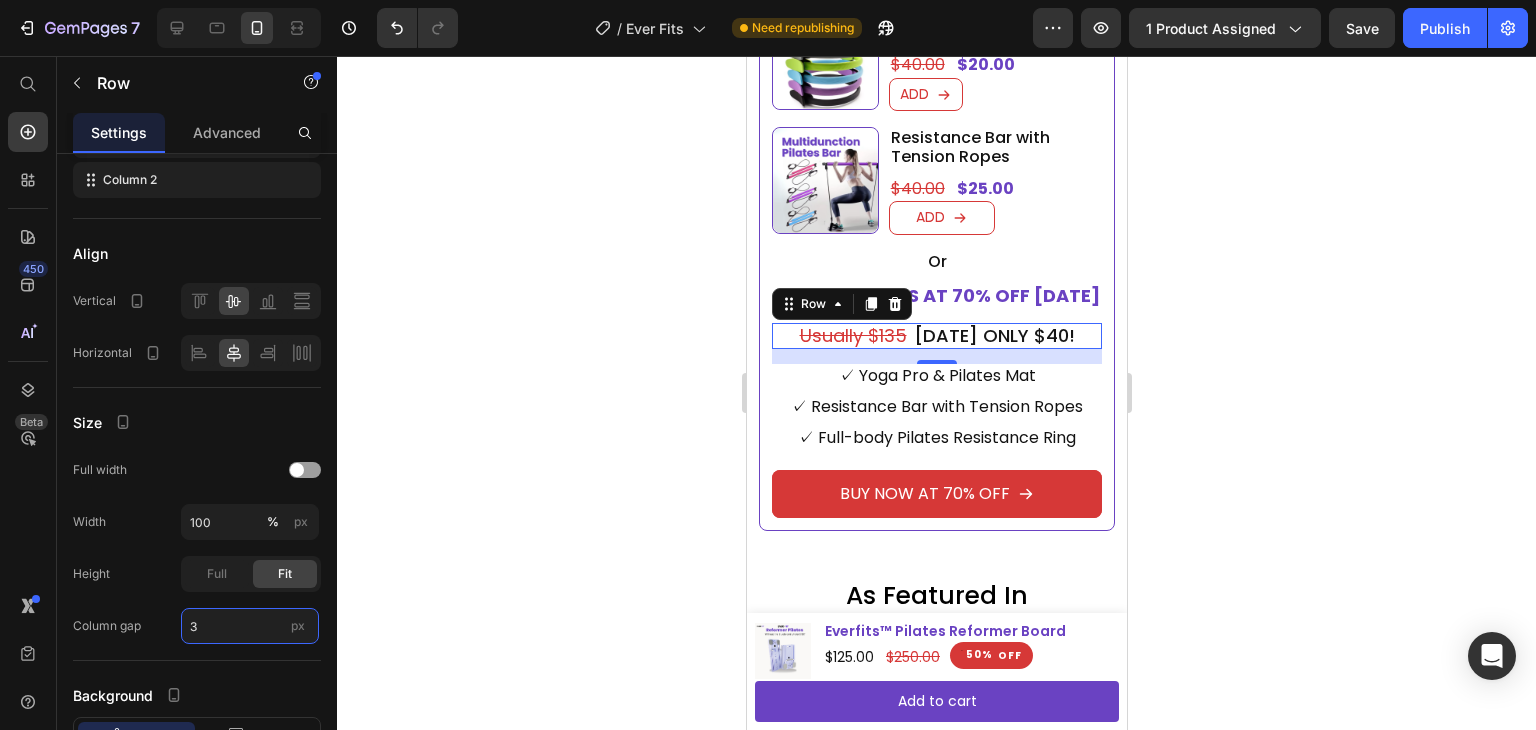 type on "30" 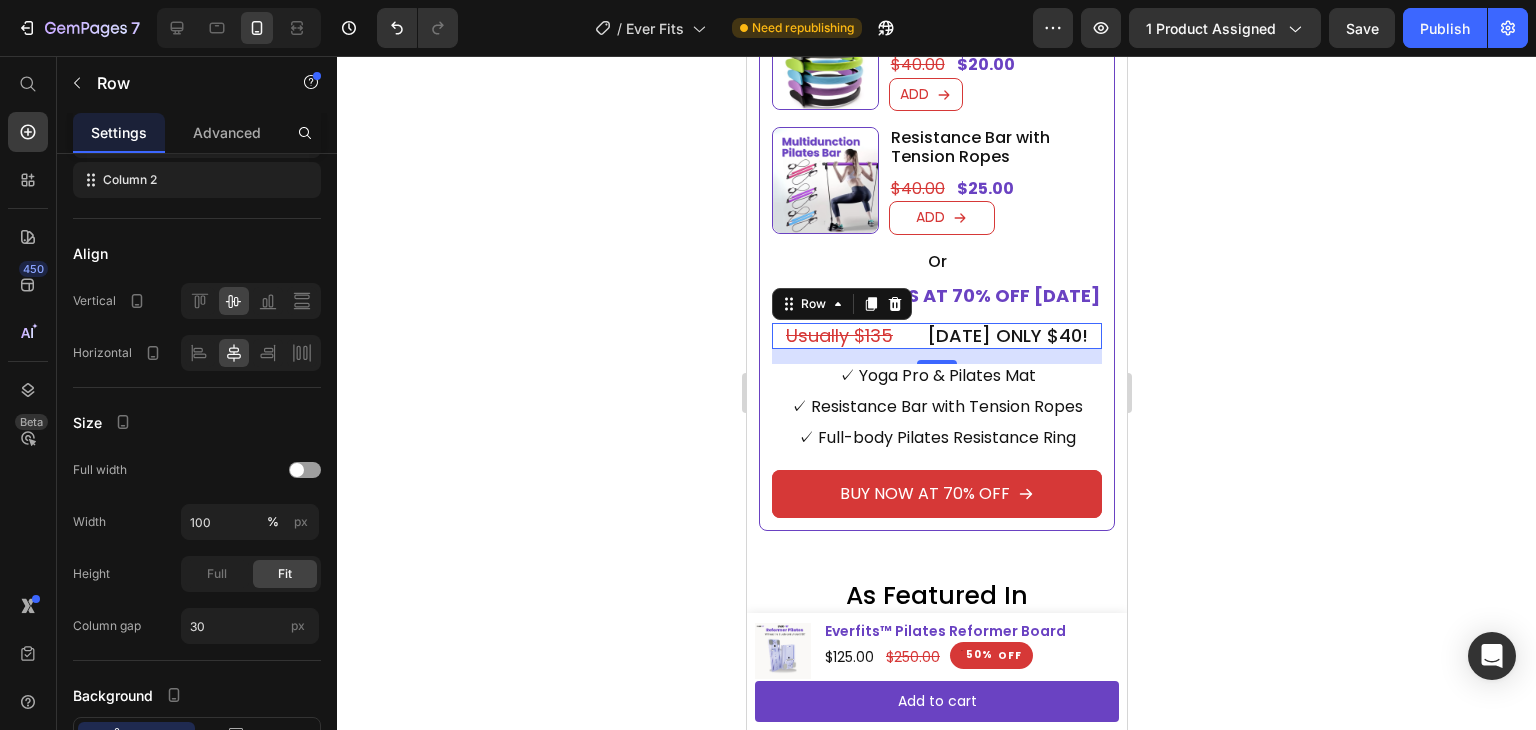 click 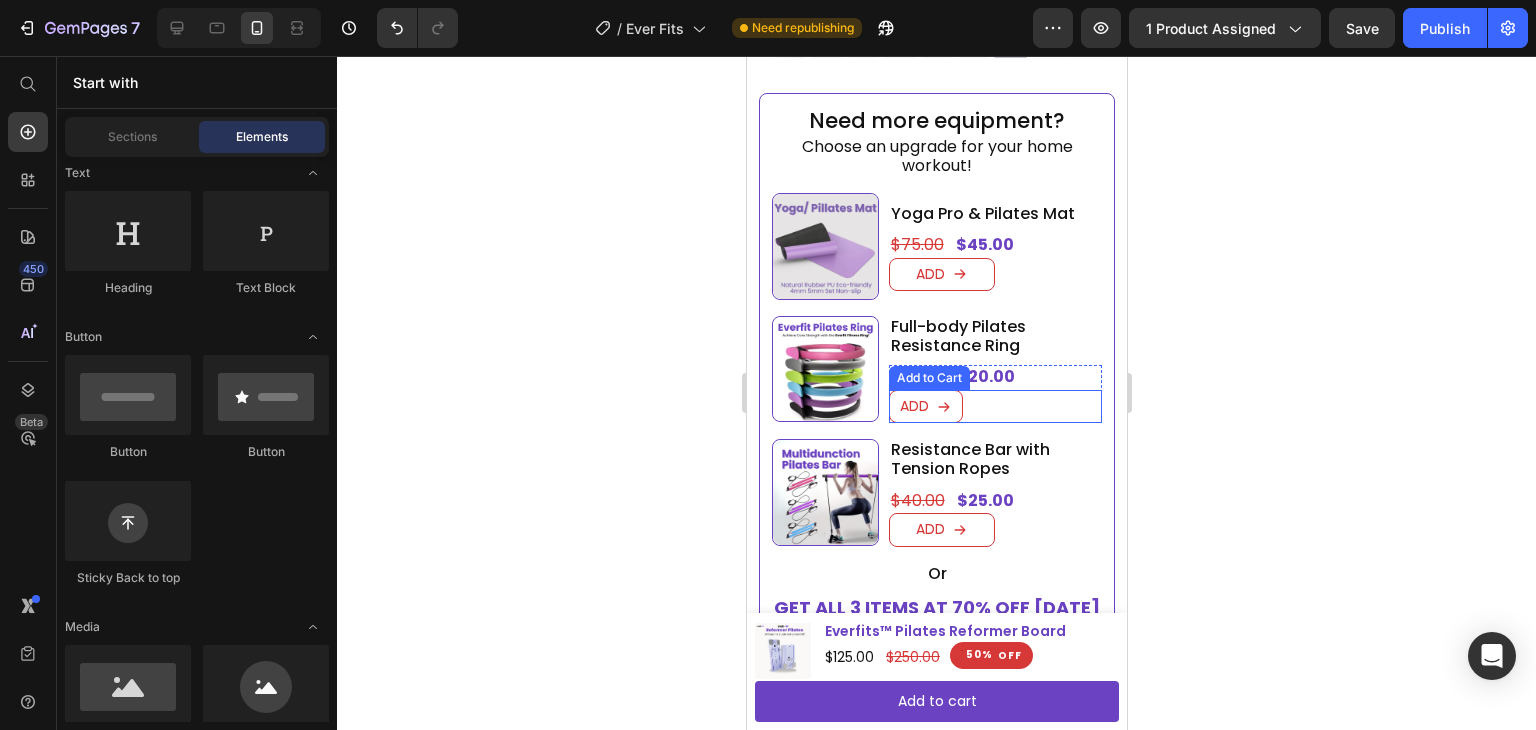 scroll, scrollTop: 1300, scrollLeft: 0, axis: vertical 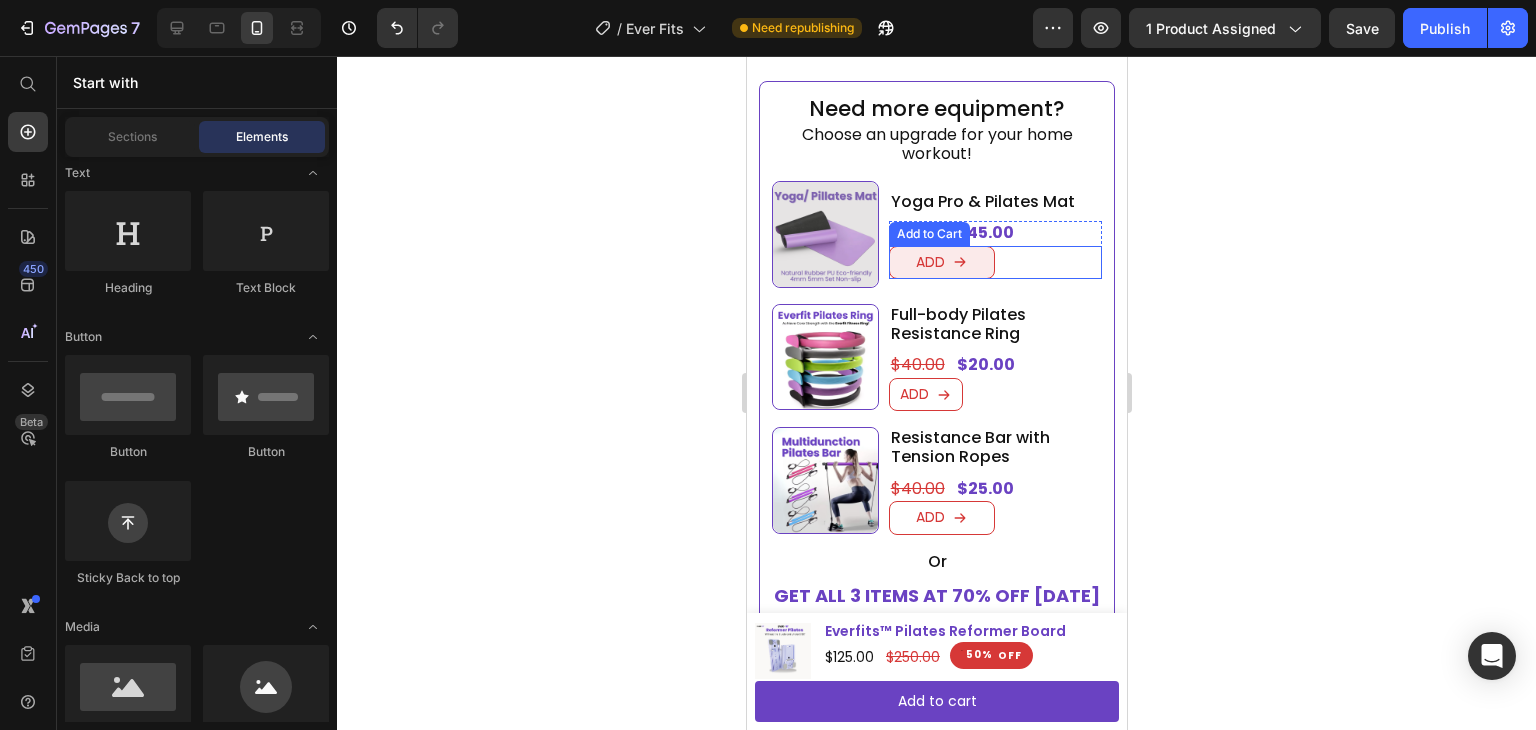 click on "ADD" at bounding box center (941, 262) 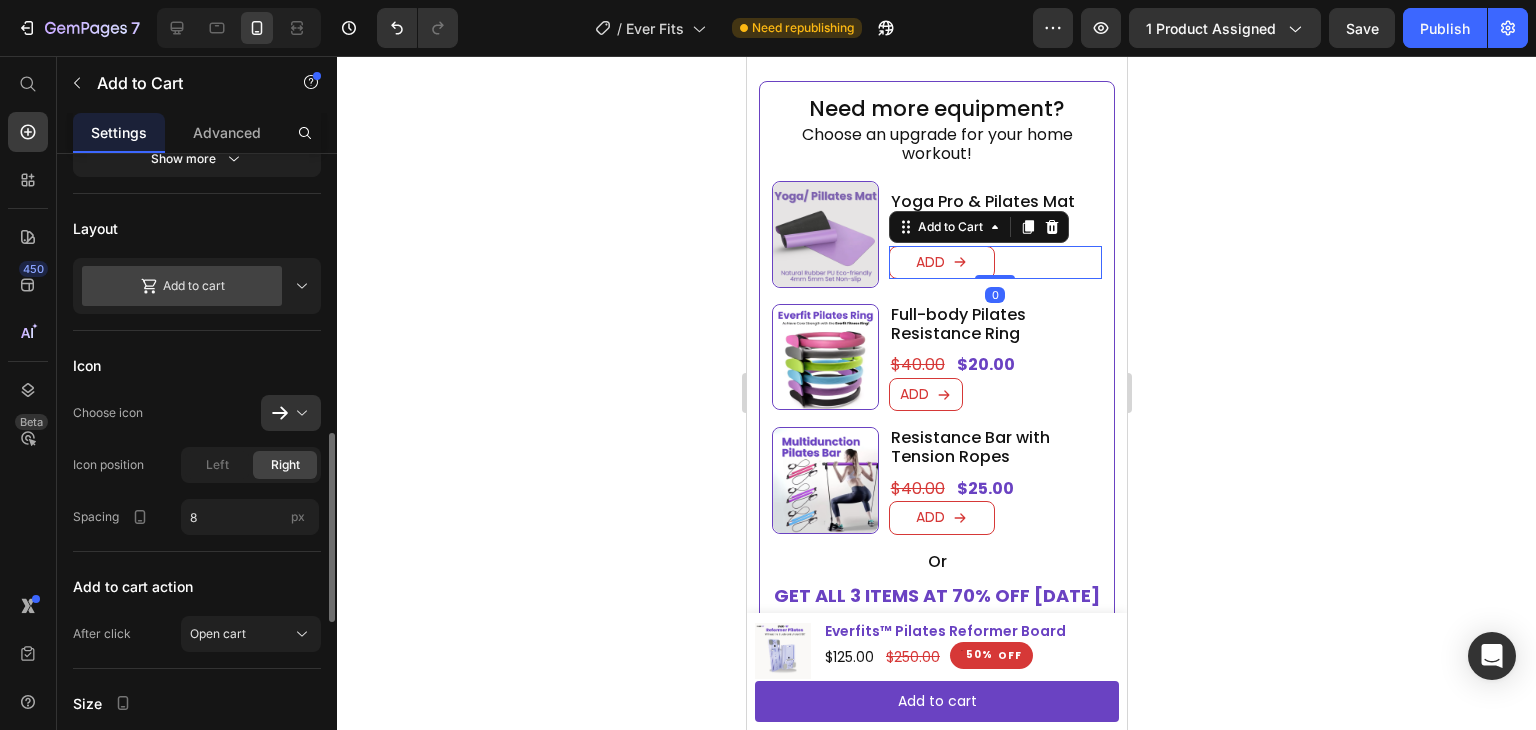 scroll, scrollTop: 900, scrollLeft: 0, axis: vertical 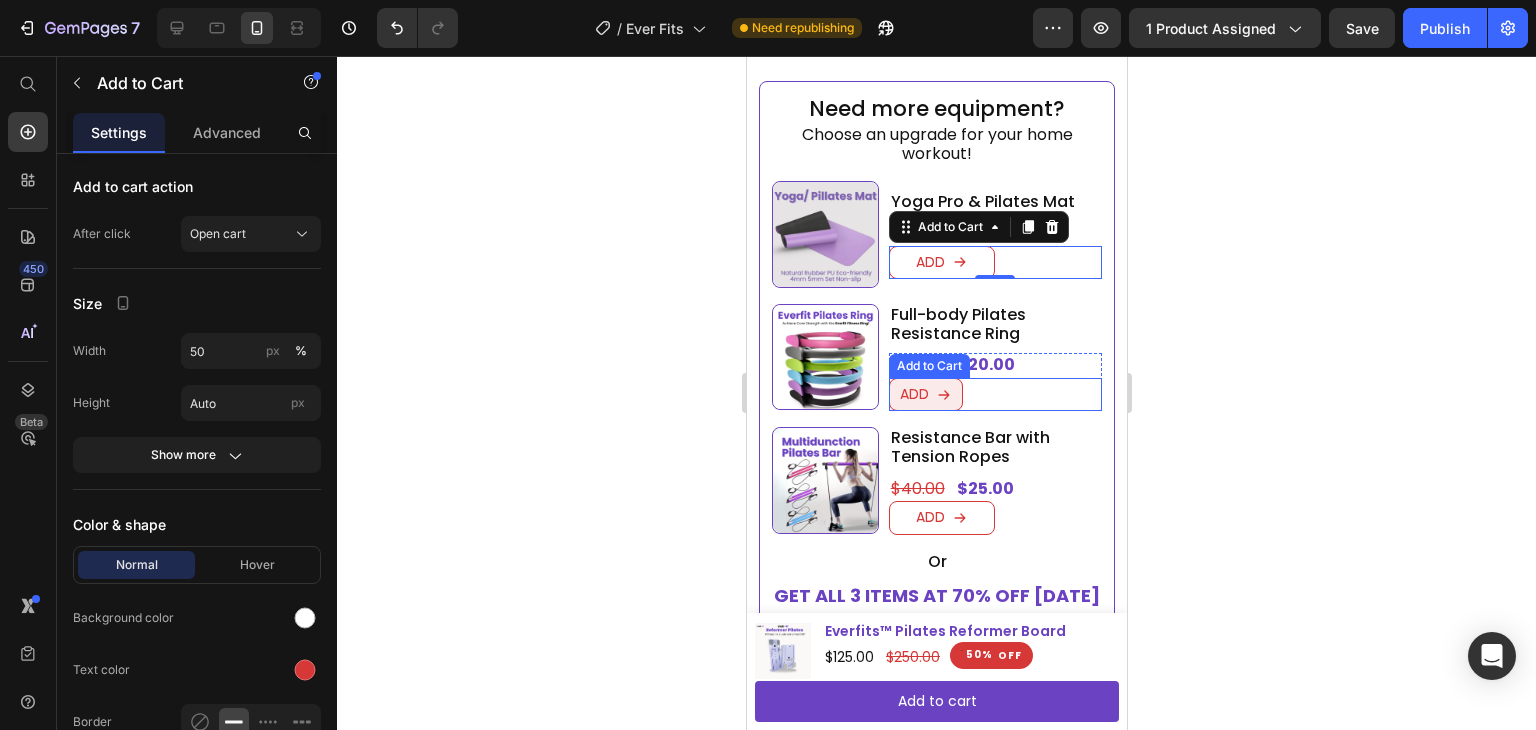 click on "ADD" at bounding box center [925, 394] 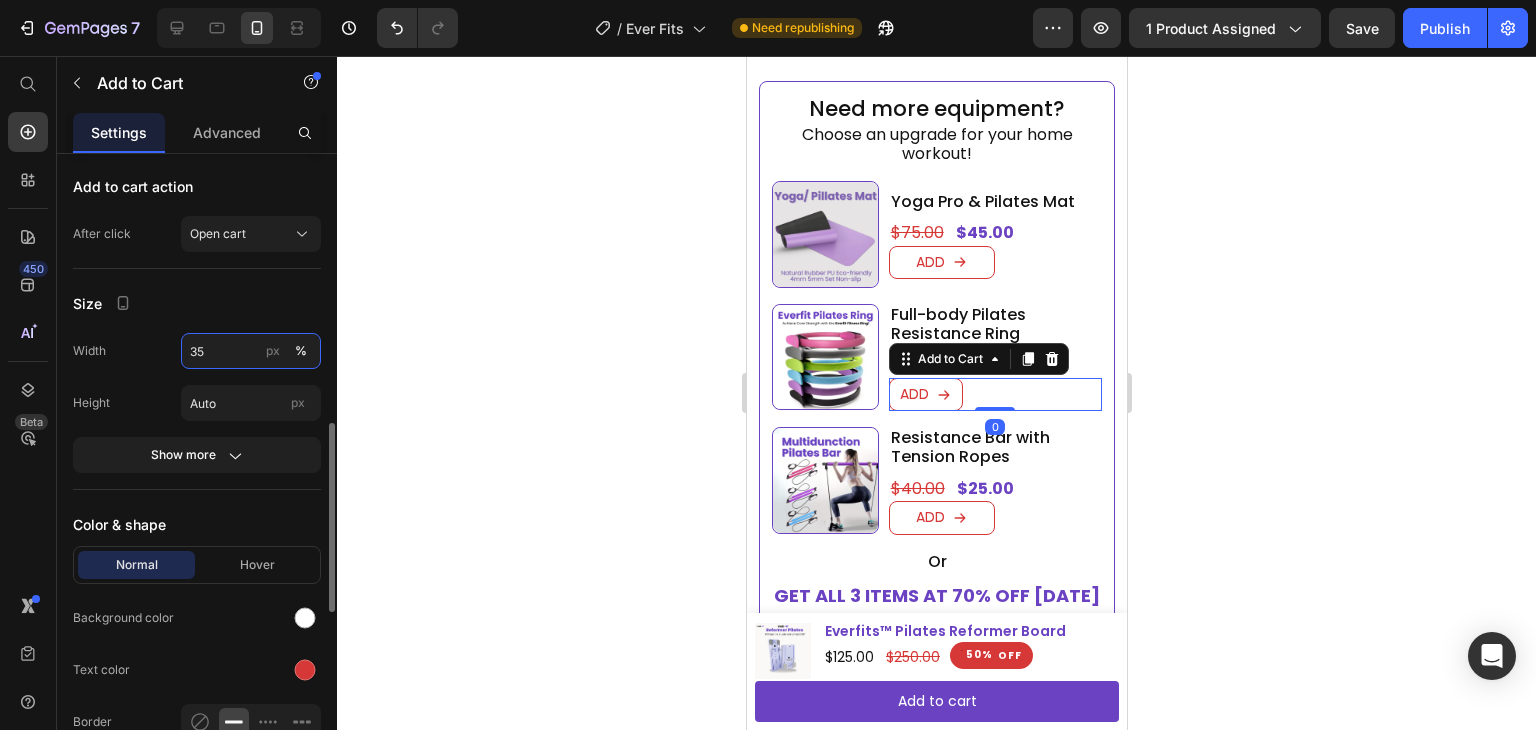 click on "35" at bounding box center (251, 351) 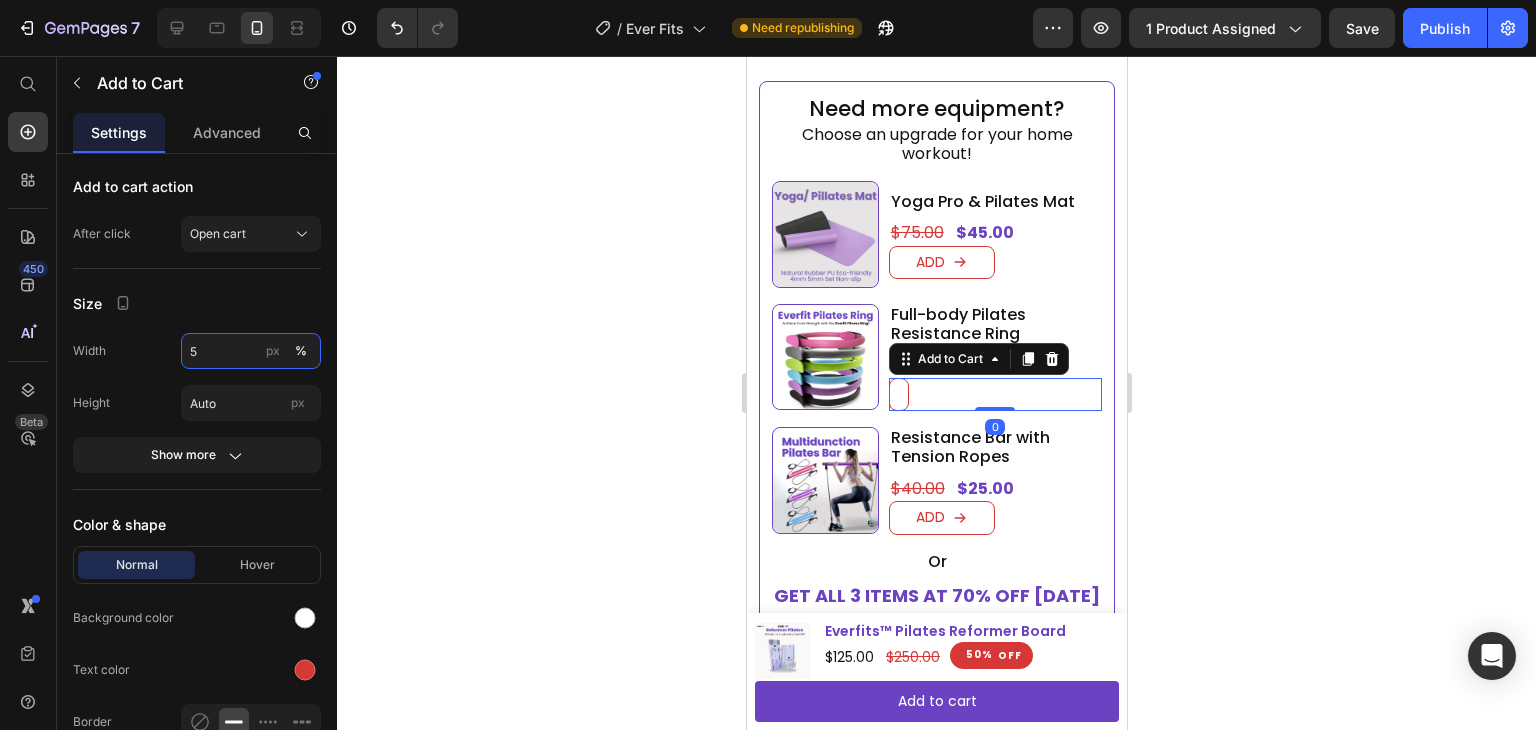 type on "50" 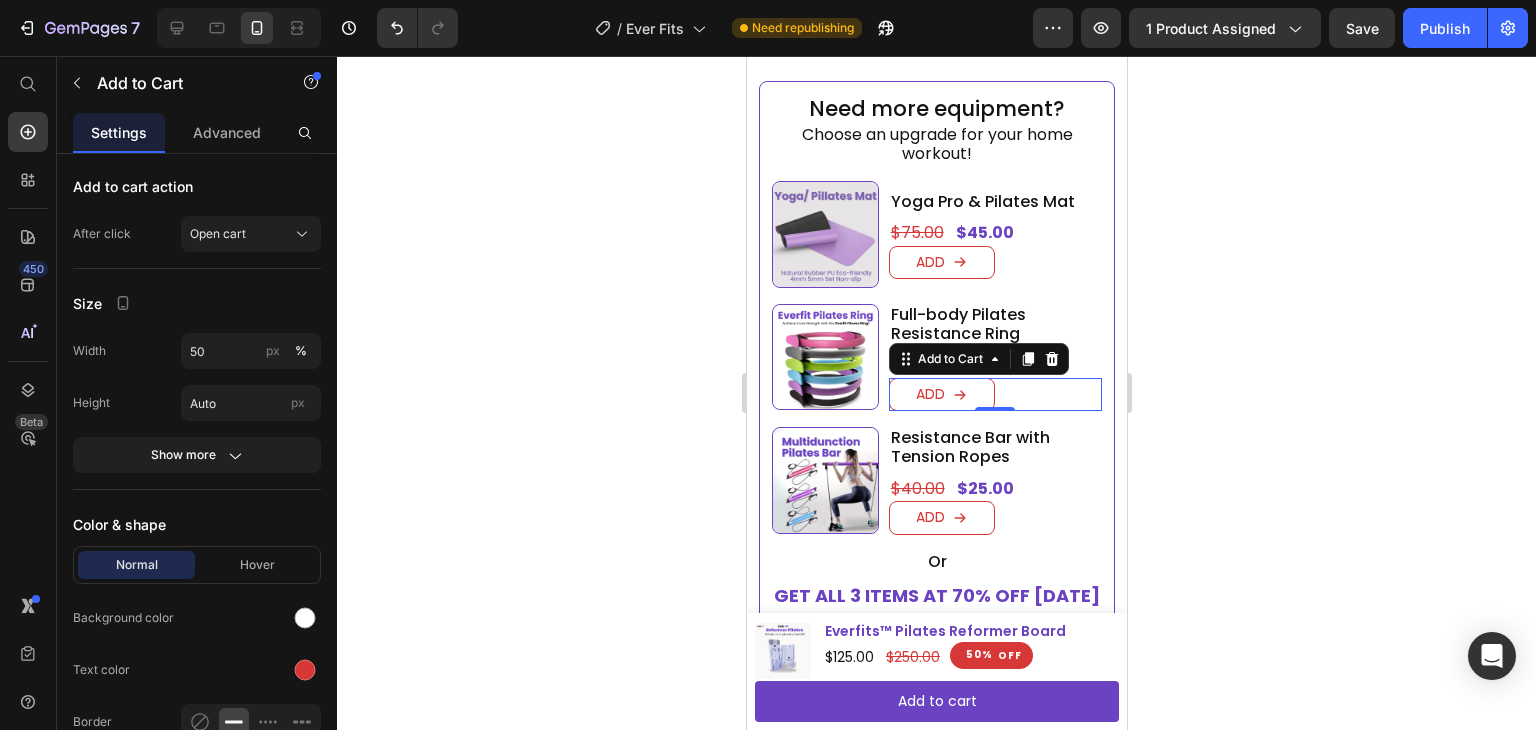 click 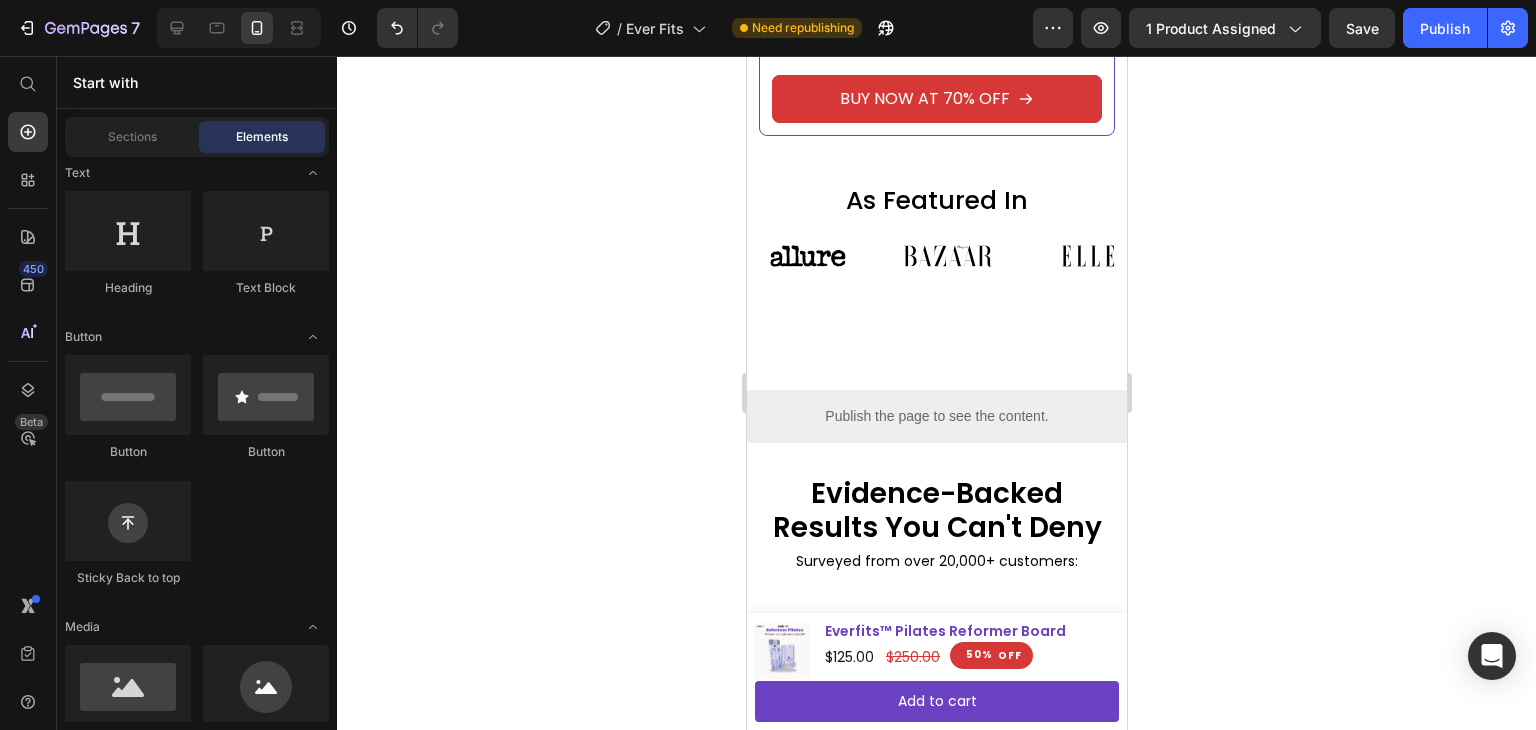 scroll, scrollTop: 2000, scrollLeft: 0, axis: vertical 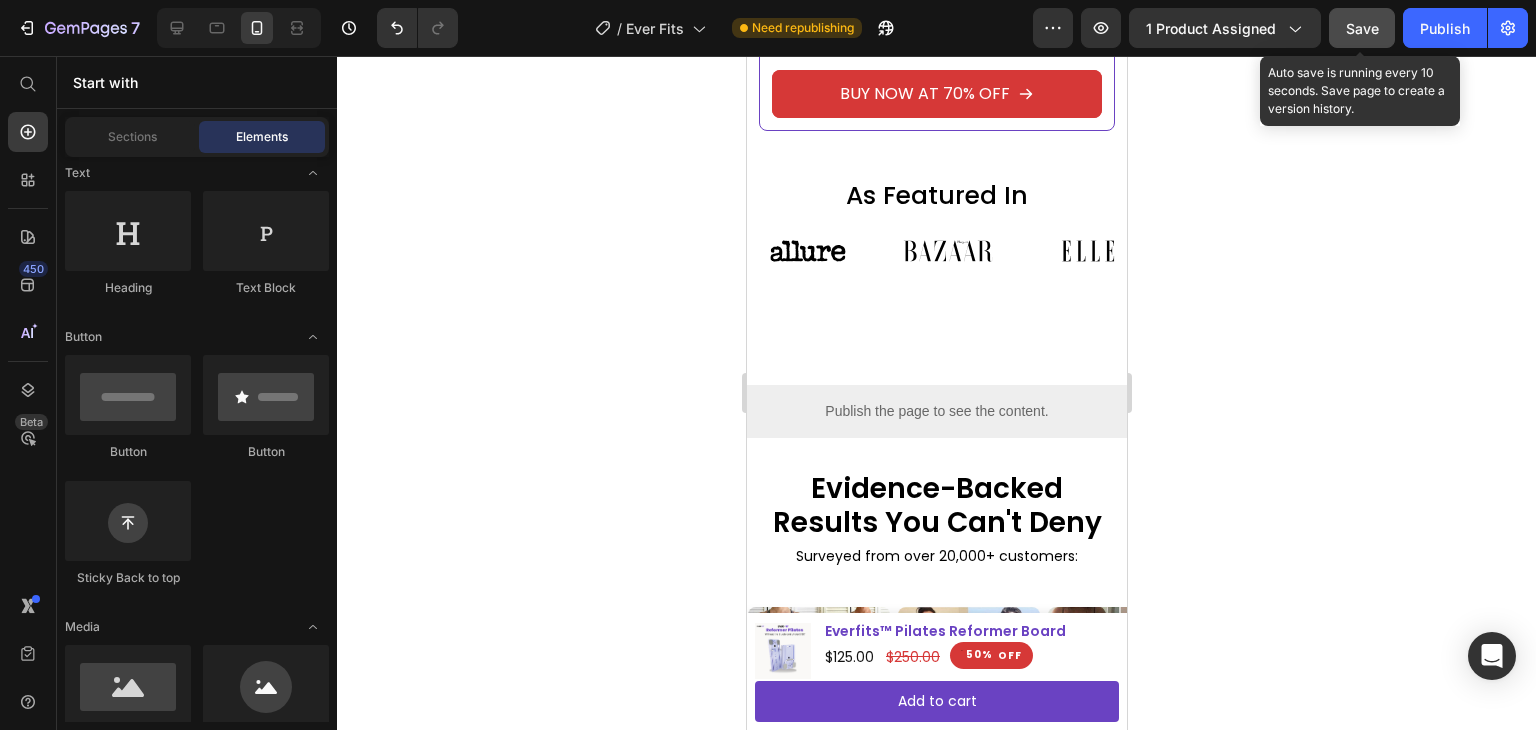 click on "Save" at bounding box center [1362, 28] 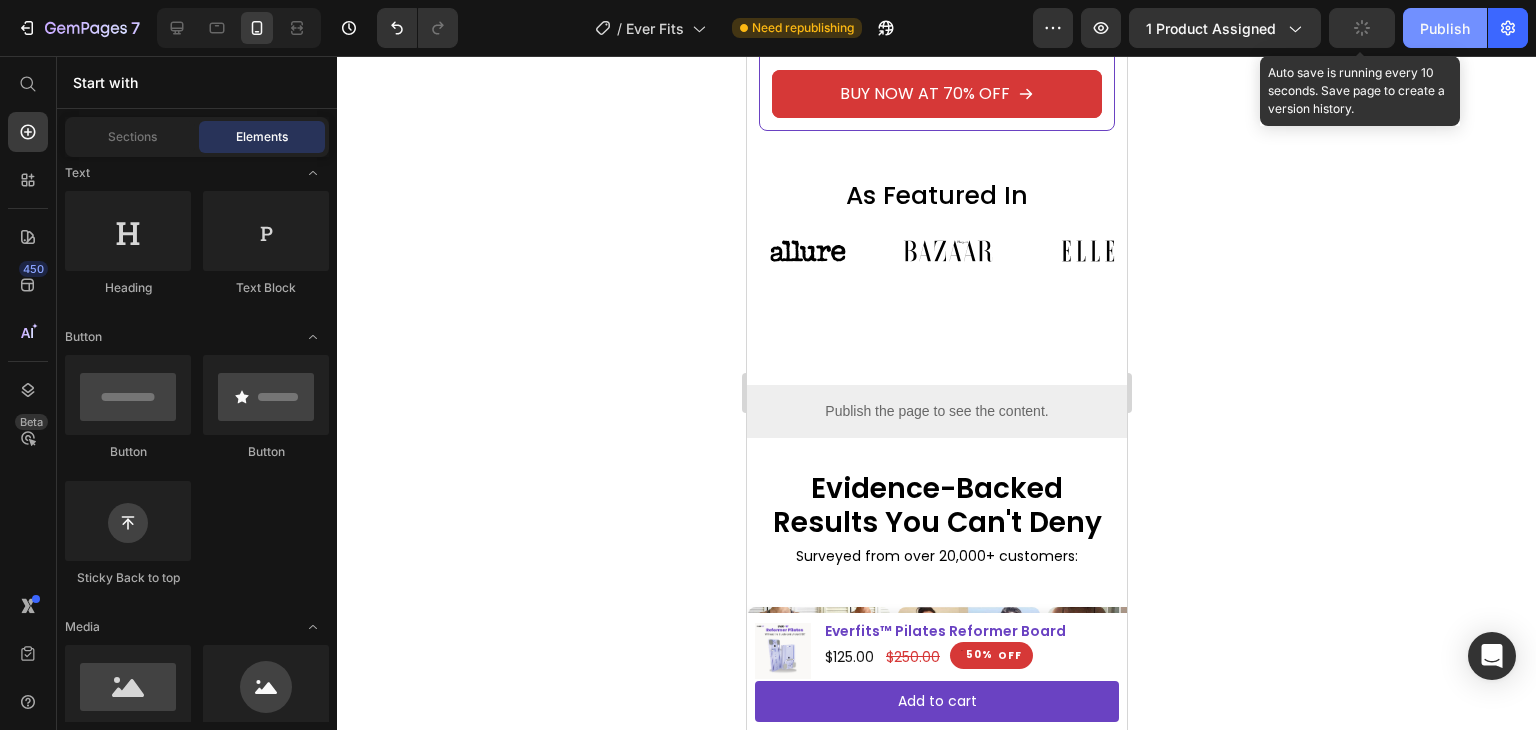 click on "Publish" 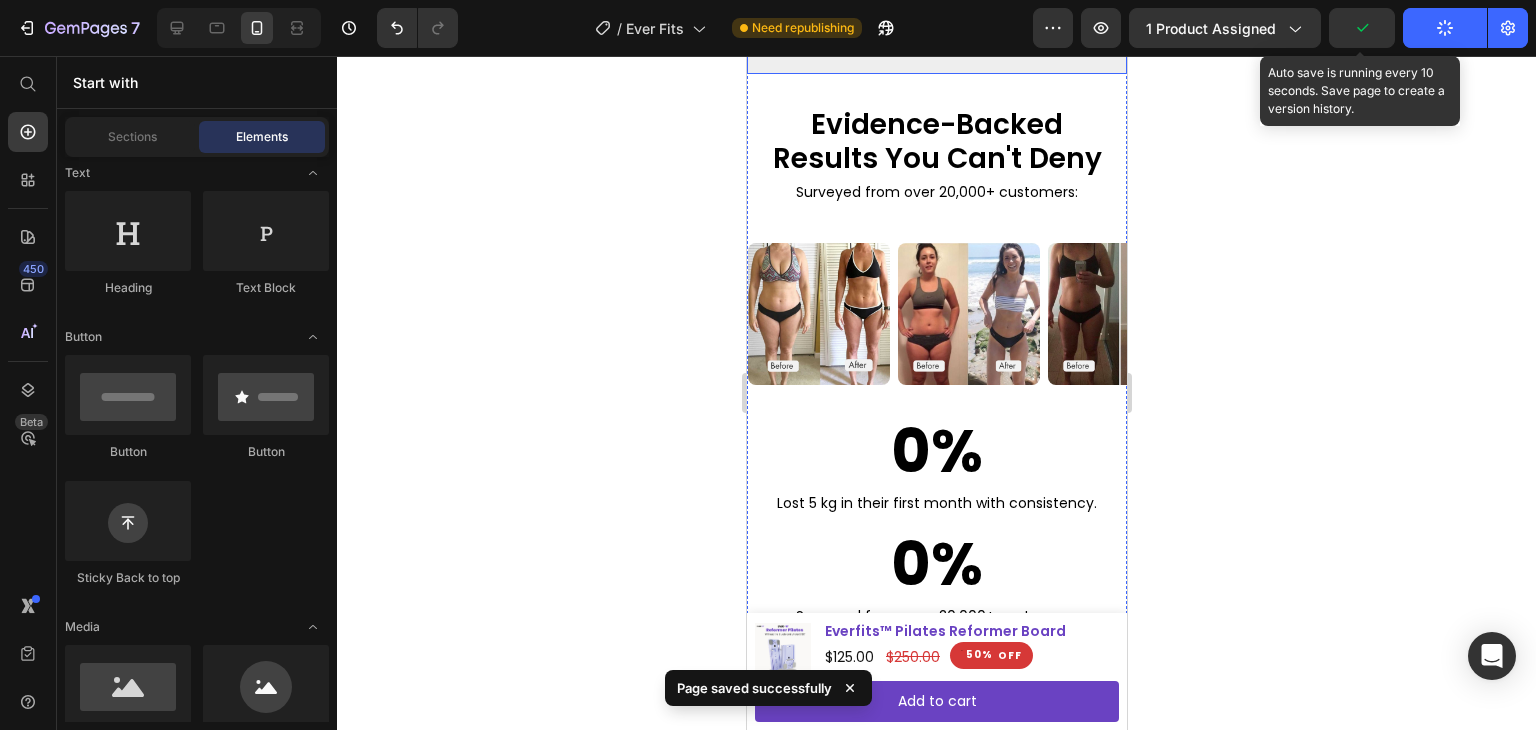 scroll, scrollTop: 2400, scrollLeft: 0, axis: vertical 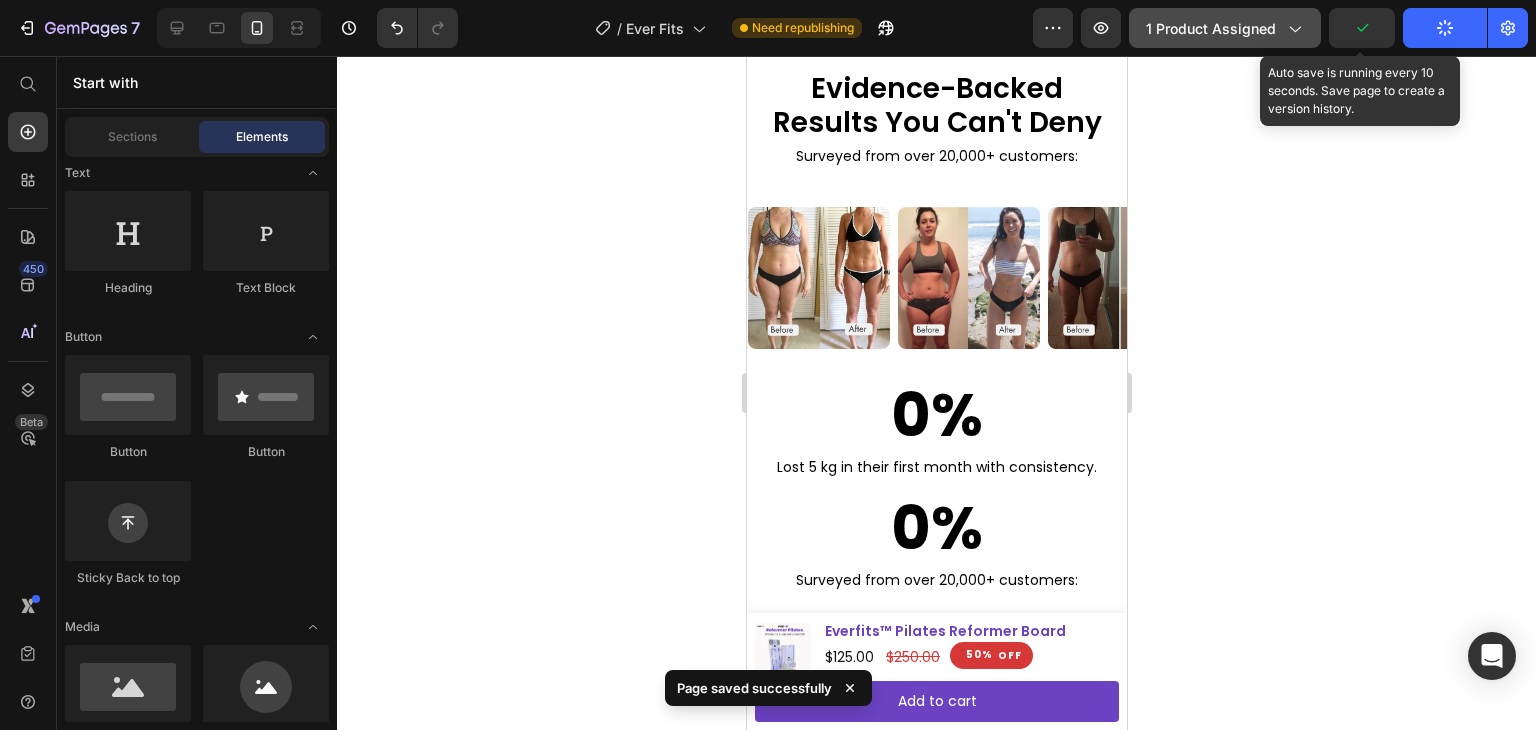 click on "1 product assigned" 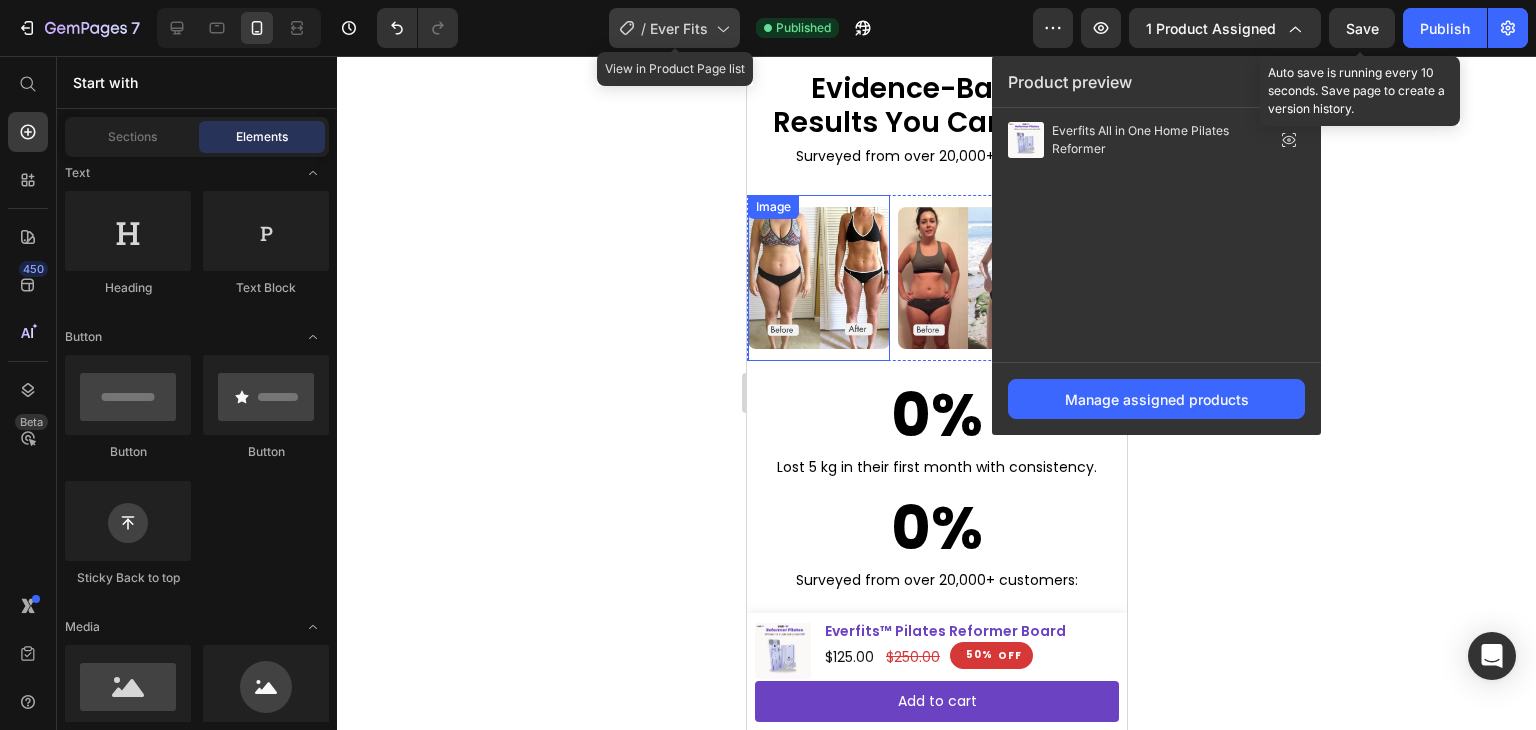 click on "Ever Fits" at bounding box center [679, 28] 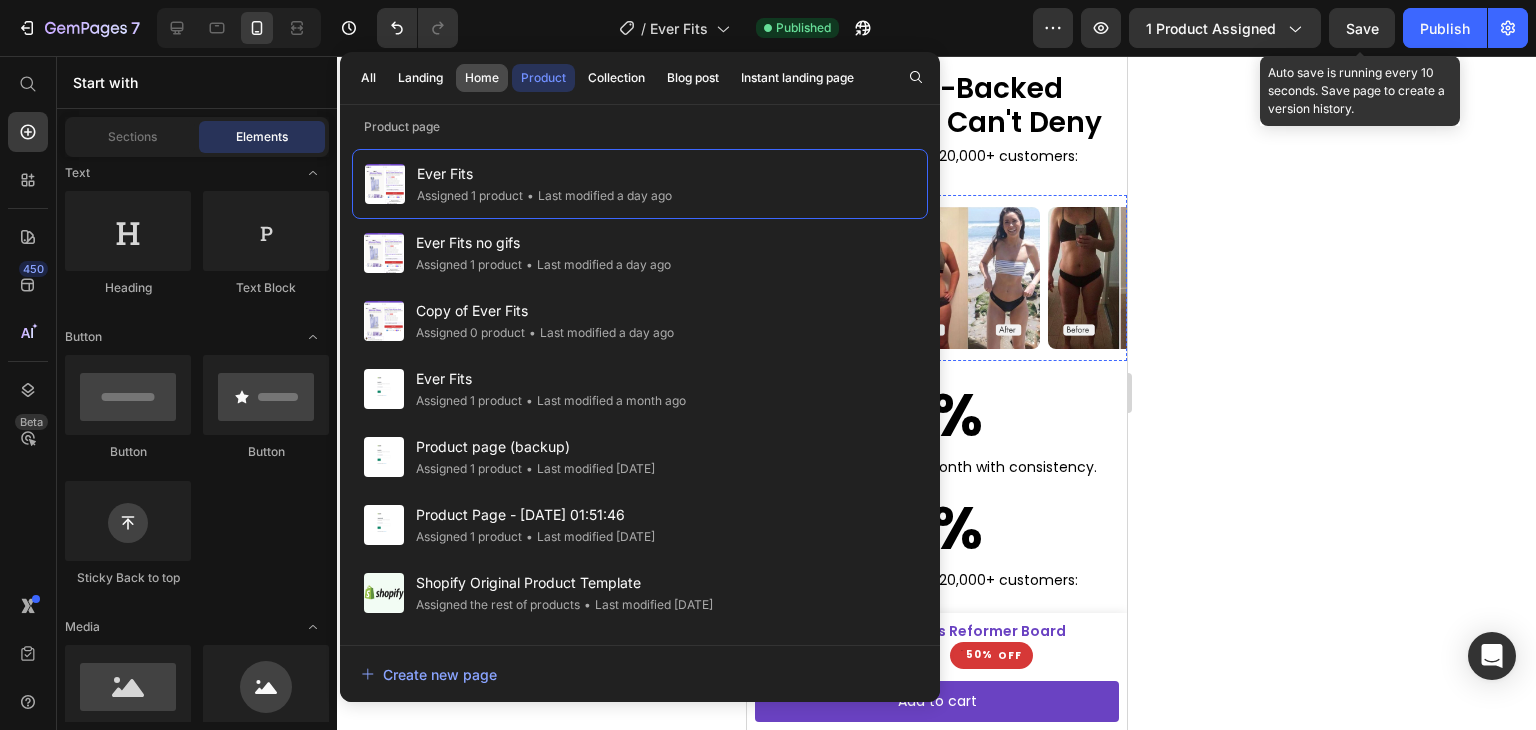 click on "Home" at bounding box center [482, 78] 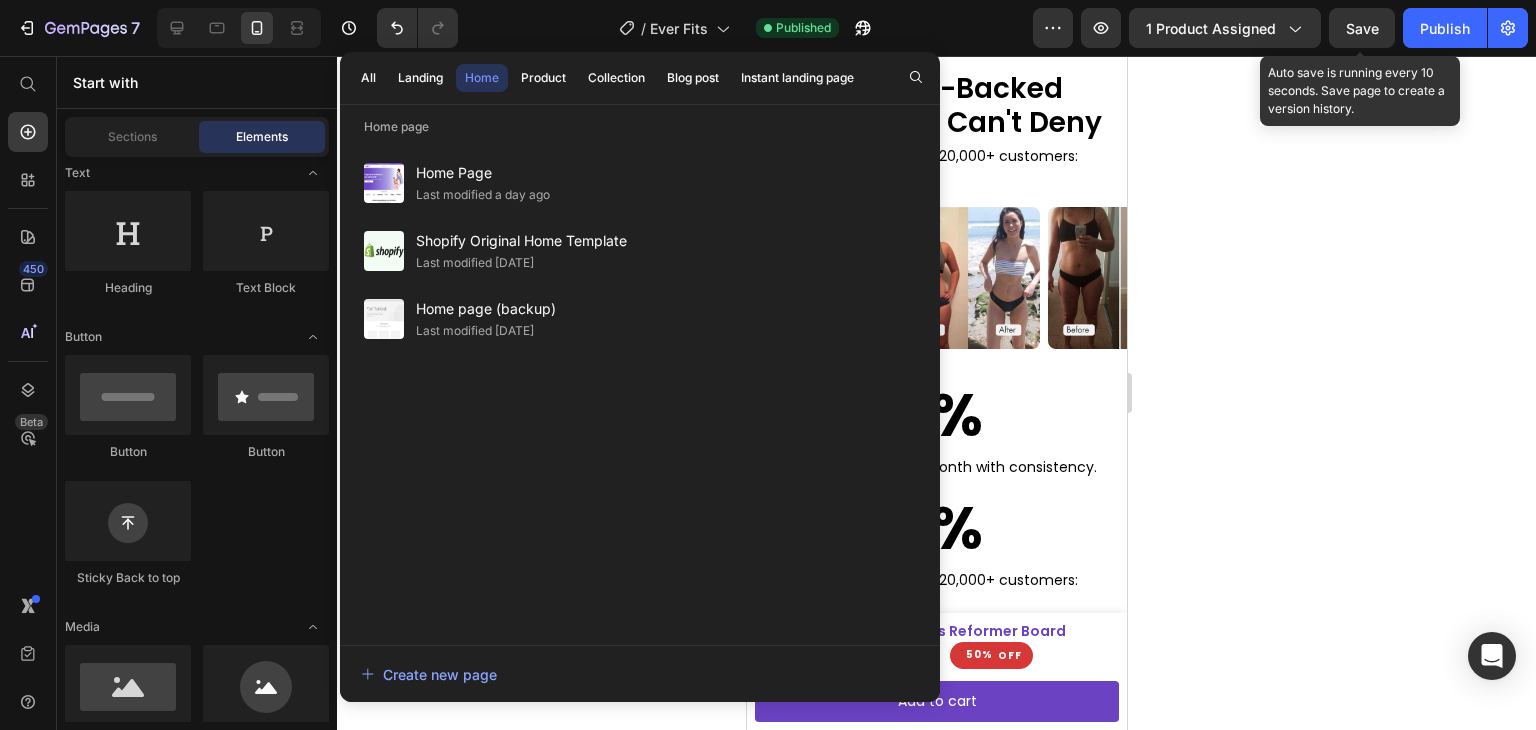 click 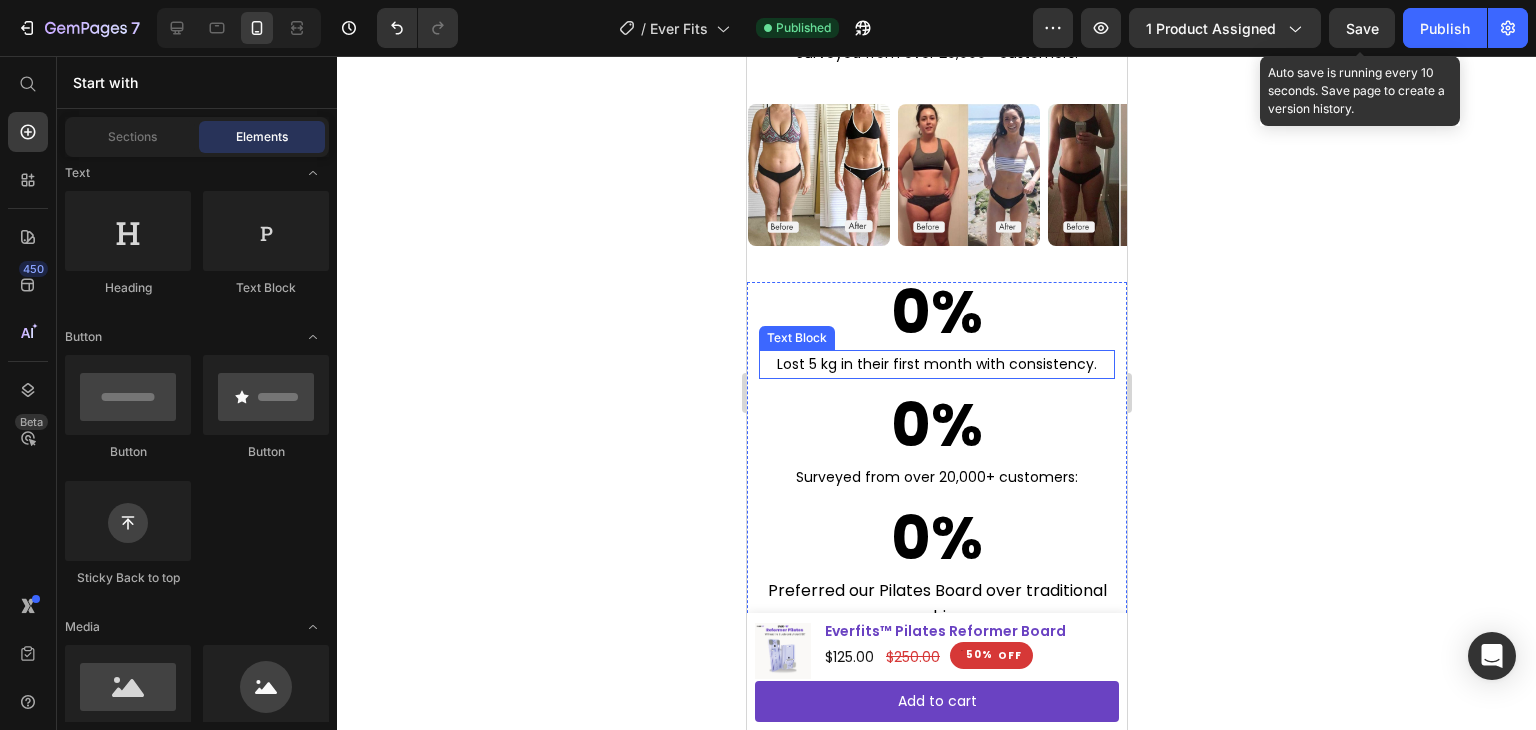 scroll, scrollTop: 2900, scrollLeft: 0, axis: vertical 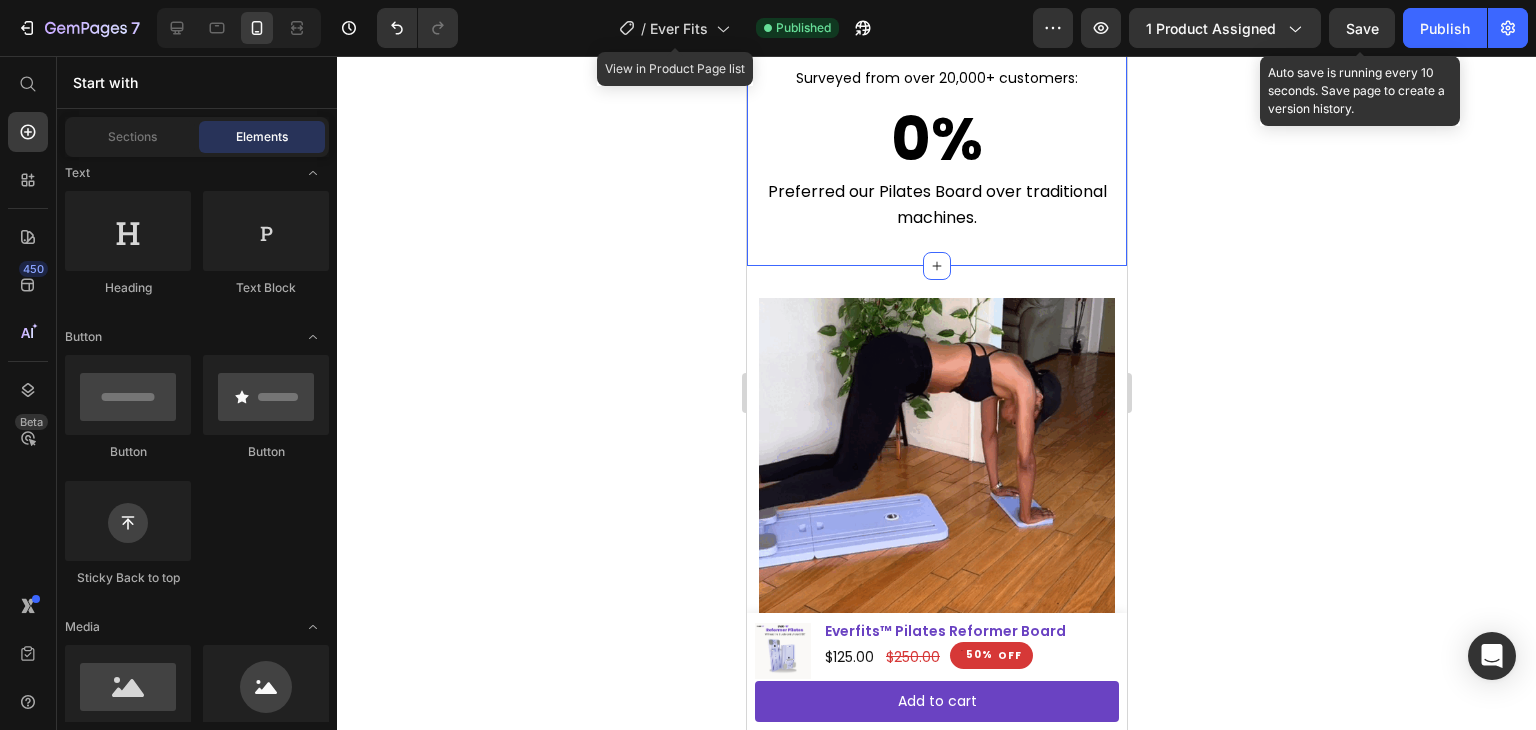 click on "/  Ever Fits" 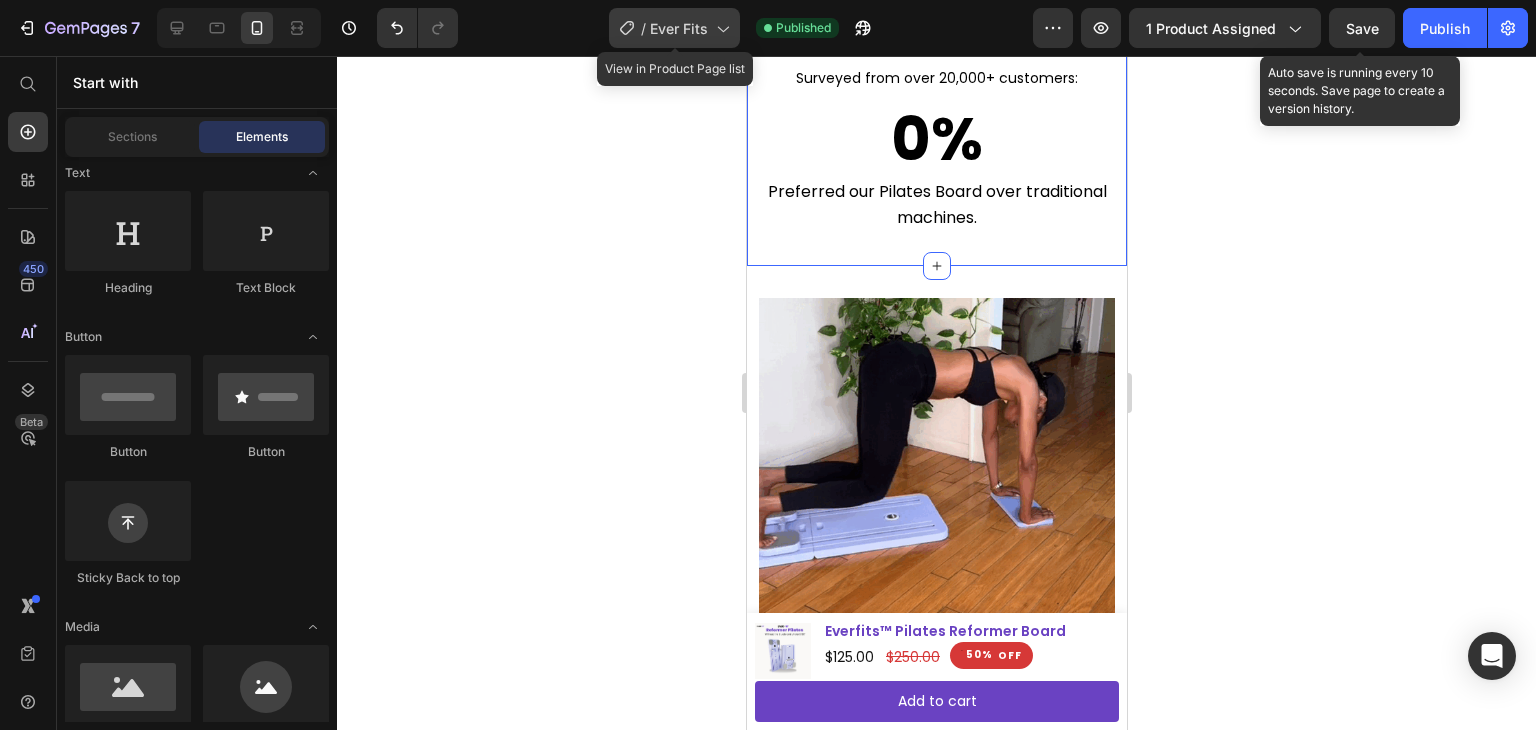 click on "/  Ever Fits" 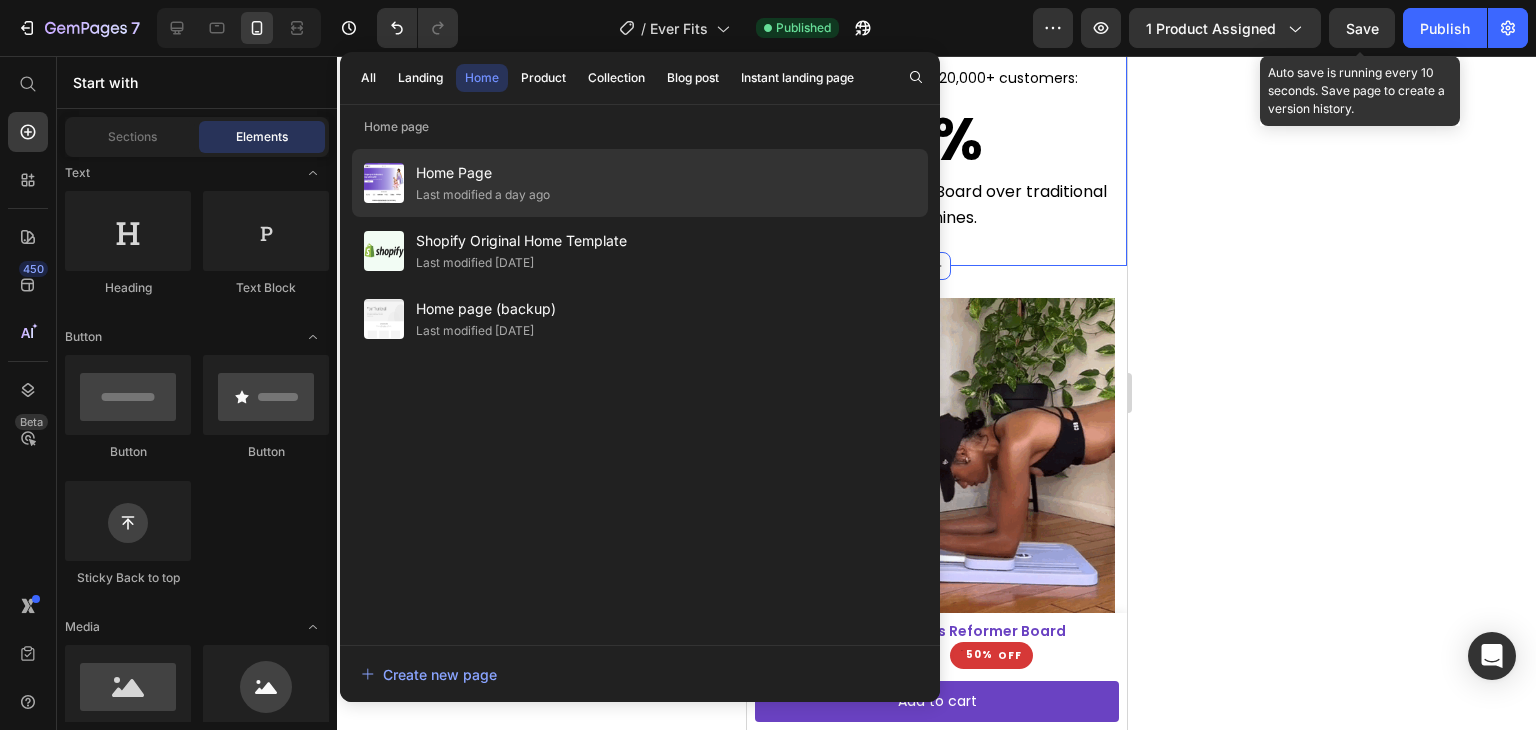 click on "Home Page" at bounding box center (483, 173) 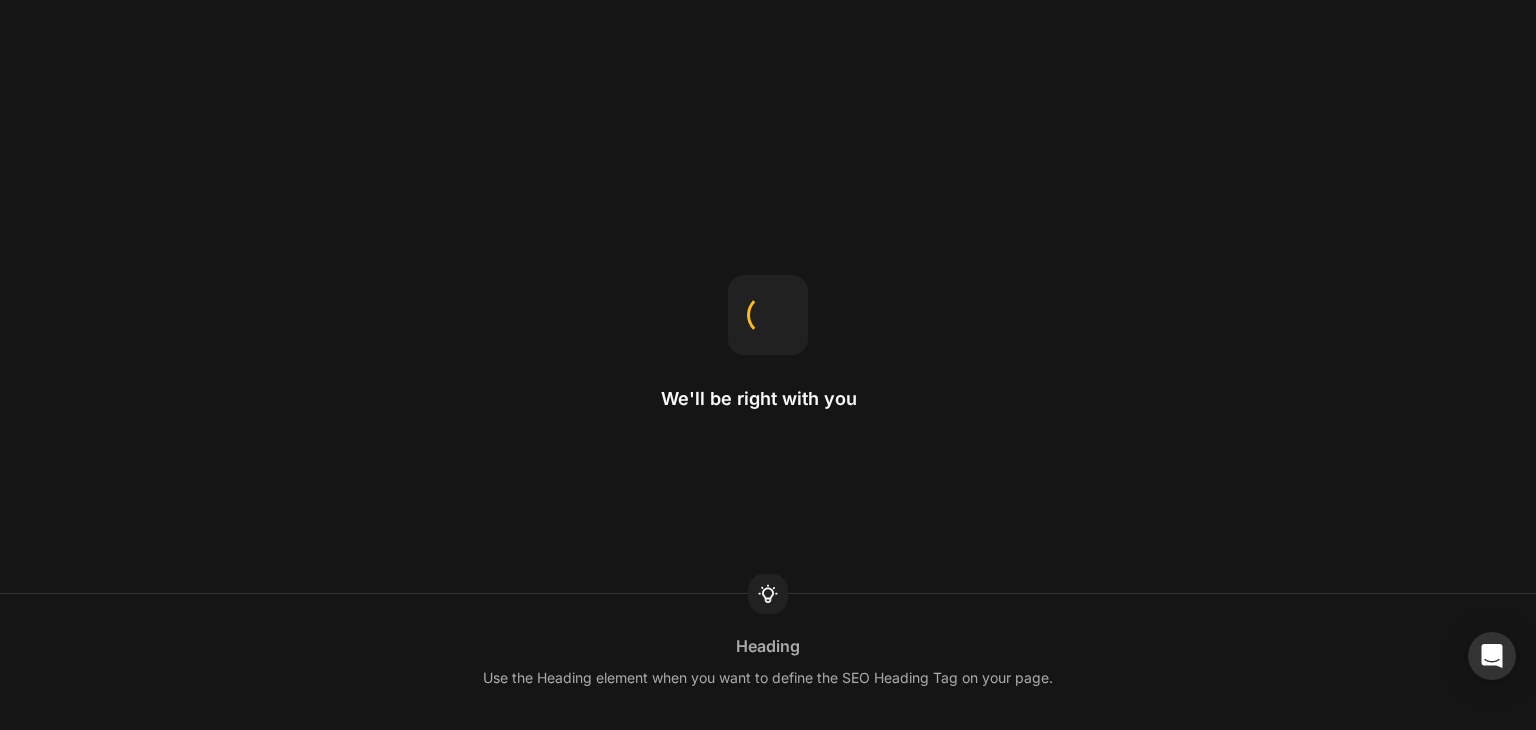 scroll, scrollTop: 0, scrollLeft: 0, axis: both 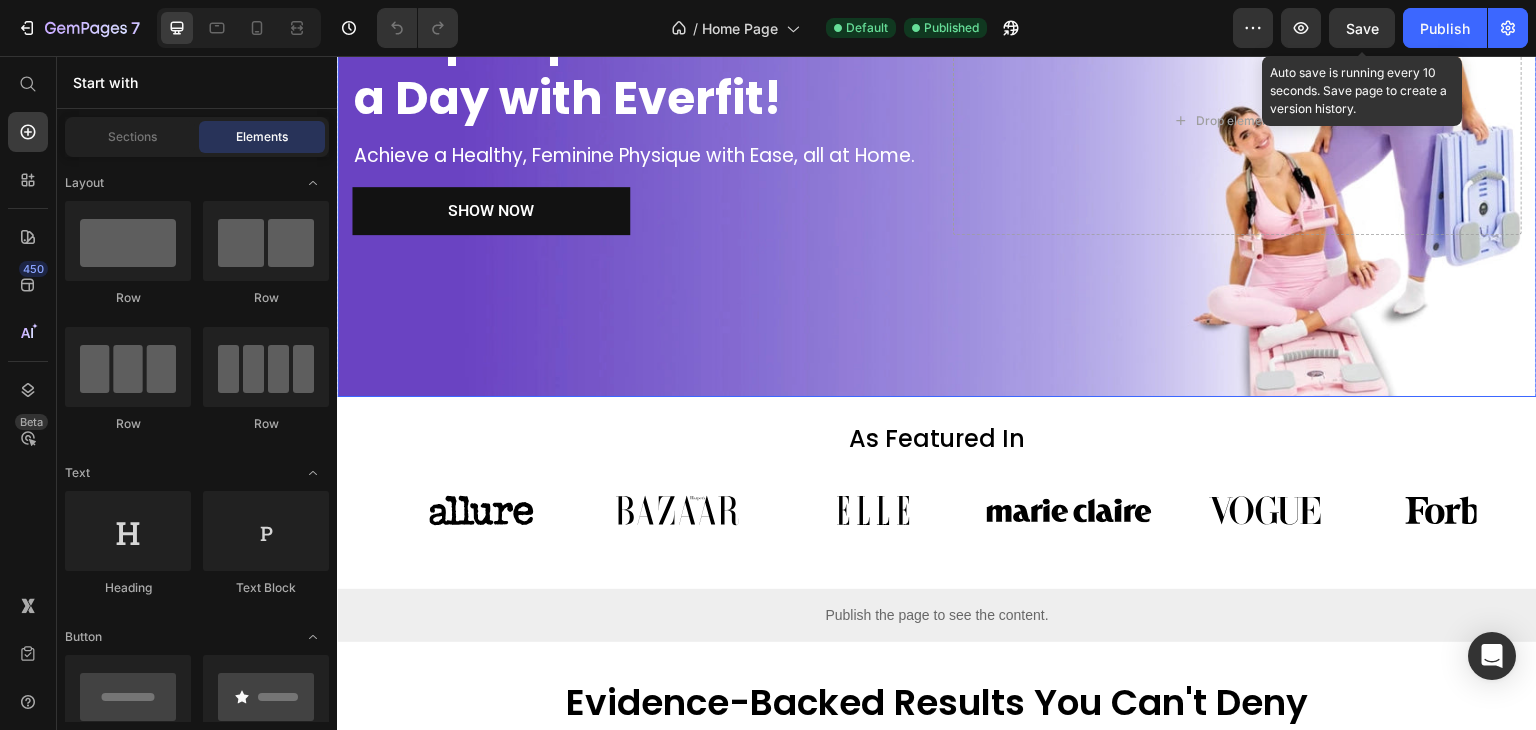 click on "show now" at bounding box center [491, 211] 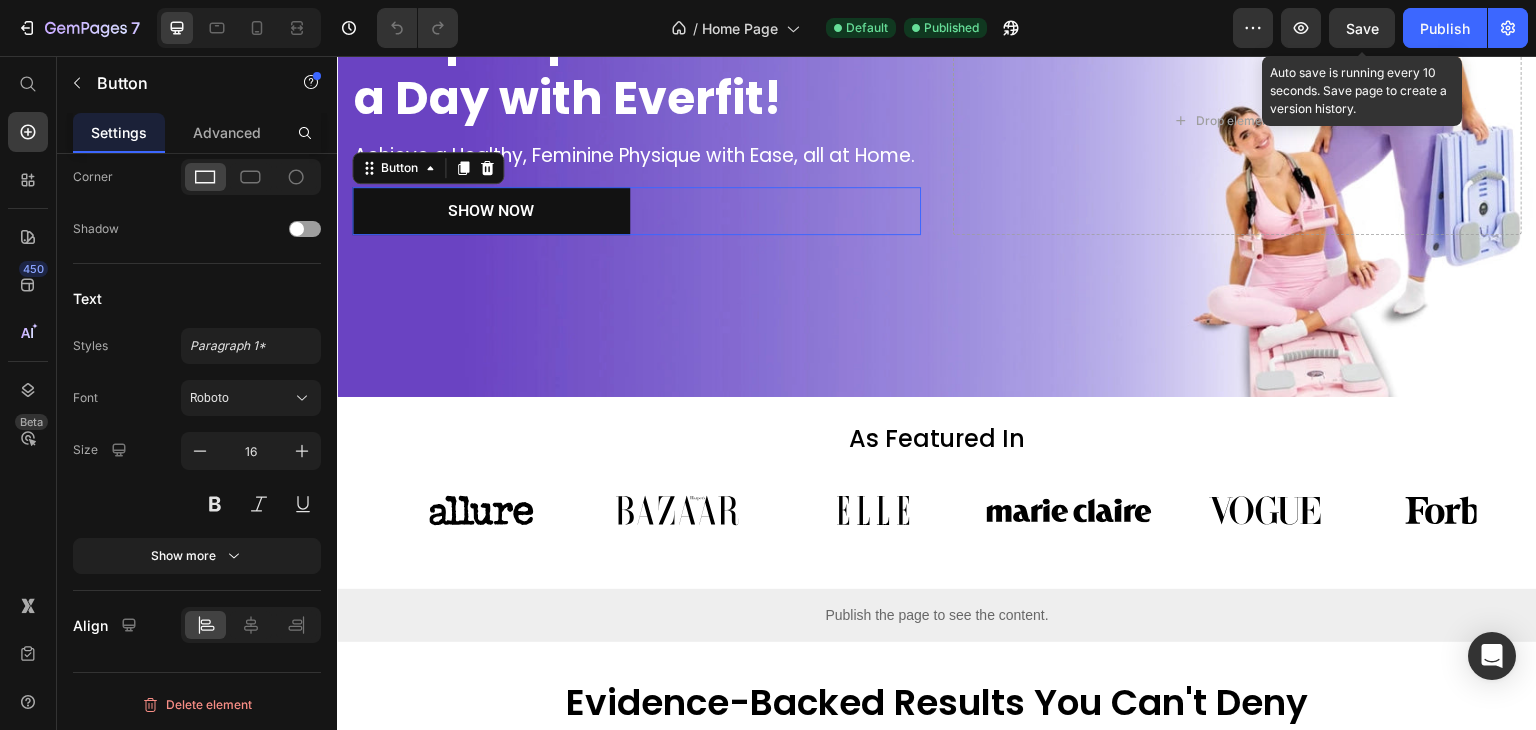 scroll, scrollTop: 0, scrollLeft: 0, axis: both 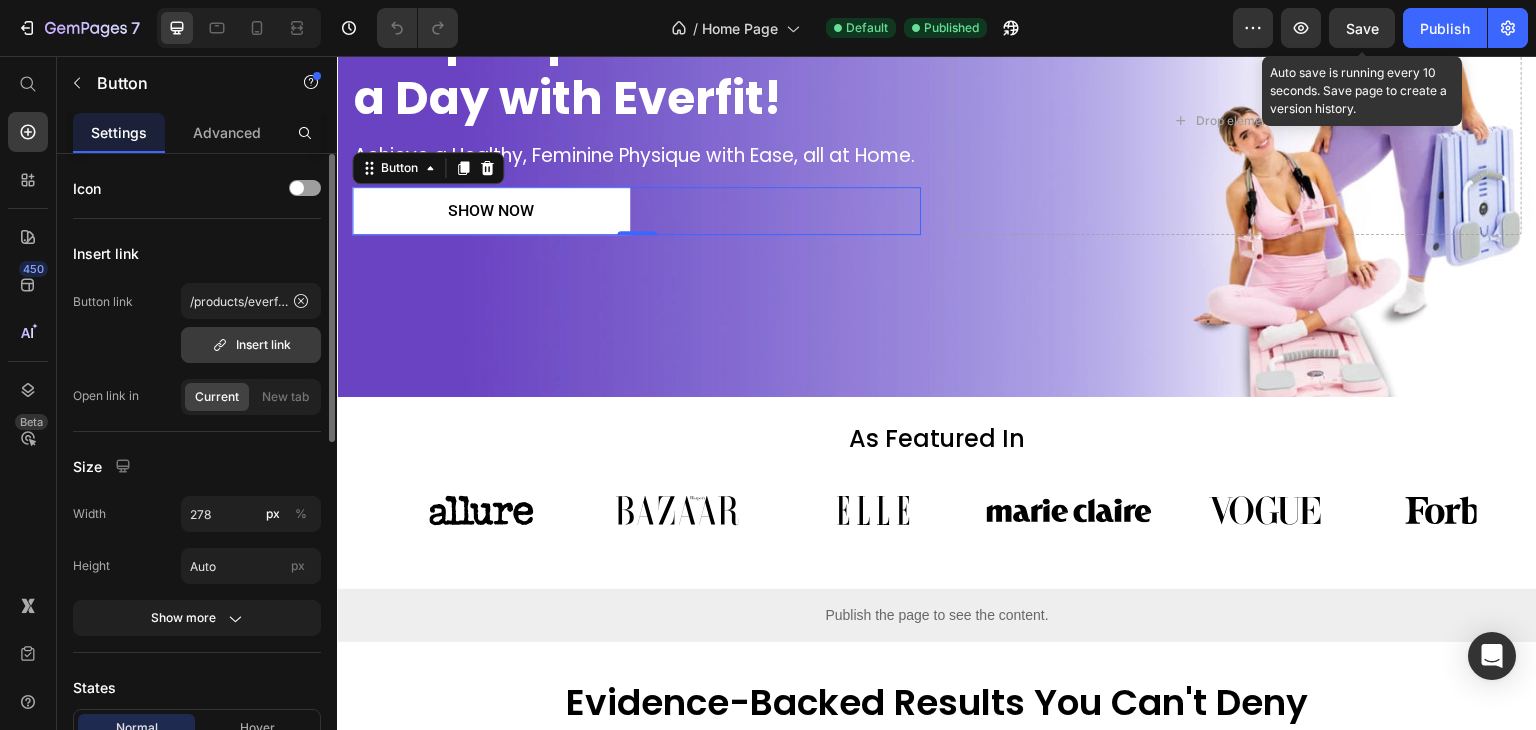 click on "Insert link" at bounding box center (251, 345) 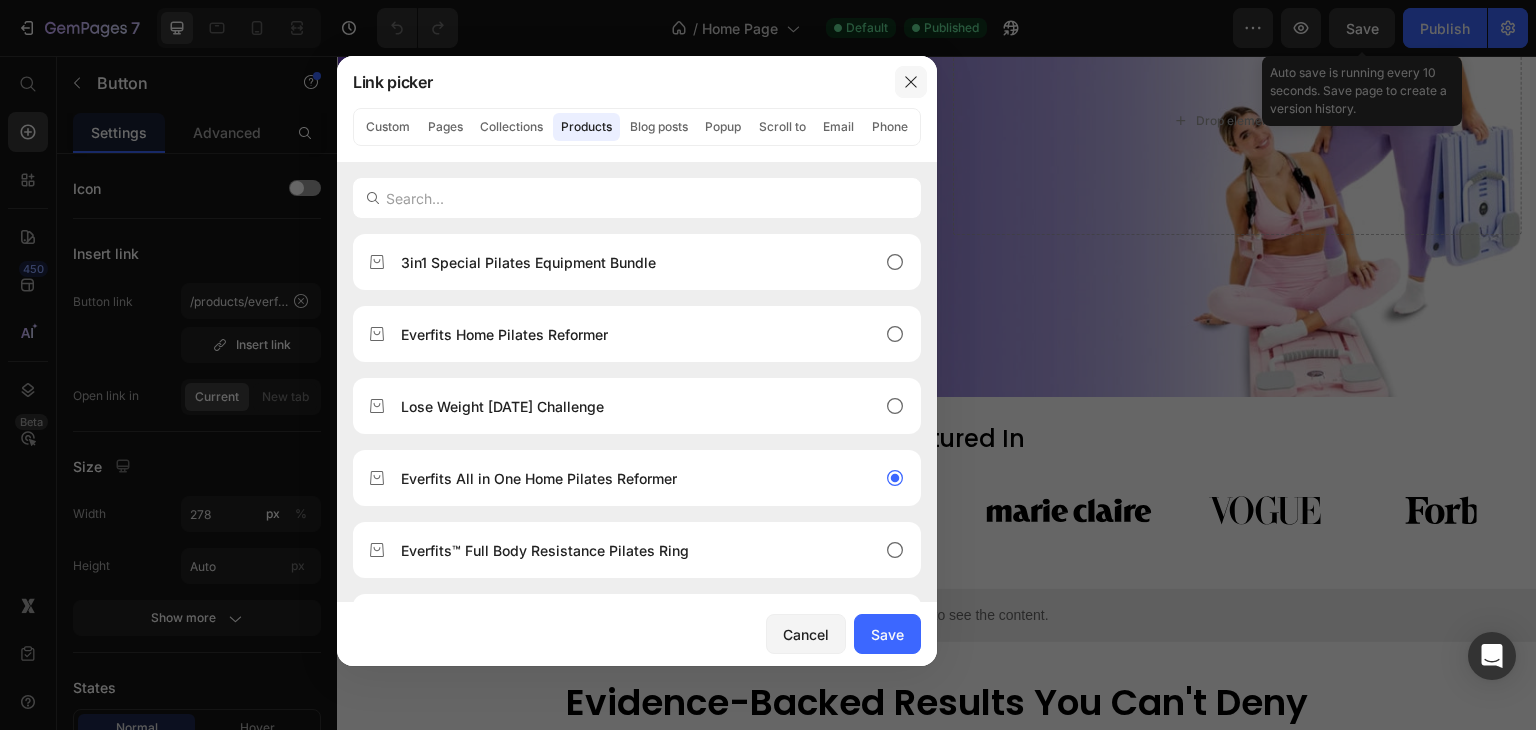 click at bounding box center (911, 82) 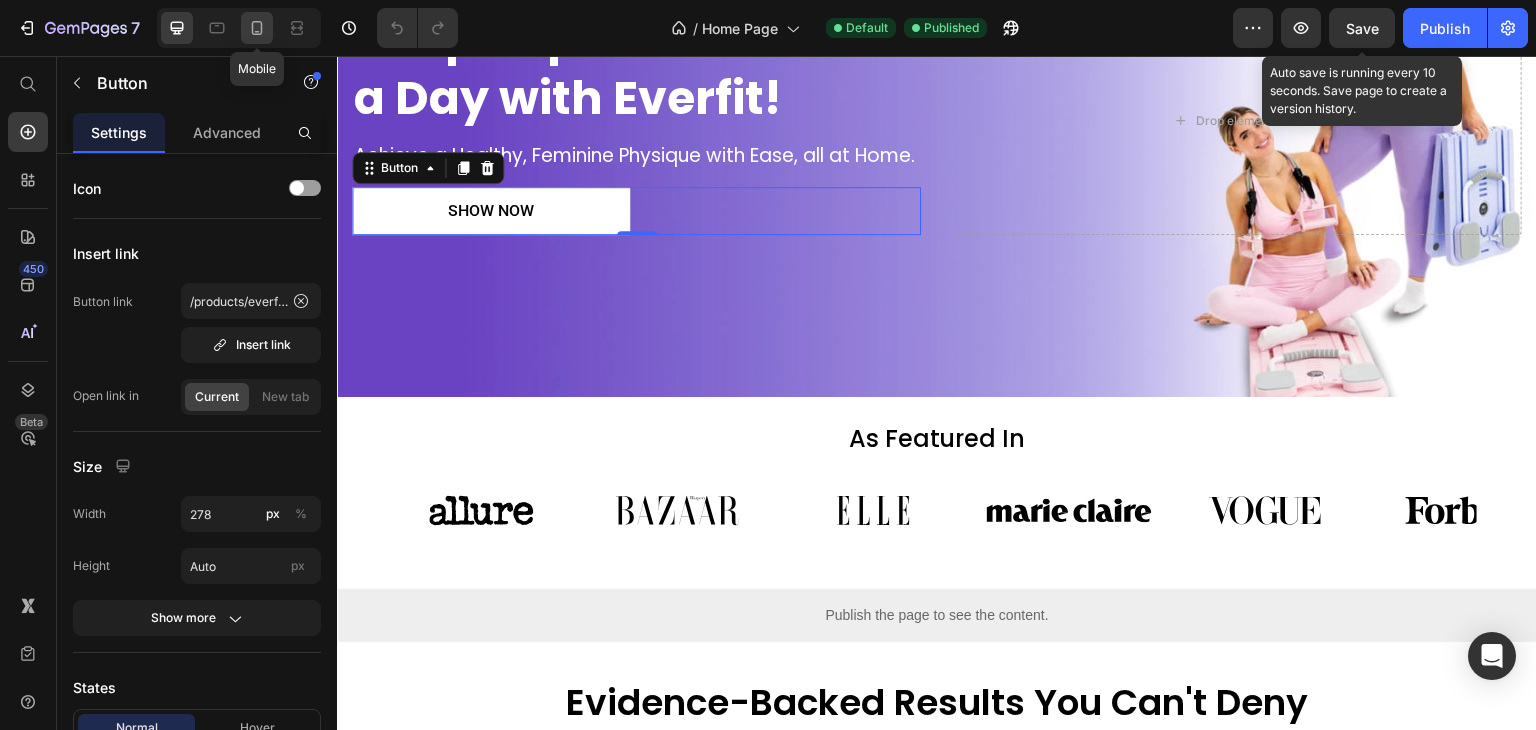 click 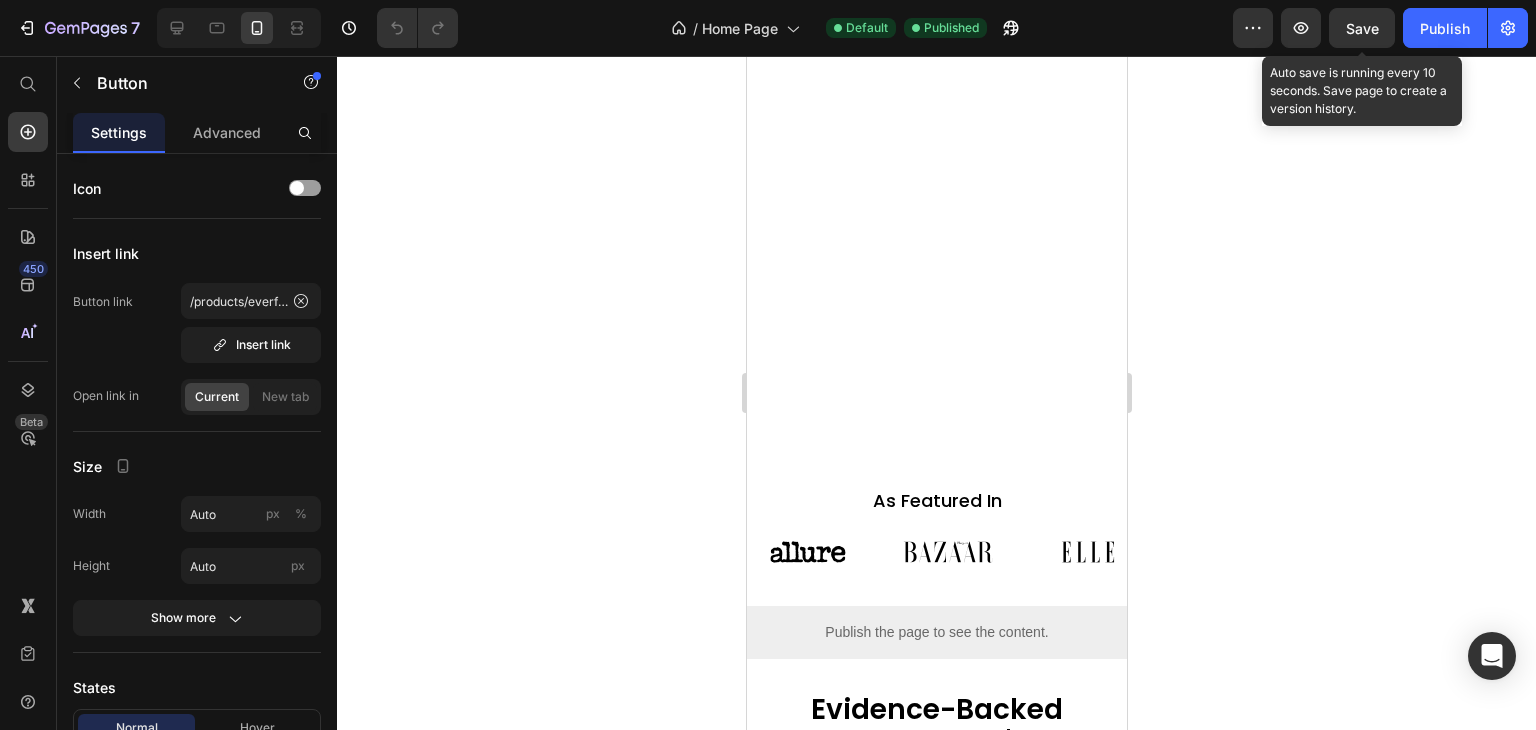 scroll, scrollTop: 130, scrollLeft: 0, axis: vertical 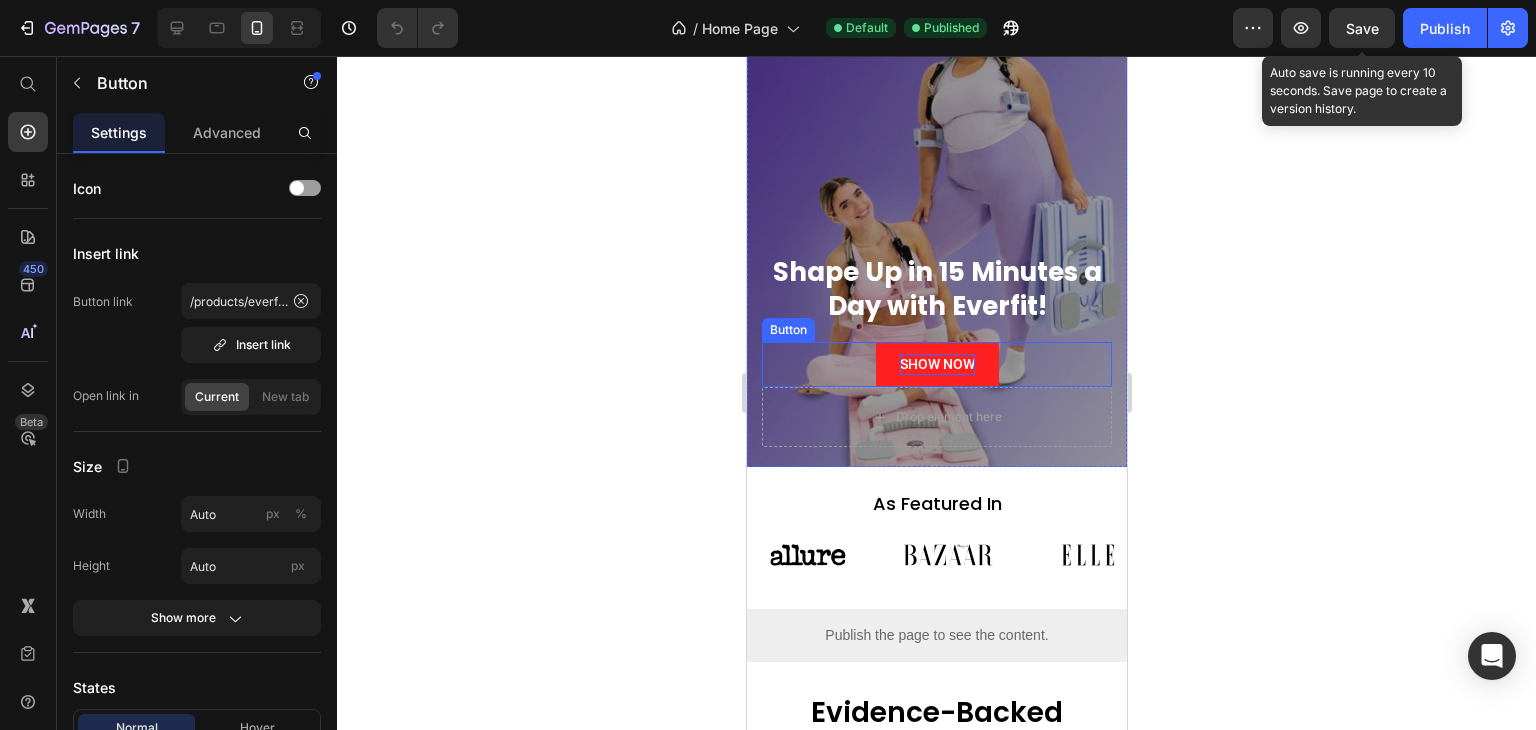 click on "show now" at bounding box center [936, 364] 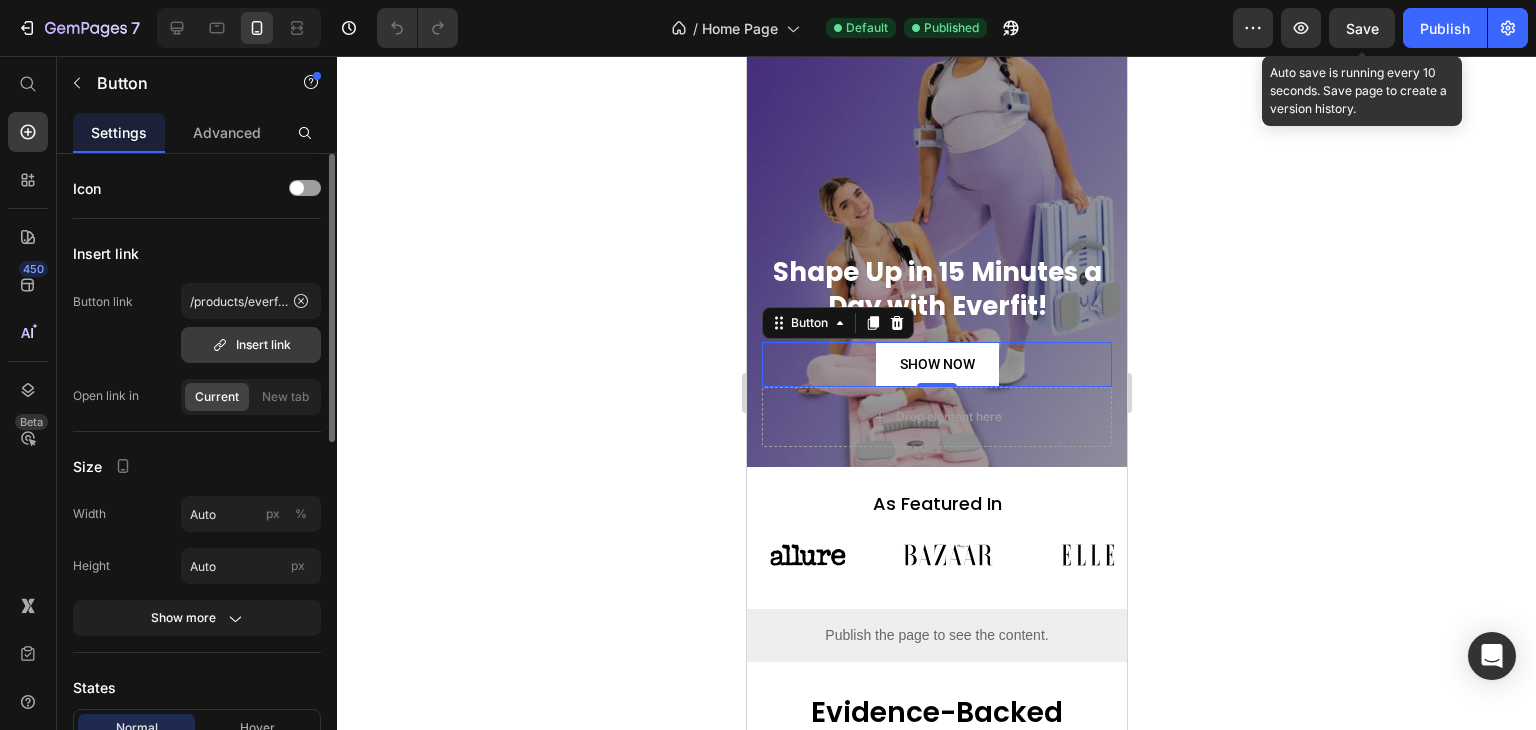 click on "Insert link" at bounding box center [251, 345] 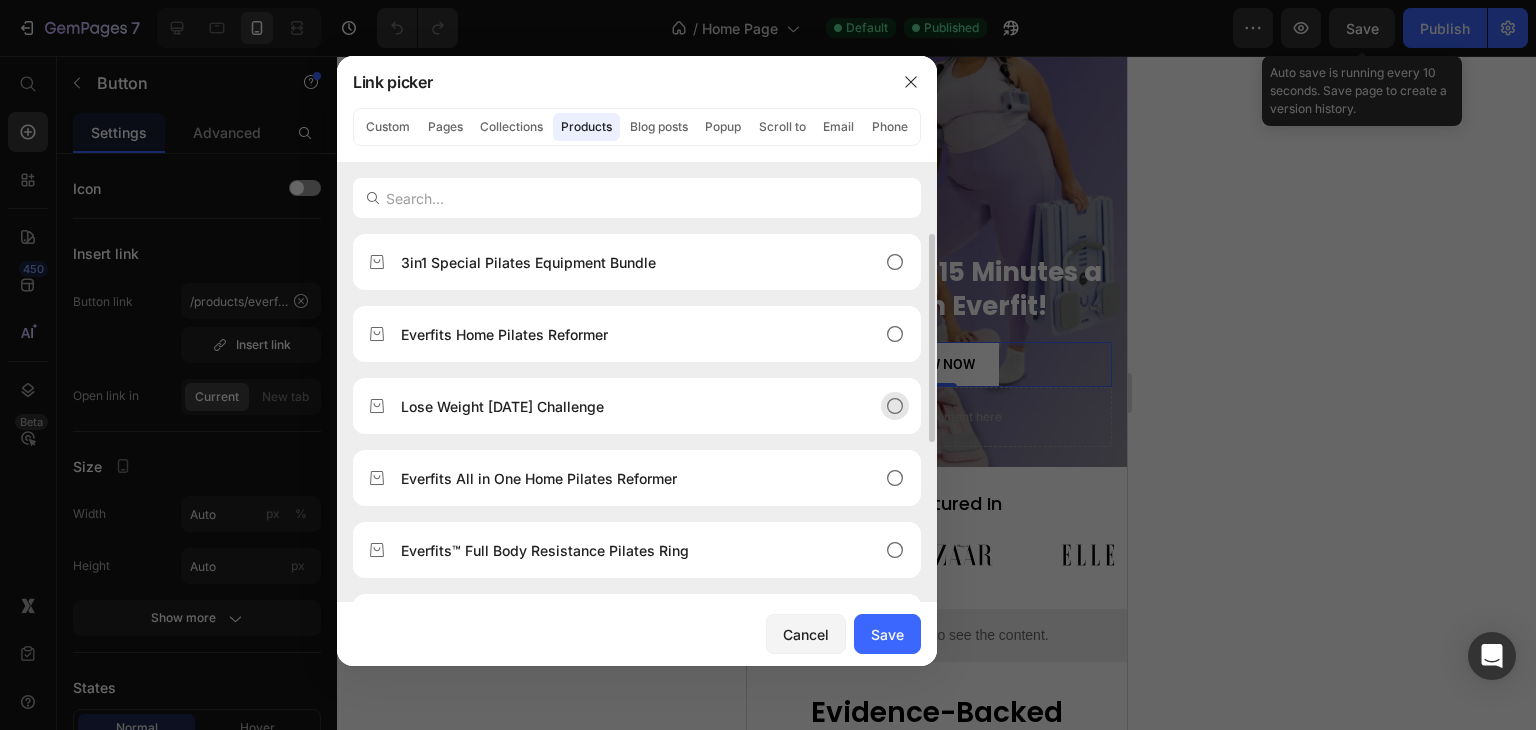 scroll, scrollTop: 100, scrollLeft: 0, axis: vertical 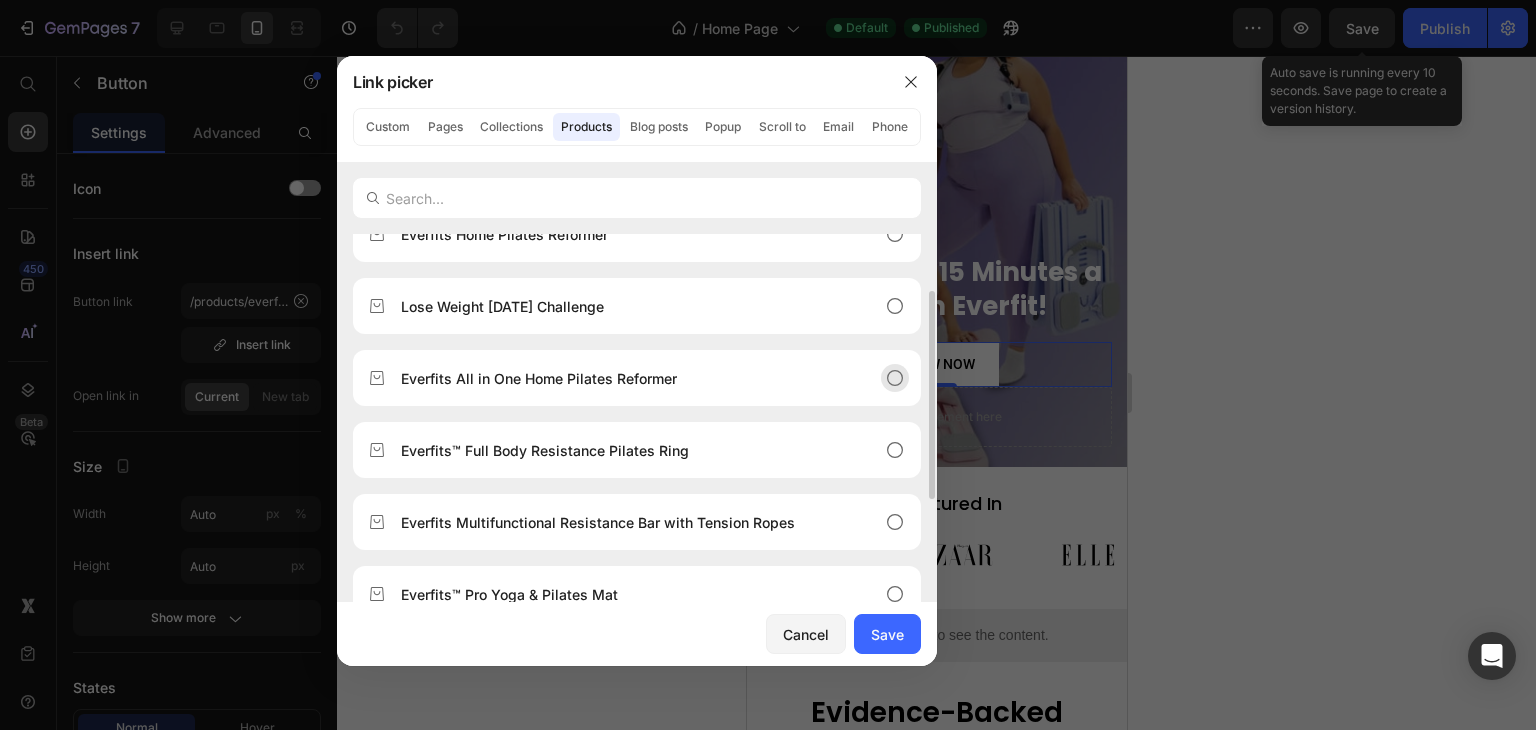 click on "Everfits All in One Home Pilates Reformer" at bounding box center [539, 378] 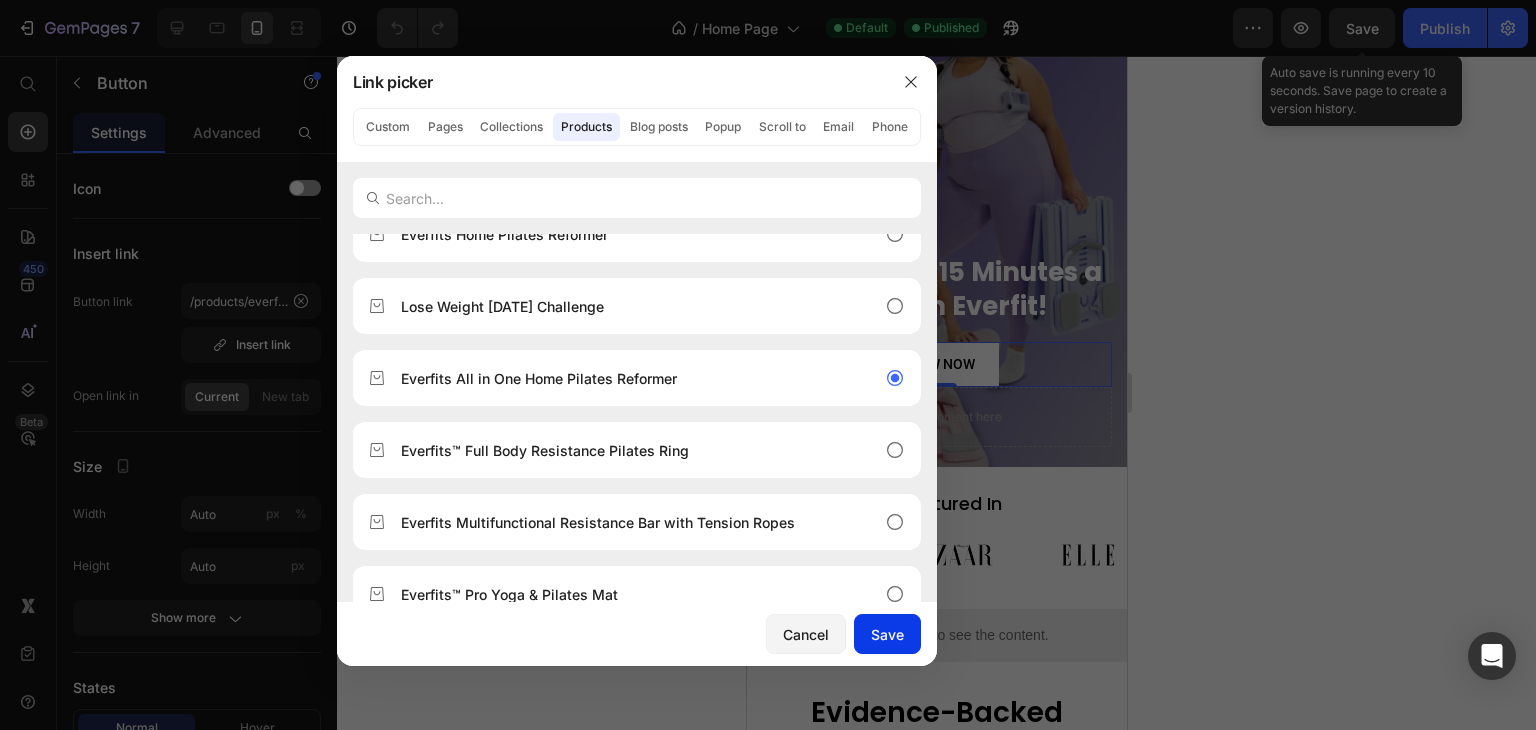 click on "Save" at bounding box center [887, 634] 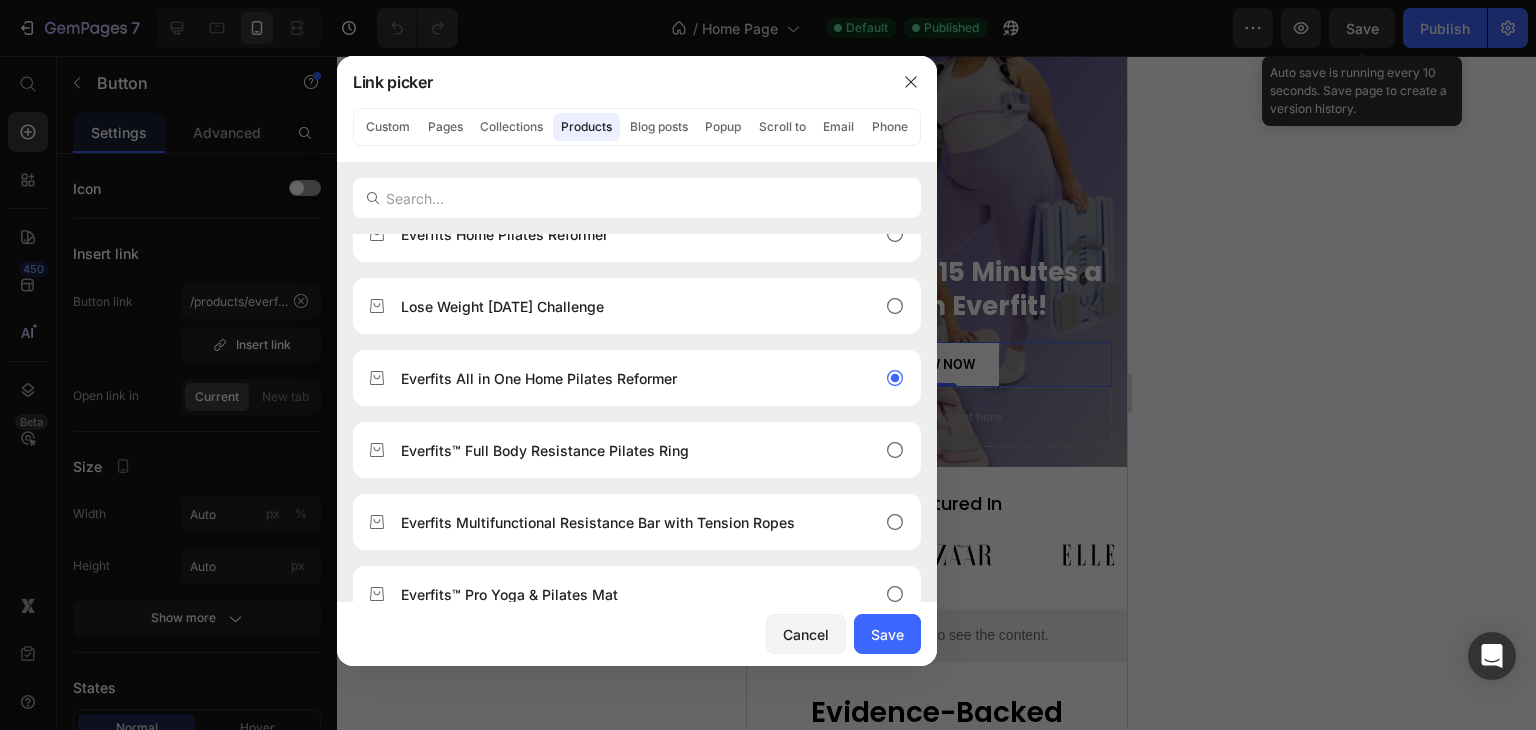 type on "/products/everfits-all-in-one-home-pilates-reformer" 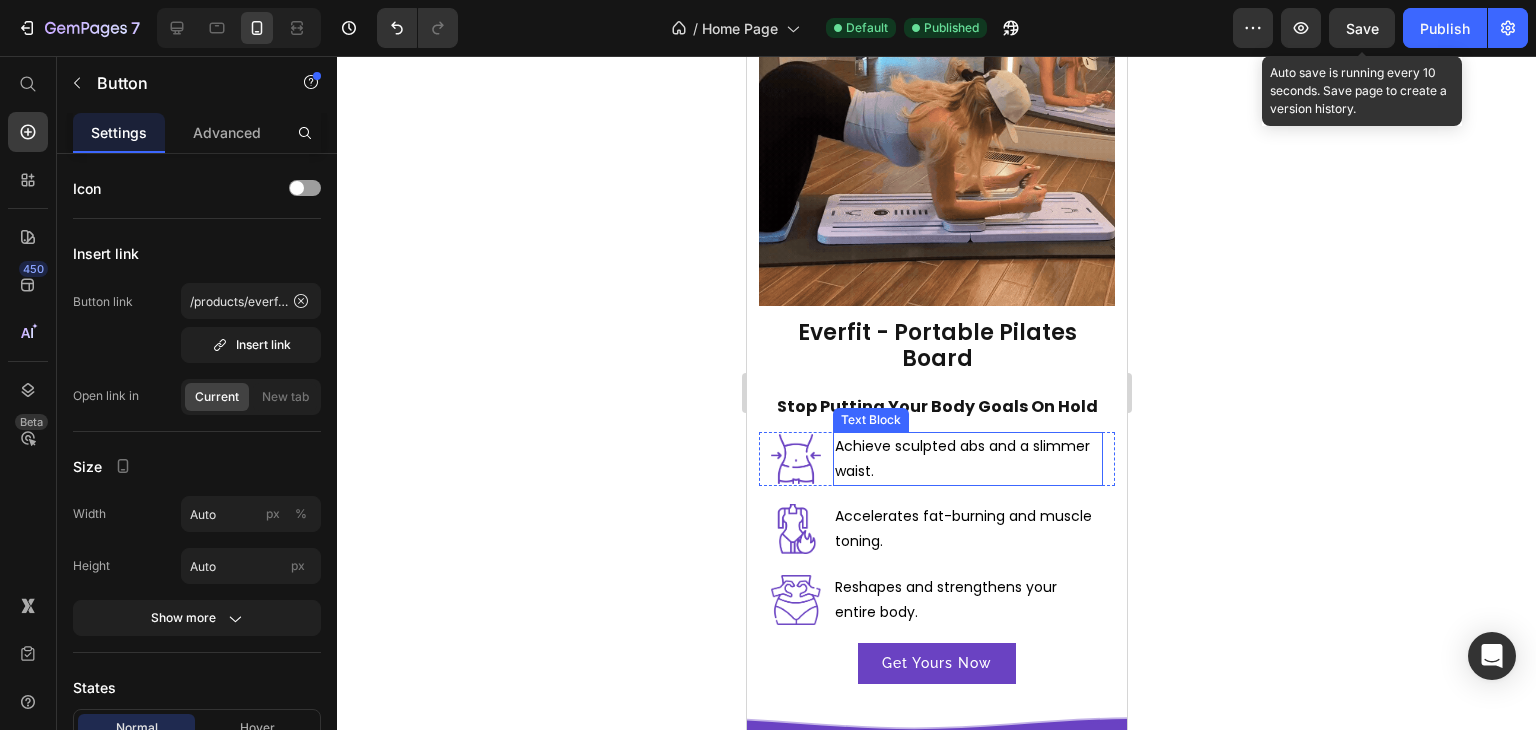 scroll, scrollTop: 4330, scrollLeft: 0, axis: vertical 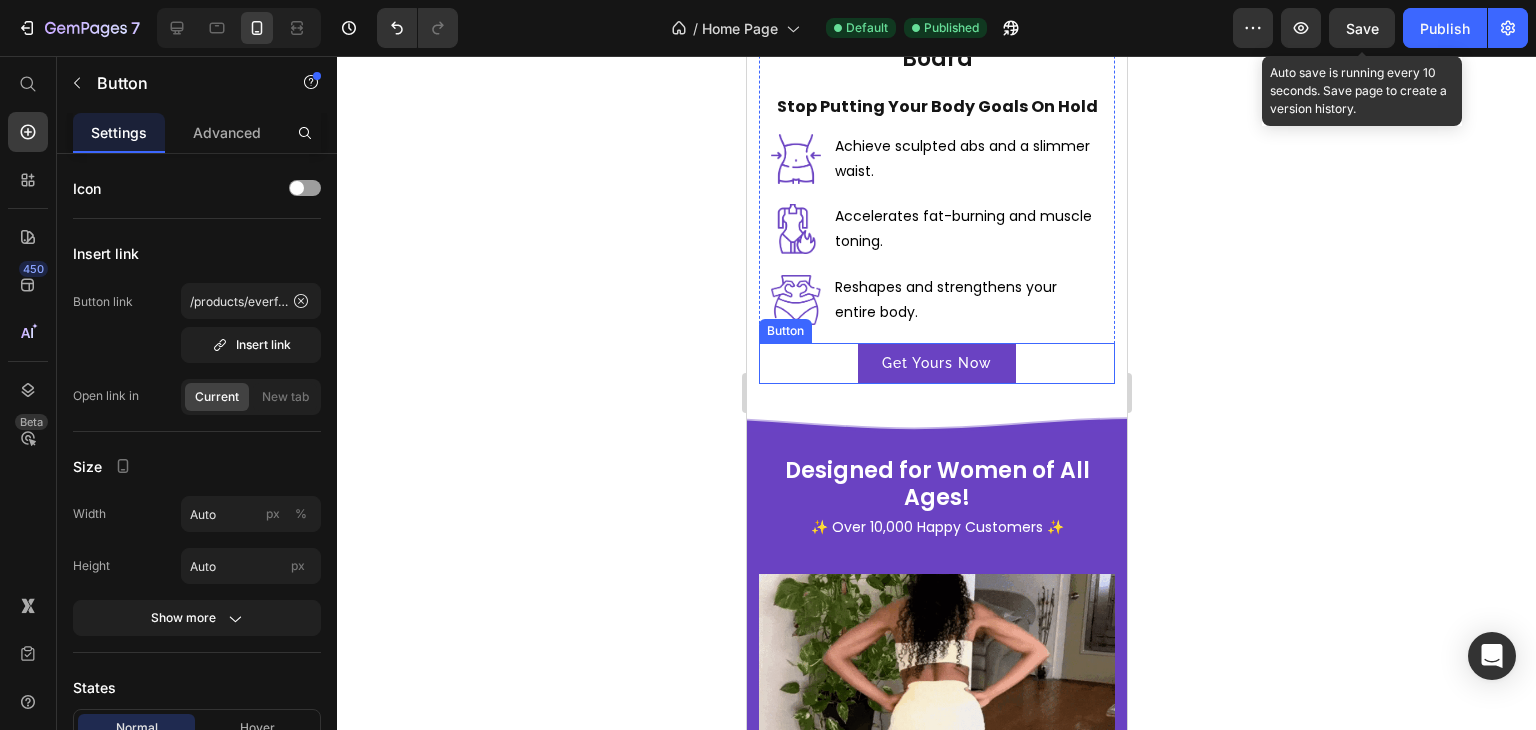 click on "Get Yours Now Button" at bounding box center [936, 363] 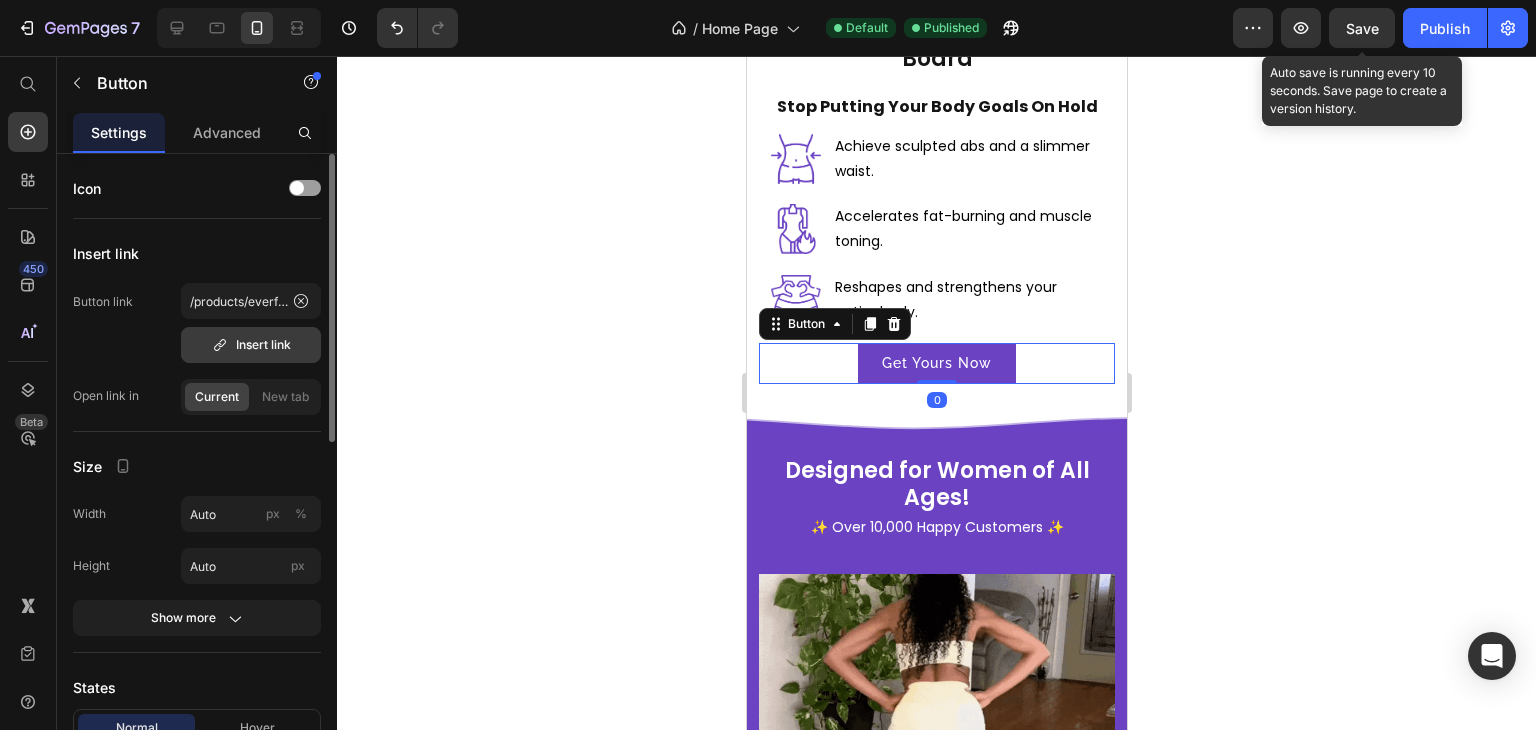 click on "Insert link" at bounding box center (251, 345) 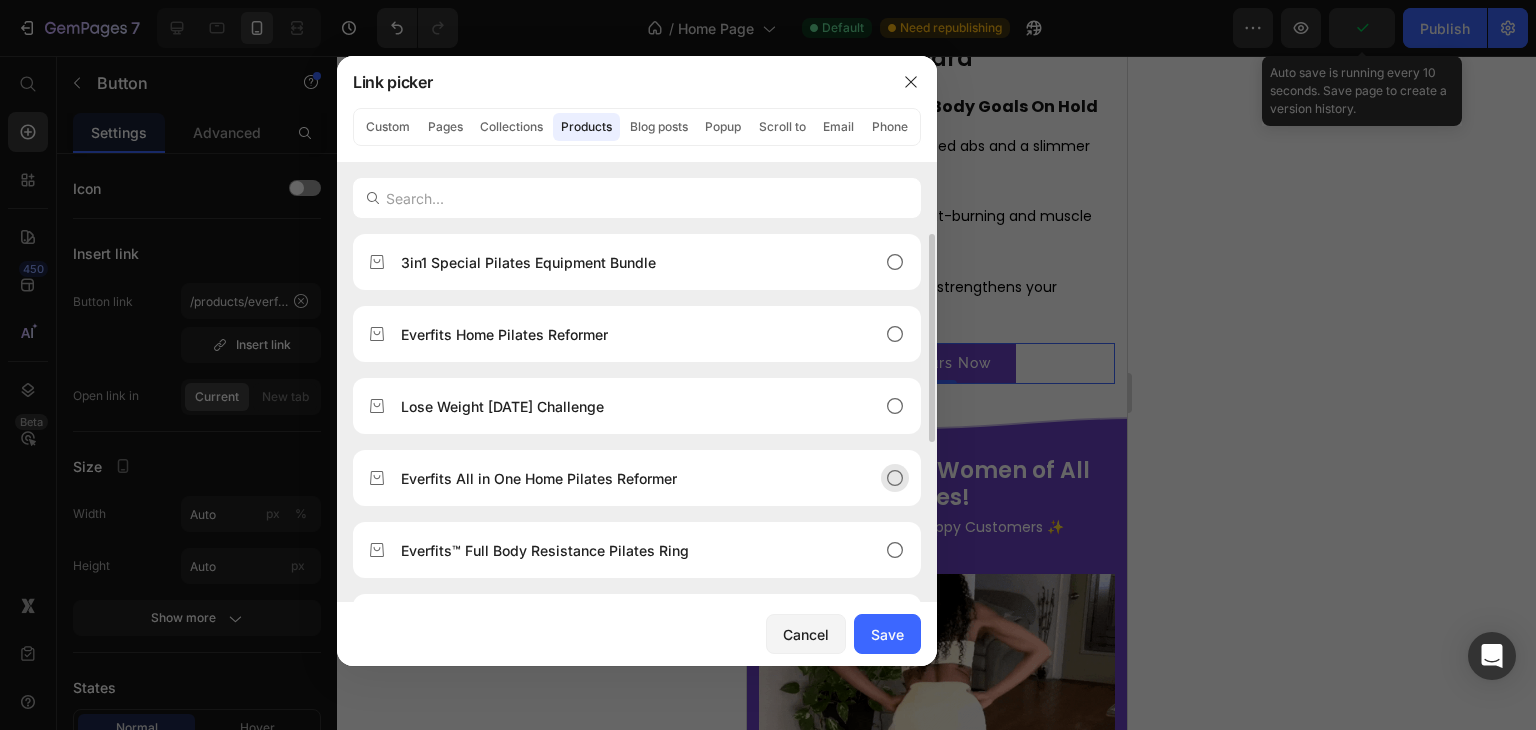 click on "Everfits All in One Home Pilates Reformer" at bounding box center (621, 478) 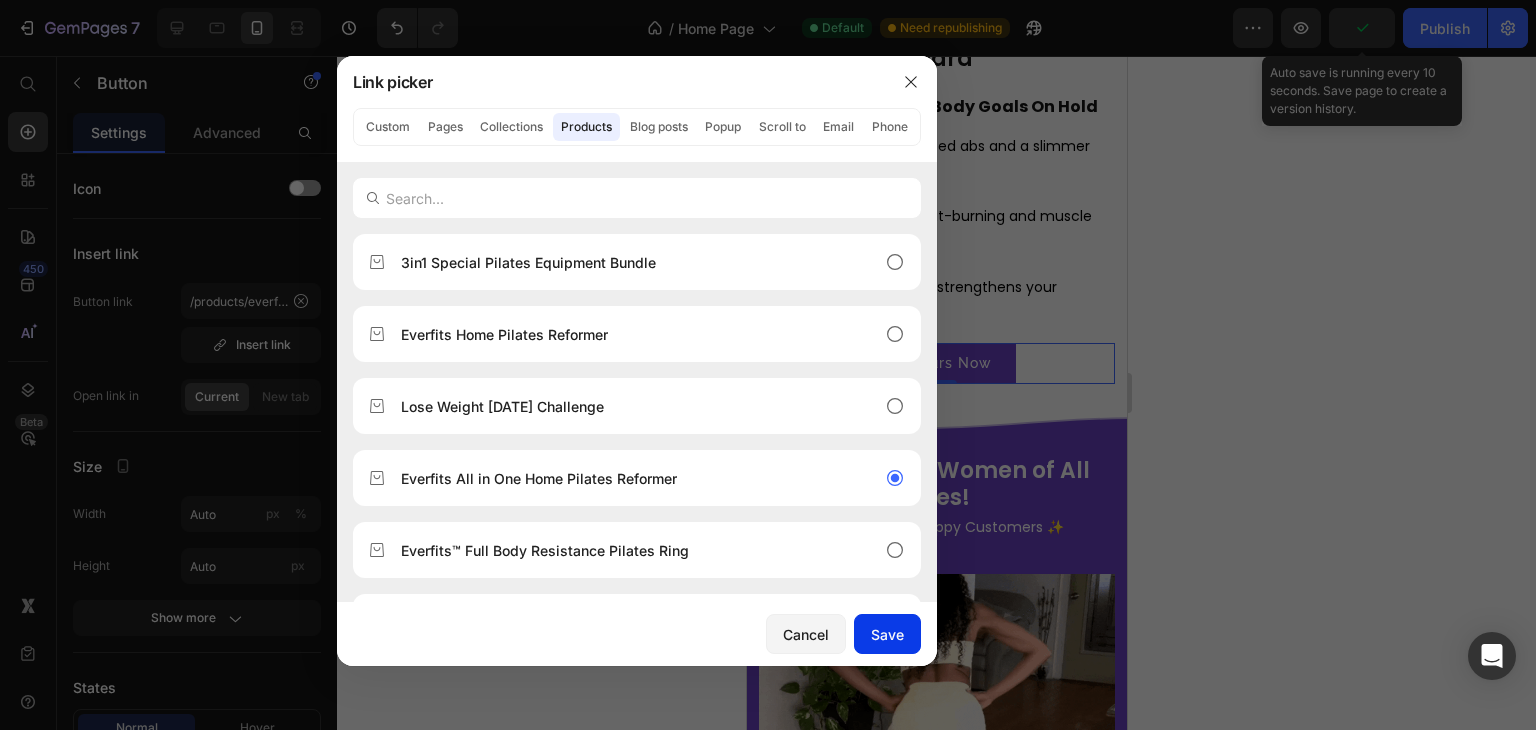 drag, startPoint x: 894, startPoint y: 634, endPoint x: 142, endPoint y: 572, distance: 754.5515 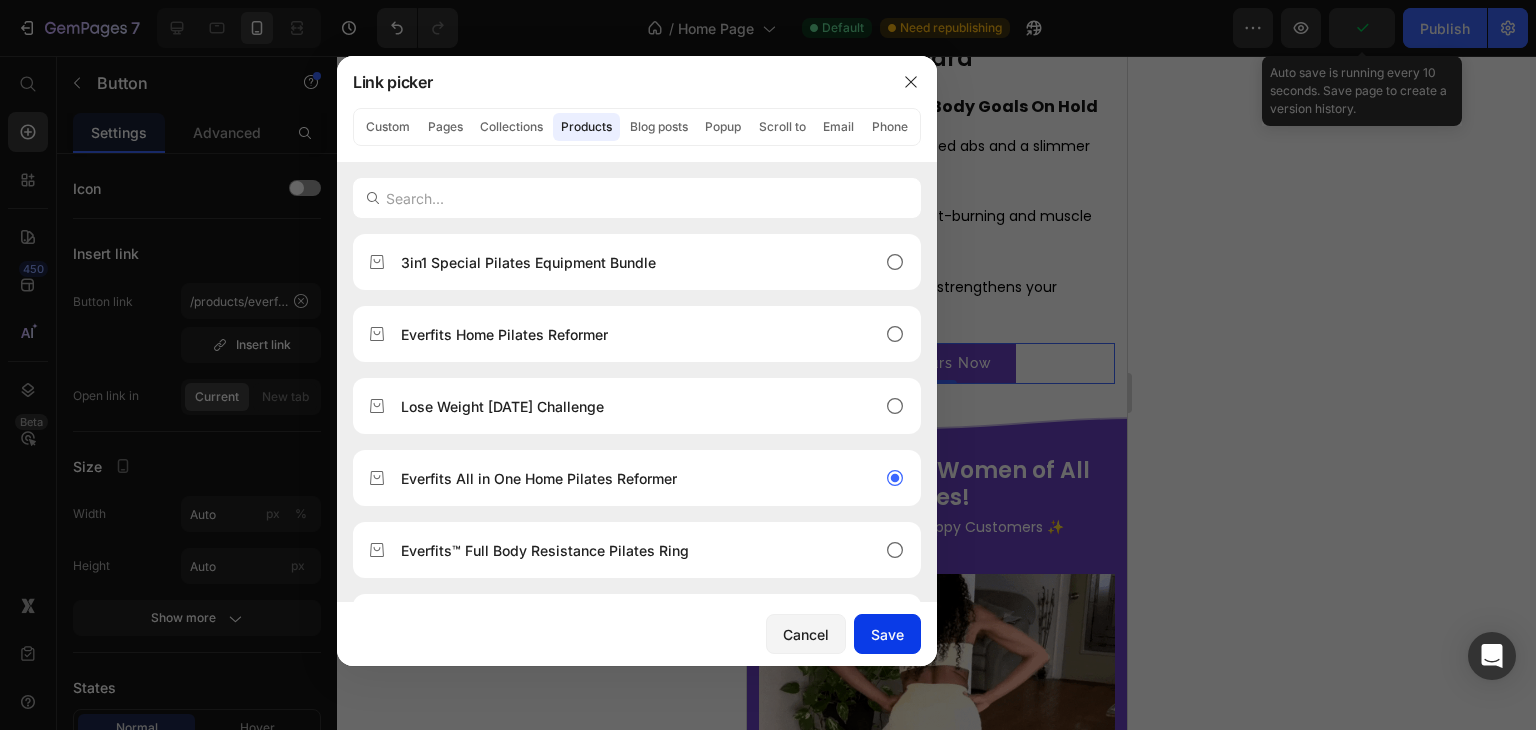 click on "Save" at bounding box center [887, 634] 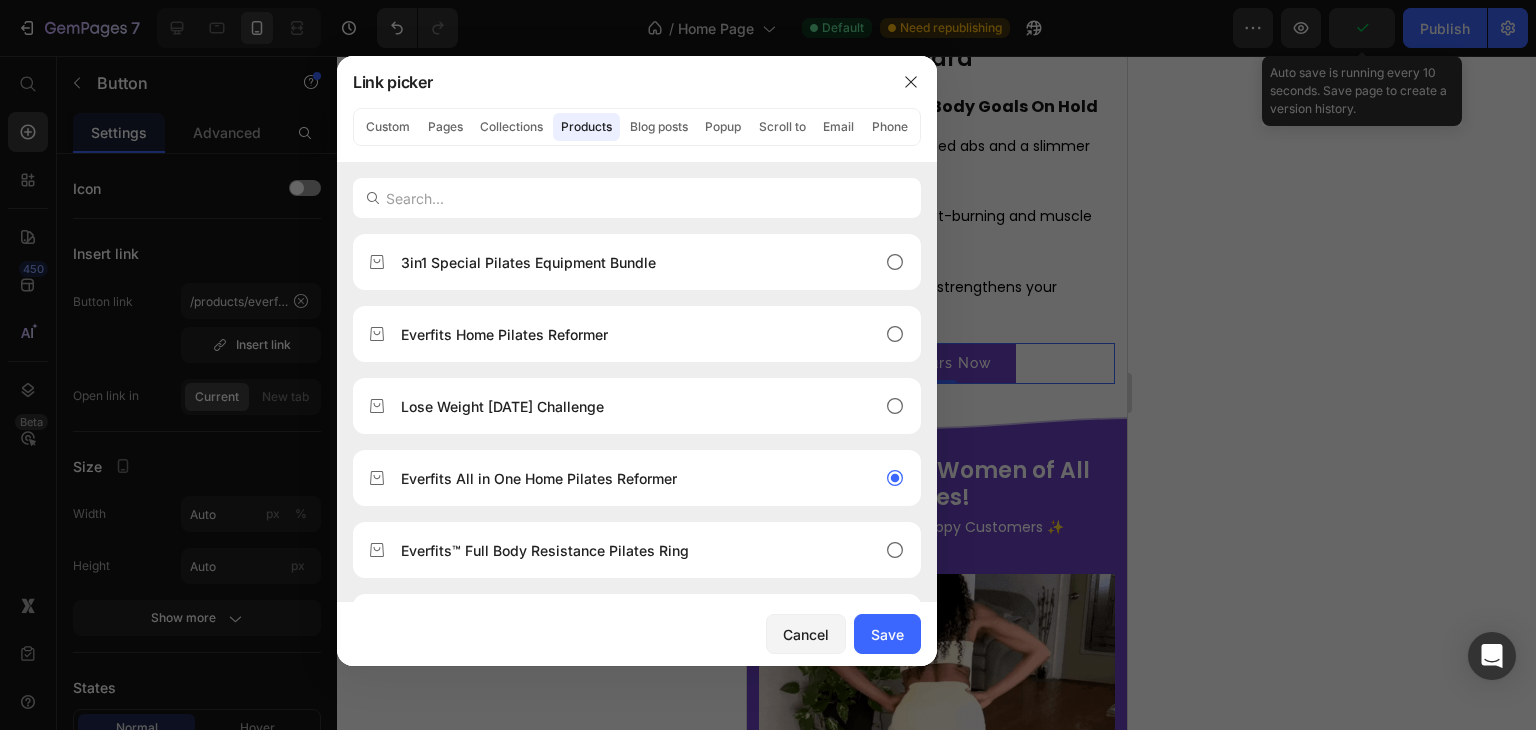type on "/products/everfits-all-in-one-home-pilates-reformer" 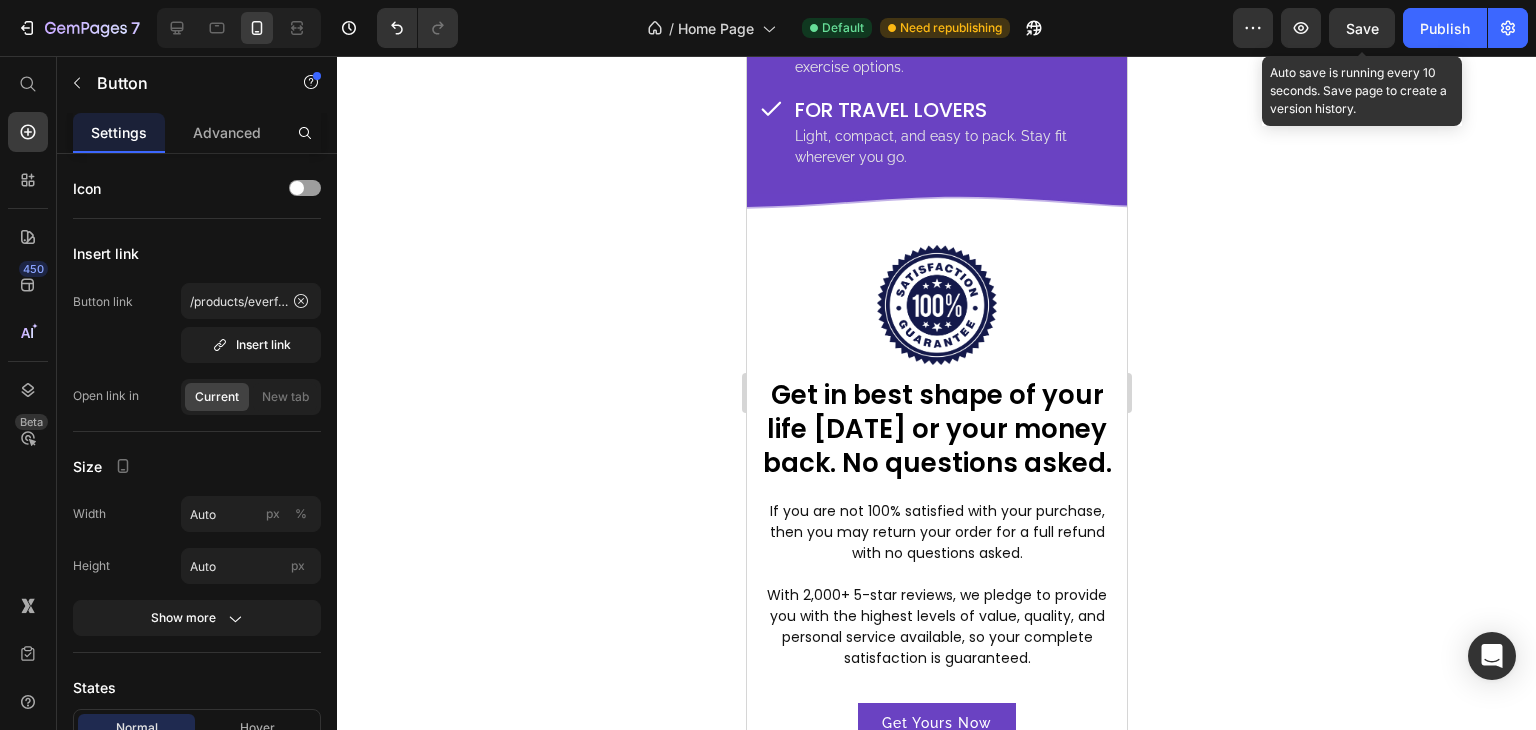 scroll, scrollTop: 5930, scrollLeft: 0, axis: vertical 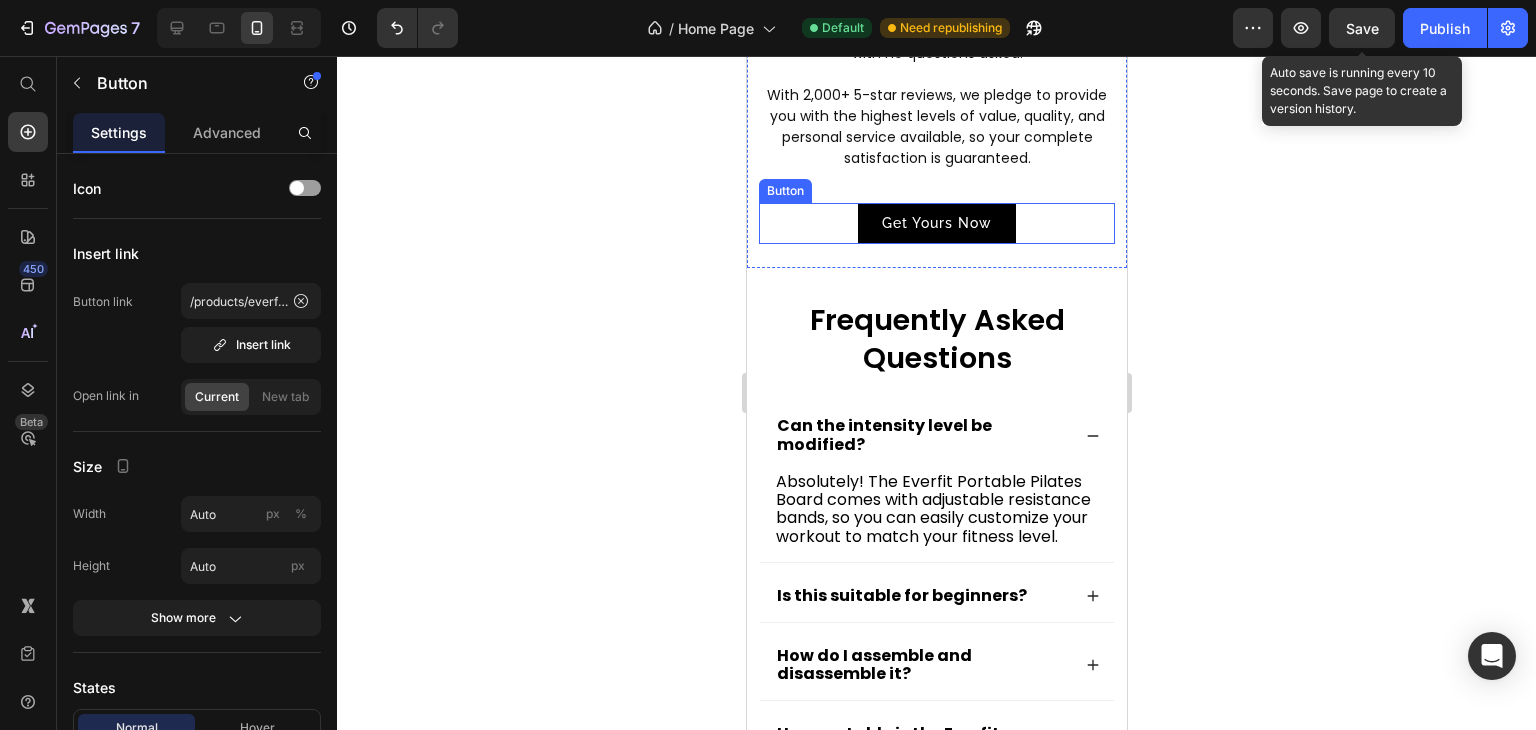 click on "Get Yours Now Button" at bounding box center [936, 223] 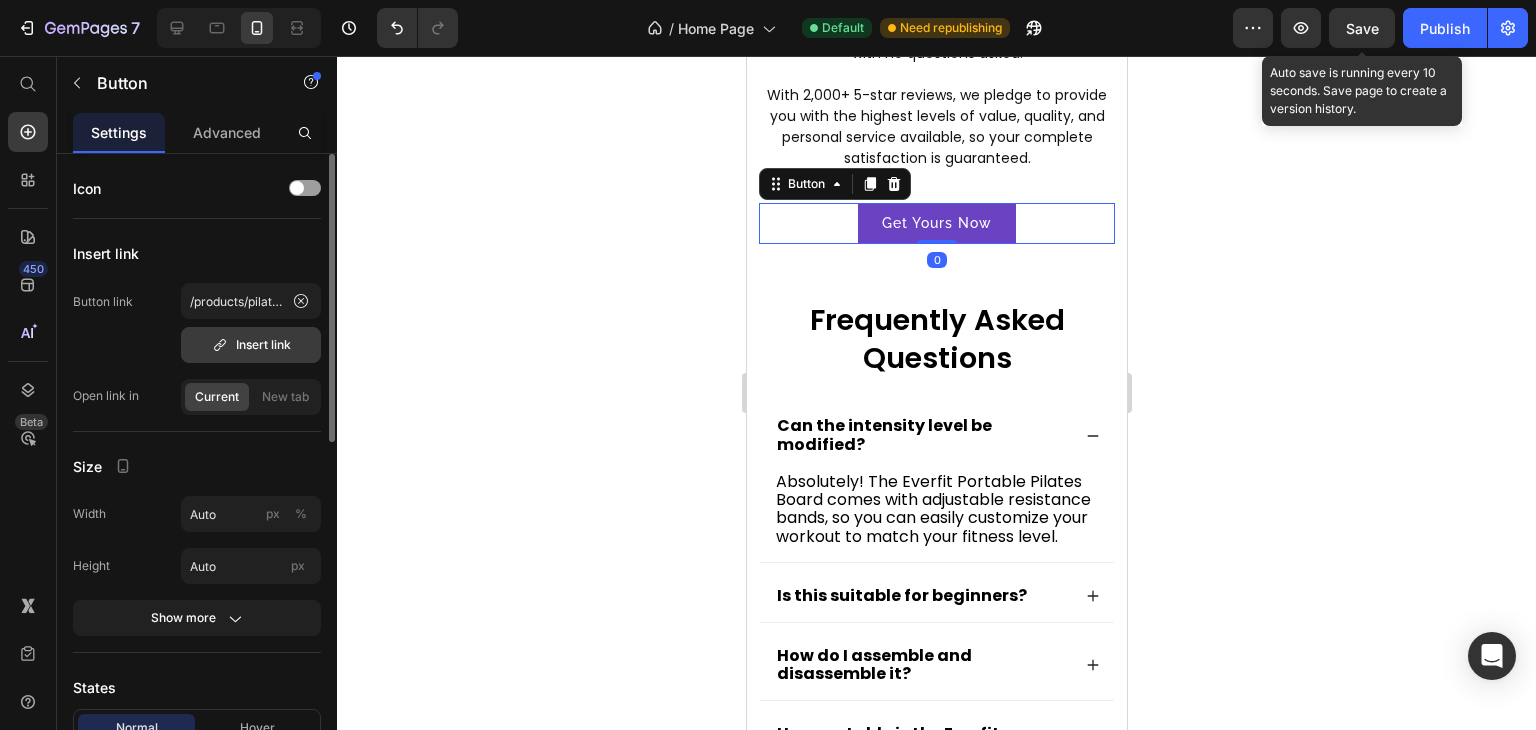 click on "Insert link" at bounding box center (251, 345) 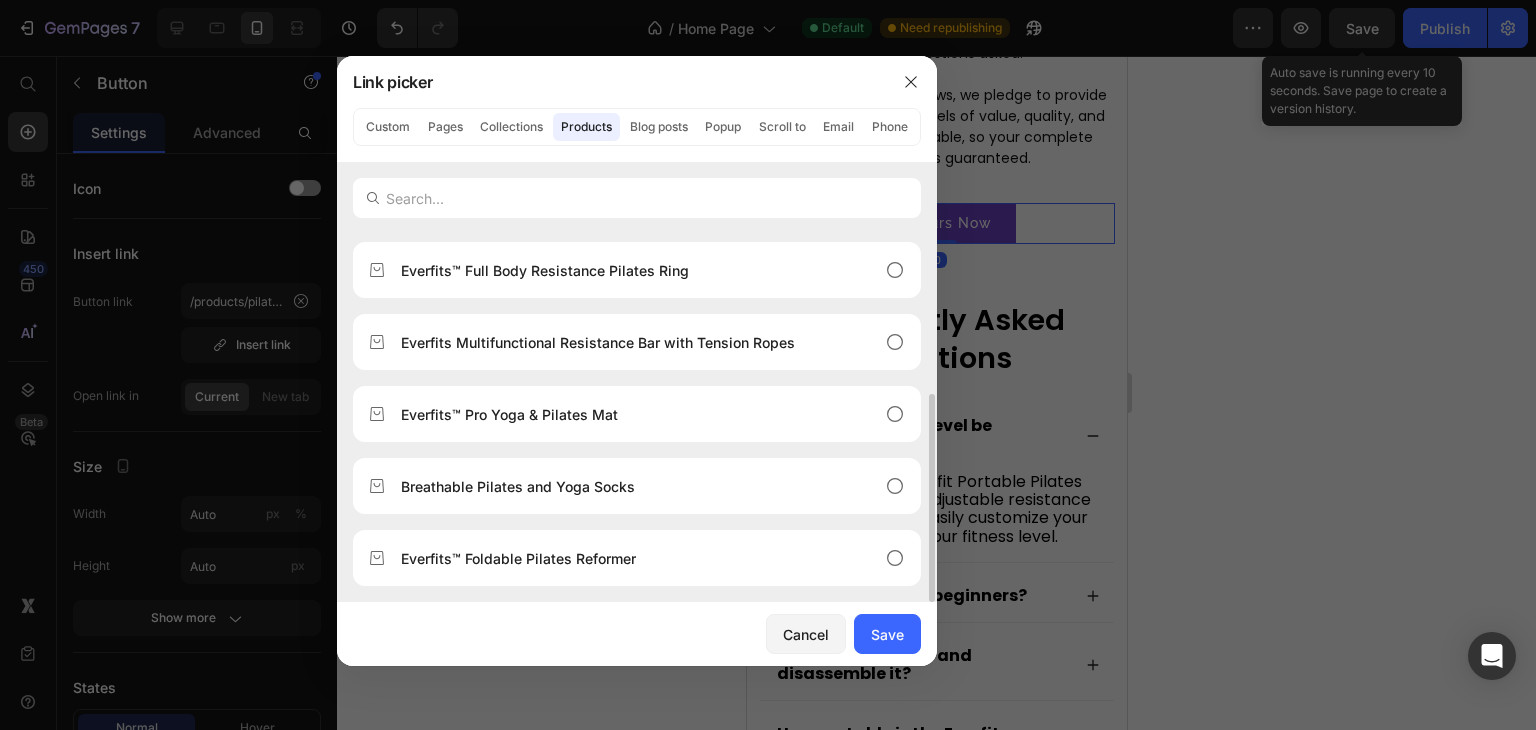 scroll, scrollTop: 0, scrollLeft: 0, axis: both 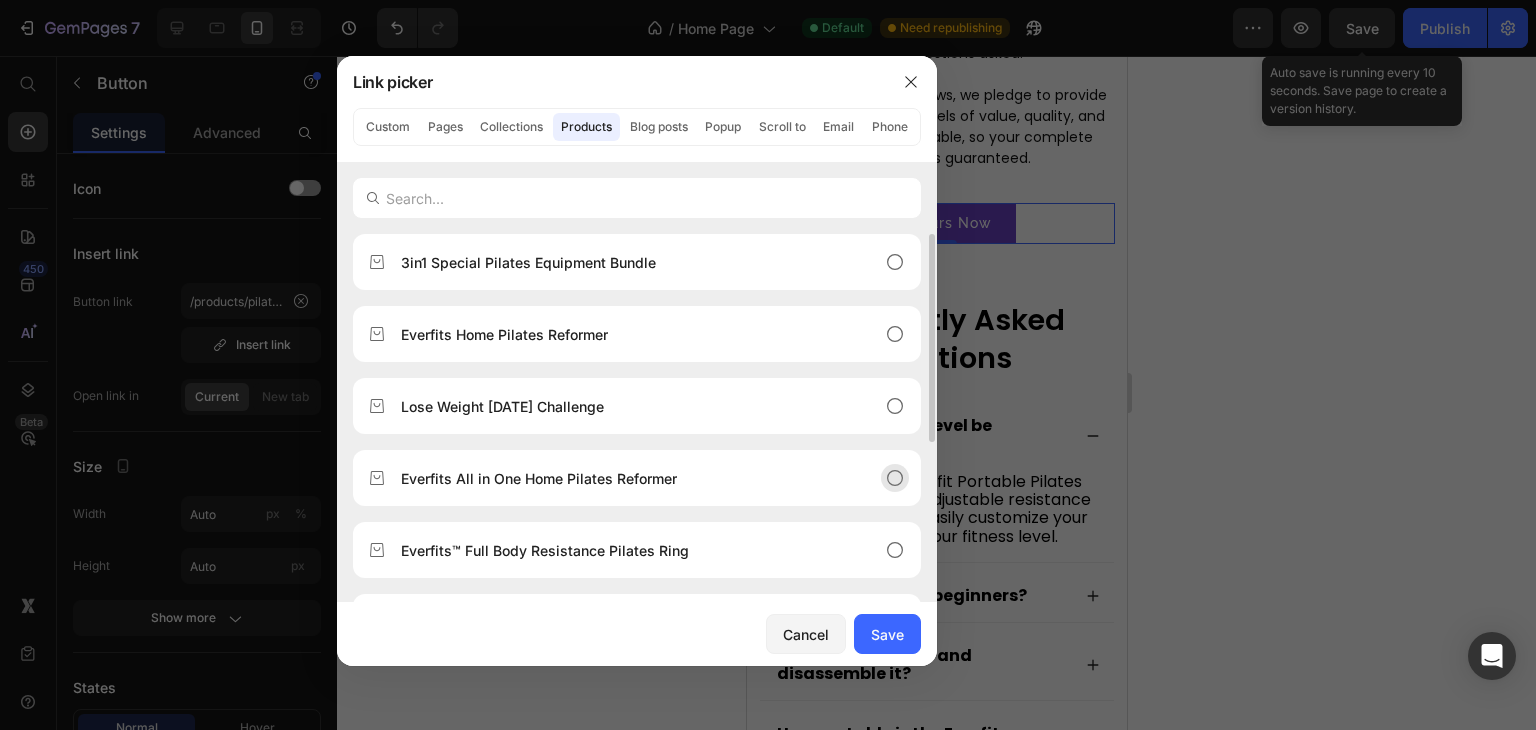 click on "Everfits All in One Home Pilates Reformer" at bounding box center [621, 478] 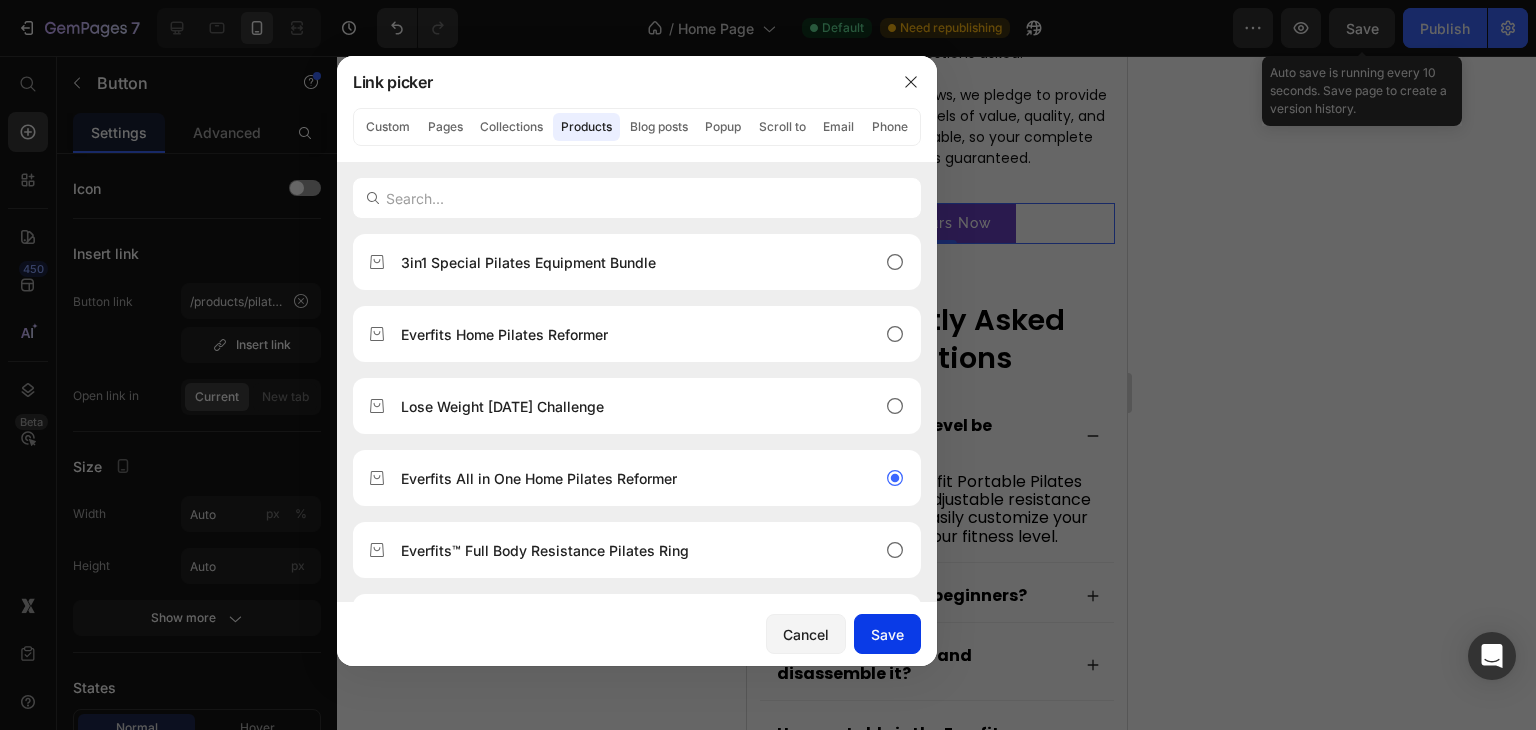 click on "Save" at bounding box center (887, 634) 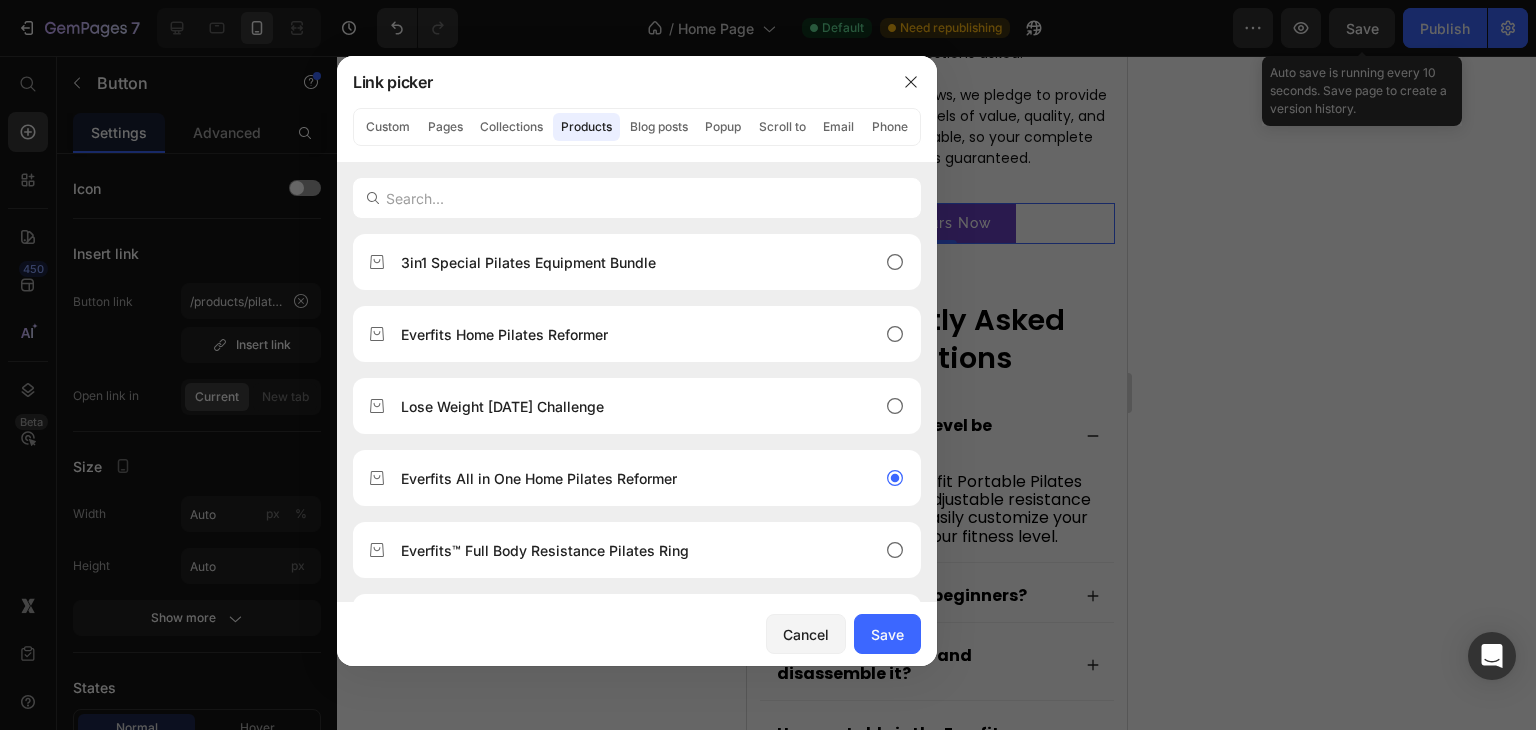 type on "/products/everfits-all-in-one-home-pilates-reformer" 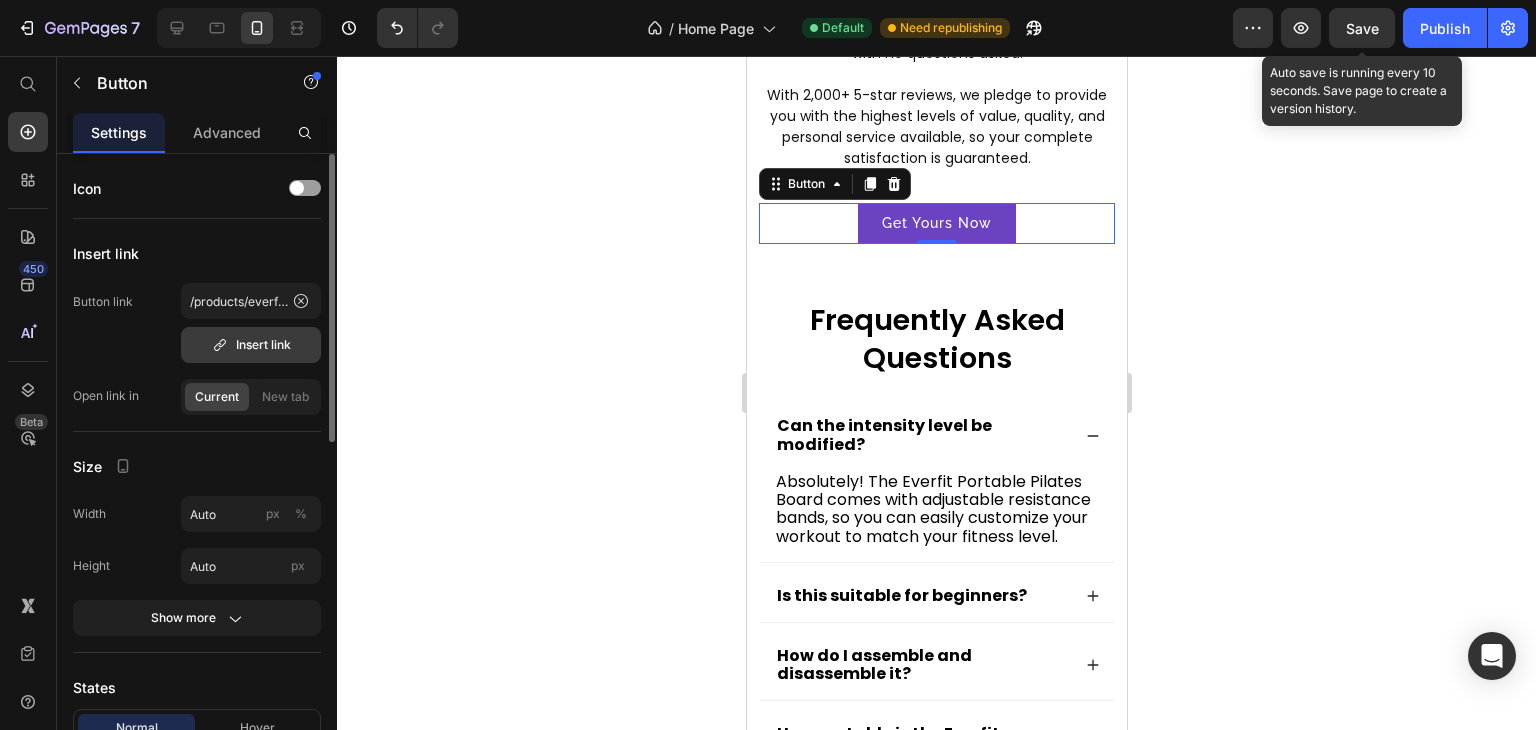 click on "Insert link" at bounding box center (251, 345) 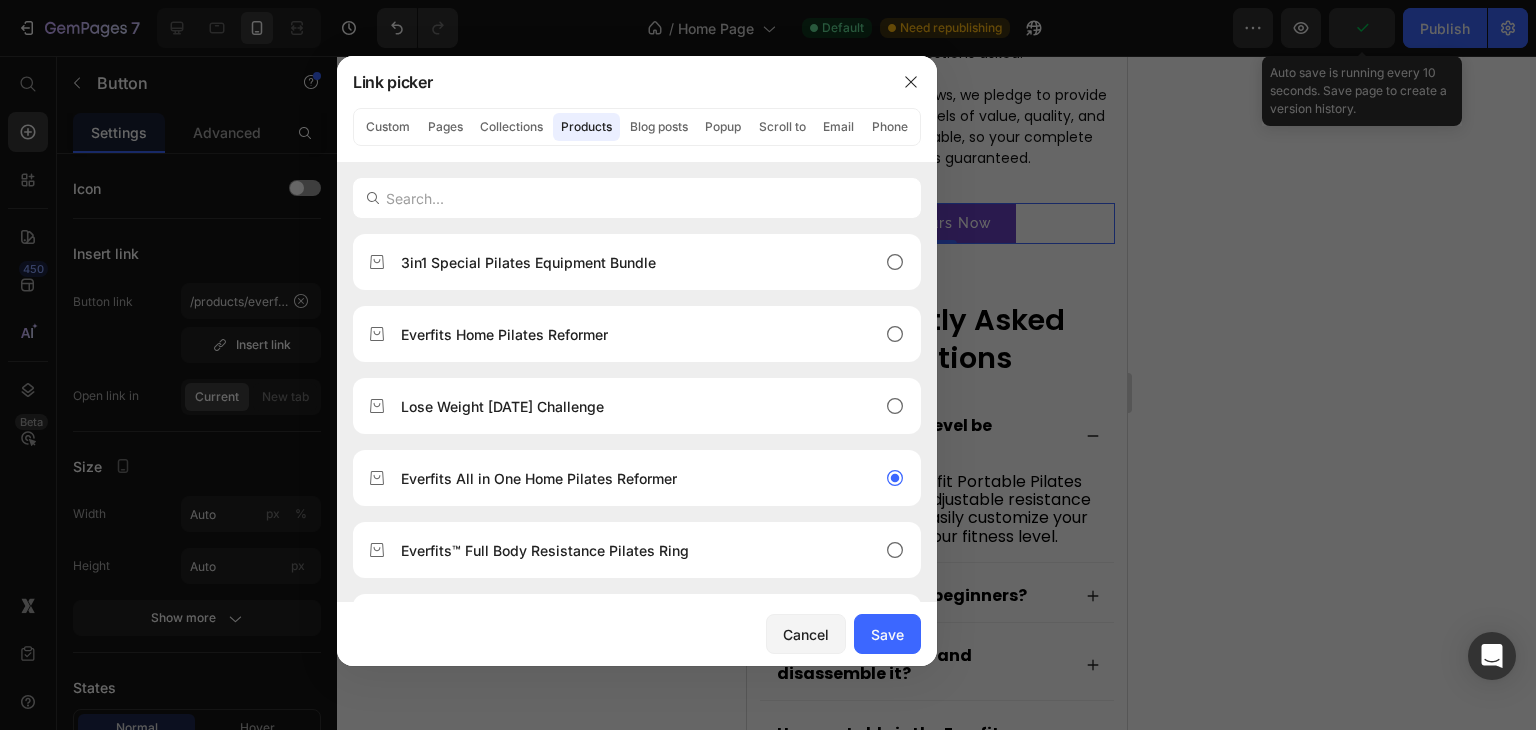 click at bounding box center (768, 365) 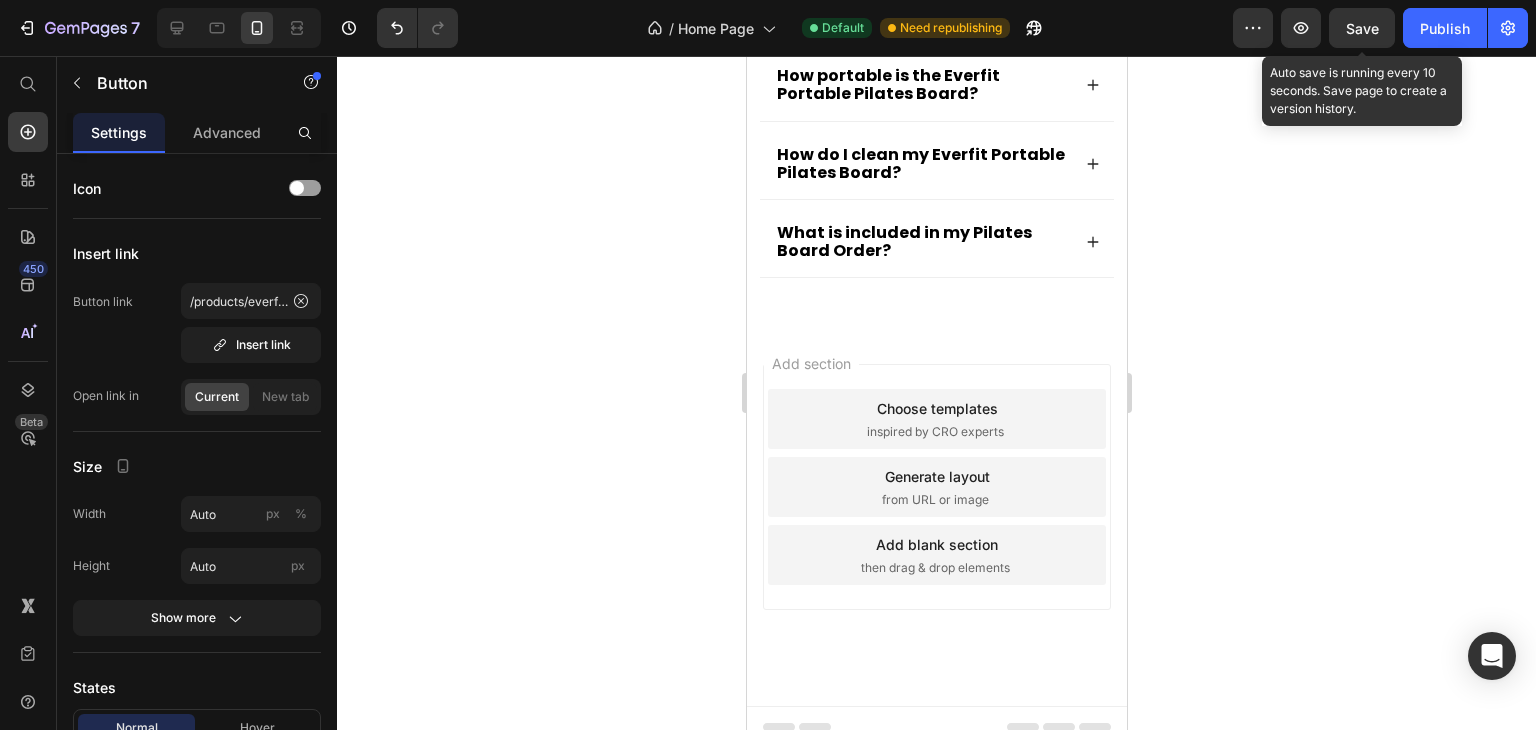 scroll, scrollTop: 6552, scrollLeft: 0, axis: vertical 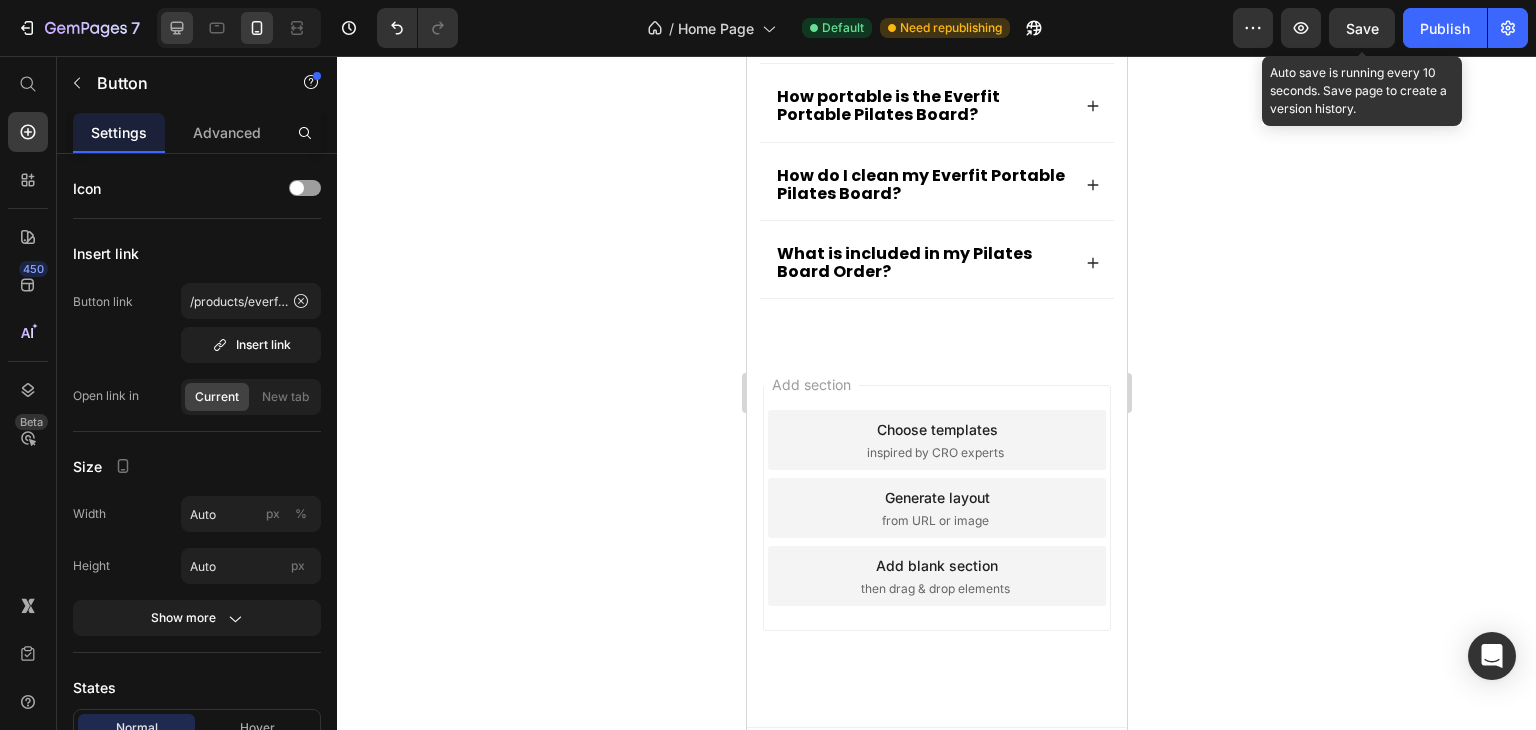 click 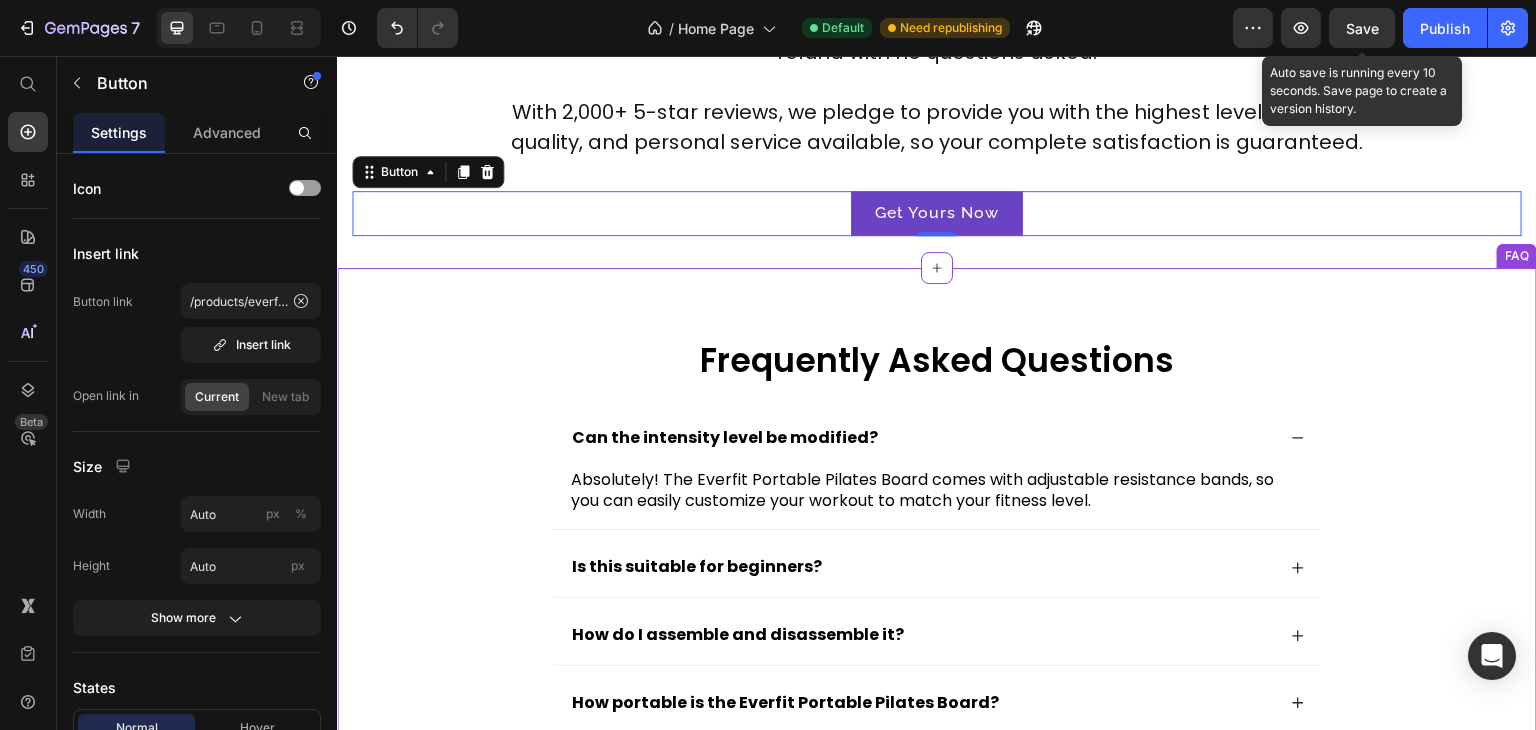 scroll, scrollTop: 6005, scrollLeft: 0, axis: vertical 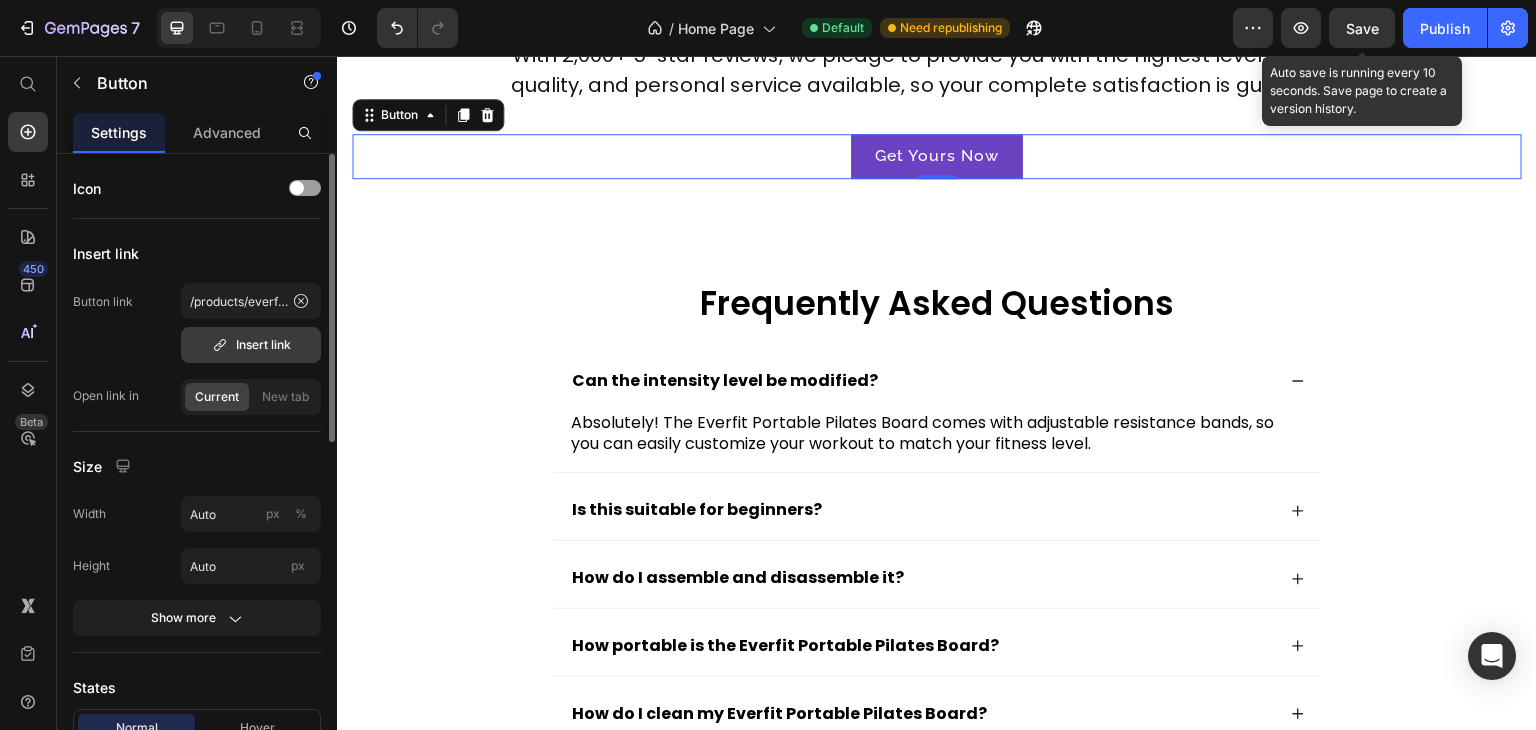 click on "Insert link" at bounding box center [251, 345] 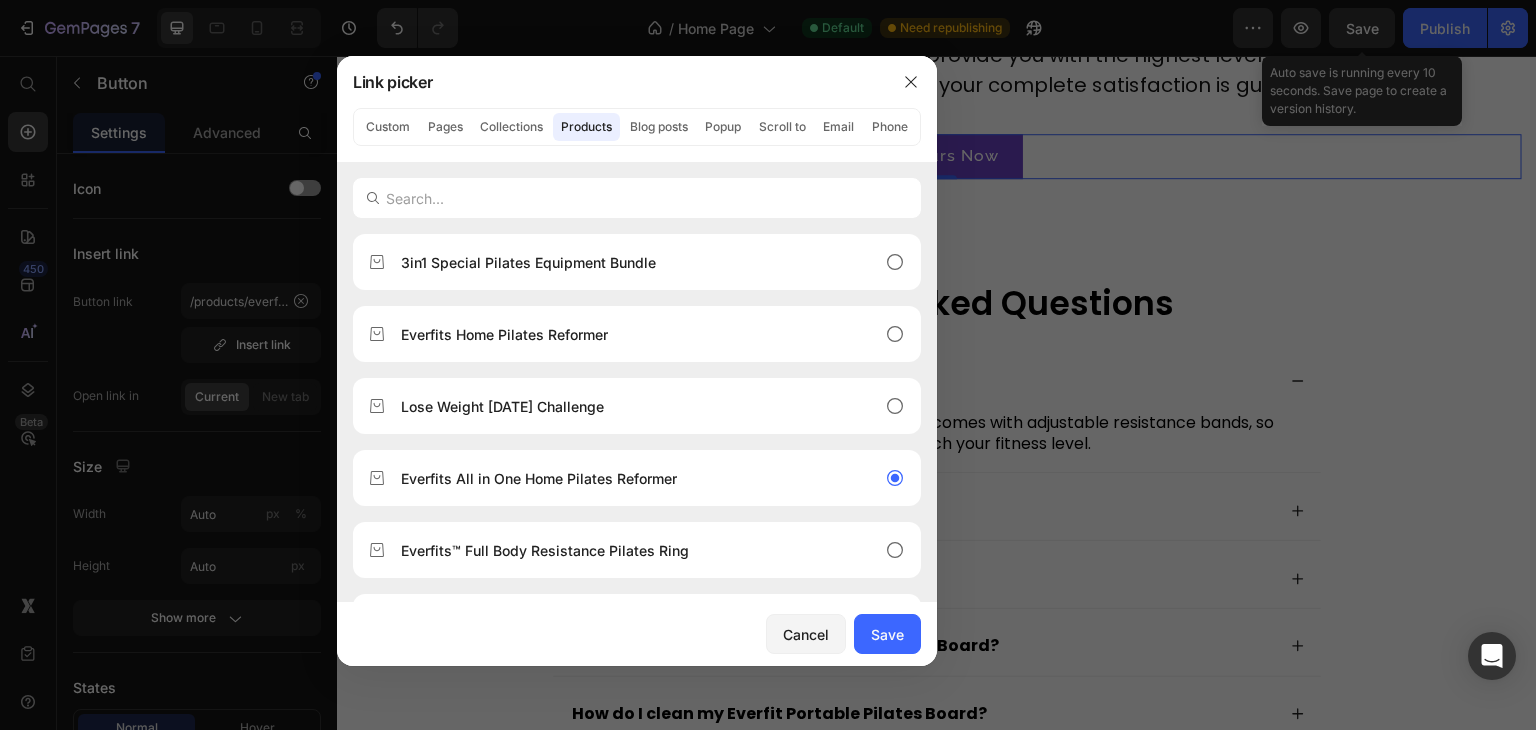 click at bounding box center [768, 365] 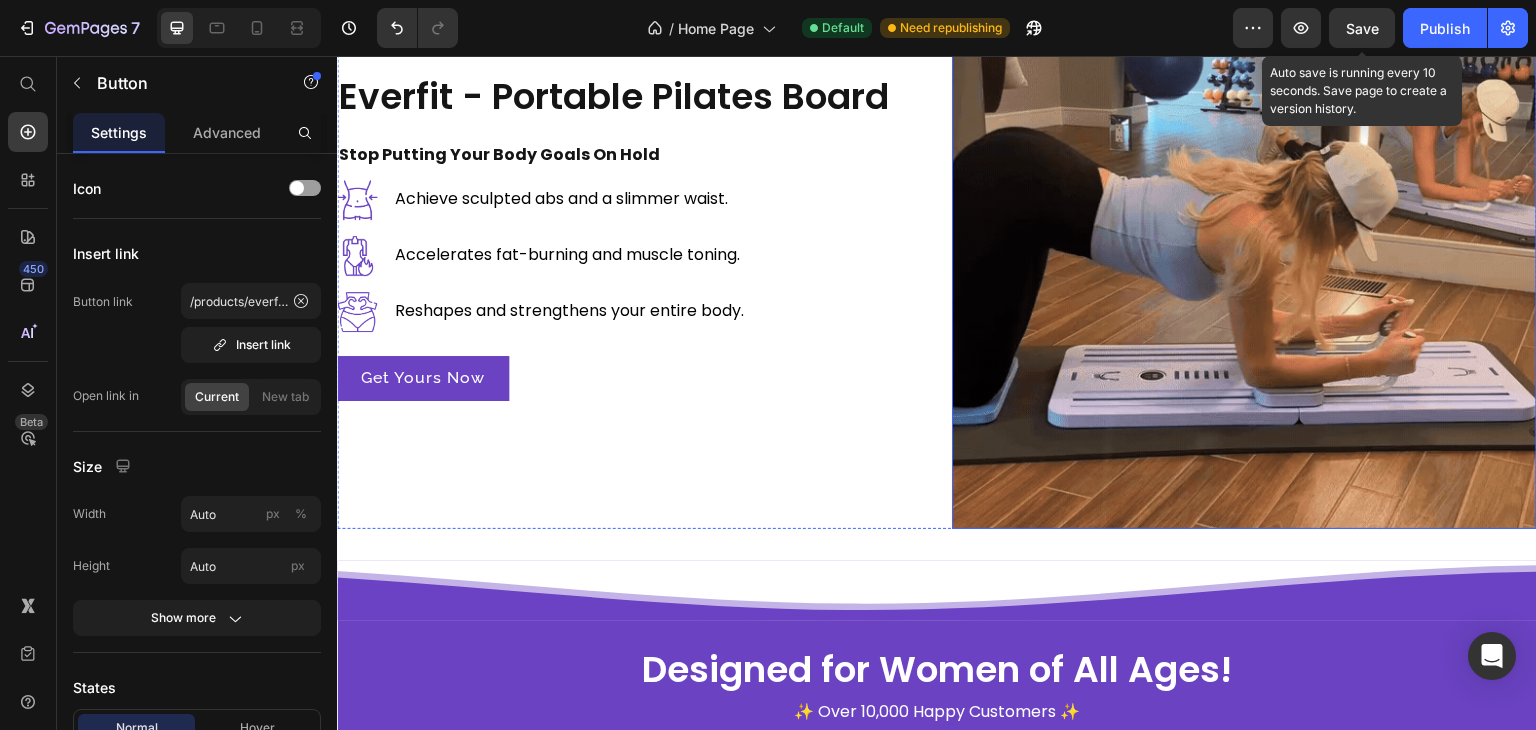 scroll, scrollTop: 3798, scrollLeft: 0, axis: vertical 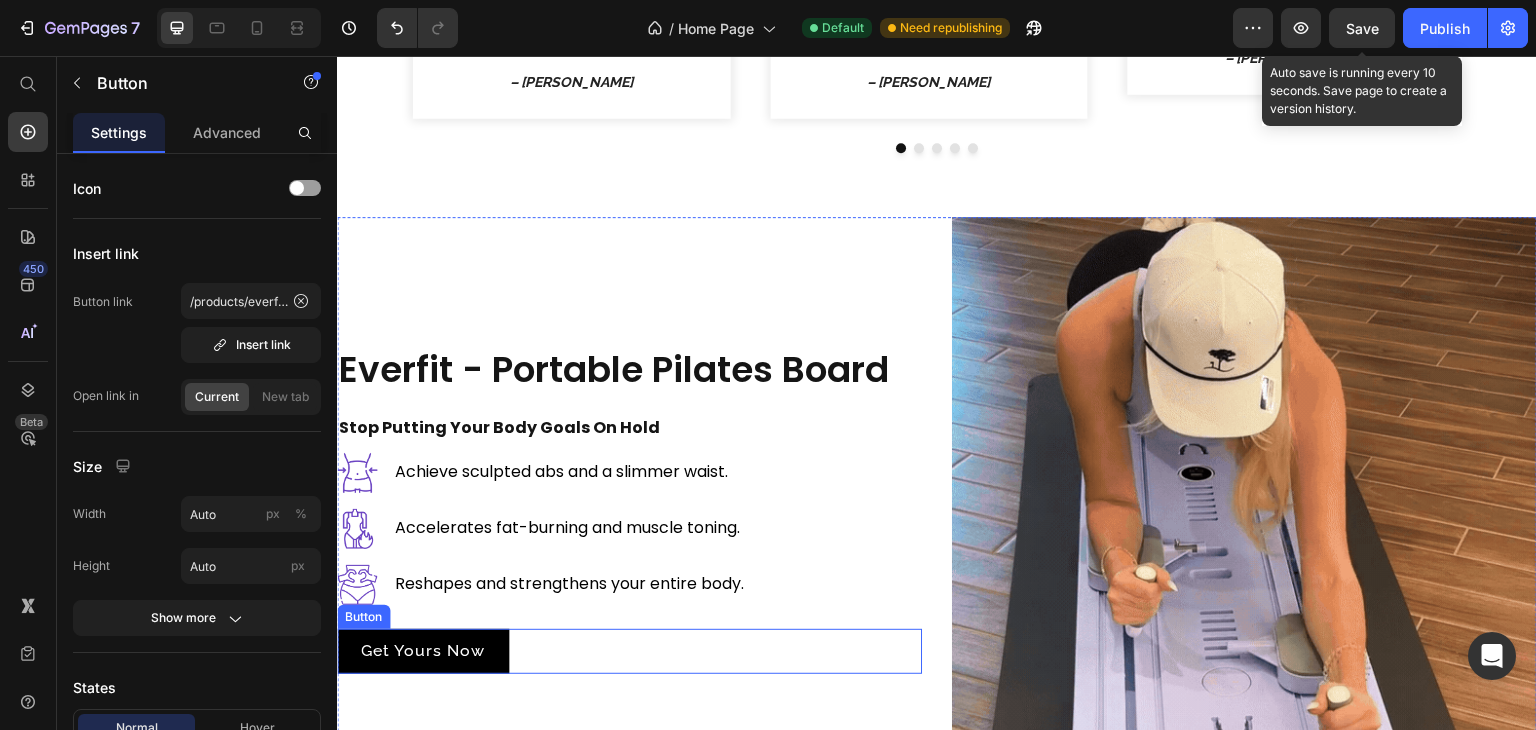 click on "Get Yours Now" at bounding box center [423, 651] 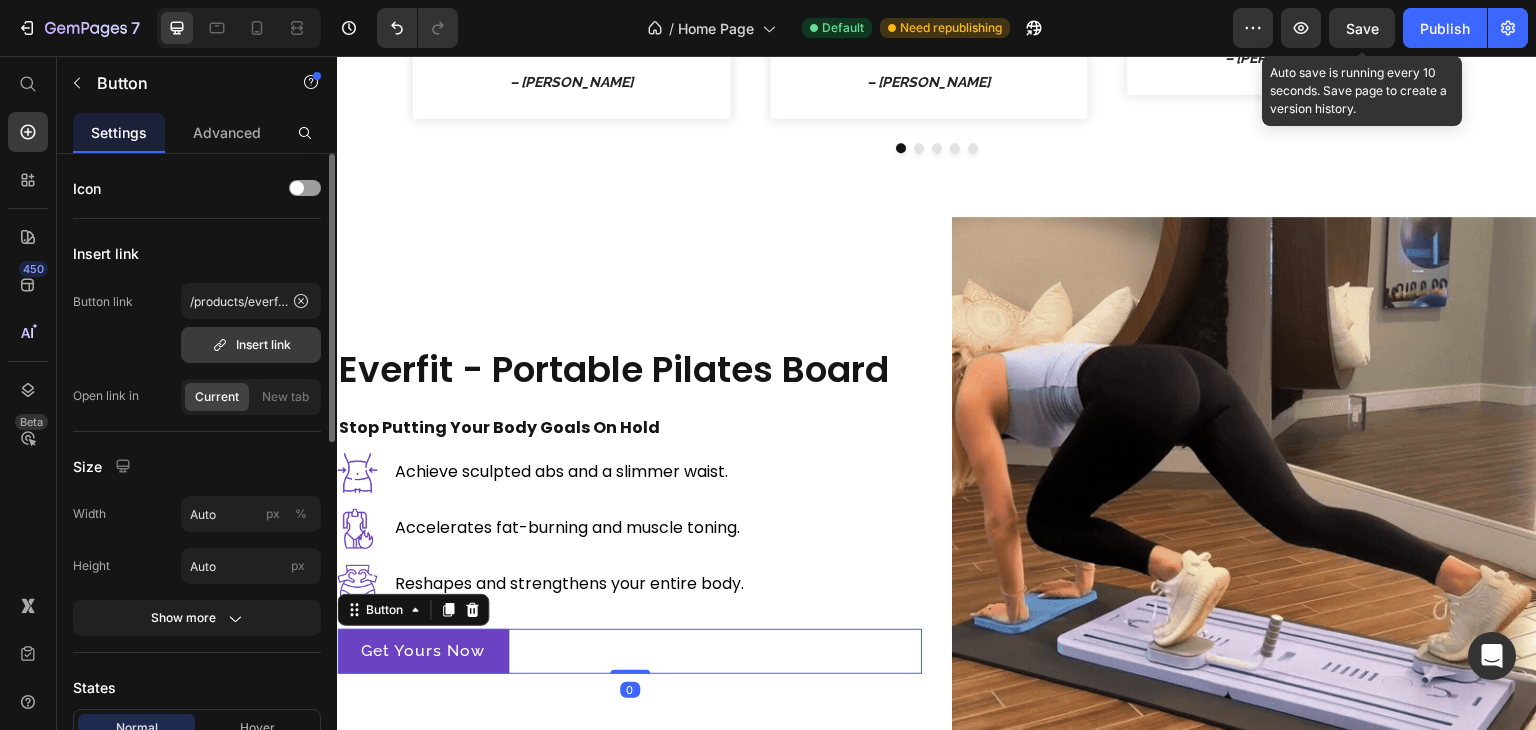 click on "Insert link" at bounding box center [251, 345] 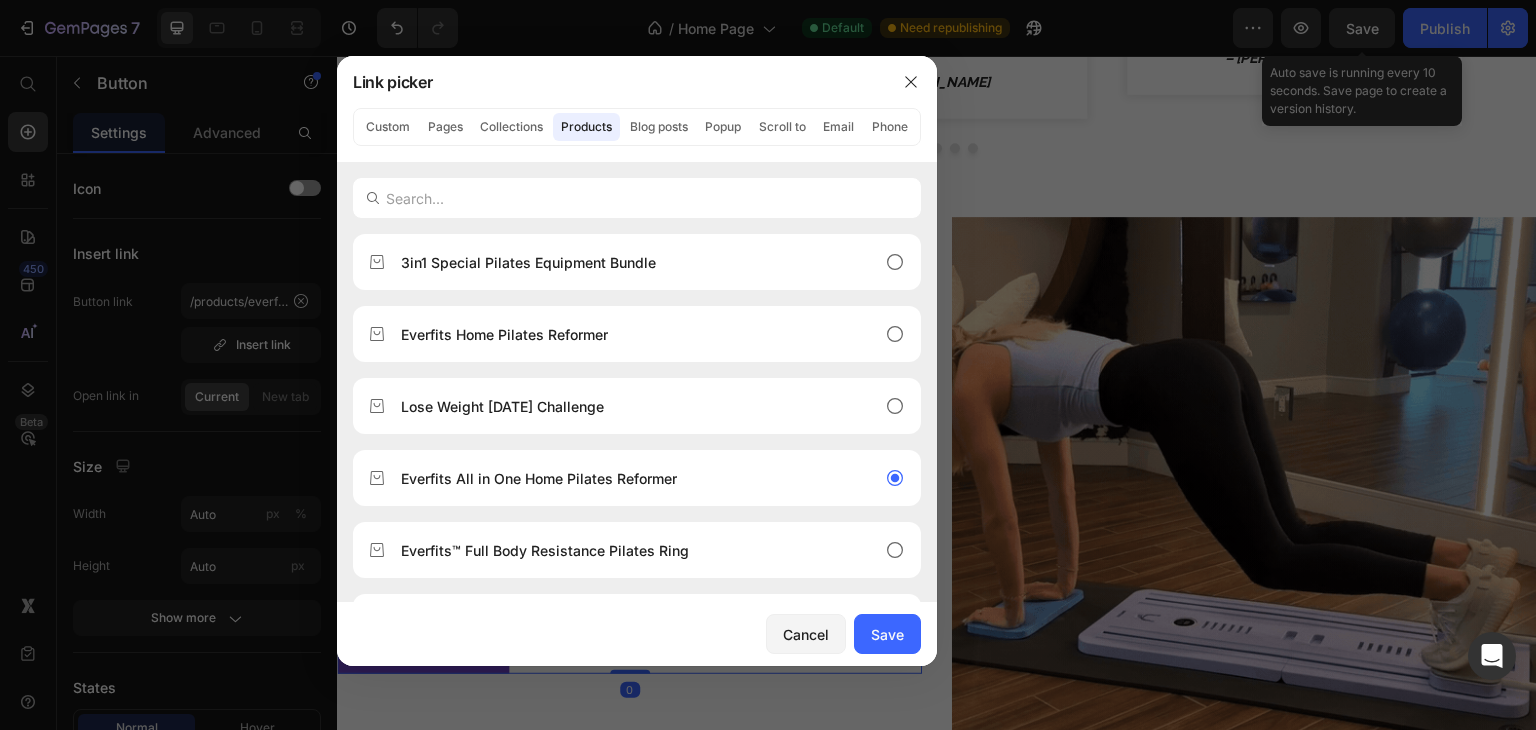 click at bounding box center (768, 365) 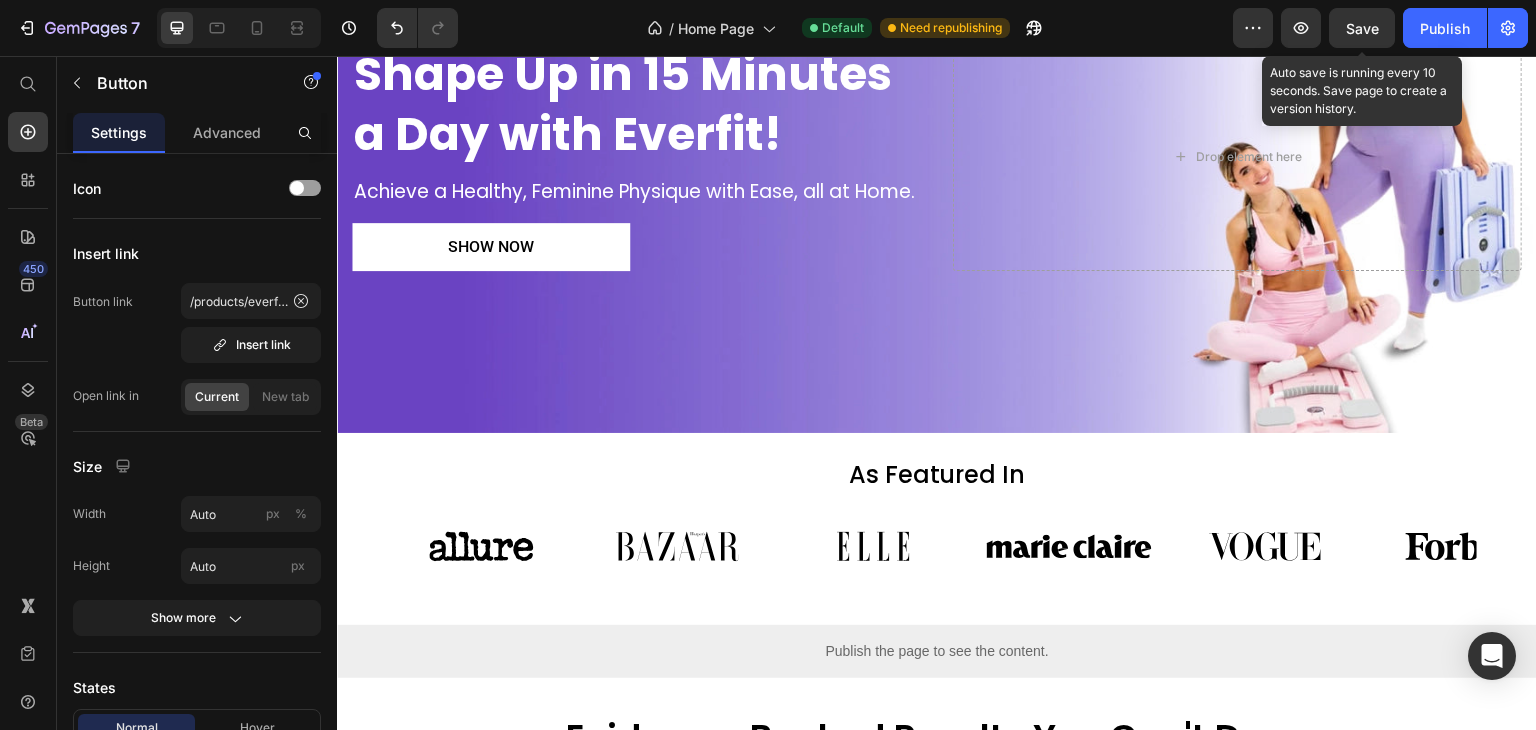 scroll, scrollTop: 0, scrollLeft: 0, axis: both 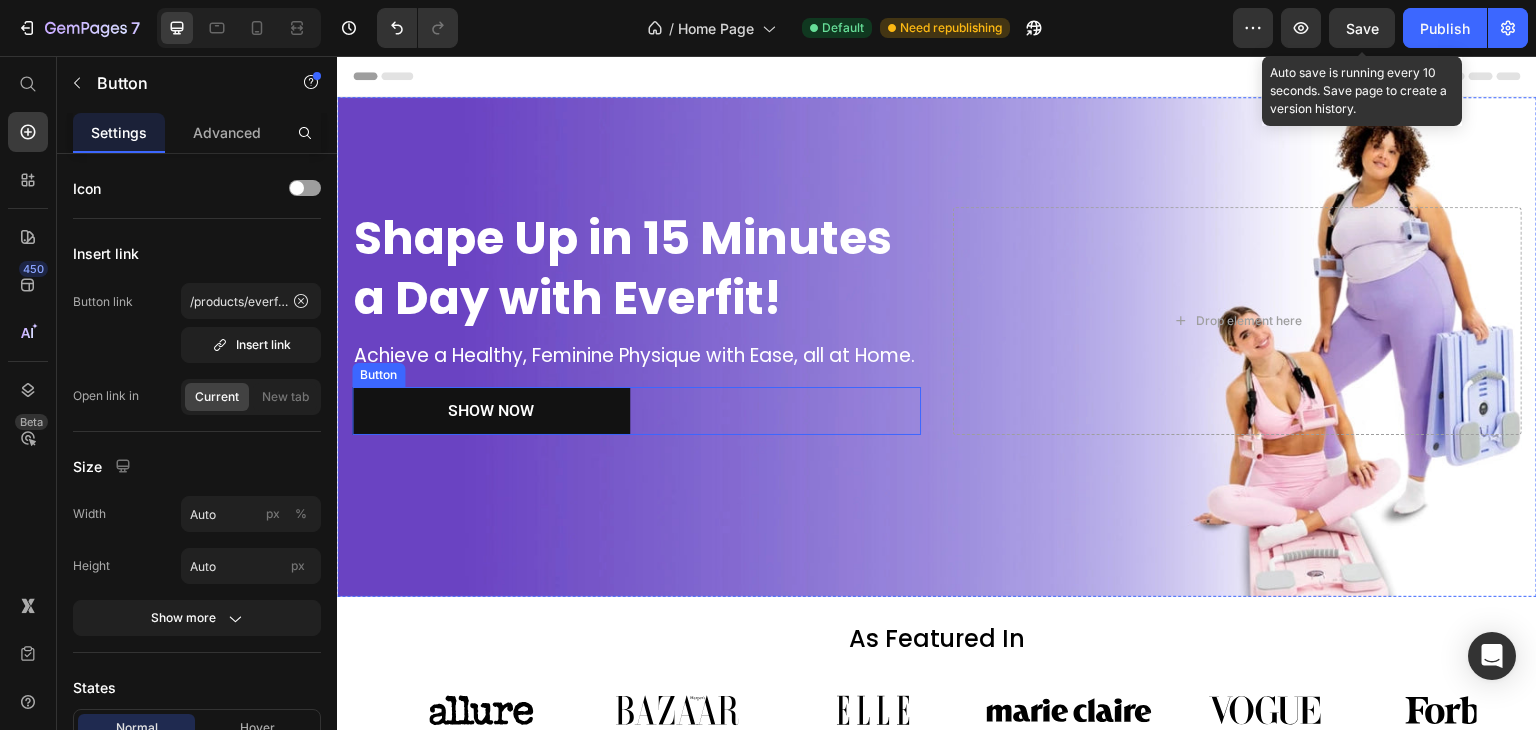 click on "show now" at bounding box center [491, 411] 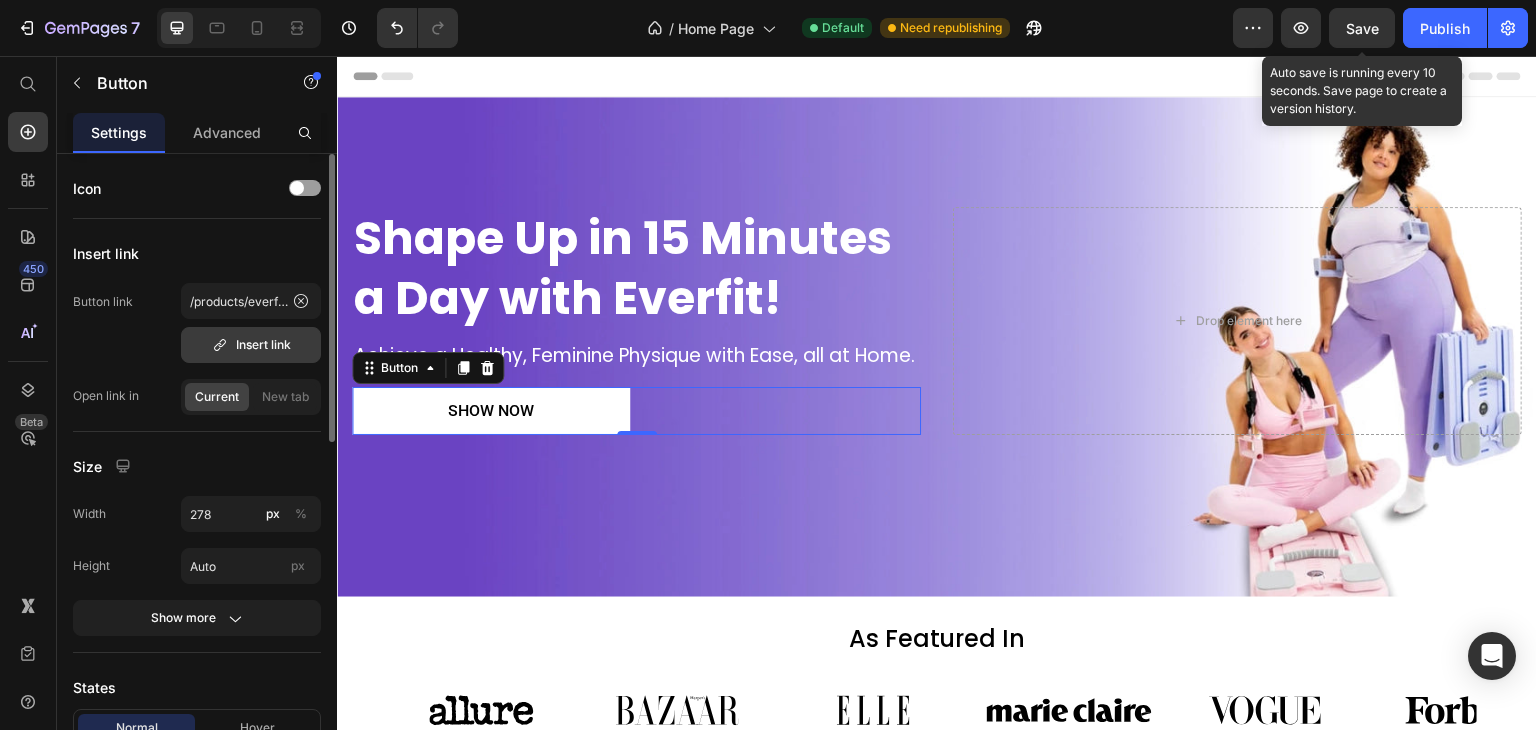 click on "Insert link" at bounding box center (251, 345) 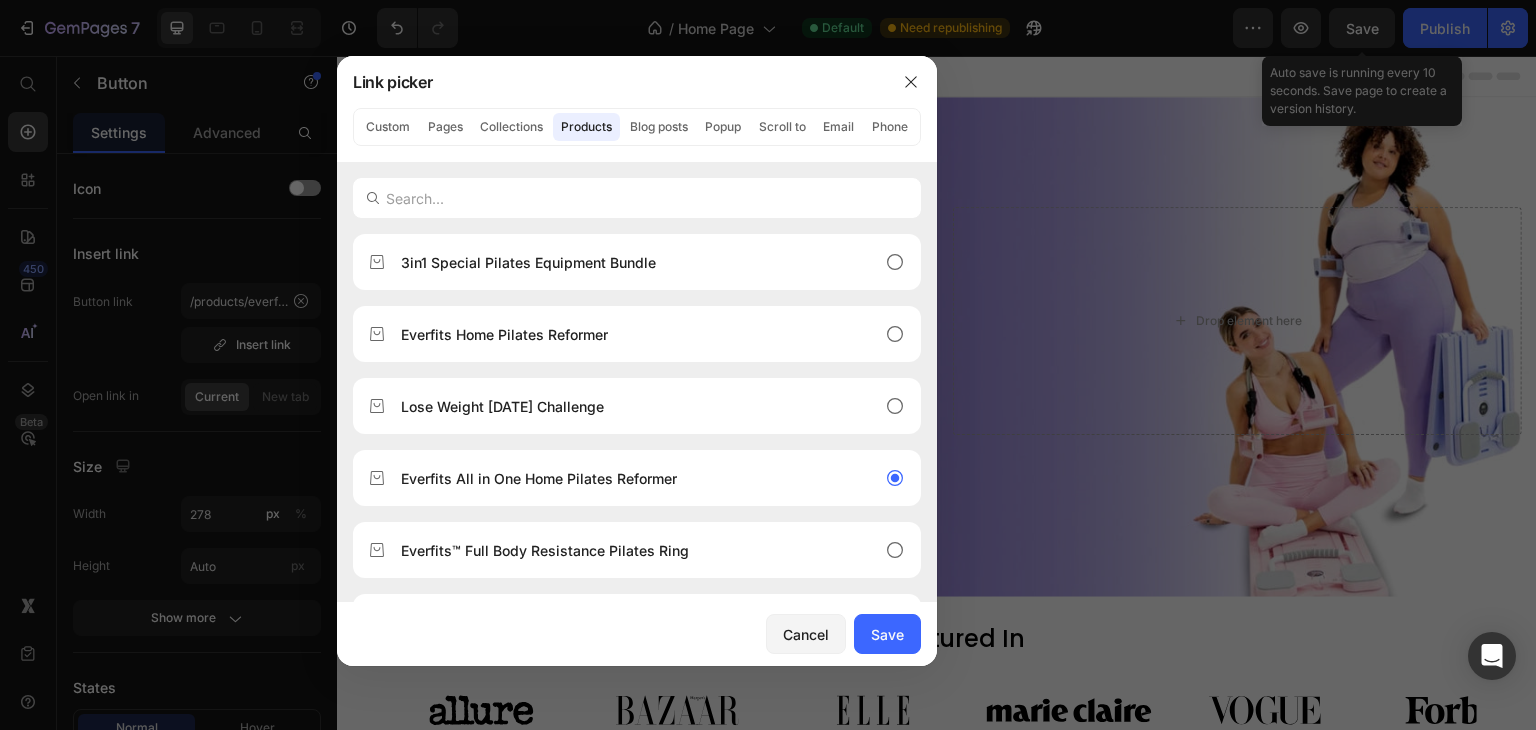 drag, startPoint x: 1112, startPoint y: 497, endPoint x: 950, endPoint y: 55, distance: 470.7526 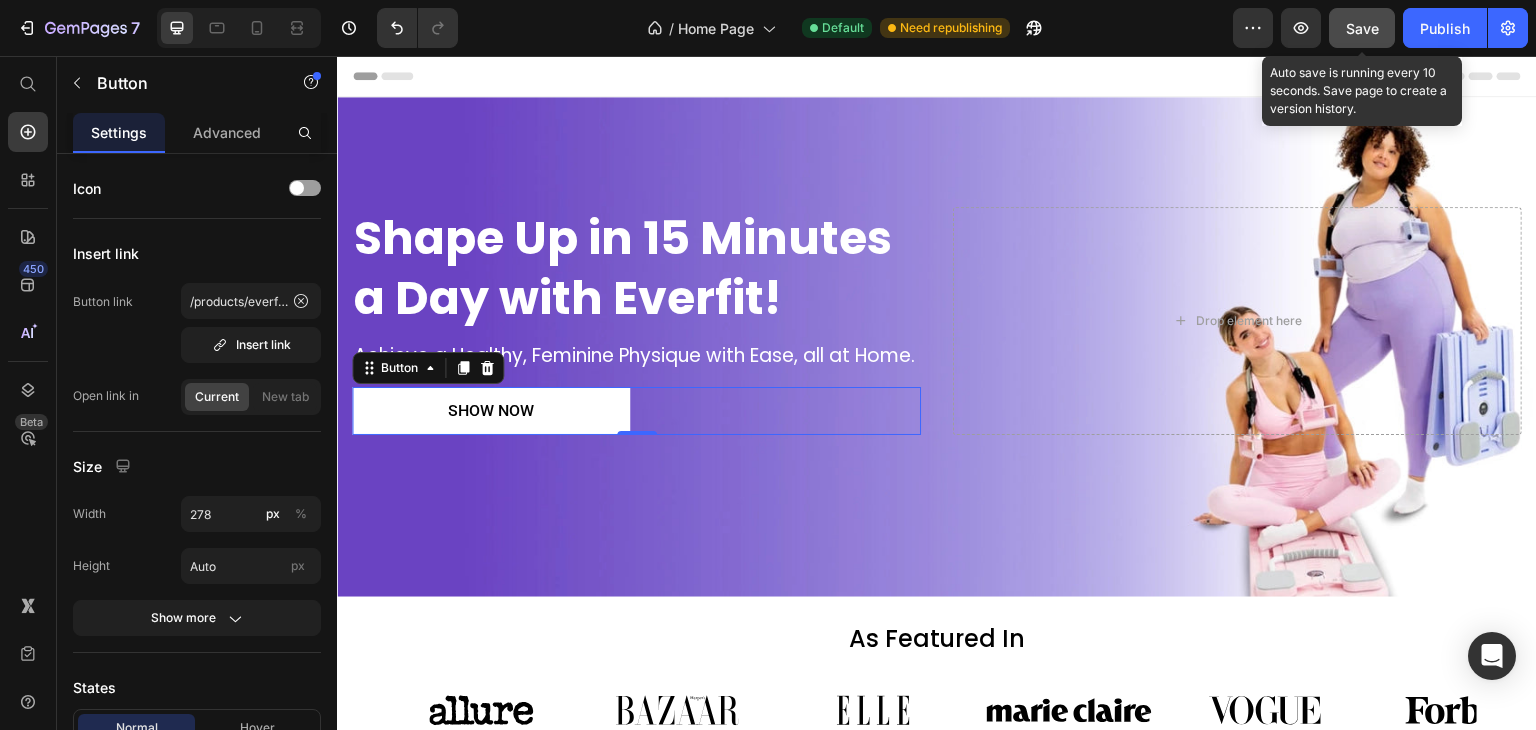 click on "Save" at bounding box center (1362, 28) 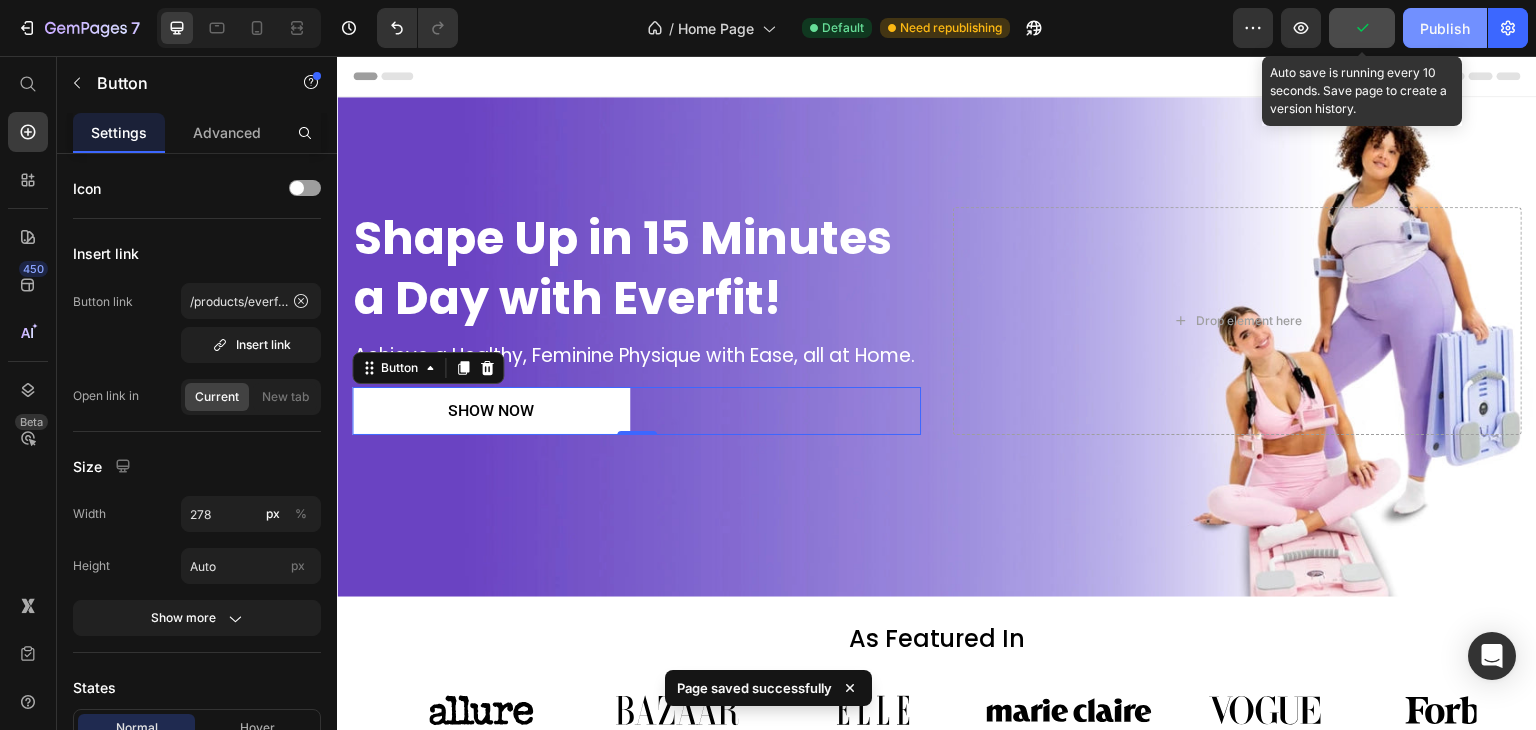 click on "Publish" at bounding box center [1445, 28] 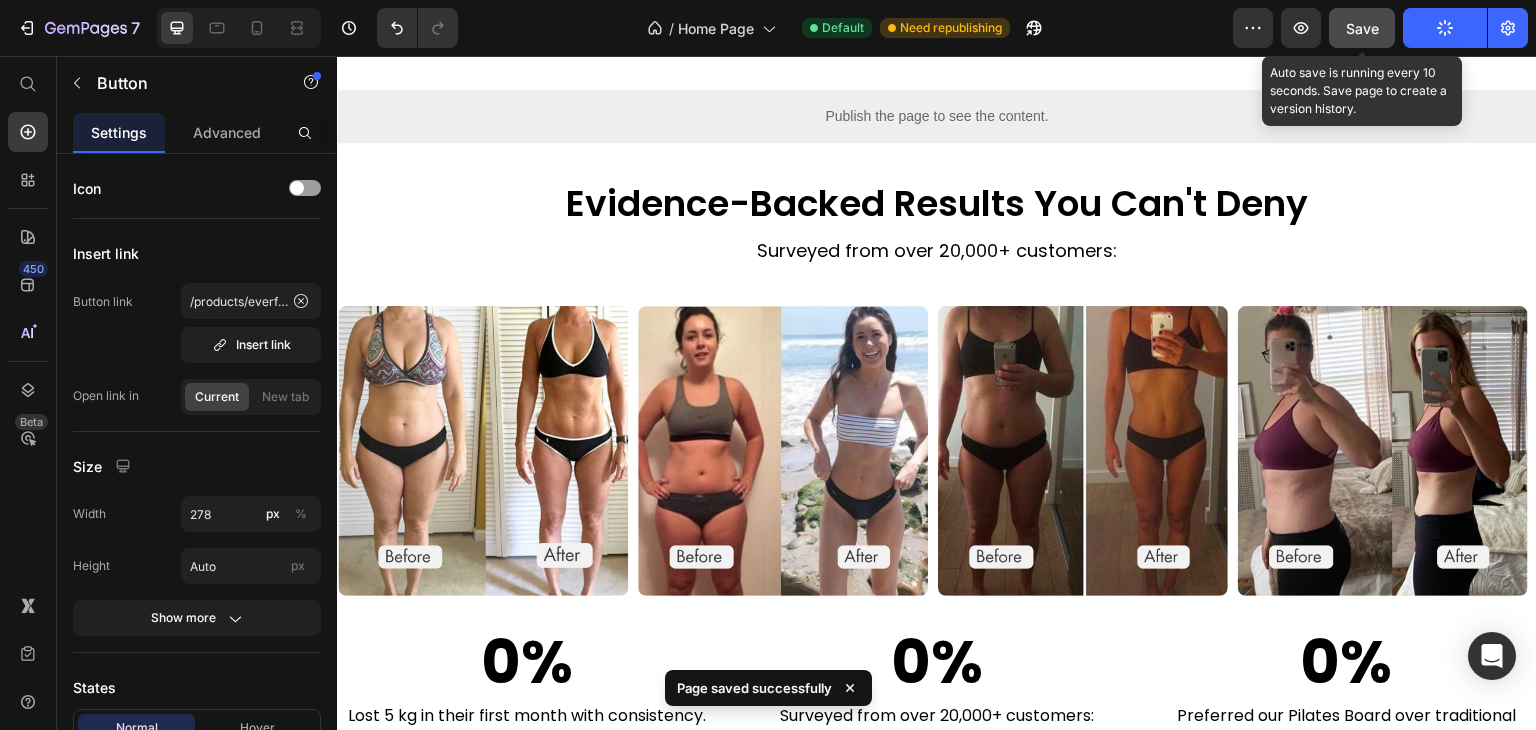 scroll, scrollTop: 700, scrollLeft: 0, axis: vertical 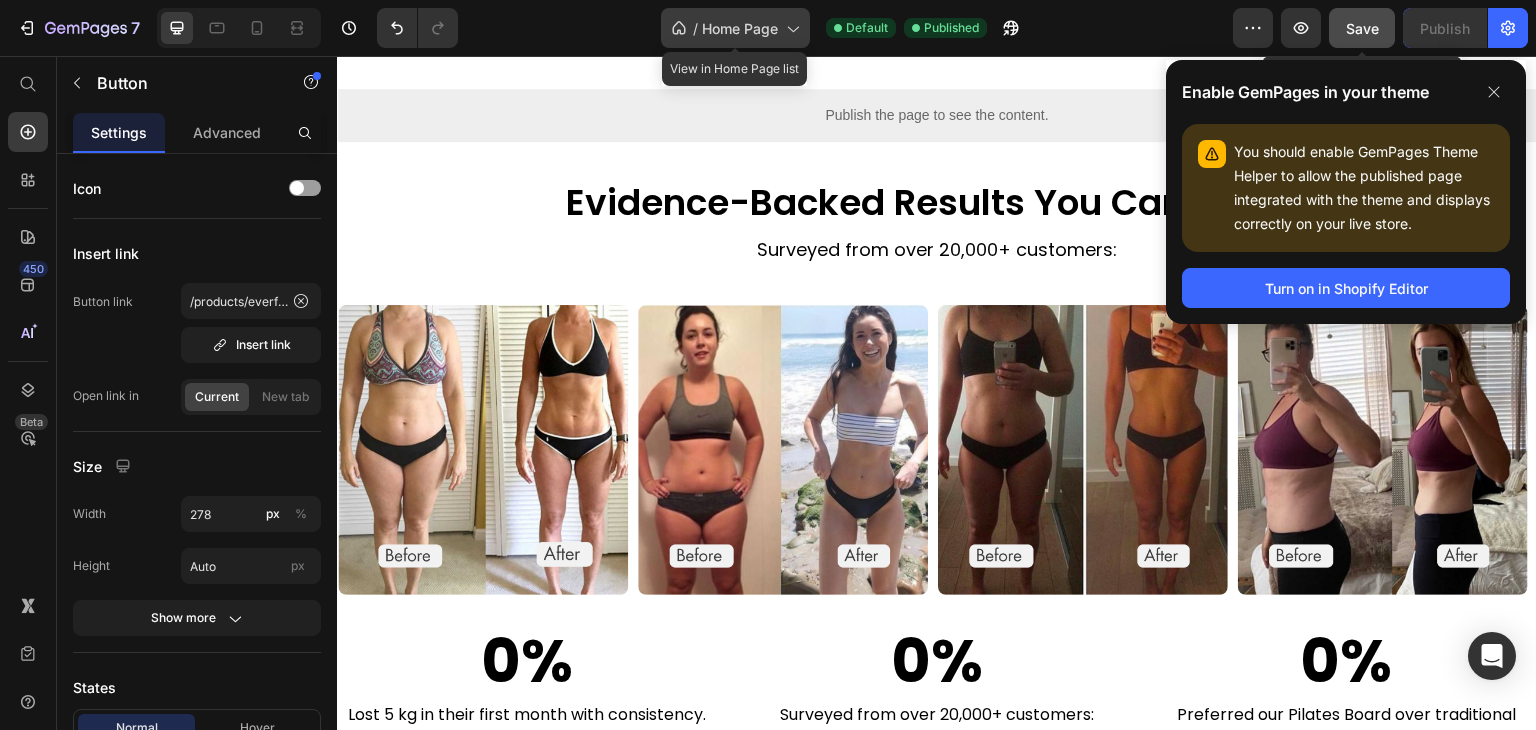 click on "Home Page" at bounding box center (740, 28) 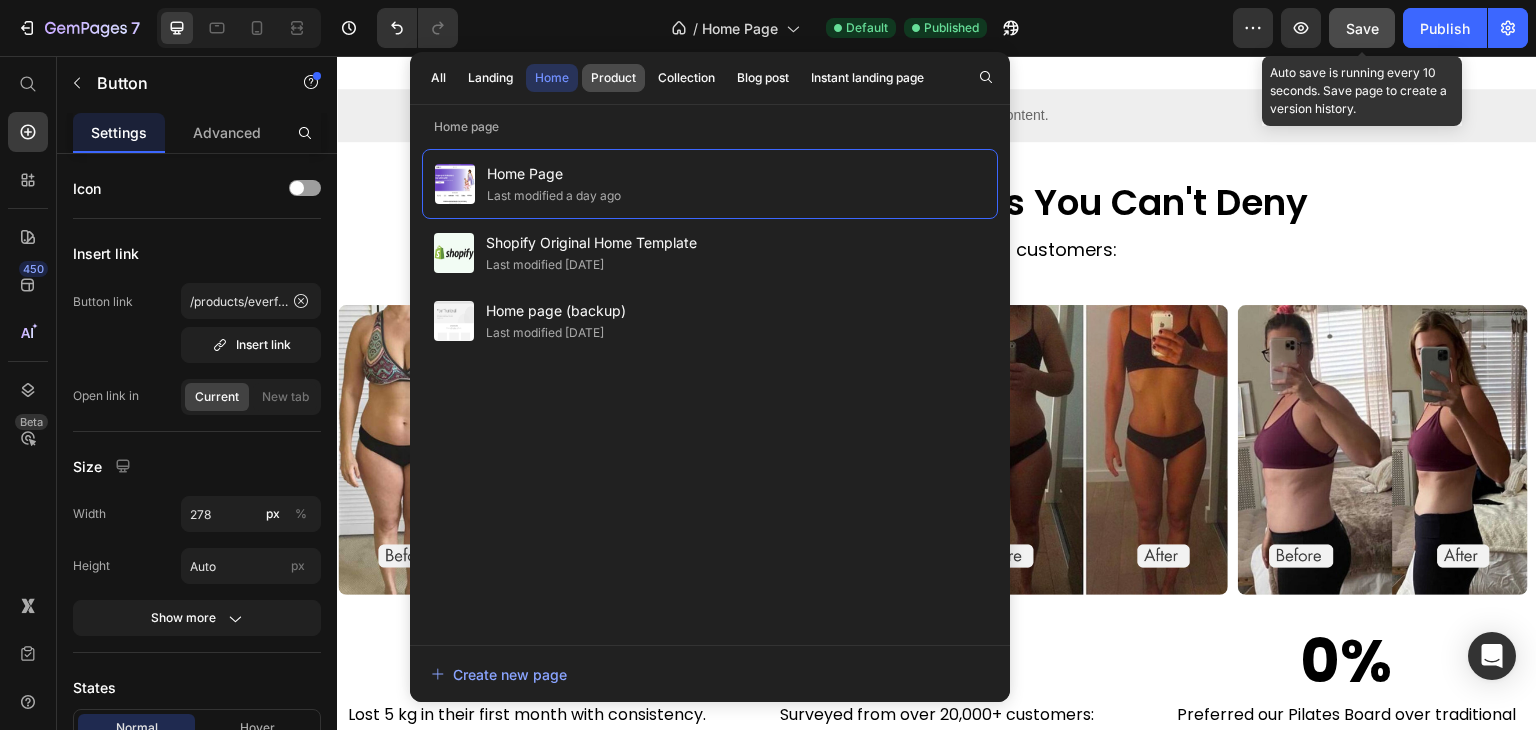 click on "Product" at bounding box center [613, 78] 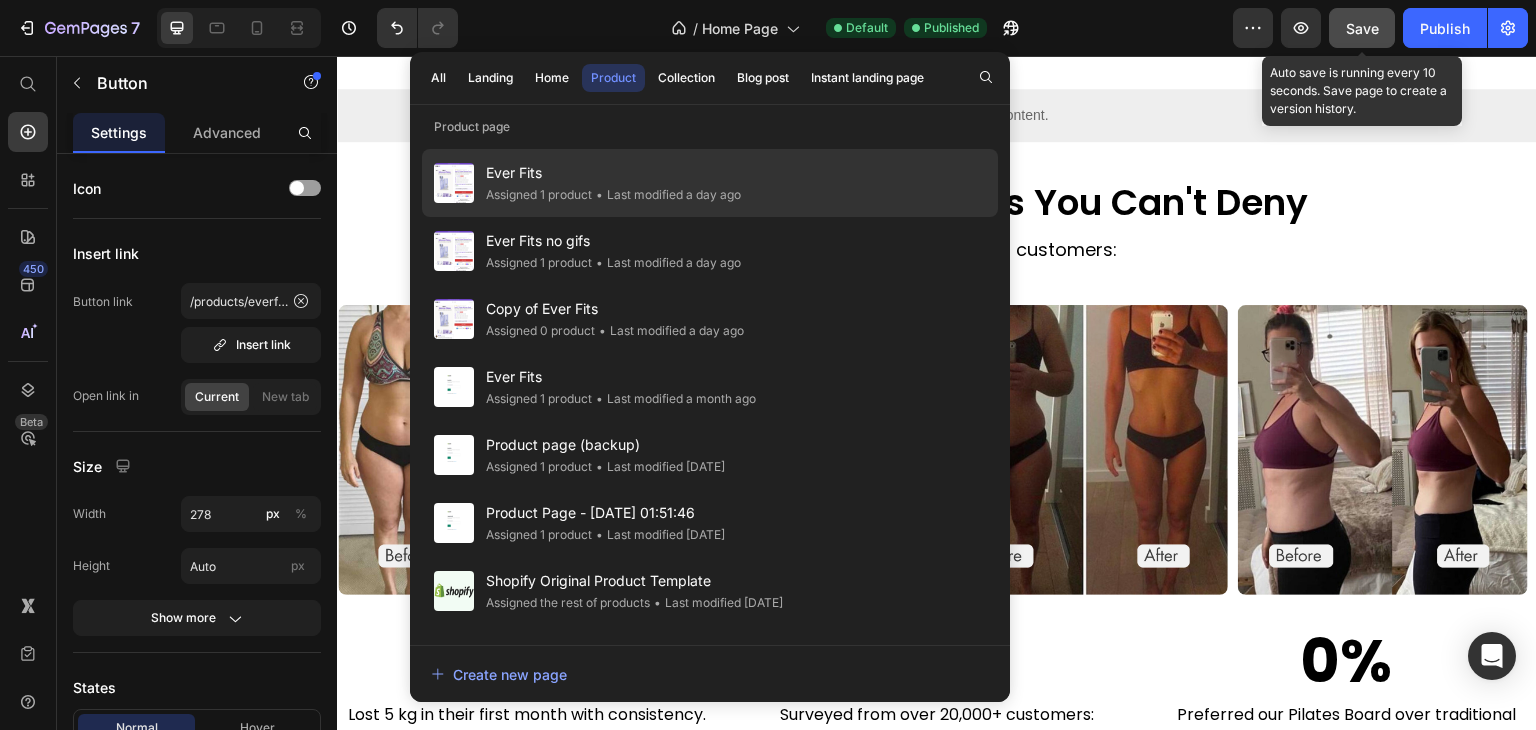 click on "• Last modified a day ago" 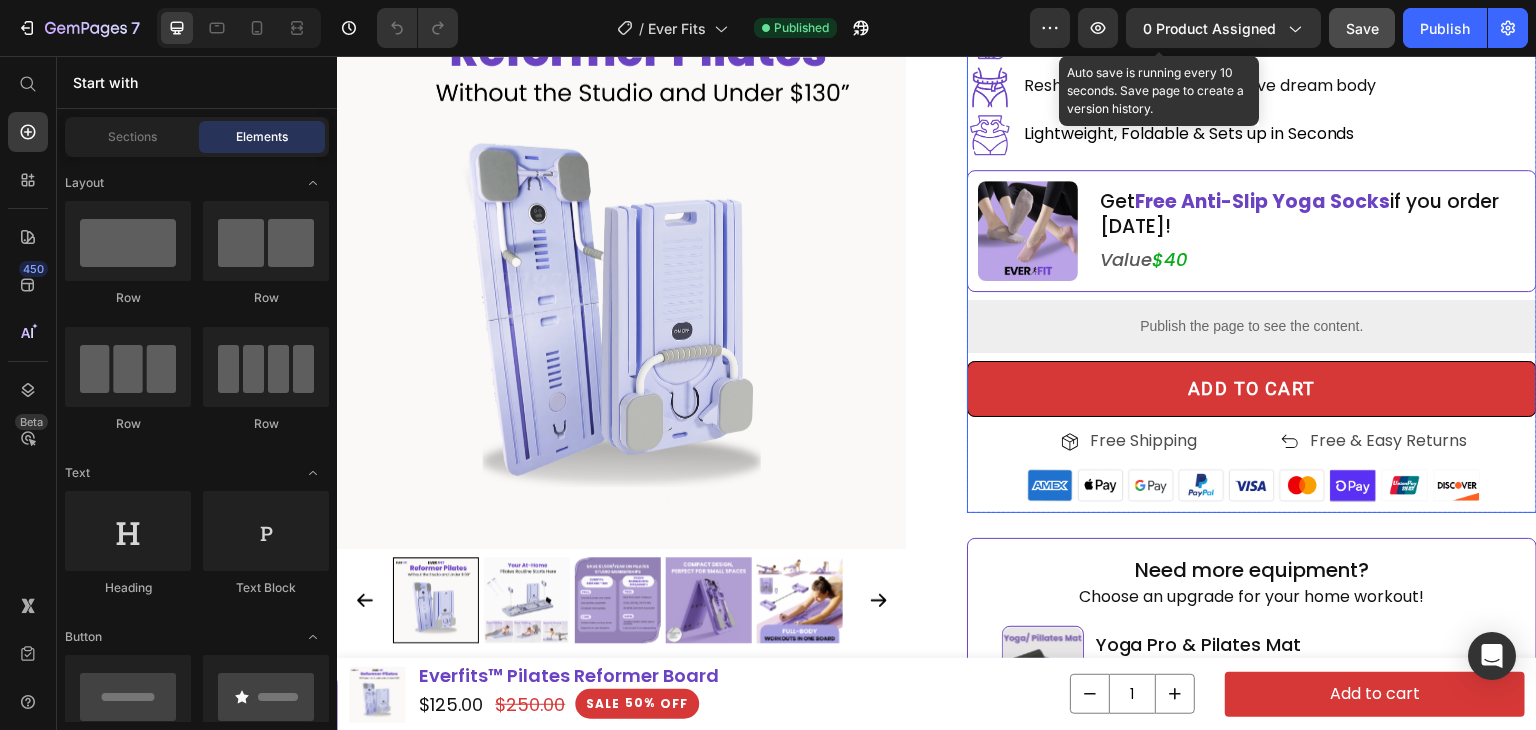 scroll, scrollTop: 300, scrollLeft: 0, axis: vertical 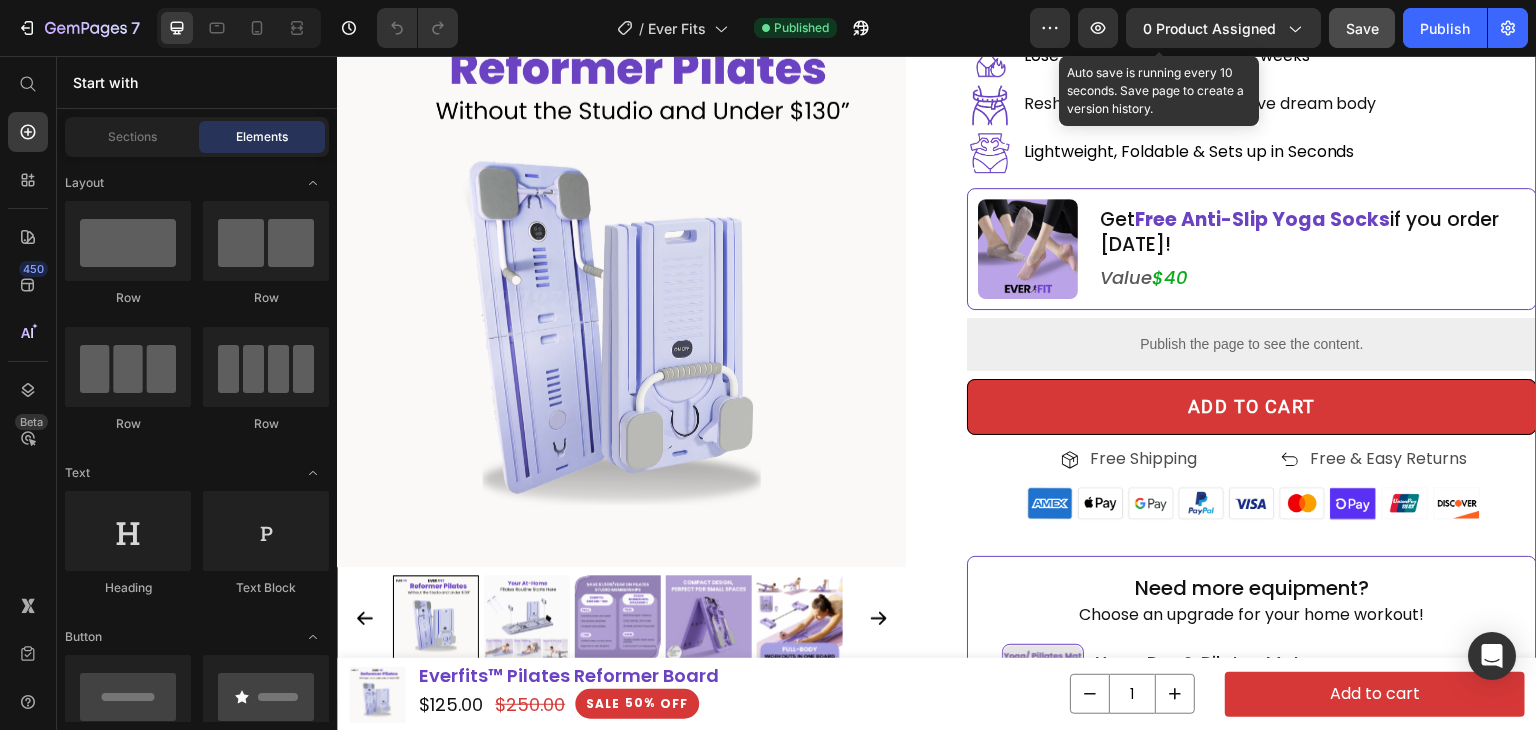 click on "Product Images
Icon
Icon
Icon
Icon
Icon Icon List Image
Icon
Icon
Icon
Icon
Icon Icon List "Consistency came easy!  Heading You workout right here at home. Since joining, I've lost 25 pounds and a collective of 8 inches of my hips and waist."    Jessica F . Text Block You workout right here at home. Since joining, I've lost 25 pounds and a collective of 8 inches of my hips and waist." Text Block Jessica F. Heading Row Row Row Product Icon Icon Icon Icon Icon Icon List Rated 4.7/5.0 by 2K+ Happy Customers Text Block Row Everfit™ Pilates Reformer Board Heading Achieve the best shape of your life and lose access body fat in 30days all in comfort of your own home! Text Block $125.00 Product Price $250.00 Product Price 50% OFF Discount Tag Row Image Lose up to 10kg of fat in first 4 weeks Text Block Row Image Text Block" at bounding box center (937, 544) 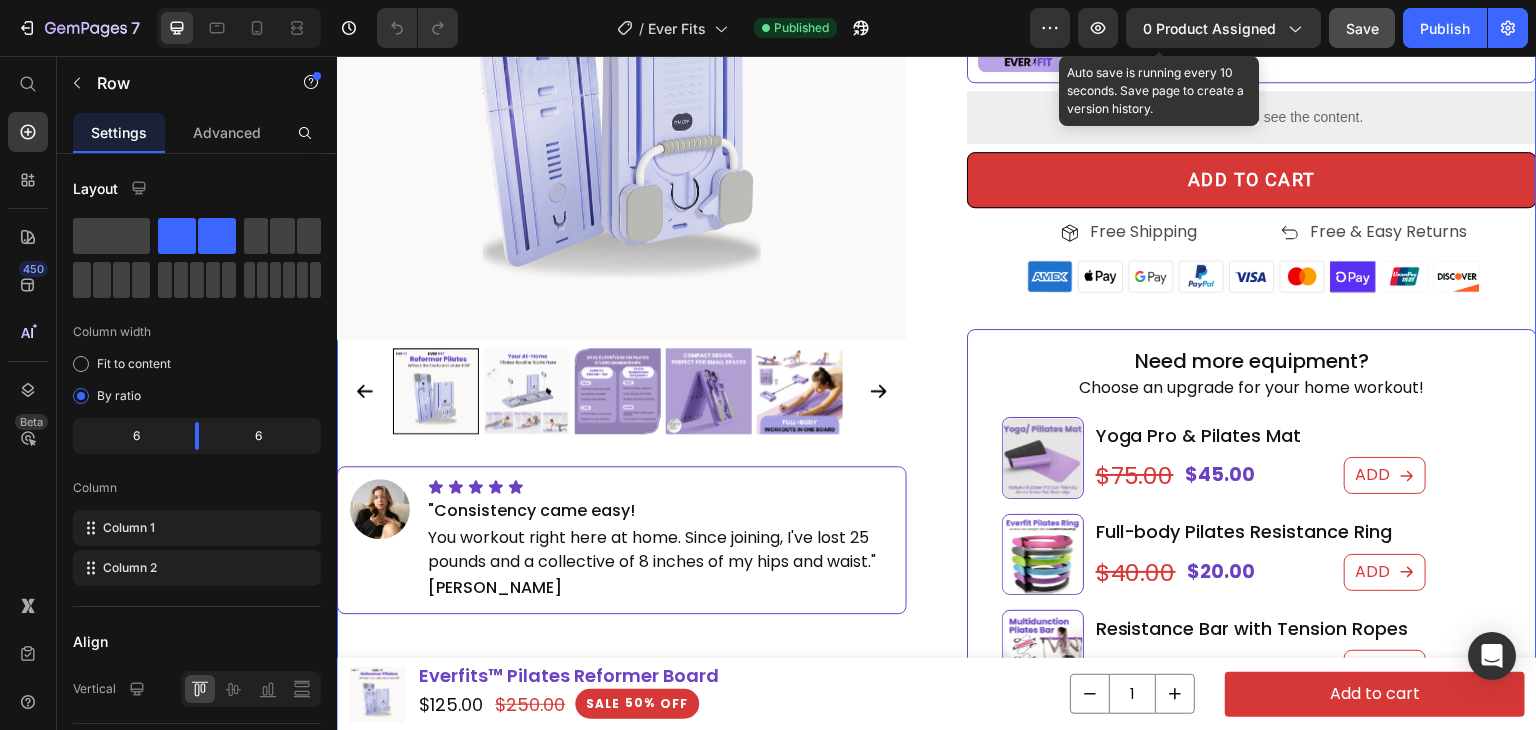 scroll, scrollTop: 900, scrollLeft: 0, axis: vertical 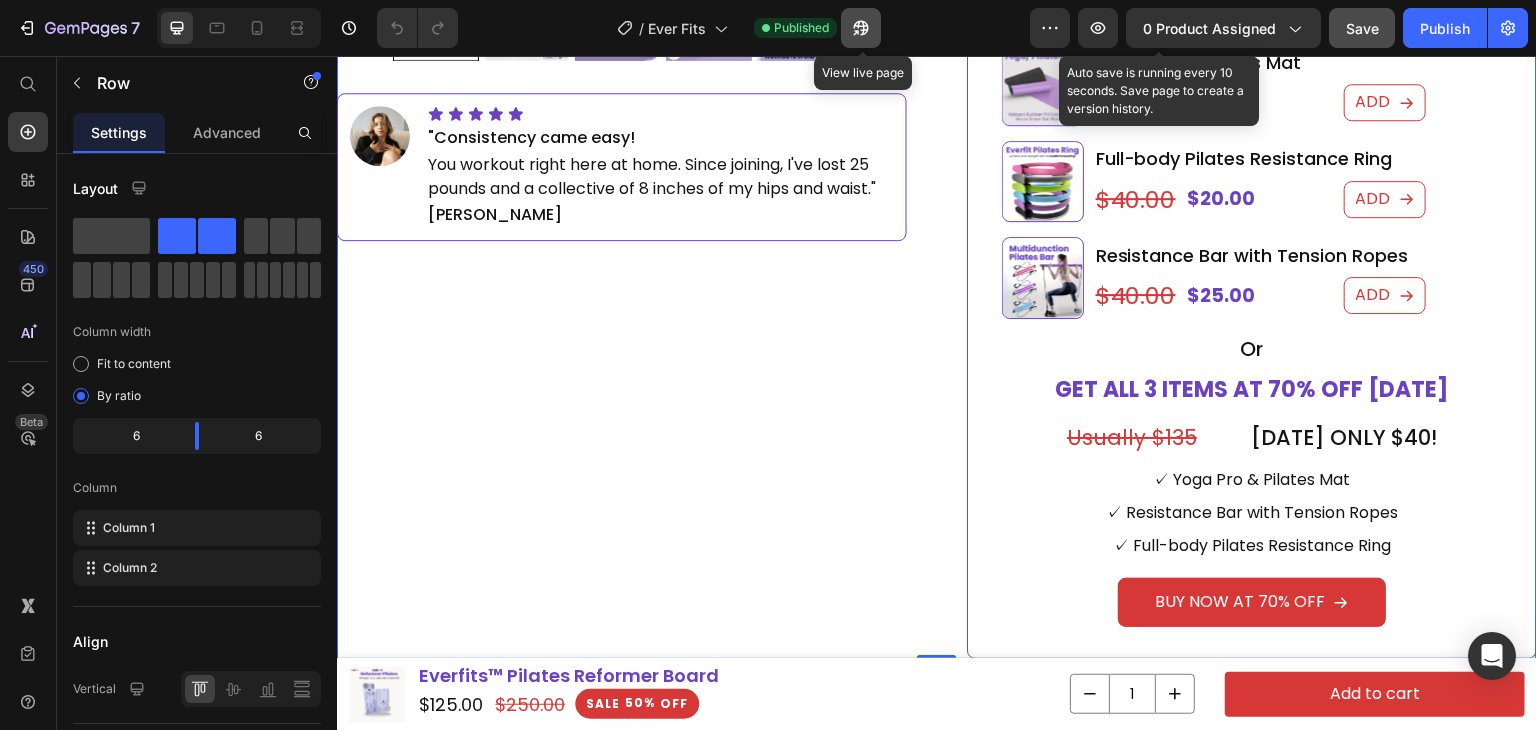 click 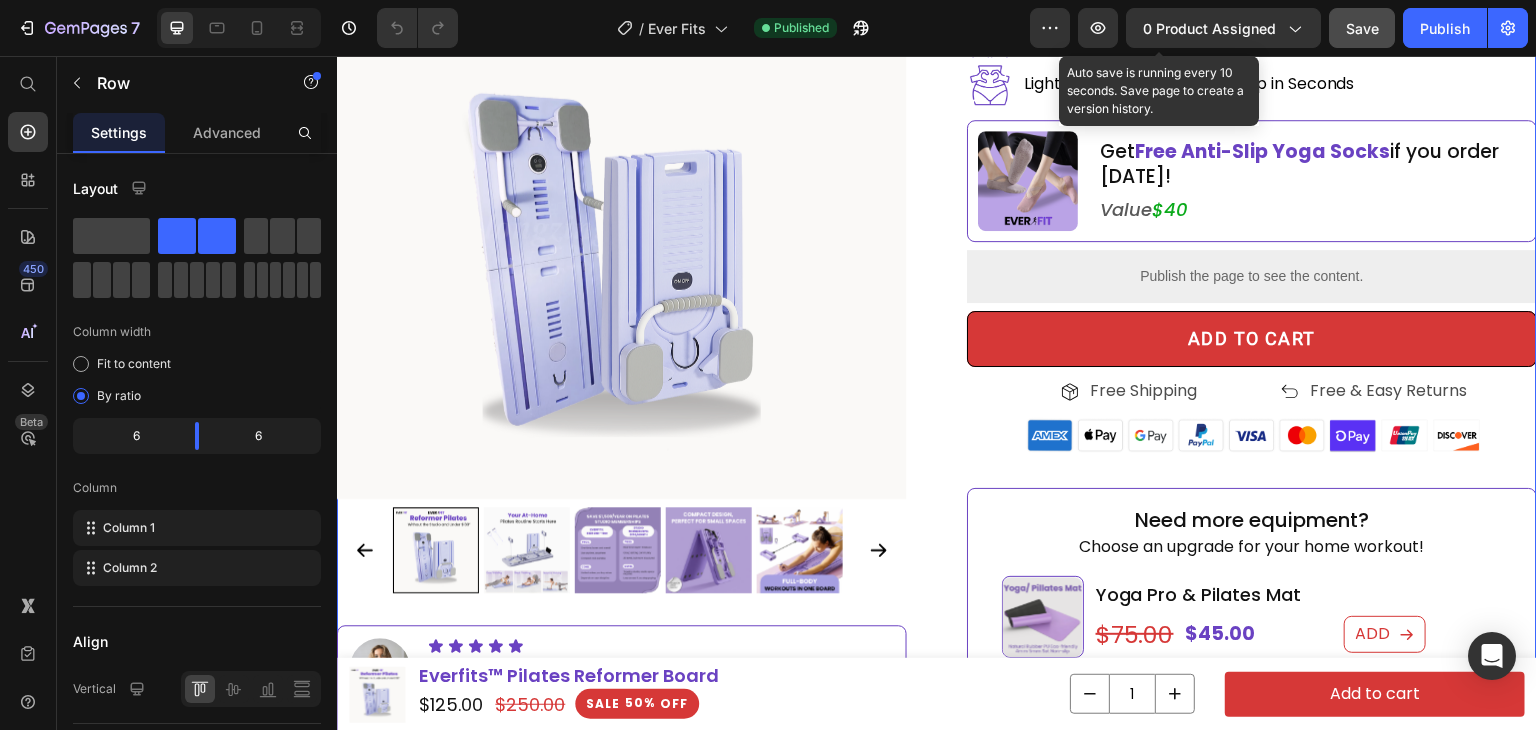 scroll, scrollTop: 400, scrollLeft: 0, axis: vertical 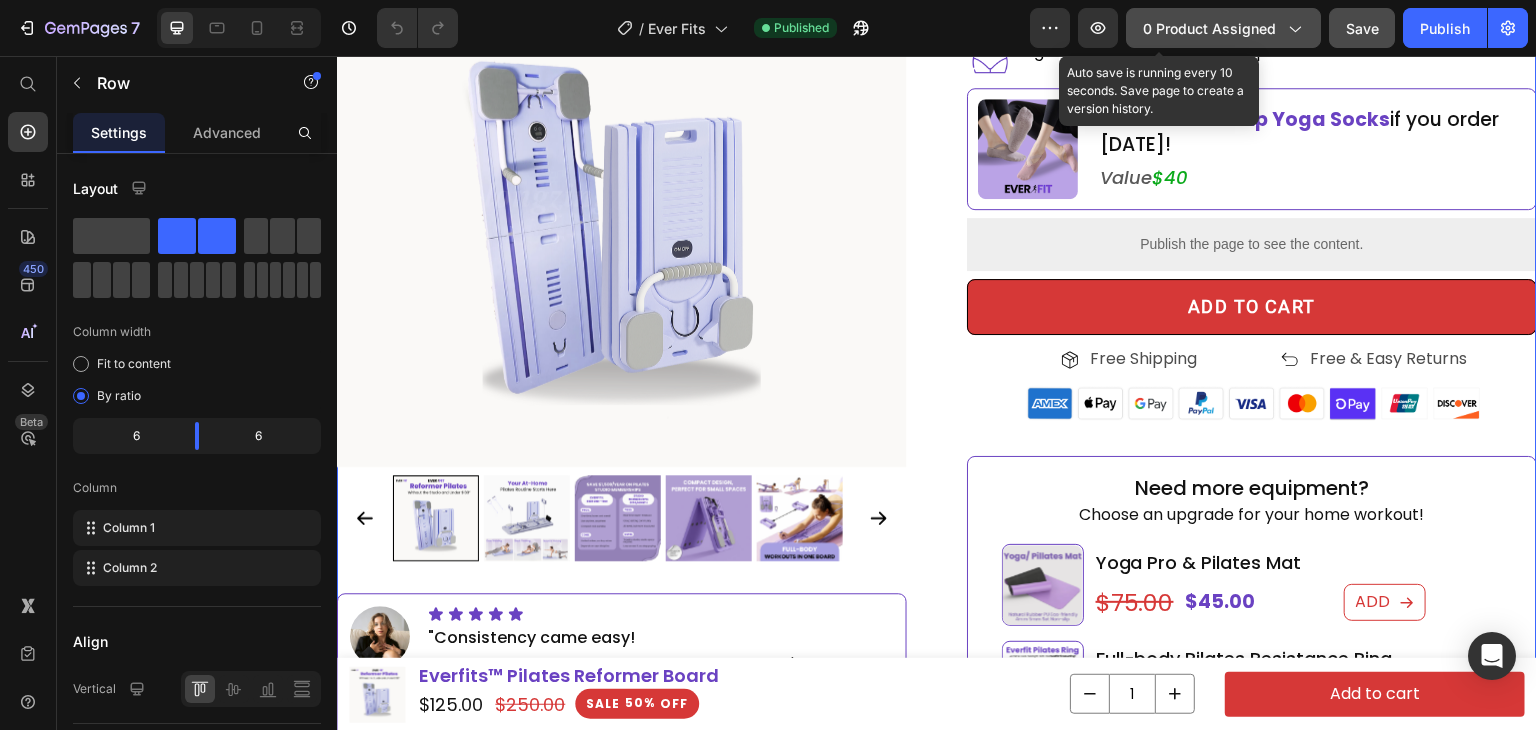 click on "0 product assigned" 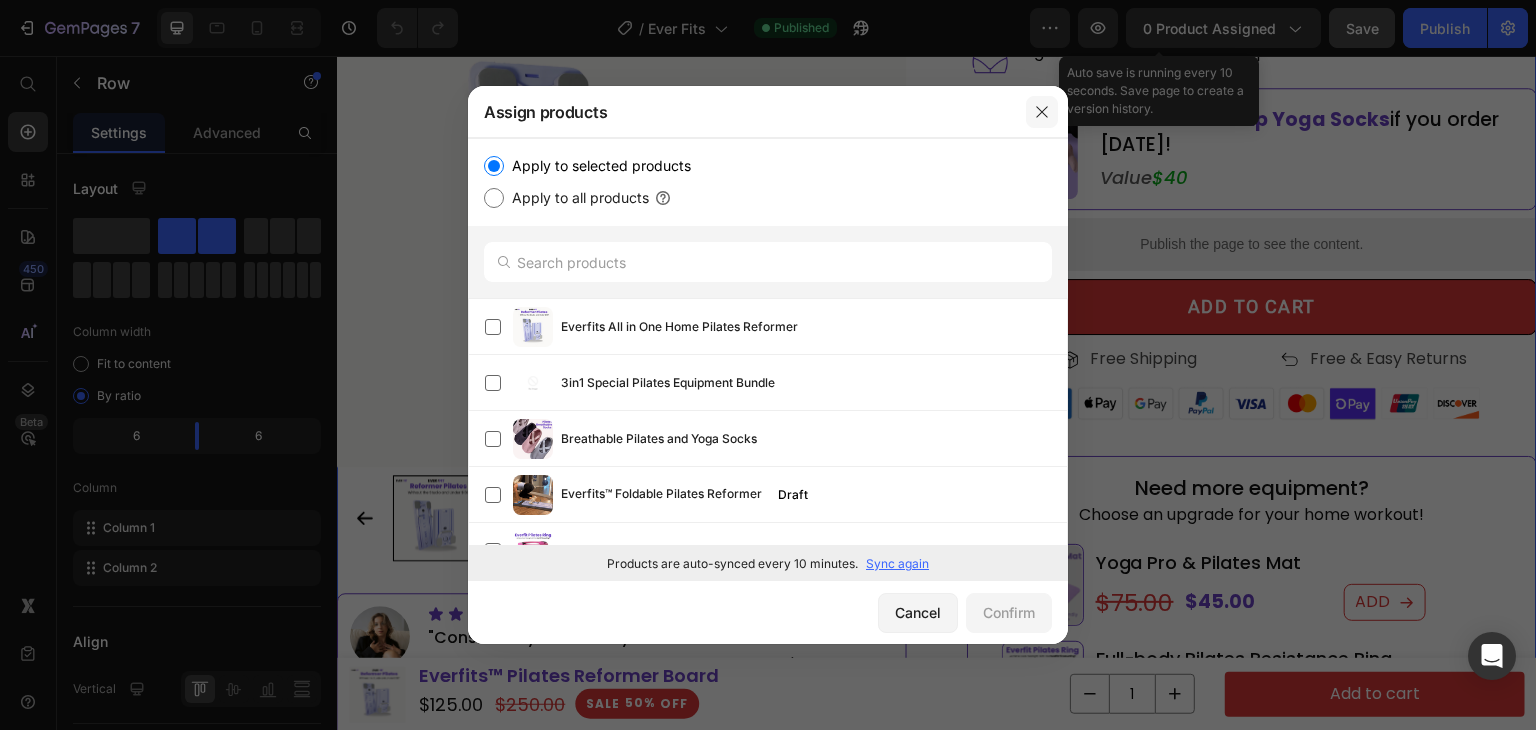 click 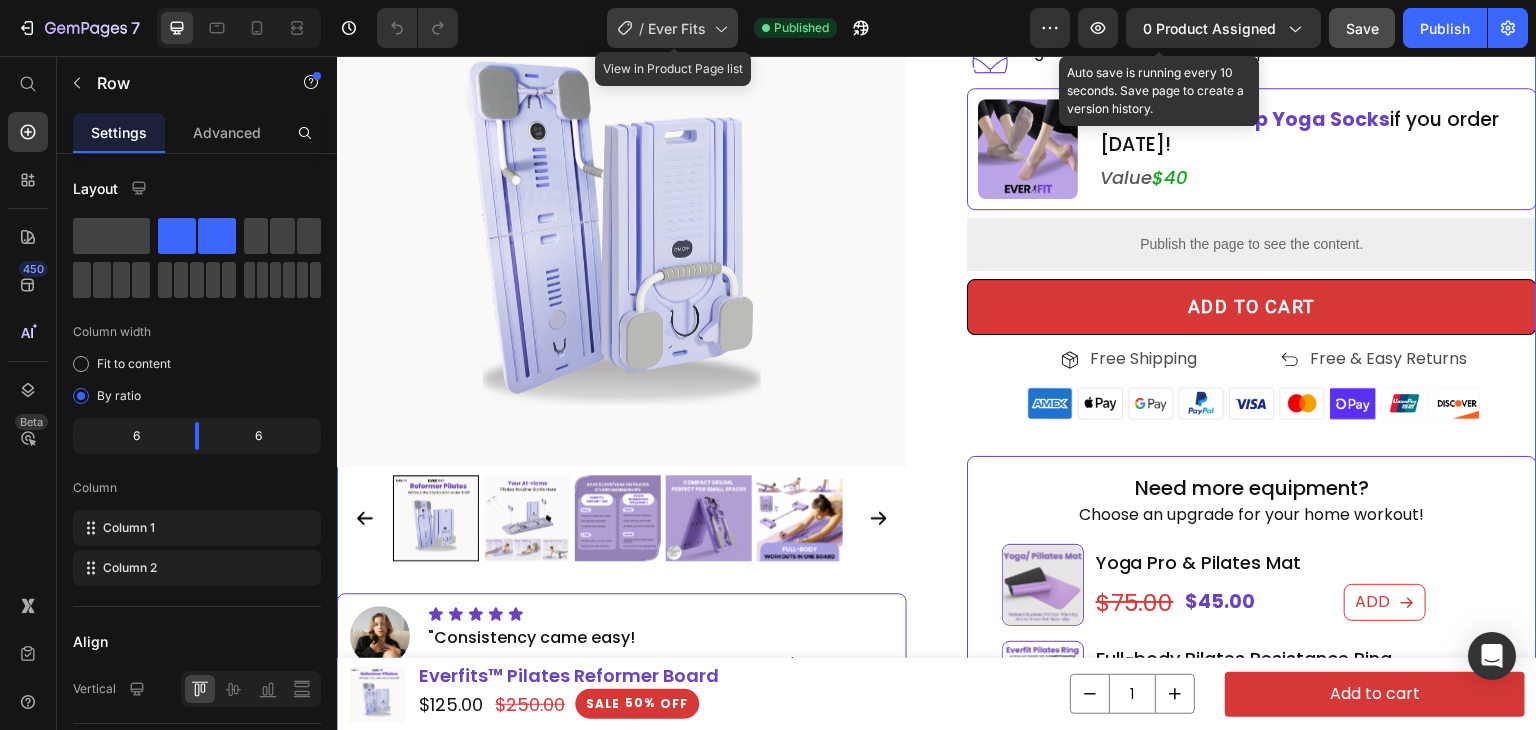 click 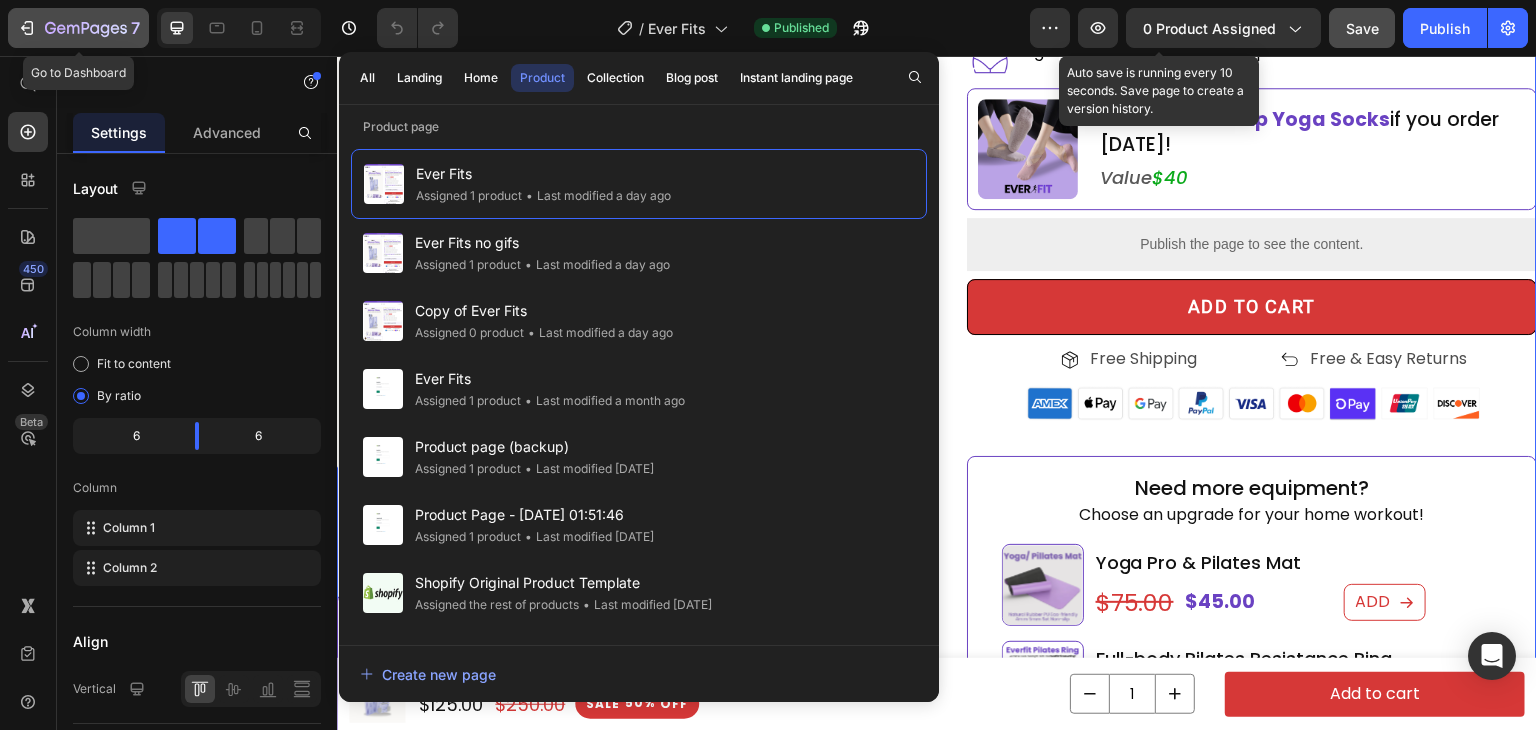 click 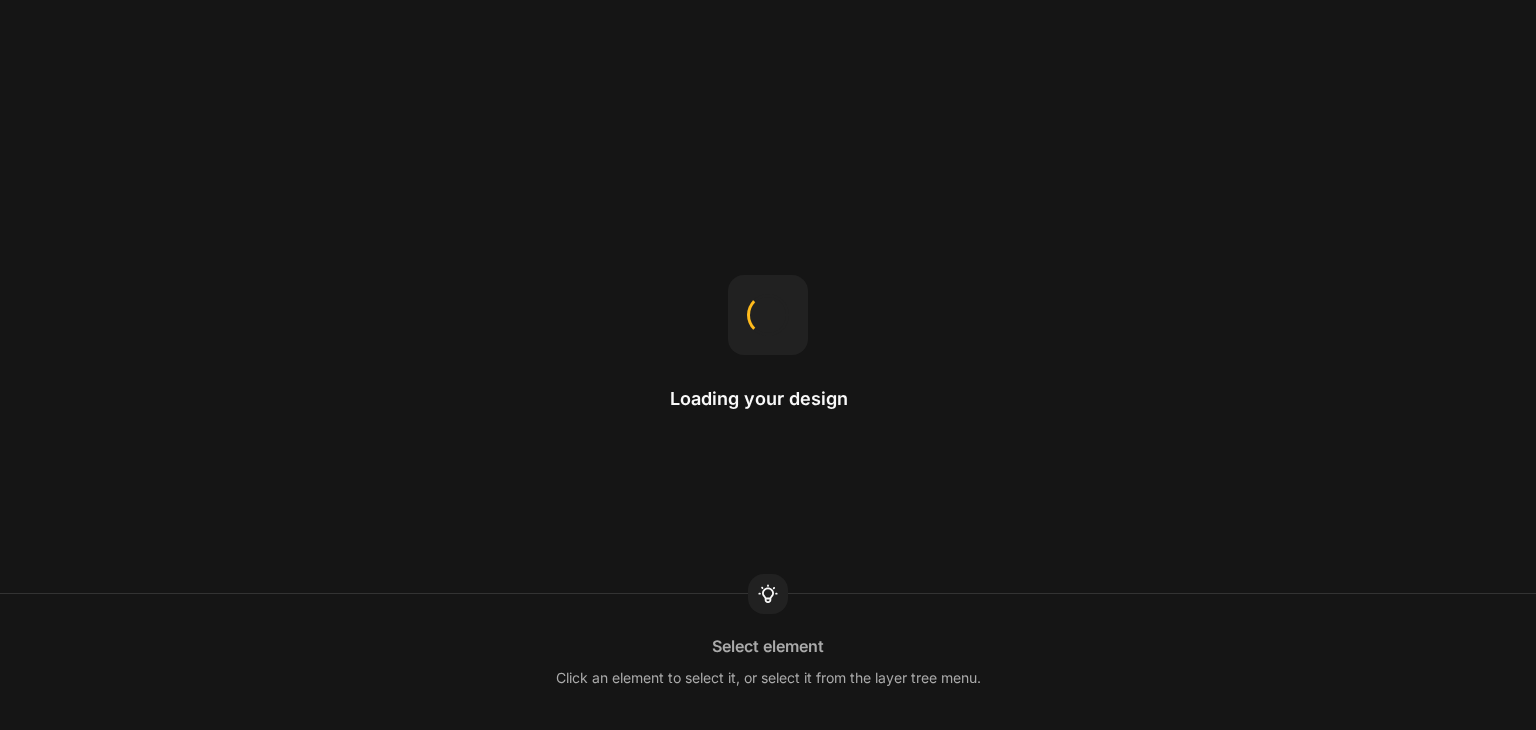scroll, scrollTop: 0, scrollLeft: 0, axis: both 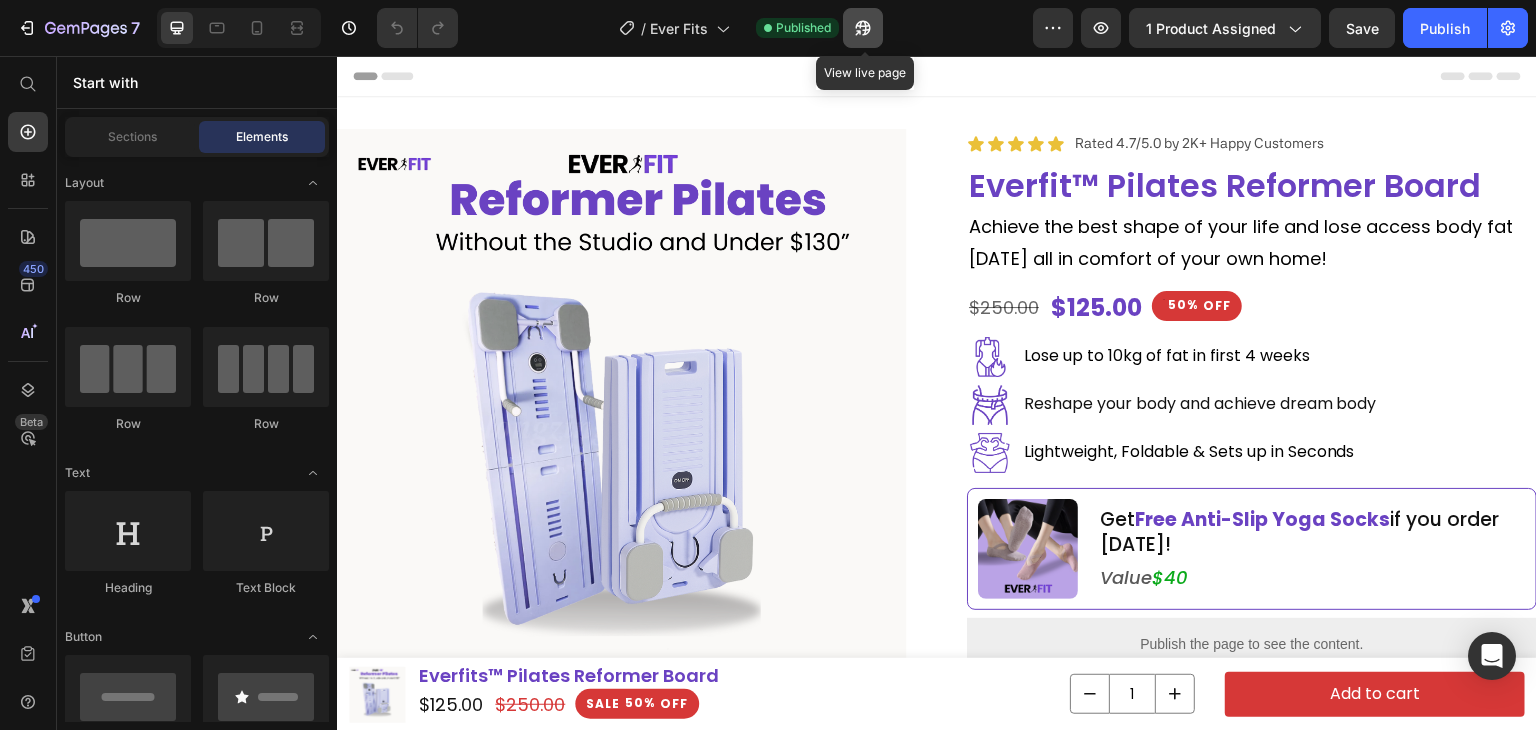 click 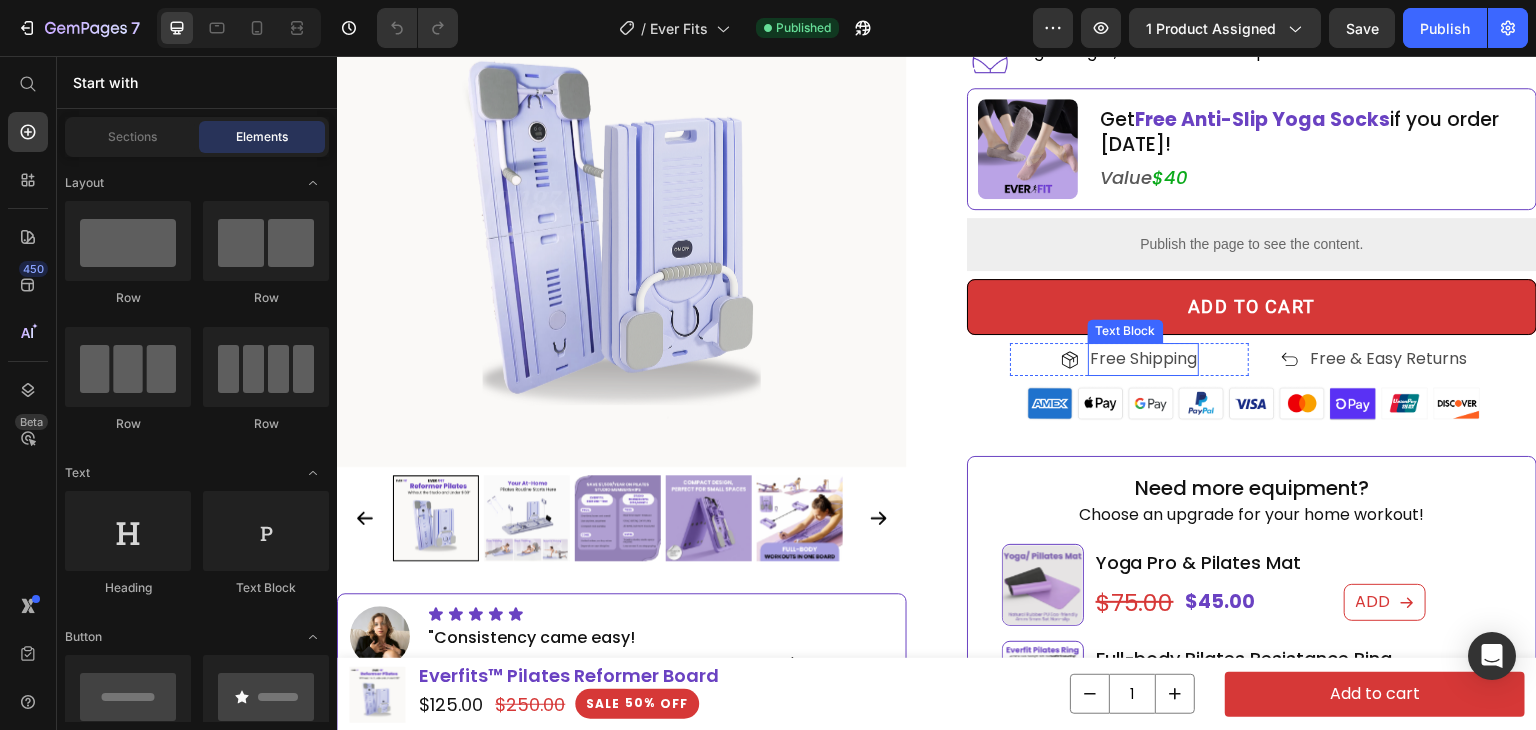 scroll, scrollTop: 700, scrollLeft: 0, axis: vertical 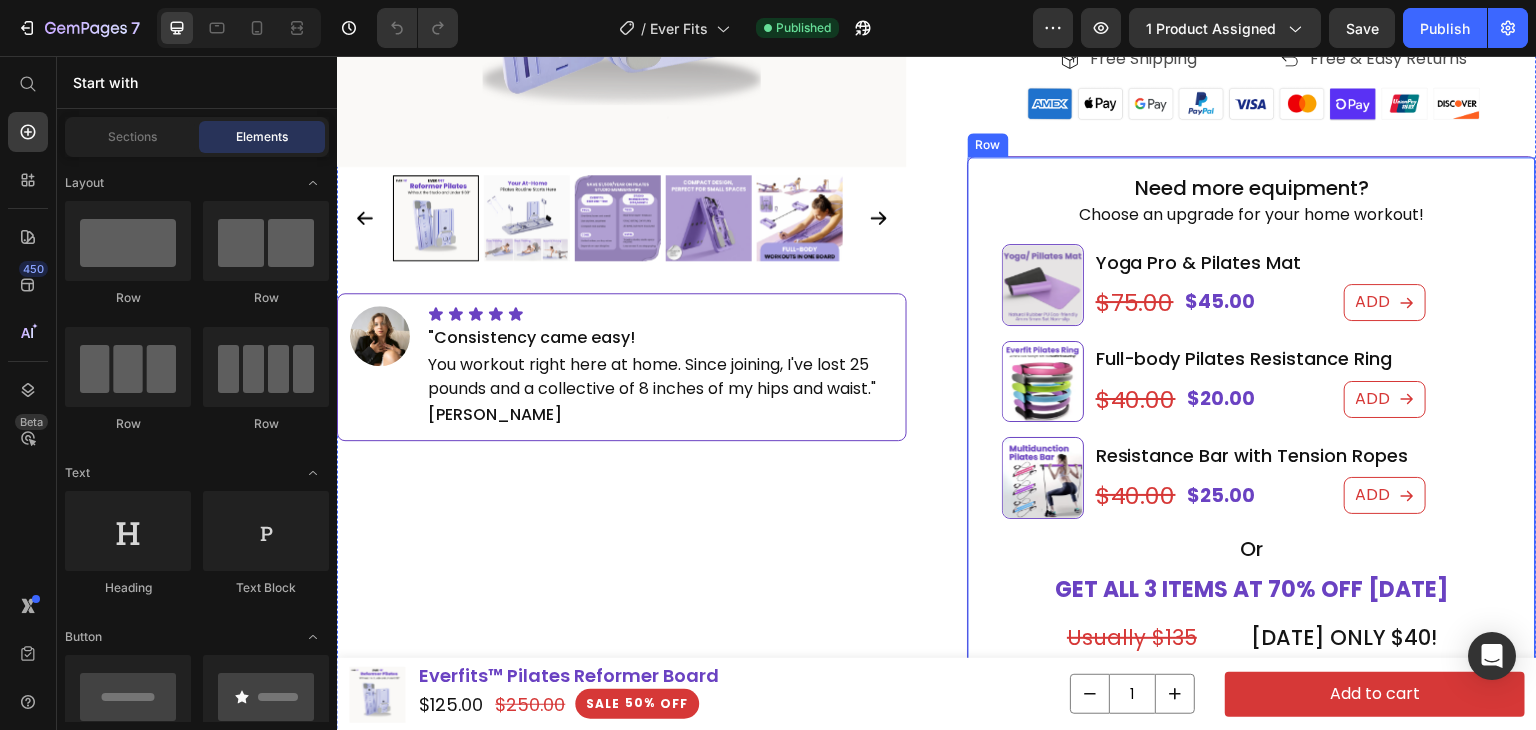 click on "Need more equipment?  Heading Choose an upgrade for your home workout! Heading Product Images Yoga Pro & Pilates Mat Heading $45.00 Product Price $75.00 Product Price Row
ADD Add to Cart Row Product Product Images Full-body Pilates Resistance Ring Heading $20.00 Product Price $40.00 Product Price Row
ADD Add to Cart Row Product Product Images Resistance Bar with Tension Ropes Heading $25.00 Product Price $40.00 Product Price Row
ADD Add to Cart Row Product Or Heading GET ALL 3 ITEMS AT 70% OFF [DATE] Heading Usually $135 Heading [DATE] ONLY $40! Heading Row ✓ Yoga Pro & Pilates Mat Heading ✓ Resistance Bar with Tension Ropes Heading ✓ Full-body Pilates Resistance Ring Heading
BUY NOW AT 70% OFF Add to Cart Product Row" at bounding box center (1252, 507) 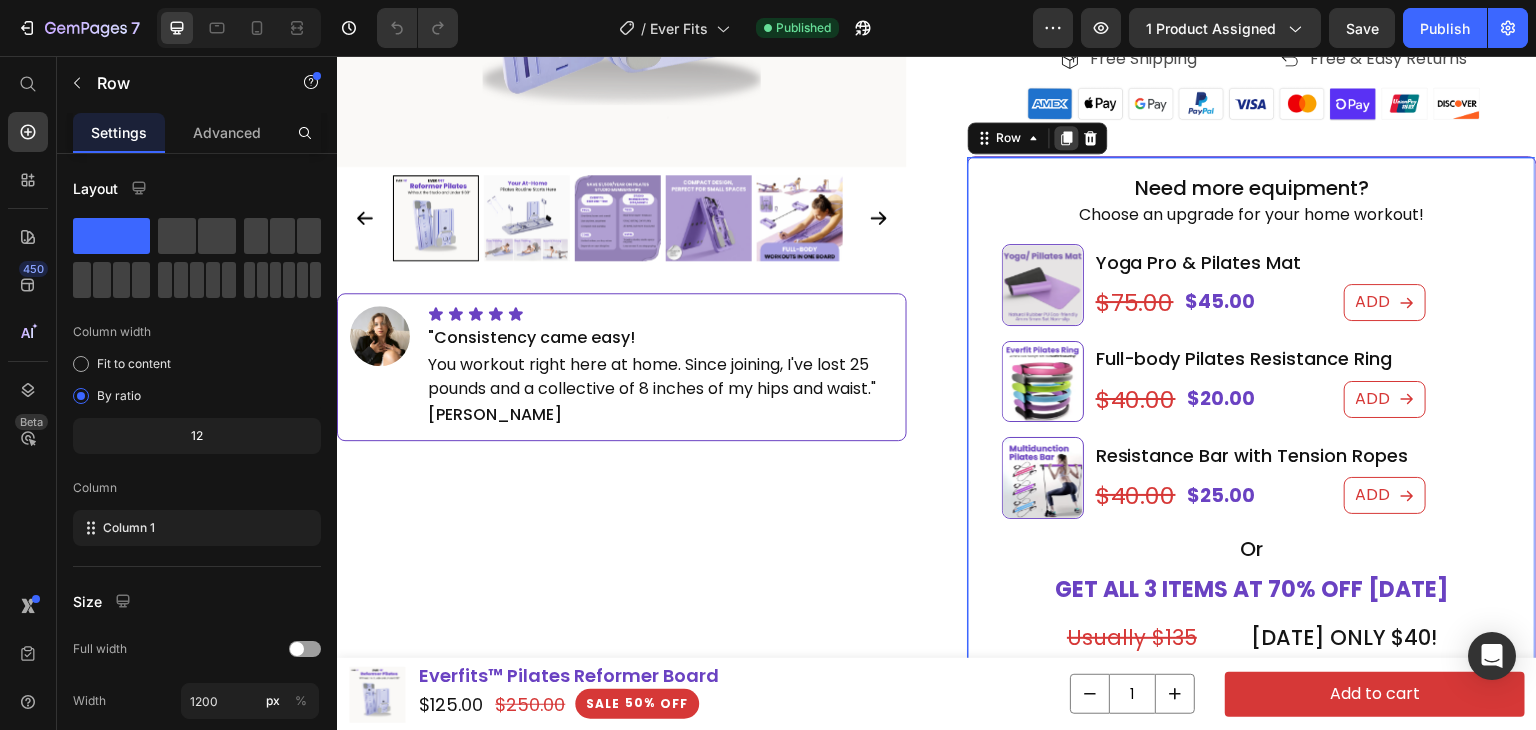 click 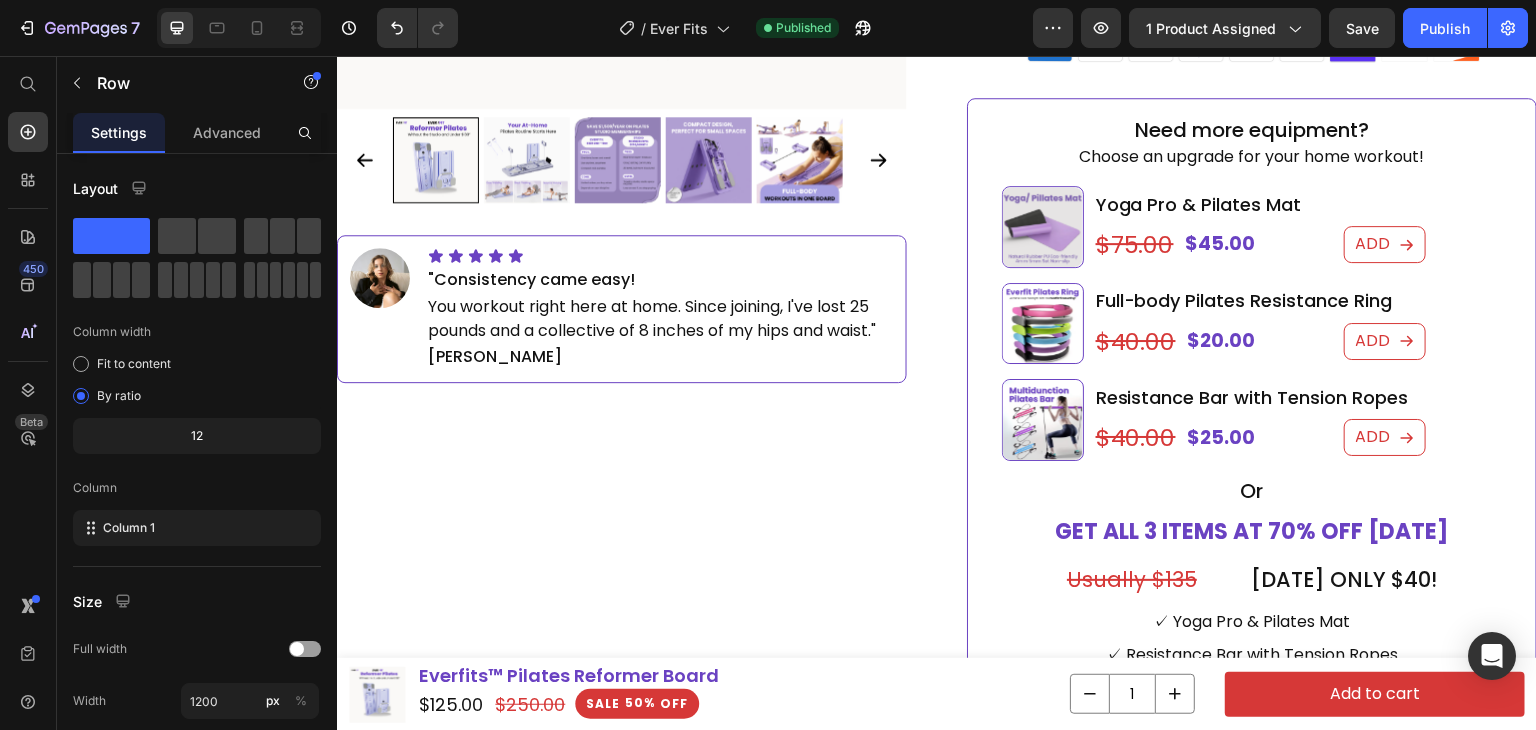 scroll, scrollTop: 1452, scrollLeft: 0, axis: vertical 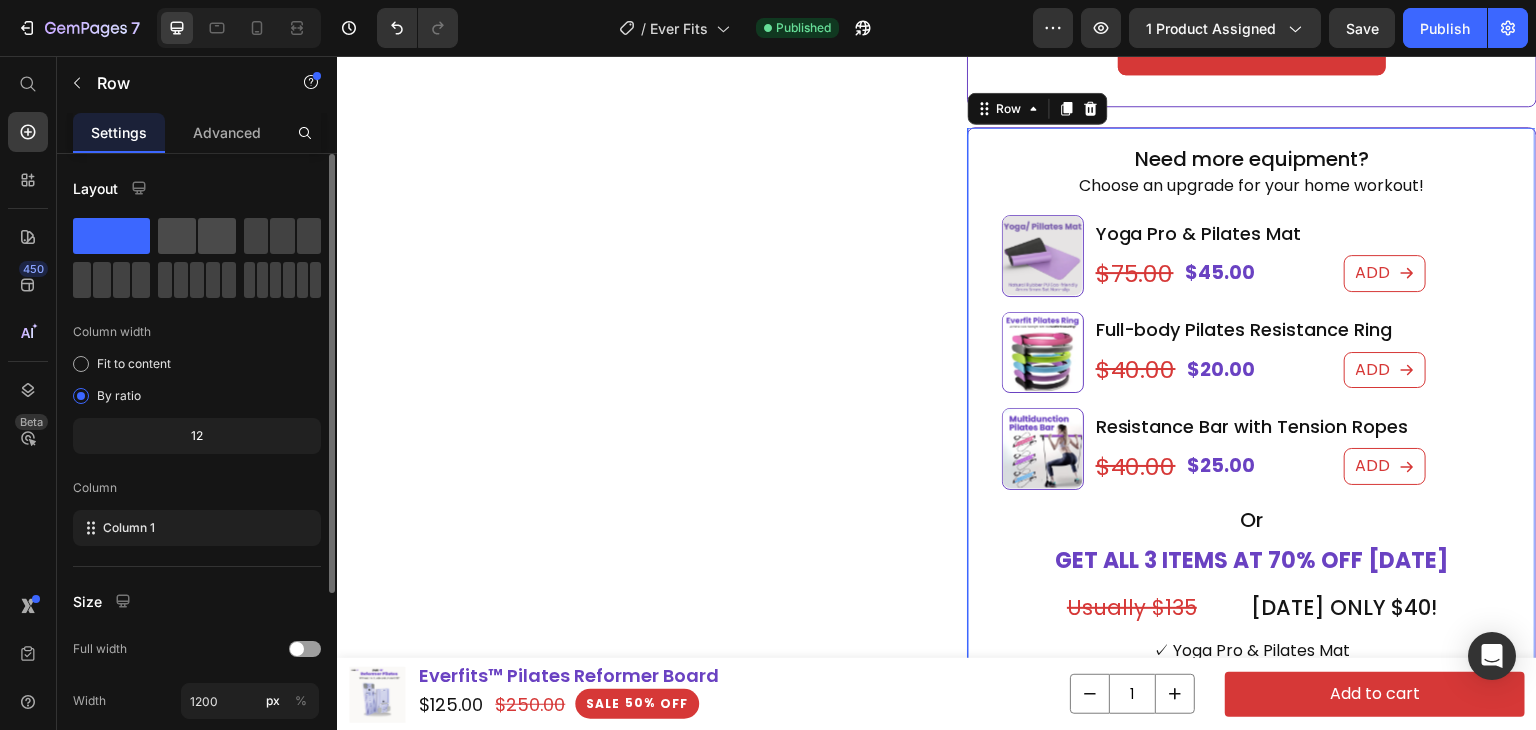 click 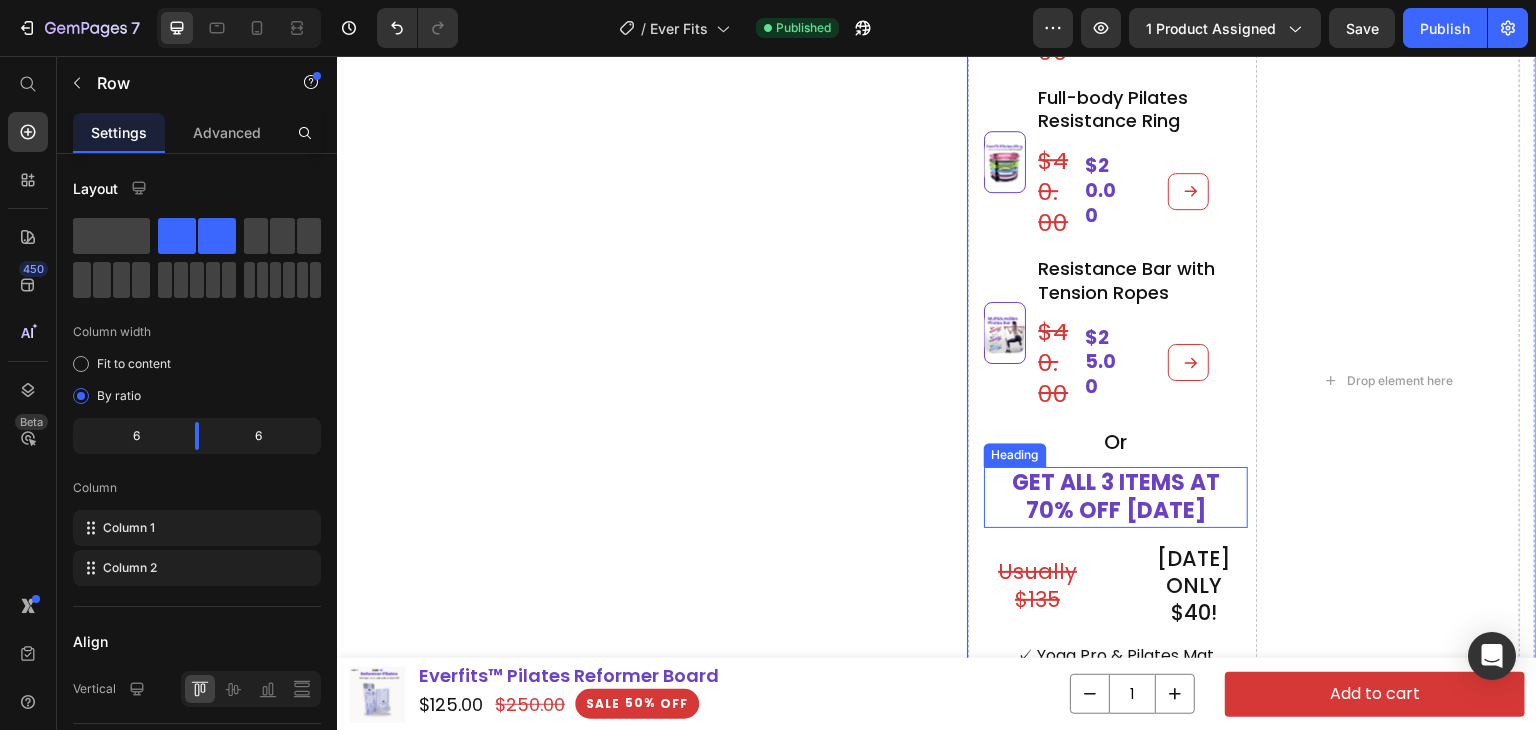 scroll, scrollTop: 1852, scrollLeft: 0, axis: vertical 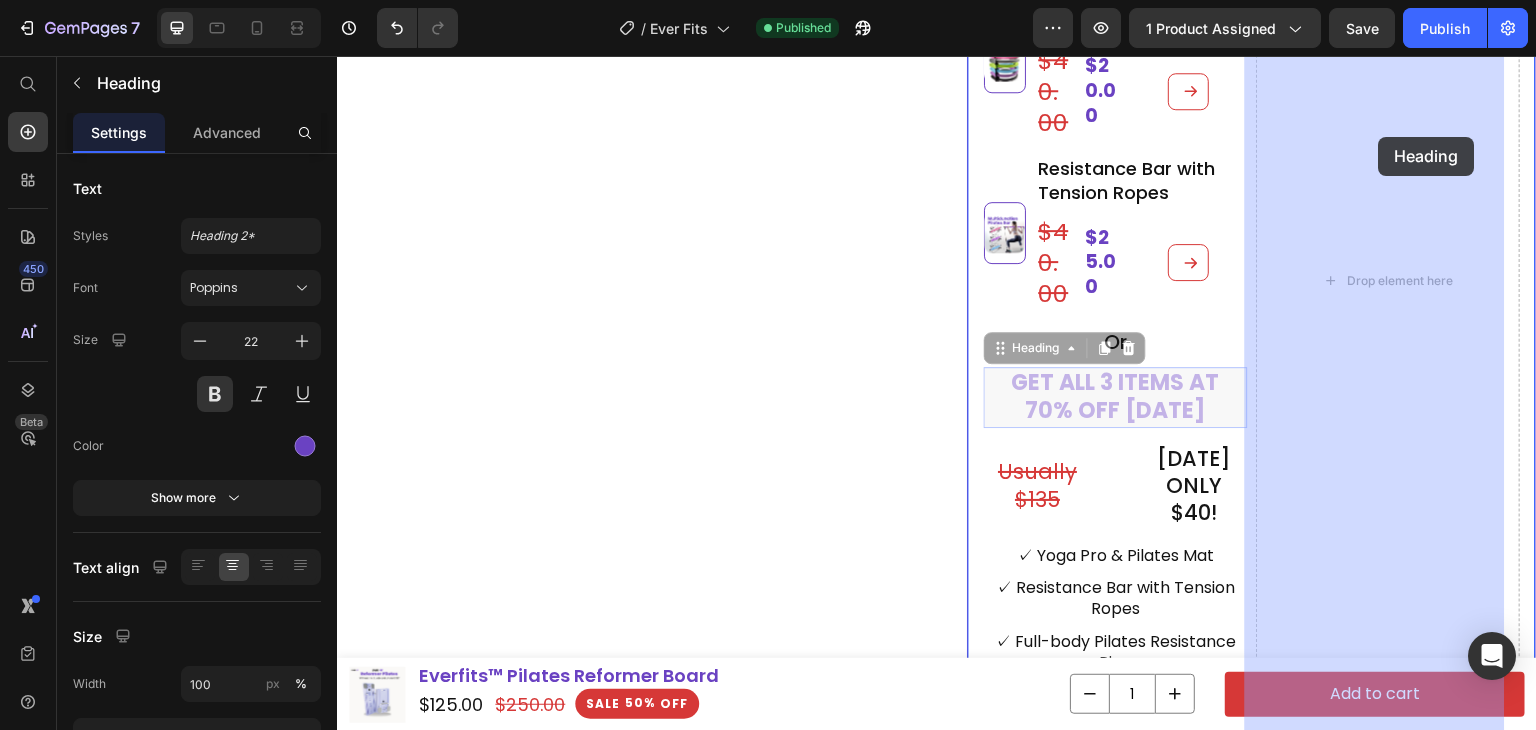 drag, startPoint x: 1144, startPoint y: 381, endPoint x: 1379, endPoint y: 137, distance: 338.76392 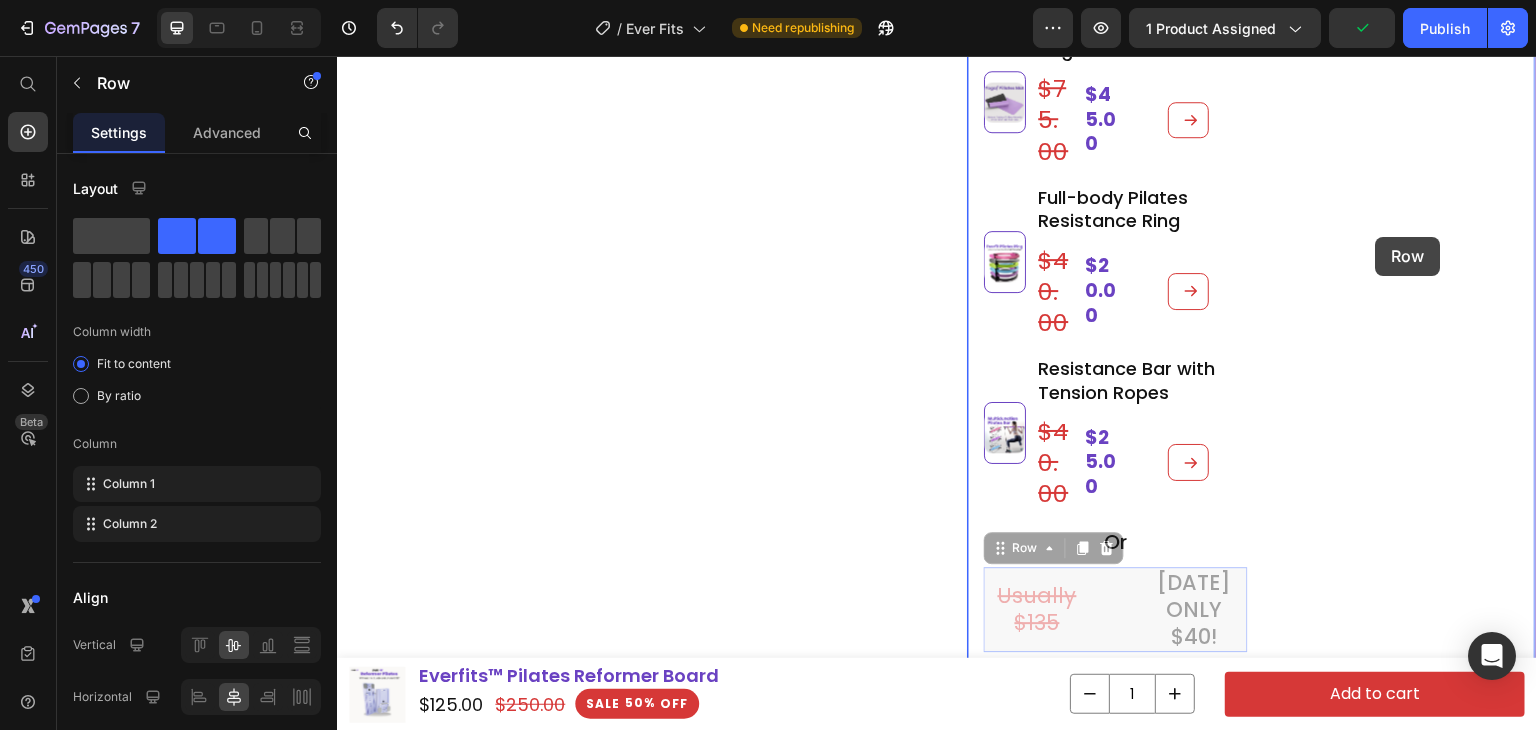 scroll, scrollTop: 1552, scrollLeft: 0, axis: vertical 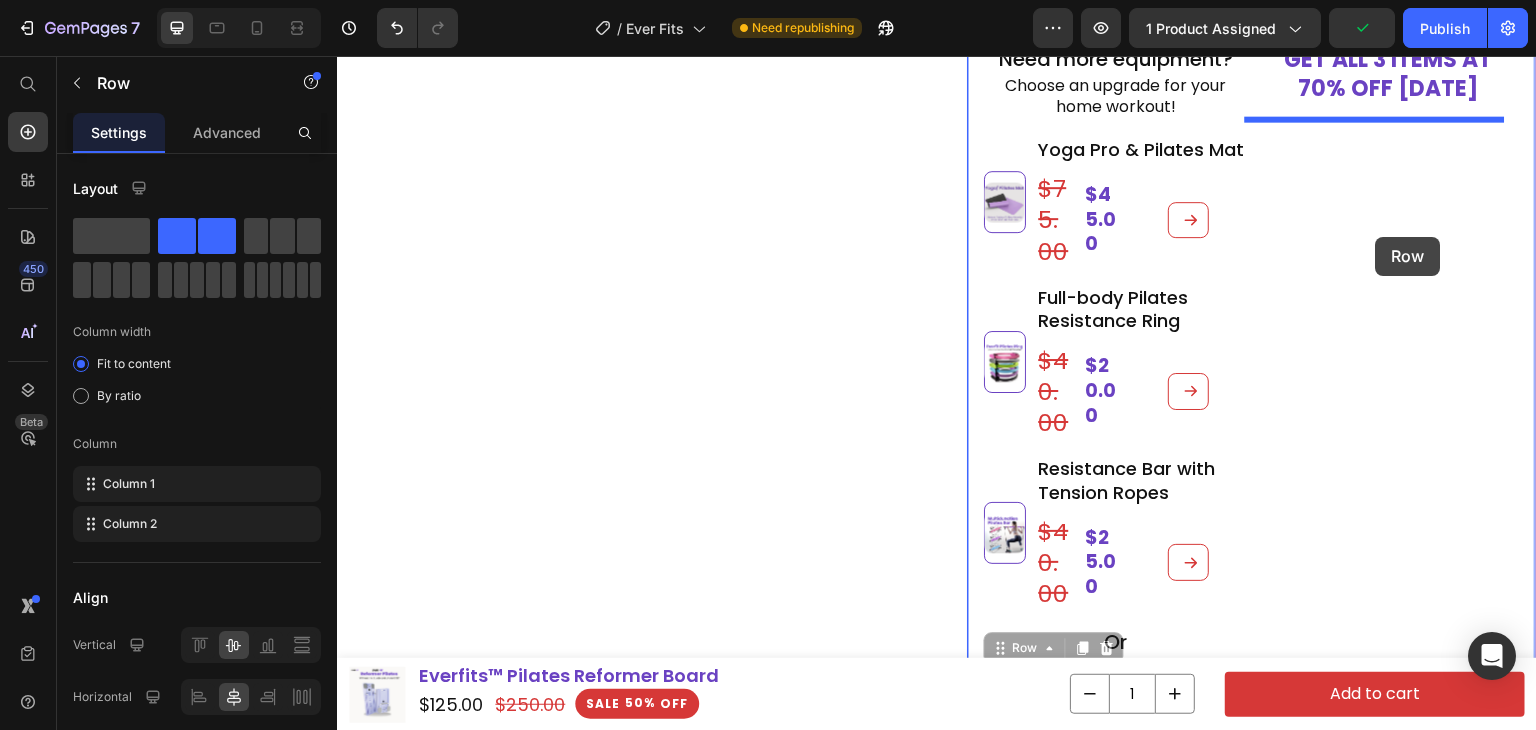 drag, startPoint x: 1106, startPoint y: 414, endPoint x: 1376, endPoint y: 237, distance: 322.84515 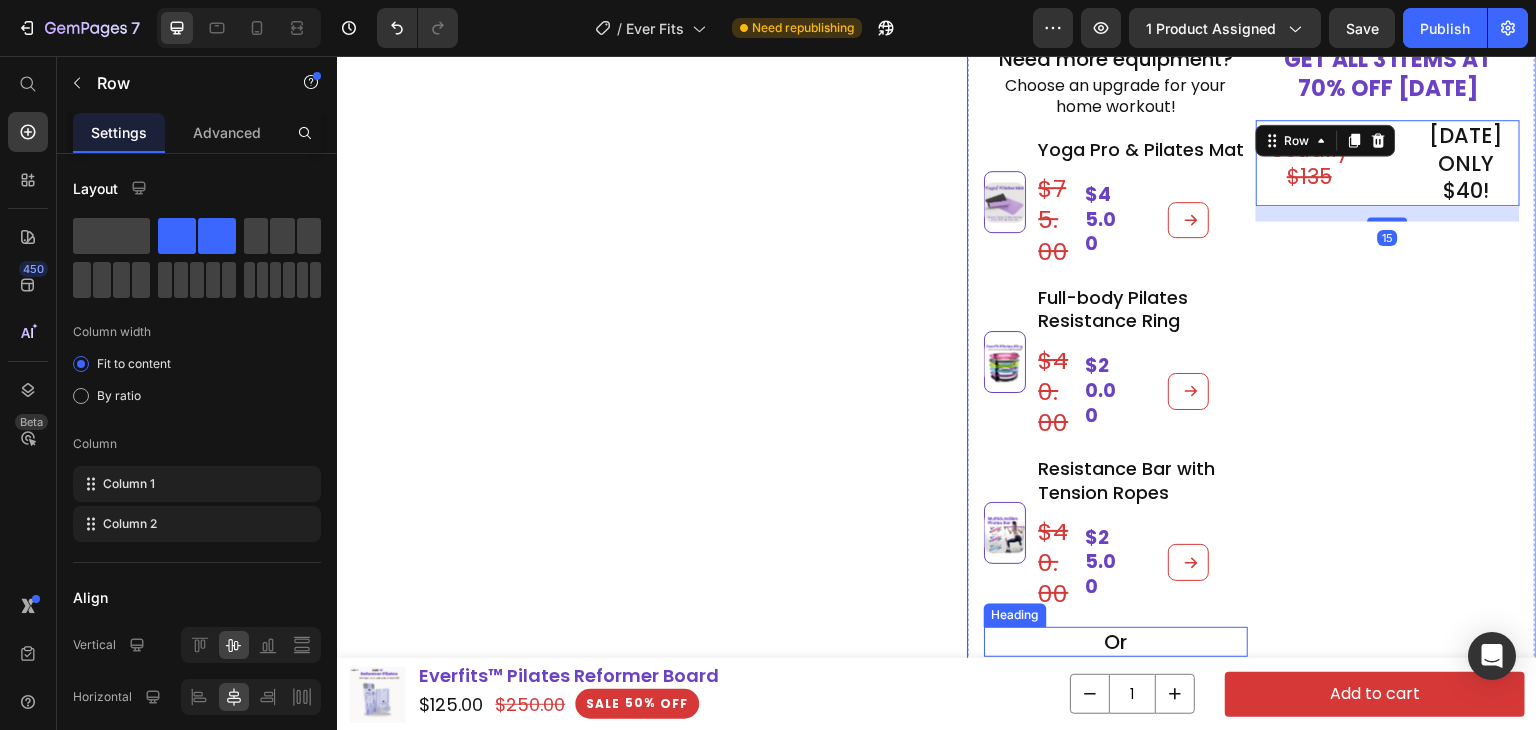 scroll, scrollTop: 1752, scrollLeft: 0, axis: vertical 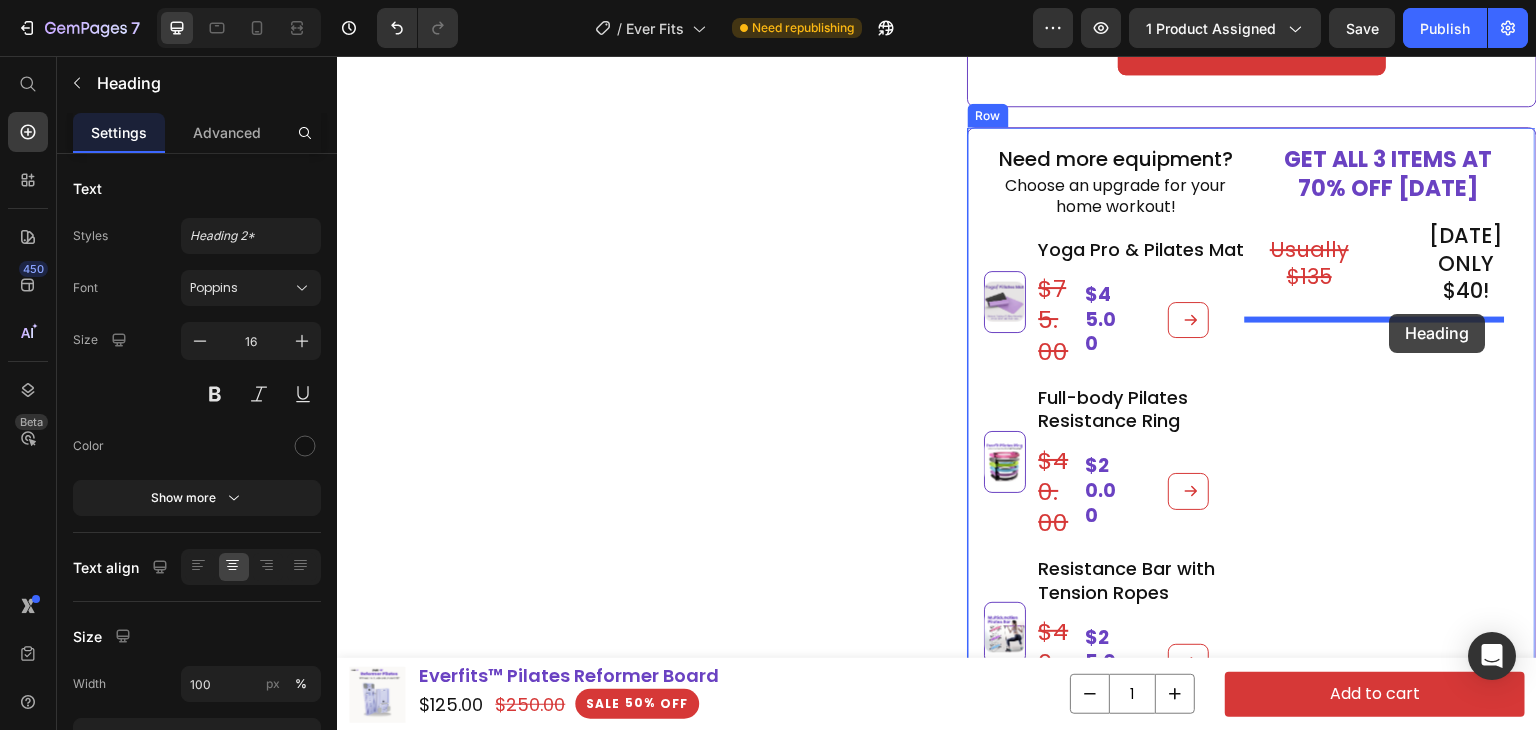drag, startPoint x: 1178, startPoint y: 488, endPoint x: 1390, endPoint y: 314, distance: 274.26263 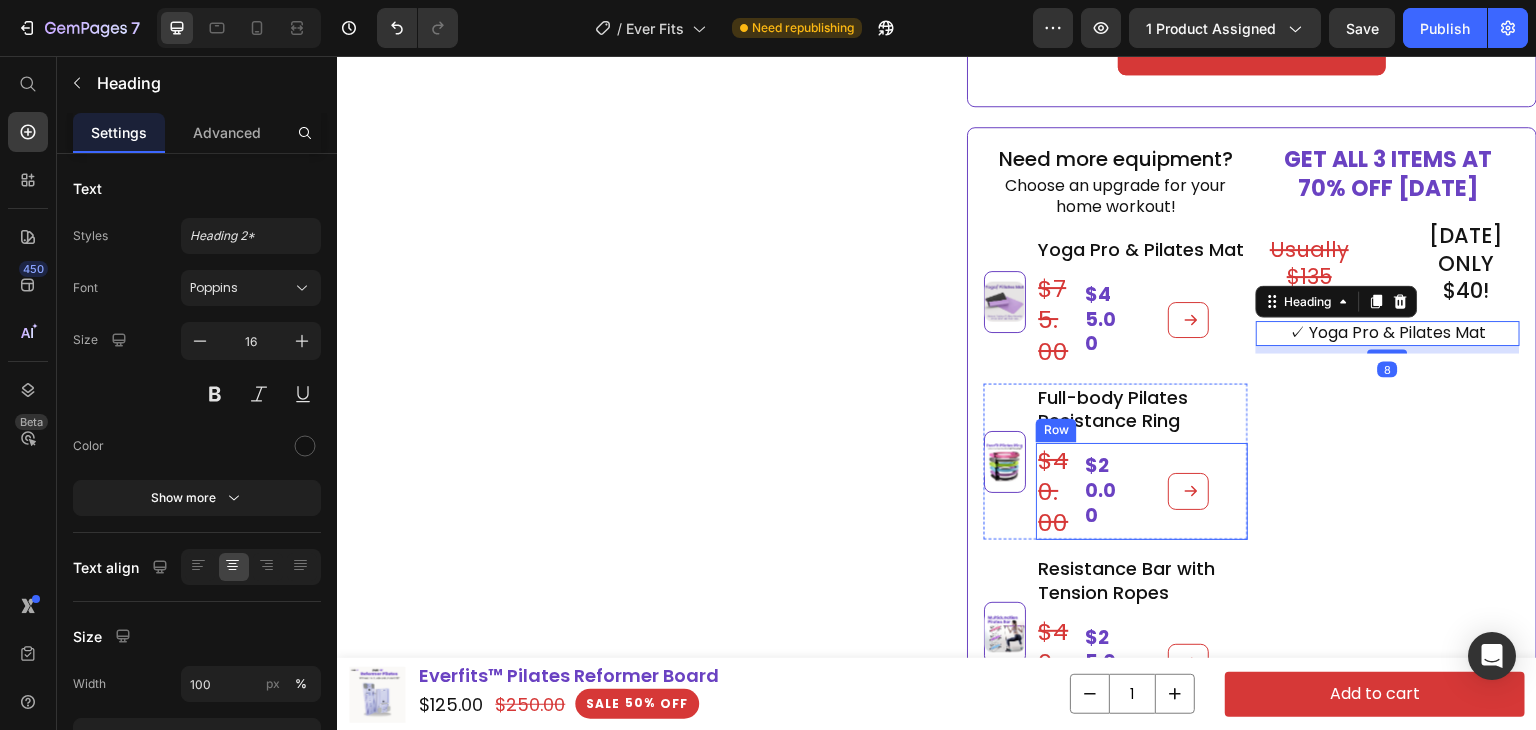 scroll, scrollTop: 1952, scrollLeft: 0, axis: vertical 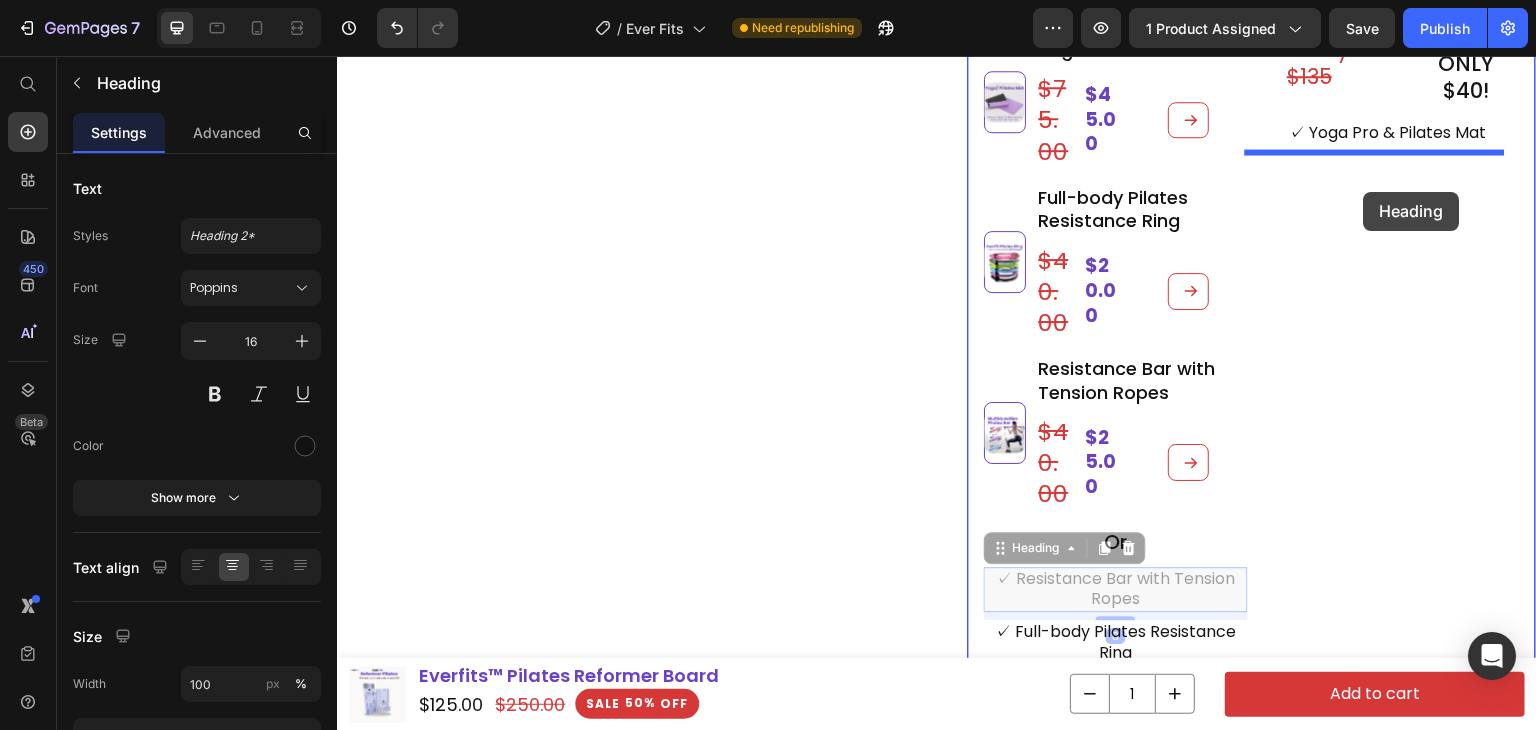drag, startPoint x: 1147, startPoint y: 285, endPoint x: 1196, endPoint y: 435, distance: 157.8005 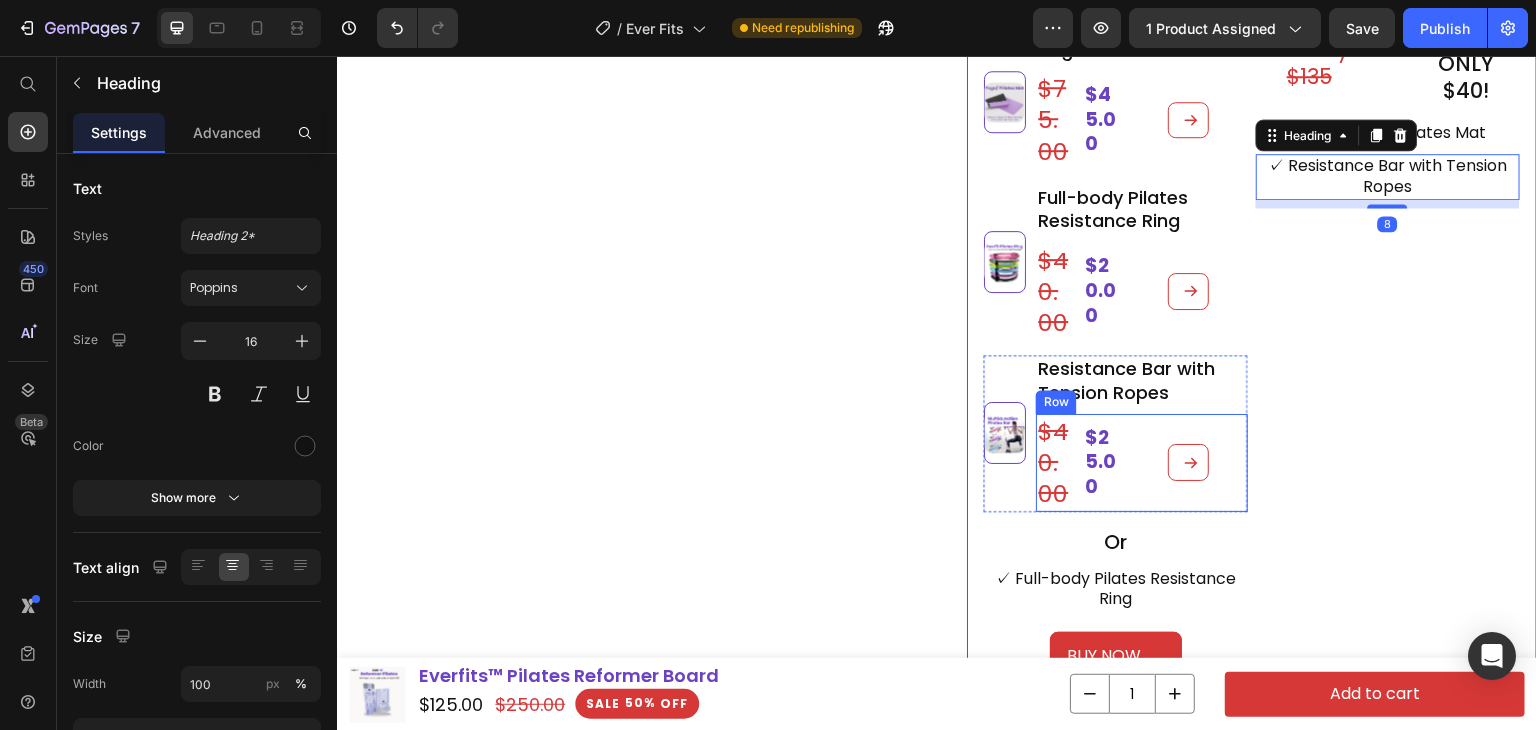 scroll, scrollTop: 1852, scrollLeft: 0, axis: vertical 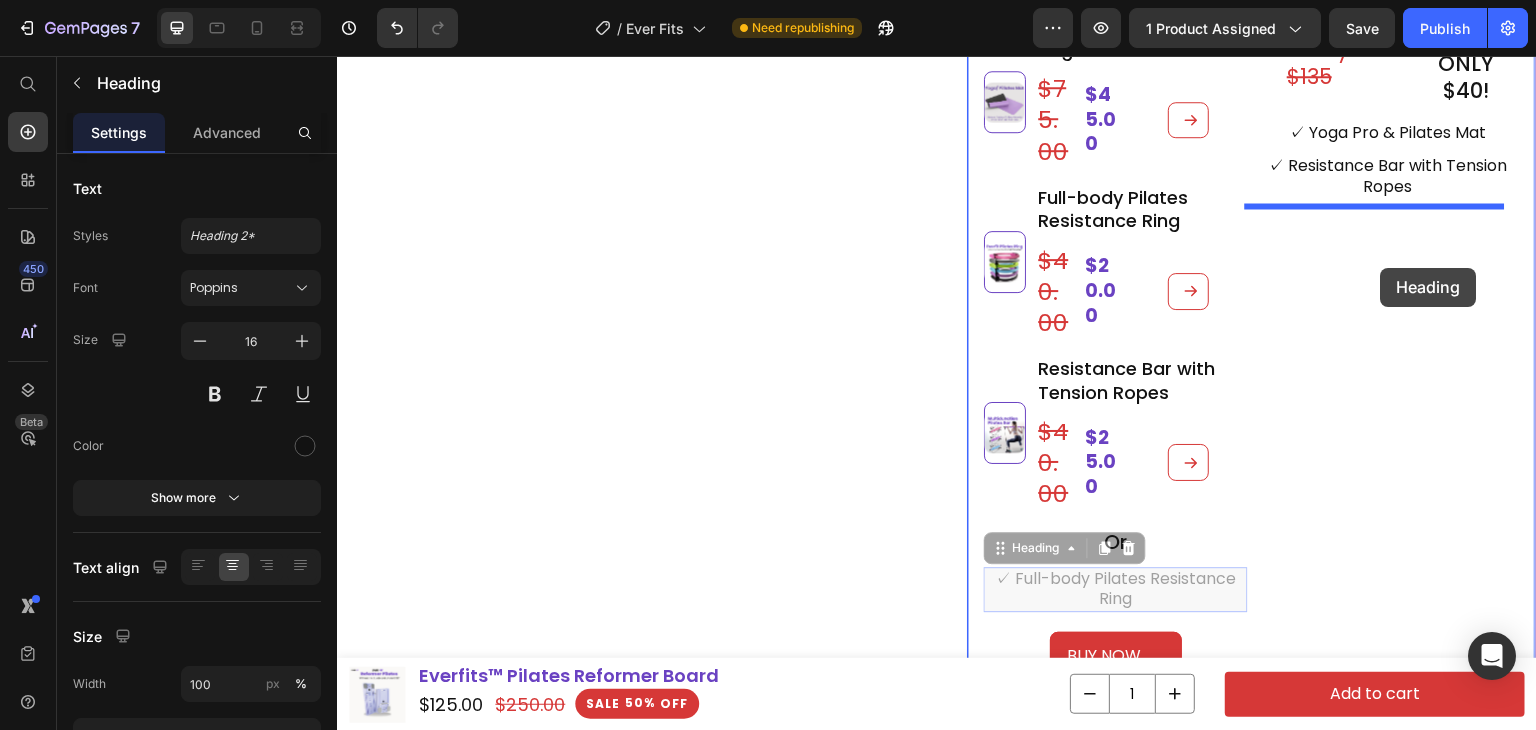drag, startPoint x: 1131, startPoint y: 385, endPoint x: 1381, endPoint y: 268, distance: 276.02356 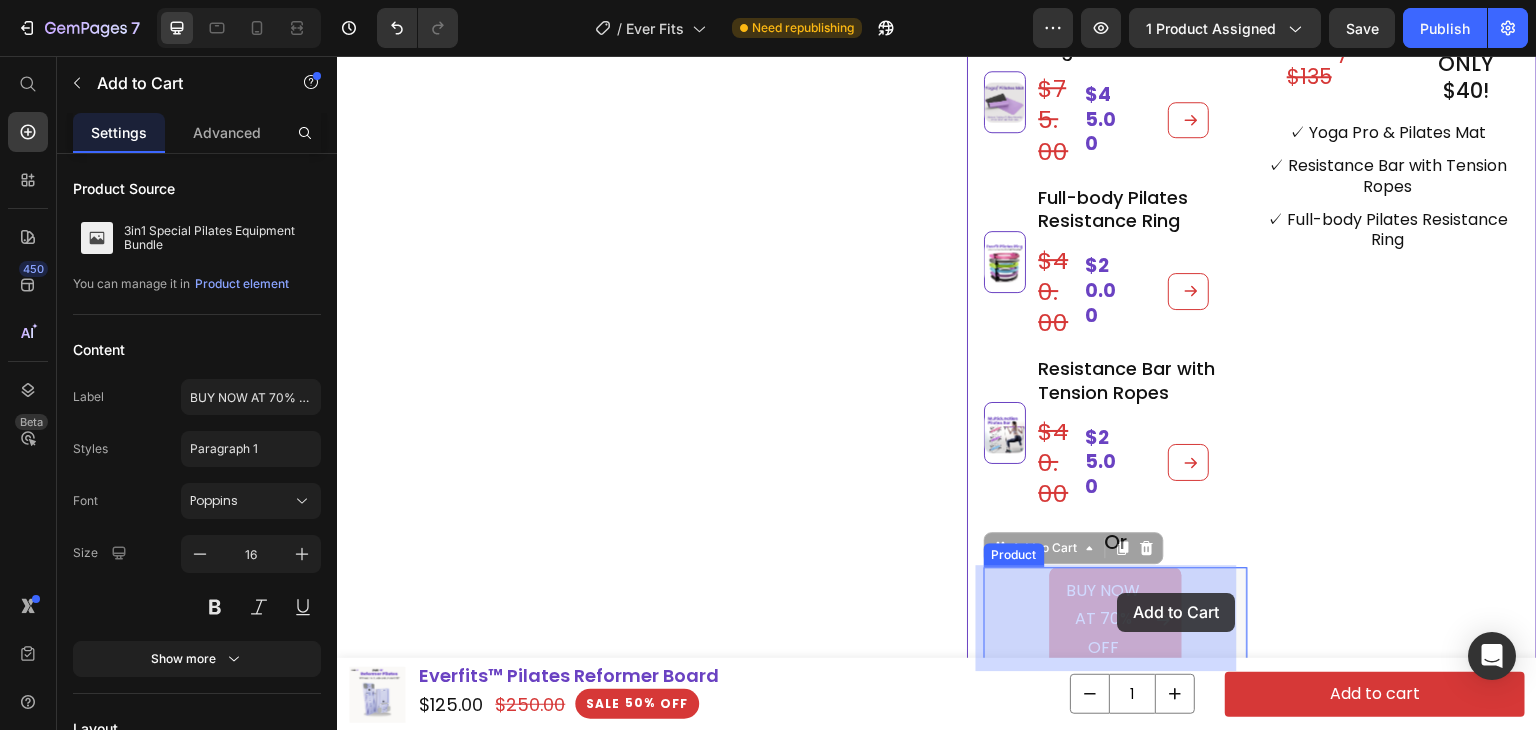 drag, startPoint x: 1395, startPoint y: 307, endPoint x: 1118, endPoint y: 593, distance: 398.15198 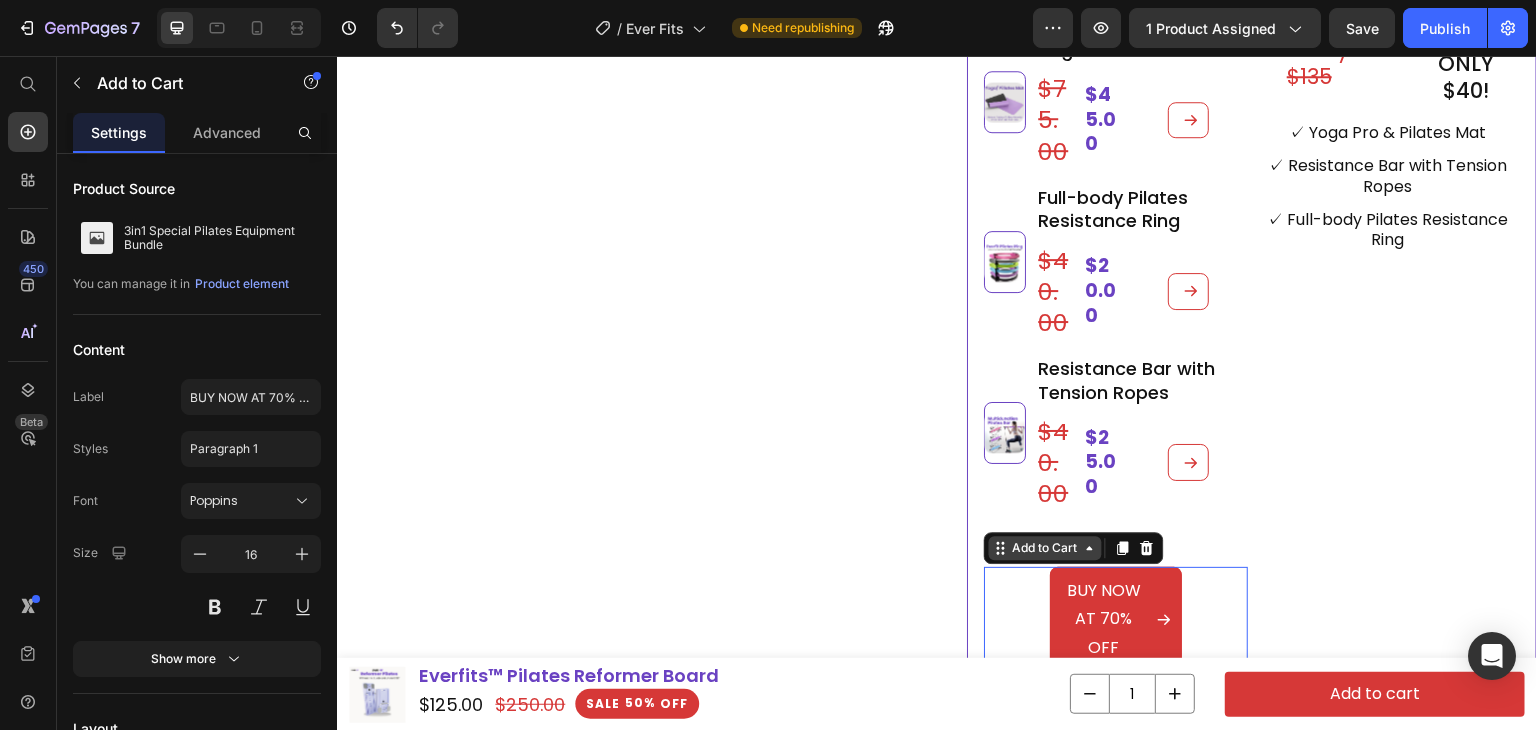 click on "Add to Cart" at bounding box center (1045, 548) 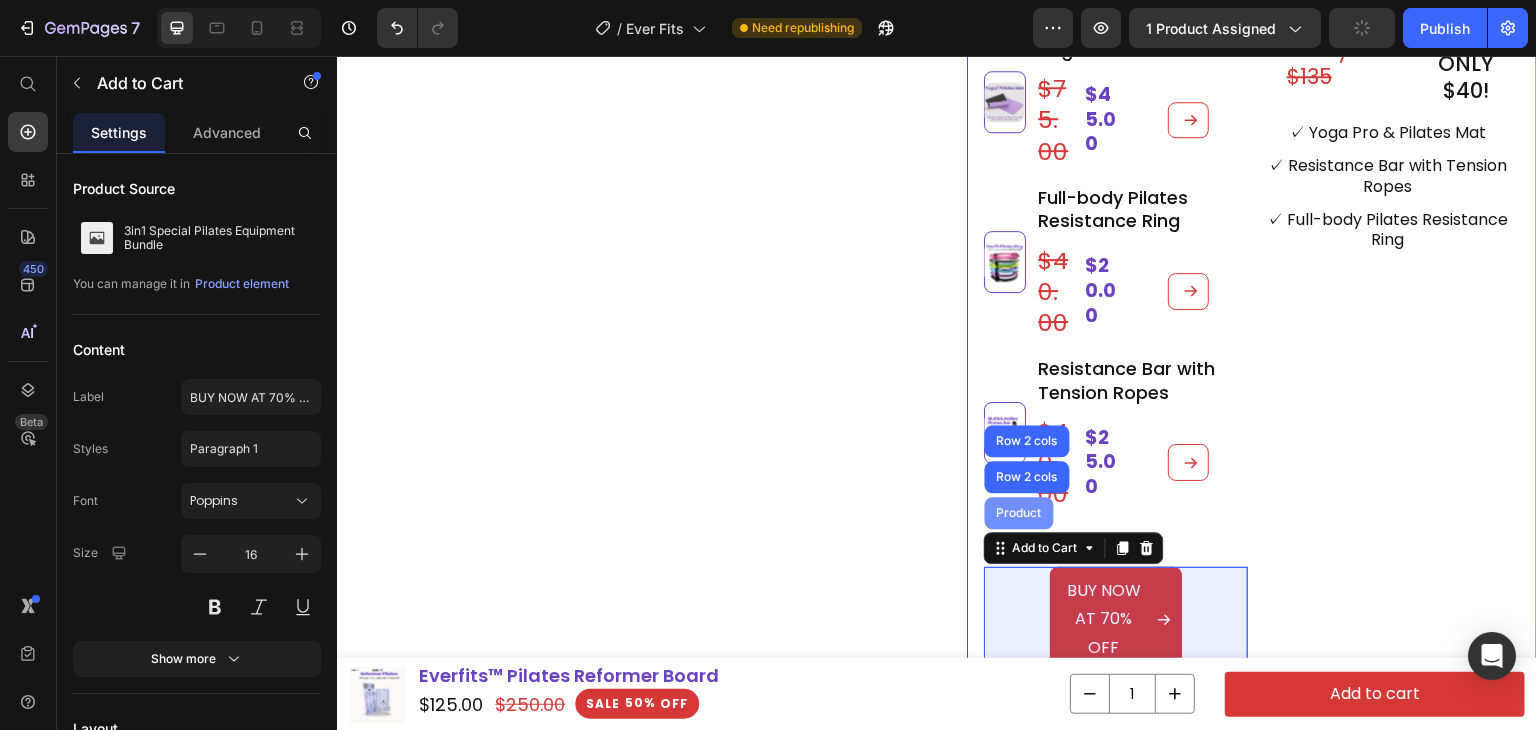 click on "Product" at bounding box center (1019, 513) 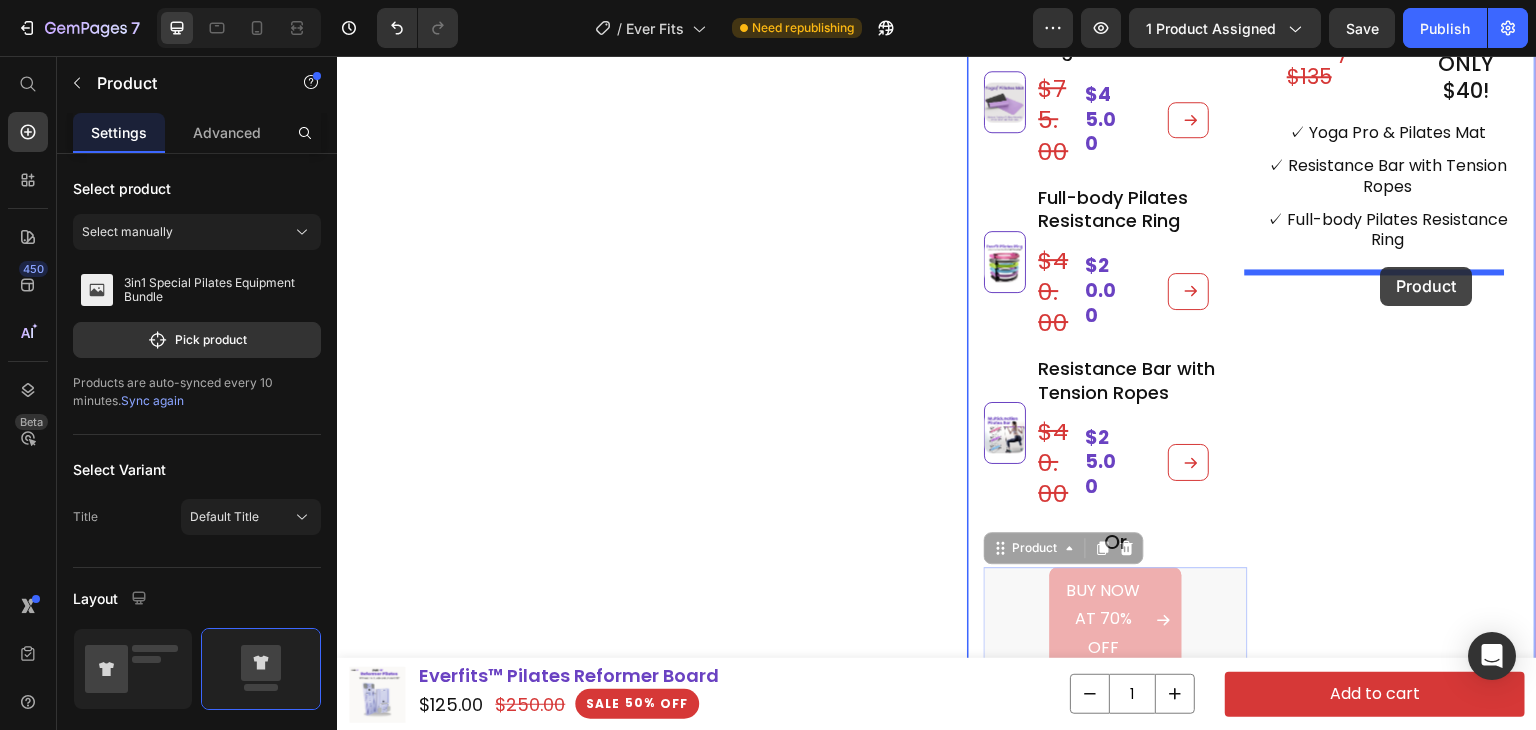 drag, startPoint x: 1023, startPoint y: 546, endPoint x: 1381, endPoint y: 267, distance: 453.87775 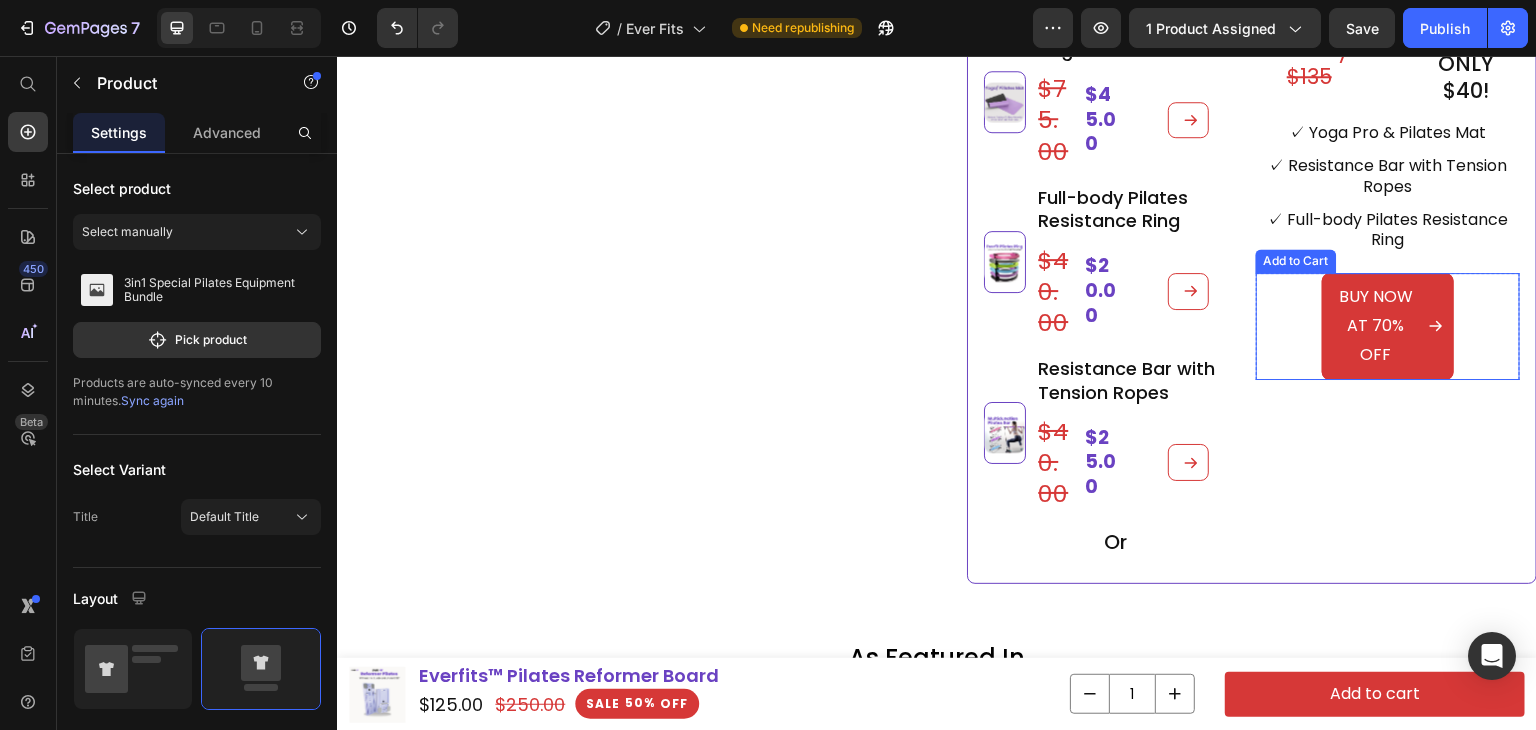 click on "BUY NOW AT 70% OFF Add to Cart" at bounding box center (1388, 326) 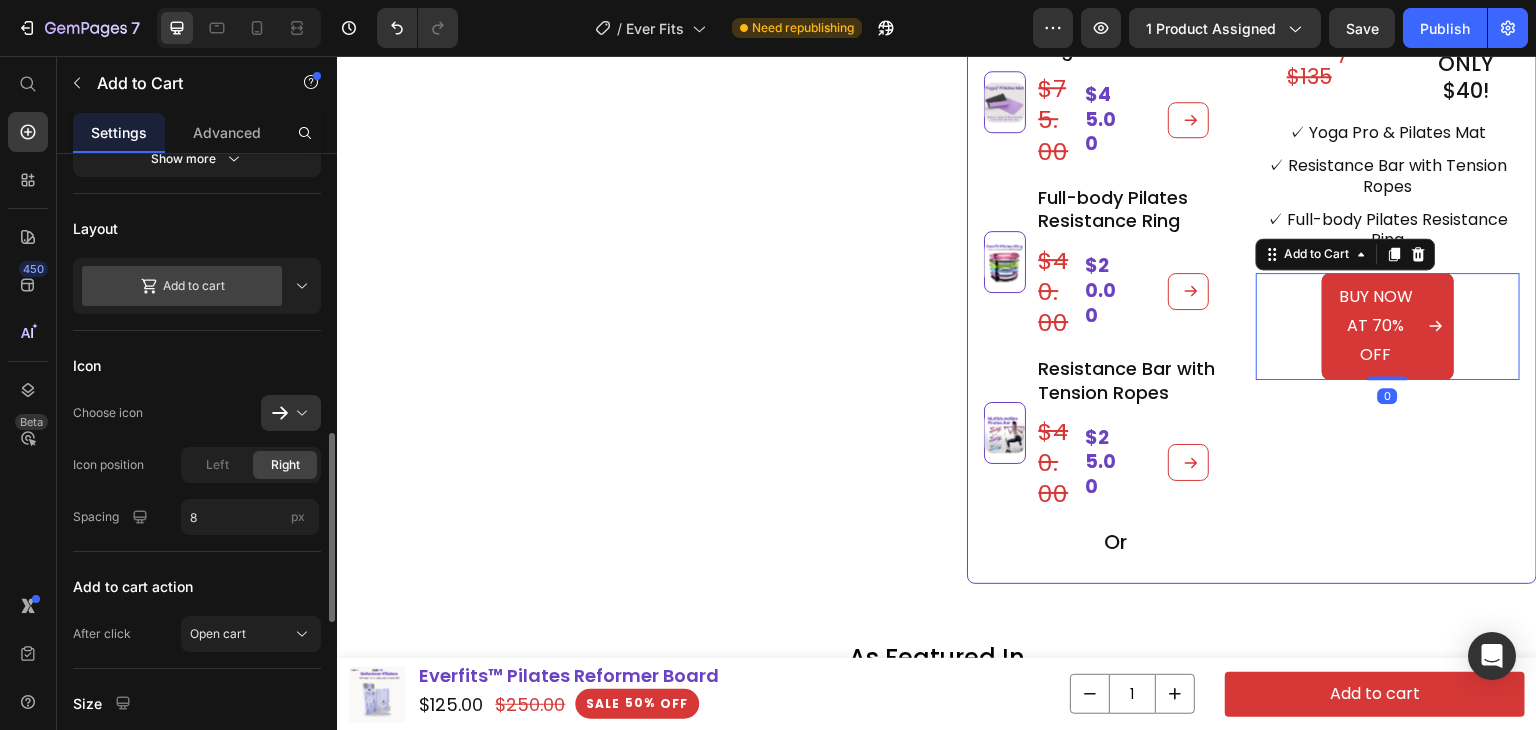 scroll, scrollTop: 700, scrollLeft: 0, axis: vertical 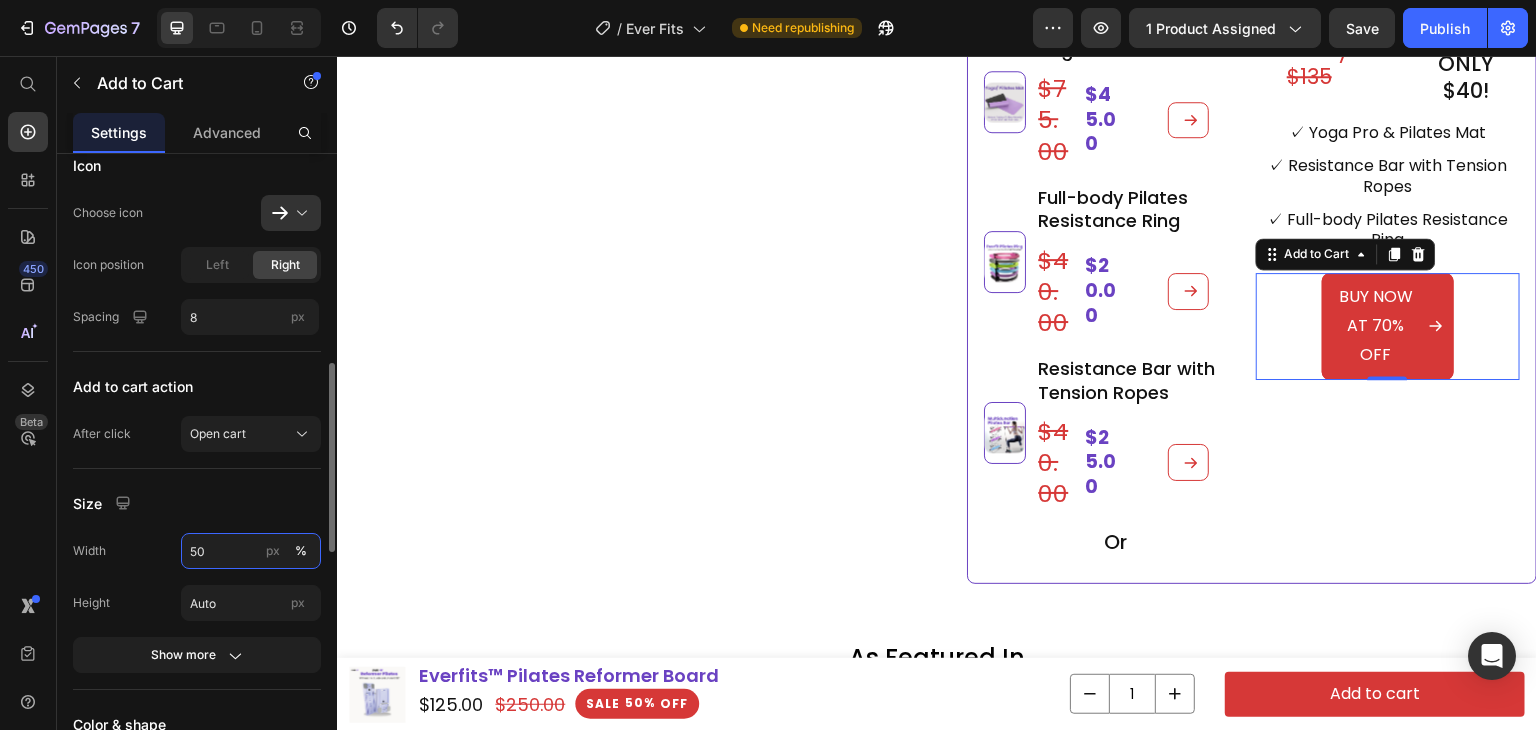 click on "50" at bounding box center (251, 551) 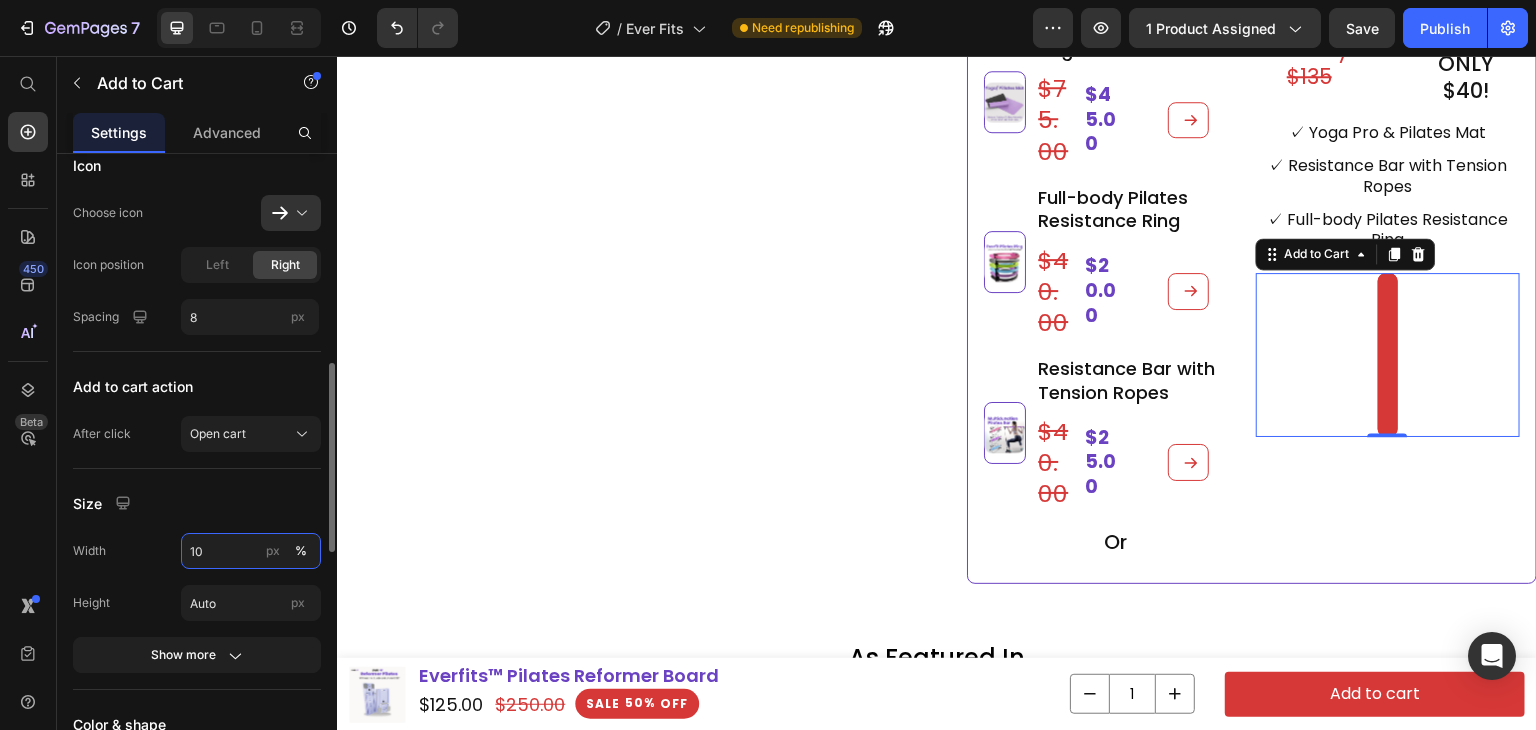 type on "100" 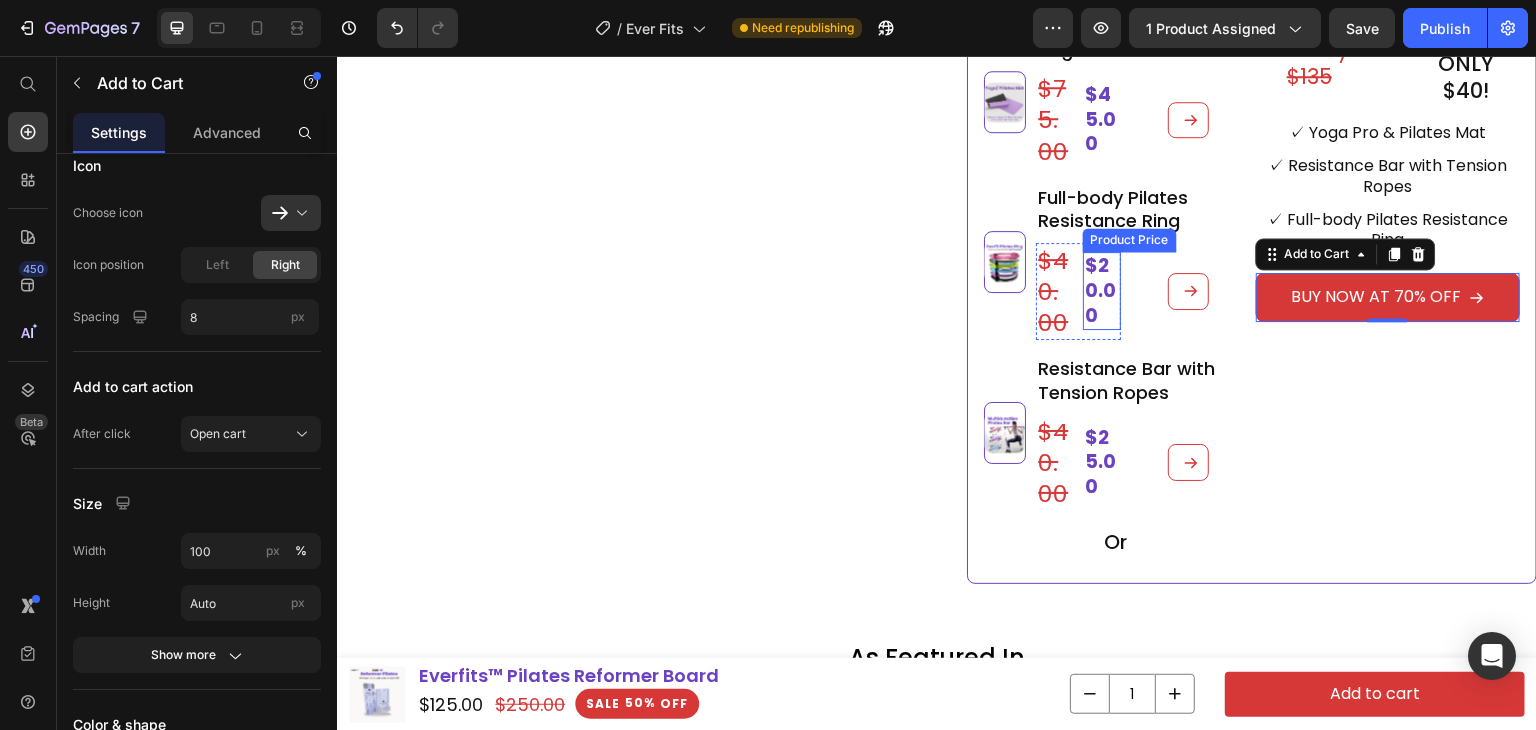 click on "Product Images
Icon
Icon
Icon
Icon
Icon Icon List Image
Icon
Icon
Icon
Icon
Icon Icon List "Consistency came easy!  Heading You workout right here at home. Since joining, I've lost 25 pounds and a collective of 8 inches of my hips and waist."    [PERSON_NAME] Text Block You workout right here at home. Since joining, I've lost 25 pounds and a collective of 8 inches of my hips and waist." Text Block [PERSON_NAME] Heading Row Row Row Product" at bounding box center (622, -470) 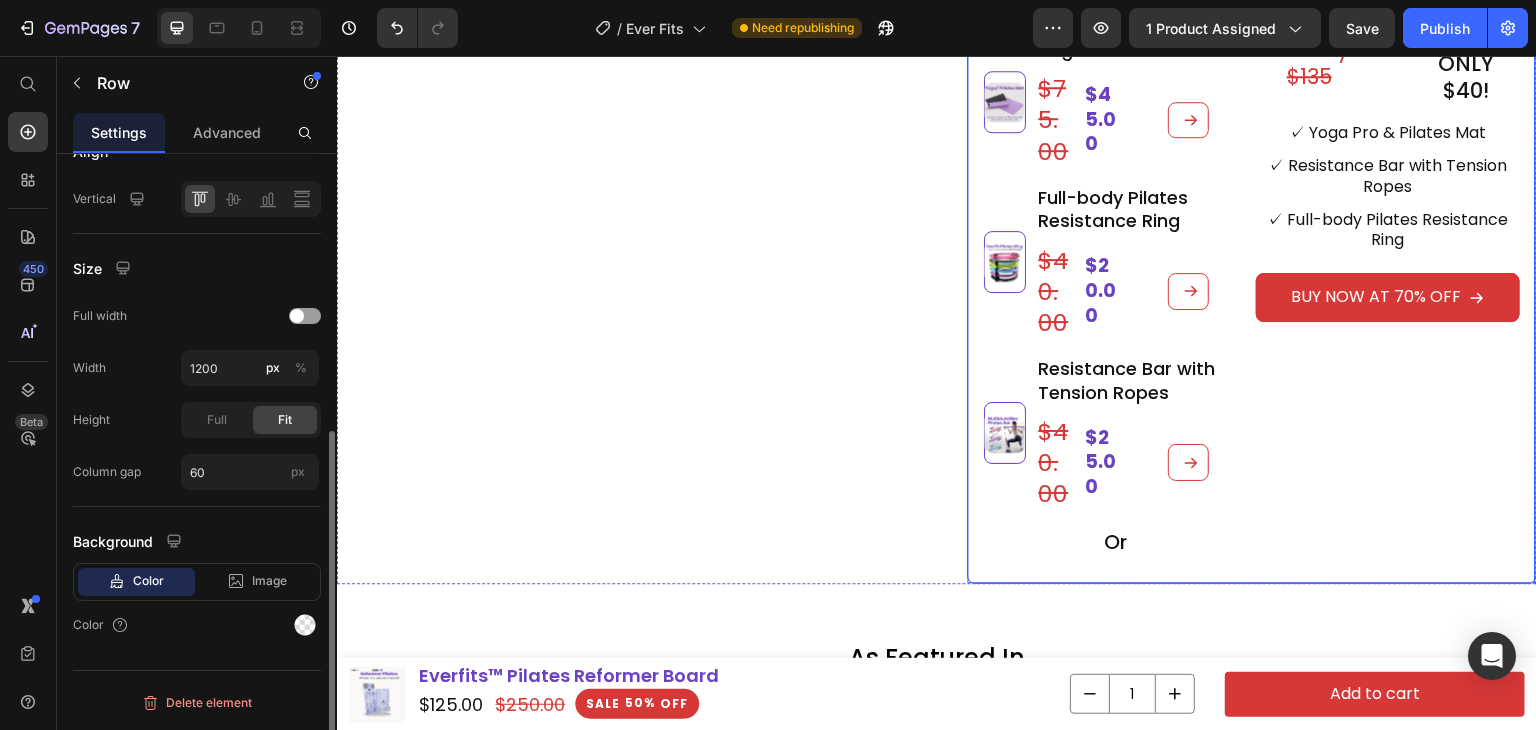 click on "GET ALL 3 ITEMS AT 70% OFF [DATE] Heading Usually $135 Heading [DATE] ONLY $40! Heading Row ✓ Yoga Pro & Pilates Mat Heading ✓ Resistance Bar with Tension Ropes Heading ✓ Full-body Pilates Resistance Ring Heading
BUY NOW AT 70% OFF Add to Cart Product" at bounding box center (1388, 255) 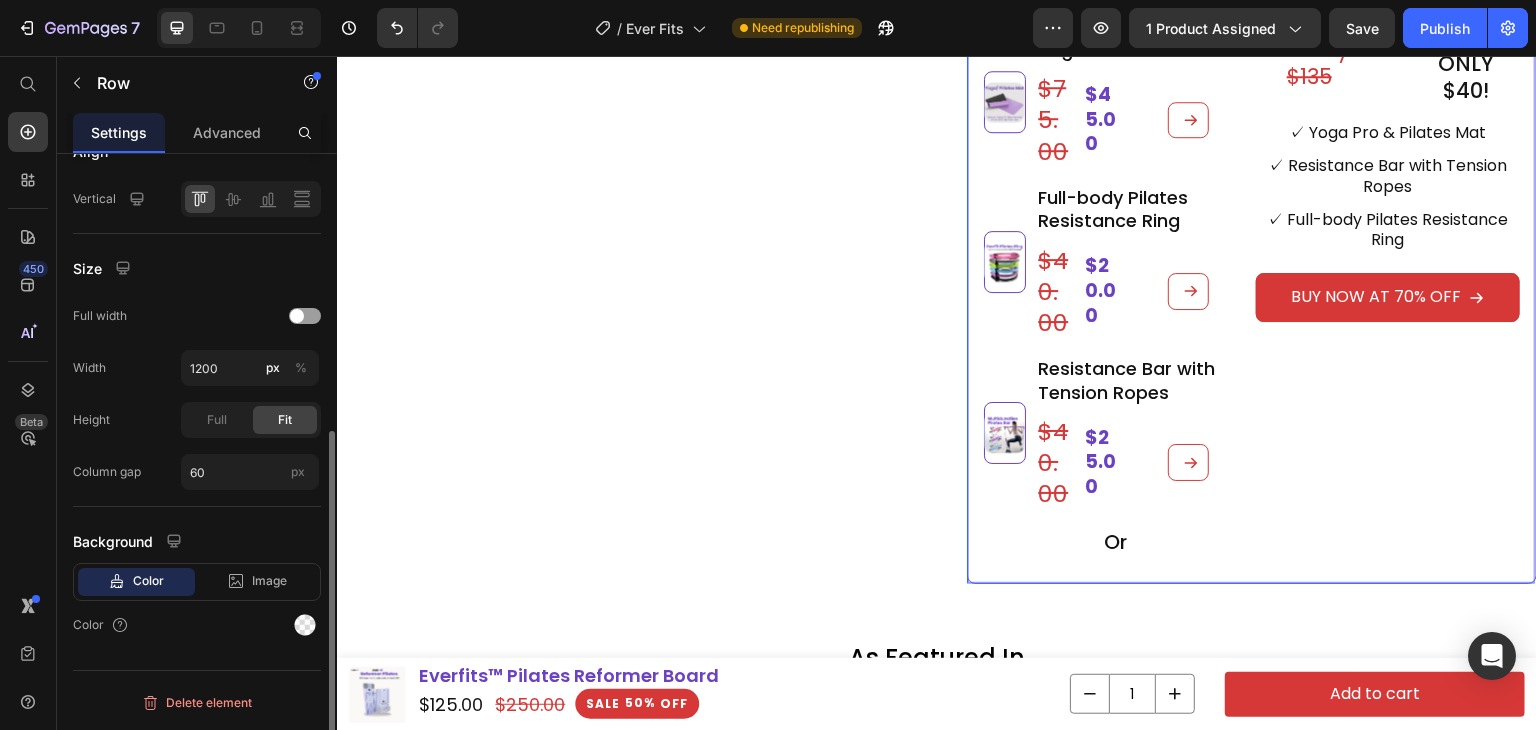 scroll, scrollTop: 486, scrollLeft: 0, axis: vertical 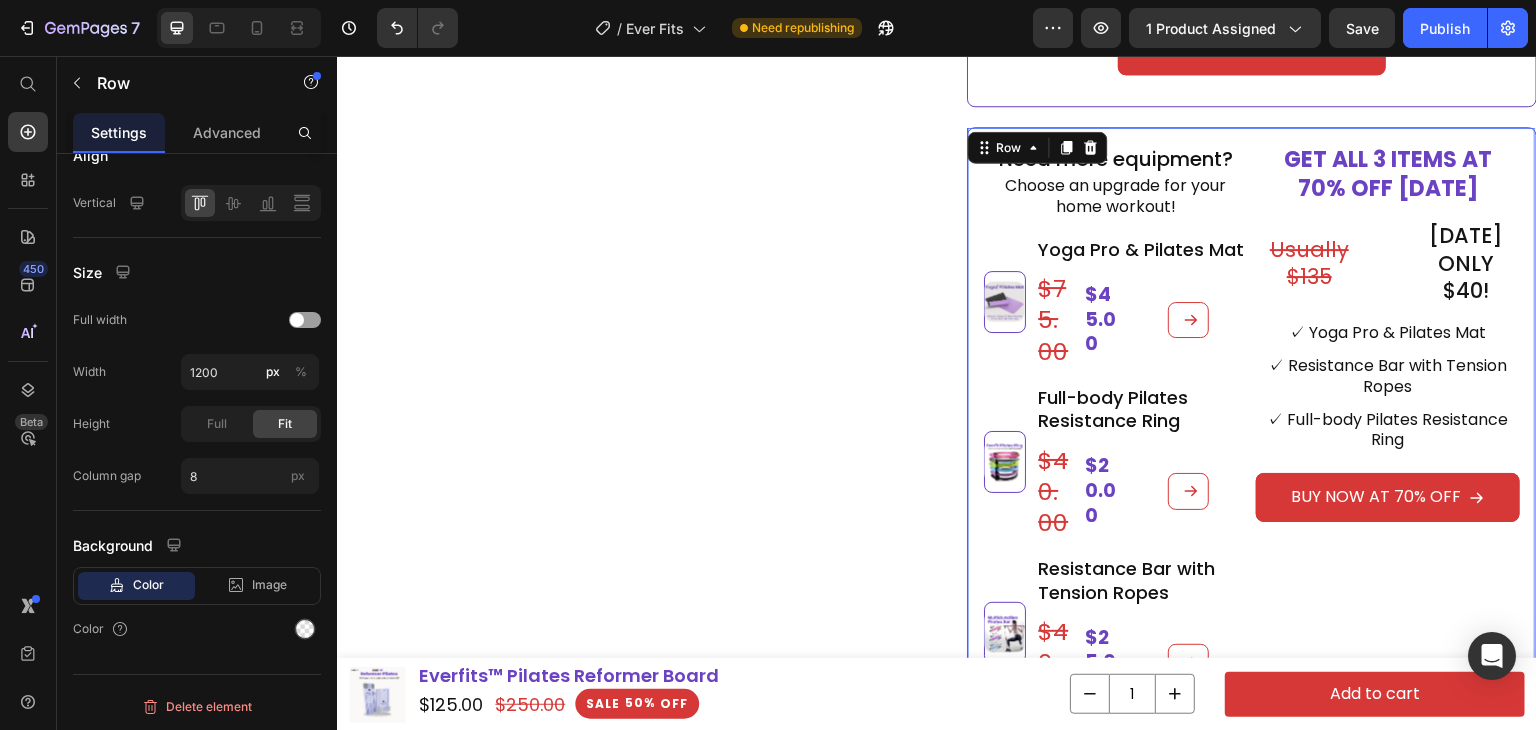 click on "Need more equipment?  Heading Choose an upgrade for your home workout! Heading Product Images Yoga Pro & Pilates Mat Heading $45.00 Product Price $75.00 Product Price Row
ADD Add to Cart Row Product Product Images Full-body Pilates Resistance Ring Heading $20.00 Product Price $40.00 Product Price Row
ADD Add to Cart Row Product Product Images Resistance Bar with Tension Ropes Heading $25.00 Product Price $40.00 Product Price Row
ADD Add to Cart Row Product Or Heading GET ALL 3 ITEMS AT 70% OFF [DATE] Heading Usually $135 Heading [DATE] ONLY $40! Heading Row ✓ Yoga Pro & Pilates Mat Heading ✓ Resistance Bar with Tension Ropes Heading ✓ Full-body Pilates Resistance Ring Heading
BUY NOW AT 70% OFF Add to Cart Product Row   0" at bounding box center [1252, 455] 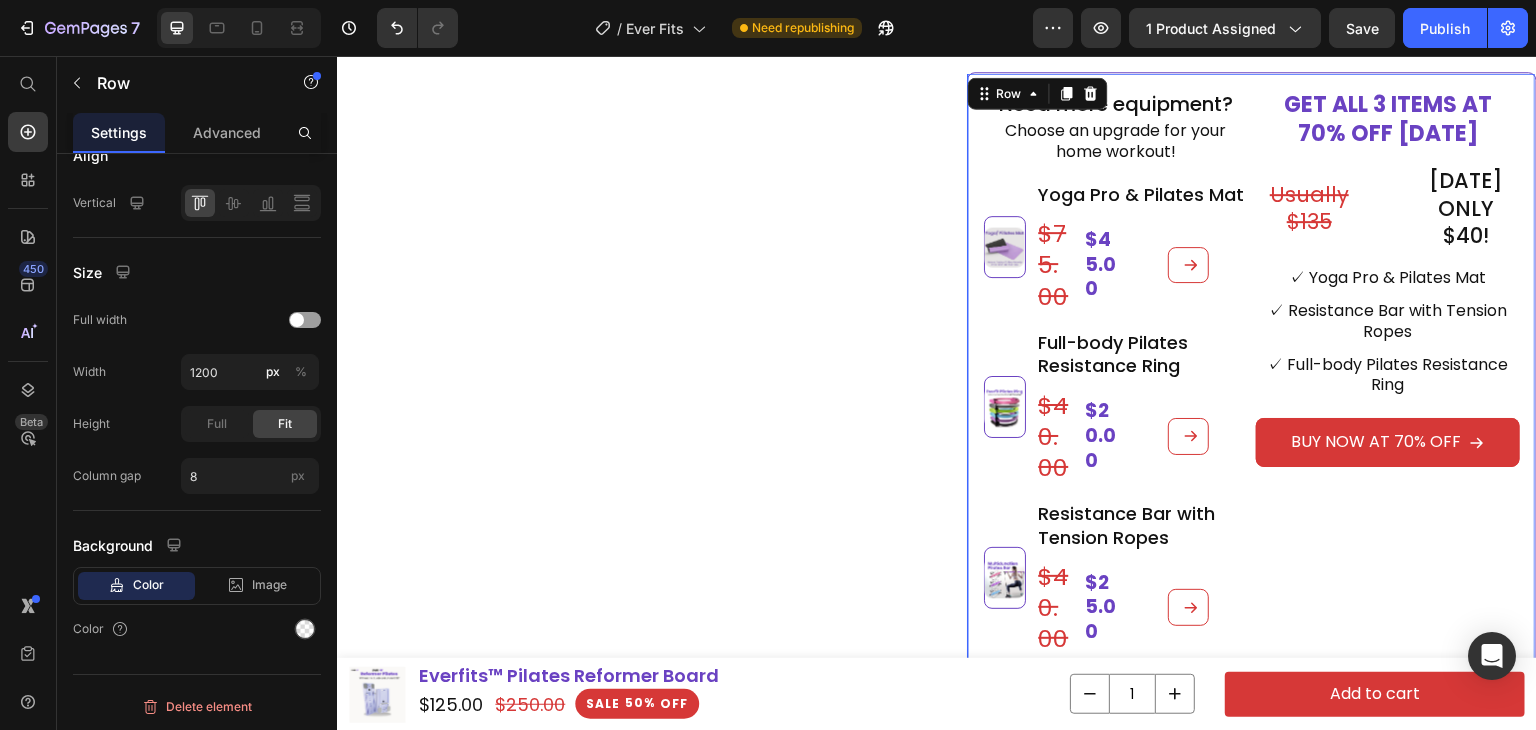 scroll, scrollTop: 1452, scrollLeft: 0, axis: vertical 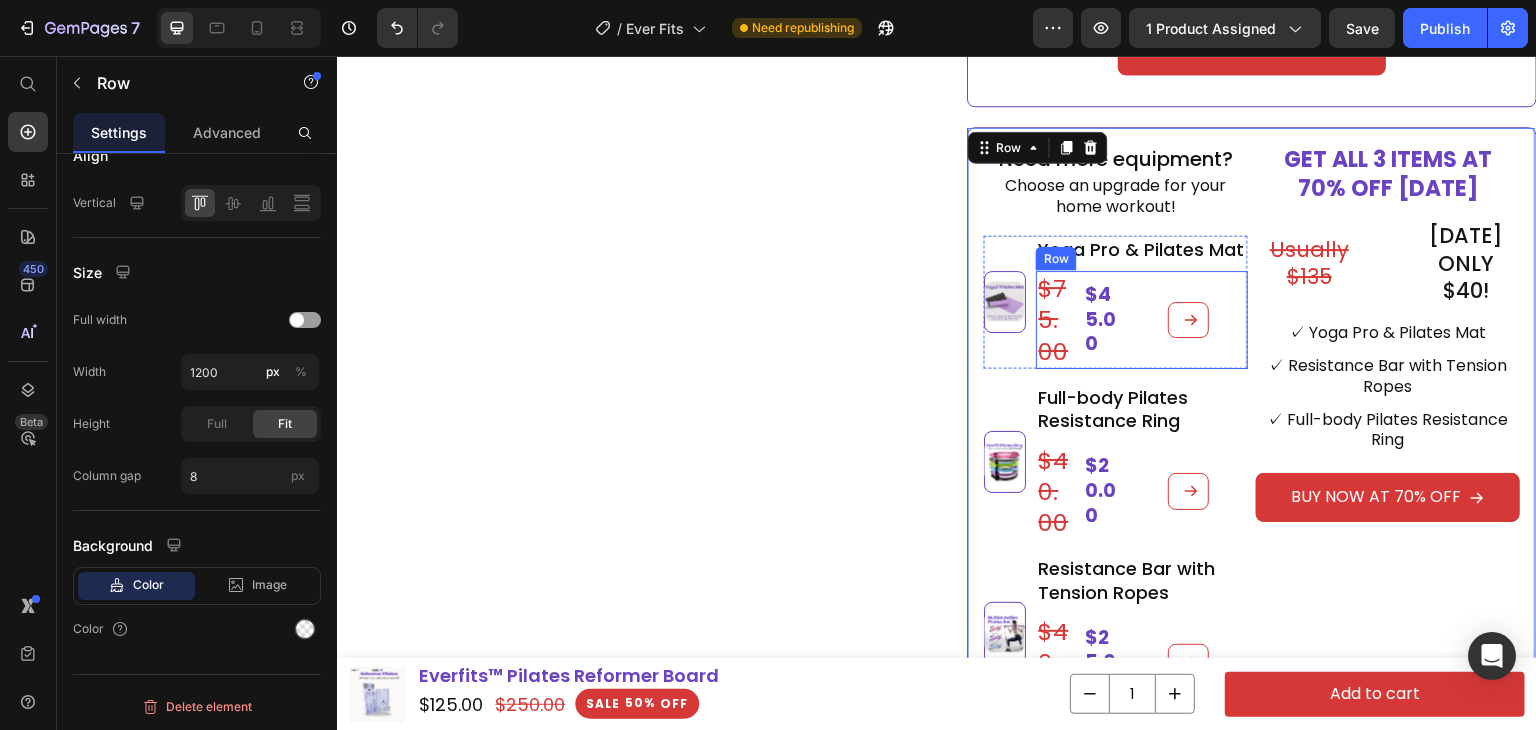 click on "ADD Add to Cart" at bounding box center [1188, 320] 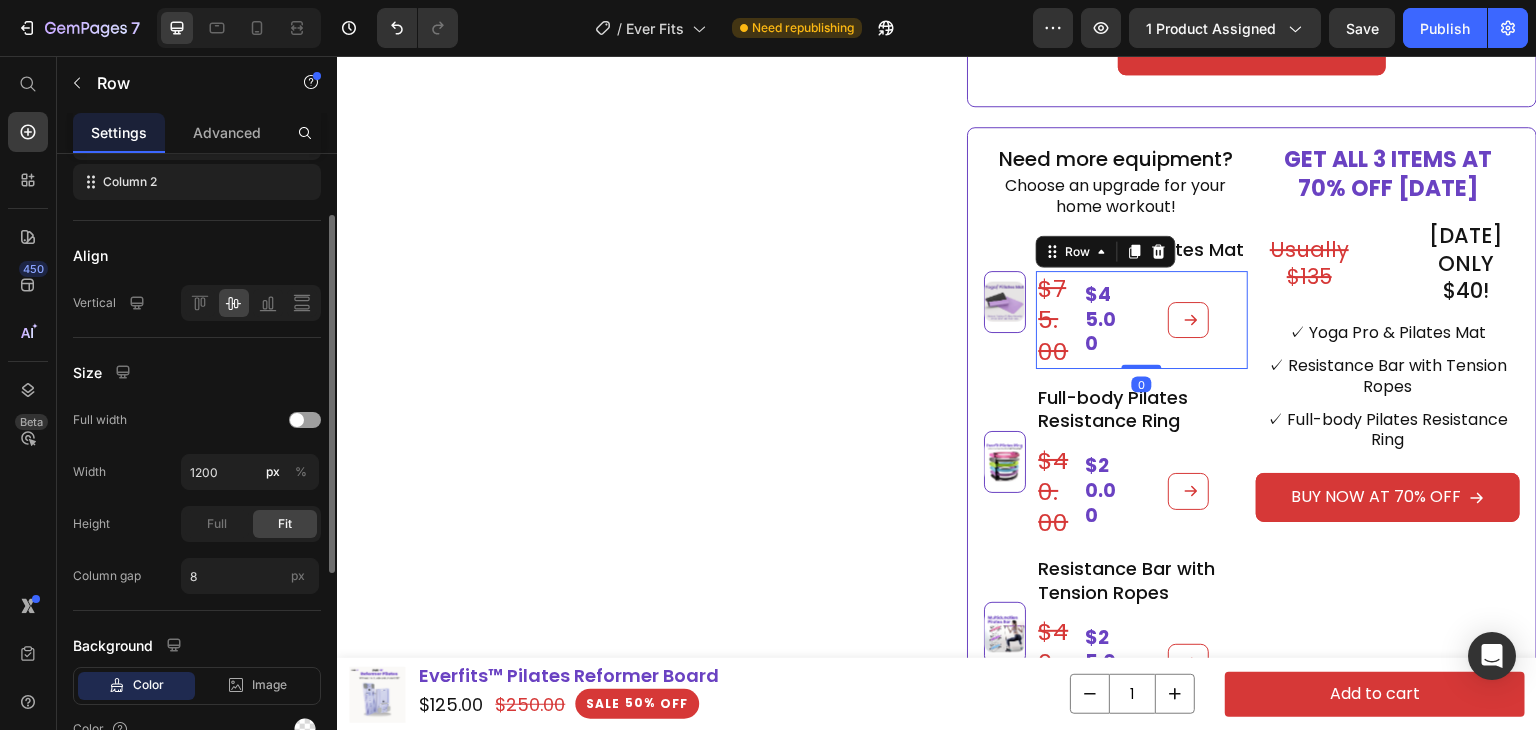 scroll, scrollTop: 186, scrollLeft: 0, axis: vertical 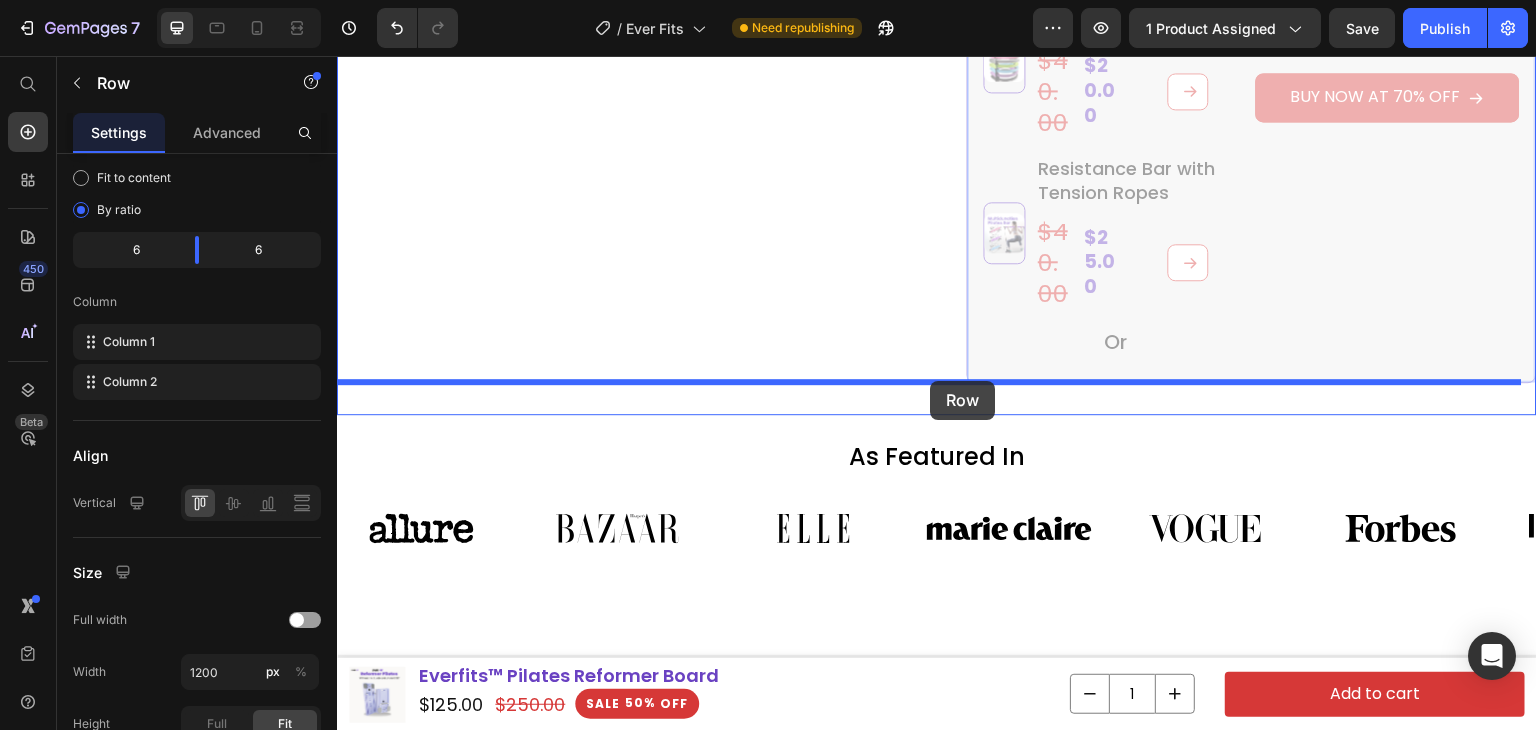 drag, startPoint x: 1234, startPoint y: 335, endPoint x: 927, endPoint y: 401, distance: 314.01434 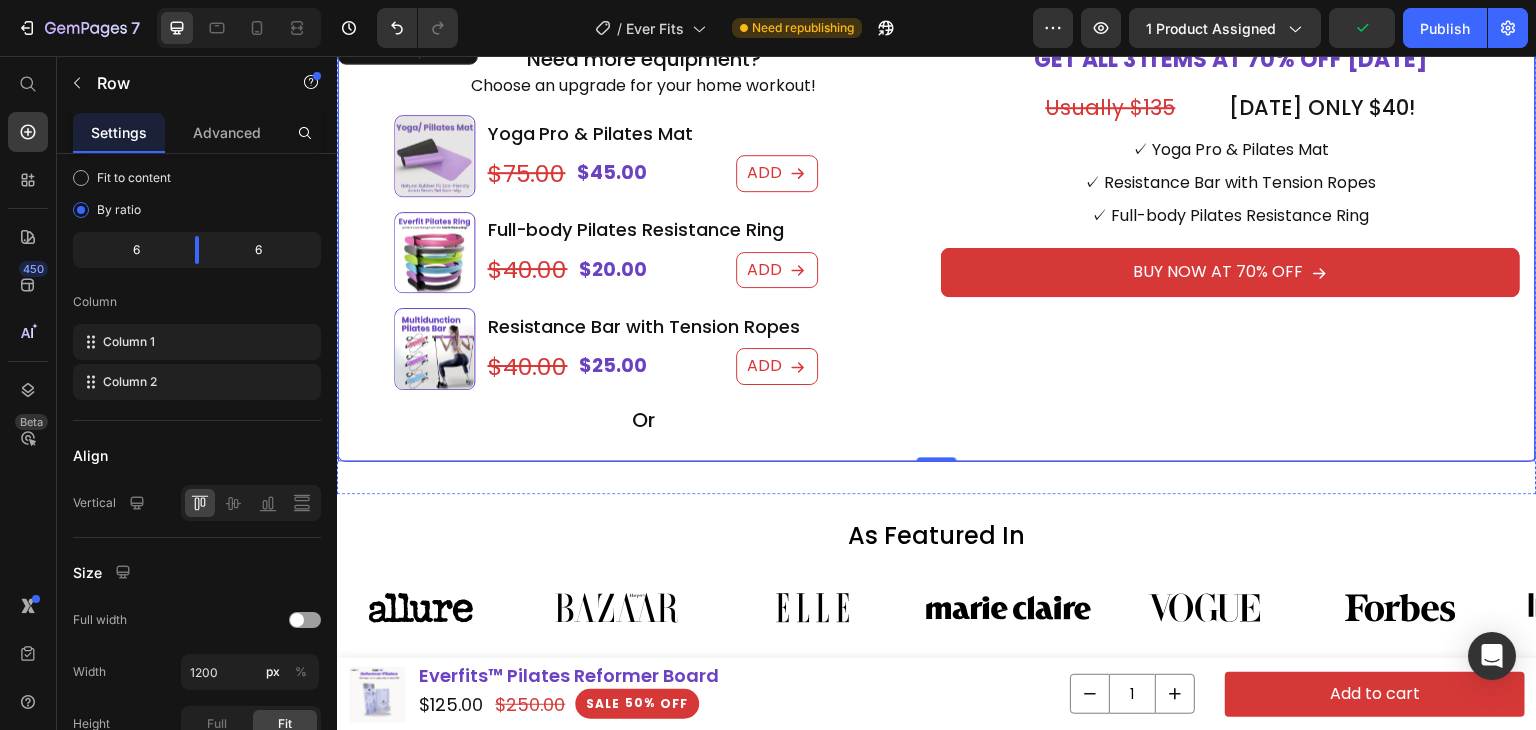 scroll, scrollTop: 1352, scrollLeft: 0, axis: vertical 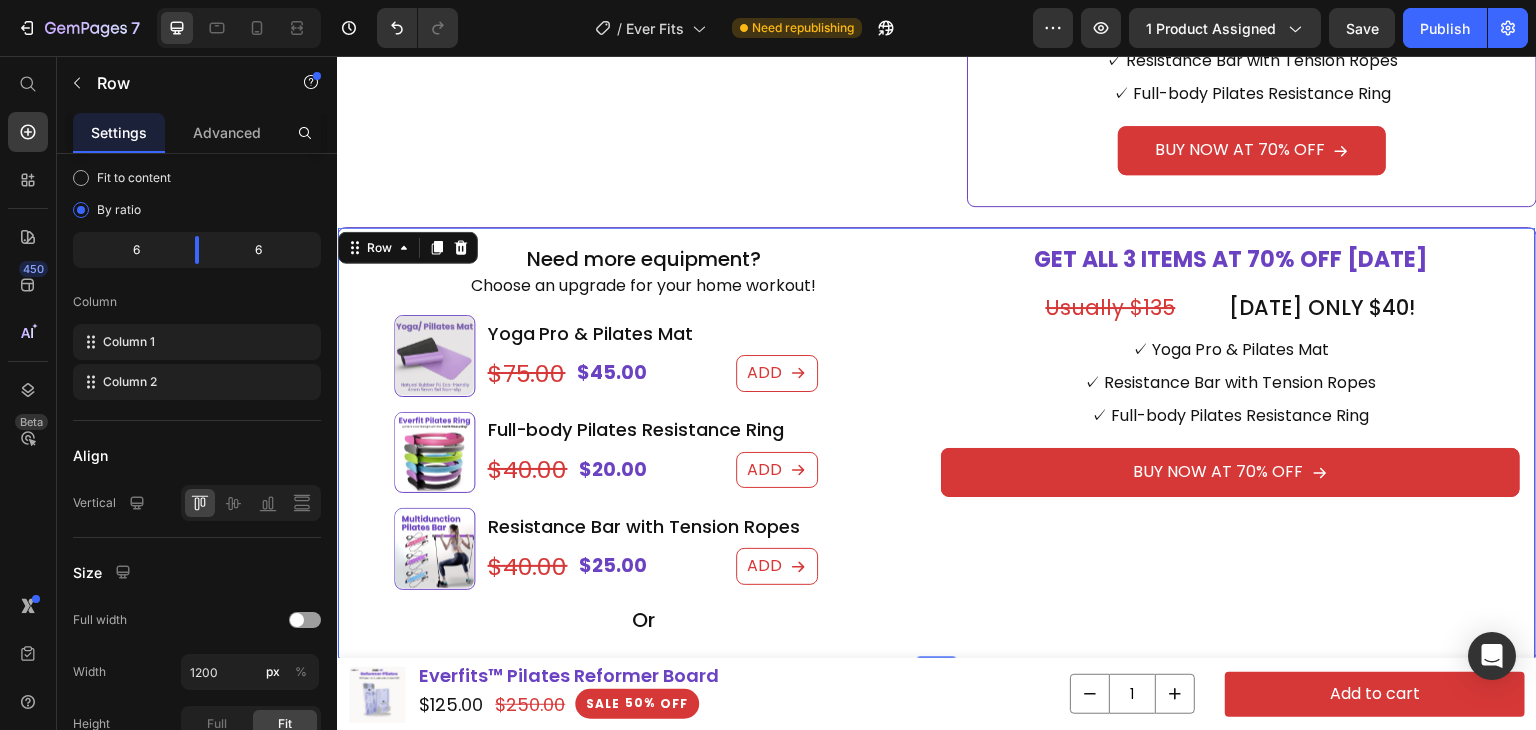 click on "Need more equipment?  Heading Choose an upgrade for your home workout! Heading Product Images Yoga Pro & Pilates Mat Heading $45.00 Product Price $75.00 Product Price Row
ADD Add to Cart Row Product Product Images Full-body Pilates Resistance Ring Heading $20.00 Product Price $40.00 Product Price Row
ADD Add to Cart Row Product Product Images Resistance Bar with Tension Ropes Heading $25.00 Product Price $40.00 Product Price Row
ADD Add to Cart Row Product Or Heading" at bounding box center (643, 444) 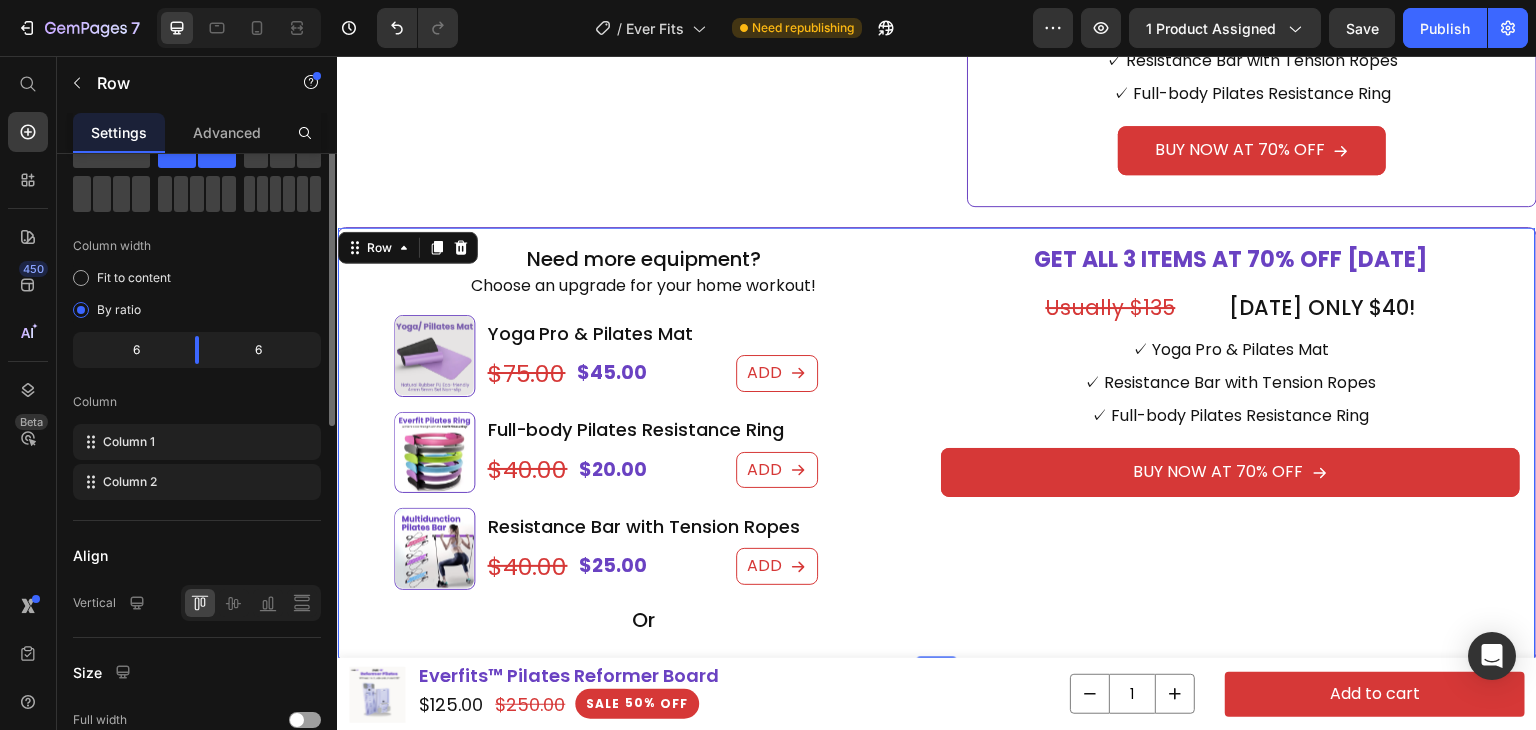 scroll, scrollTop: 0, scrollLeft: 0, axis: both 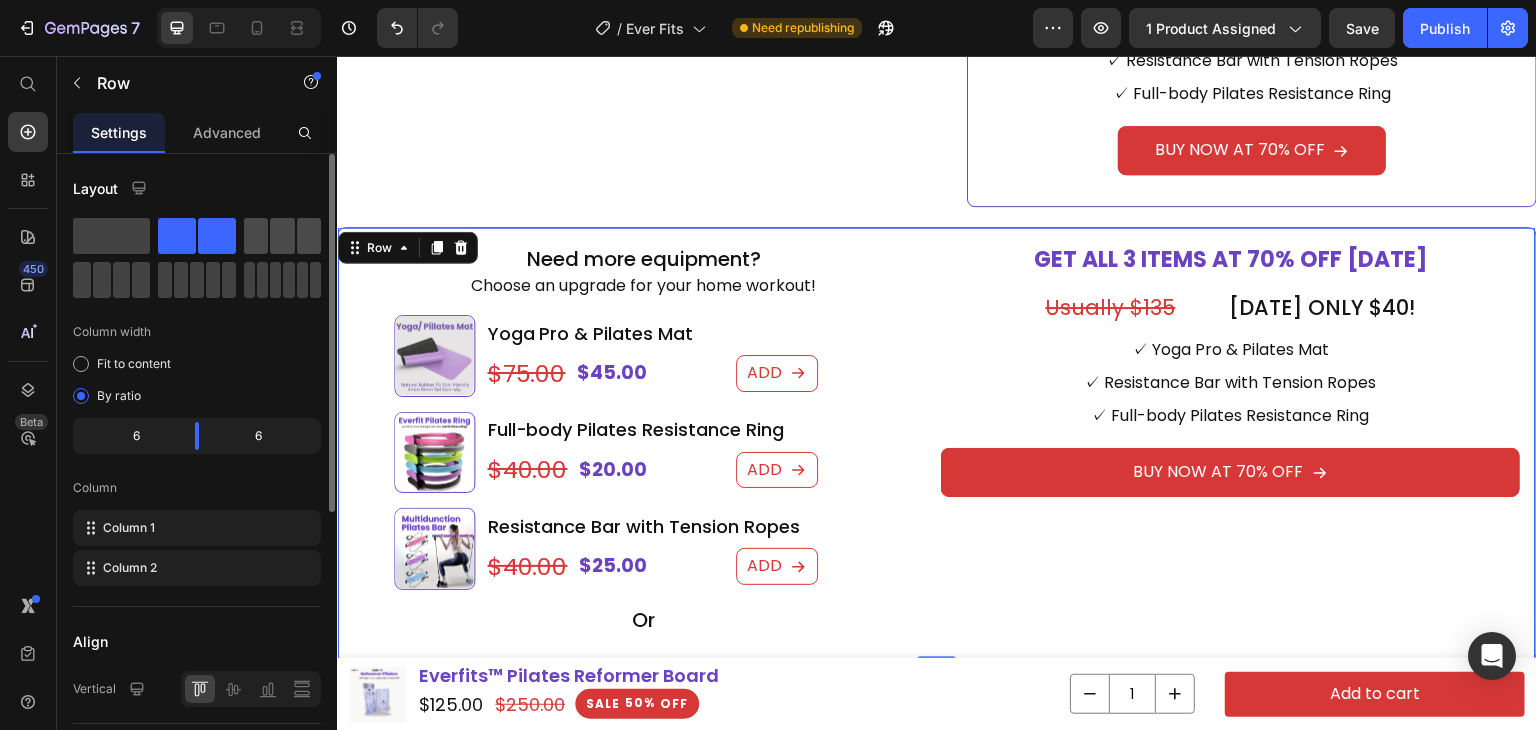 click 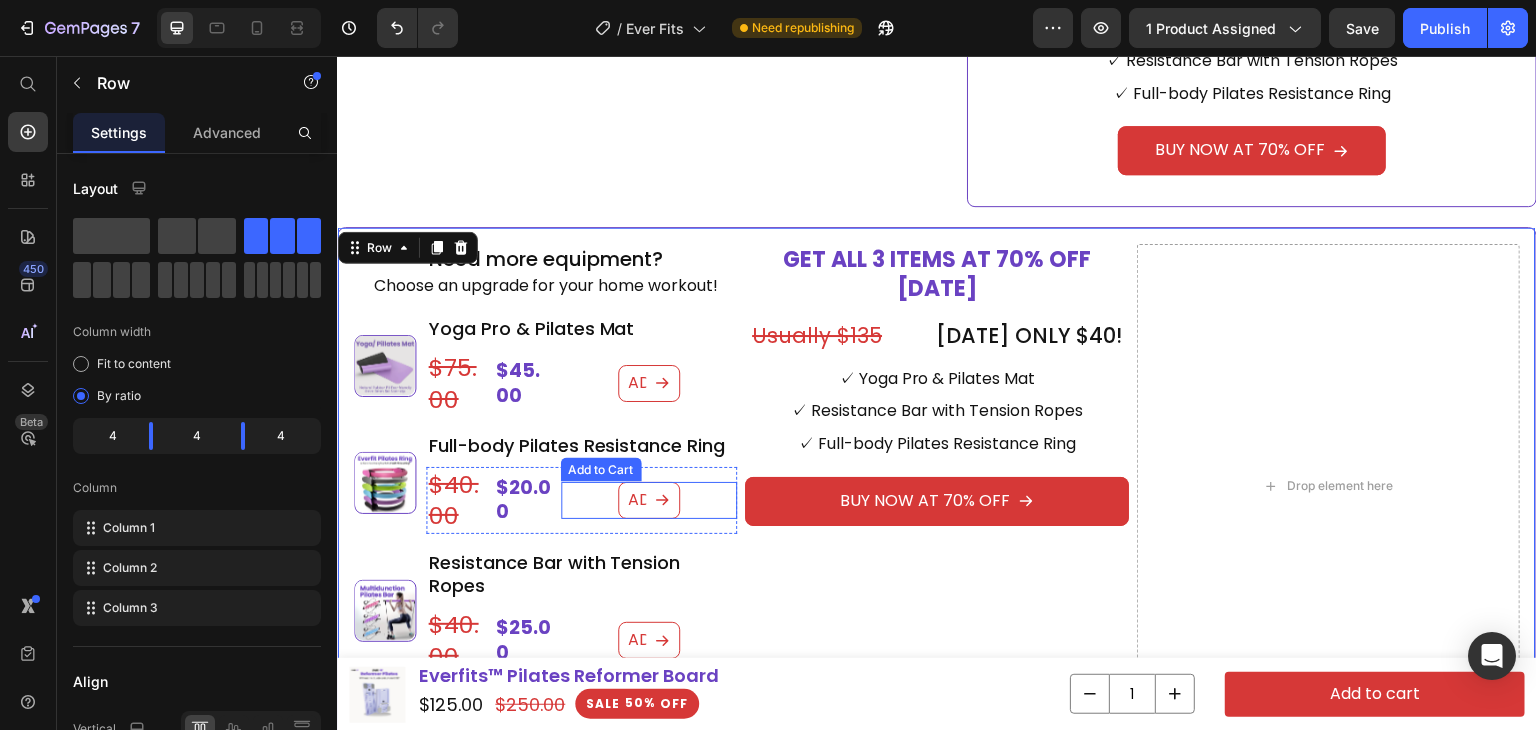 scroll, scrollTop: 1452, scrollLeft: 0, axis: vertical 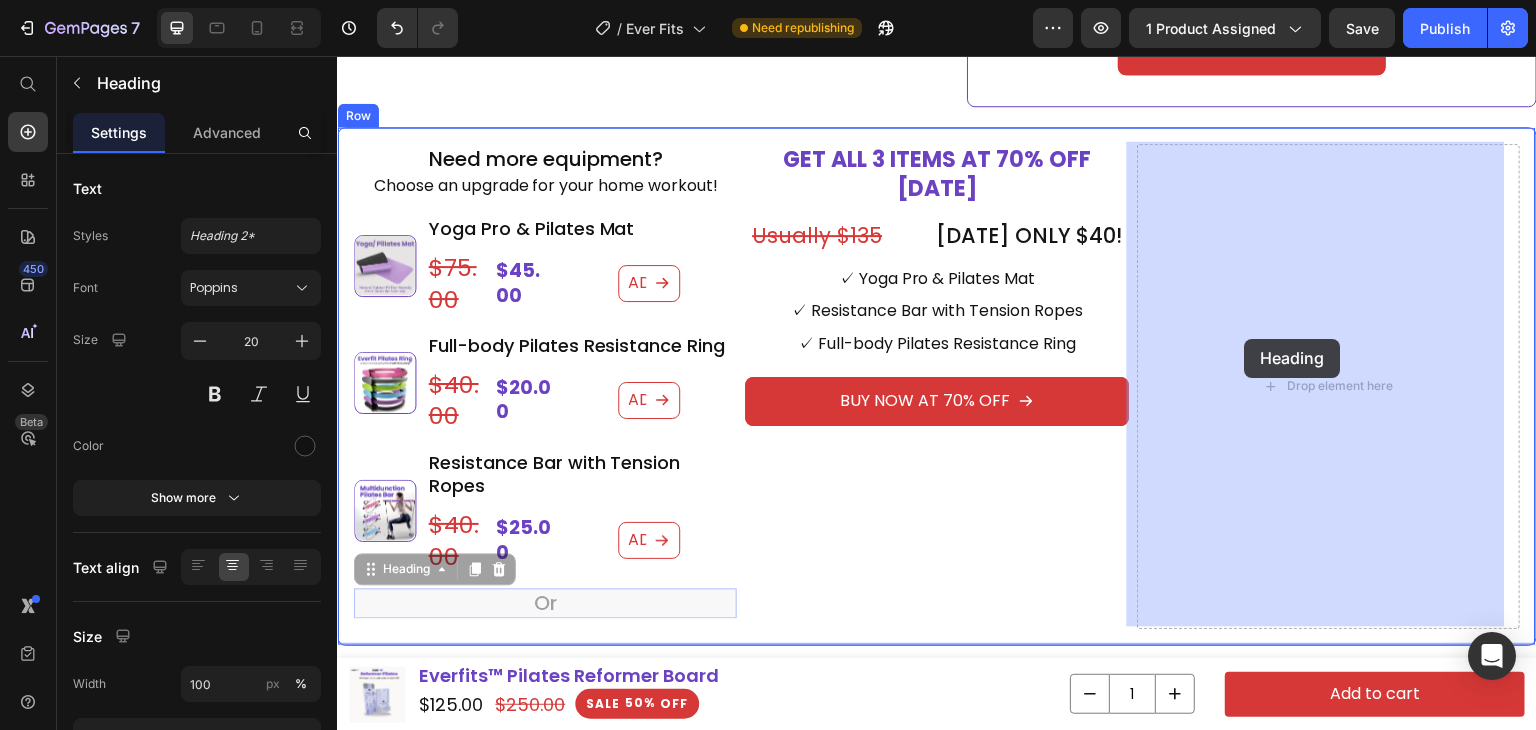 drag, startPoint x: 536, startPoint y: 601, endPoint x: 1245, endPoint y: 339, distance: 755.8604 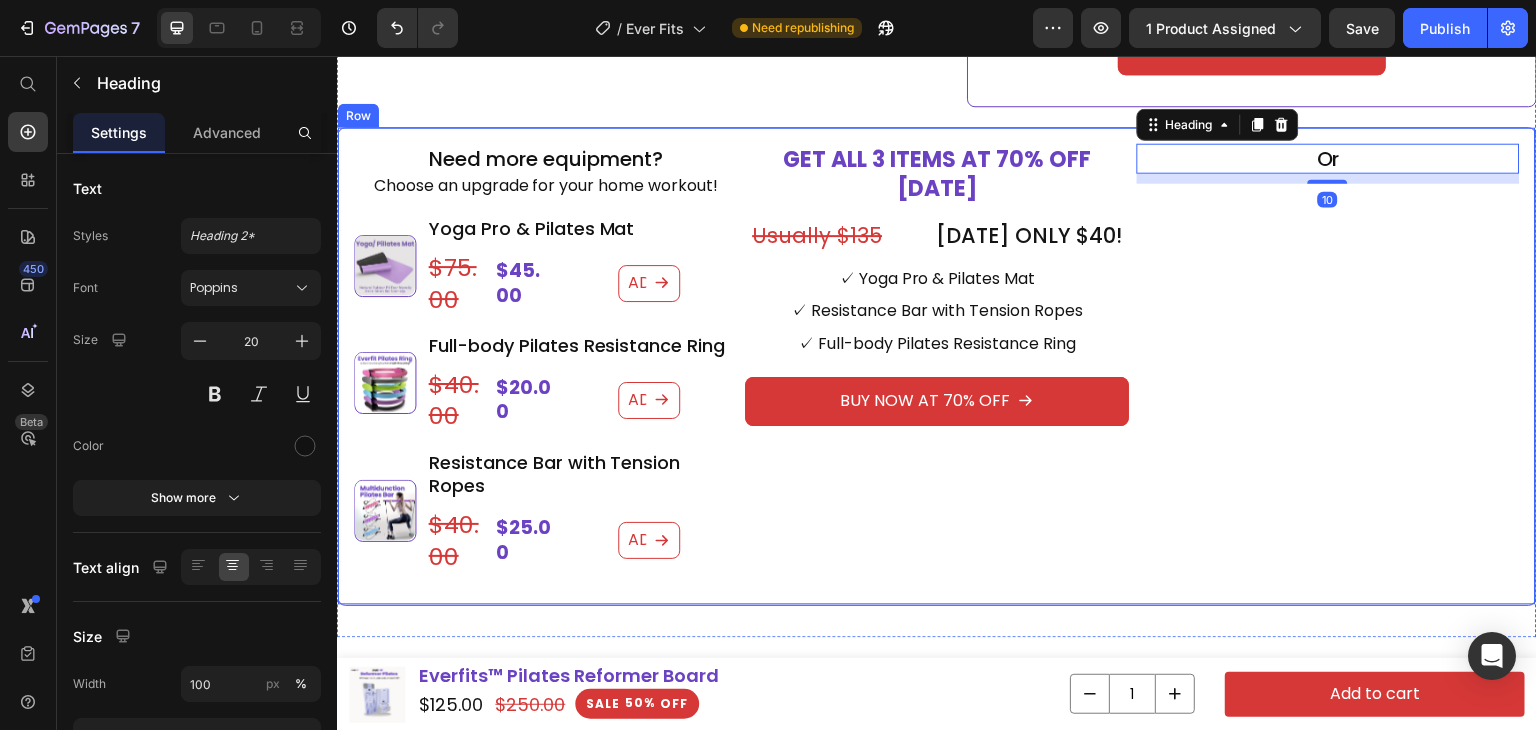 click on "Or Heading   10" at bounding box center [1328, 366] 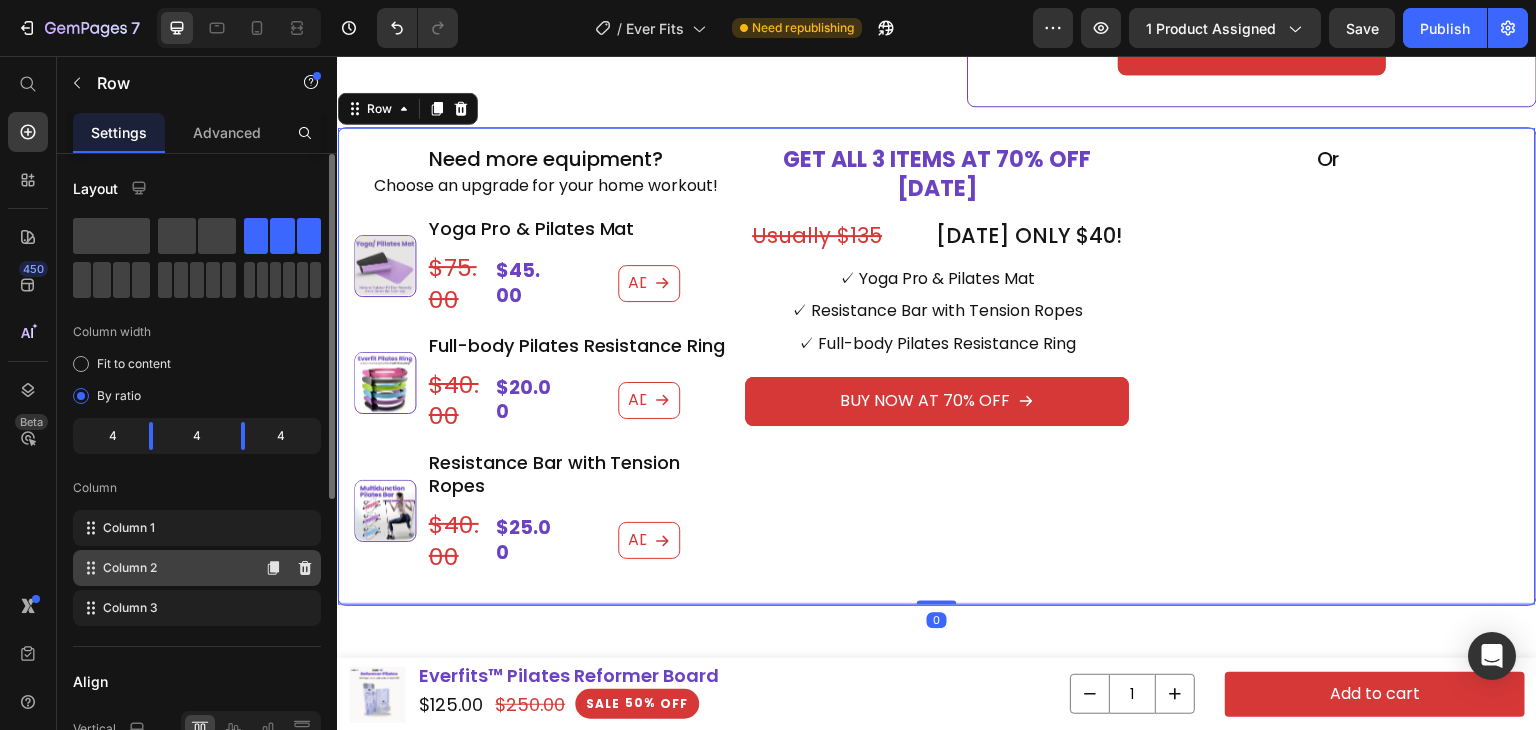 type 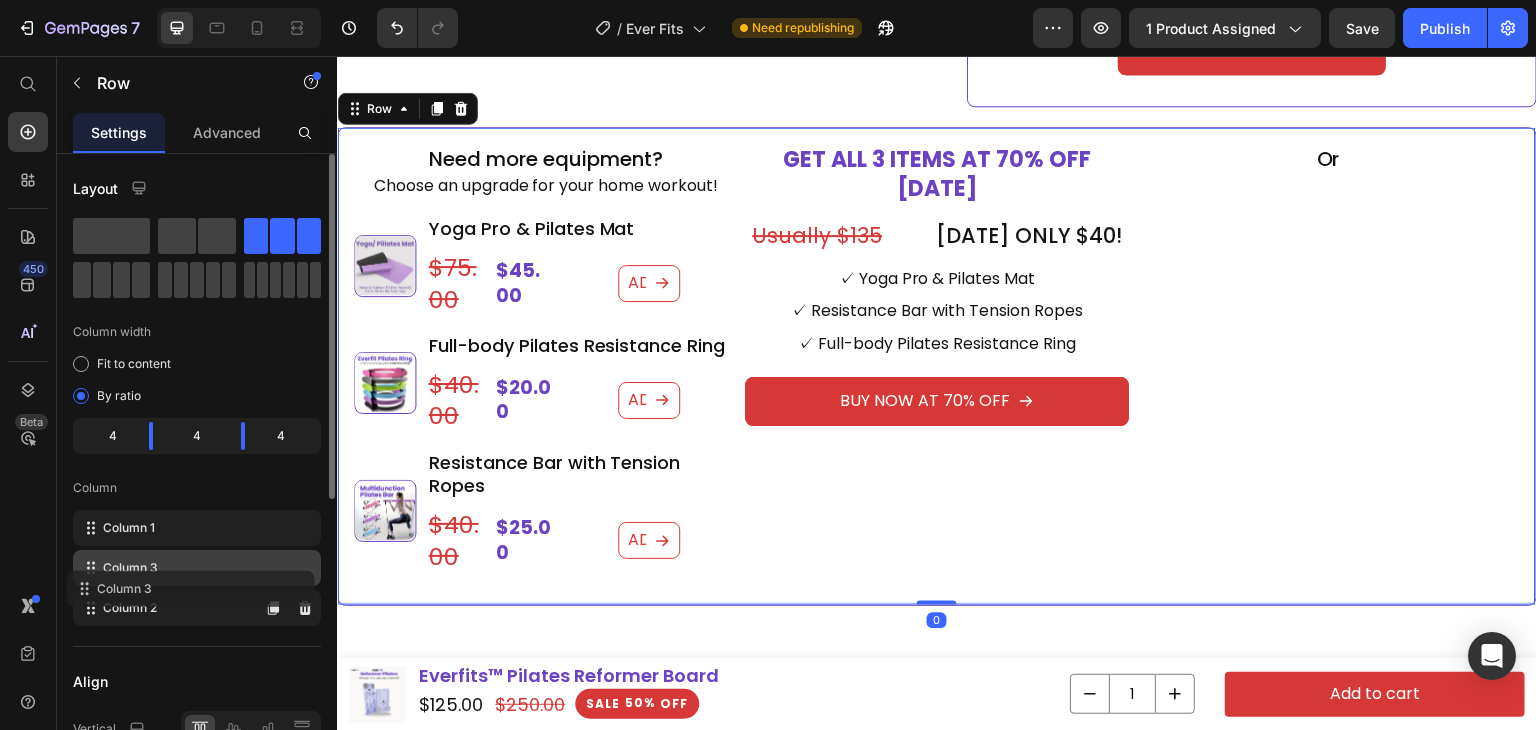 drag, startPoint x: 212, startPoint y: 597, endPoint x: 205, endPoint y: 573, distance: 25 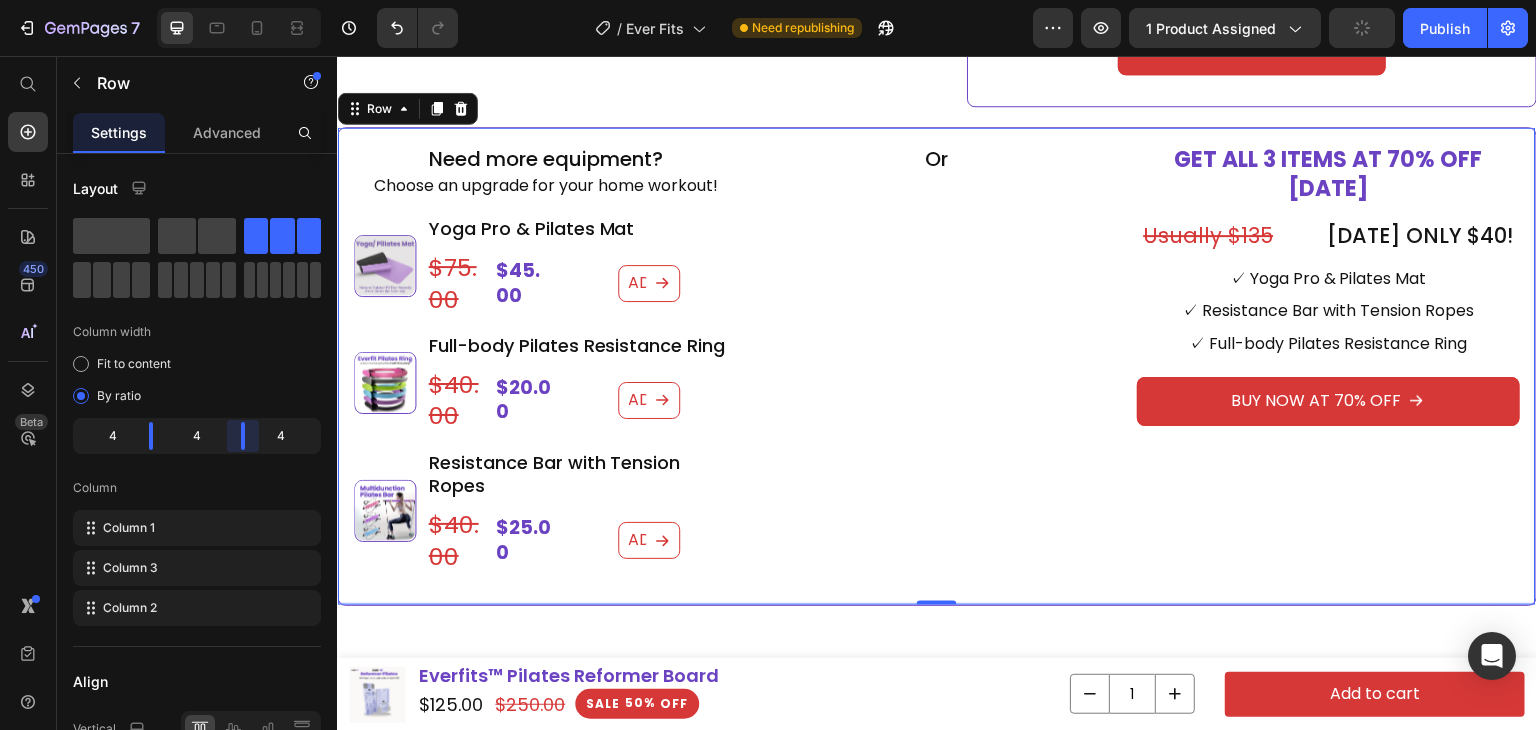 click on "7  Version history  /  Ever Fits Need republishing Preview 1 product assigned  Publish  450 Beta Start with Sections Elements Hero Section Product Detail Brands Trusted Badges Guarantee Product Breakdown How to use Testimonials Compare Bundle FAQs Social Proof Brand Story Product List Collection Blog List Contact Sticky Add to Cart Custom Footer Browse Library 450 Layout
Row
Row
Row
Row Text
Heading
Text Block Button
Button
Button
Sticky Back to top Media
Image Image" at bounding box center (768, 0) 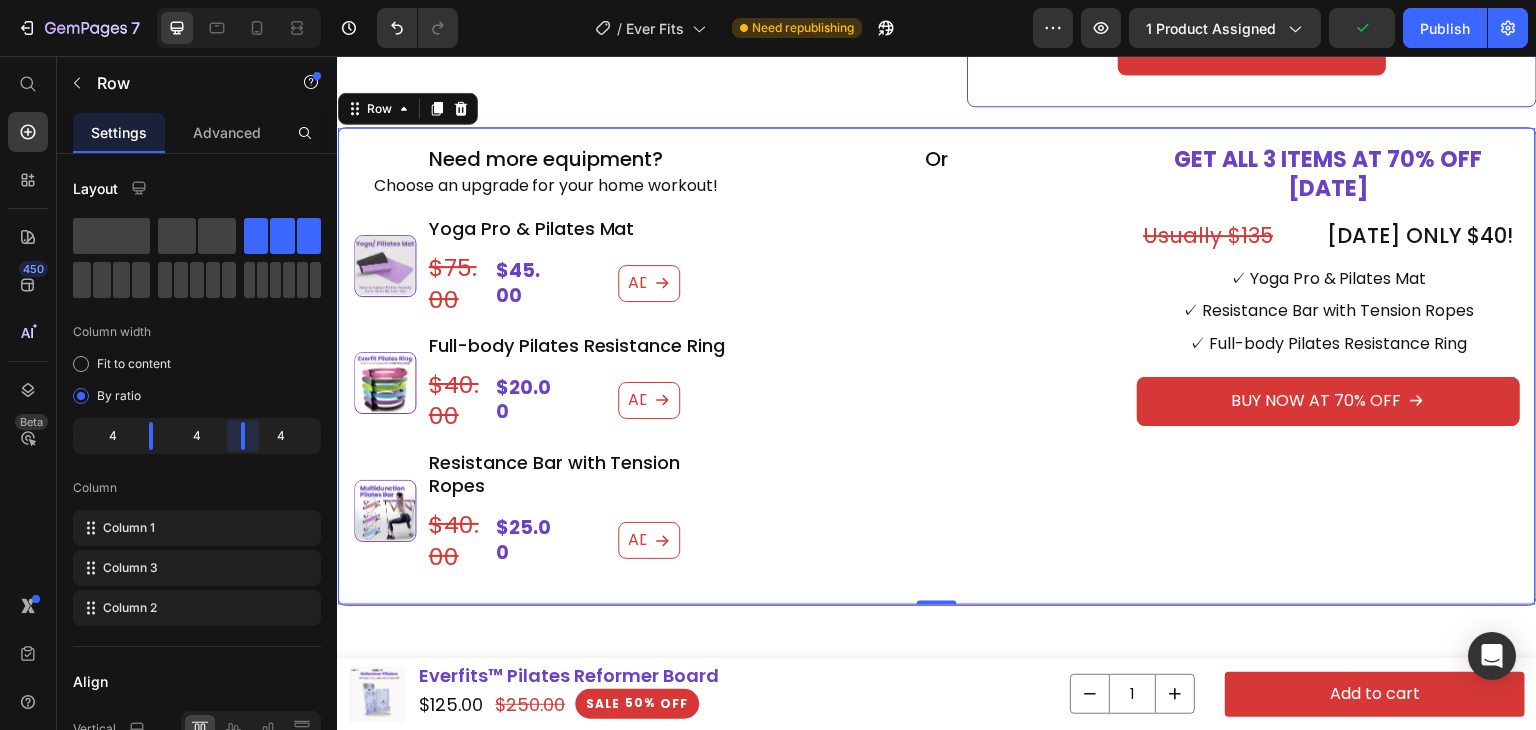 drag, startPoint x: 234, startPoint y: 433, endPoint x: 152, endPoint y: 441, distance: 82.38932 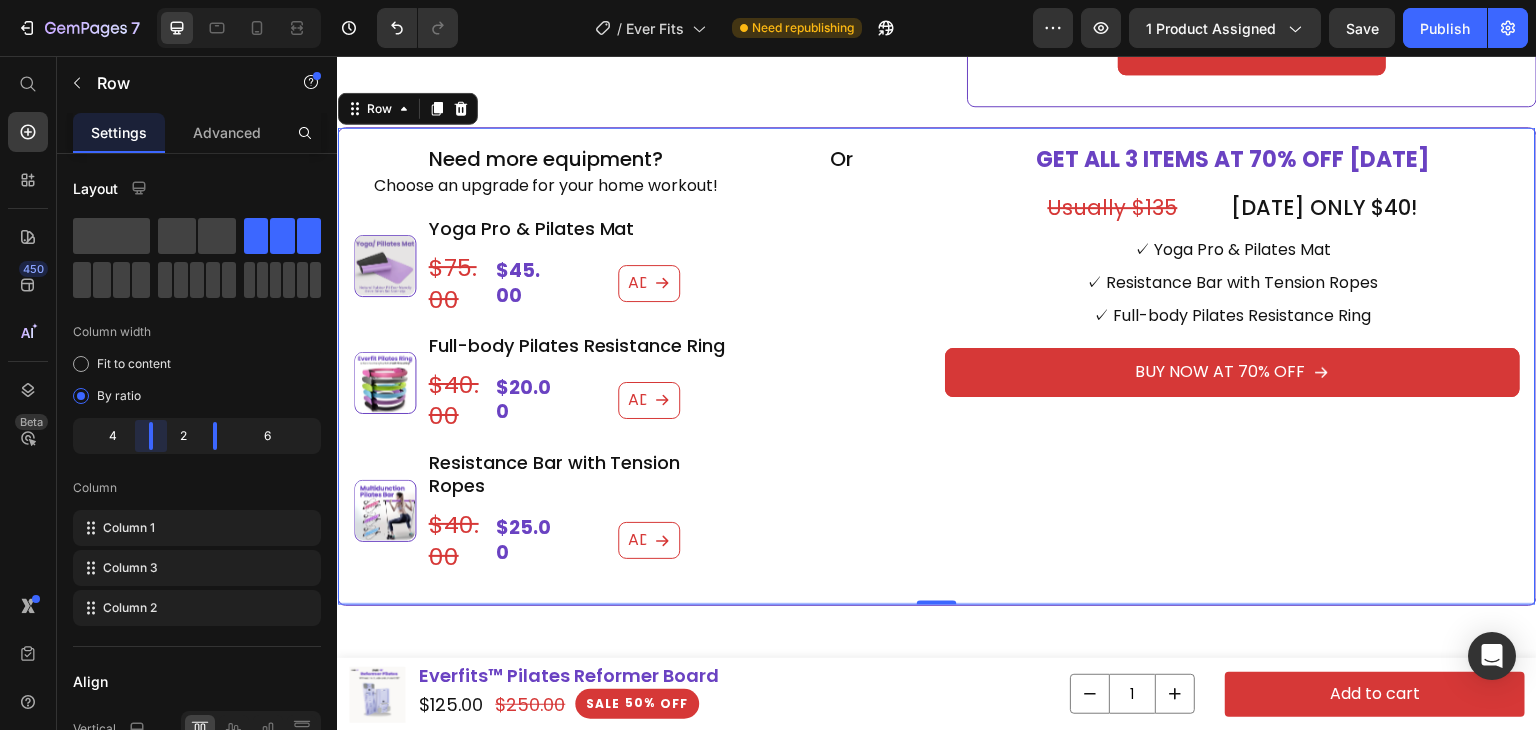 click on "7  Version history  /  Ever Fits Need republishing Preview 1 product assigned  Save   Publish  450 Beta Start with Sections Elements Hero Section Product Detail Brands Trusted Badges Guarantee Product Breakdown How to use Testimonials Compare Bundle FAQs Social Proof Brand Story Product List Collection Blog List Contact Sticky Add to Cart Custom Footer Browse Library 450 Layout
Row
Row
Row
Row Text
Heading
Text Block Button
Button
Button
Sticky Back to top Media
Image" at bounding box center (768, 0) 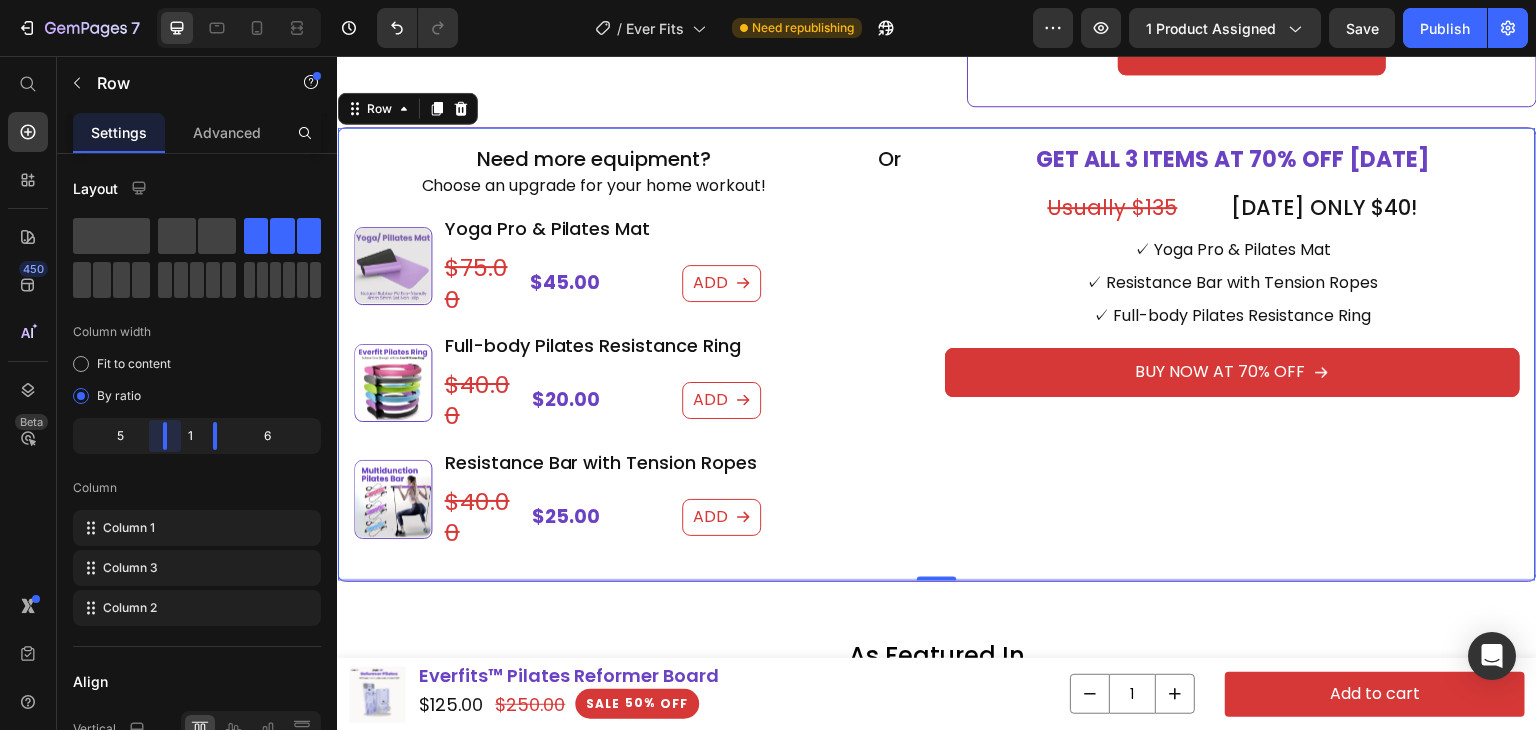 drag, startPoint x: 152, startPoint y: 438, endPoint x: 178, endPoint y: 441, distance: 26.172504 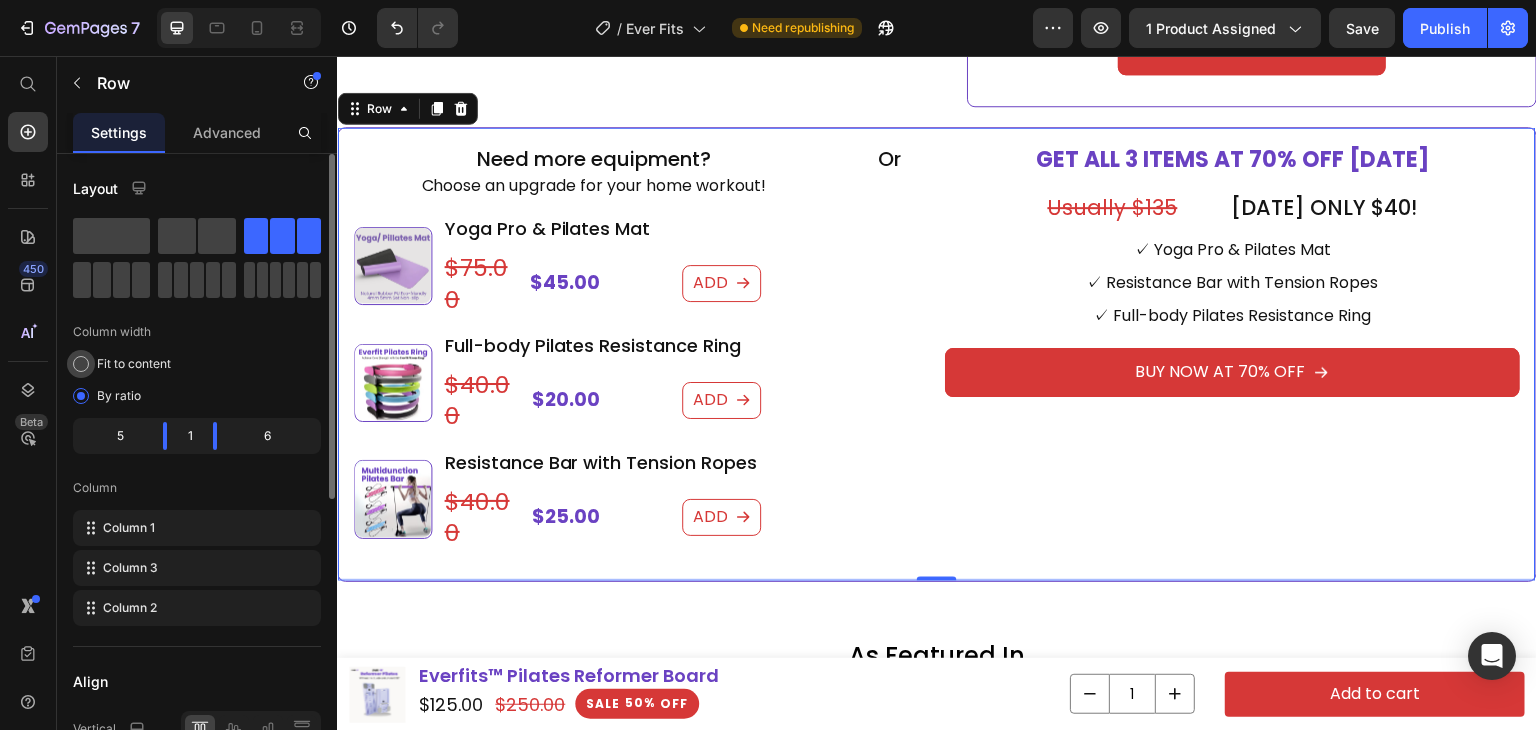 click on "Fit to content" at bounding box center (134, 364) 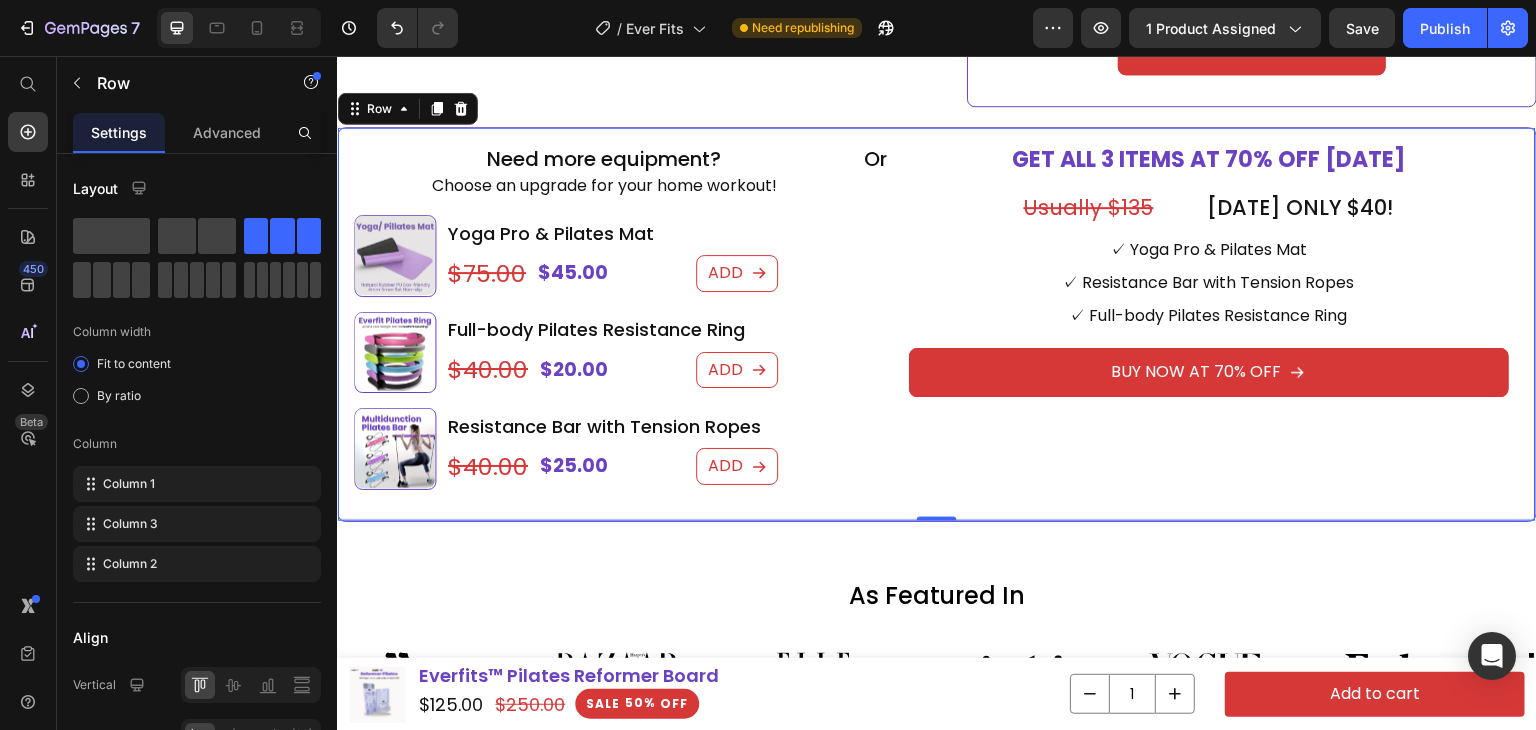 click on "Or Heading" at bounding box center (875, 324) 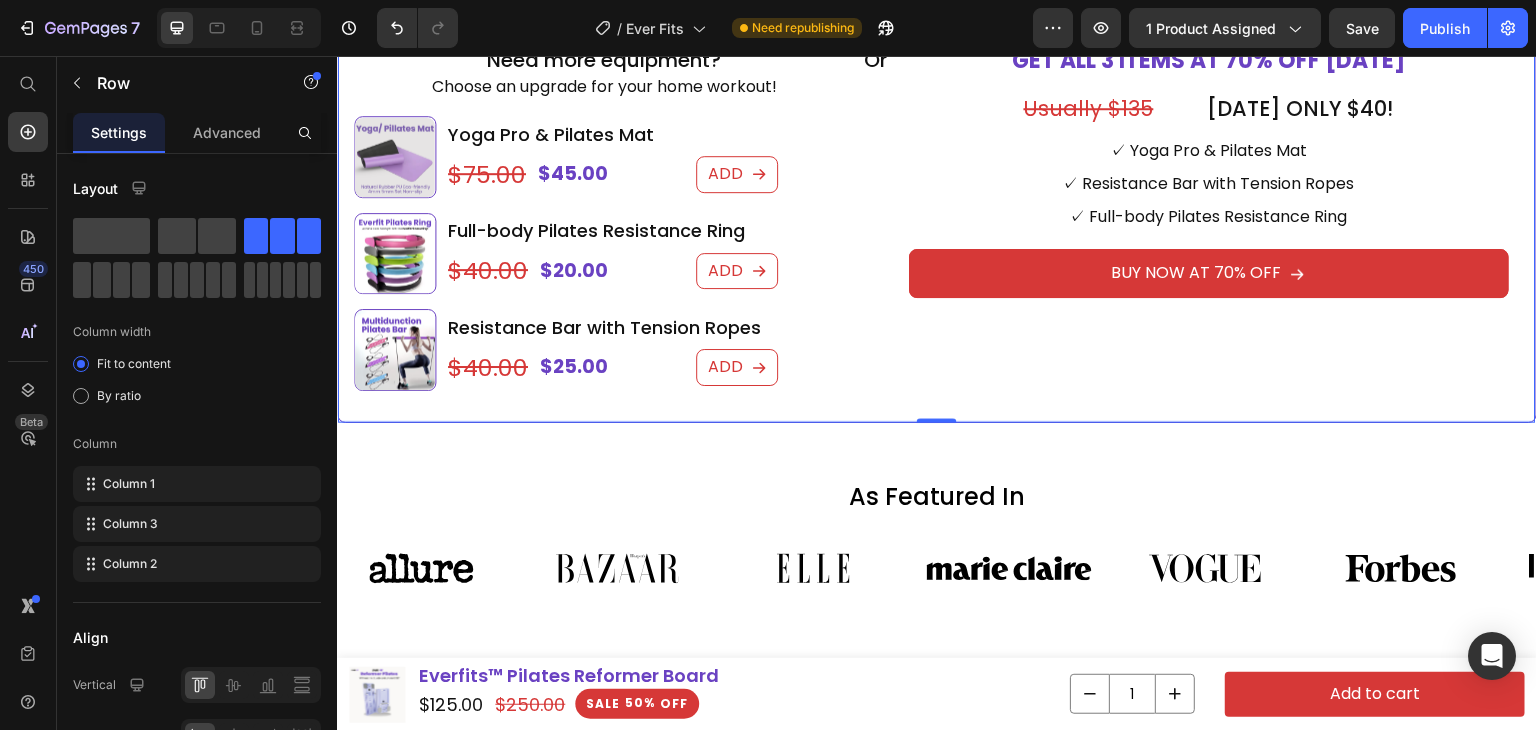 scroll, scrollTop: 1552, scrollLeft: 0, axis: vertical 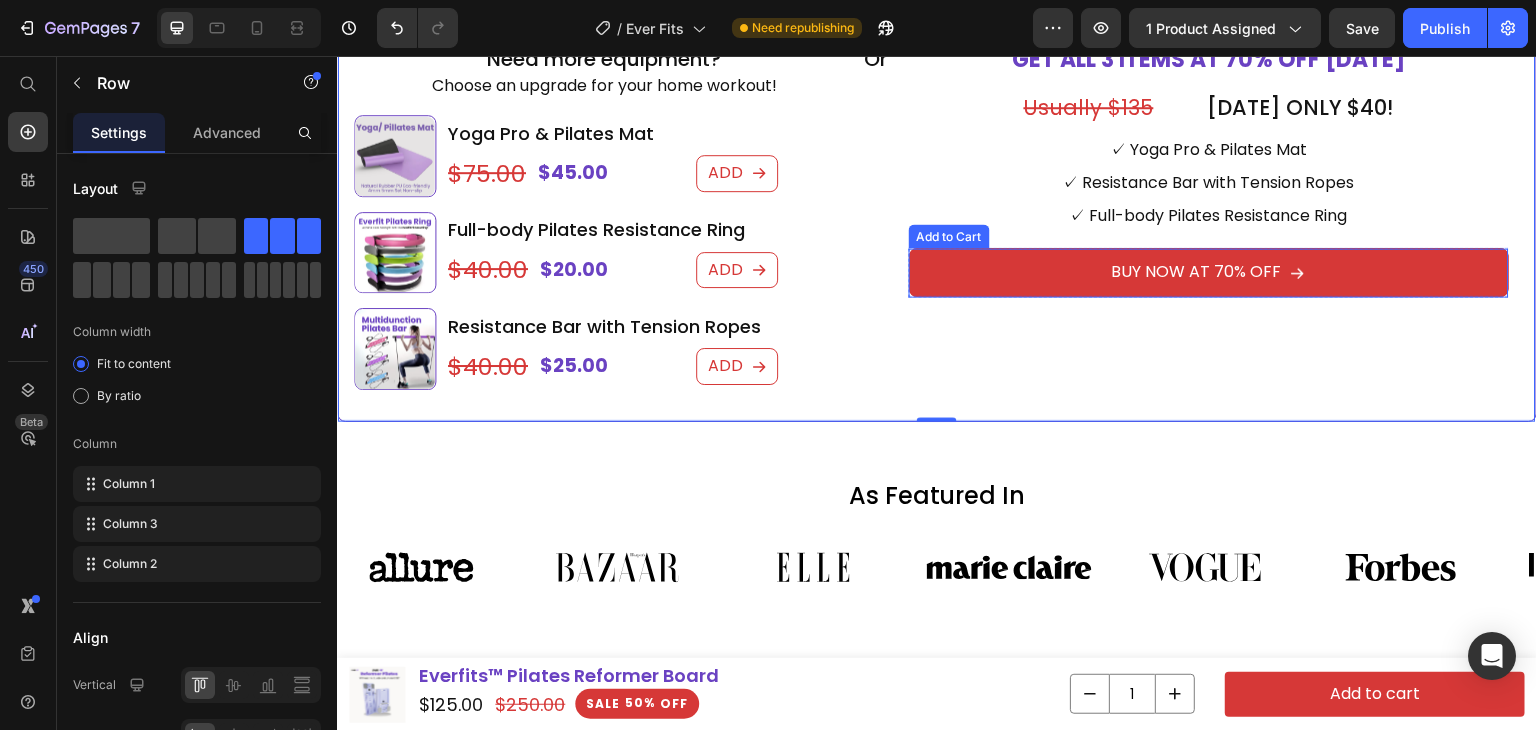 click on "BUY NOW AT 70% OFF" at bounding box center (1209, 272) 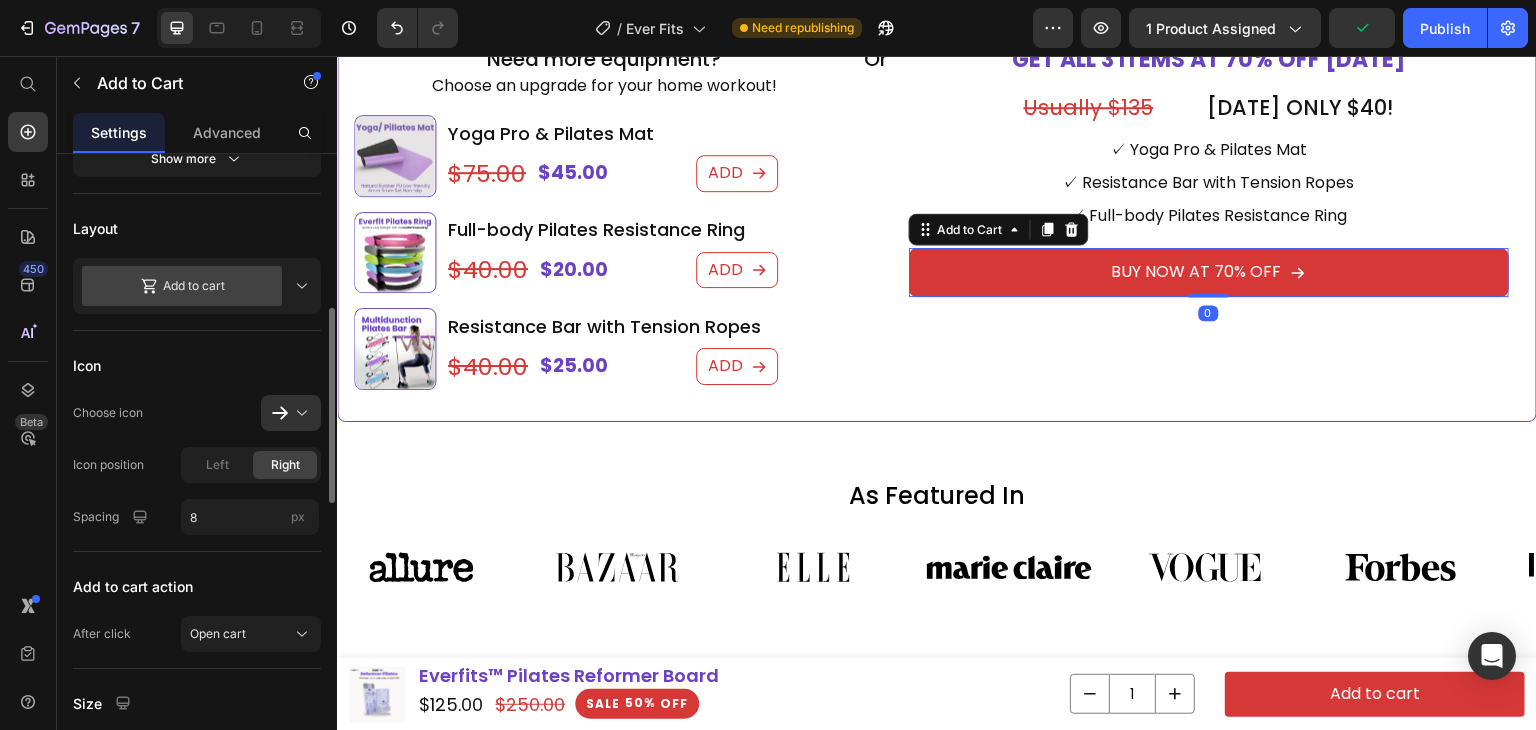 scroll, scrollTop: 700, scrollLeft: 0, axis: vertical 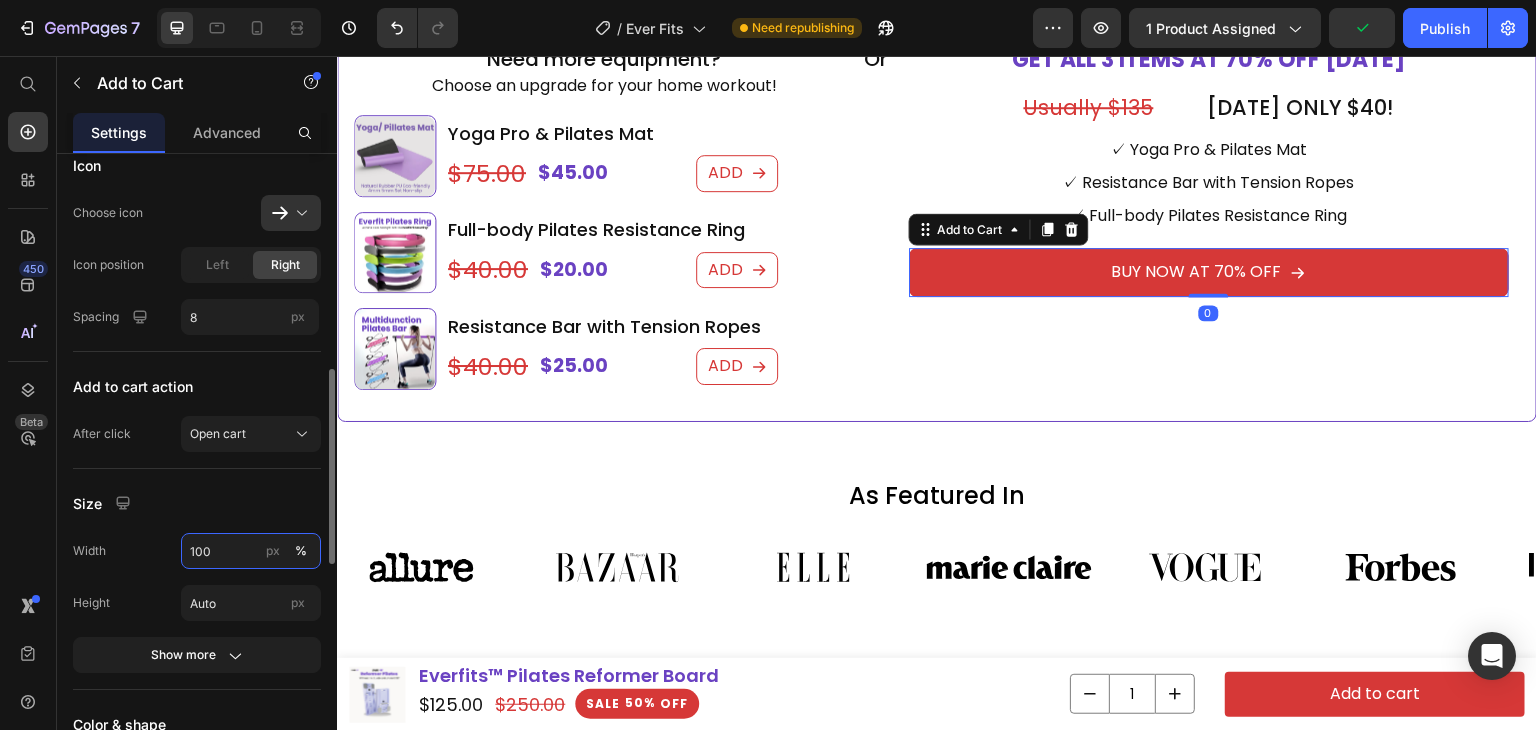click on "100" at bounding box center (251, 551) 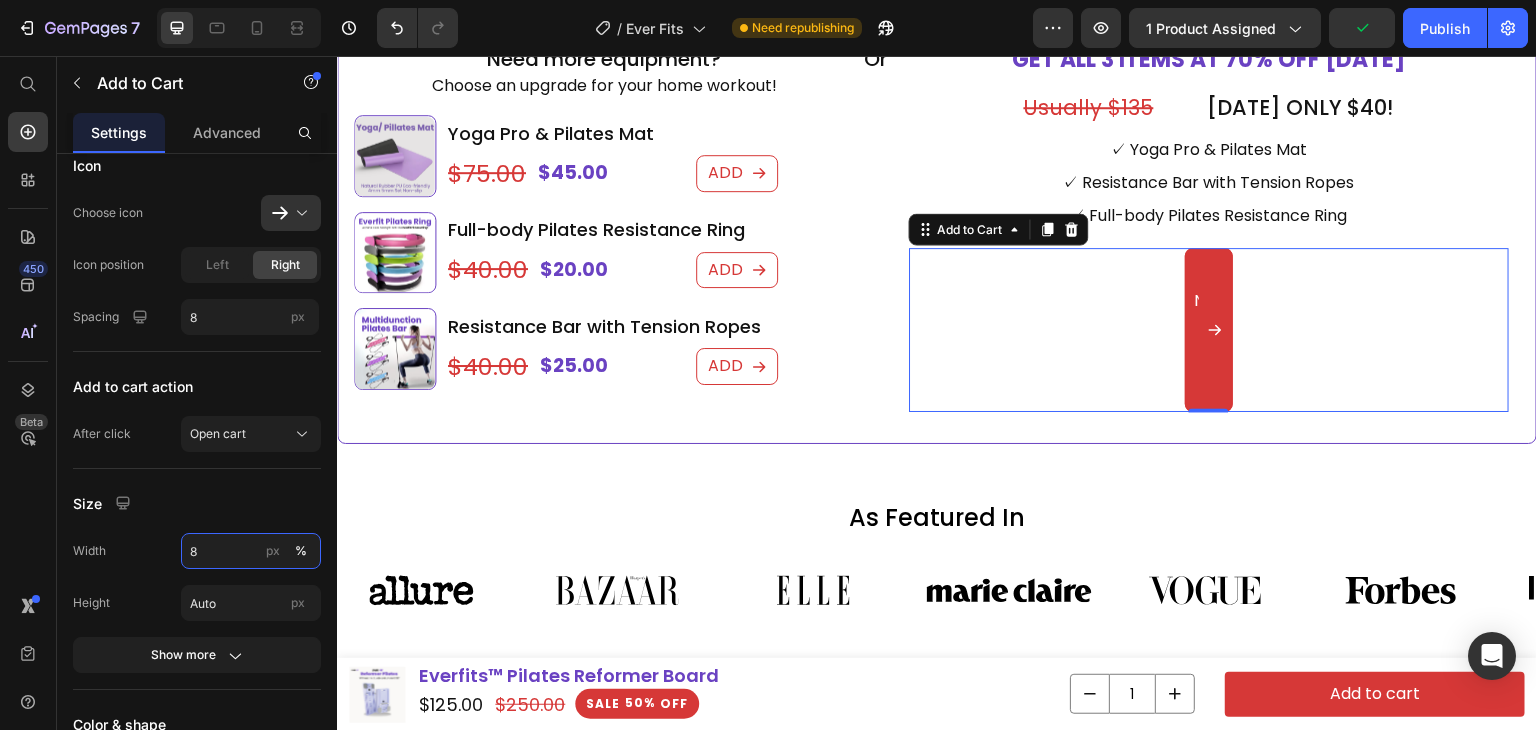 type on "80" 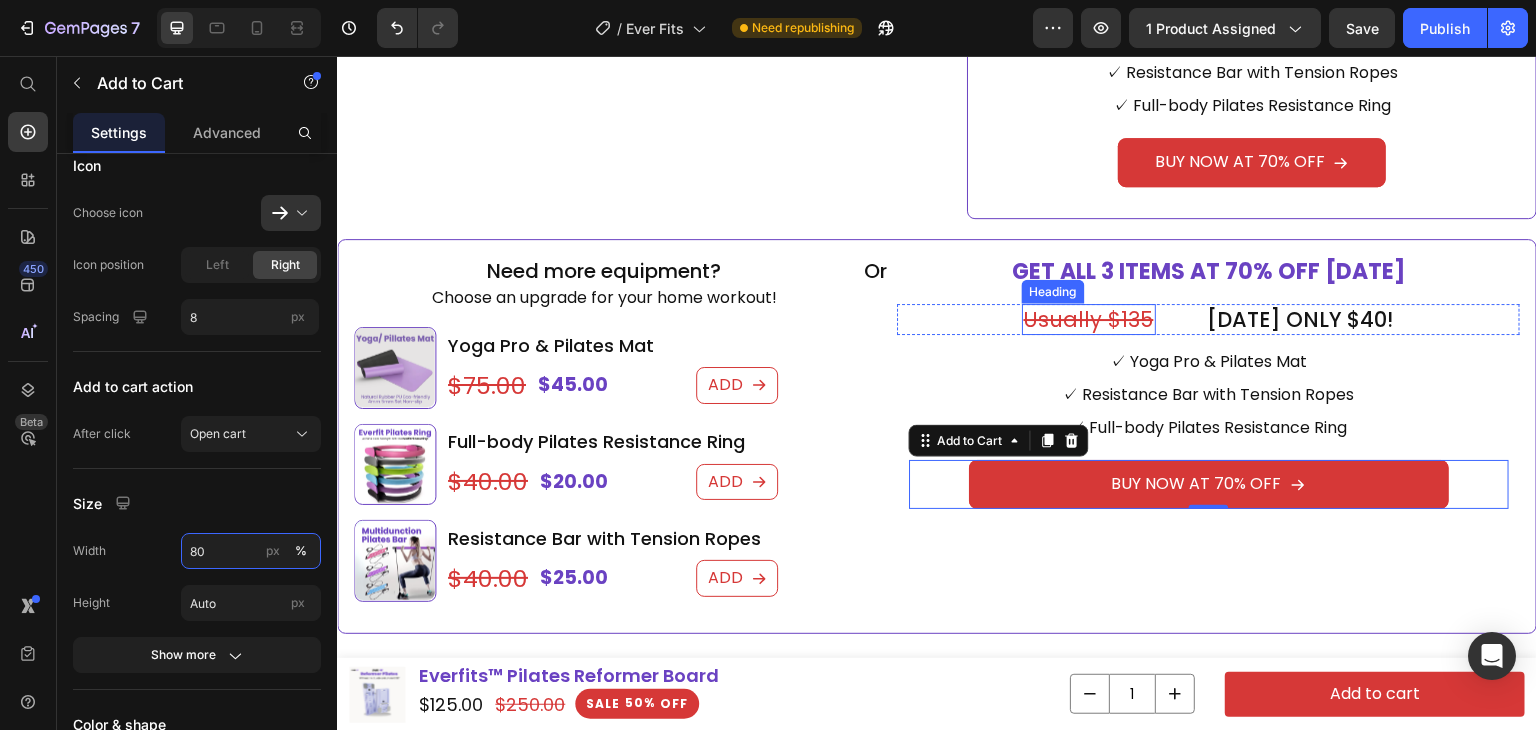 scroll, scrollTop: 1352, scrollLeft: 0, axis: vertical 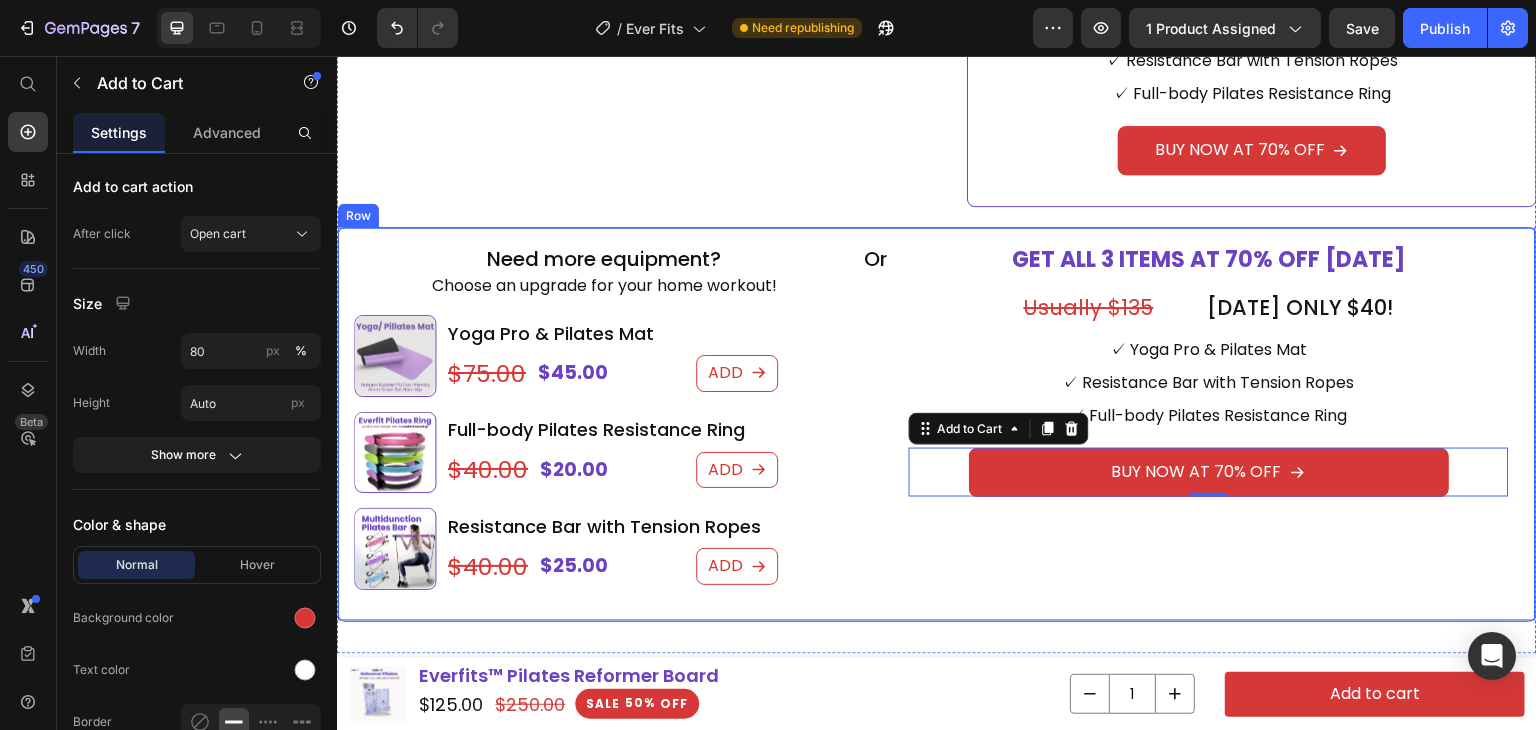click on "Or Heading" at bounding box center [875, 424] 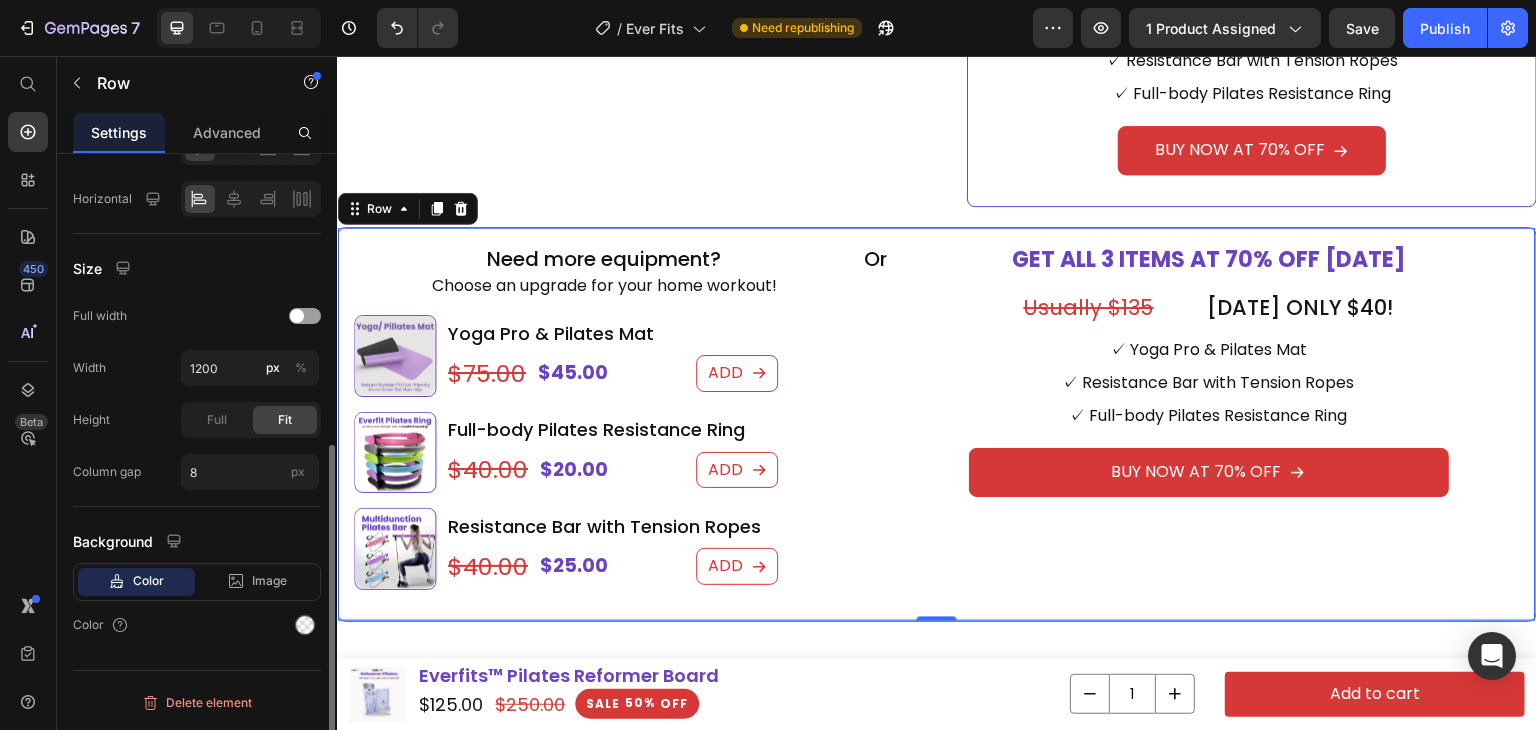scroll, scrollTop: 0, scrollLeft: 0, axis: both 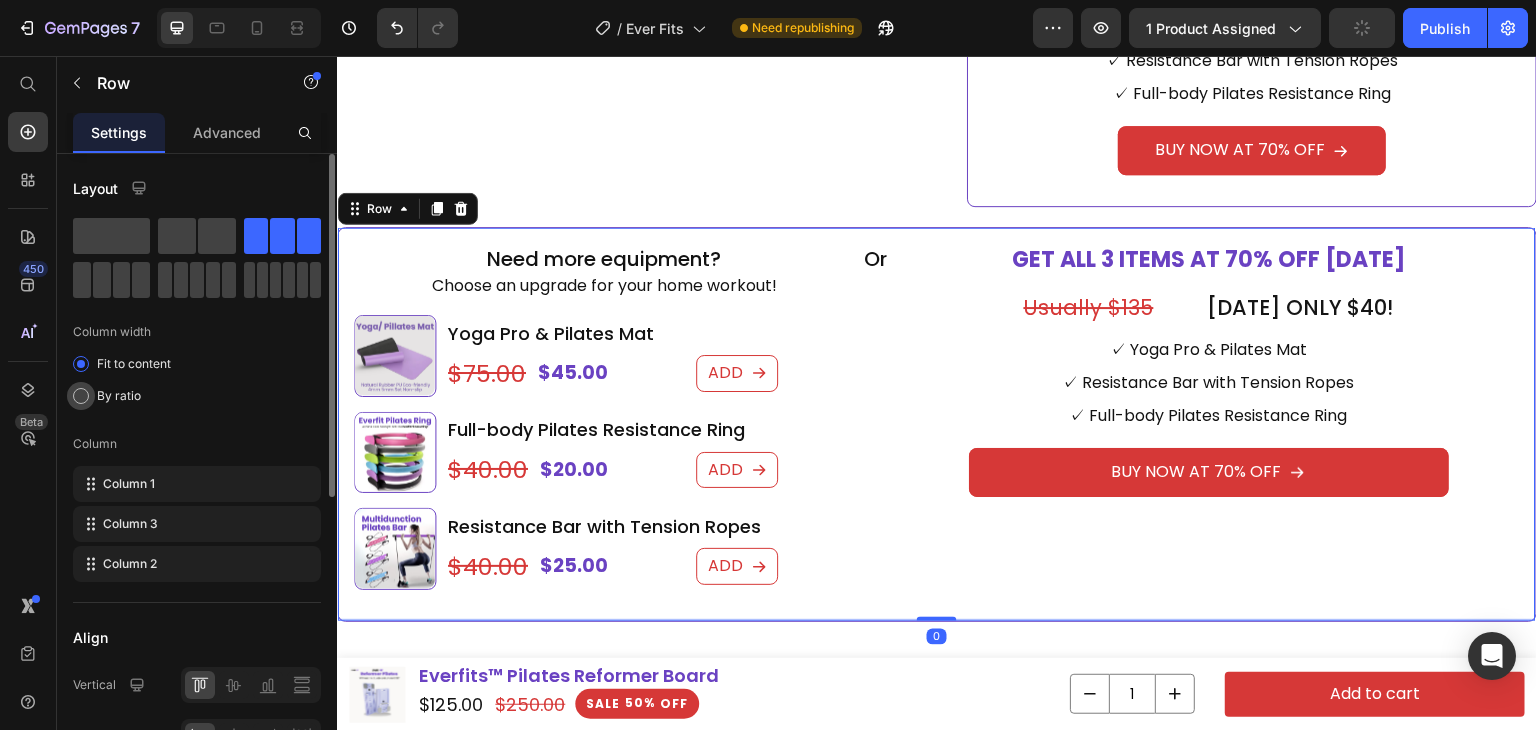 click on "By ratio" at bounding box center (119, 396) 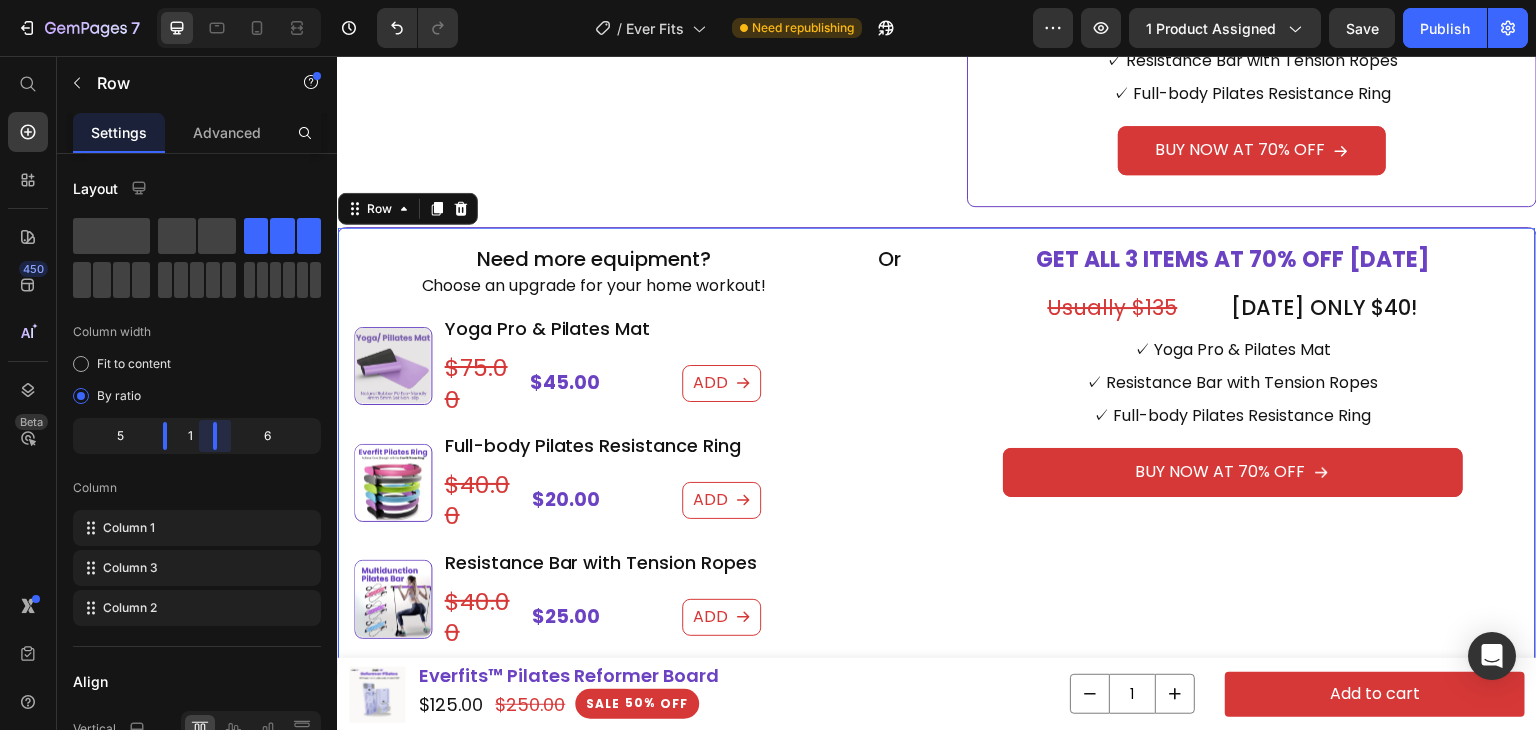 drag, startPoint x: 222, startPoint y: 440, endPoint x: 234, endPoint y: 438, distance: 12.165525 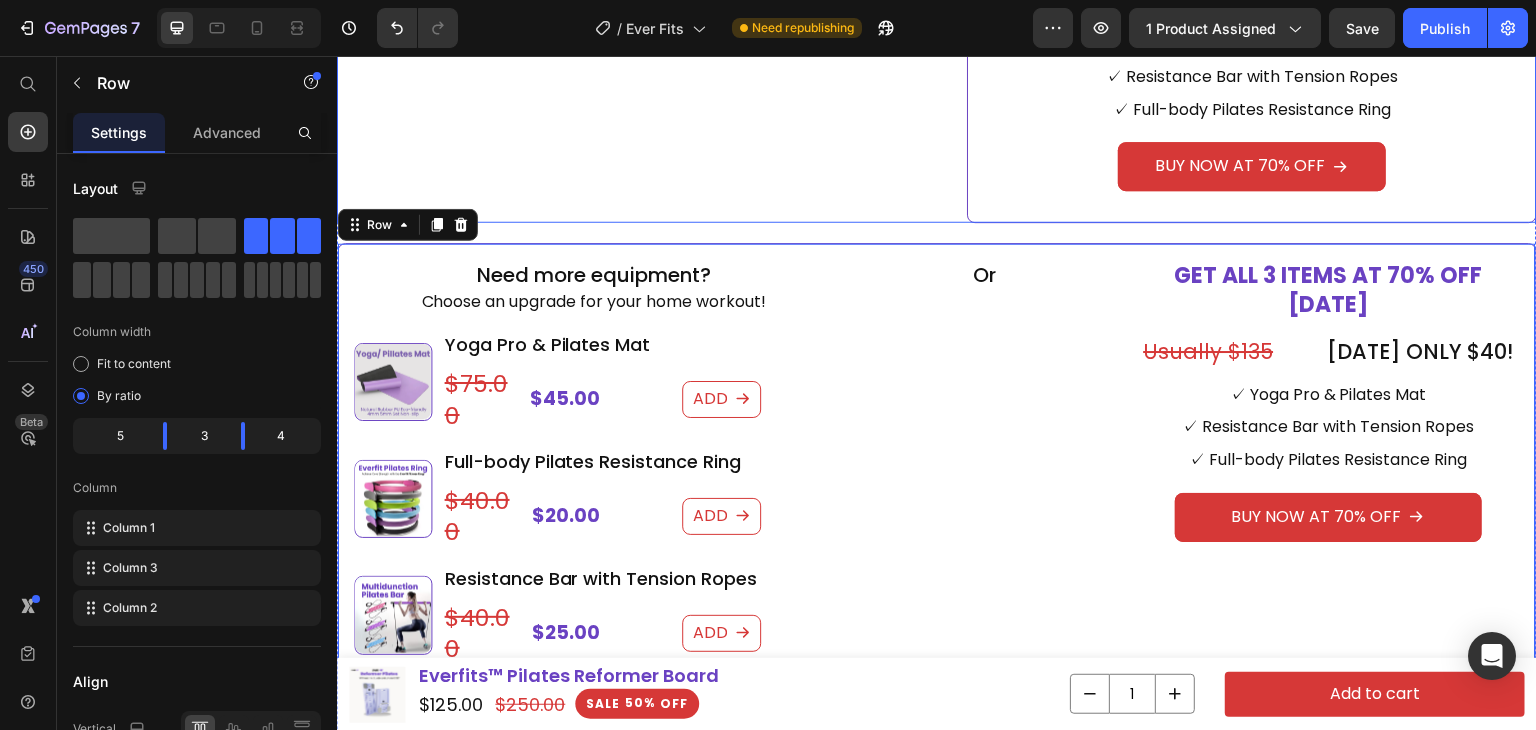 scroll, scrollTop: 1252, scrollLeft: 0, axis: vertical 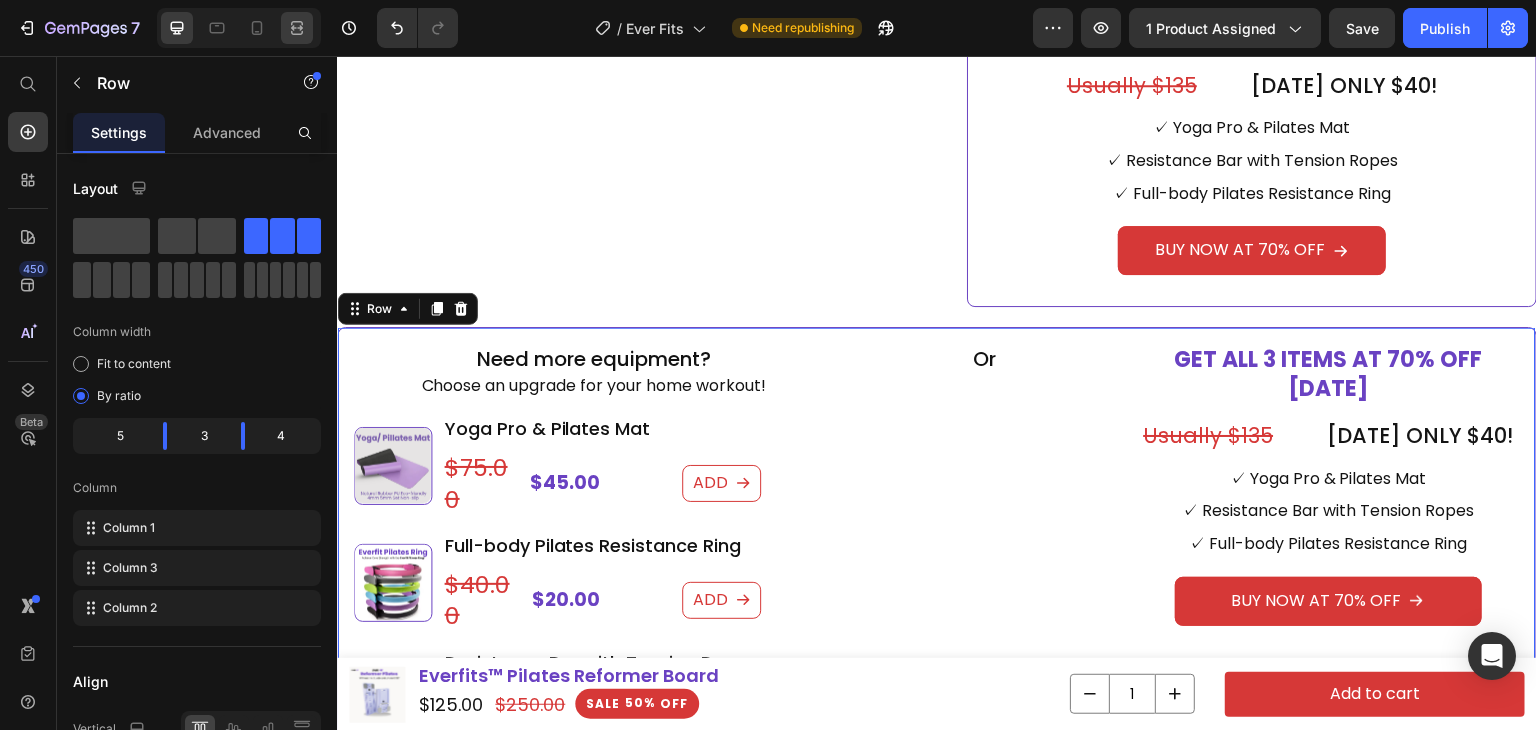 click 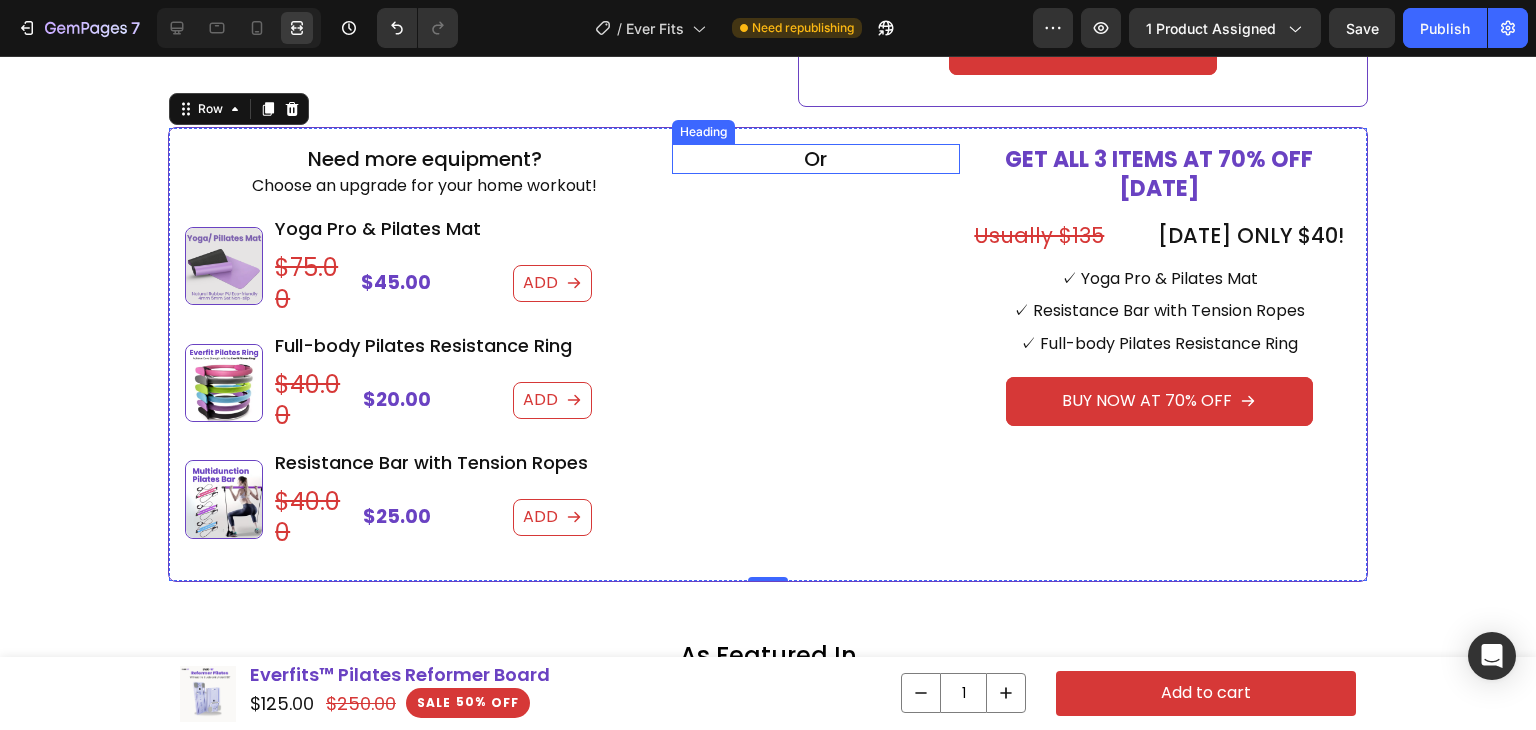 scroll, scrollTop: 1352, scrollLeft: 0, axis: vertical 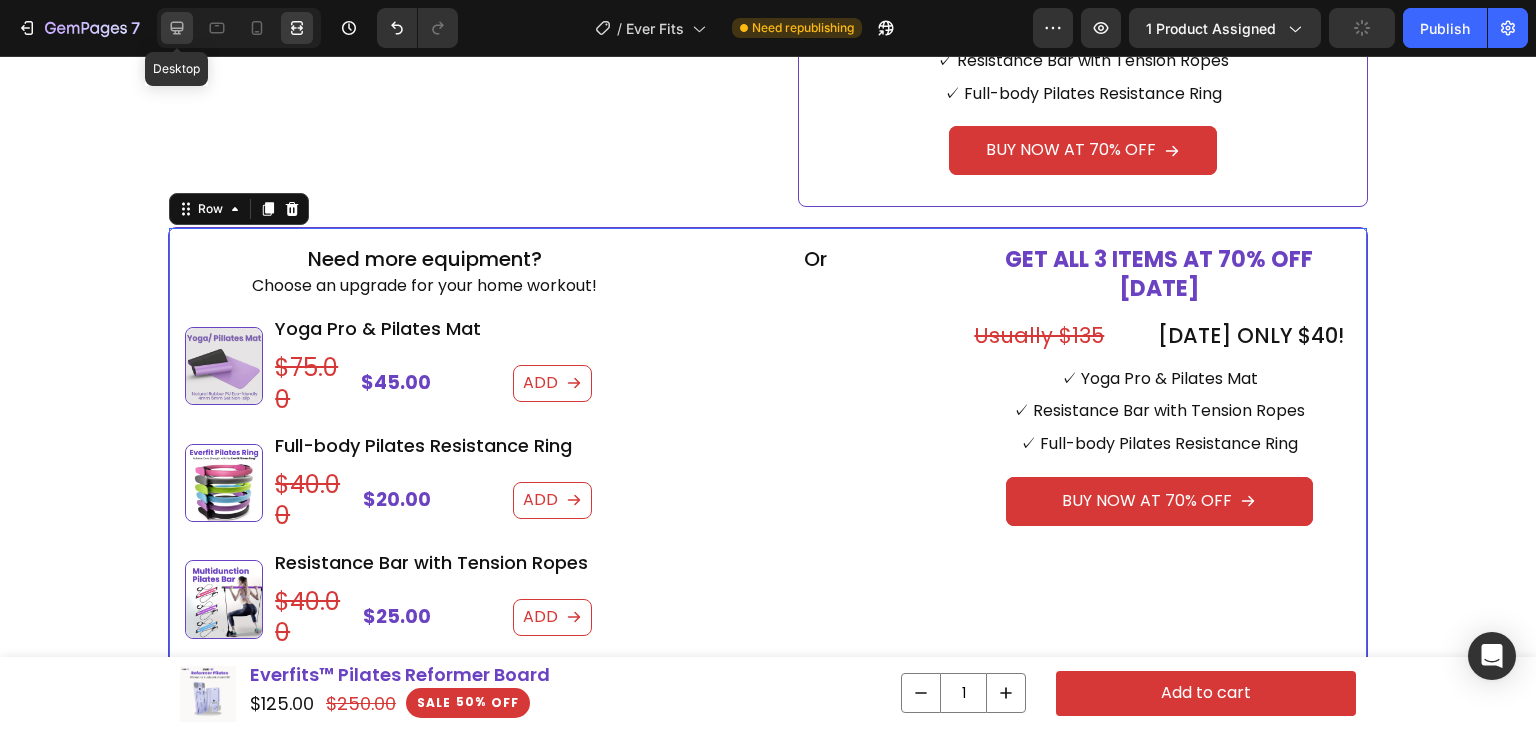 click 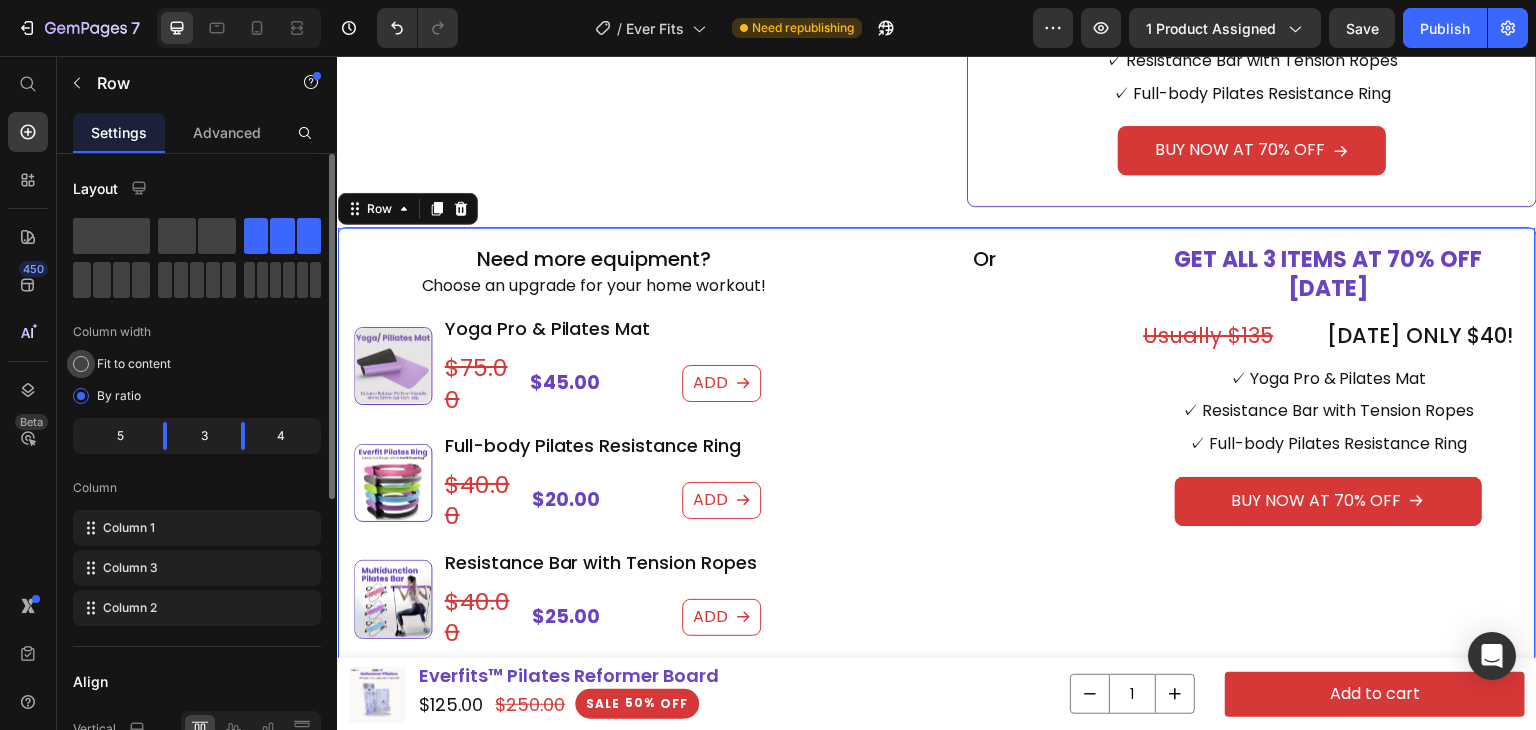 click on "Fit to content" at bounding box center (134, 364) 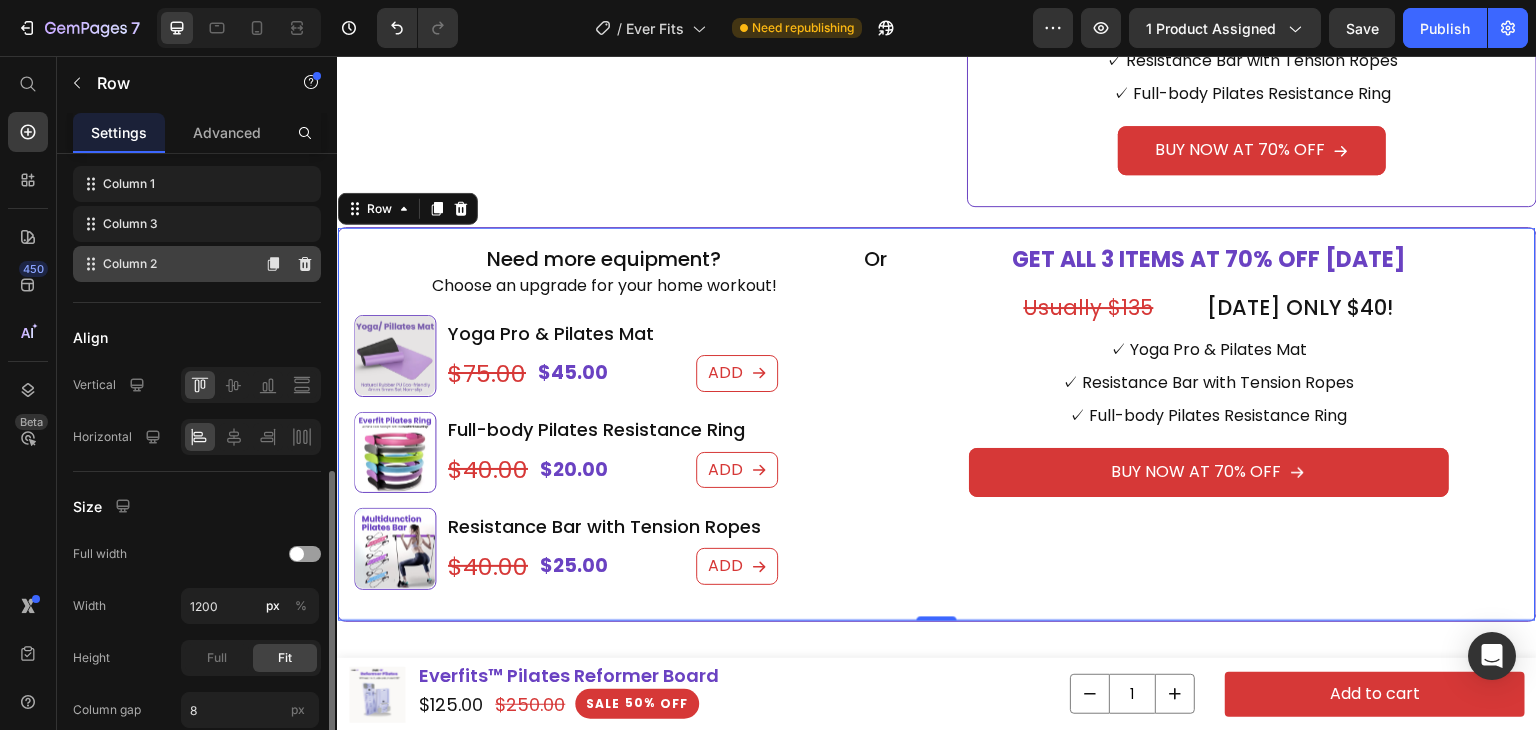 scroll, scrollTop: 400, scrollLeft: 0, axis: vertical 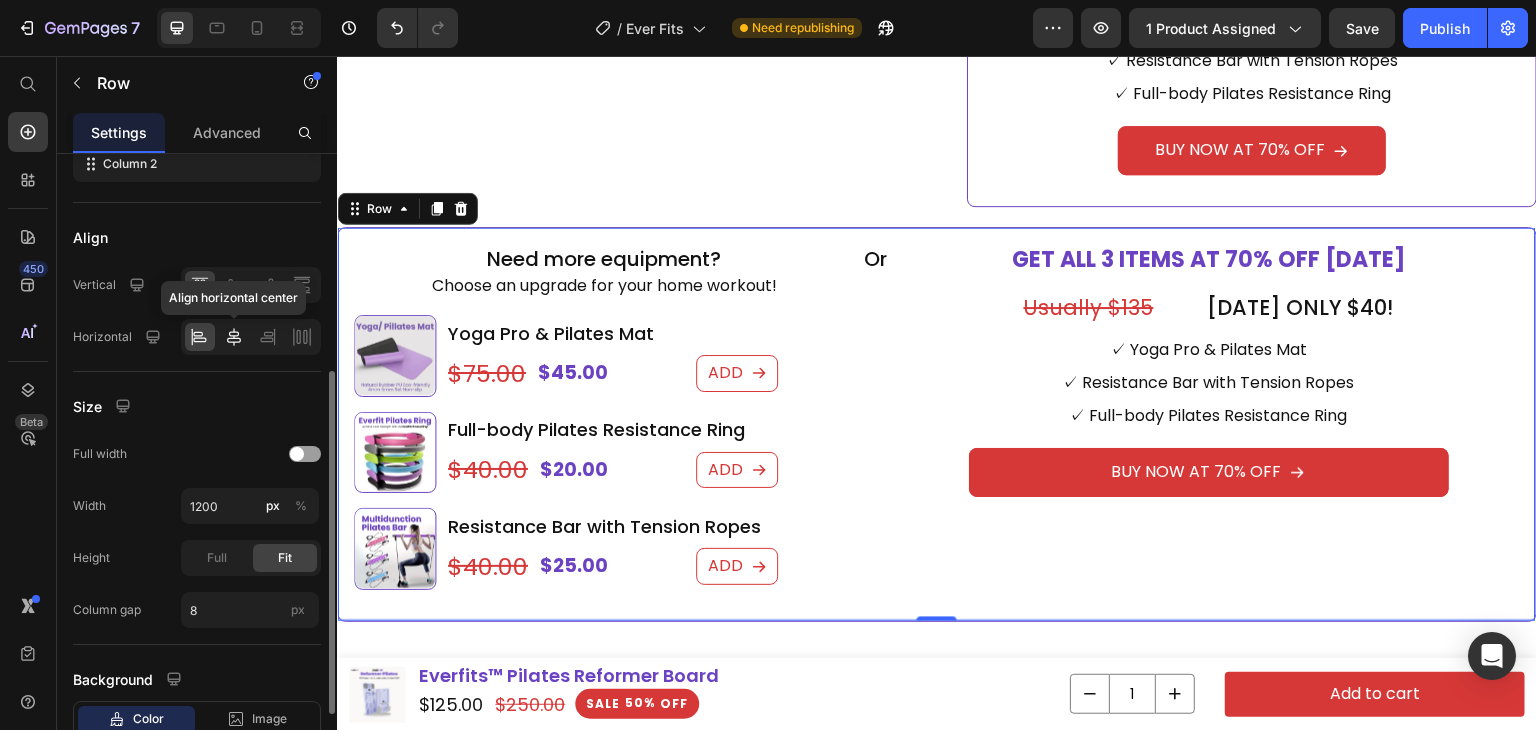 click 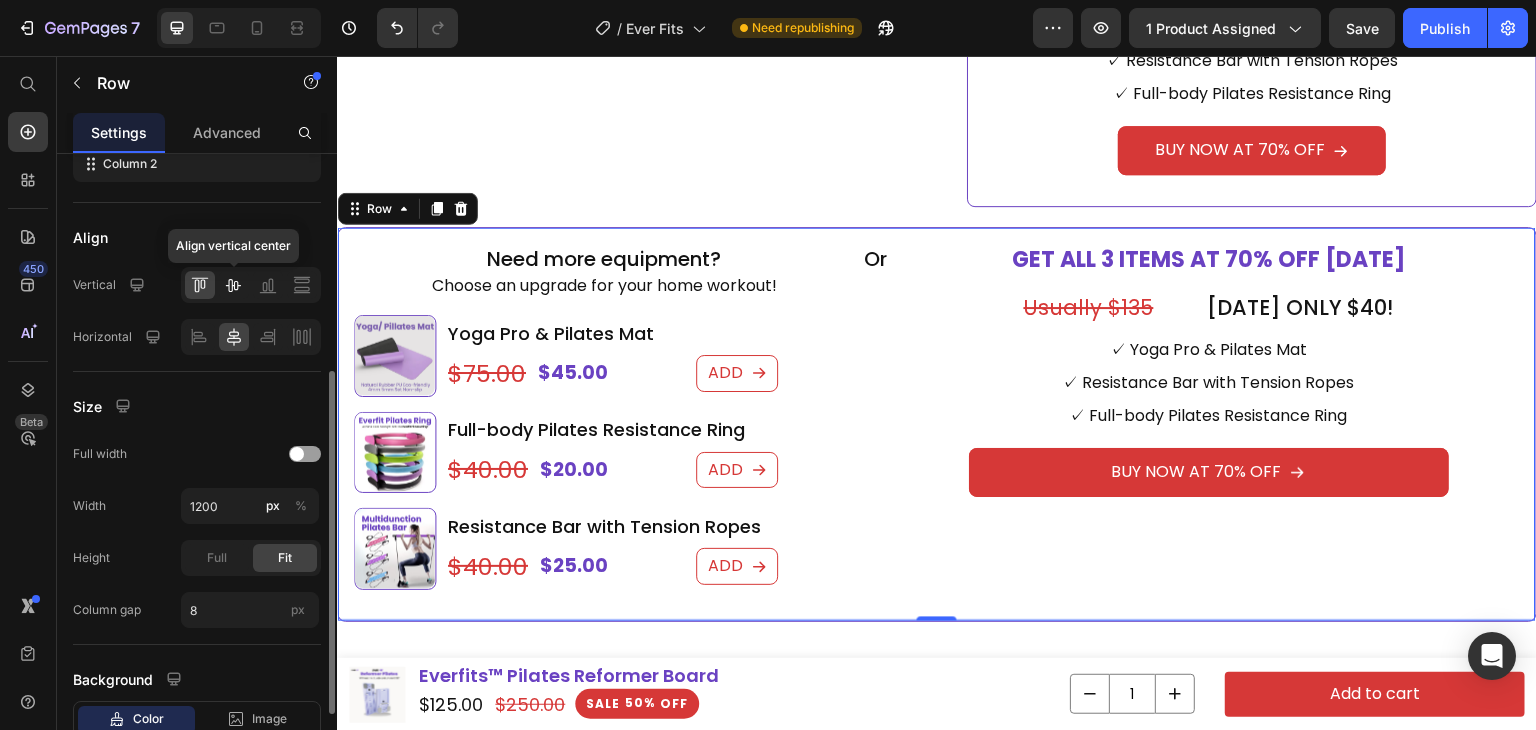 click 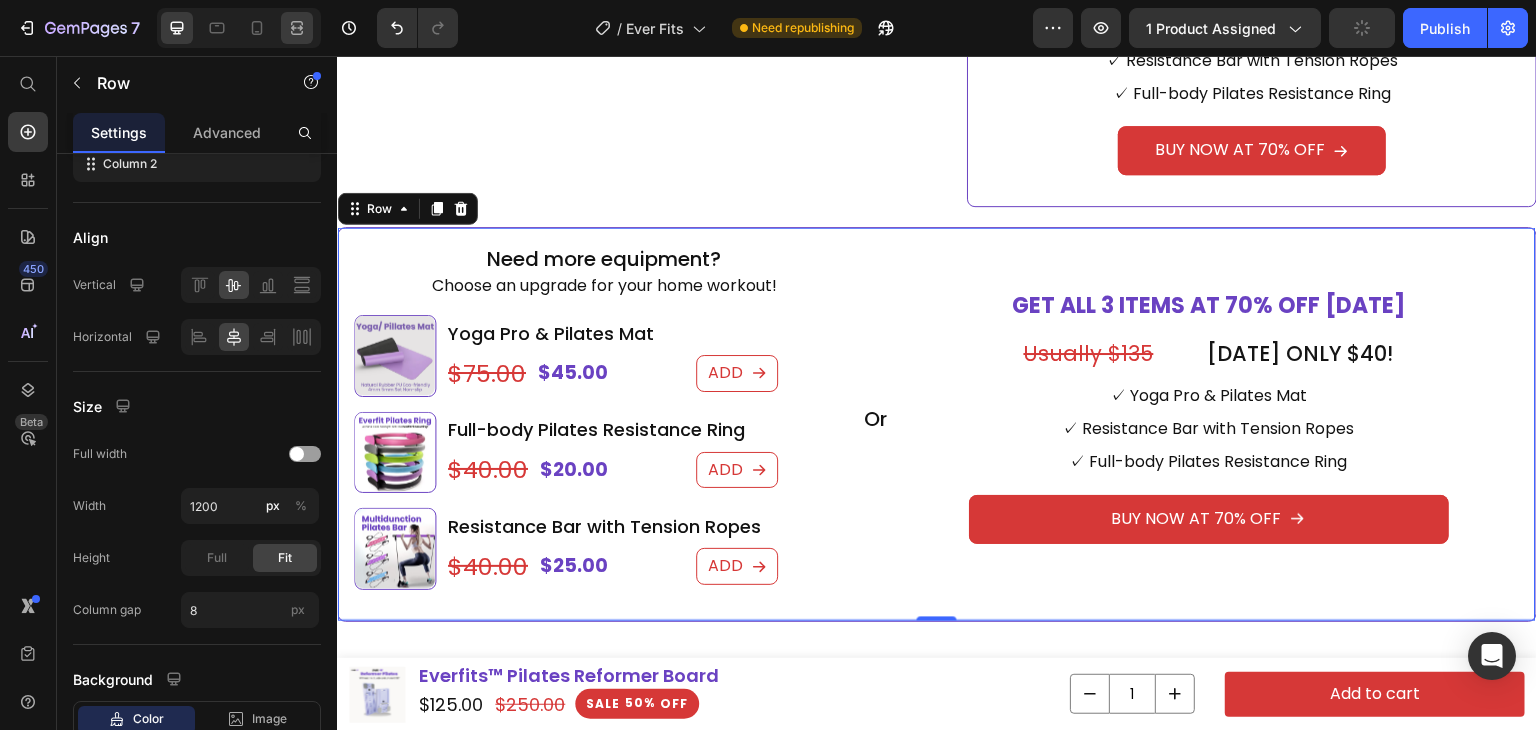 click 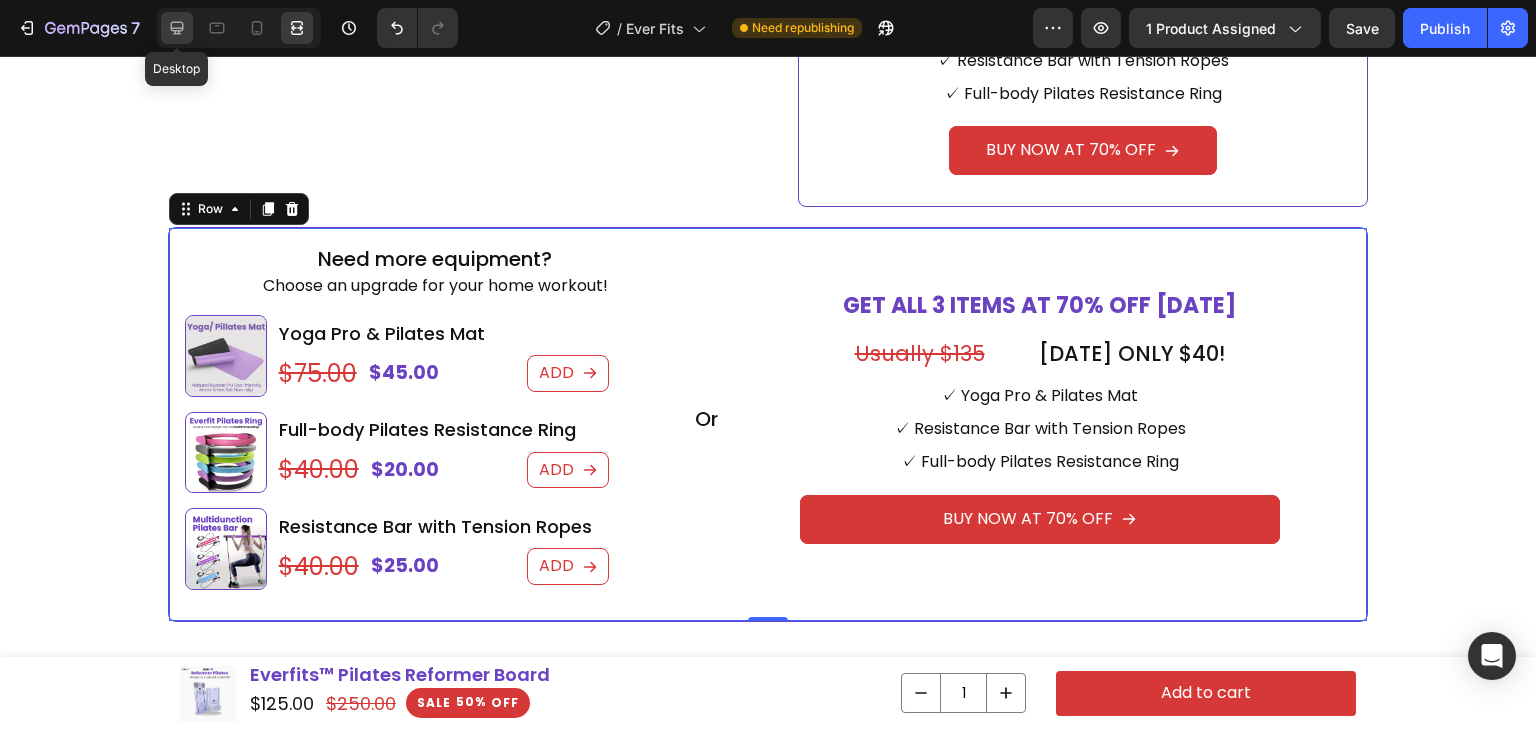 click 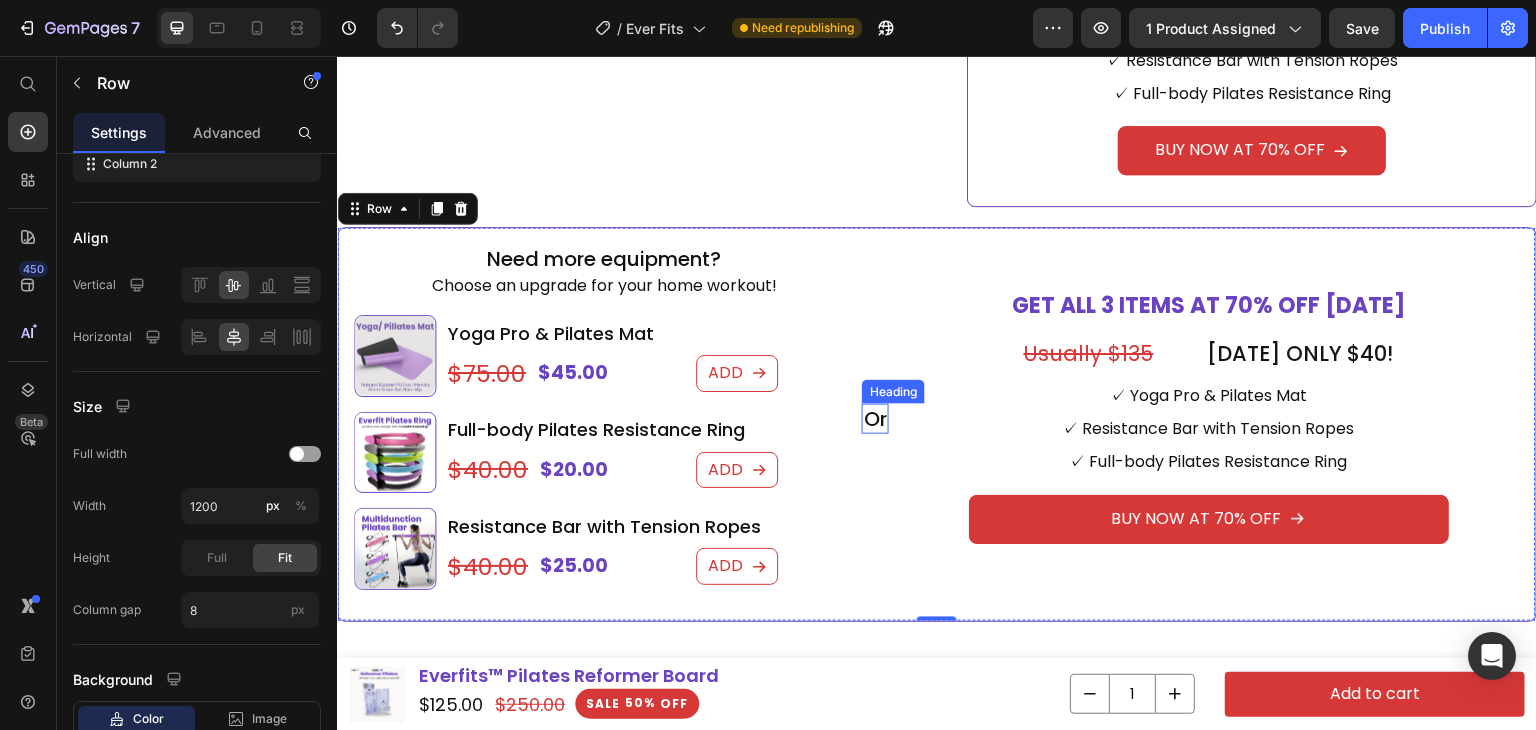 click on "Or" at bounding box center (875, 419) 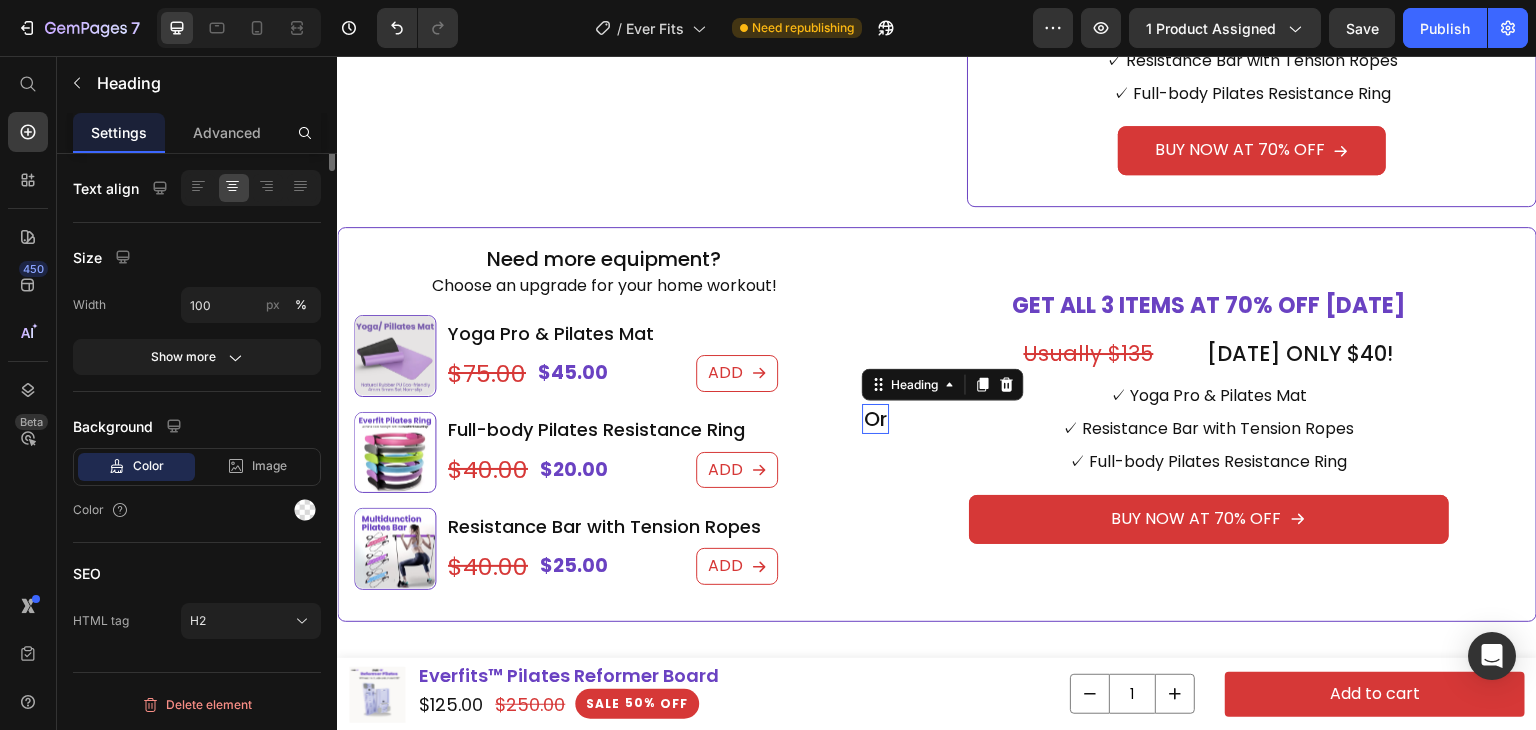 scroll, scrollTop: 0, scrollLeft: 0, axis: both 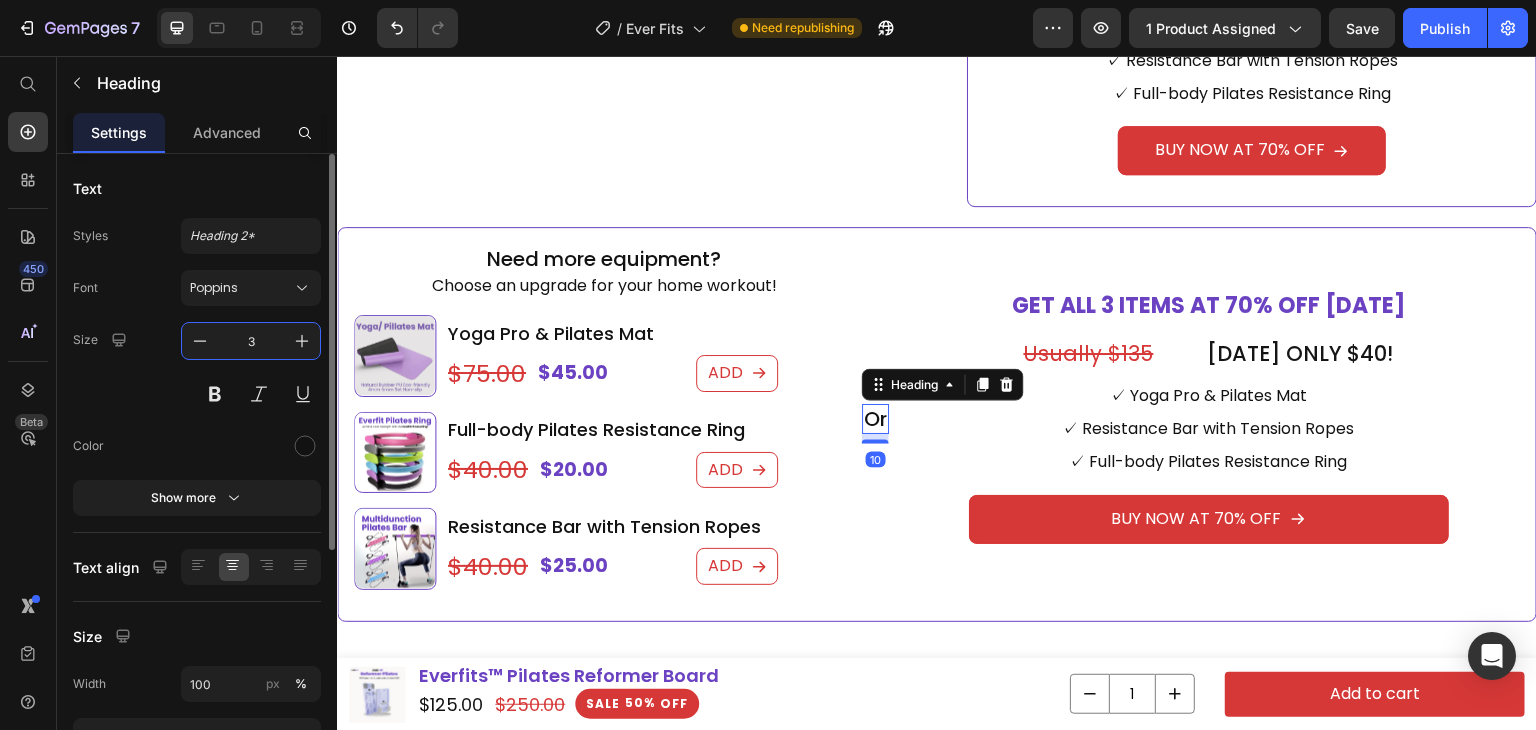 type on "30" 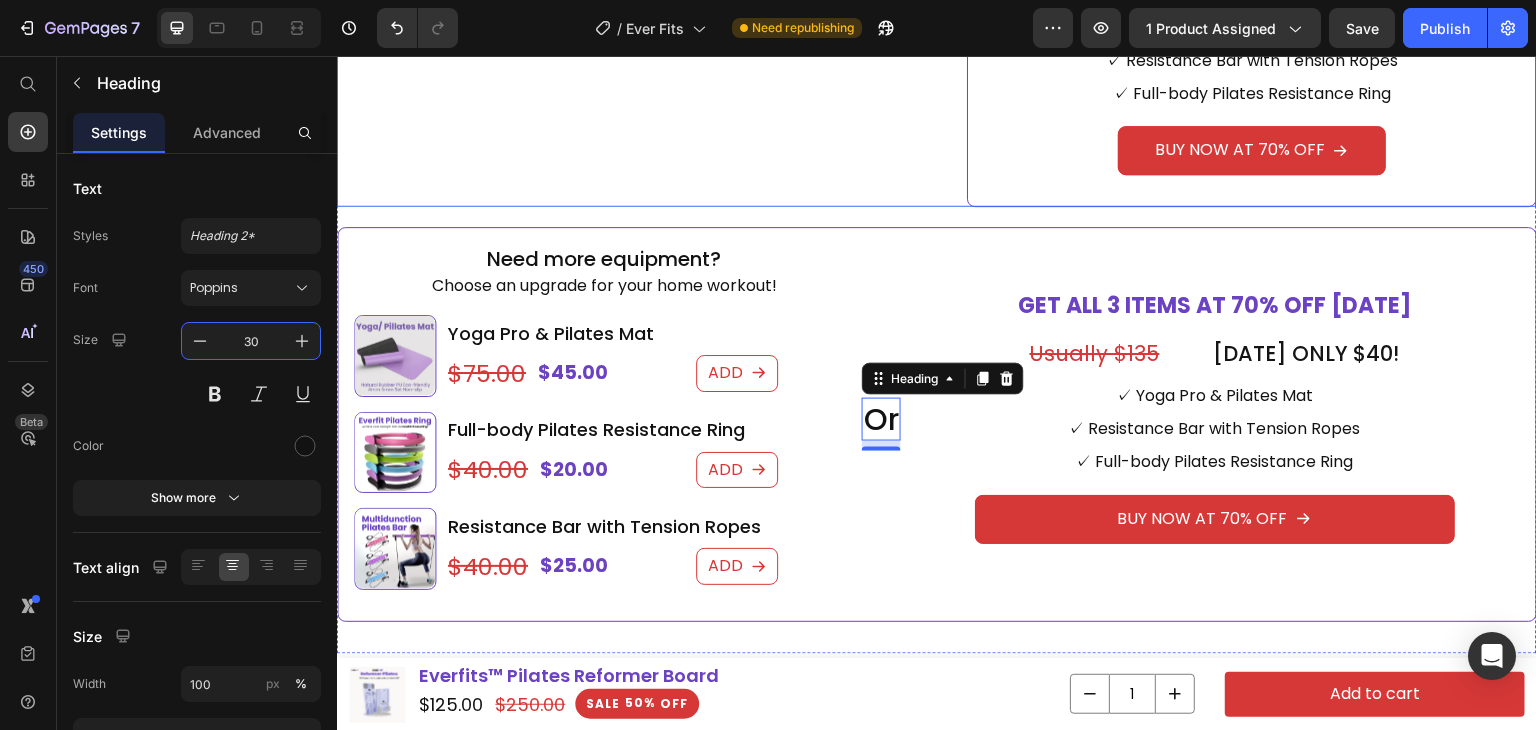 click on "Product Images
Icon
Icon
Icon
Icon
Icon Icon List Image
Icon
Icon
Icon
Icon
Icon Icon List "Consistency came easy!  Heading You workout right here at home. Since joining, I've lost 25 pounds and a collective of 8 inches of my hips and waist."    [PERSON_NAME] Text Block You workout right here at home. Since joining, I've lost 25 pounds and a collective of 8 inches of my hips and waist." Text Block [PERSON_NAME] Heading Row Row Row Product" at bounding box center [622, -508] 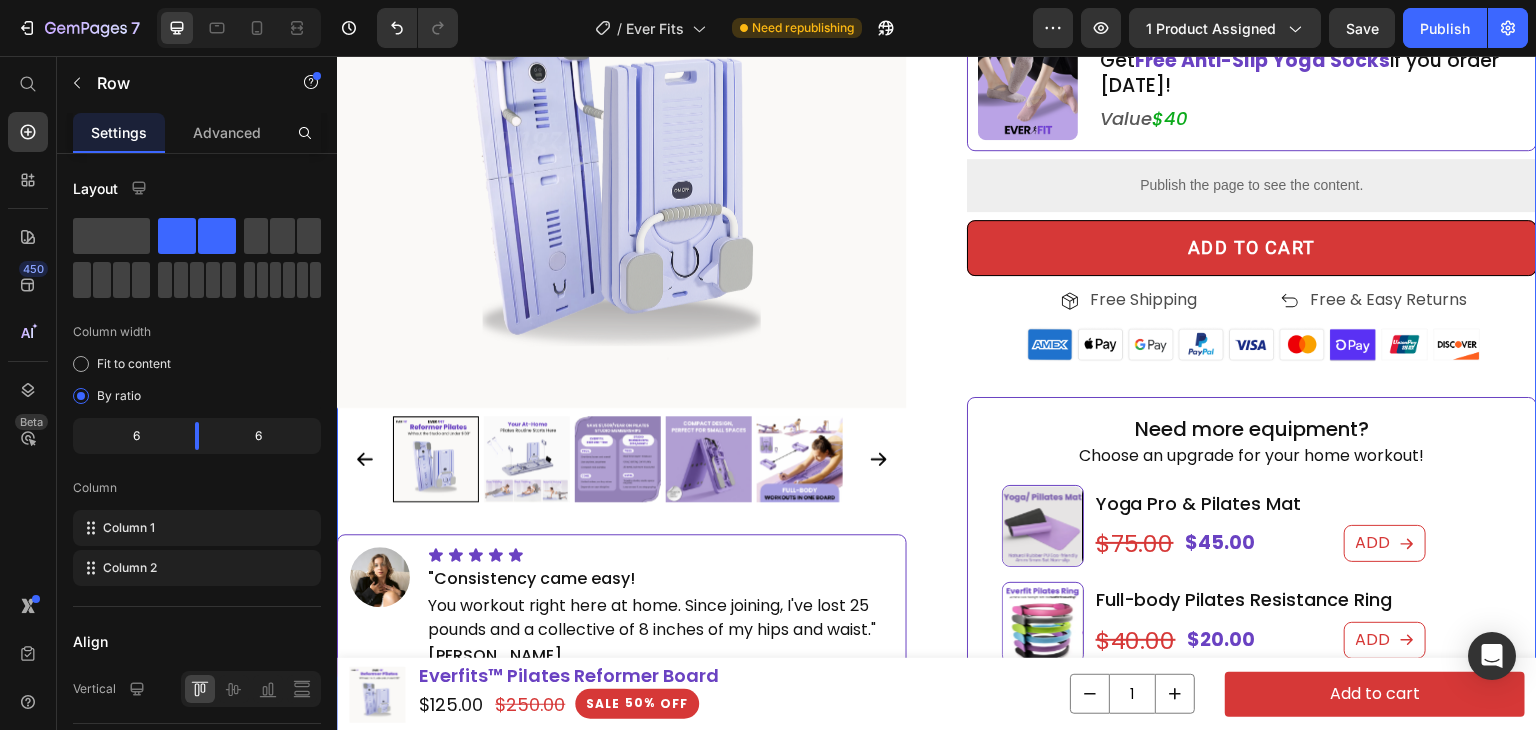 scroll, scrollTop: 452, scrollLeft: 0, axis: vertical 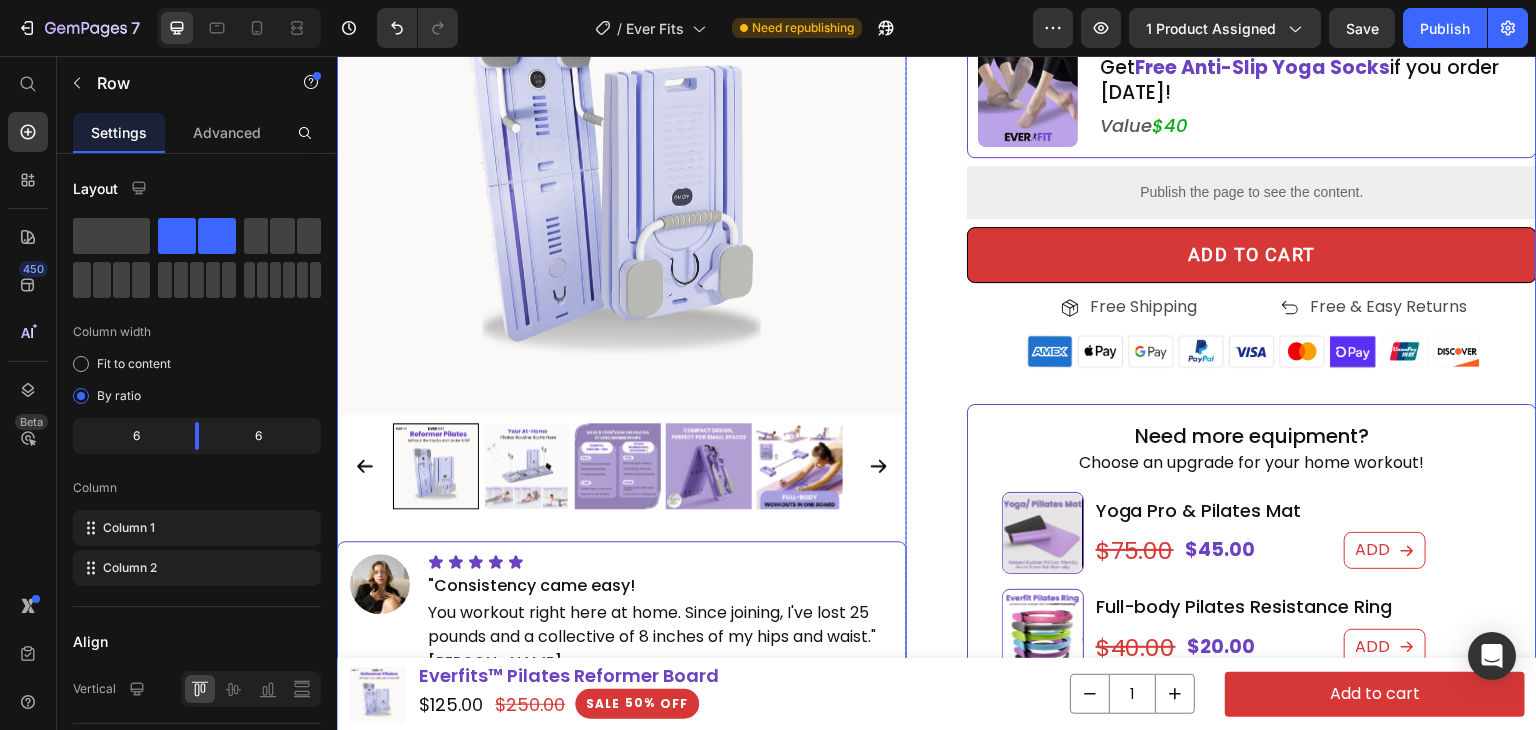 click on "Icon
Icon
Icon
Icon
Icon Icon List Image
Icon
Icon
Icon
Icon
Icon Icon List "Consistency came easy!  Heading You workout right here at home. Since joining, I've lost 25 pounds and a collective of 8 inches of my hips and waist."    [PERSON_NAME] Text Block You workout right here at home. Since joining, I've lost 25 pounds and a collective of 8 inches of my hips and waist." Text Block [PERSON_NAME] Heading Row Row" at bounding box center (622, 615) 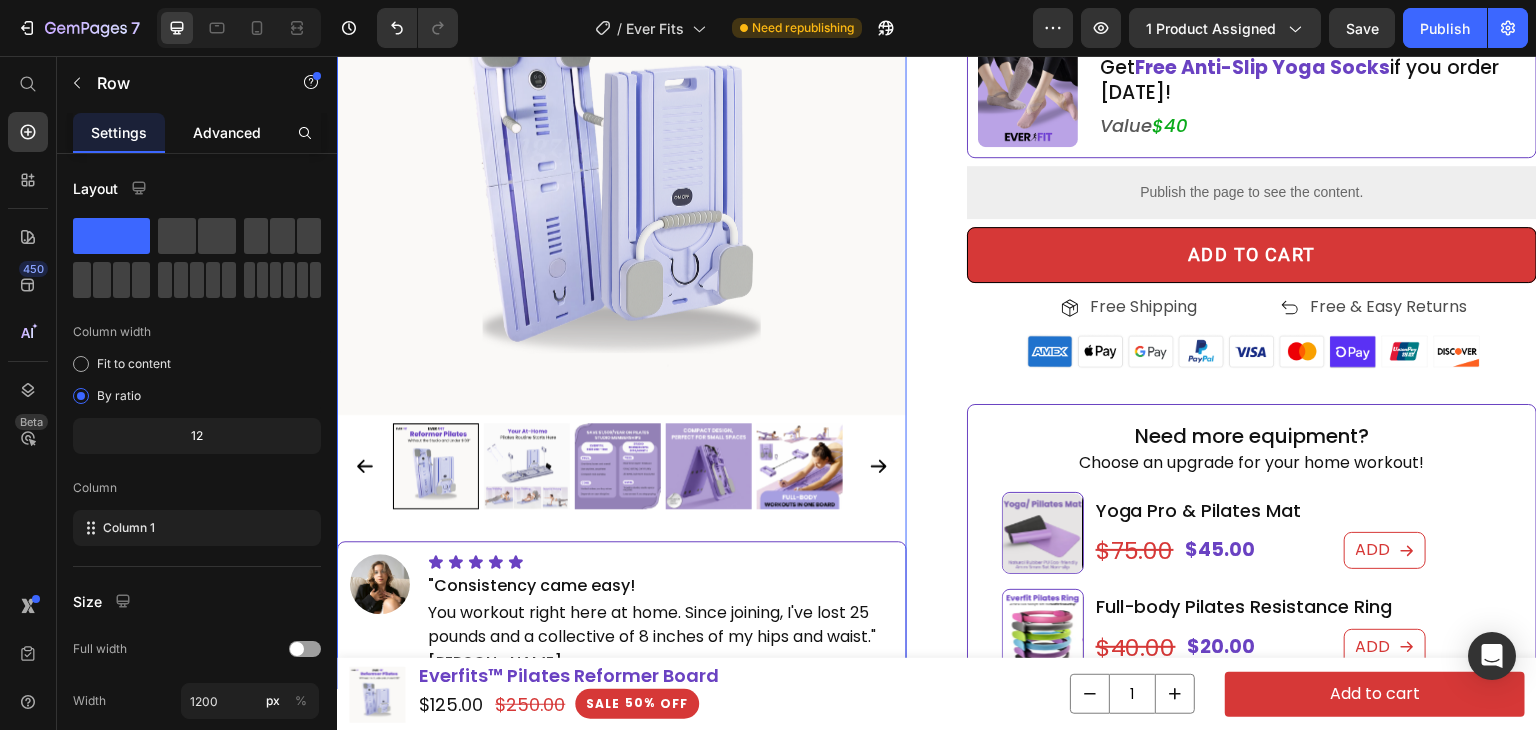click on "Advanced" at bounding box center [227, 132] 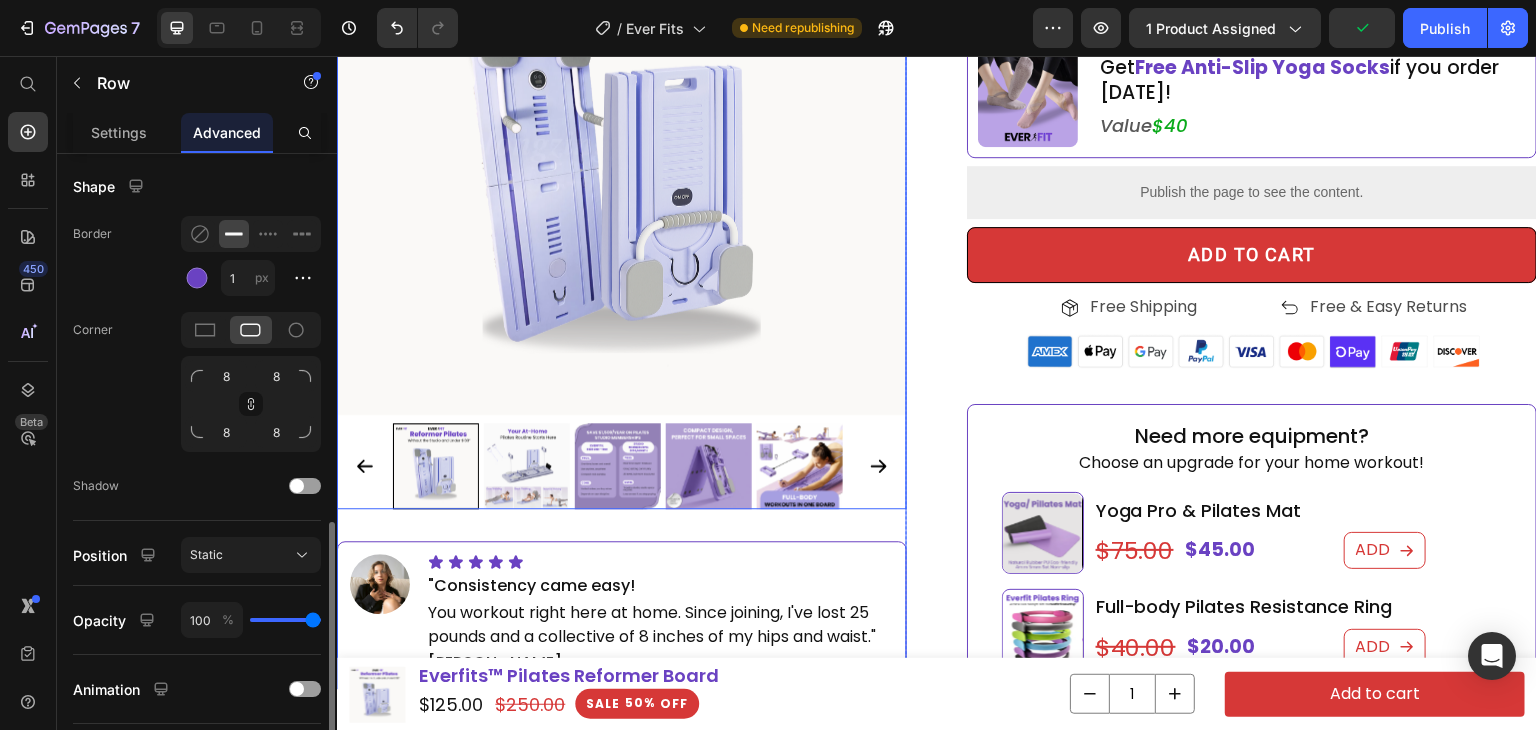 scroll, scrollTop: 600, scrollLeft: 0, axis: vertical 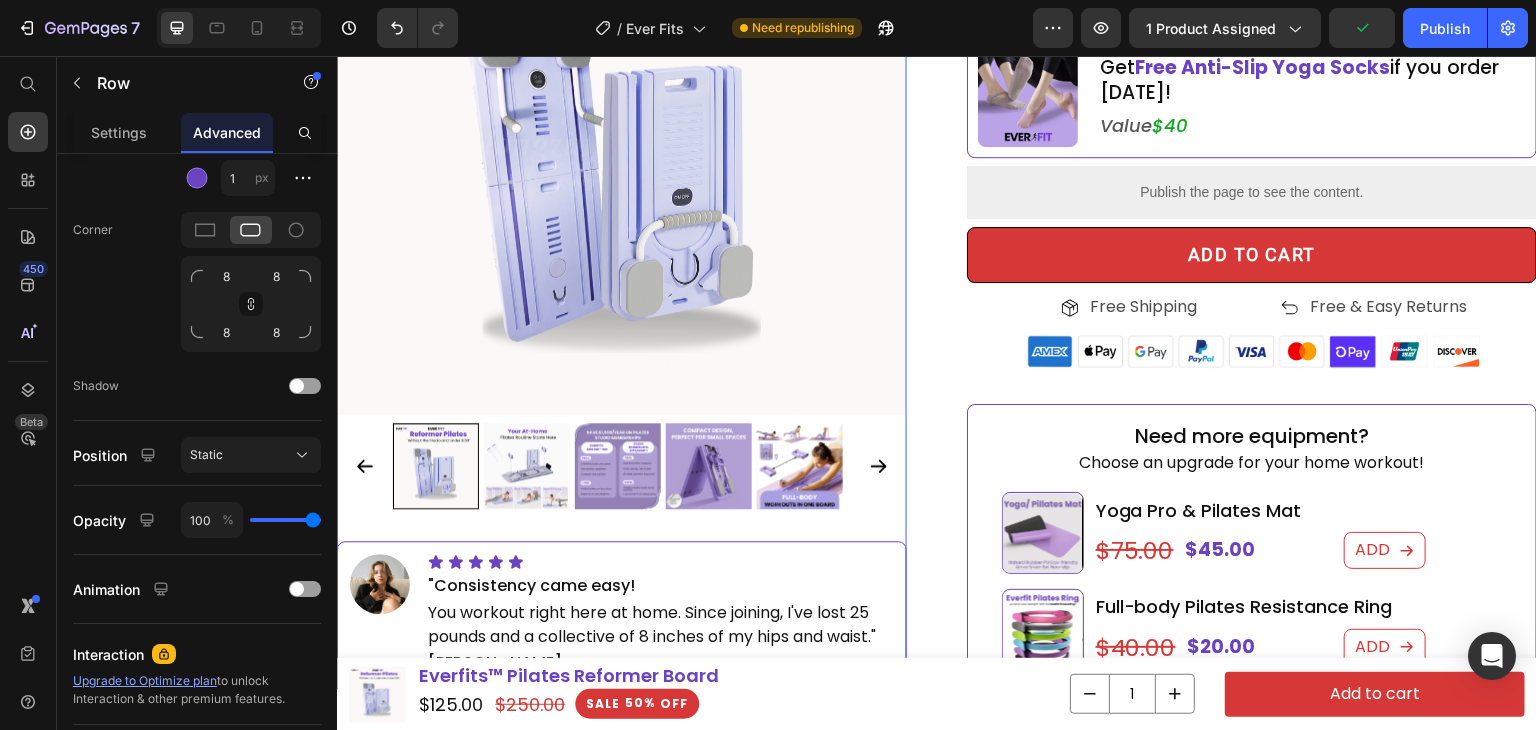 click on "Icon
Icon
Icon
Icon
Icon Icon List Image
Icon
Icon
Icon
Icon
Icon Icon List "Consistency came easy!  Heading You workout right here at home. Since joining, I've lost 25 pounds and a collective of 8 inches of my hips and waist."    [PERSON_NAME] Text Block You workout right here at home. Since joining, I've lost 25 pounds and a collective of 8 inches of my hips and waist." Text Block [PERSON_NAME] Heading Row Row   0" at bounding box center [622, 615] 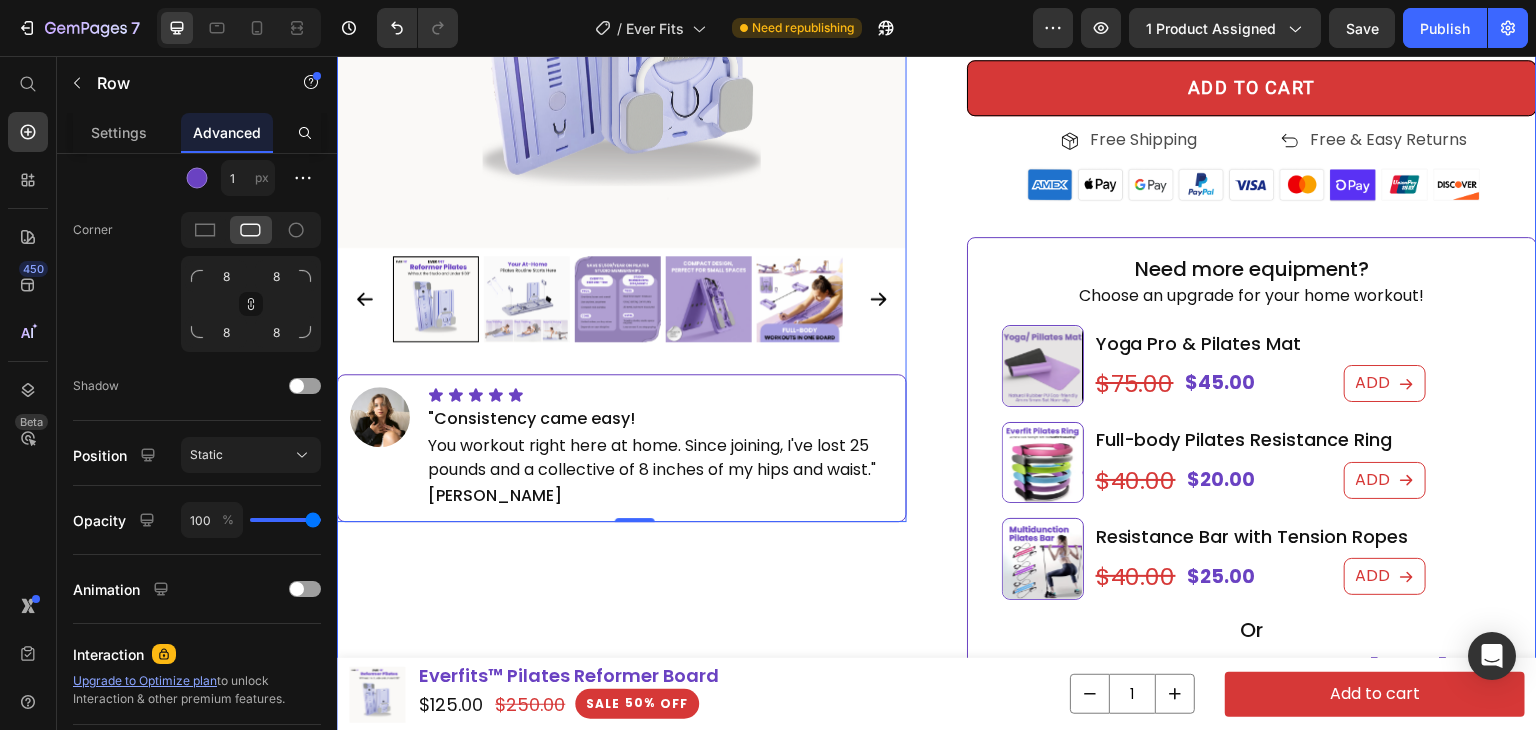 scroll, scrollTop: 552, scrollLeft: 0, axis: vertical 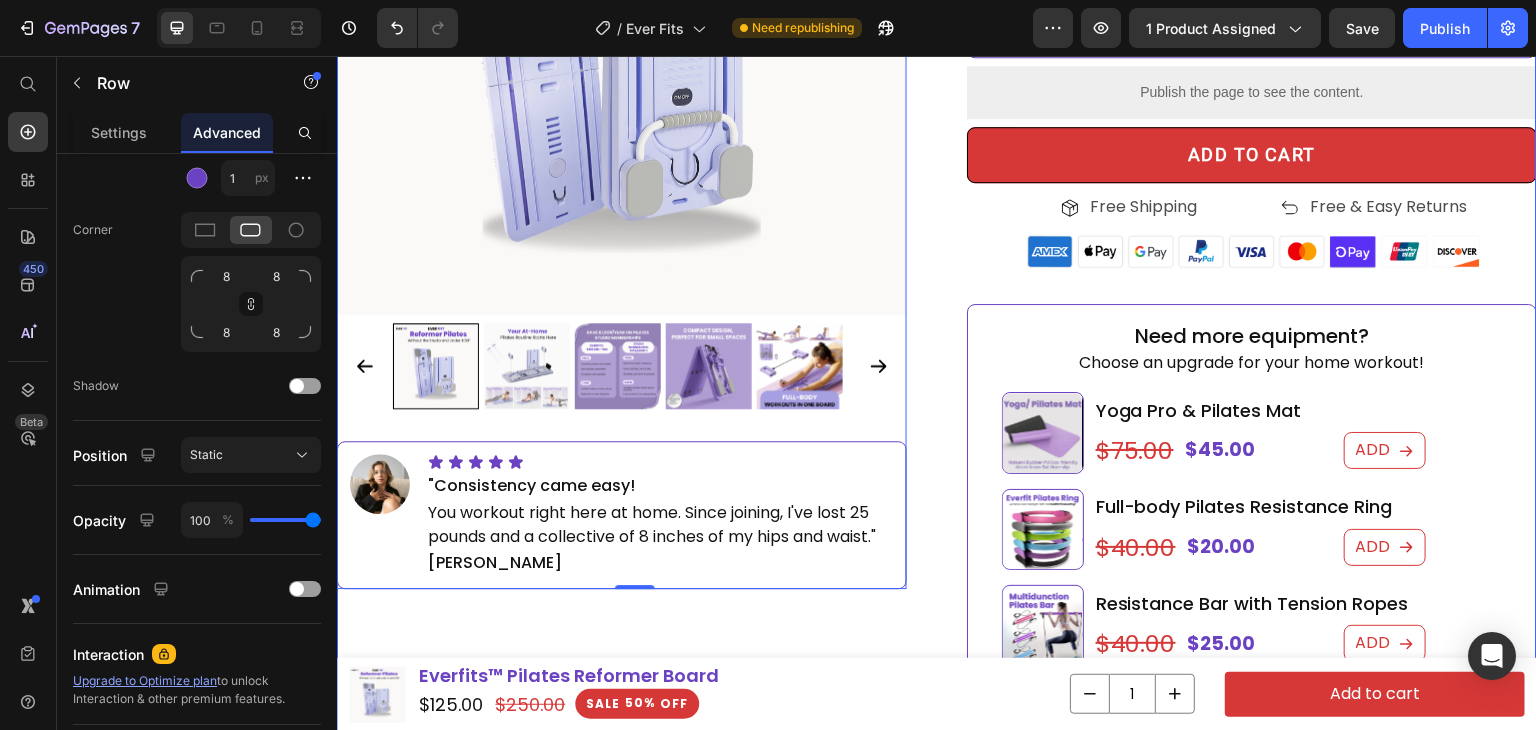 click on "Product Images
Icon
Icon
Icon
Icon
Icon Icon List Image
Icon
Icon
Icon
Icon
Icon Icon List "Consistency came easy!  Heading You workout right here at home. Since joining, I've lost 25 pounds and a collective of 8 inches of my hips and waist."    [PERSON_NAME] Text Block You workout right here at home. Since joining, I've lost 25 pounds and a collective of 8 inches of my hips and waist." Text Block [PERSON_NAME] Heading Row Row   0 Row Product Icon Icon Icon Icon Icon Icon List Rated 4.7/5.0 by 2K+ Happy Customers Text Block Row Everfit™ Pilates Reformer Board Heading Achieve the best shape of your life and lose access body fat [DATE] all in comfort of your own home! Text Block $125.00 Product Price $250.00 Product Price 50% OFF Discount Tag Row Image Lose up to 10kg of fat in first 4 weeks Text Block Row Image Row Row" at bounding box center (937, 292) 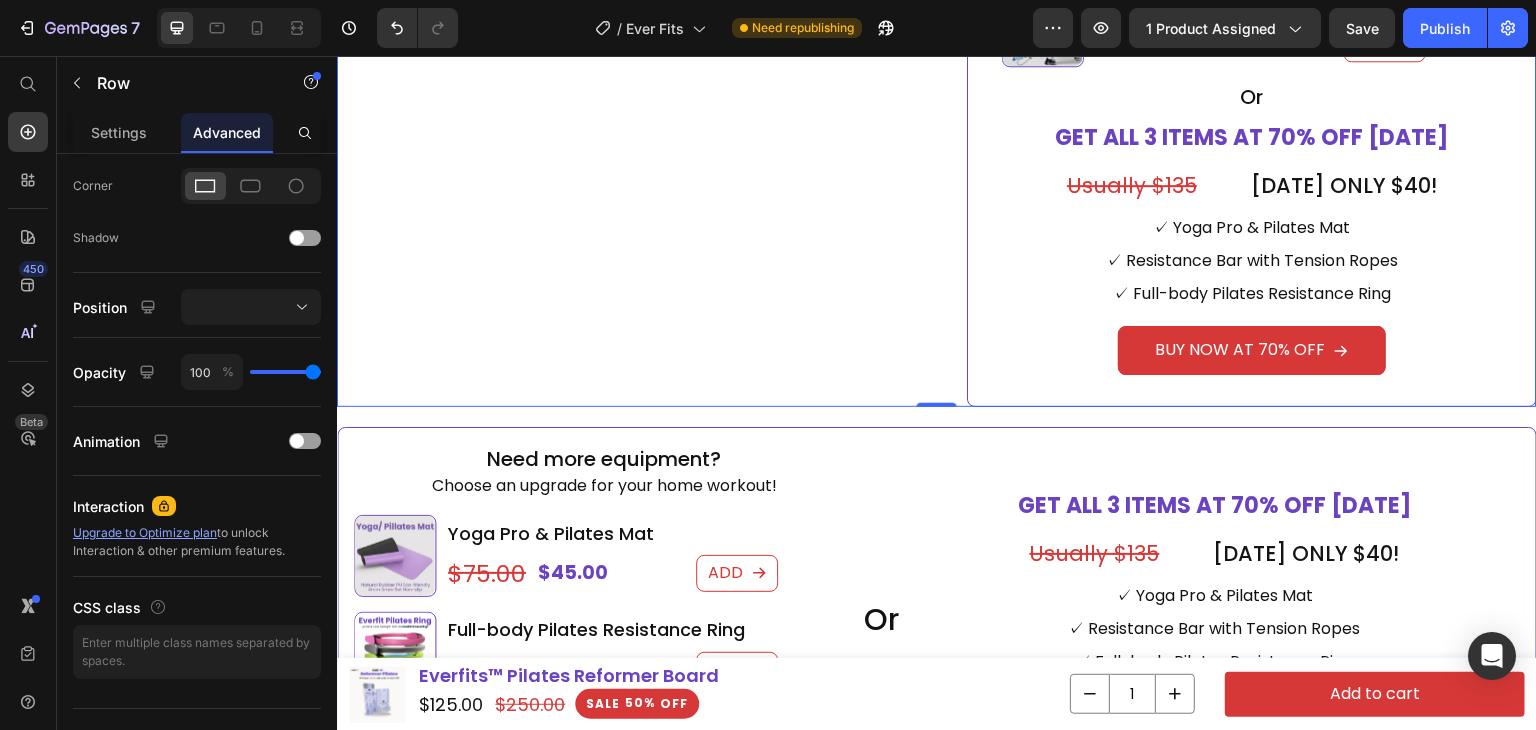 scroll, scrollTop: 1352, scrollLeft: 0, axis: vertical 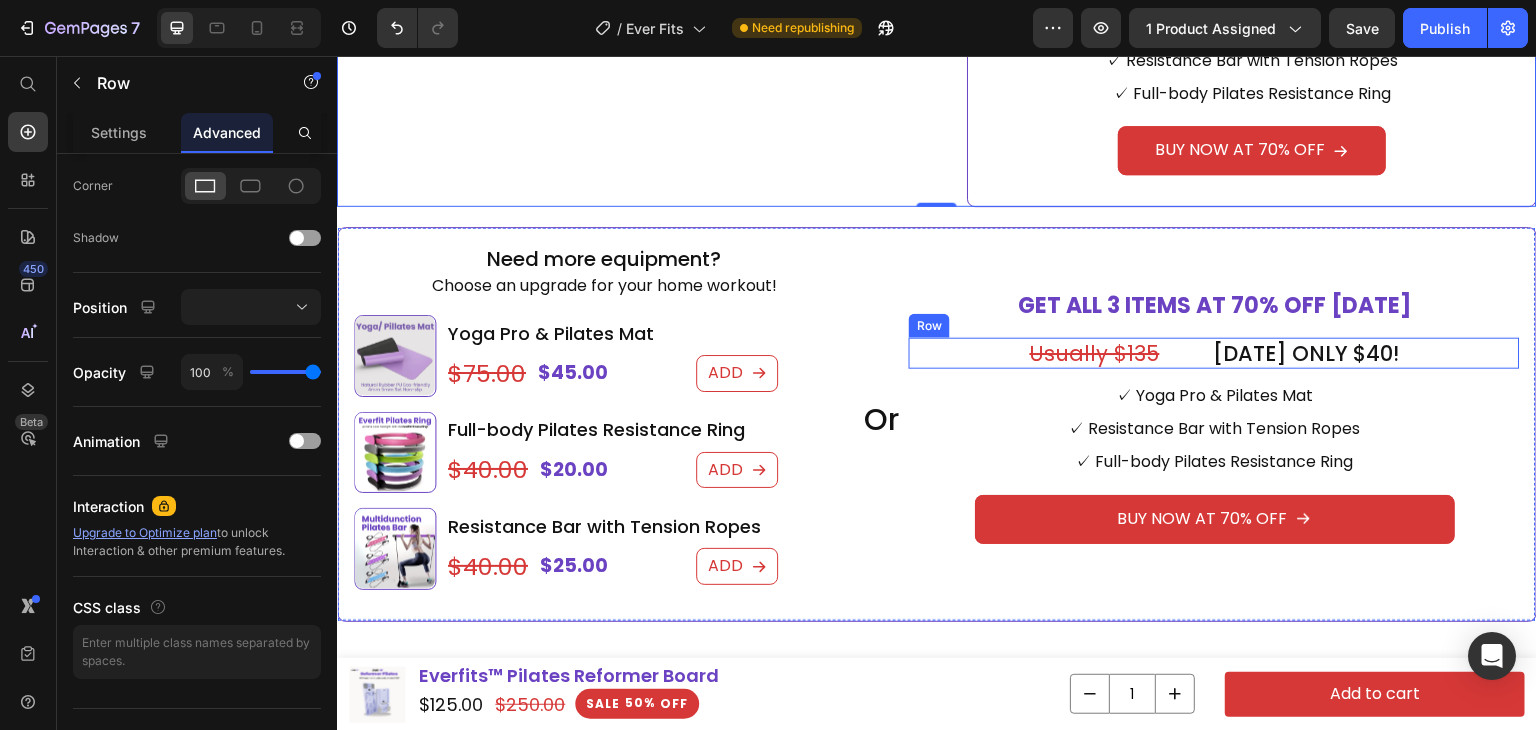 click on "Row" at bounding box center (929, 326) 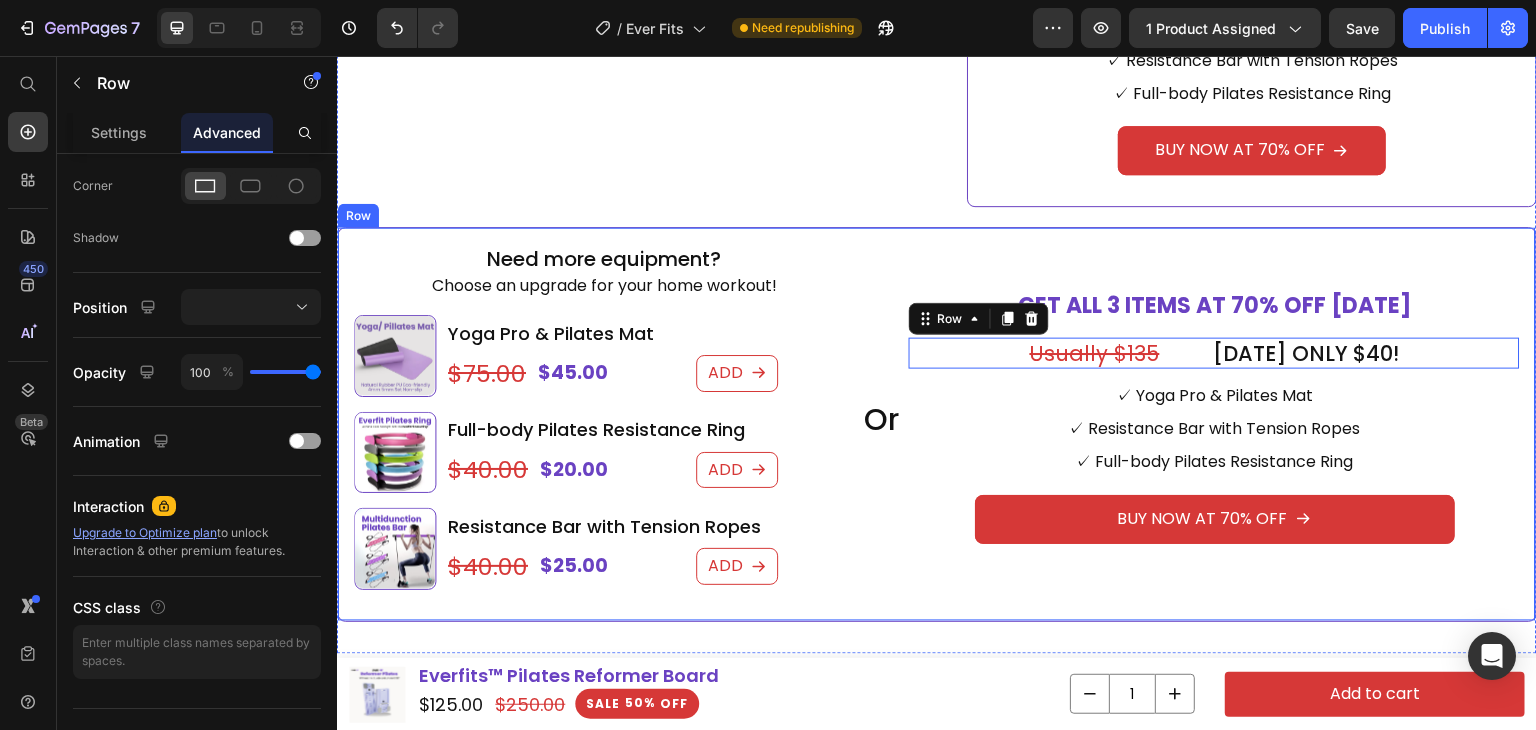 click on "Or Heading" at bounding box center (881, 424) 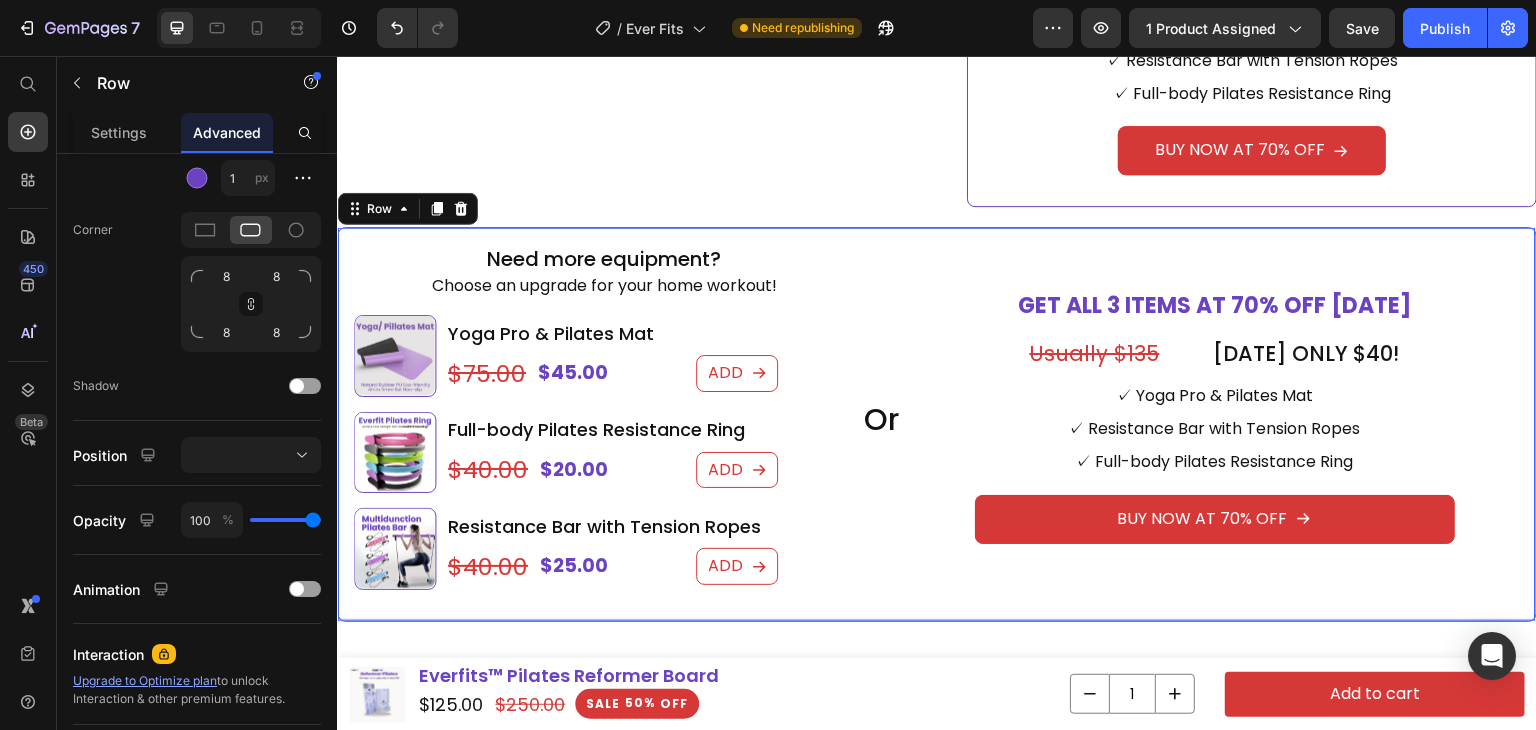 click on "Or" at bounding box center [881, 419] 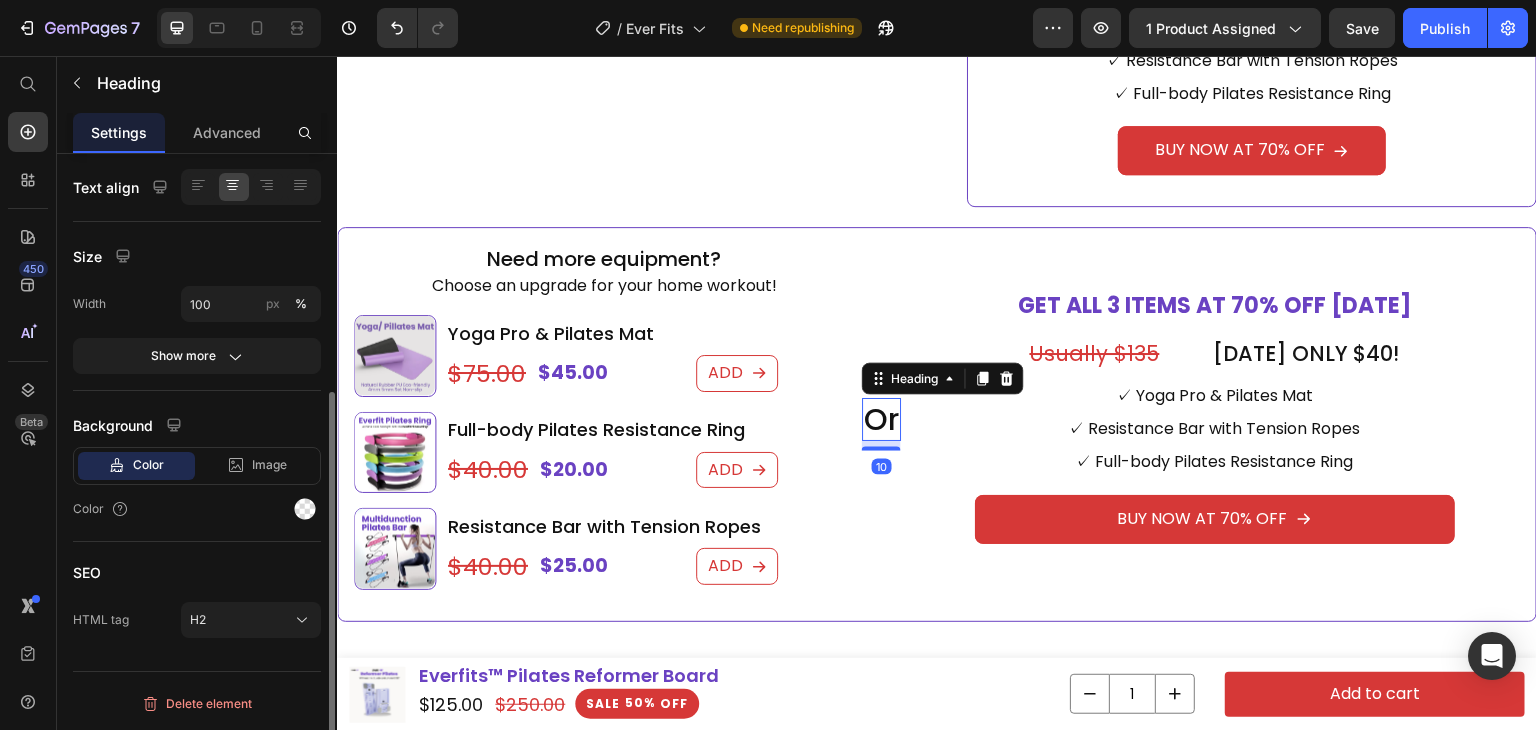 scroll, scrollTop: 0, scrollLeft: 0, axis: both 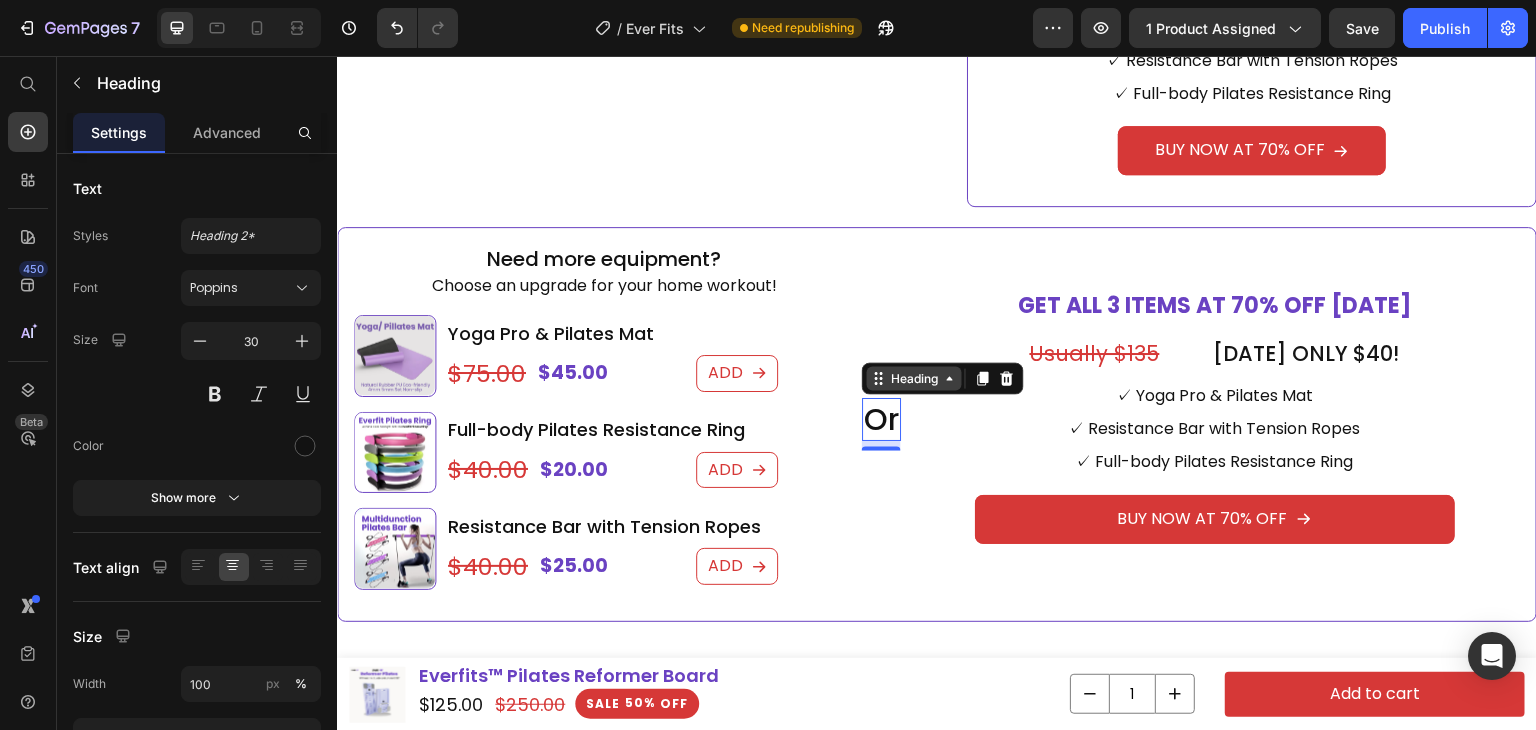 drag, startPoint x: 893, startPoint y: 370, endPoint x: 902, endPoint y: 382, distance: 15 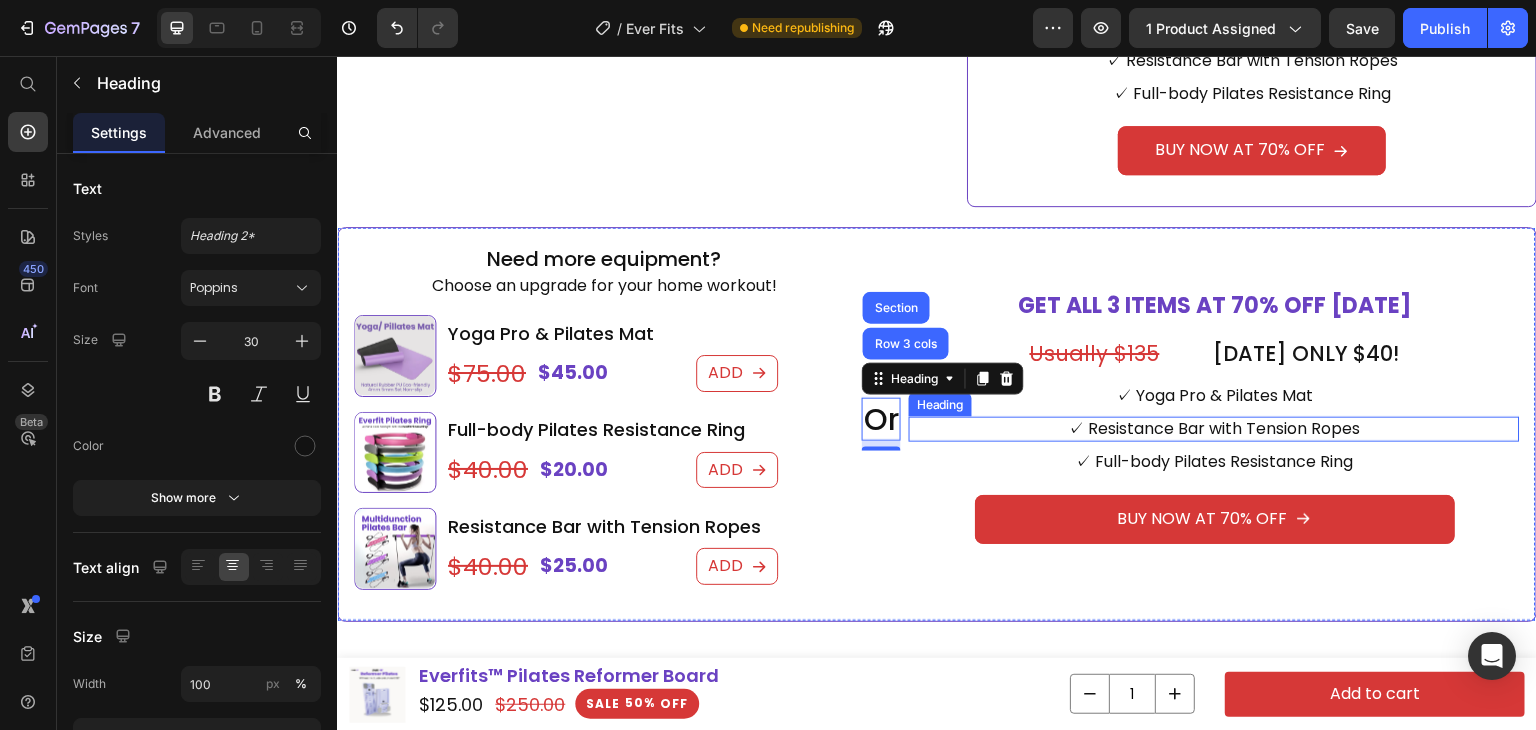 click on "✓ Full-body Pilates Resistance Ring" at bounding box center [1214, 462] 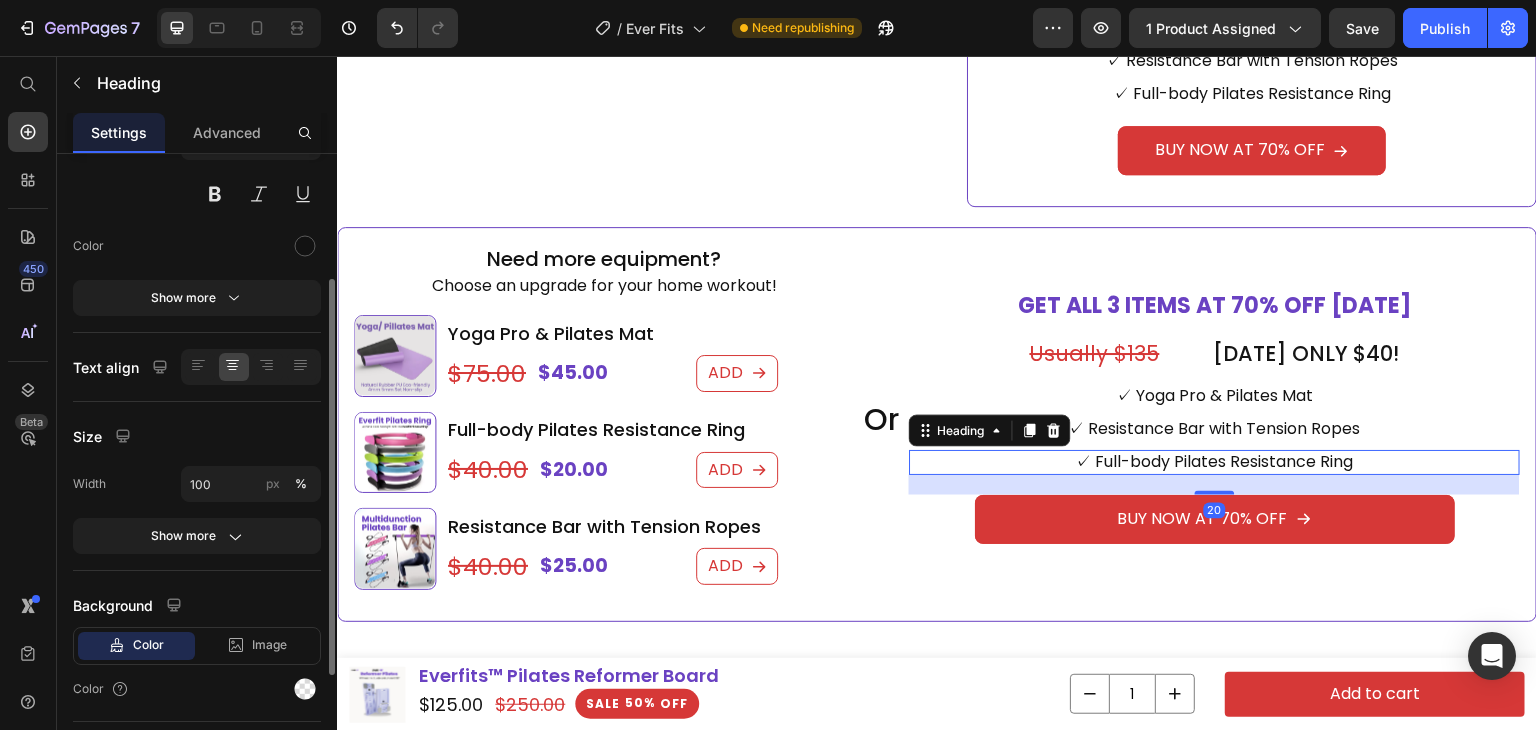 scroll, scrollTop: 376, scrollLeft: 0, axis: vertical 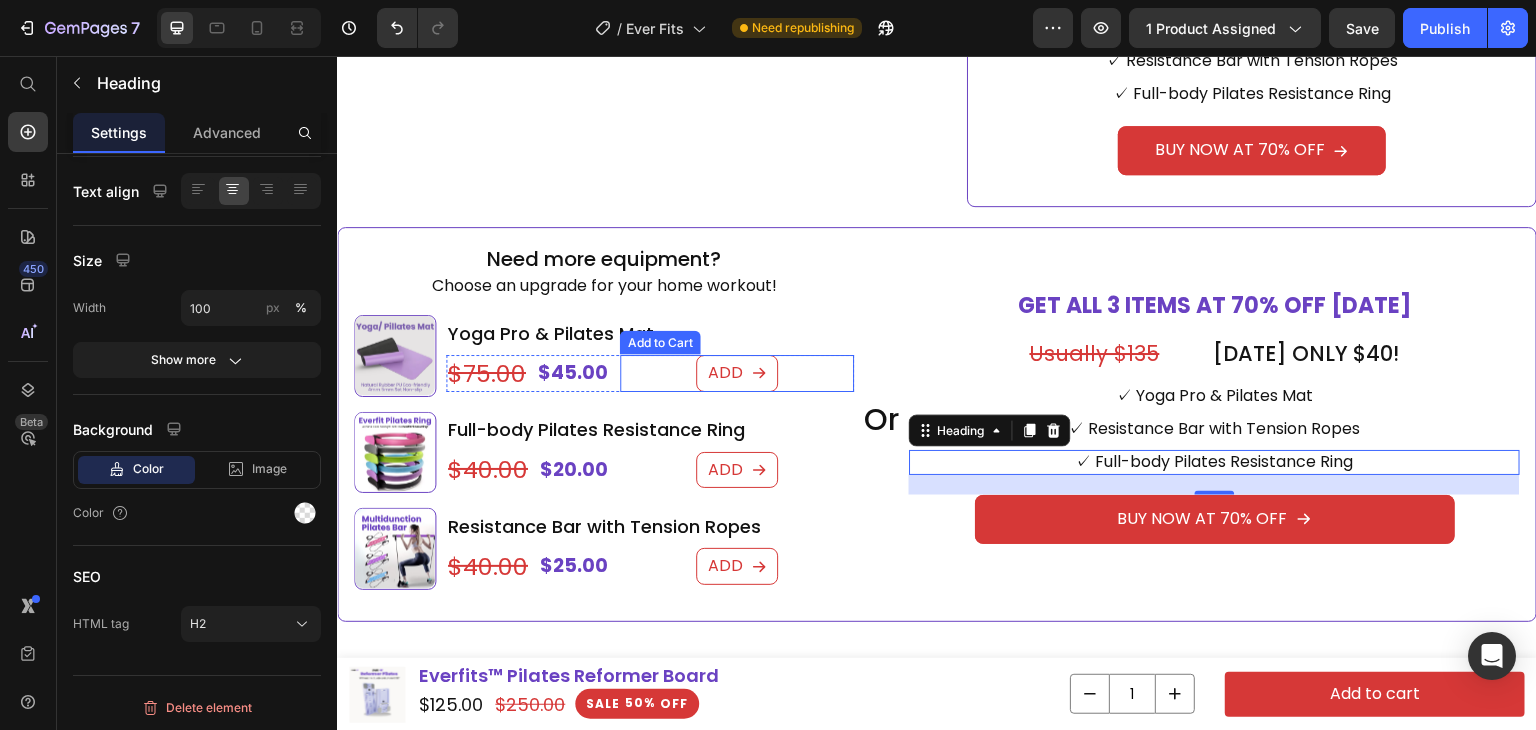 click on "ADD Add to Cart" at bounding box center (737, 373) 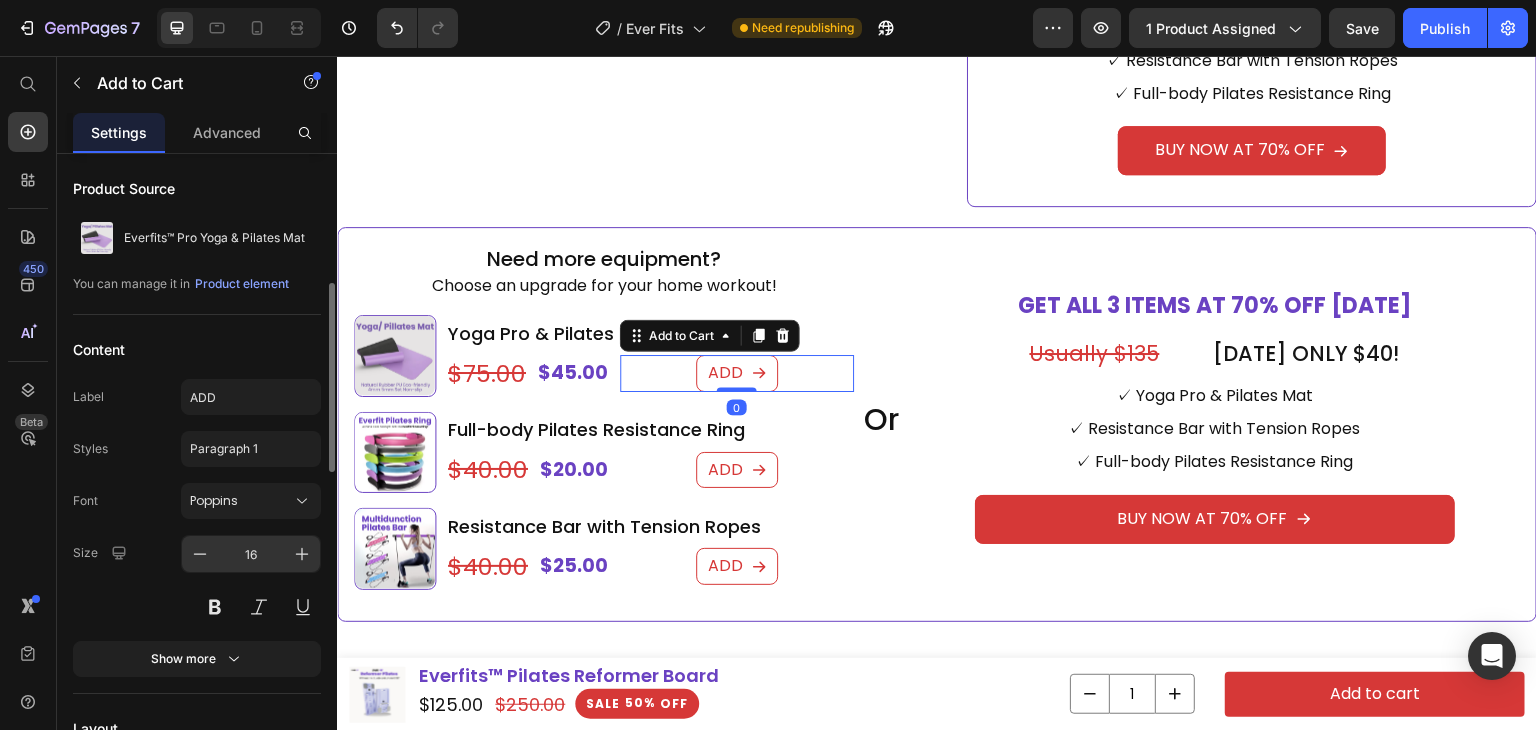 scroll, scrollTop: 100, scrollLeft: 0, axis: vertical 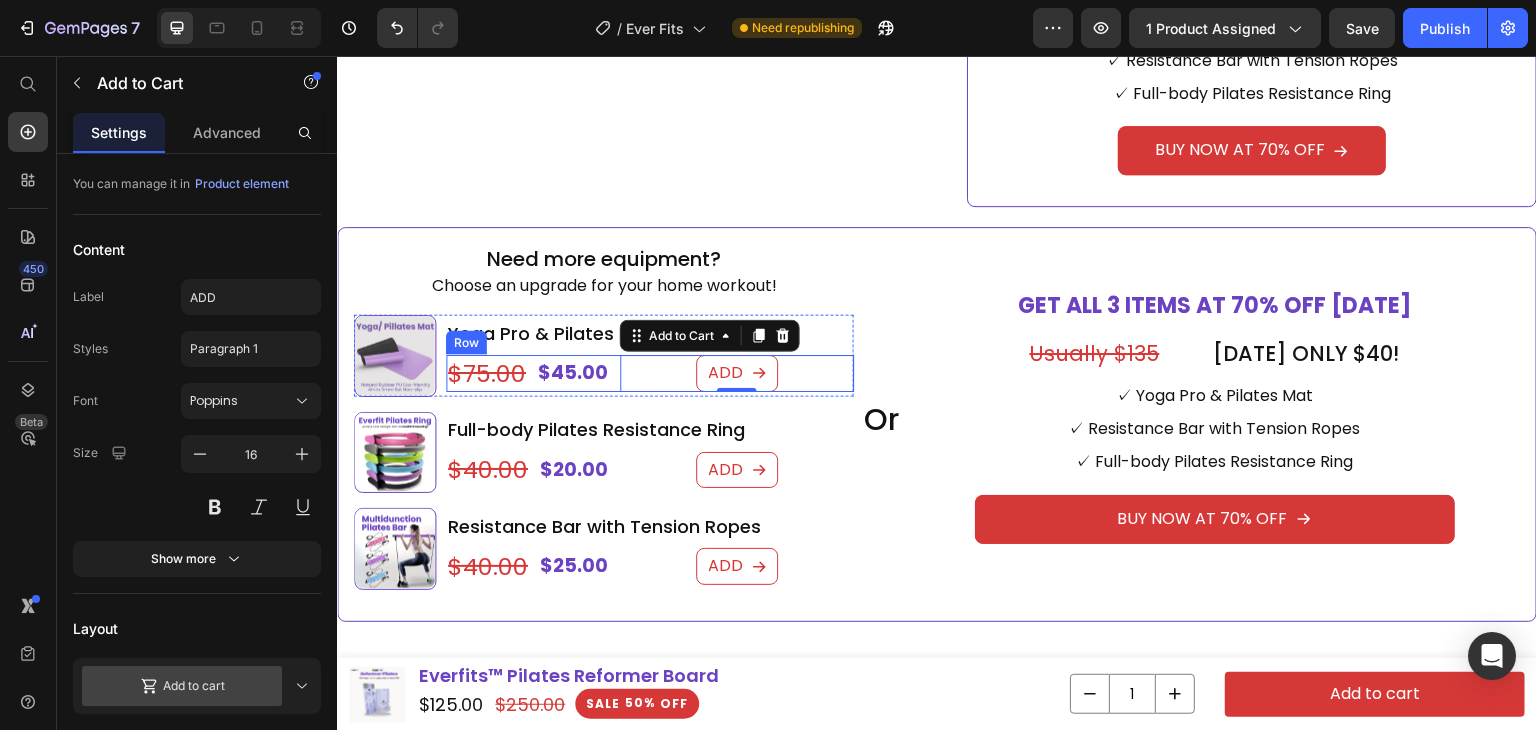 click on "$45.00 Product Price $75.00 Product Price Row
ADD Add to Cart   0 Row" at bounding box center (650, 373) 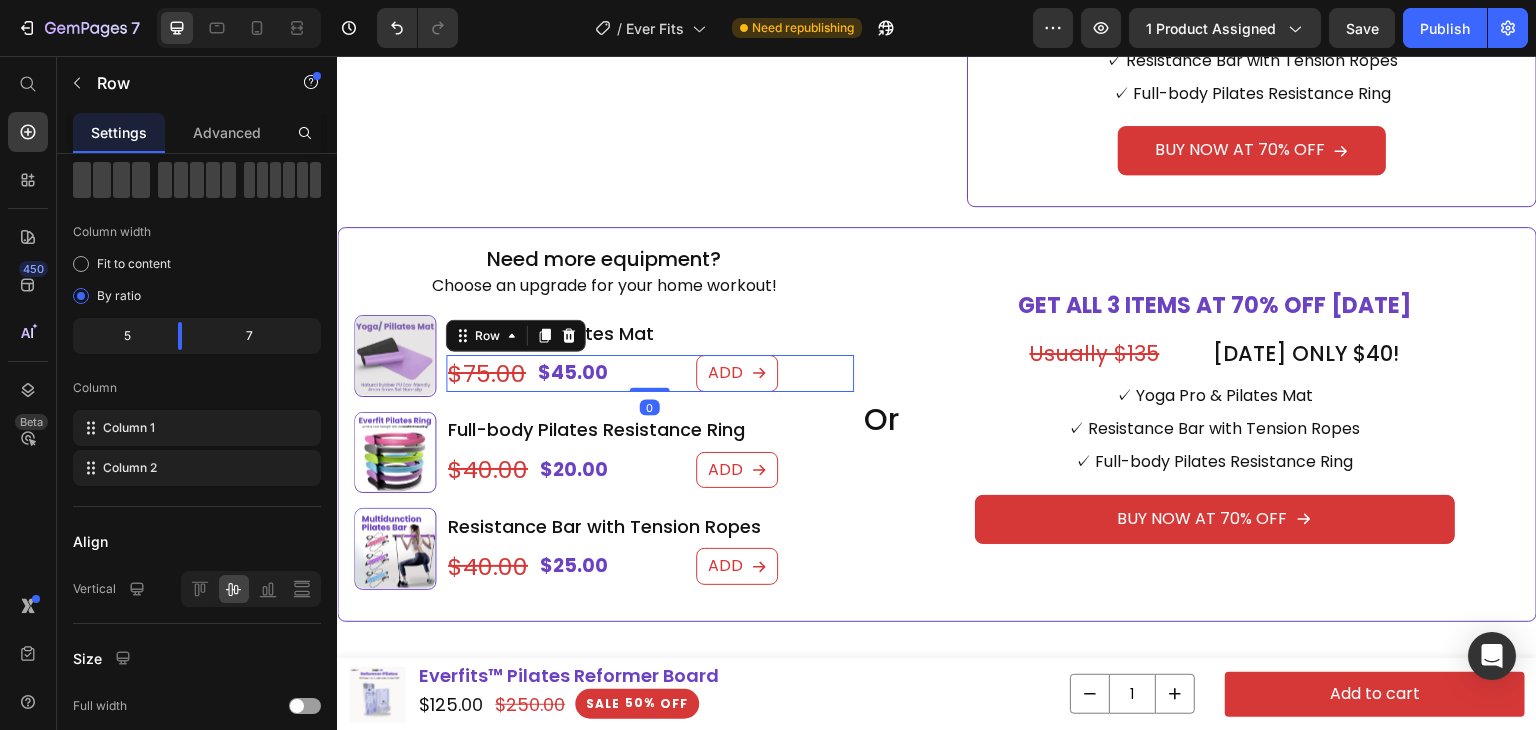scroll, scrollTop: 0, scrollLeft: 0, axis: both 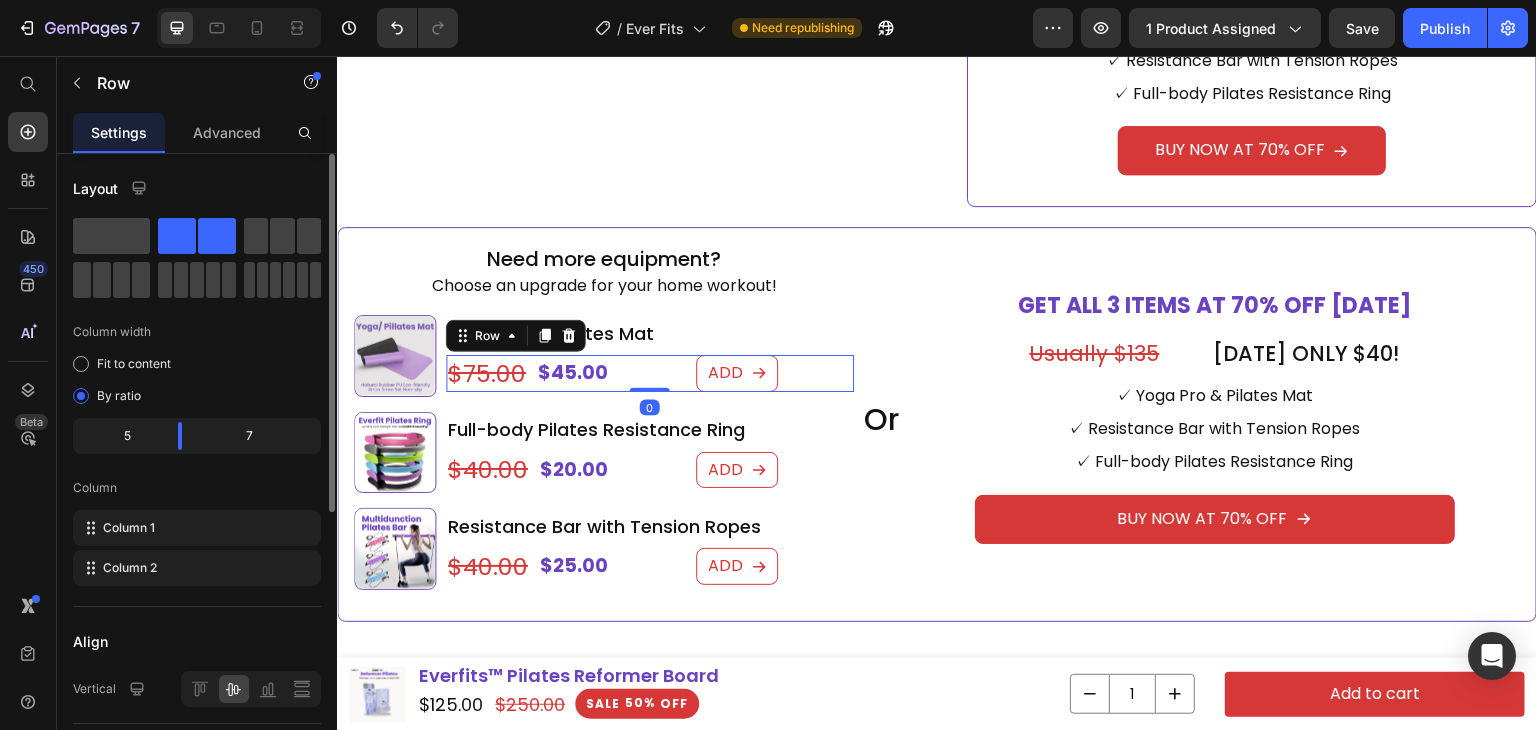 click on "Fit to content By ratio" at bounding box center [197, 380] 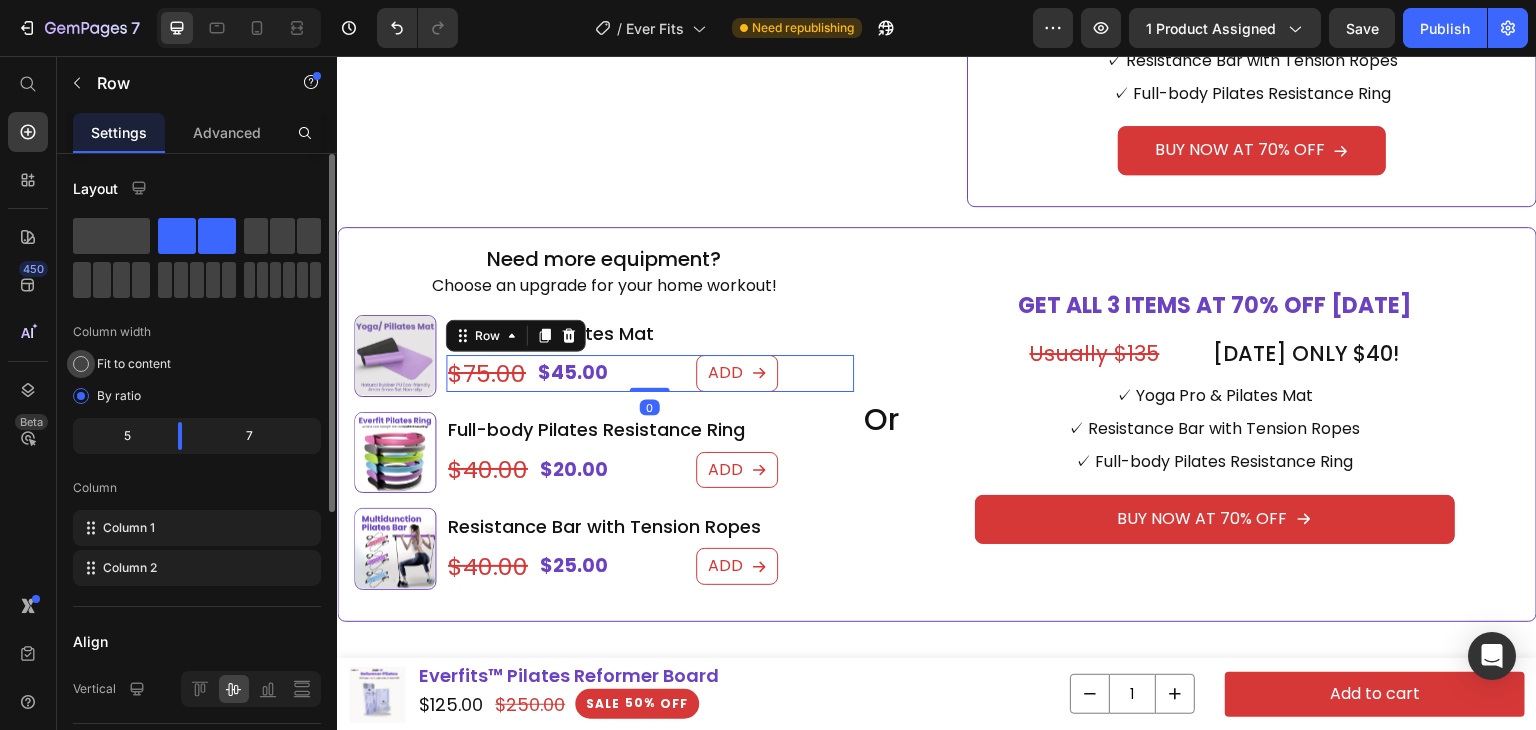 click on "Fit to content" at bounding box center (134, 364) 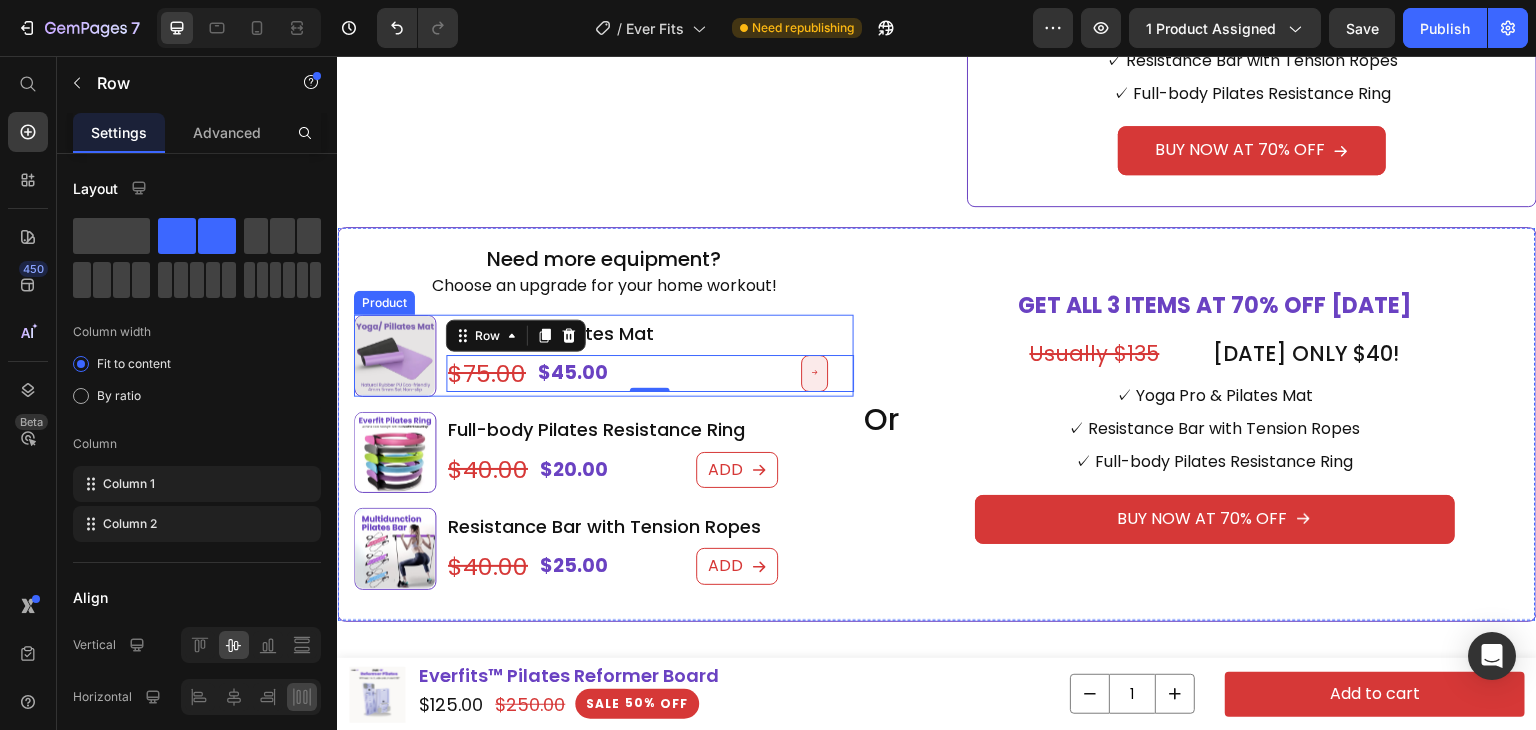 click at bounding box center (815, 373) 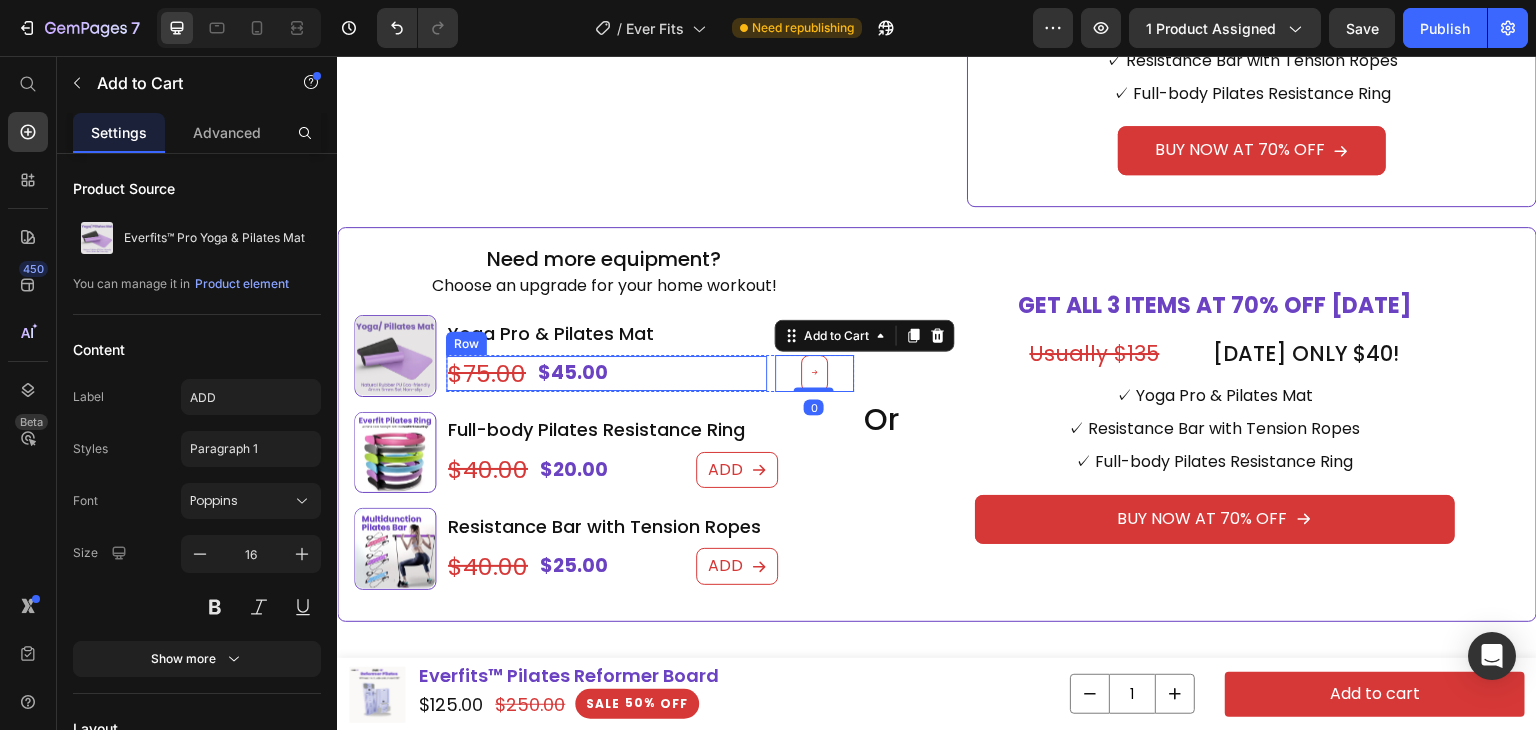 click on "$45.00 Product Price $75.00 Product Price Row" at bounding box center (606, 373) 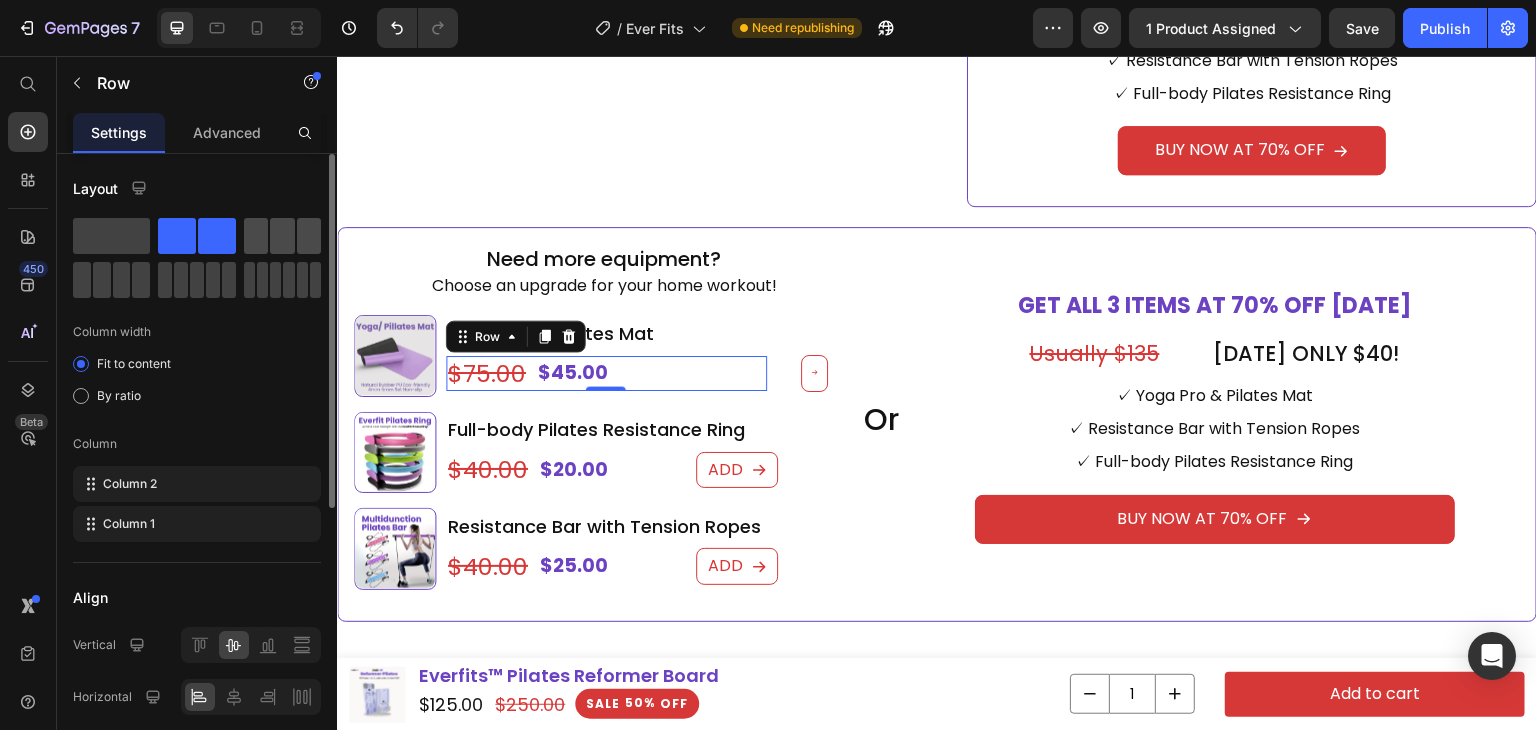click 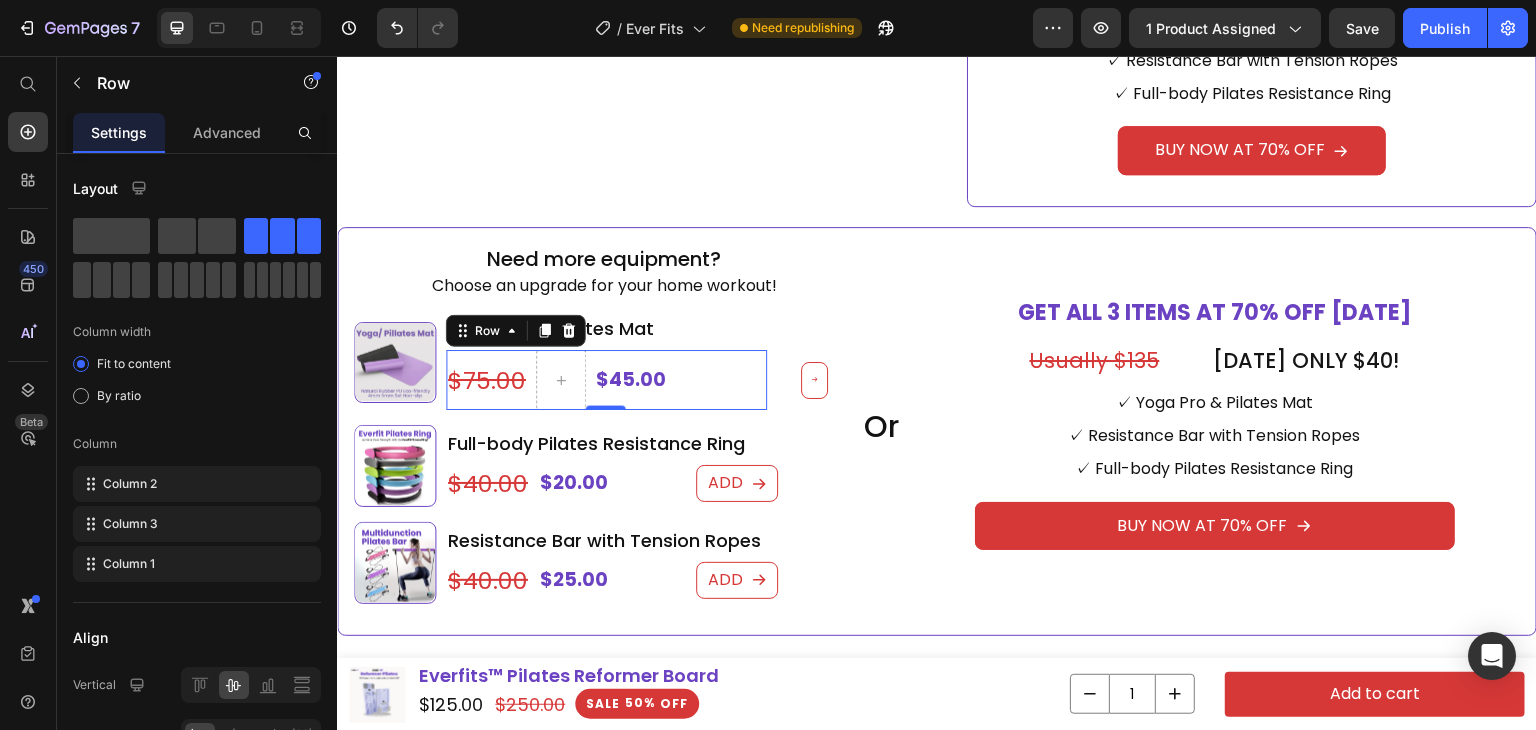 click on "$45.00 Product Price $75.00 Product Price
Row   0" at bounding box center [606, 380] 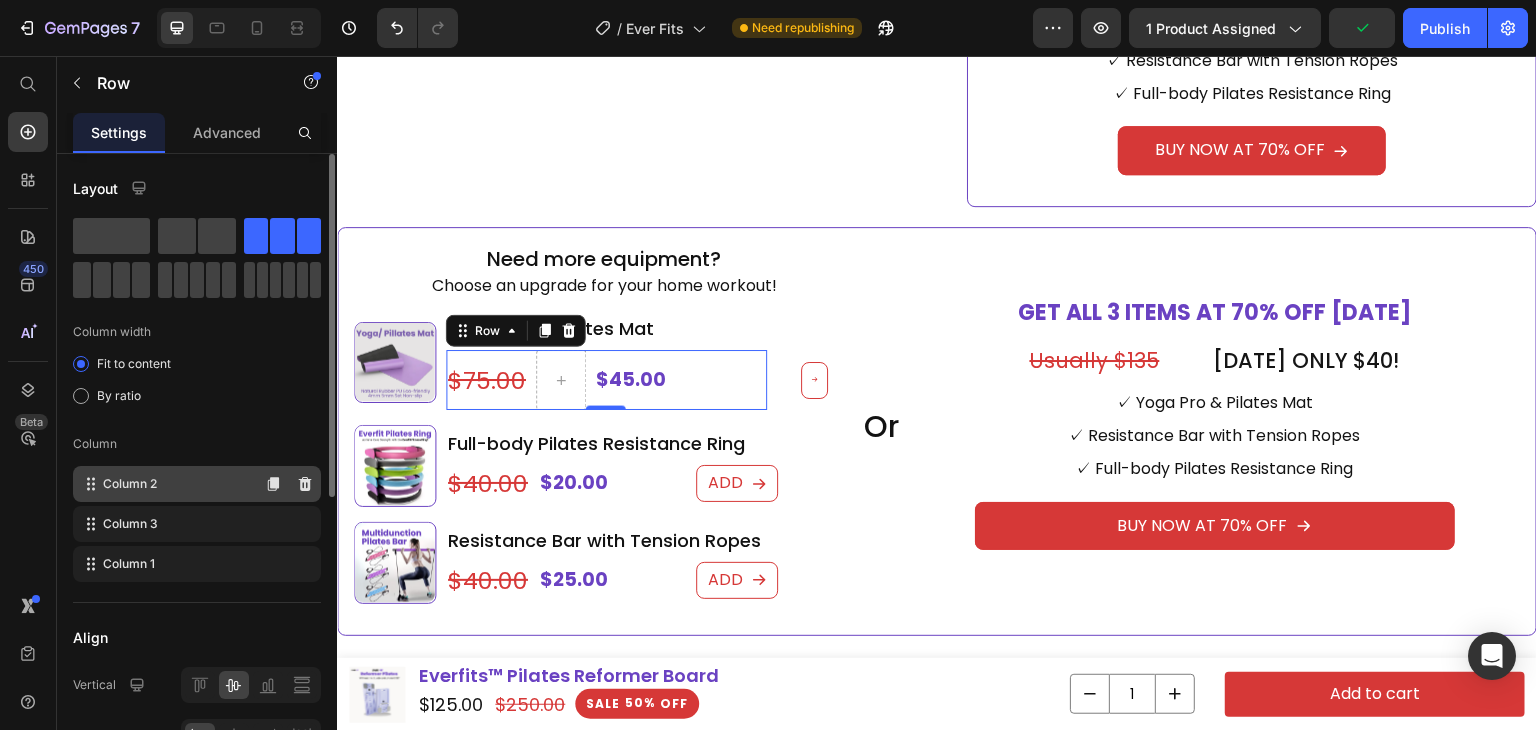 type 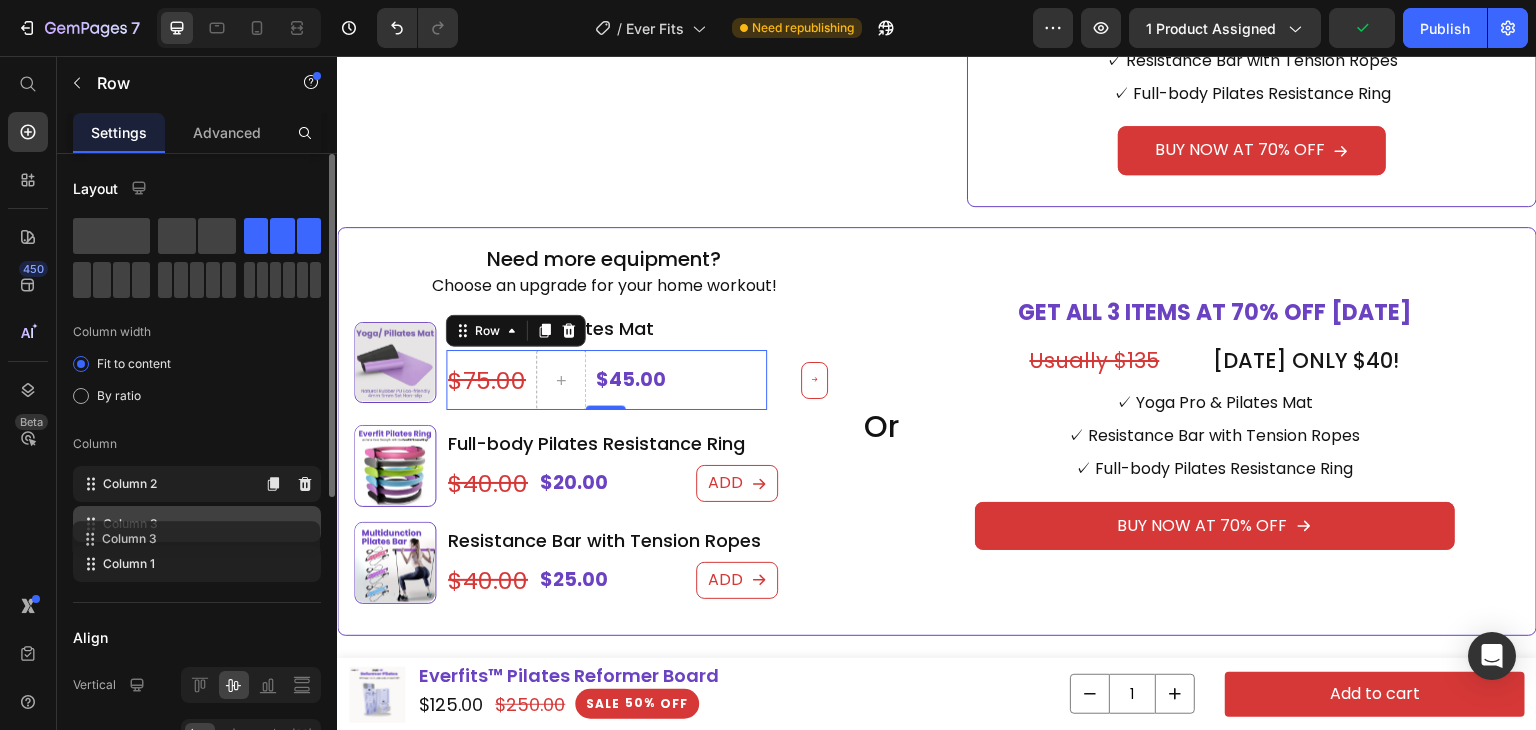 drag, startPoint x: 164, startPoint y: 517, endPoint x: 163, endPoint y: 528, distance: 11.045361 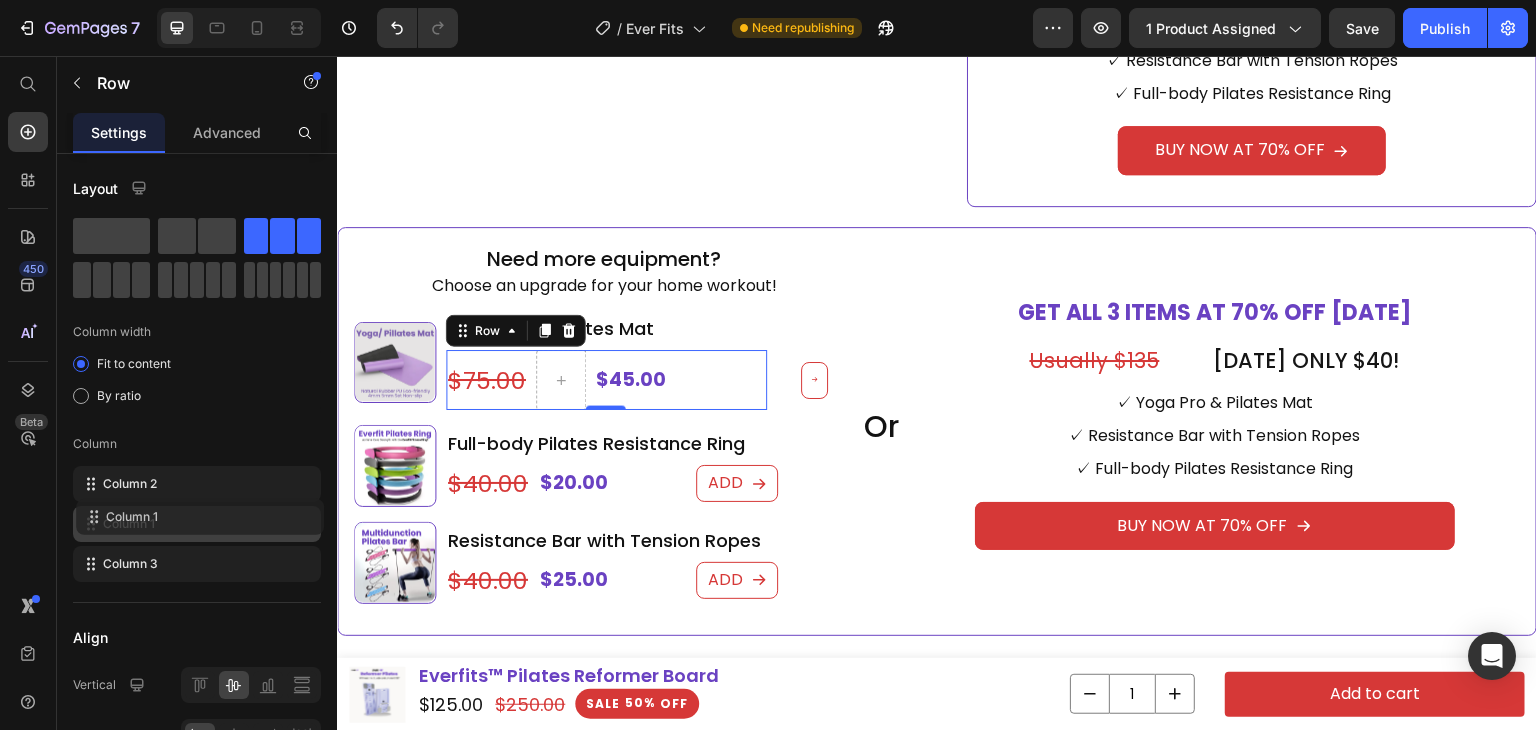 drag, startPoint x: 162, startPoint y: 573, endPoint x: 165, endPoint y: 521, distance: 52.086468 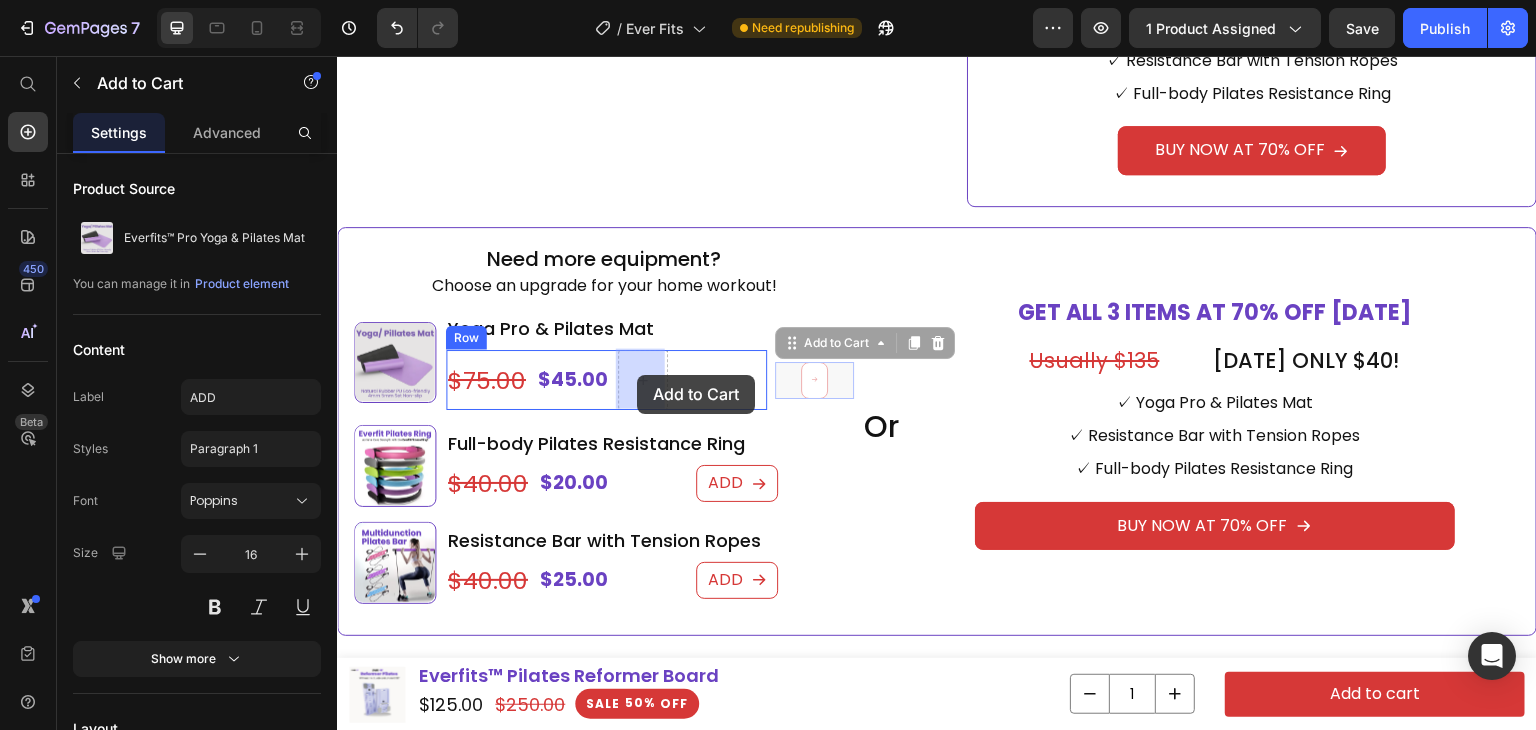 drag, startPoint x: 835, startPoint y: 382, endPoint x: 637, endPoint y: 375, distance: 198.1237 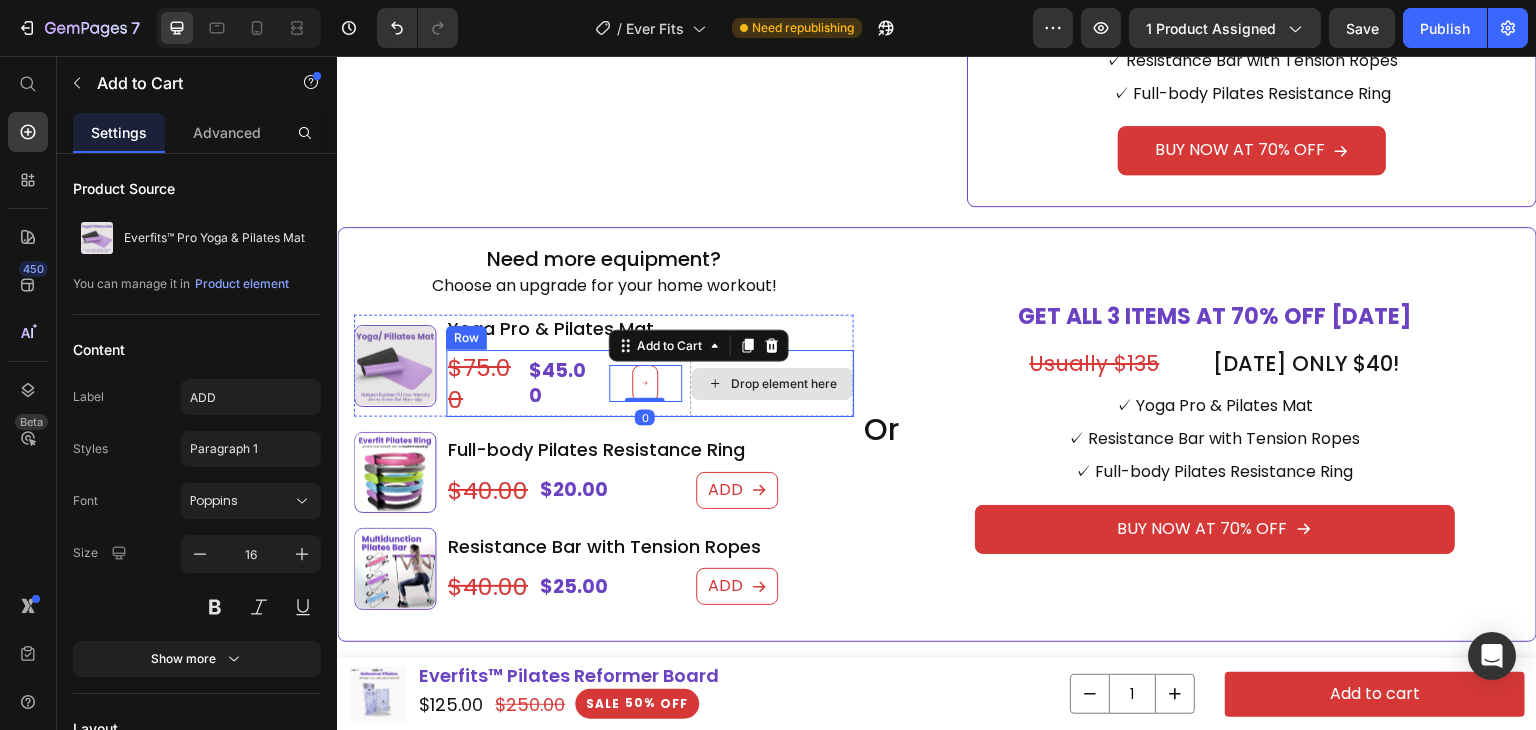 click on "Drop element here" at bounding box center (772, 383) 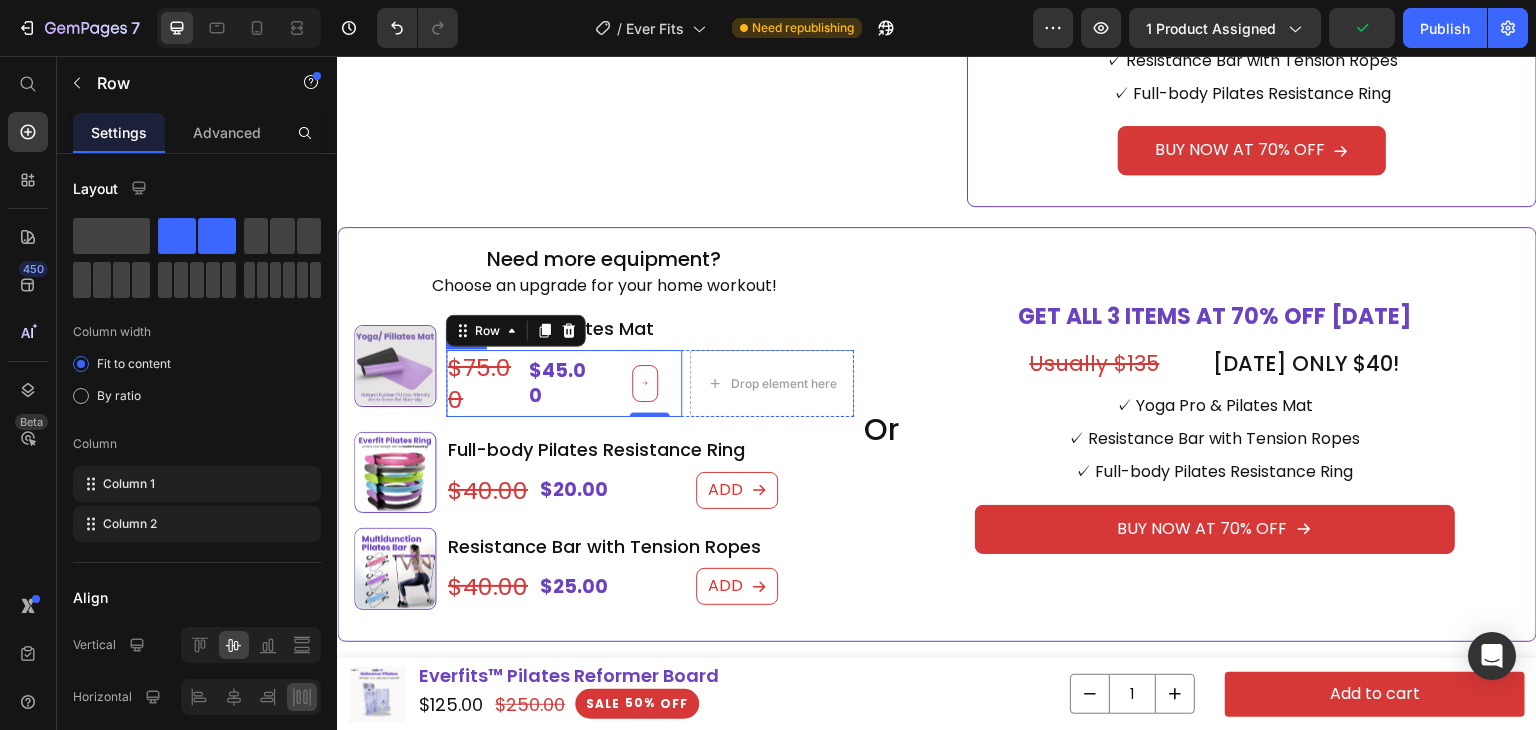 click on "$45.00 Product Price $75.00 Product Price
ADD Add to Cart Row" at bounding box center [564, 383] 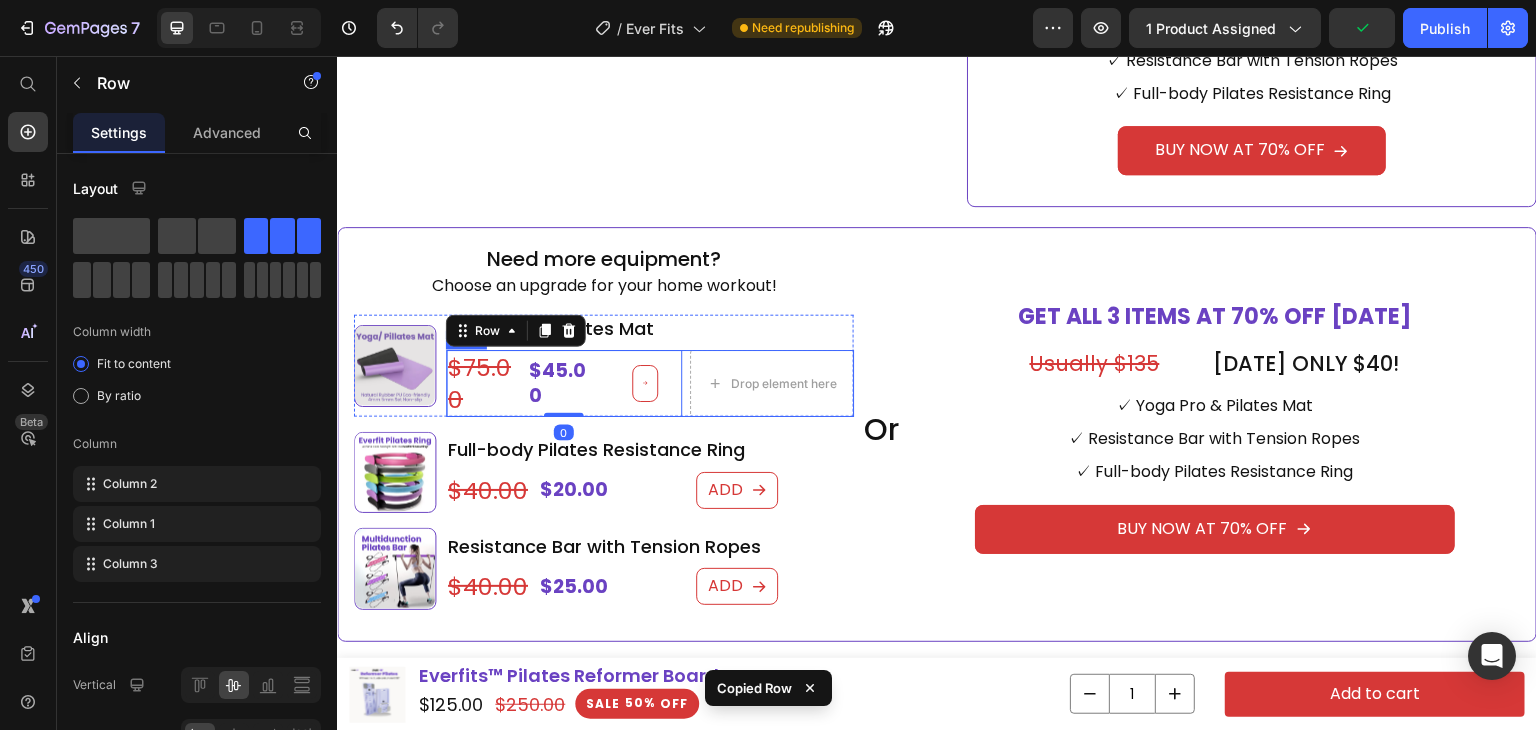 click on "$45.00 Product Price $75.00 Product Price
ADD Add to Cart Row   0
Drop element here Row" at bounding box center [650, 383] 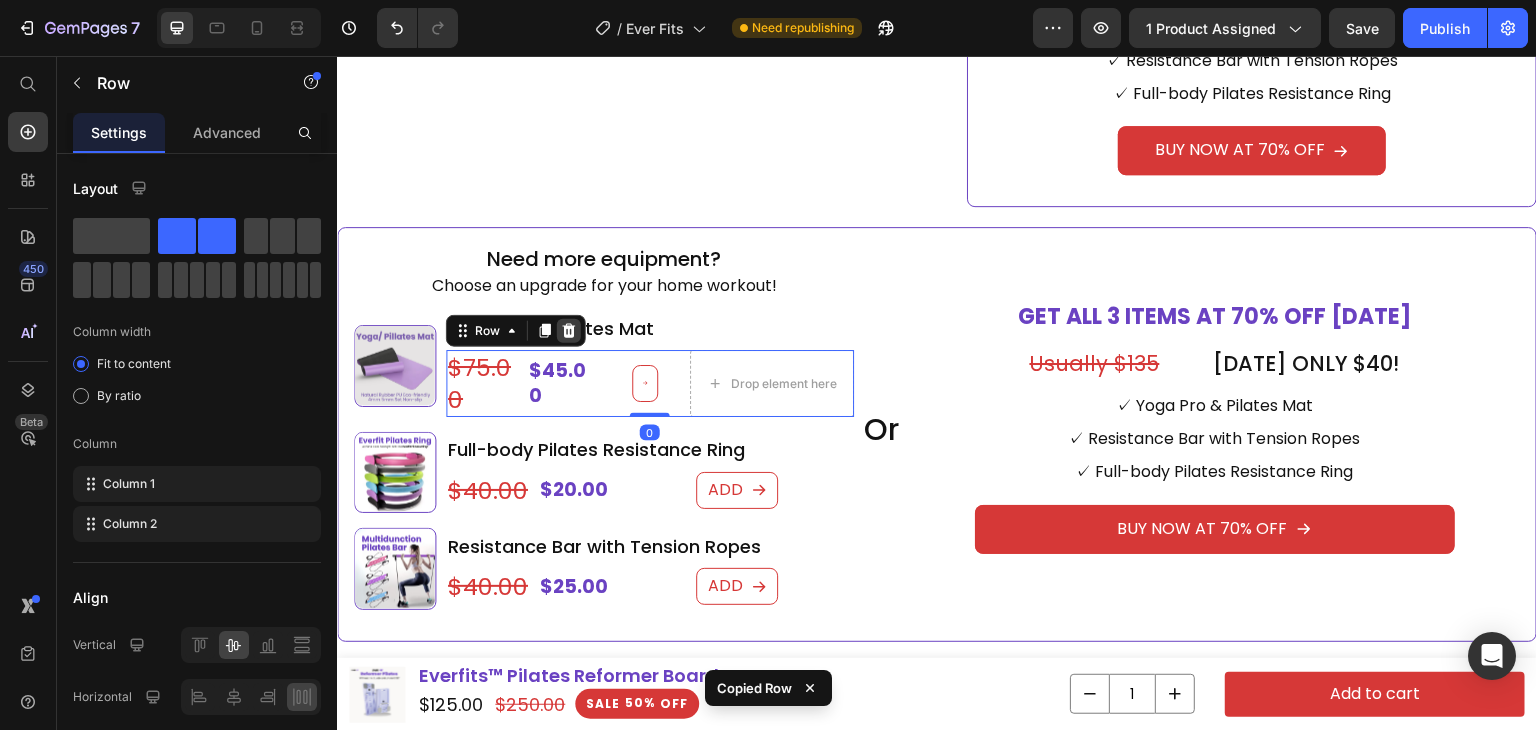 click 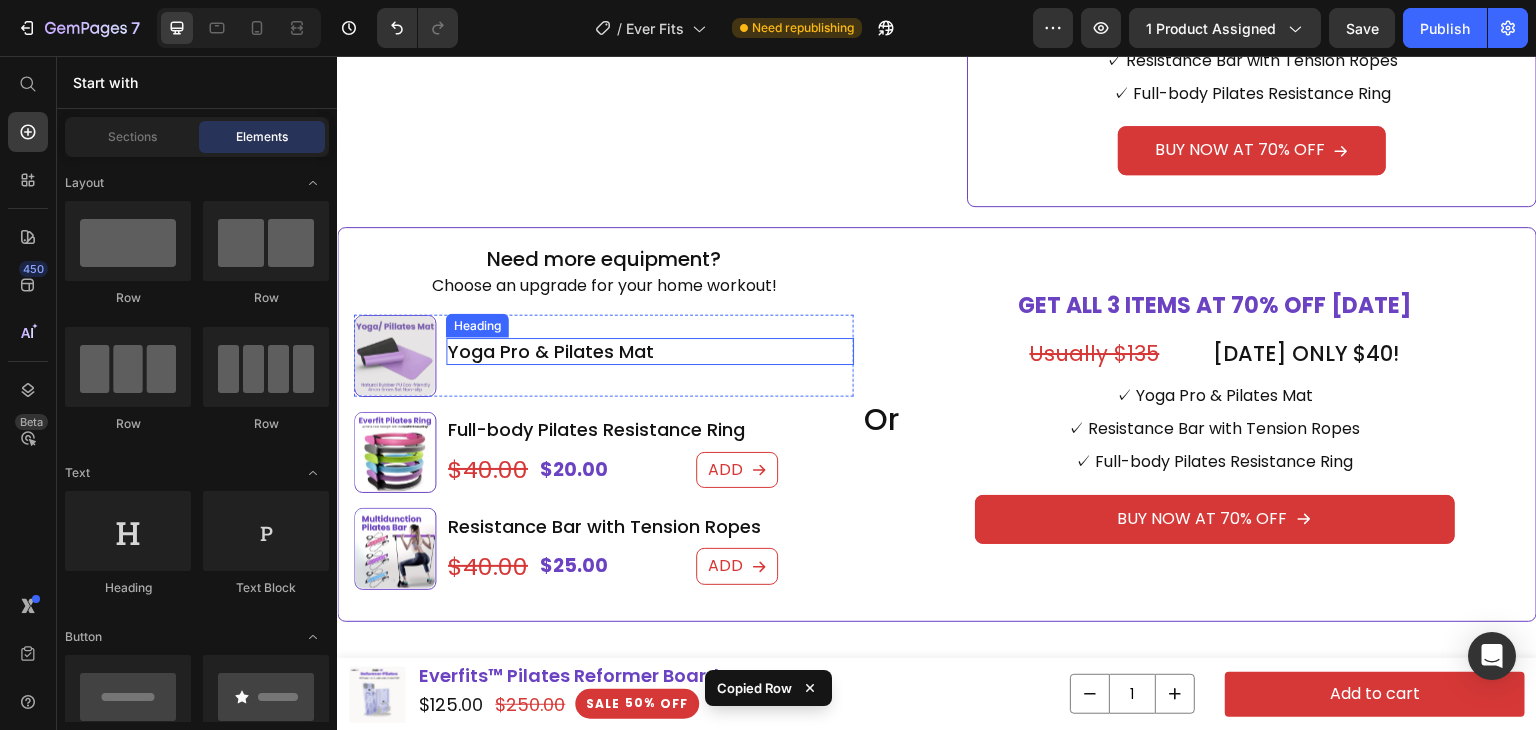 click on "Yoga Pro & Pilates Mat" at bounding box center [650, 351] 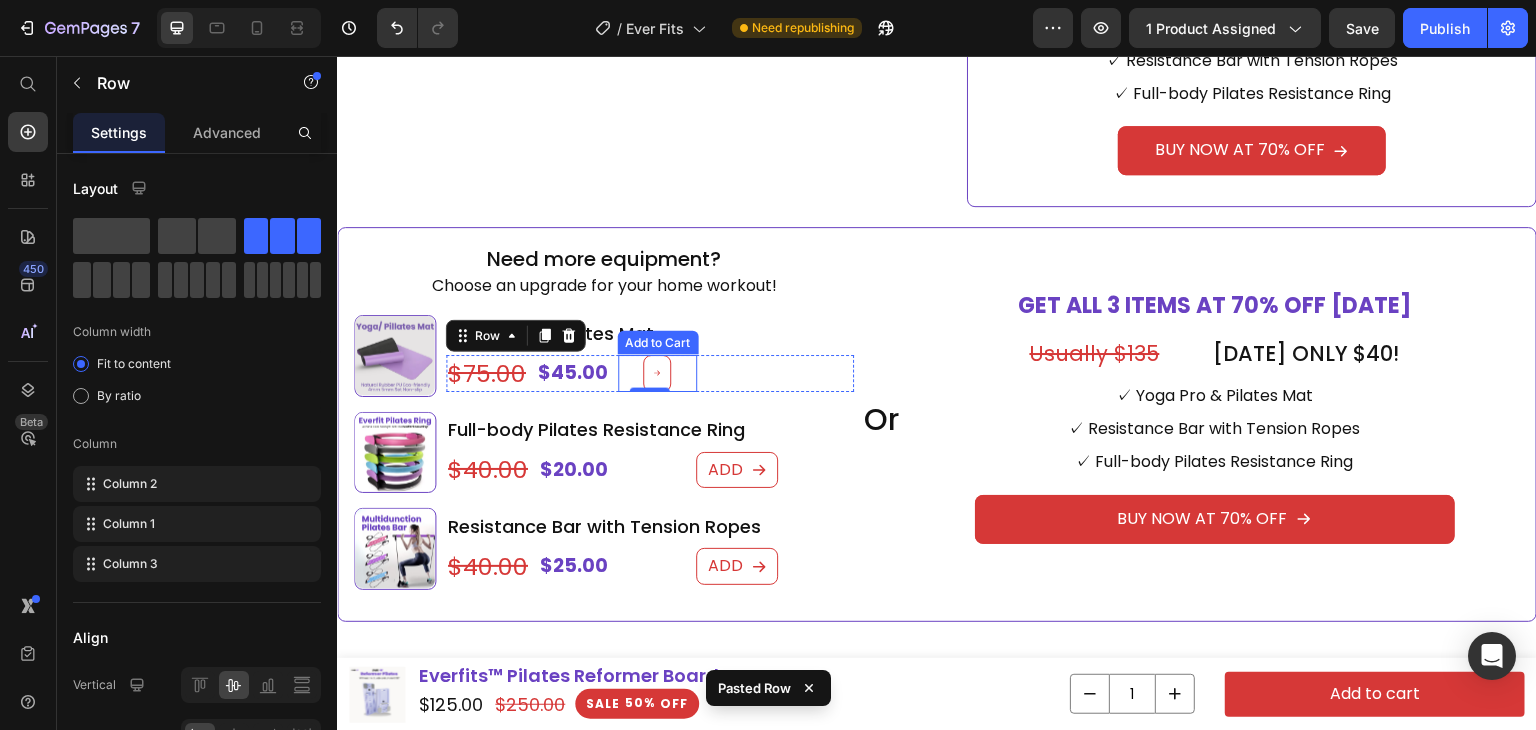 click on "ADD Add to Cart" at bounding box center [657, 373] 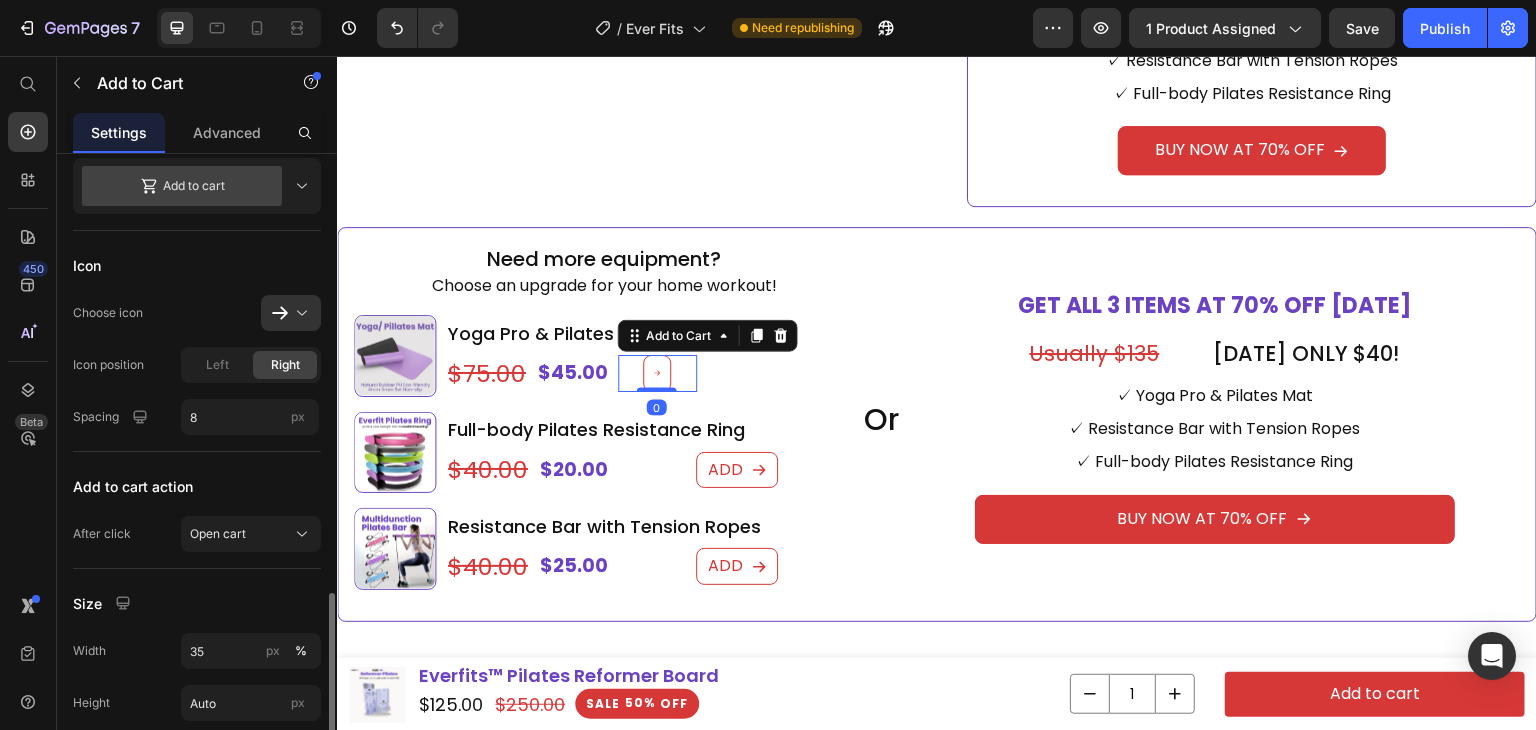scroll, scrollTop: 800, scrollLeft: 0, axis: vertical 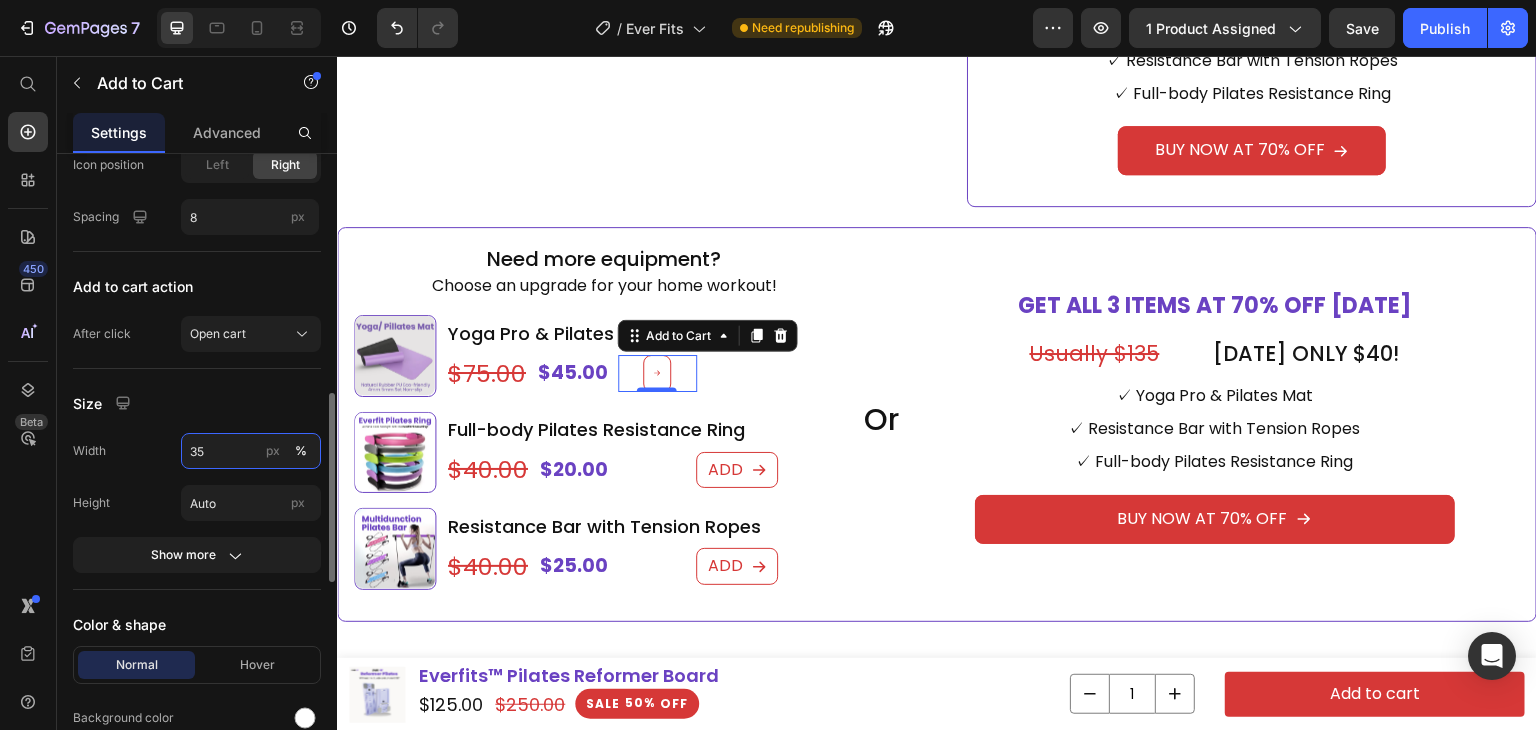 click on "35" at bounding box center (251, 451) 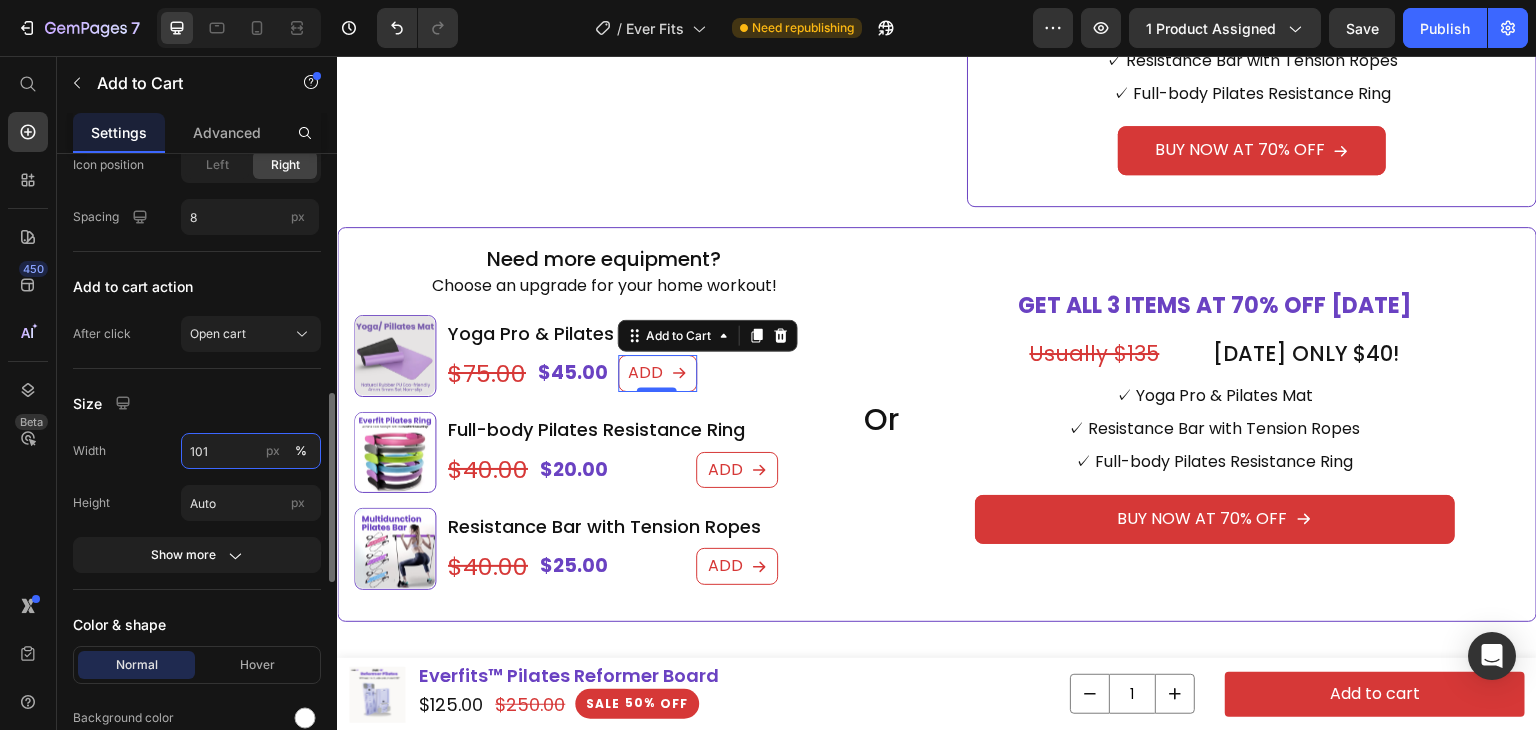 type on "100" 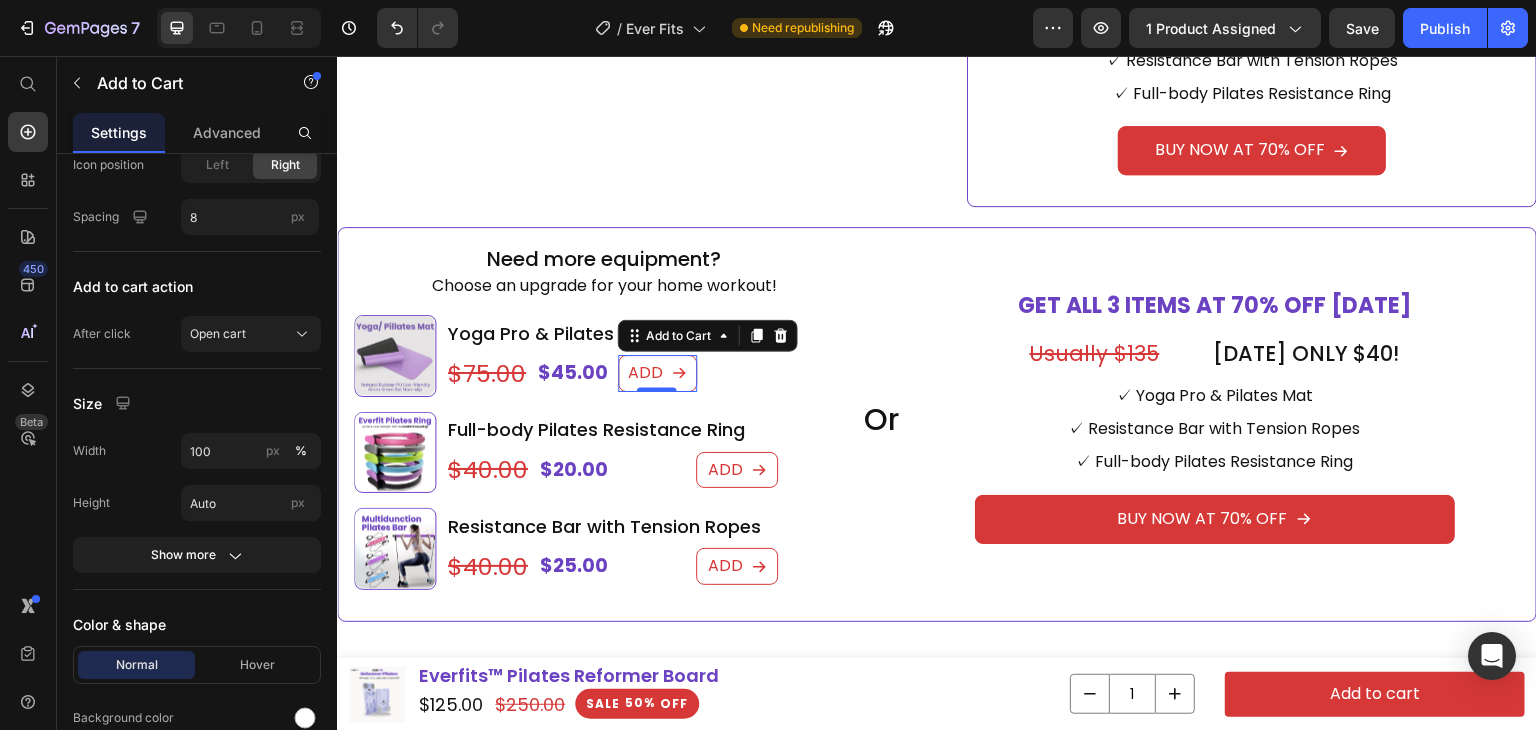 click on "Need more equipment?  Heading Choose an upgrade for your home workout! Heading Product Images Yoga Pro & Pilates Mat Heading $45.00 Product Price $75.00 Product Price
ADD Add to Cart   0 Row Product Product Images Full-body Pilates Resistance Ring Heading $20.00 Product Price $40.00 Product Price Row
ADD Add to Cart Row Product Product Images Resistance Bar with Tension Ropes Heading $25.00 Product Price $40.00 Product Price Row
ADD Add to Cart Row Product" at bounding box center [604, 424] 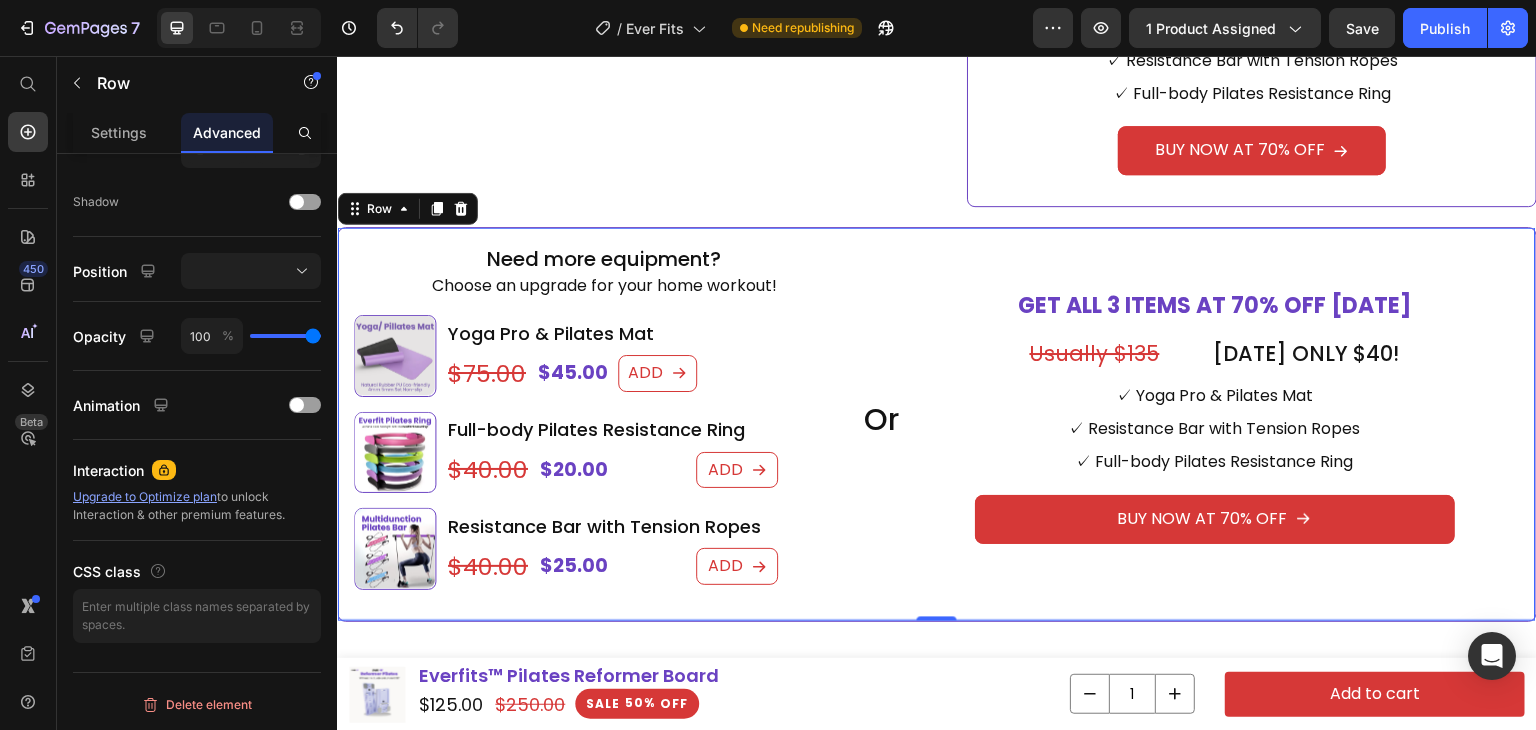 scroll, scrollTop: 0, scrollLeft: 0, axis: both 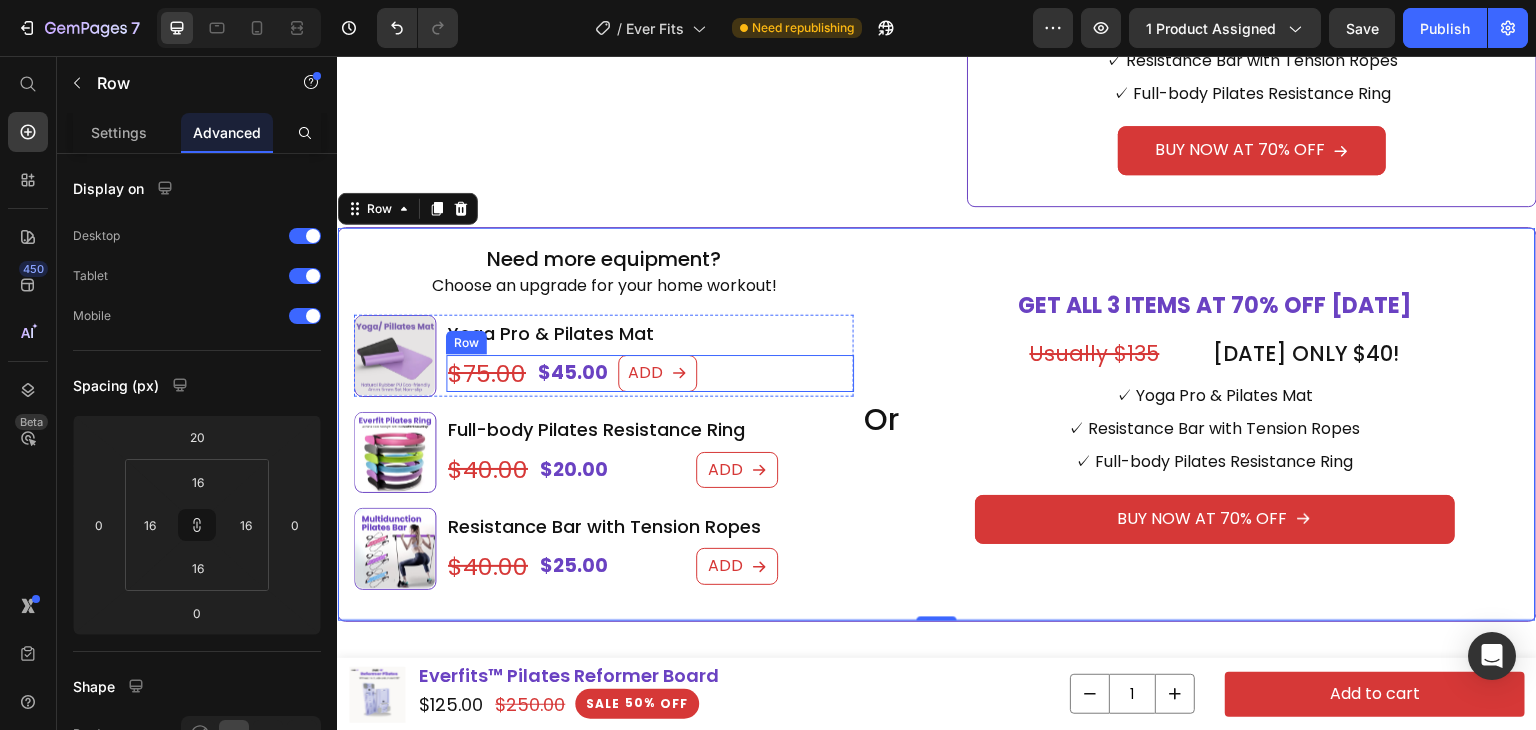 click on "$45.00 Product Price $75.00 Product Price
ADD Add to Cart Row" at bounding box center [650, 373] 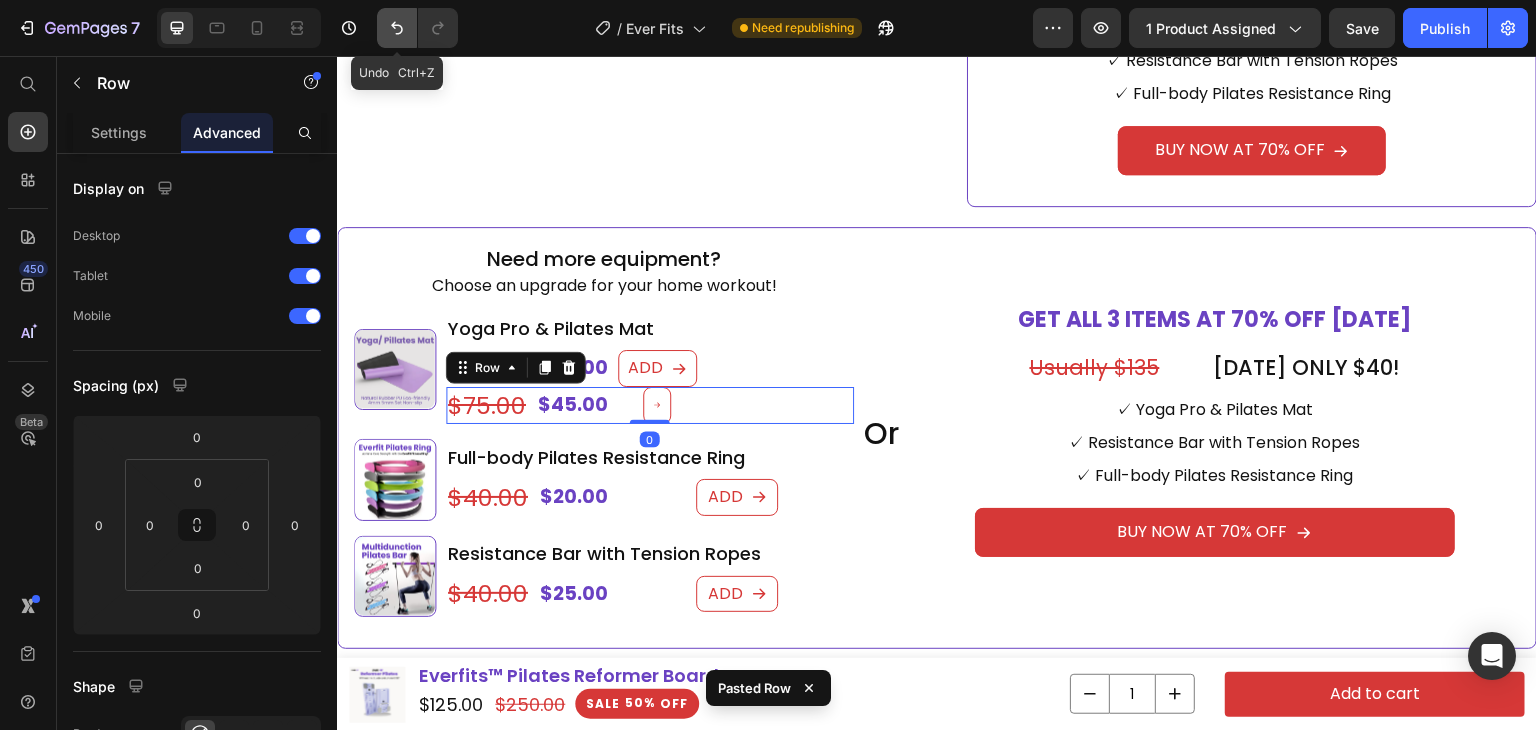 click 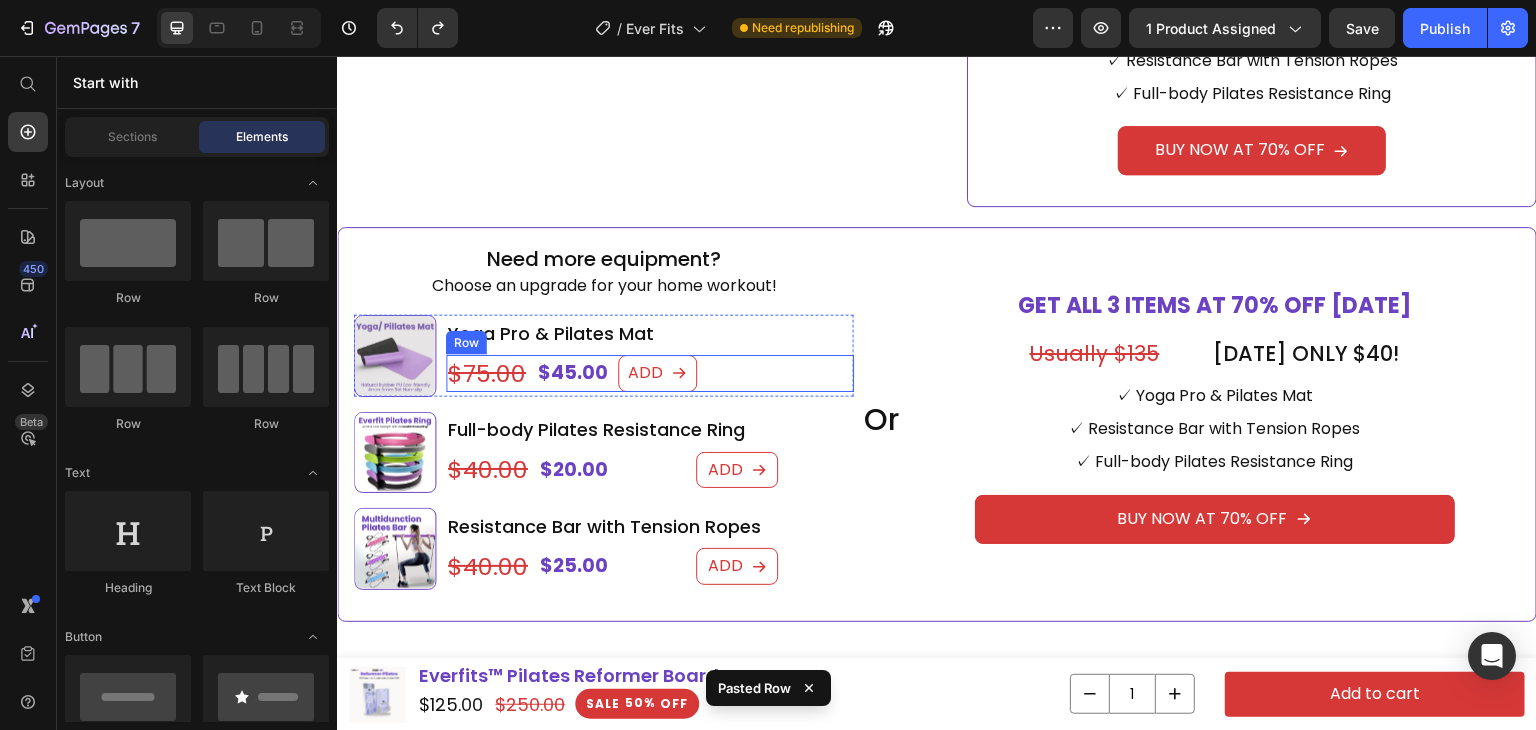 click on "$45.00 Product Price $75.00 Product Price
ADD Add to Cart Row" at bounding box center [650, 373] 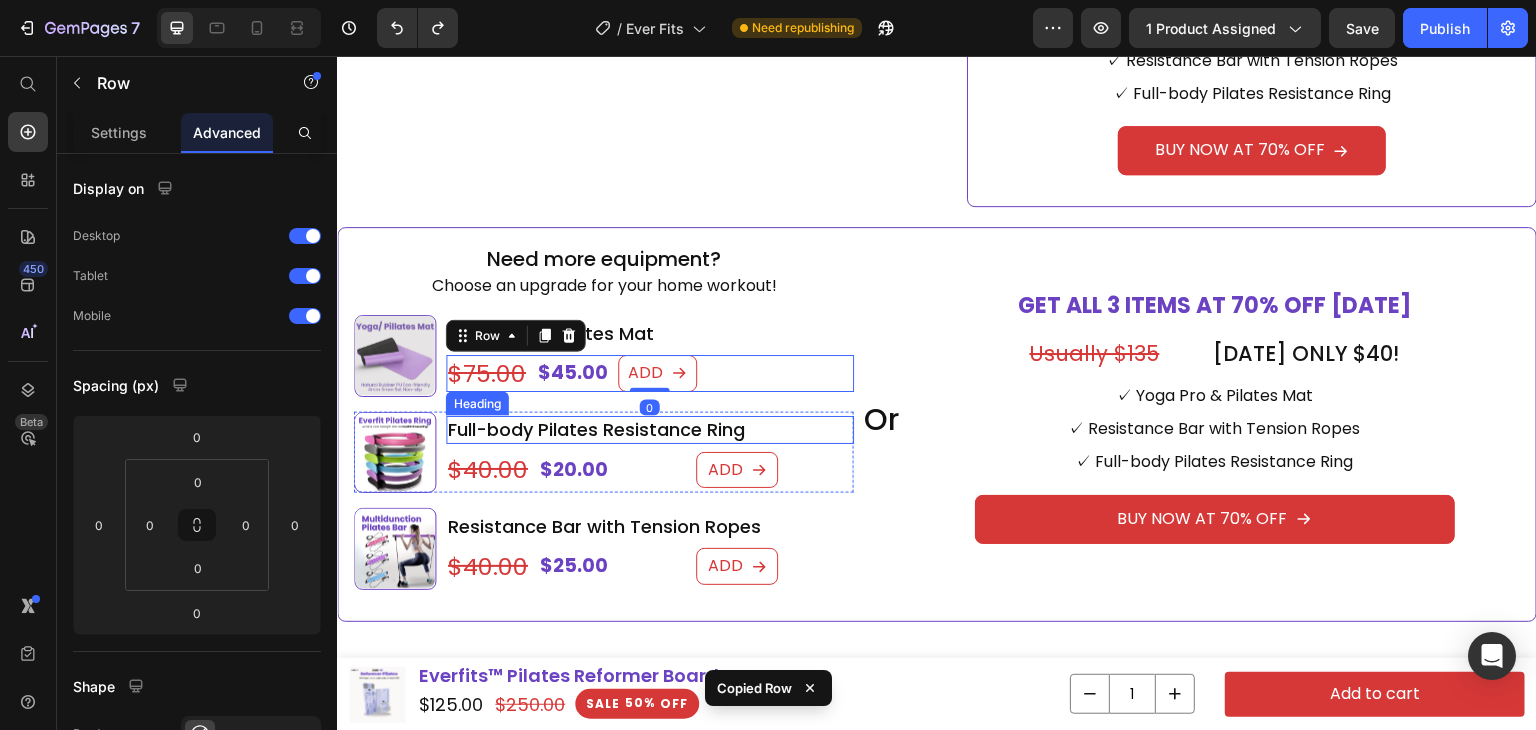 click on "Full-body Pilates Resistance Ring" at bounding box center (650, 429) 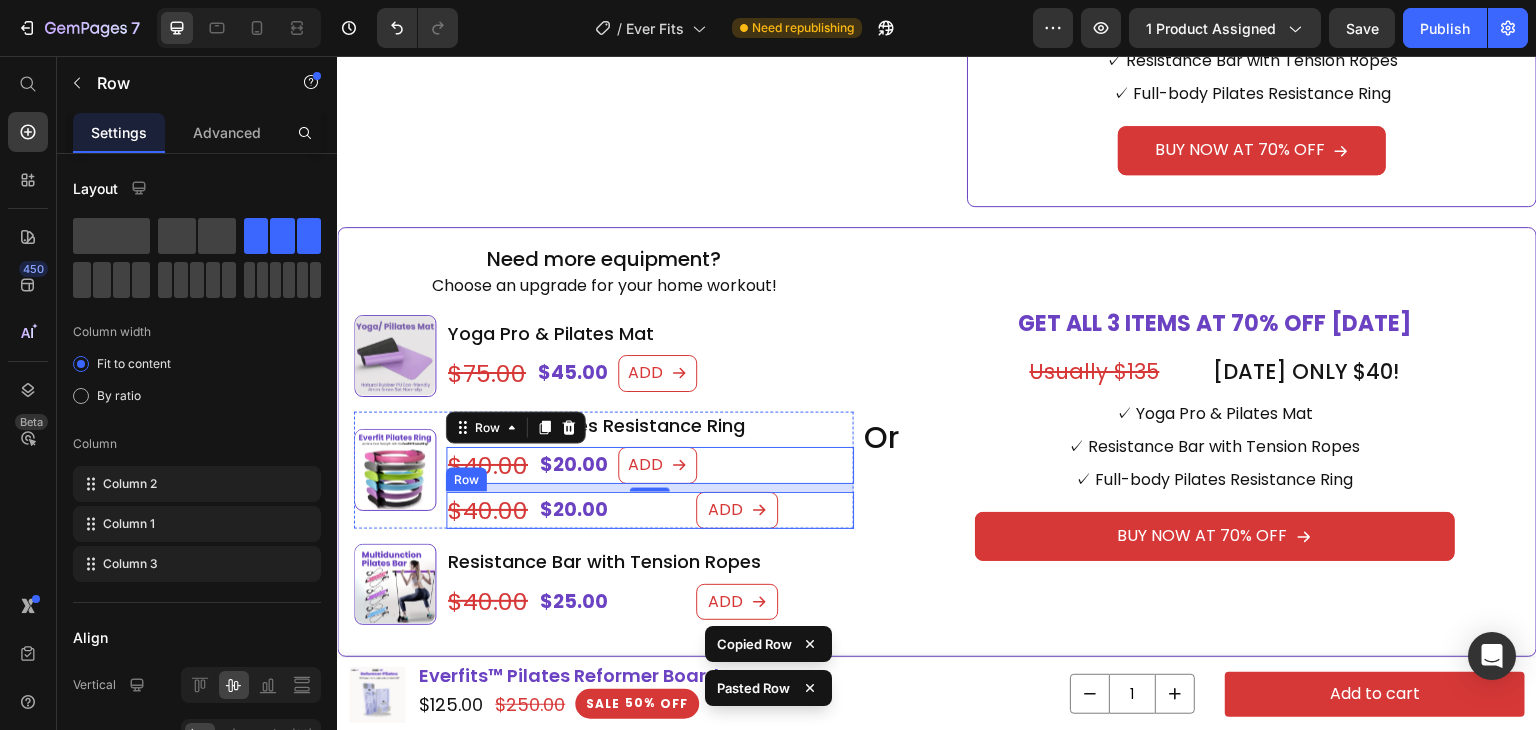 click on "$20.00 Product Price $40.00 Product Price Row
ADD Add to Cart Row" at bounding box center [650, 510] 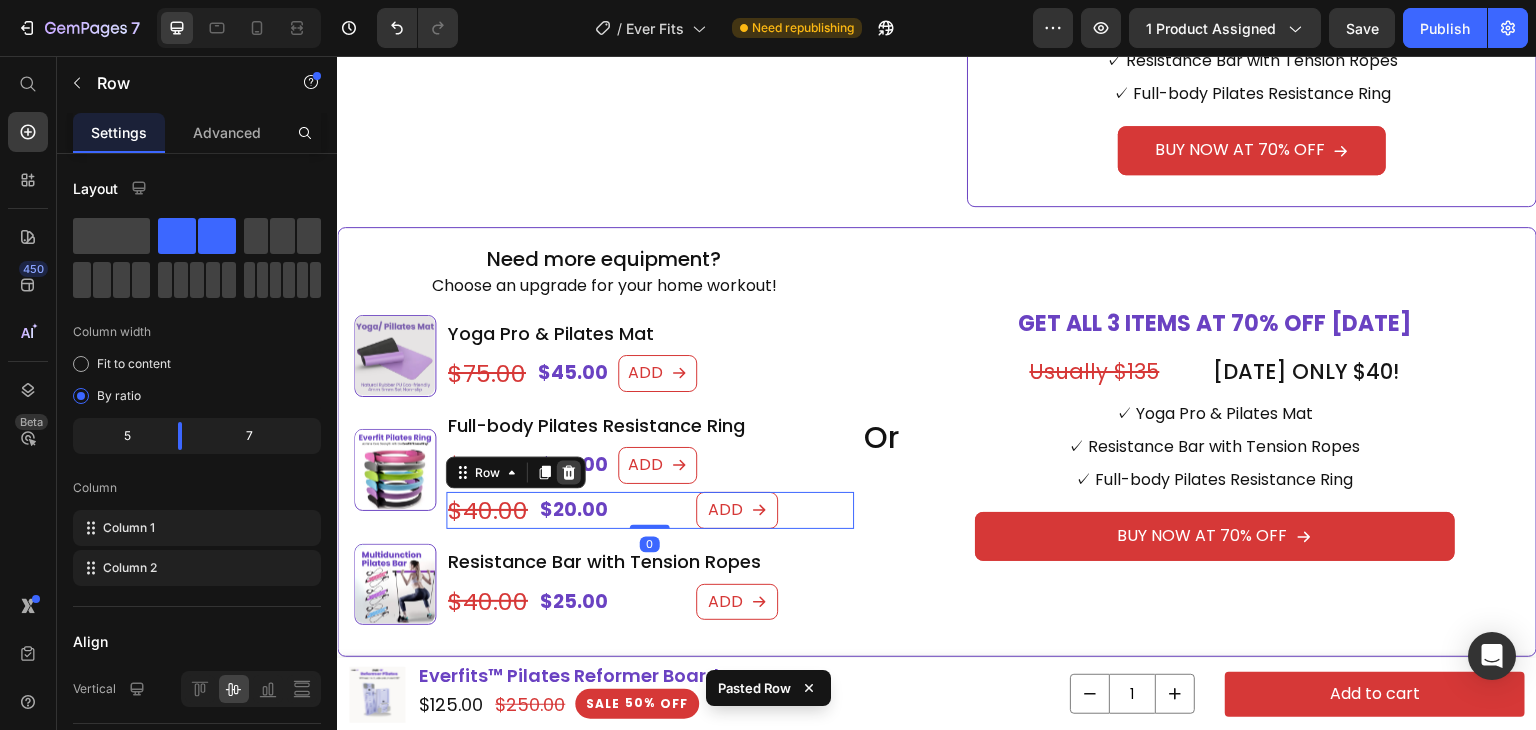 click 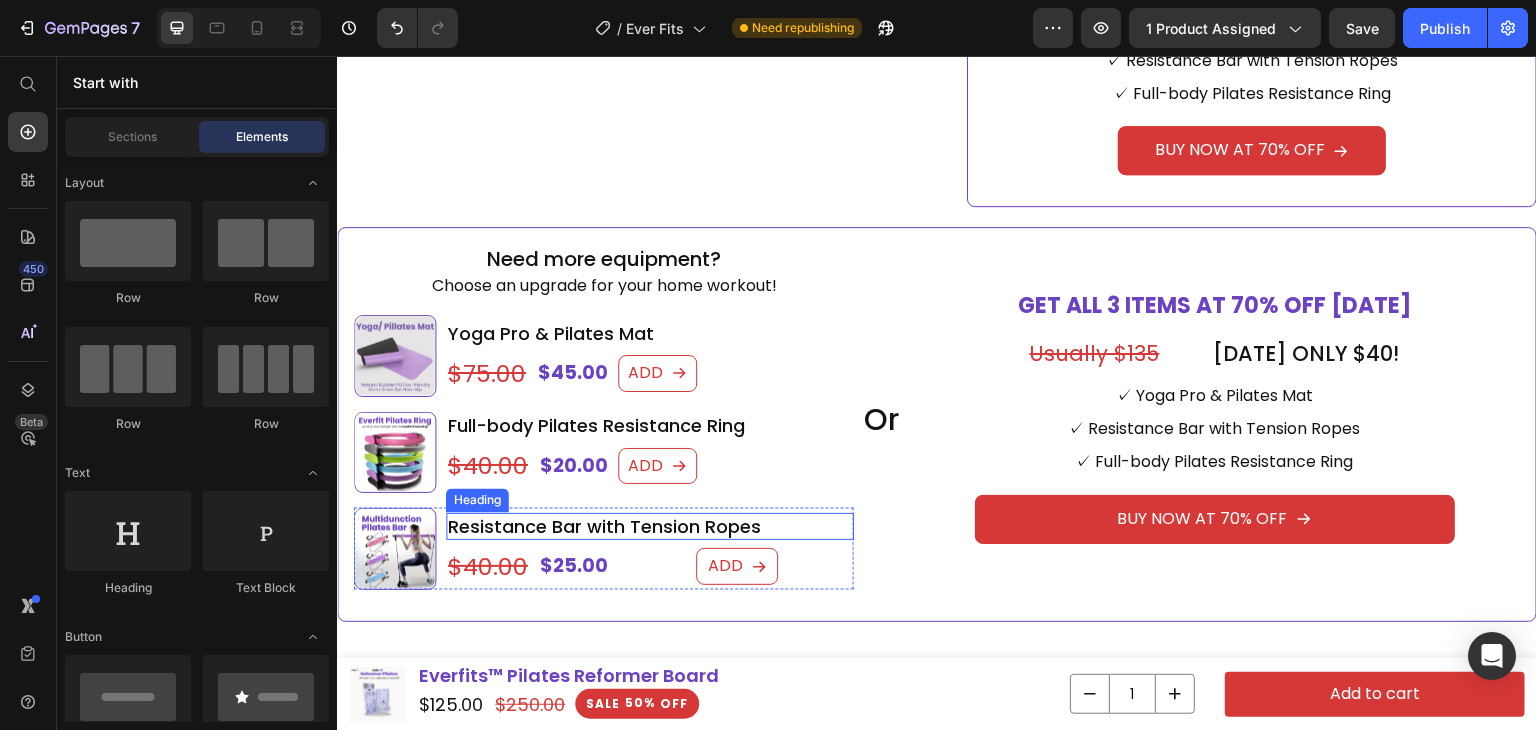 click on "Resistance Bar with Tension Ropes" at bounding box center (650, 526) 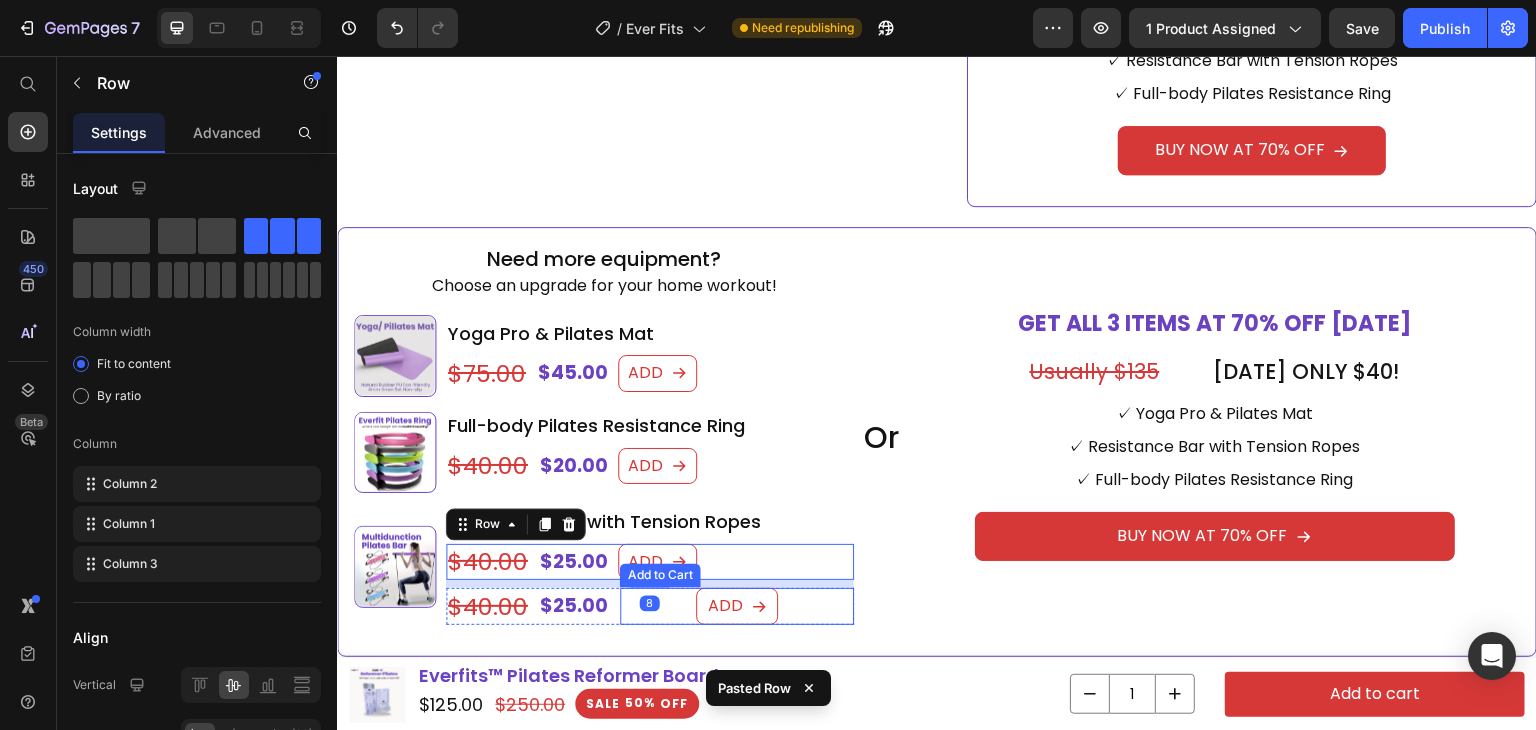 click on "ADD Add to Cart" at bounding box center [737, 606] 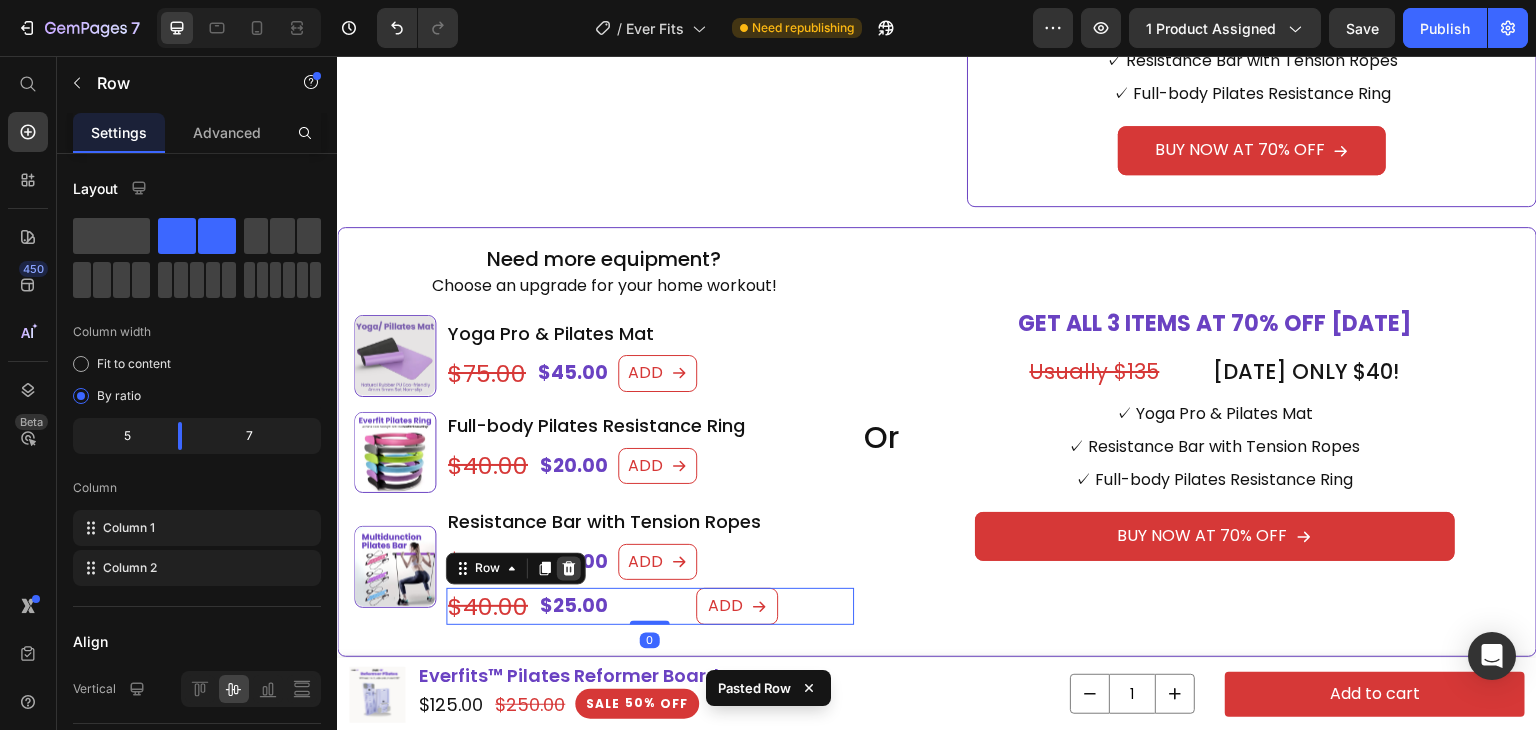 click 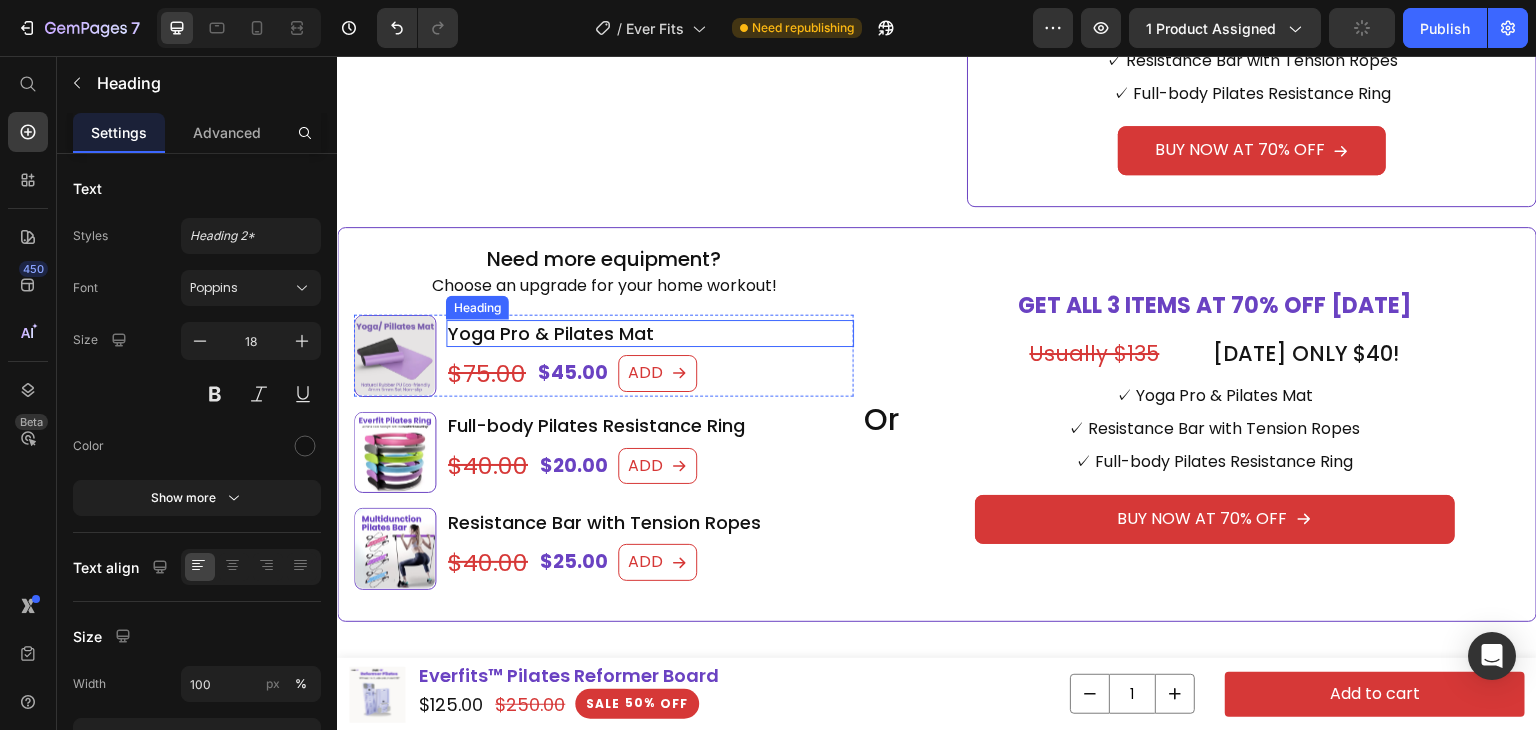 click on "Yoga Pro & Pilates Mat" at bounding box center (650, 333) 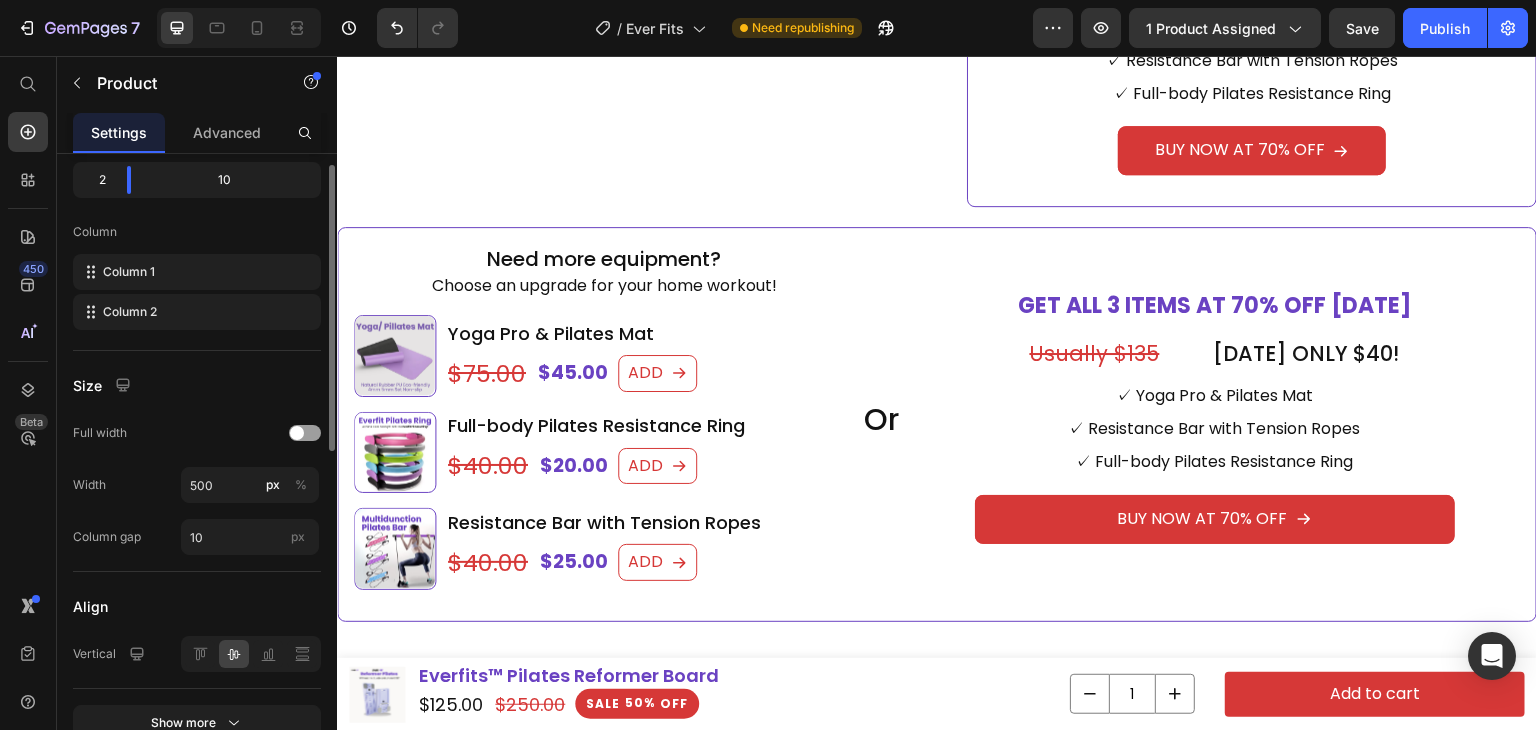 scroll, scrollTop: 268, scrollLeft: 0, axis: vertical 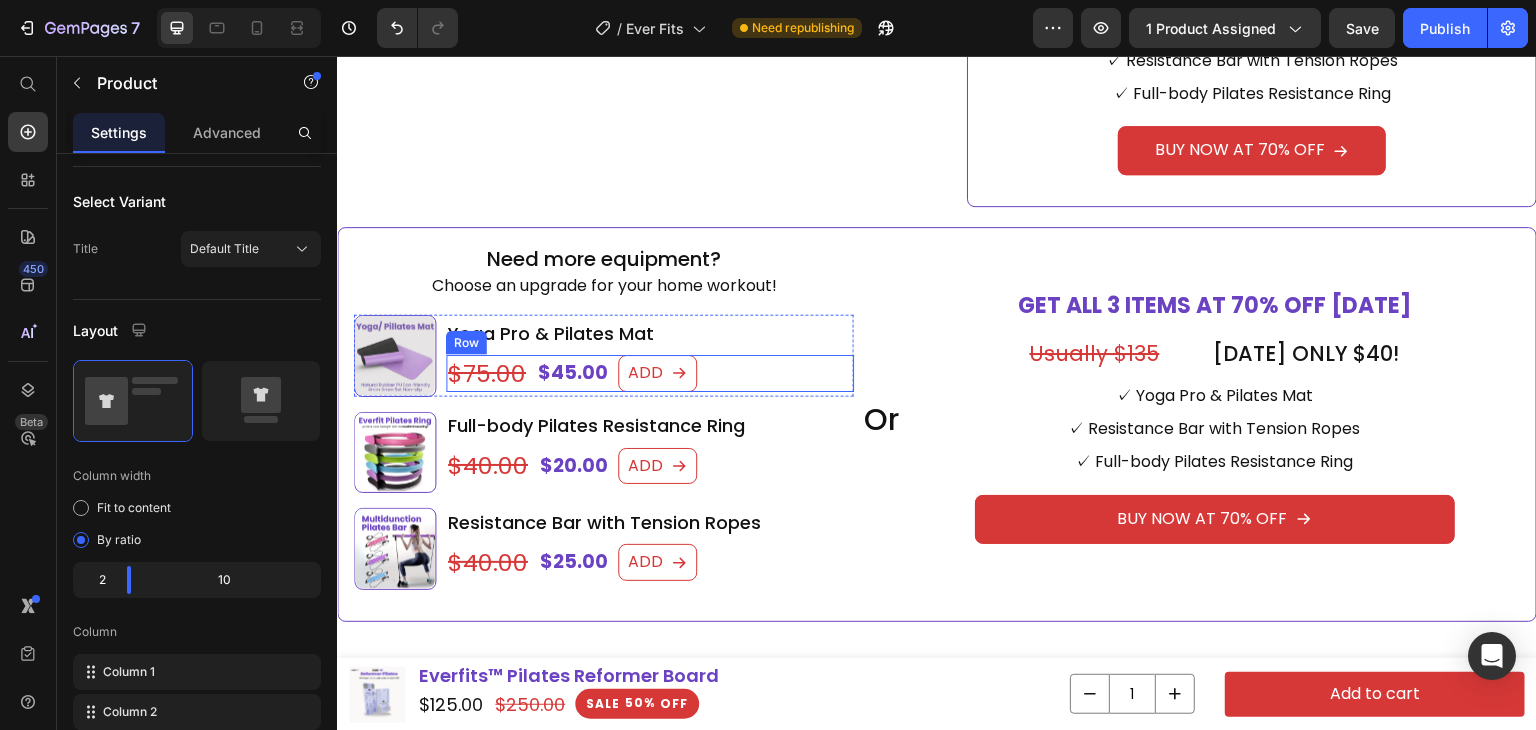 click on "$45.00 Product Price $75.00 Product Price
ADD Add to Cart Row" at bounding box center (650, 373) 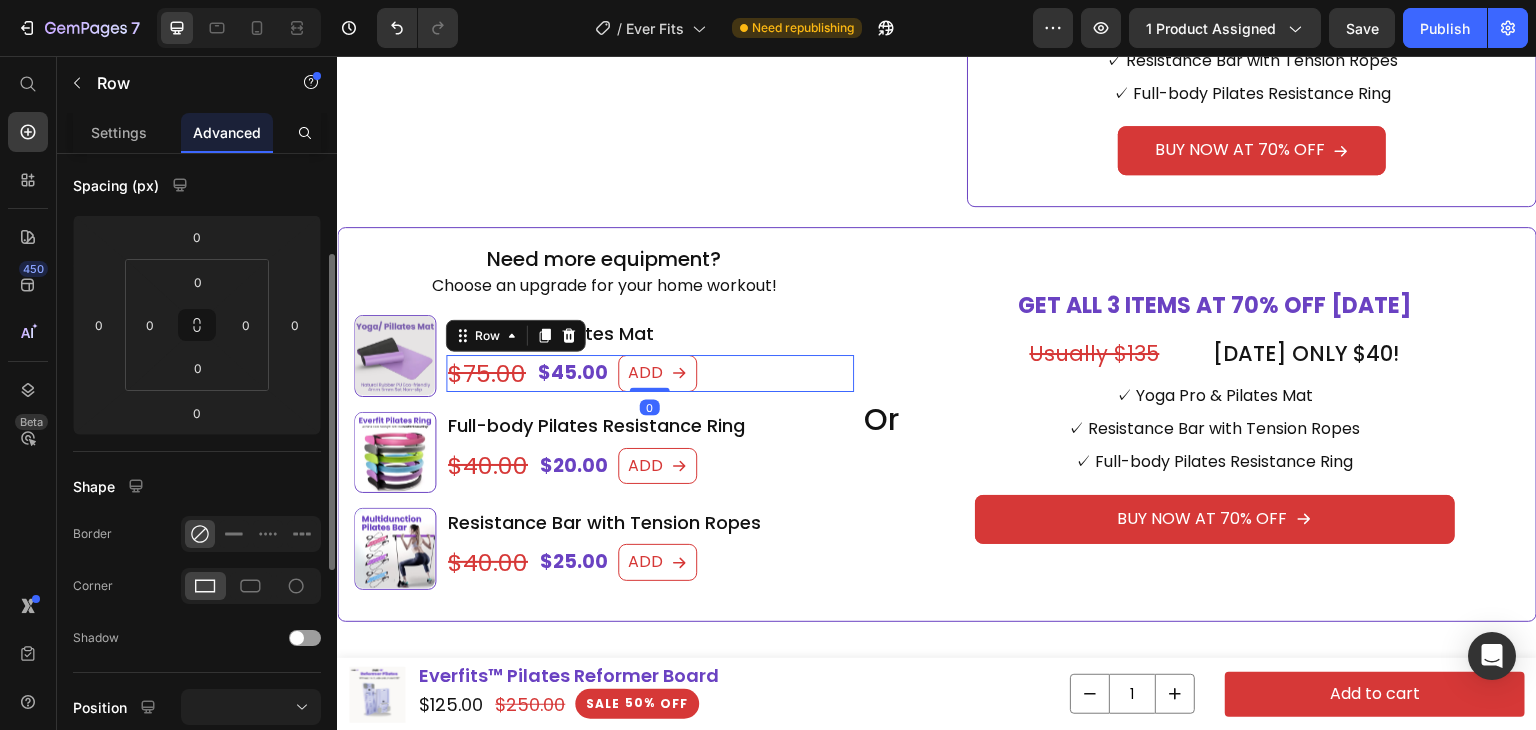 scroll, scrollTop: 300, scrollLeft: 0, axis: vertical 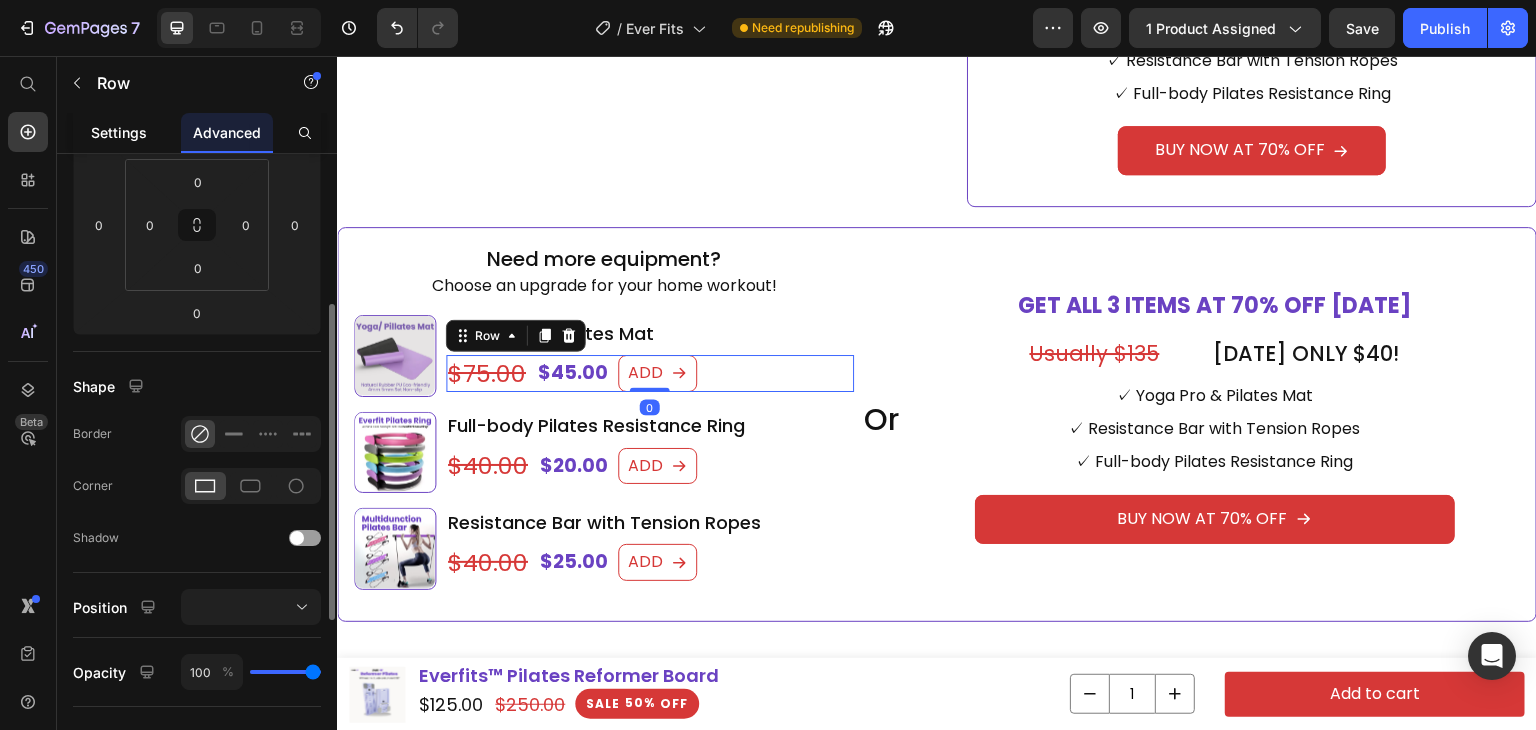 click on "Settings" at bounding box center [119, 132] 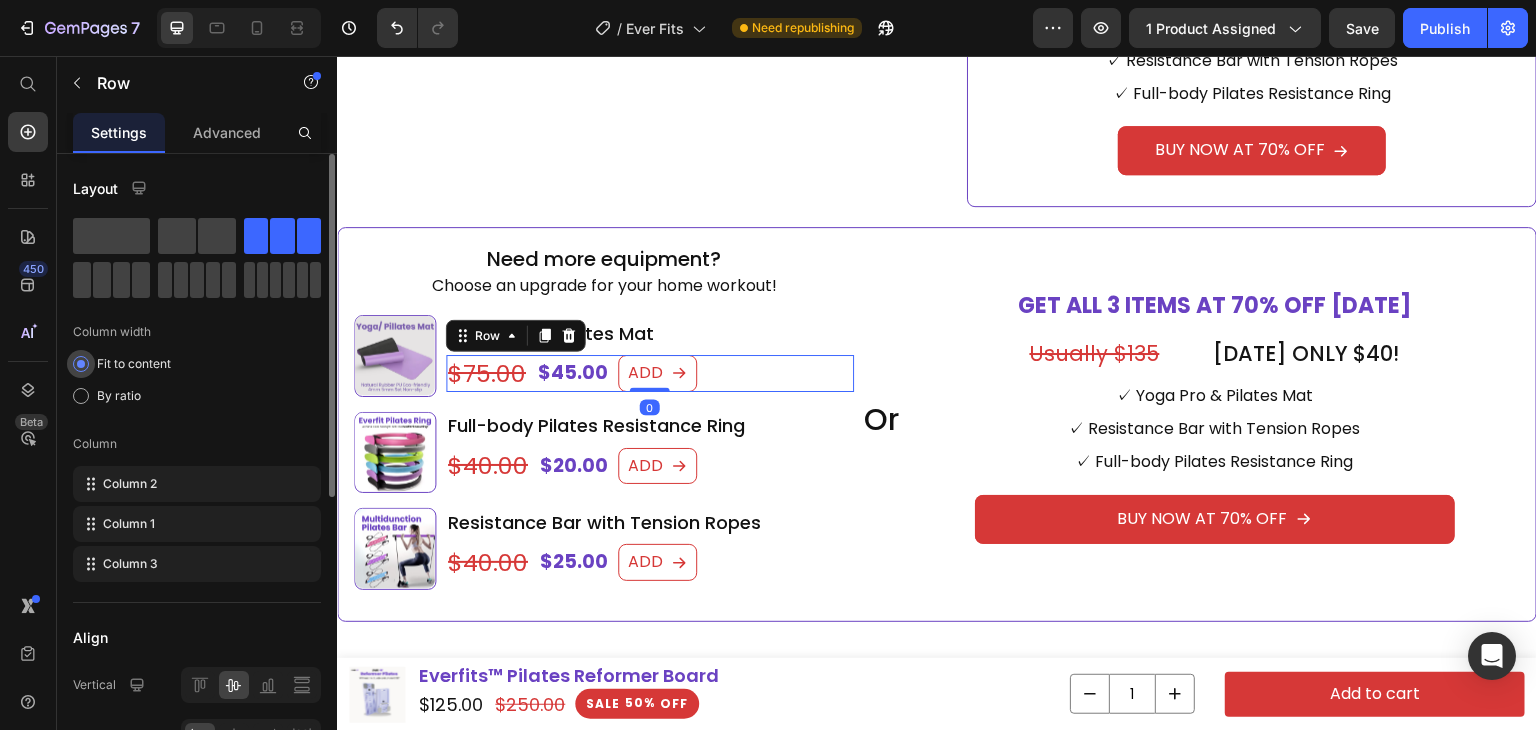 scroll, scrollTop: 300, scrollLeft: 0, axis: vertical 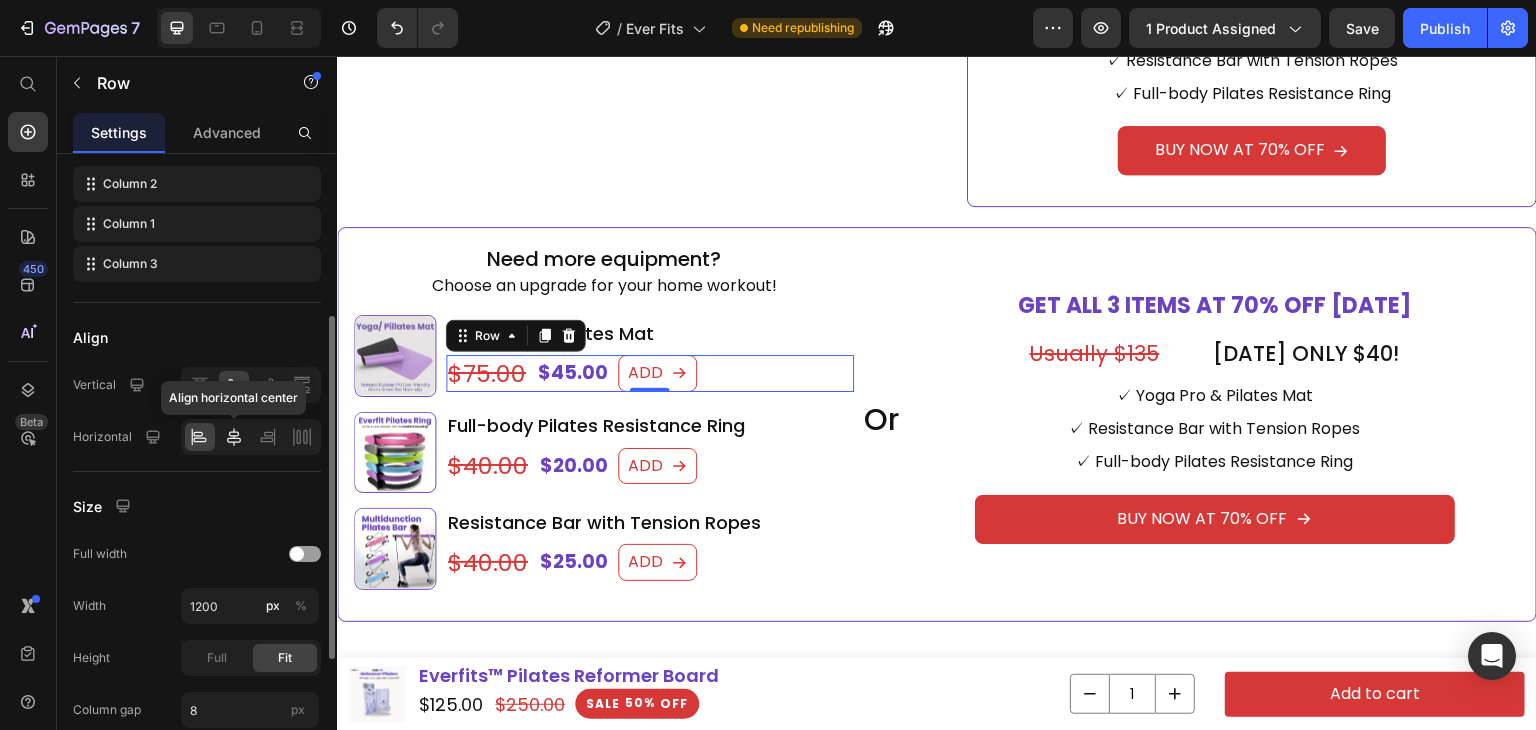 click 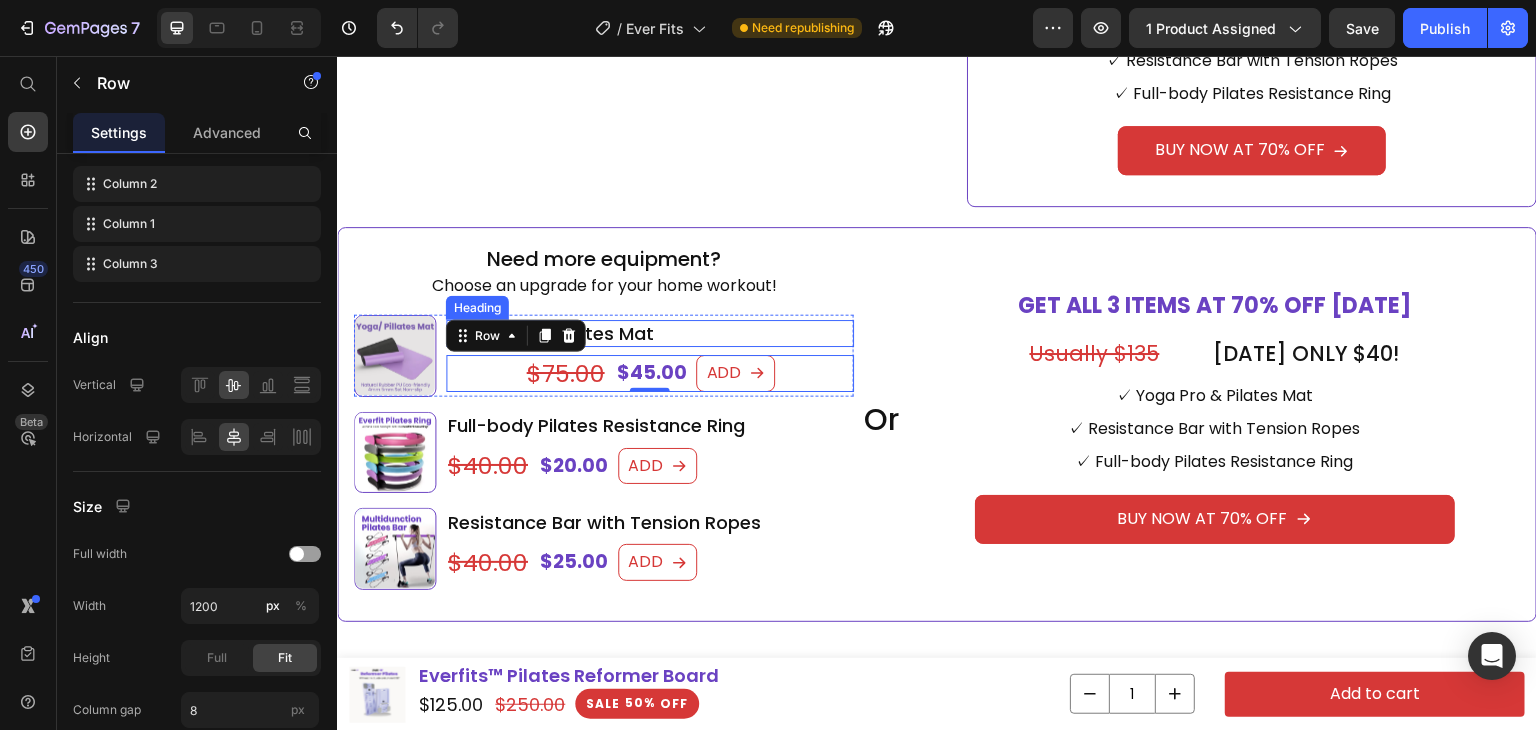 click on "Yoga Pro & Pilates Mat" at bounding box center [650, 333] 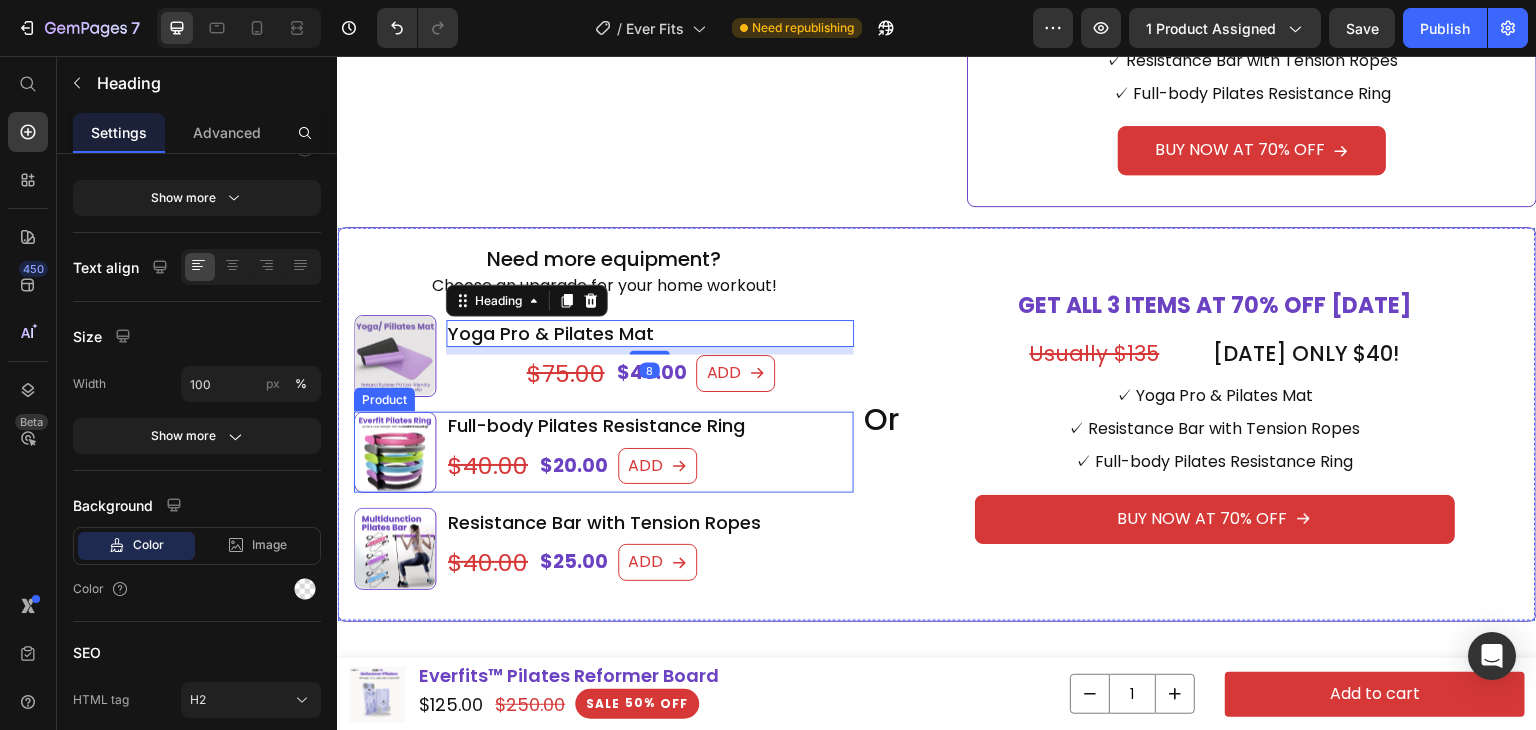 scroll, scrollTop: 0, scrollLeft: 0, axis: both 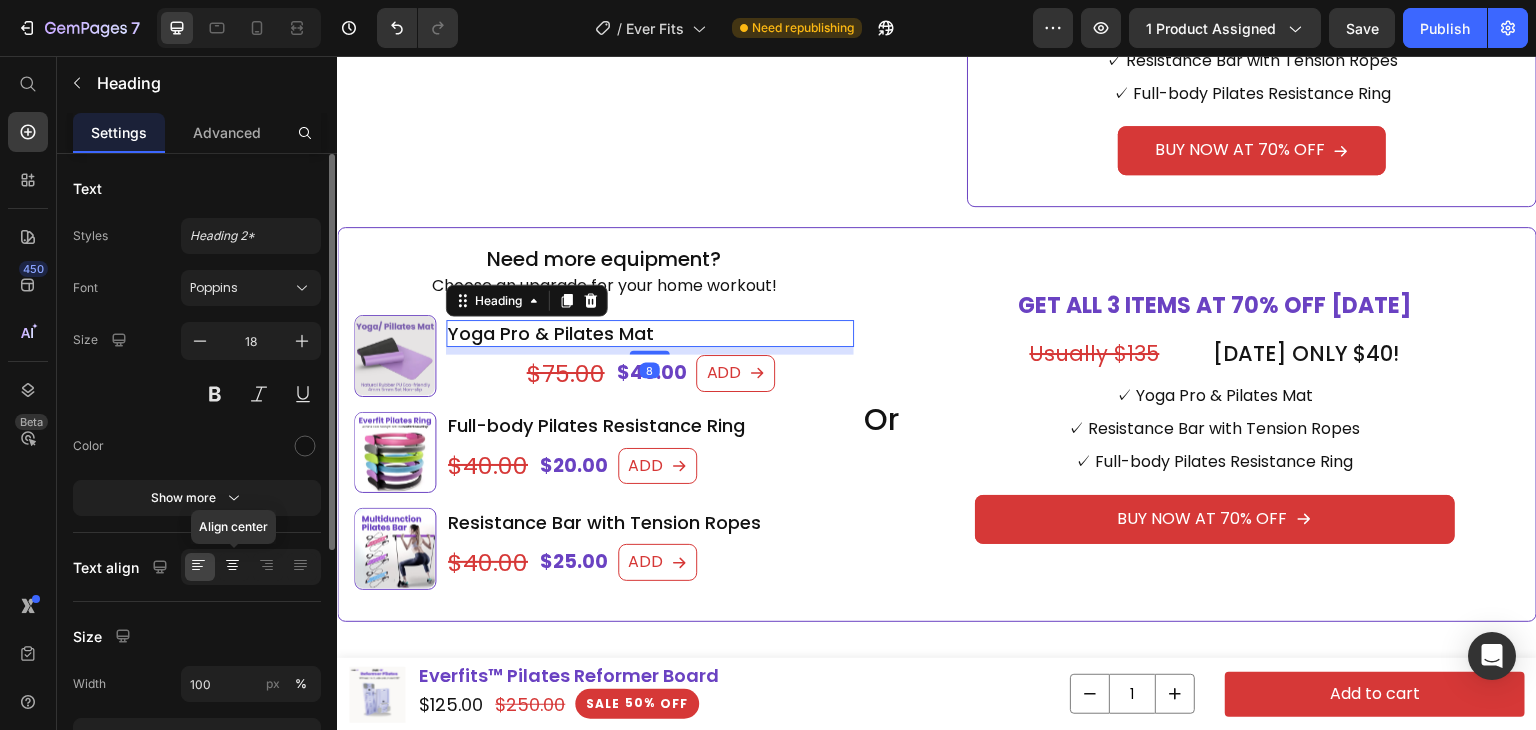 click 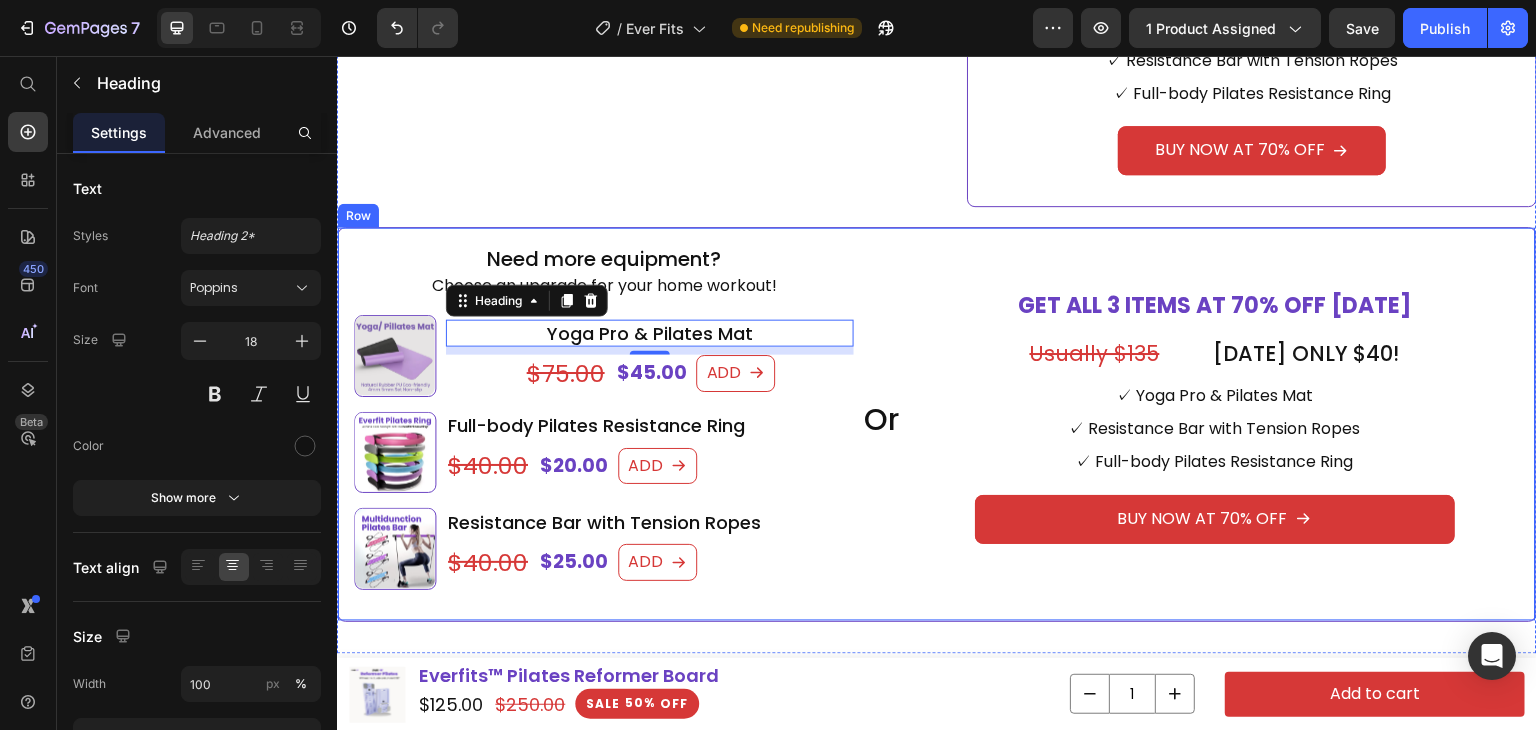 click on "Or Heading" at bounding box center [881, 424] 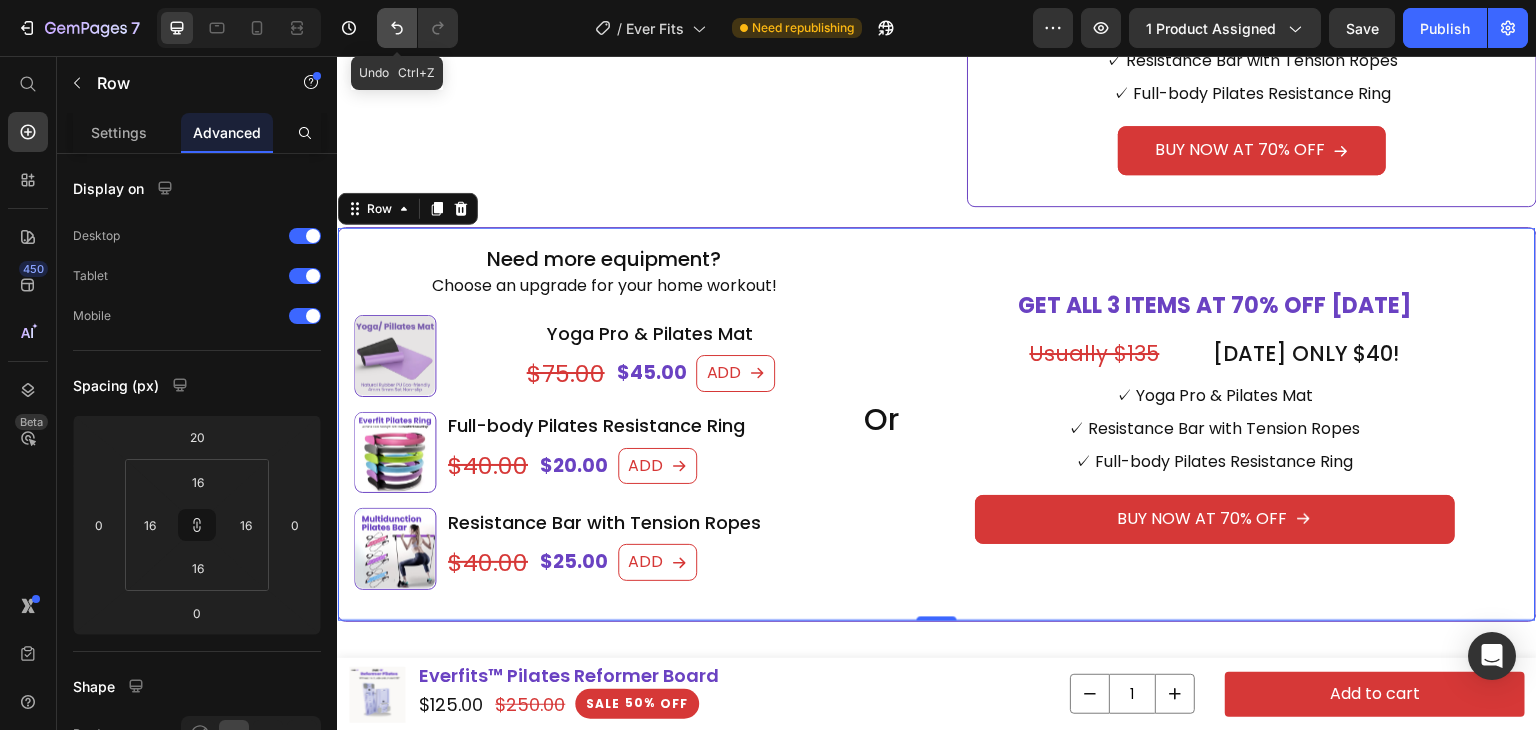 click 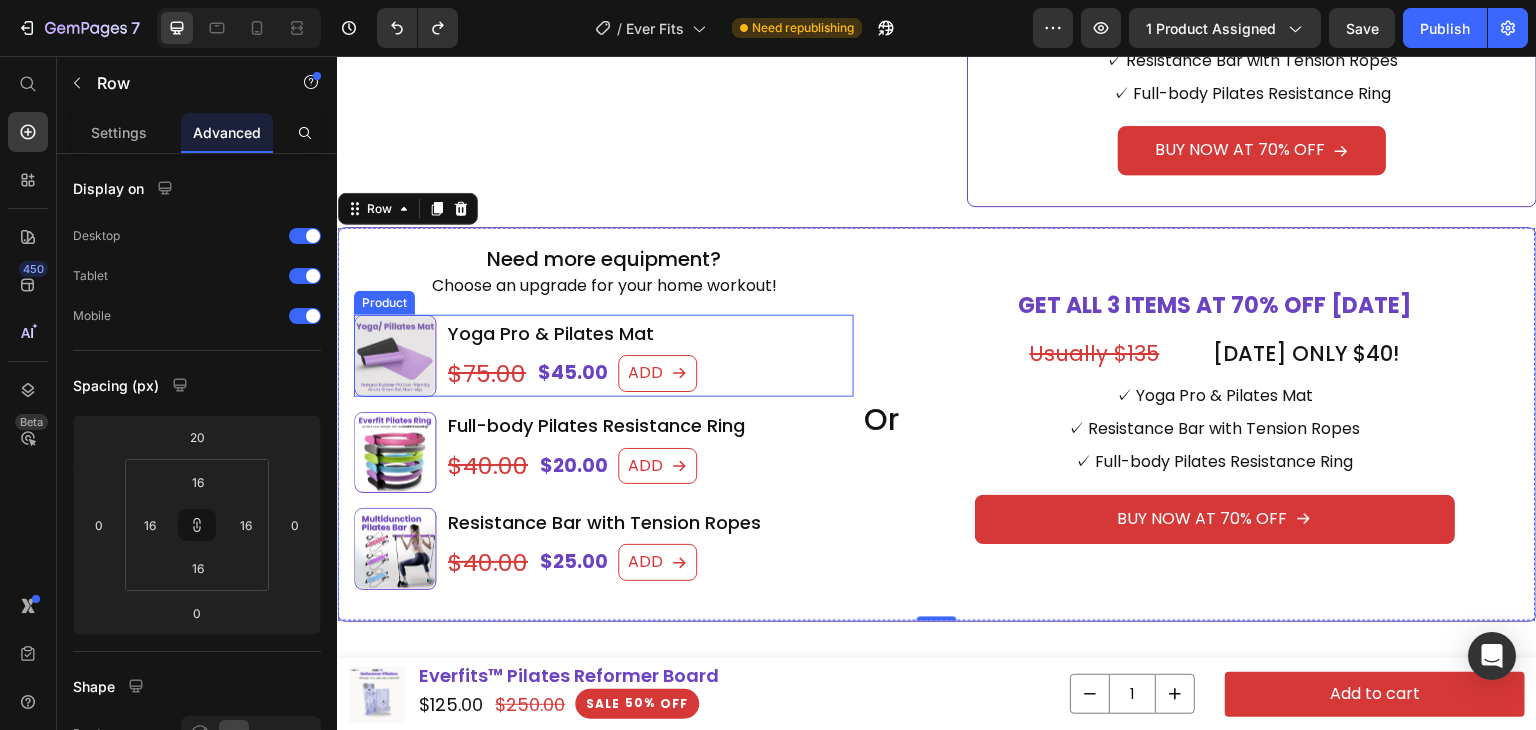 click on "Yoga Pro & Pilates Mat Heading $45.00 Product Price $75.00 Product Price
ADD Add to Cart Row" at bounding box center [650, 356] 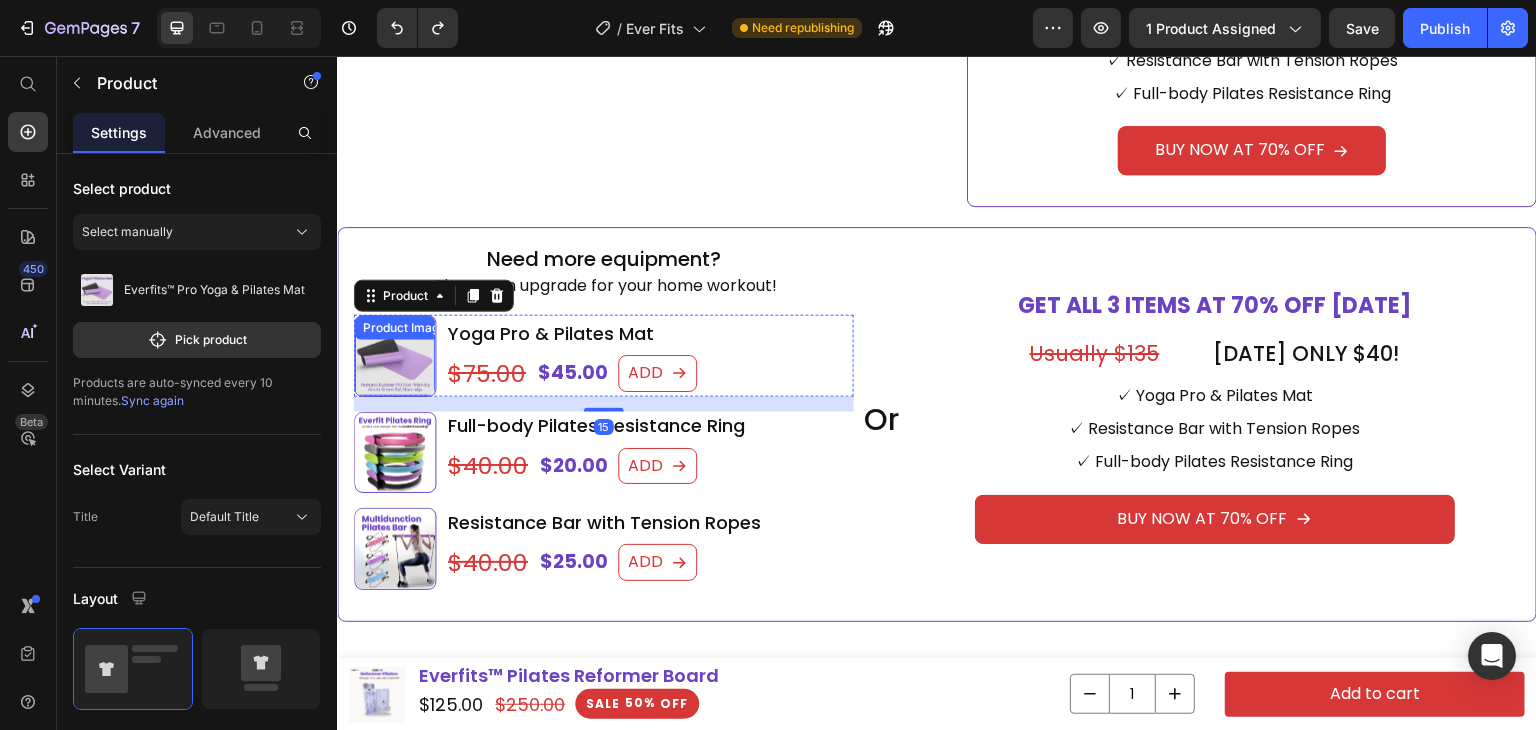 click on "Need more equipment?  Heading Choose an upgrade for your home workout! Heading Product Images Yoga Pro & Pilates Mat Heading $45.00 Product Price $75.00 Product Price
ADD Add to Cart Row Product   15 Product Images Full-body Pilates Resistance Ring Heading $20.00 Product Price $40.00 Product Price
ADD Add to Cart Row Product Product Images Resistance Bar with Tension Ropes Heading $25.00 Product Price $40.00 Product Price
ADD Add to Cart Row Product" at bounding box center [604, 424] 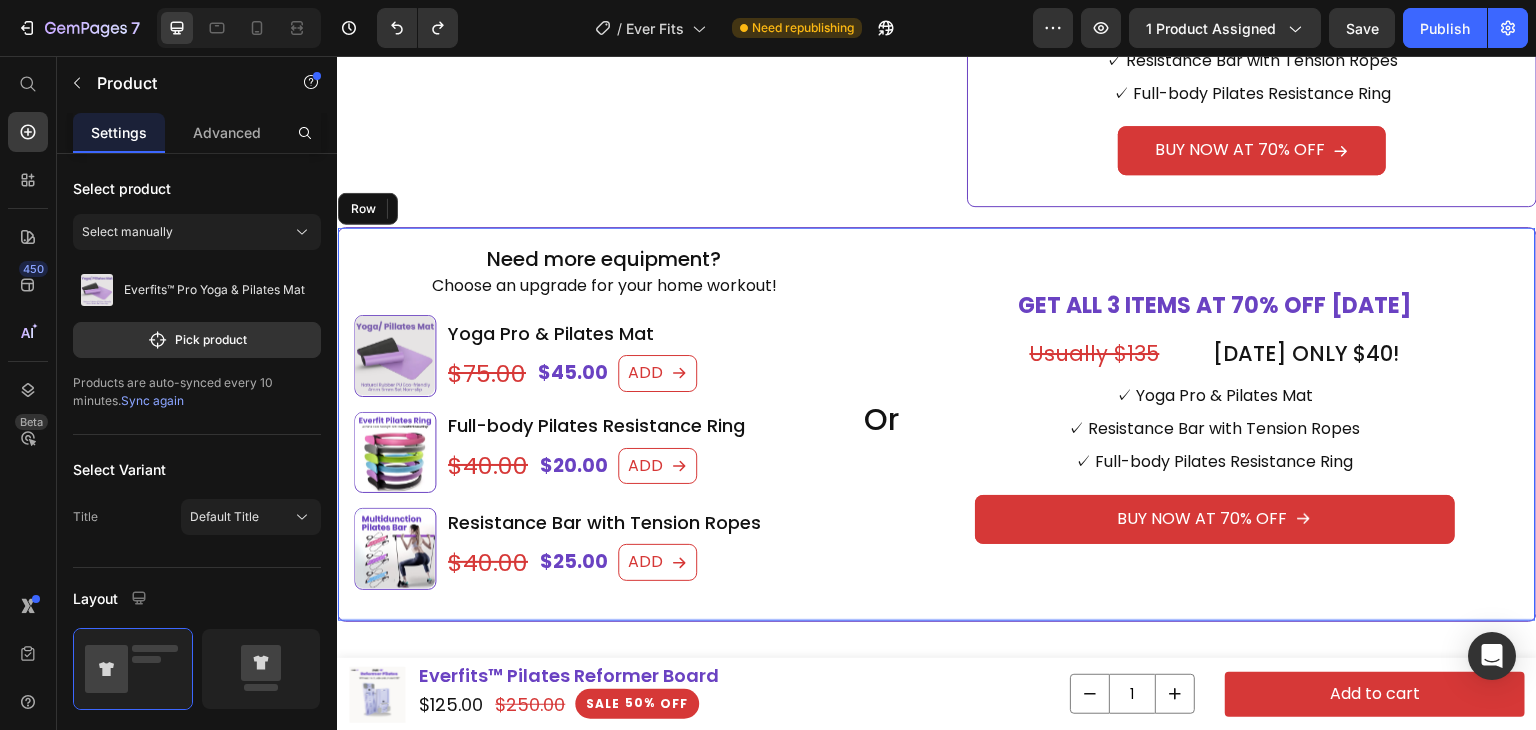 click on "Need more equipment?  Heading Choose an upgrade for your home workout! Heading Product Images Yoga Pro & Pilates Mat Heading $45.00 Product Price $75.00 Product Price
ADD Add to Cart Row Product   15 Product Images Full-body Pilates Resistance Ring Heading $20.00 Product Price $40.00 Product Price
ADD Add to Cart Row Product Product Images Resistance Bar with Tension Ropes Heading $25.00 Product Price $40.00 Product Price
ADD Add to Cart Row Product" at bounding box center (604, 424) 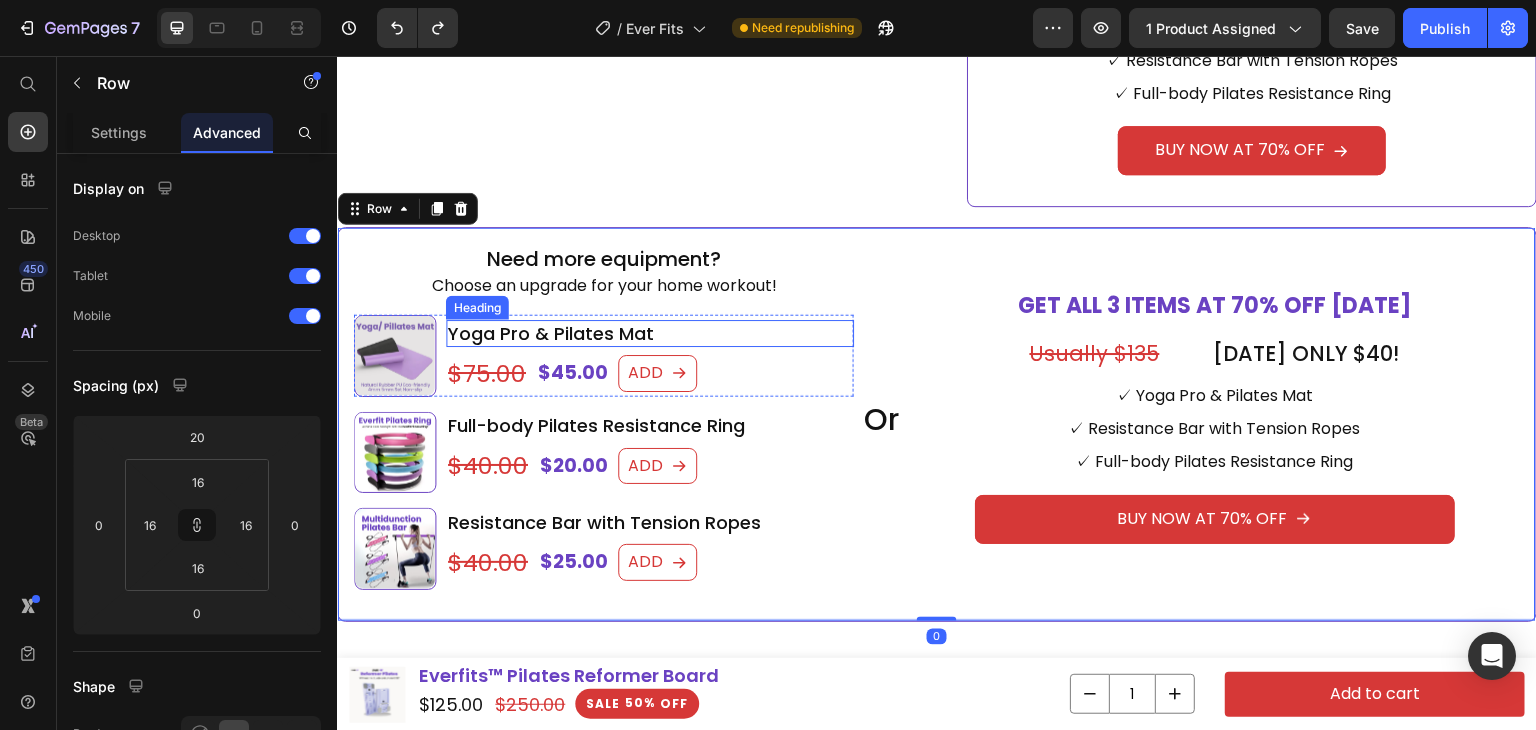click on "Yoga Pro & Pilates Mat" at bounding box center (650, 333) 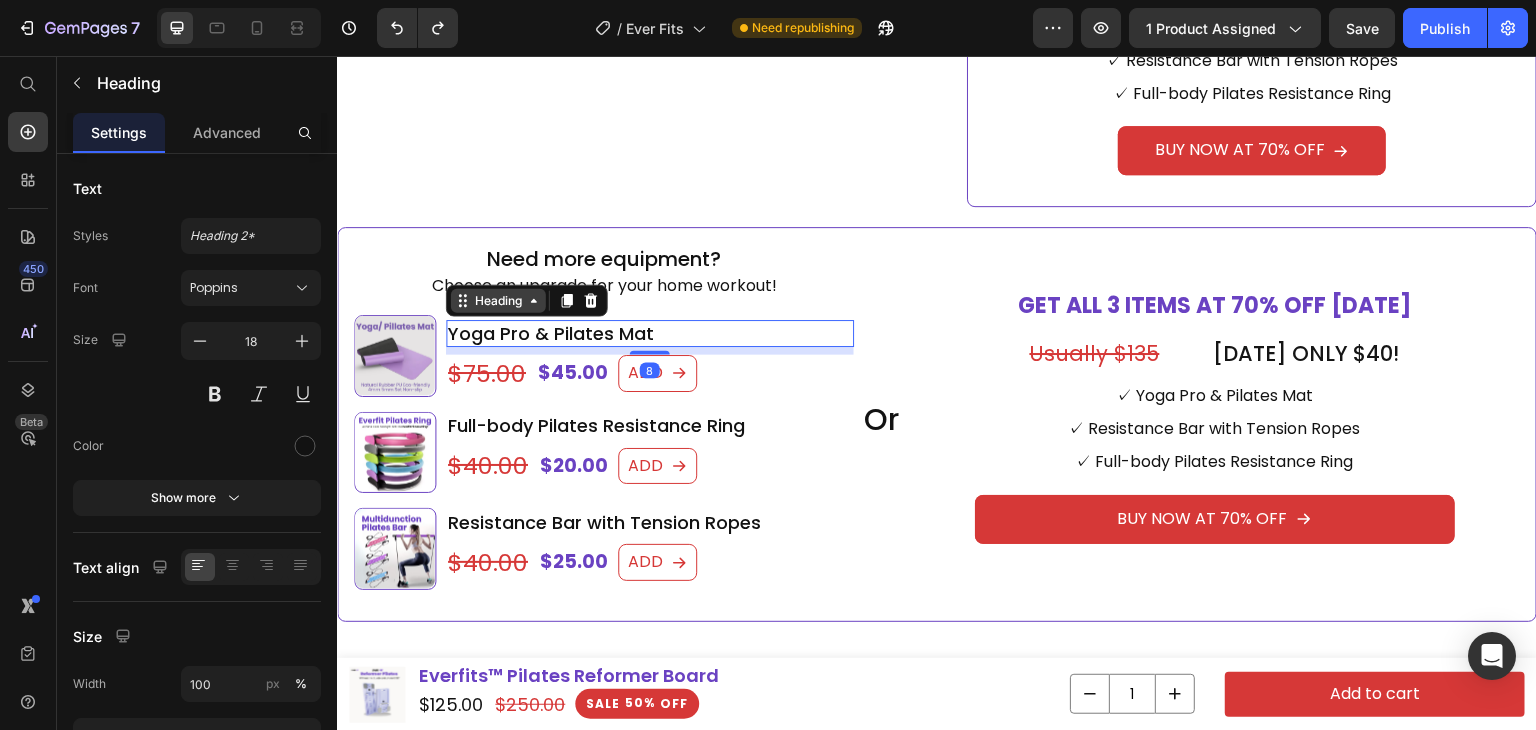 click on "Heading" at bounding box center [498, 301] 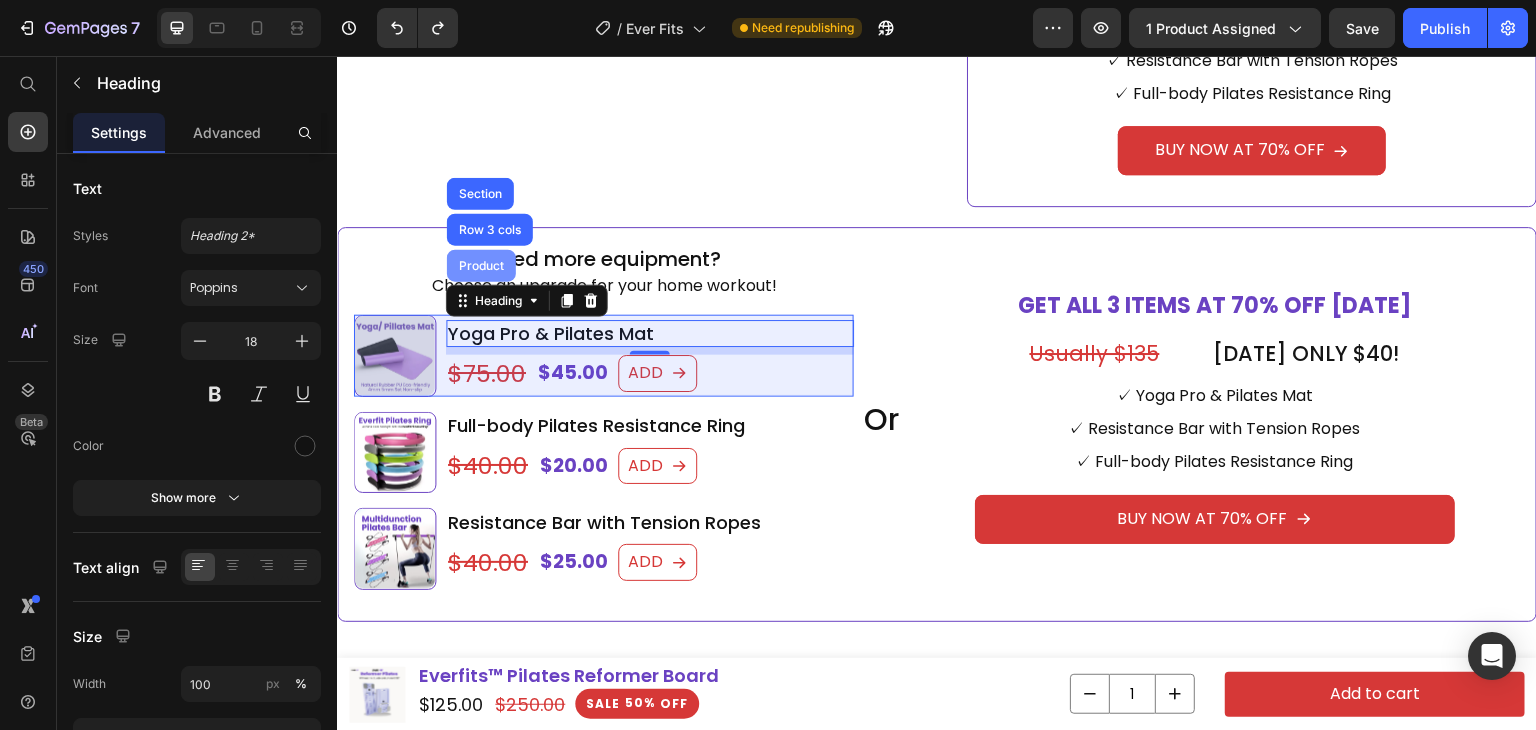 click on "Product" at bounding box center (481, 266) 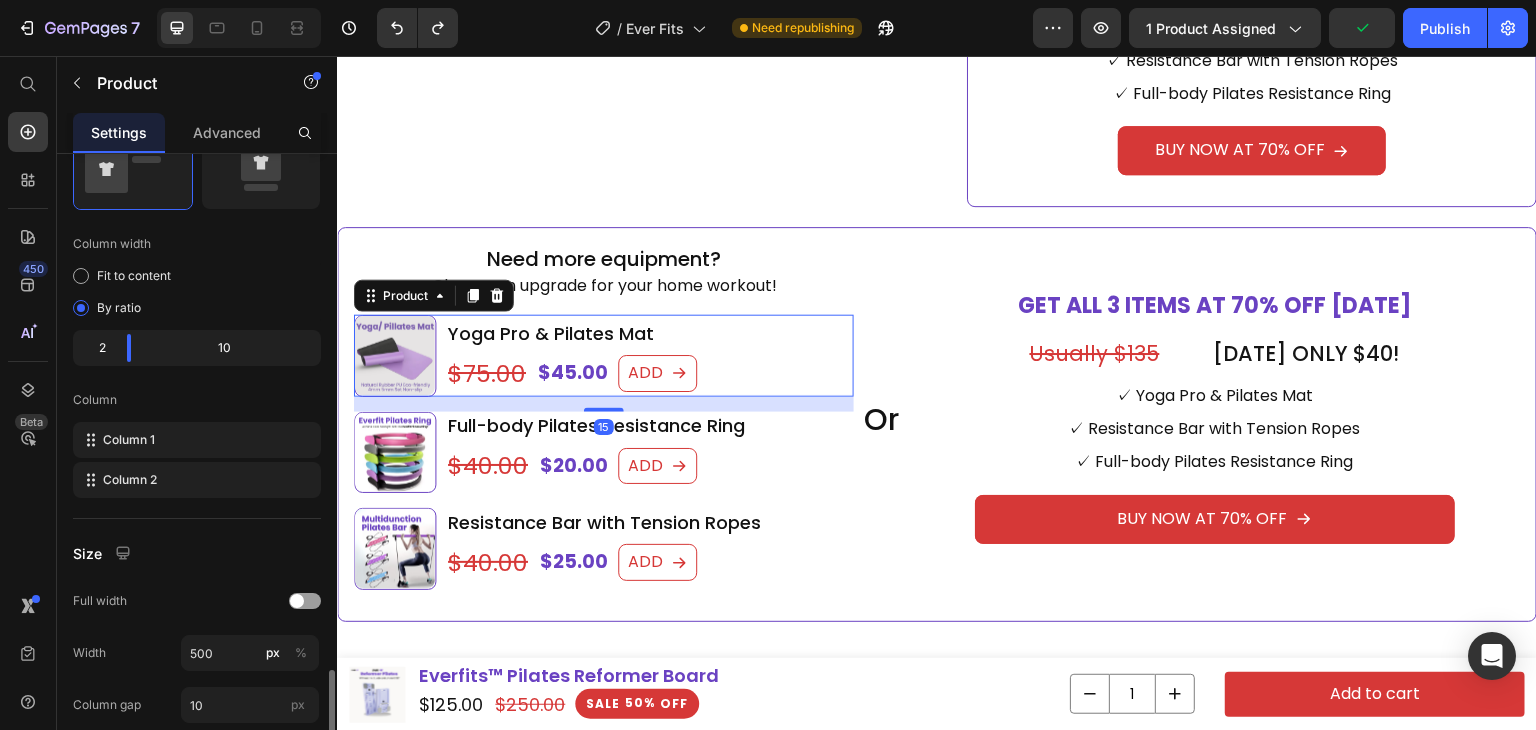 scroll, scrollTop: 768, scrollLeft: 0, axis: vertical 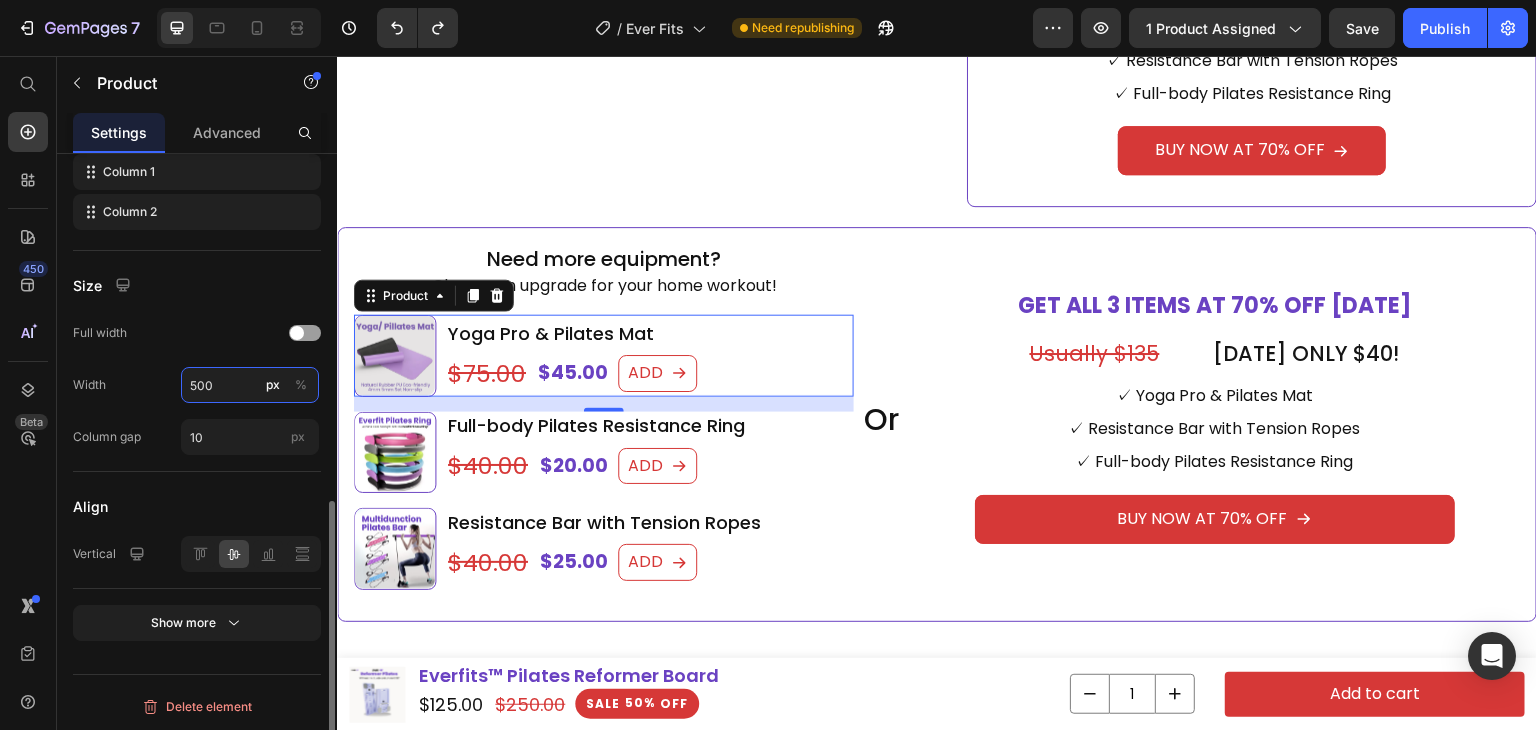 click on "500" at bounding box center (250, 385) 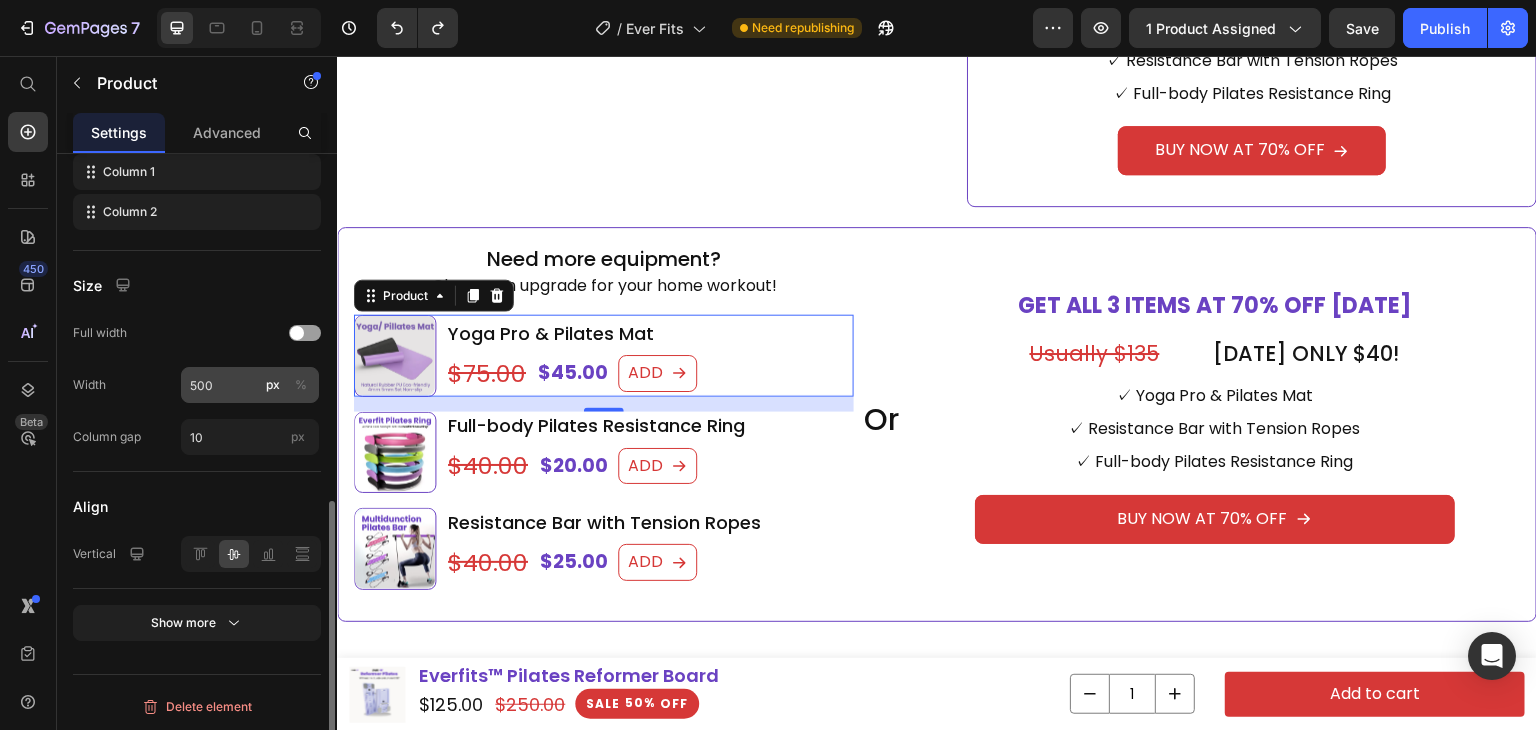 click on "%" 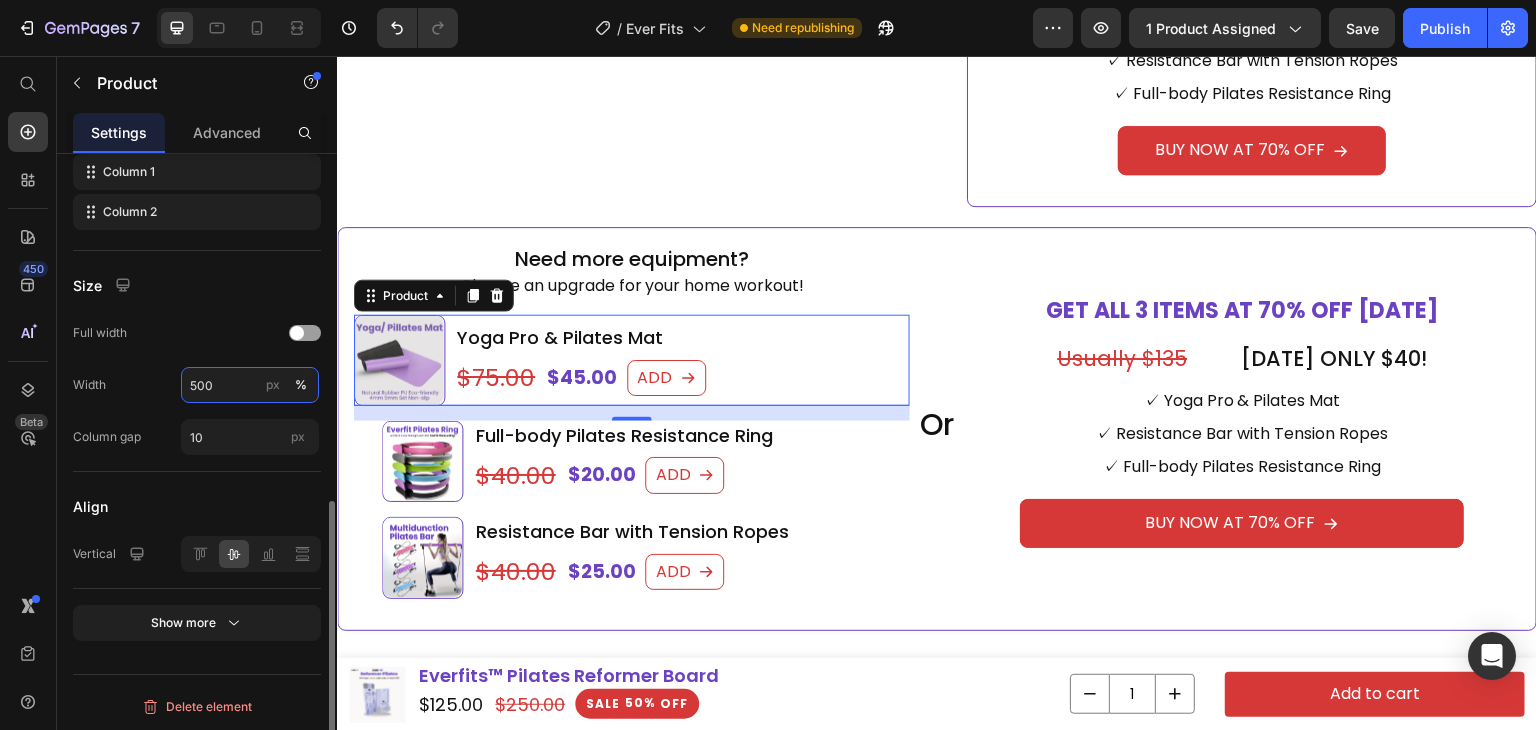 click on "500" at bounding box center [250, 385] 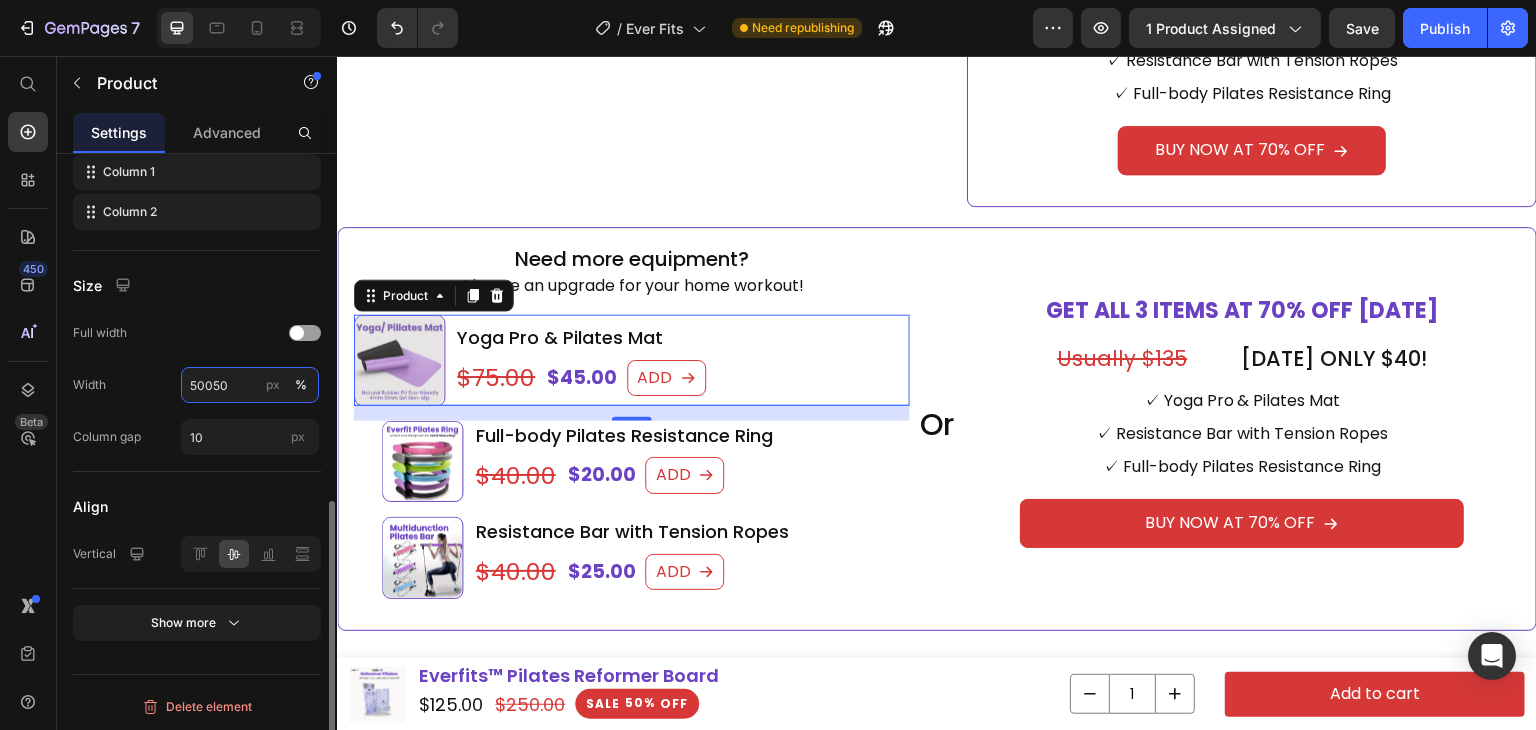 click on "50050" at bounding box center (250, 385) 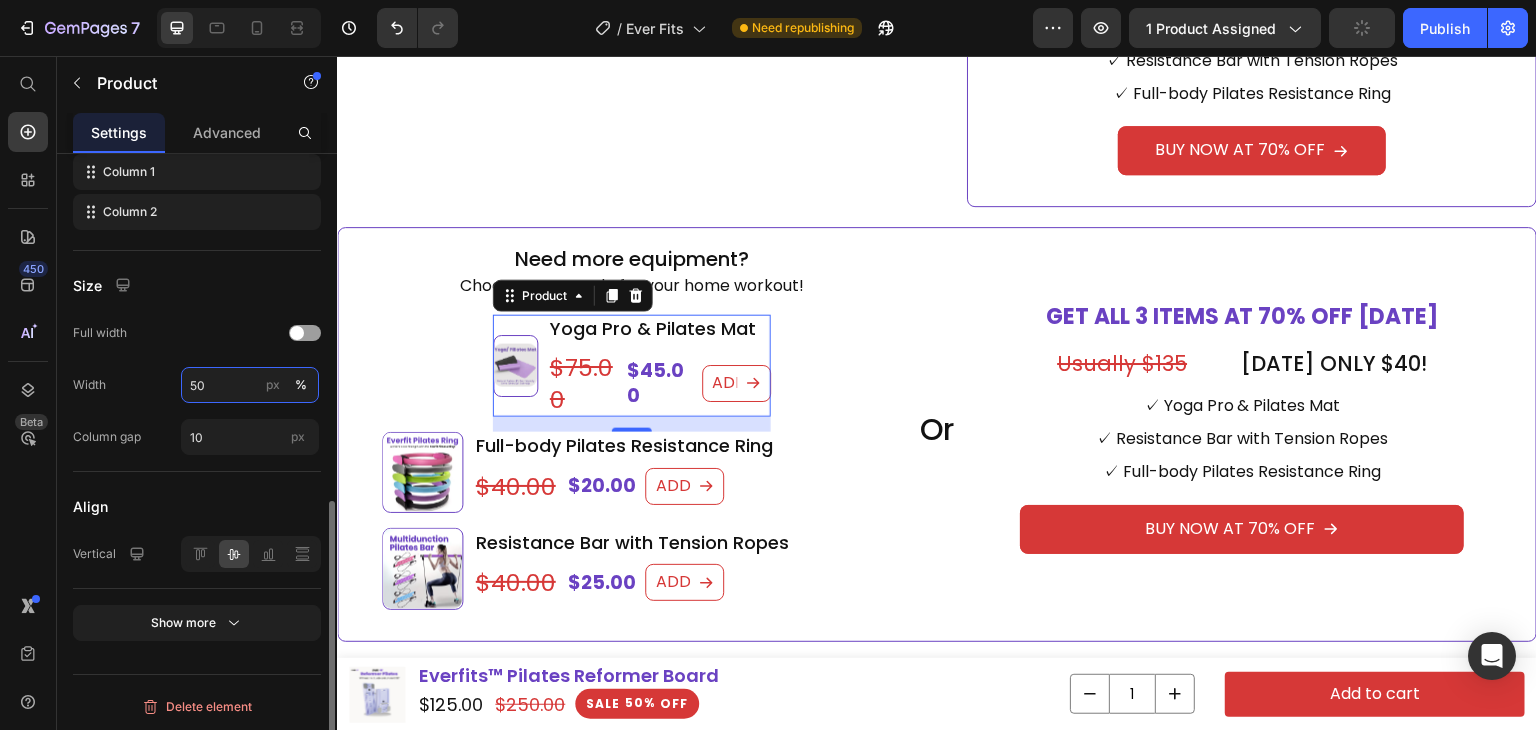 drag, startPoint x: 253, startPoint y: 382, endPoint x: 128, endPoint y: 395, distance: 125.67418 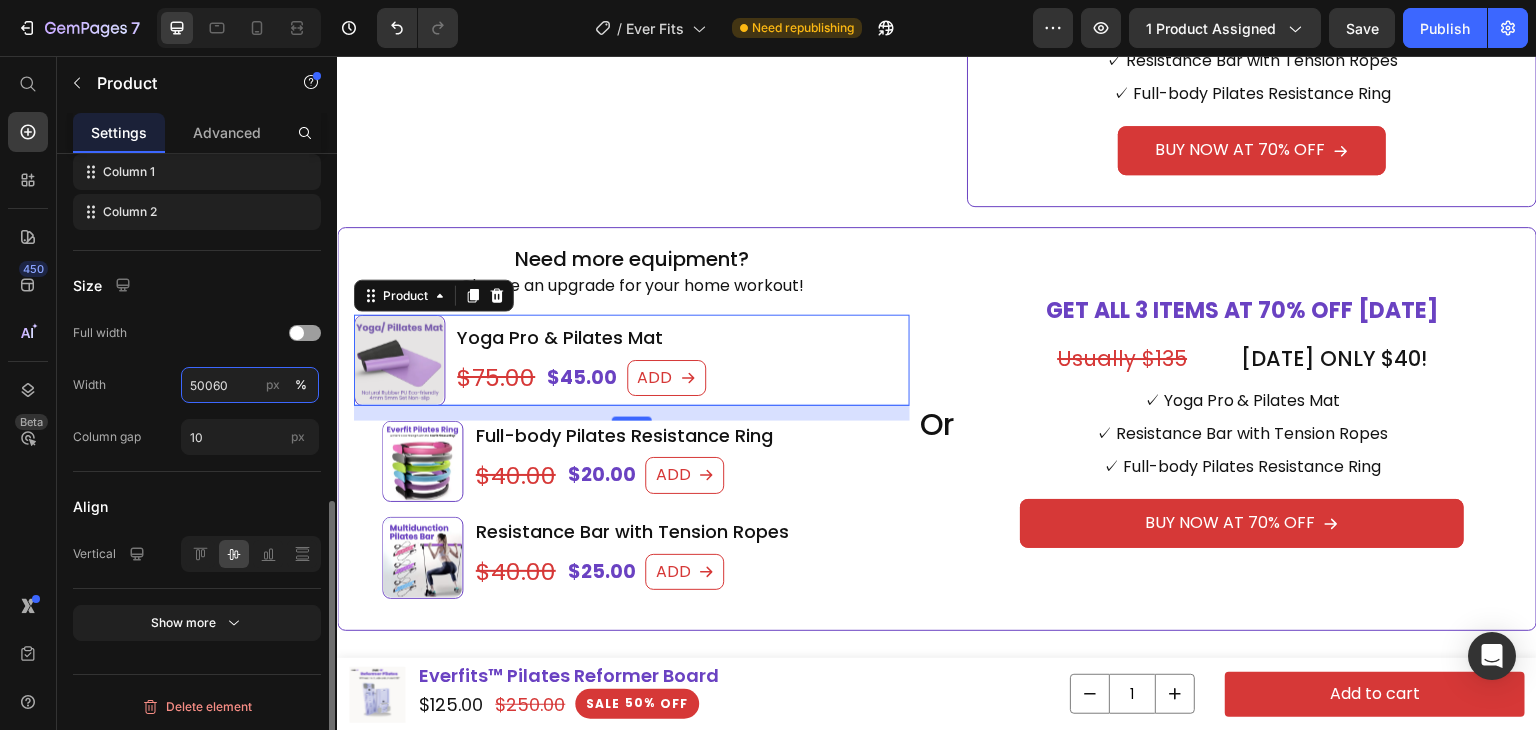 click on "50060" at bounding box center (250, 385) 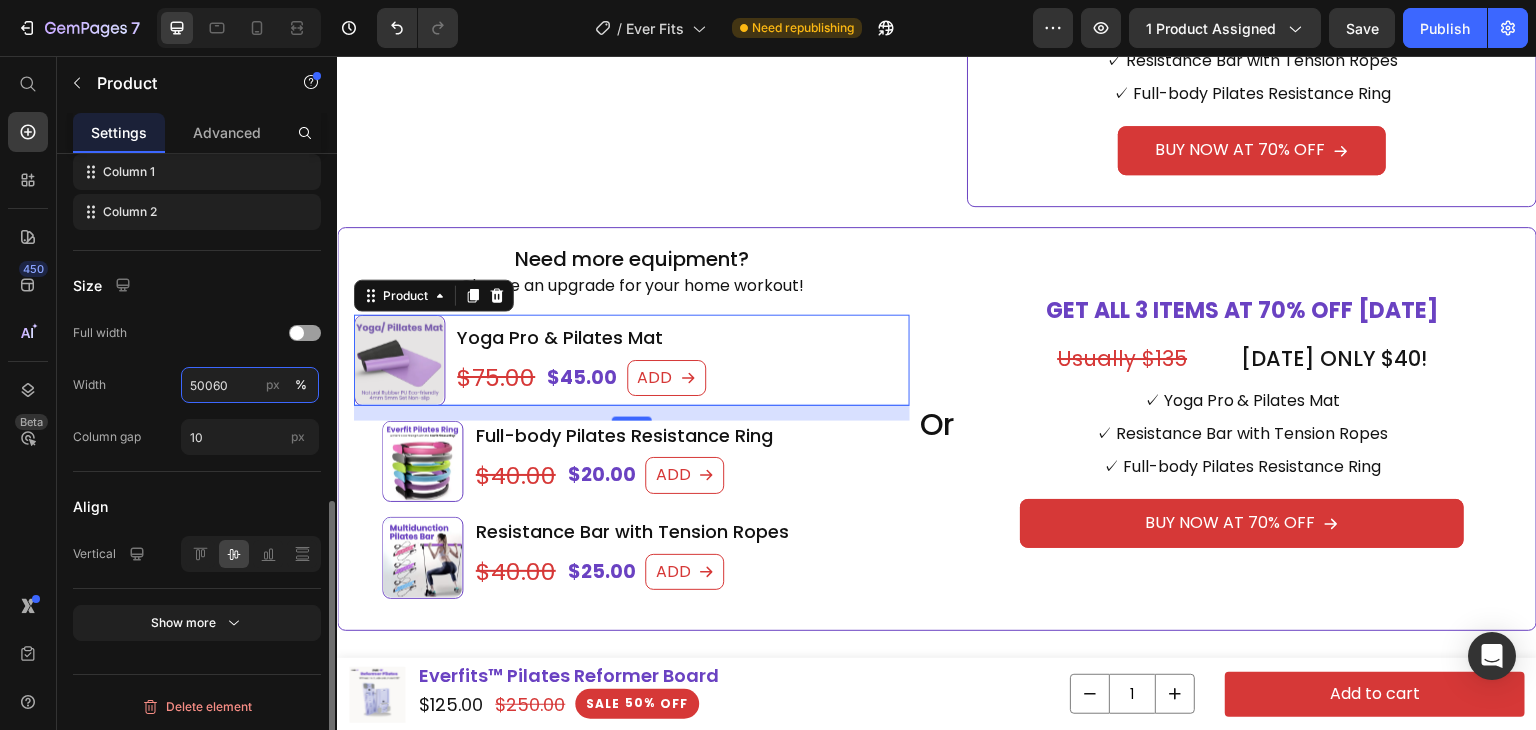 drag, startPoint x: 182, startPoint y: 372, endPoint x: 212, endPoint y: 387, distance: 33.54102 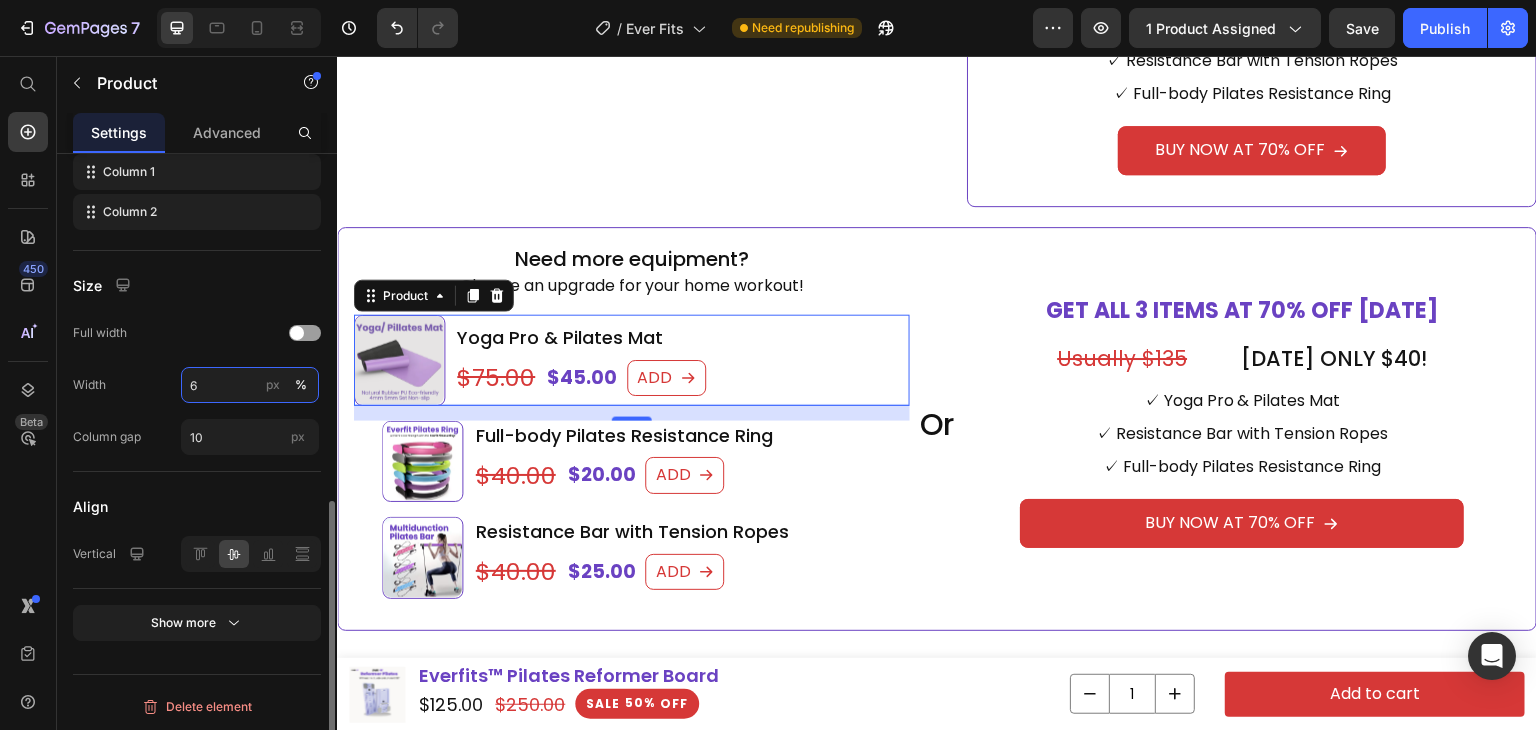 type on "60" 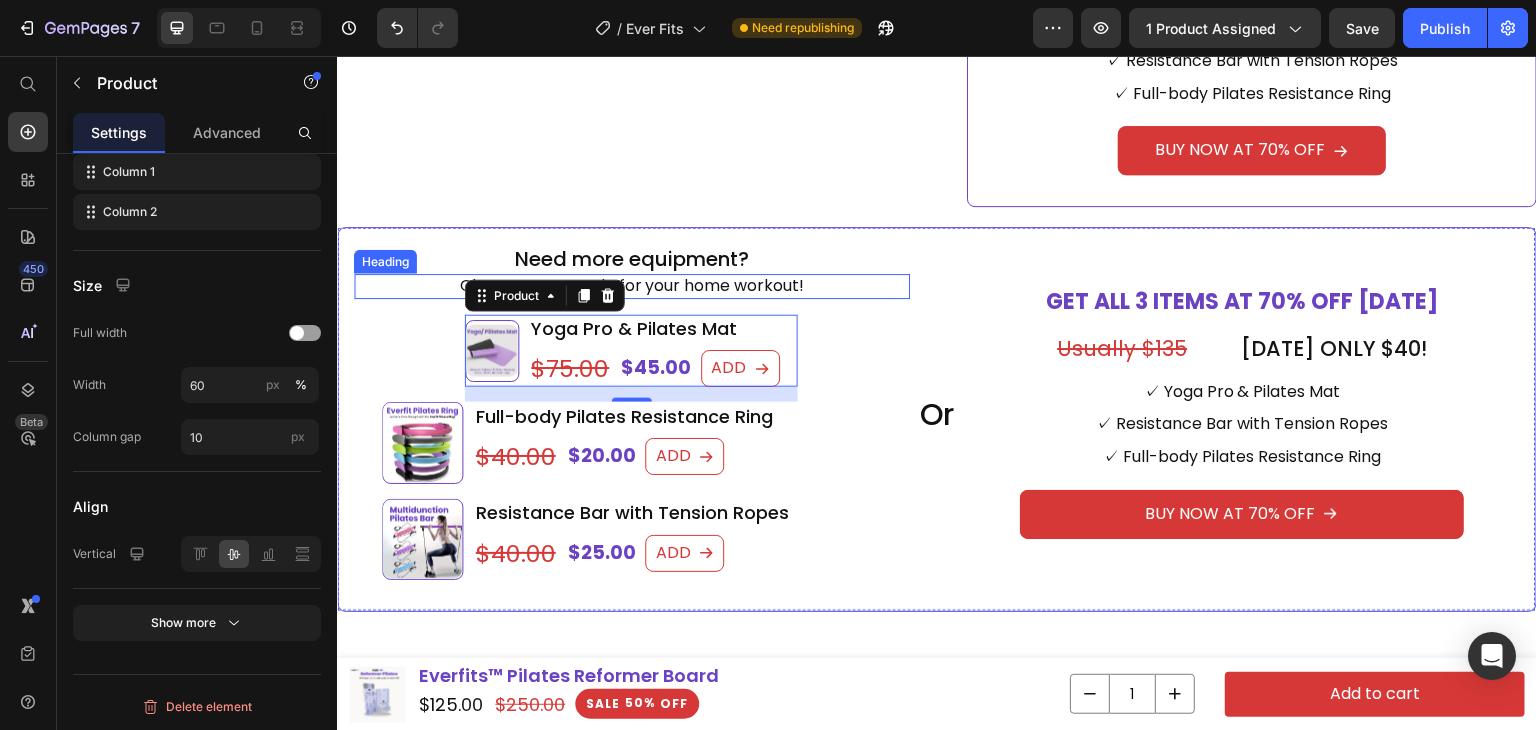 click on "Choose an upgrade for your home workout!" at bounding box center (632, 286) 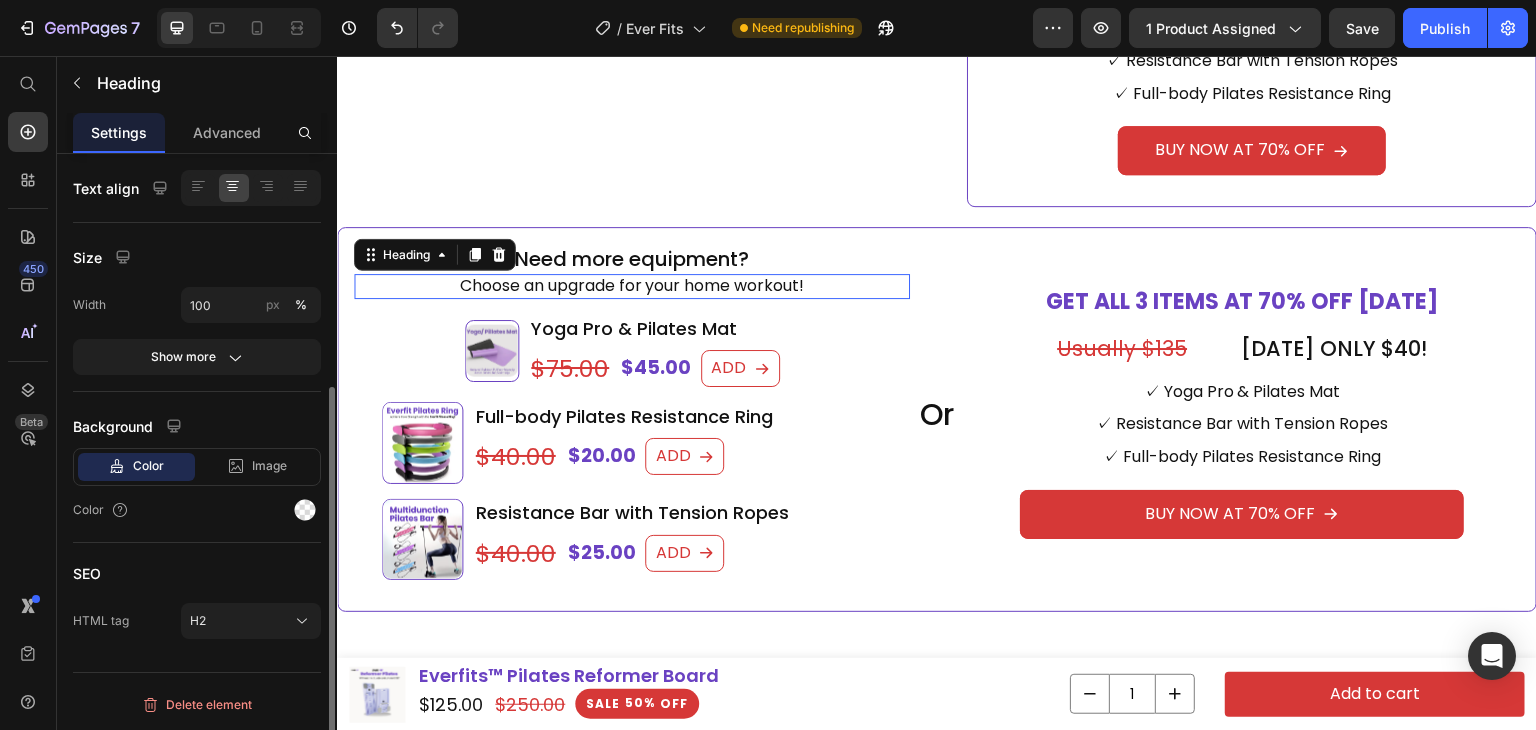 scroll, scrollTop: 0, scrollLeft: 0, axis: both 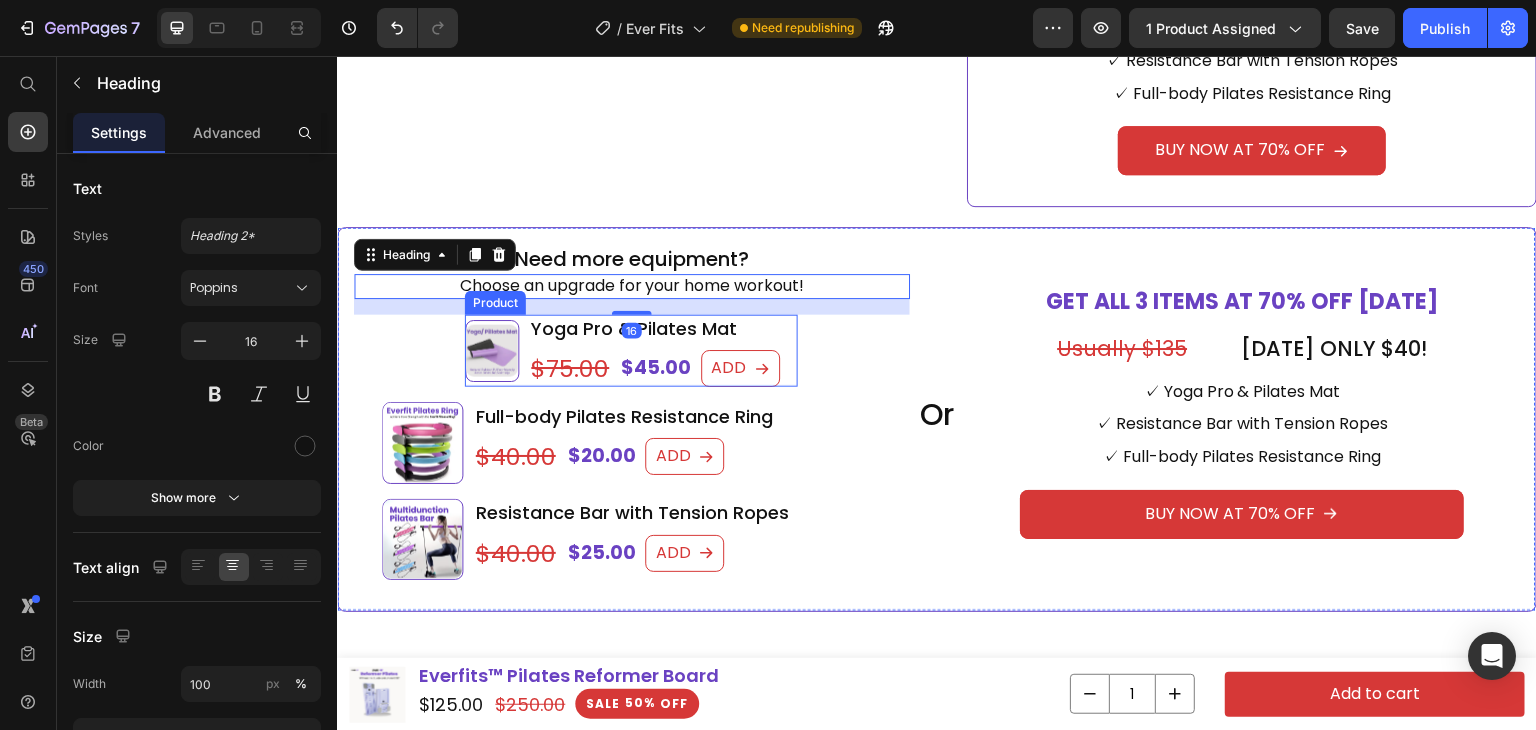 click on "Product Images Yoga Pro & Pilates Mat Heading $45.00 Product Price $75.00 Product Price
ADD Add to Cart Row Product" at bounding box center (631, 351) 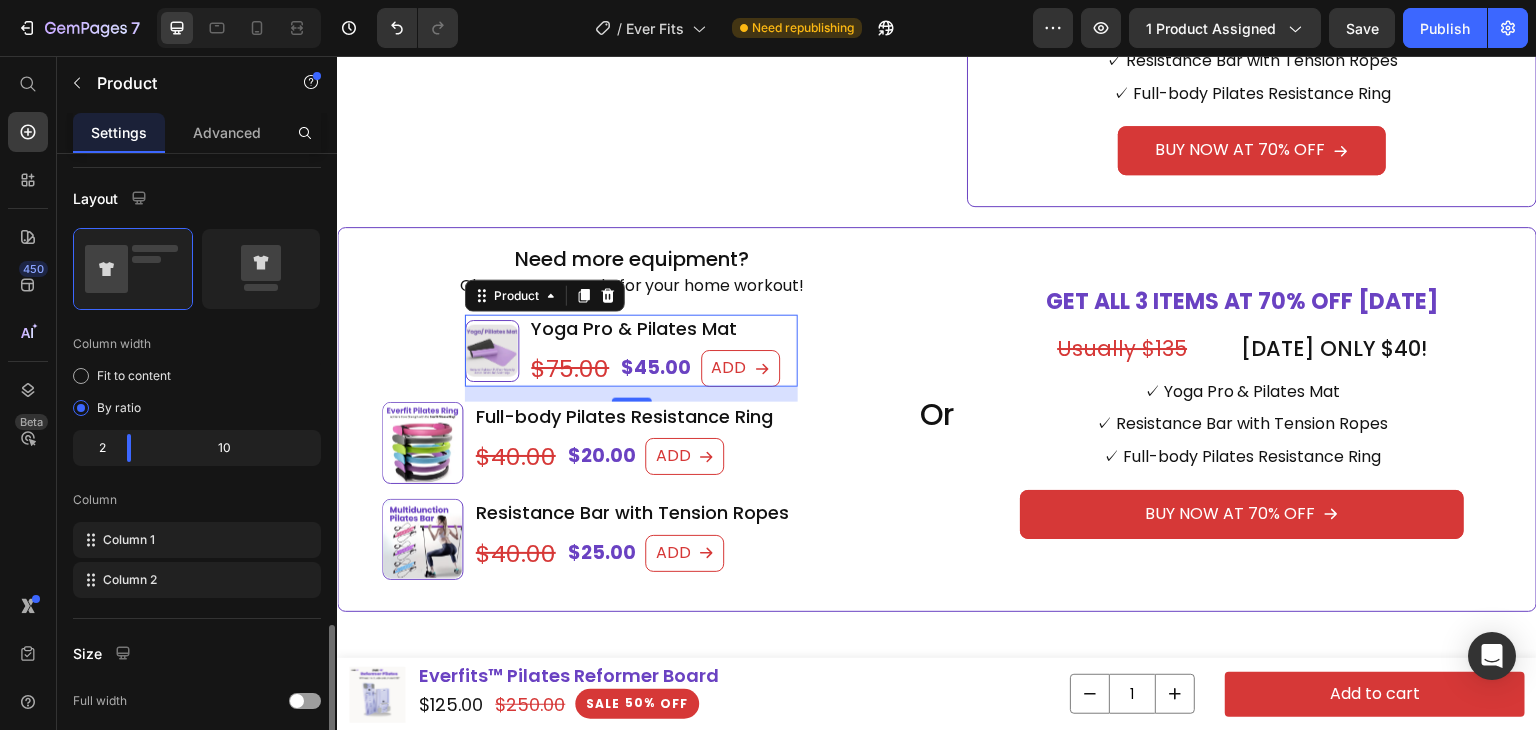 scroll, scrollTop: 600, scrollLeft: 0, axis: vertical 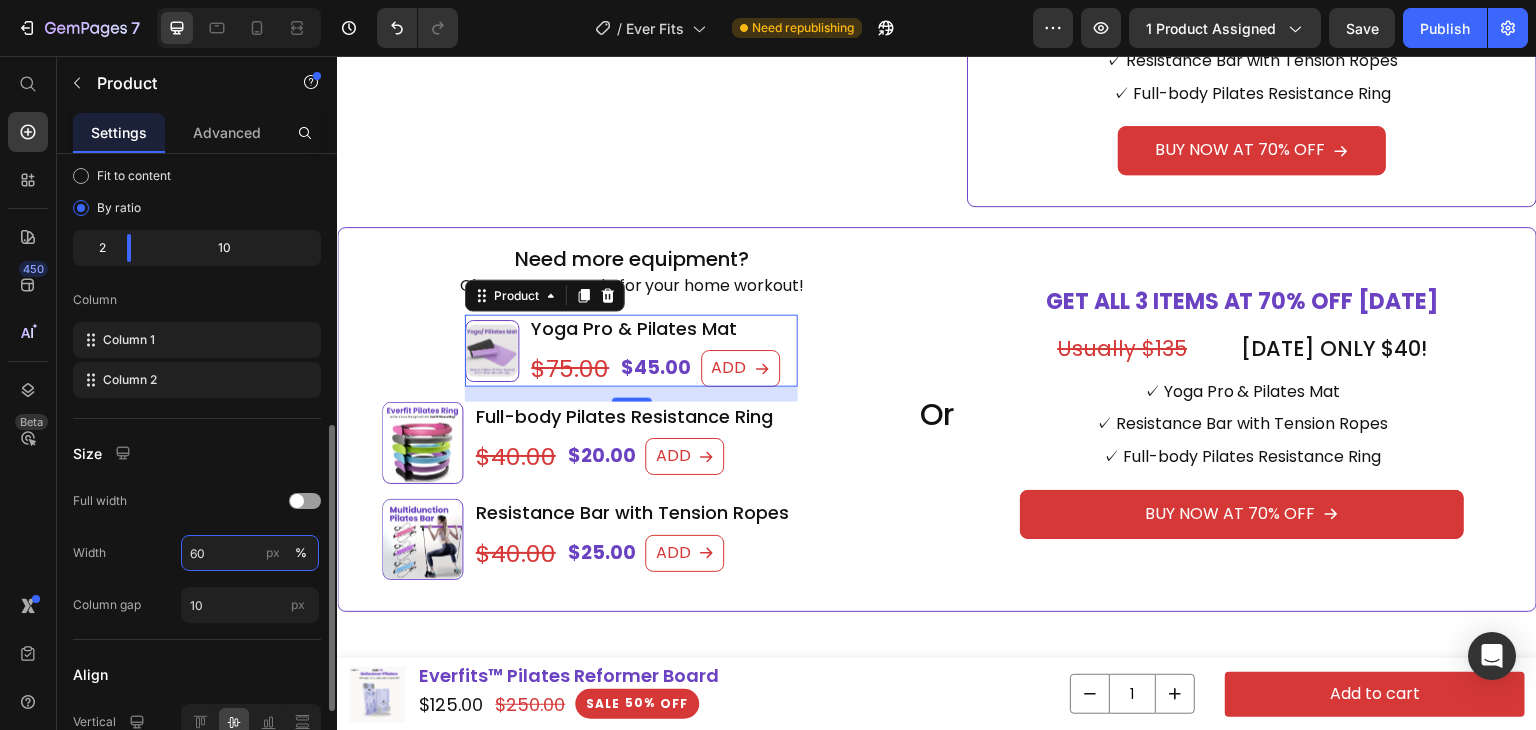 click on "60" at bounding box center [250, 553] 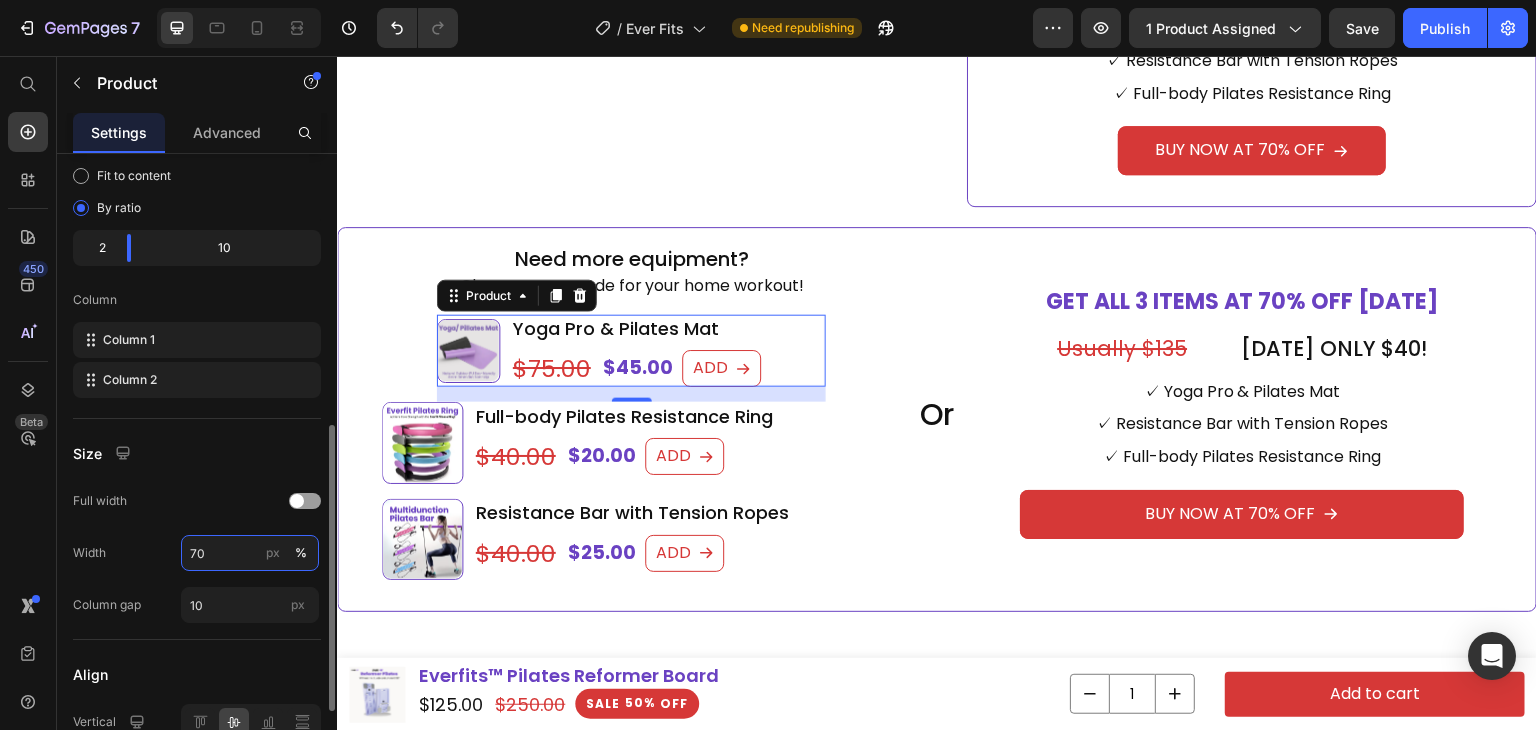 click on "70" at bounding box center [250, 553] 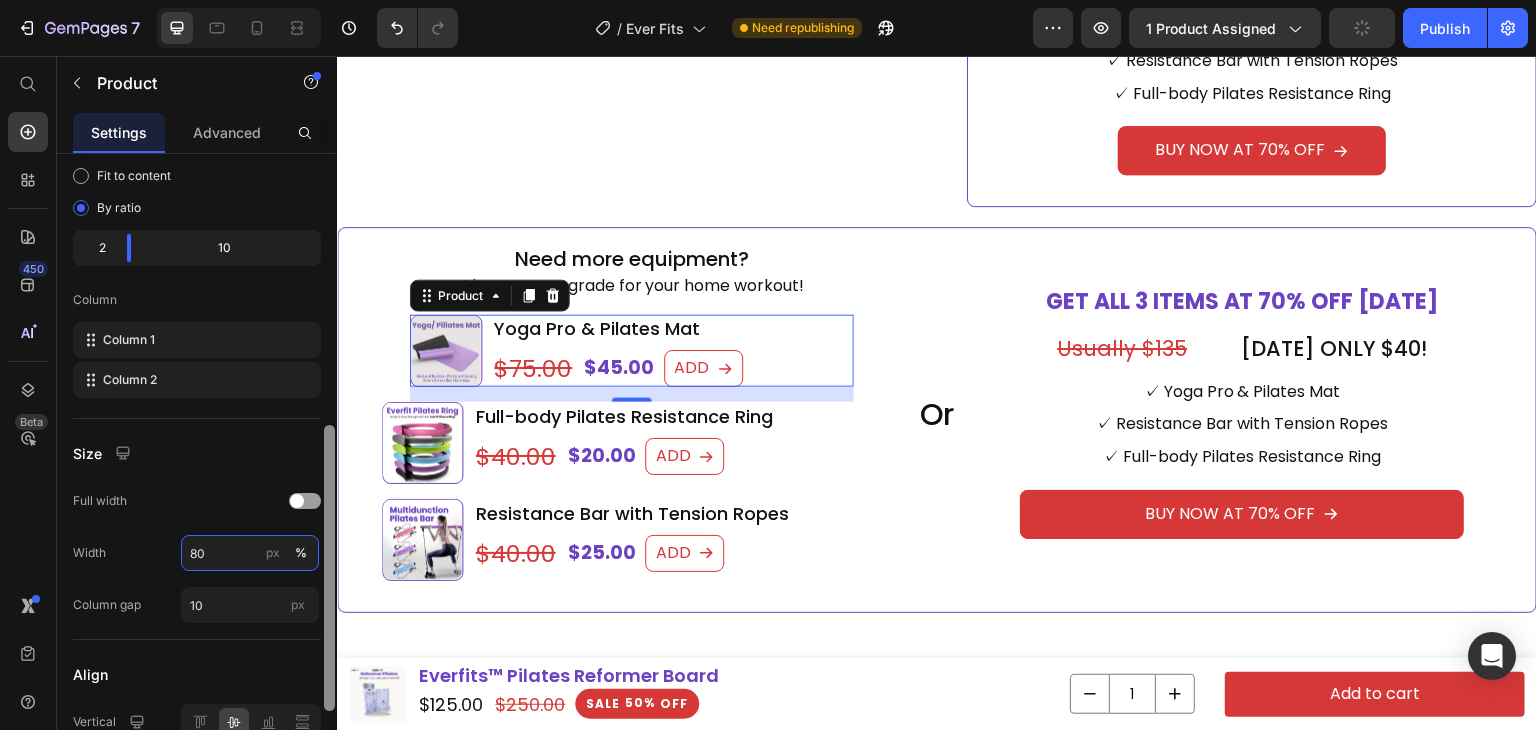 type on "60" 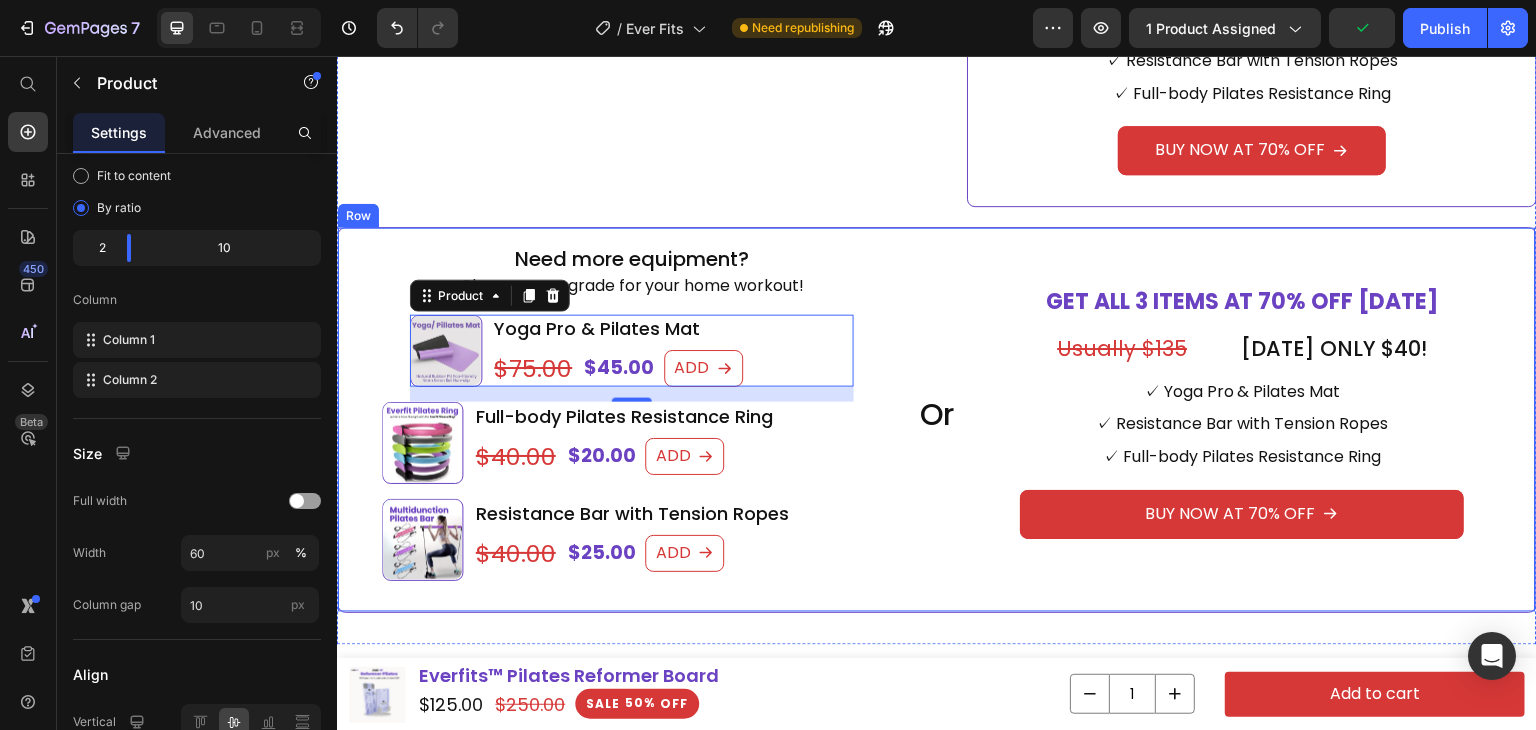 click on "Or Heading" at bounding box center (937, 420) 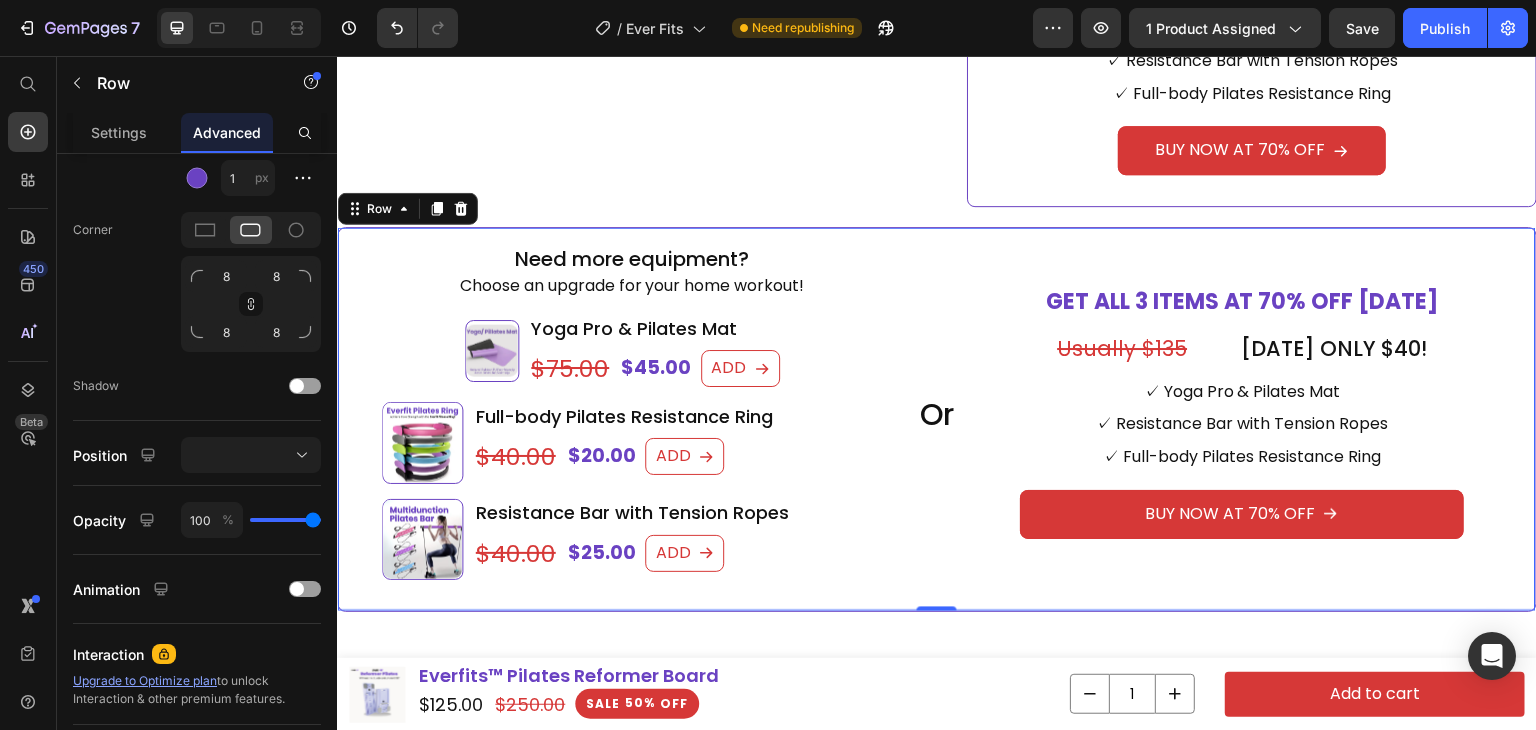 scroll, scrollTop: 0, scrollLeft: 0, axis: both 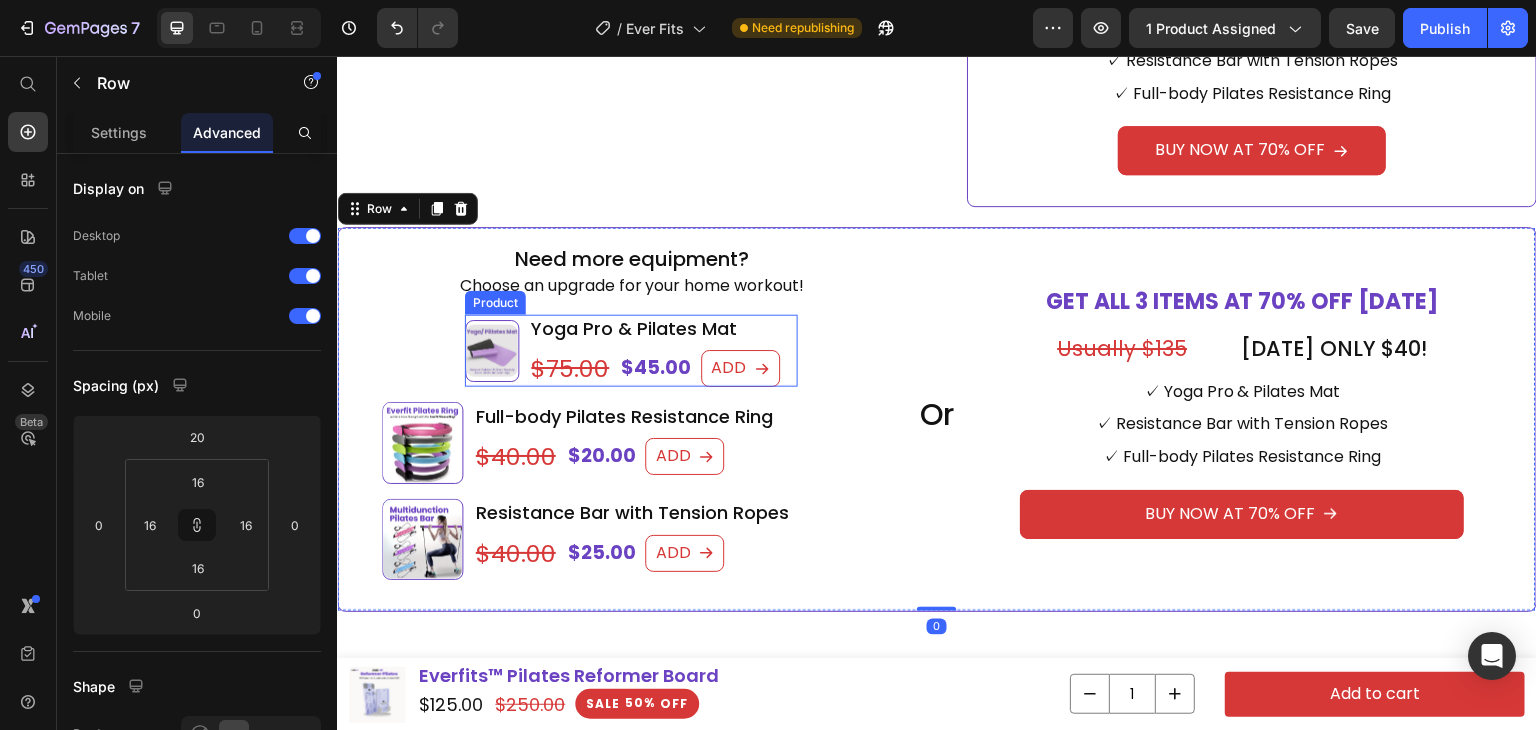 click on "Yoga Pro & Pilates Mat Heading $45.00 Product Price $75.00 Product Price
ADD Add to Cart Row" at bounding box center [663, 351] 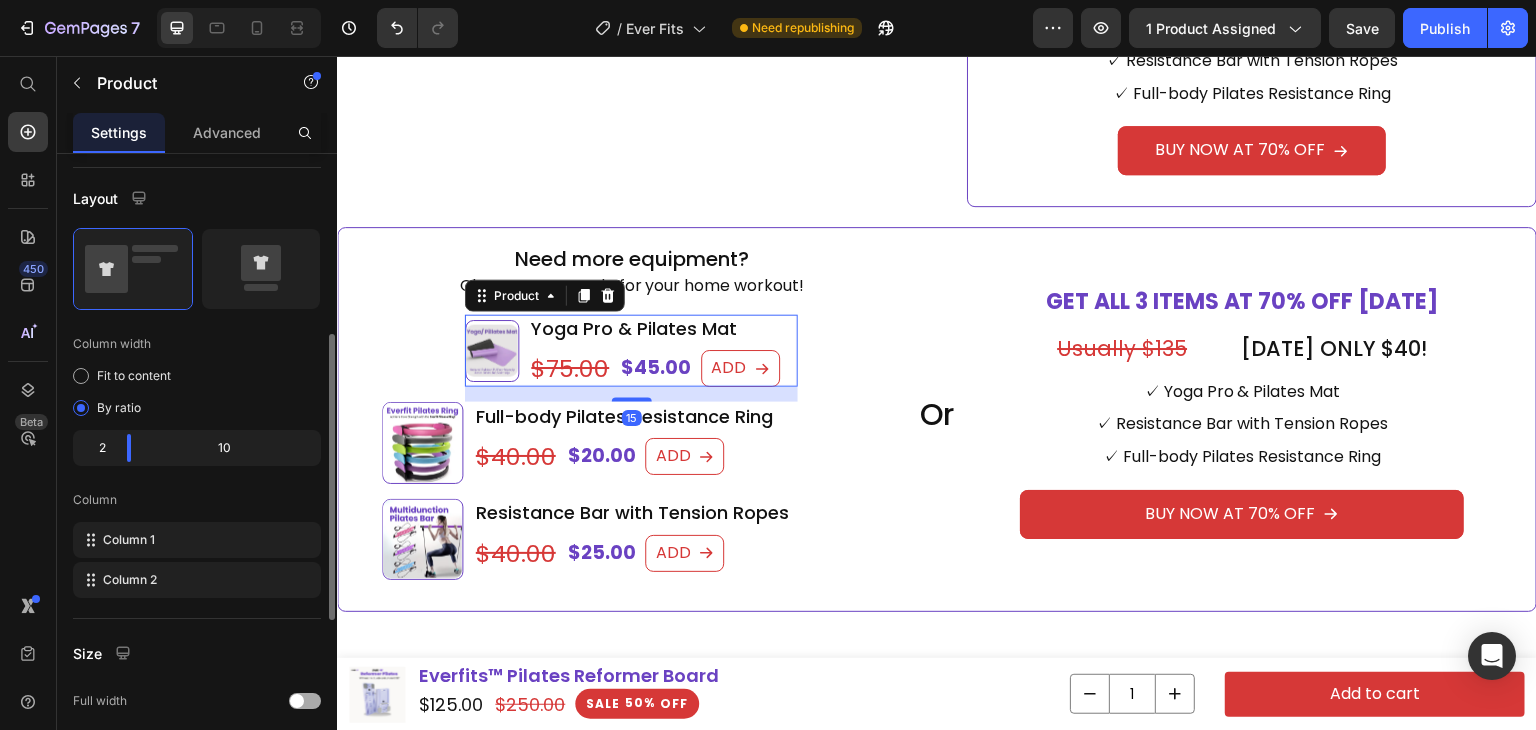 scroll, scrollTop: 500, scrollLeft: 0, axis: vertical 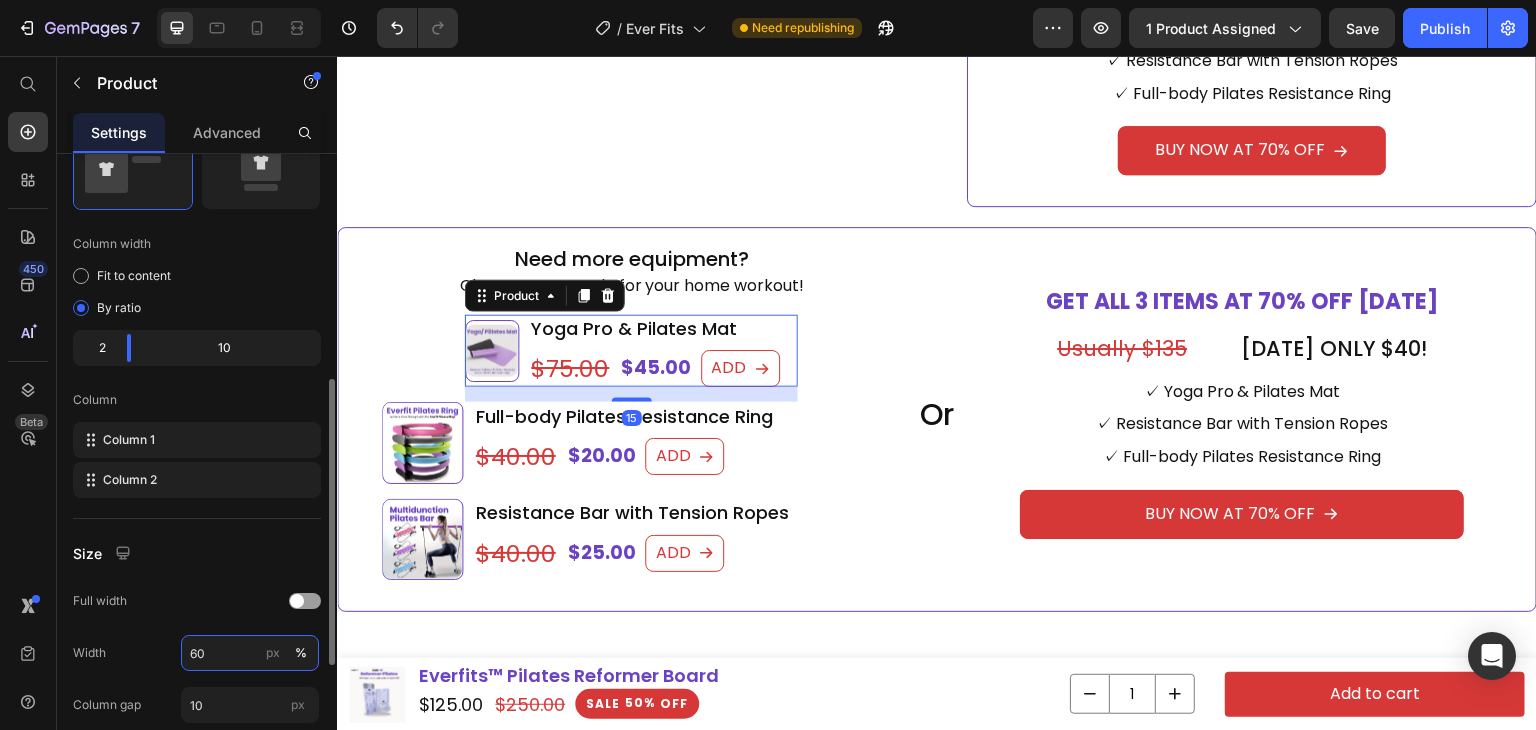 click on "60" at bounding box center [250, 653] 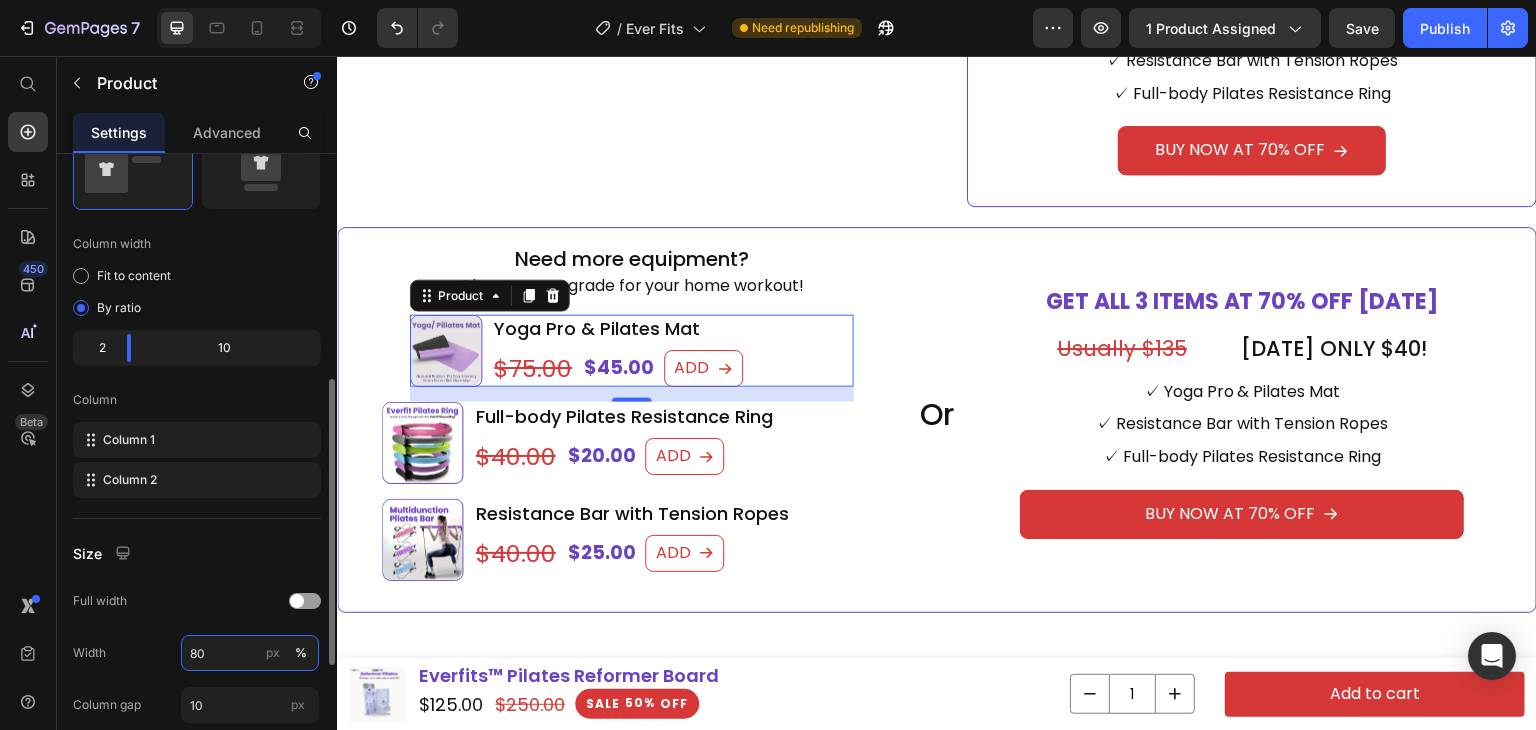 type on "80" 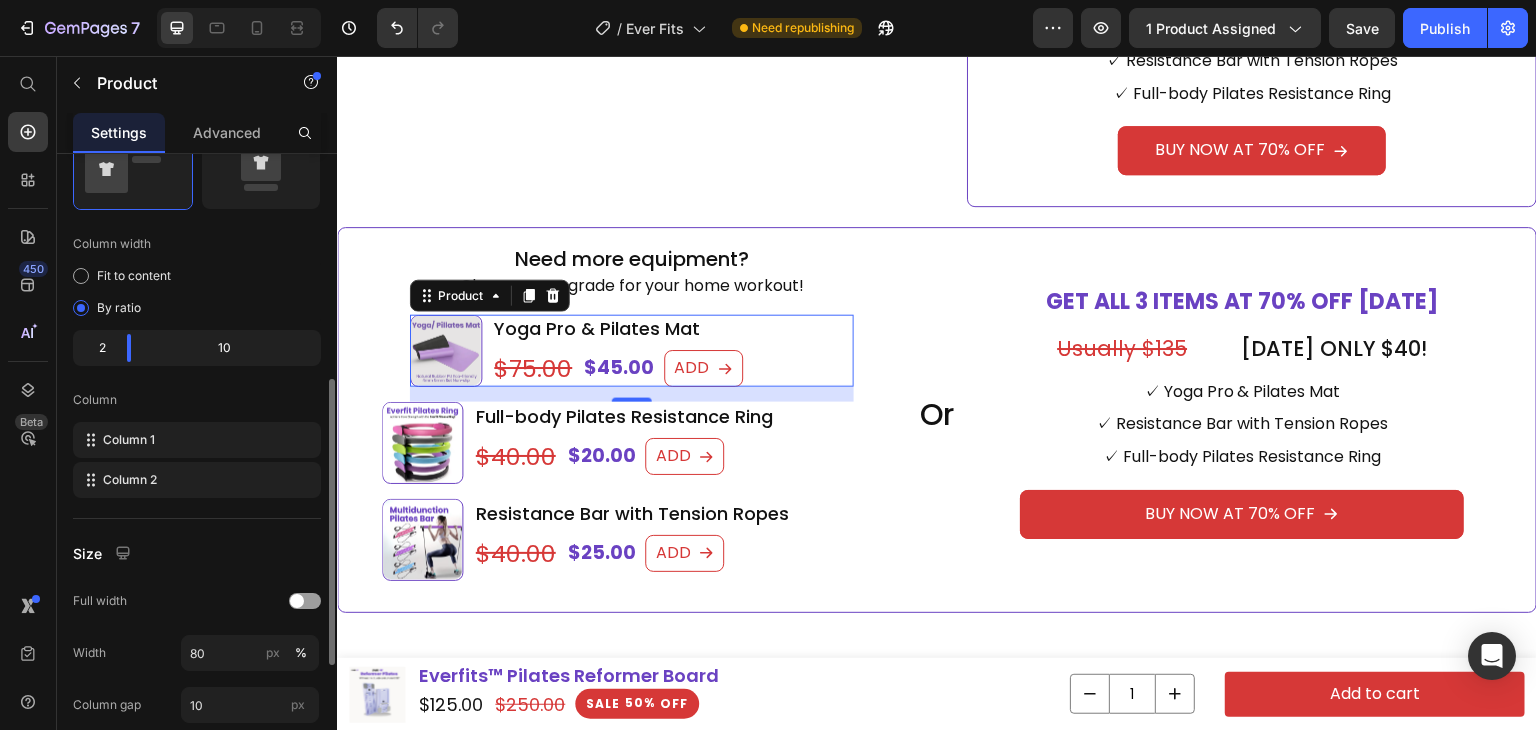 click on "Size Full width Width 80 px % Column gap 10 px" 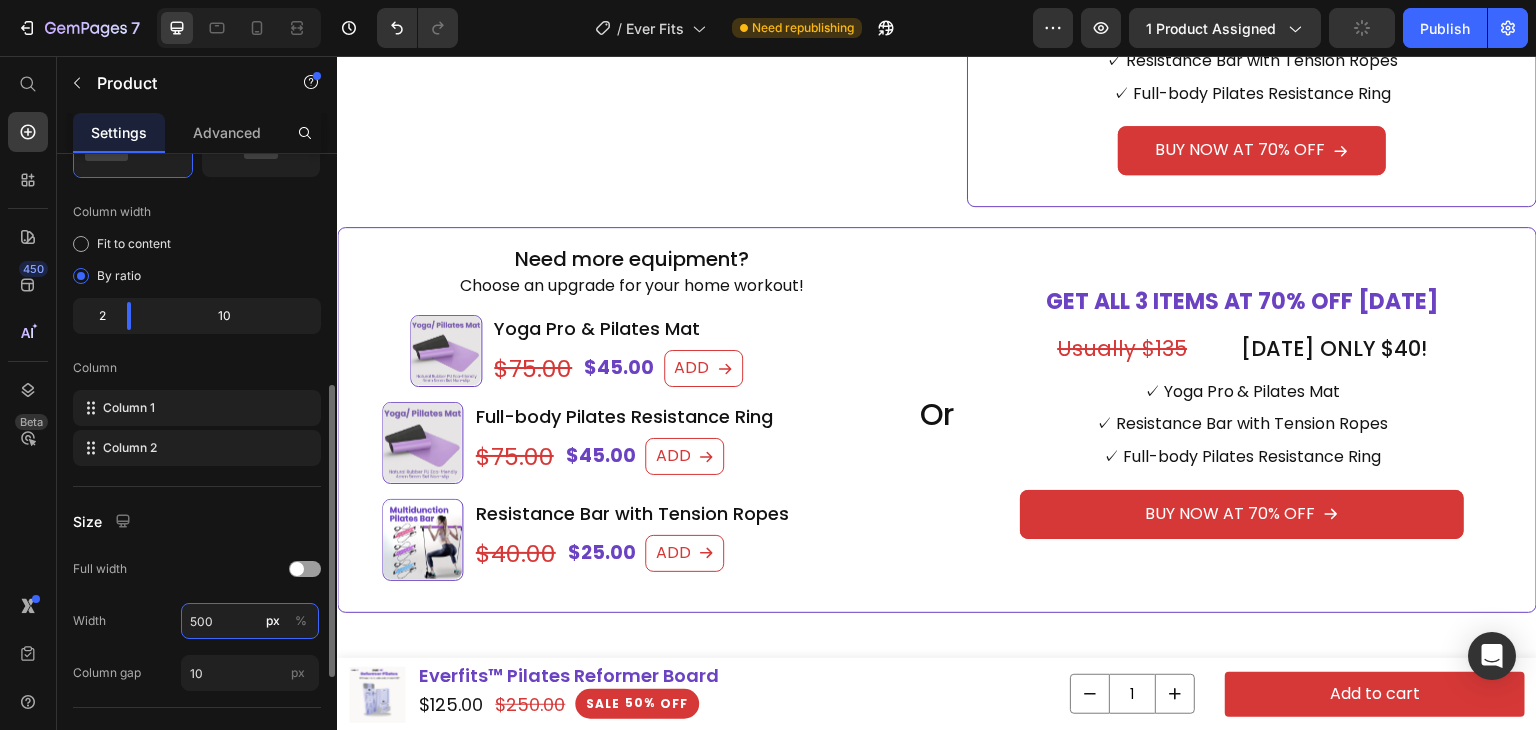 click on "500" at bounding box center [250, 621] 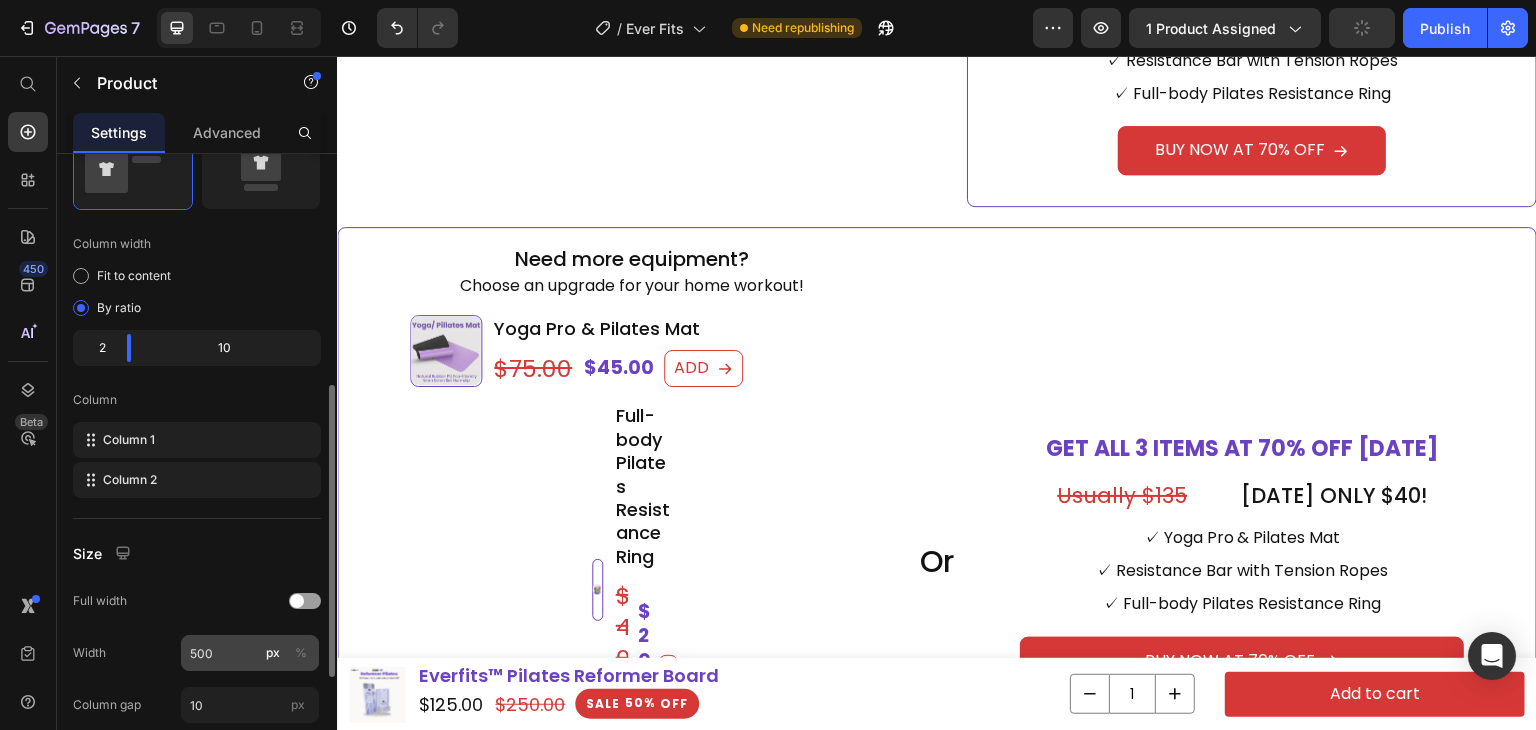 click on "%" at bounding box center [301, 653] 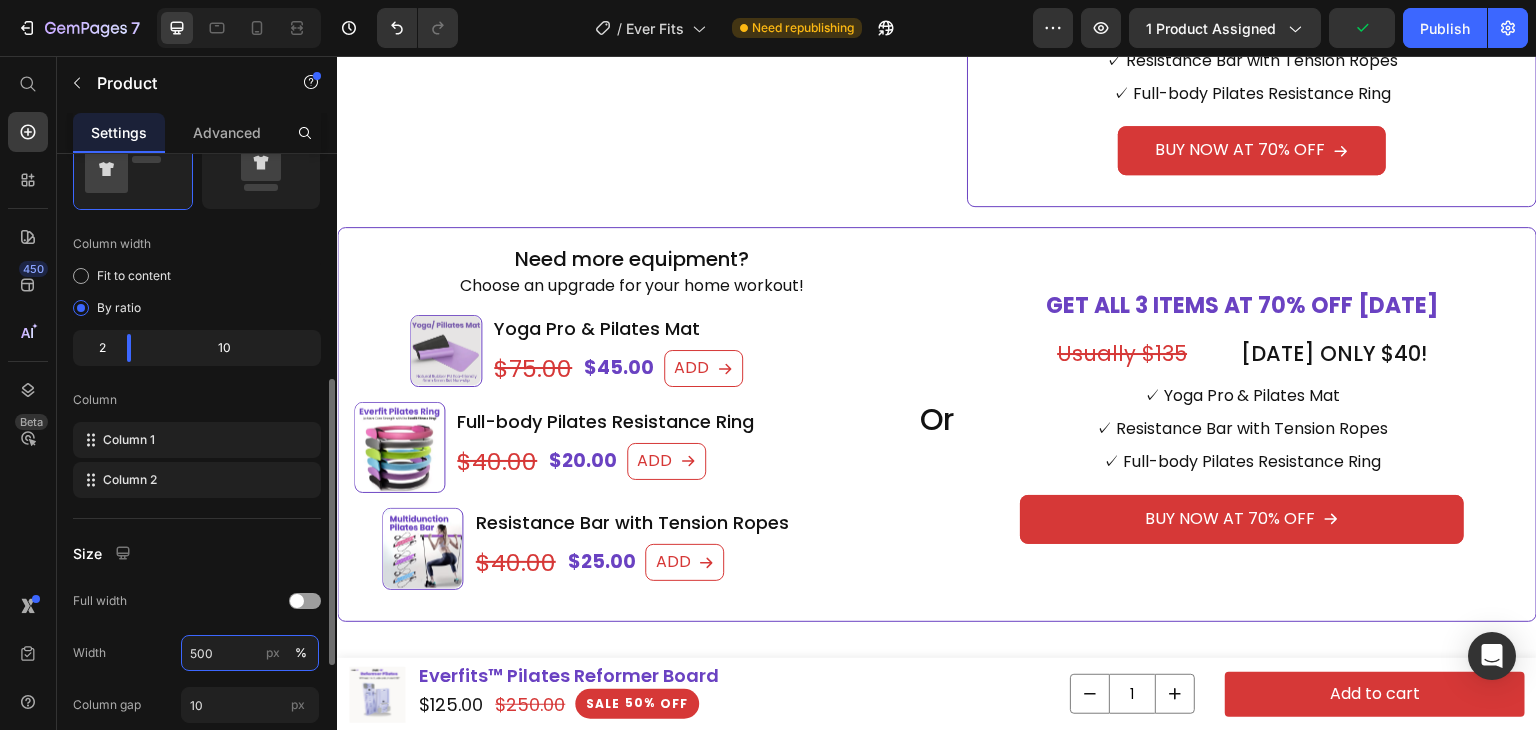 click on "500" at bounding box center (250, 653) 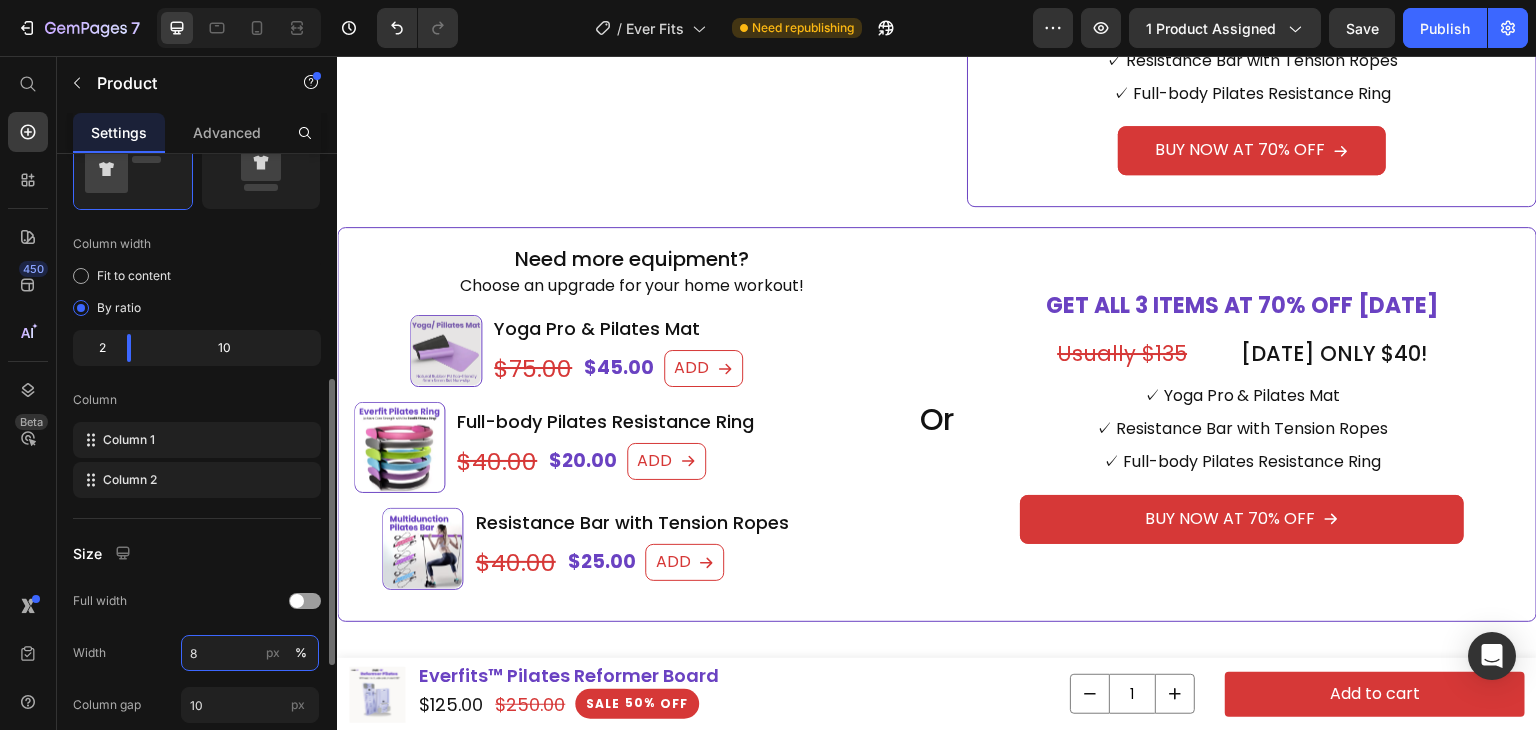 type on "80" 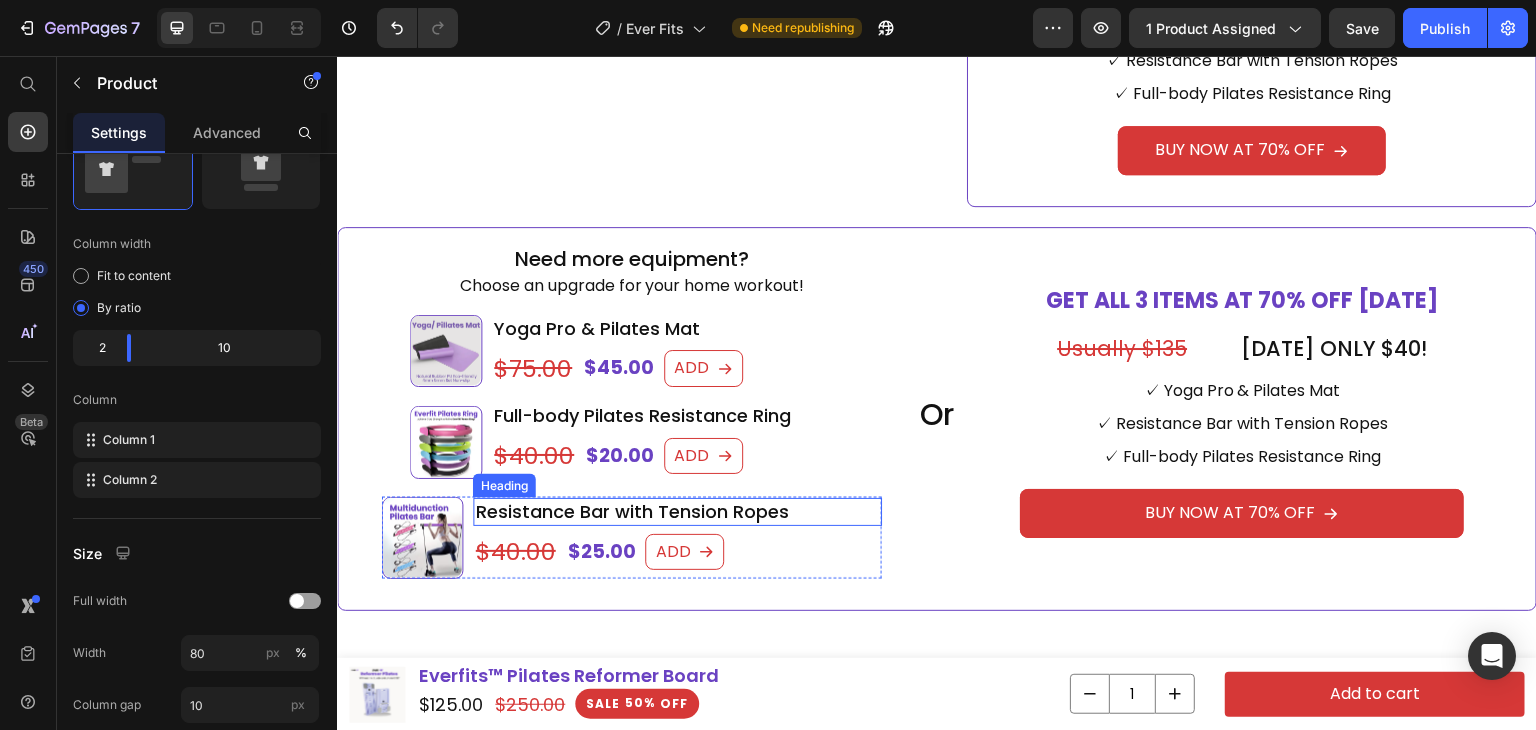 click on "Resistance Bar with Tension Ropes" at bounding box center (677, 511) 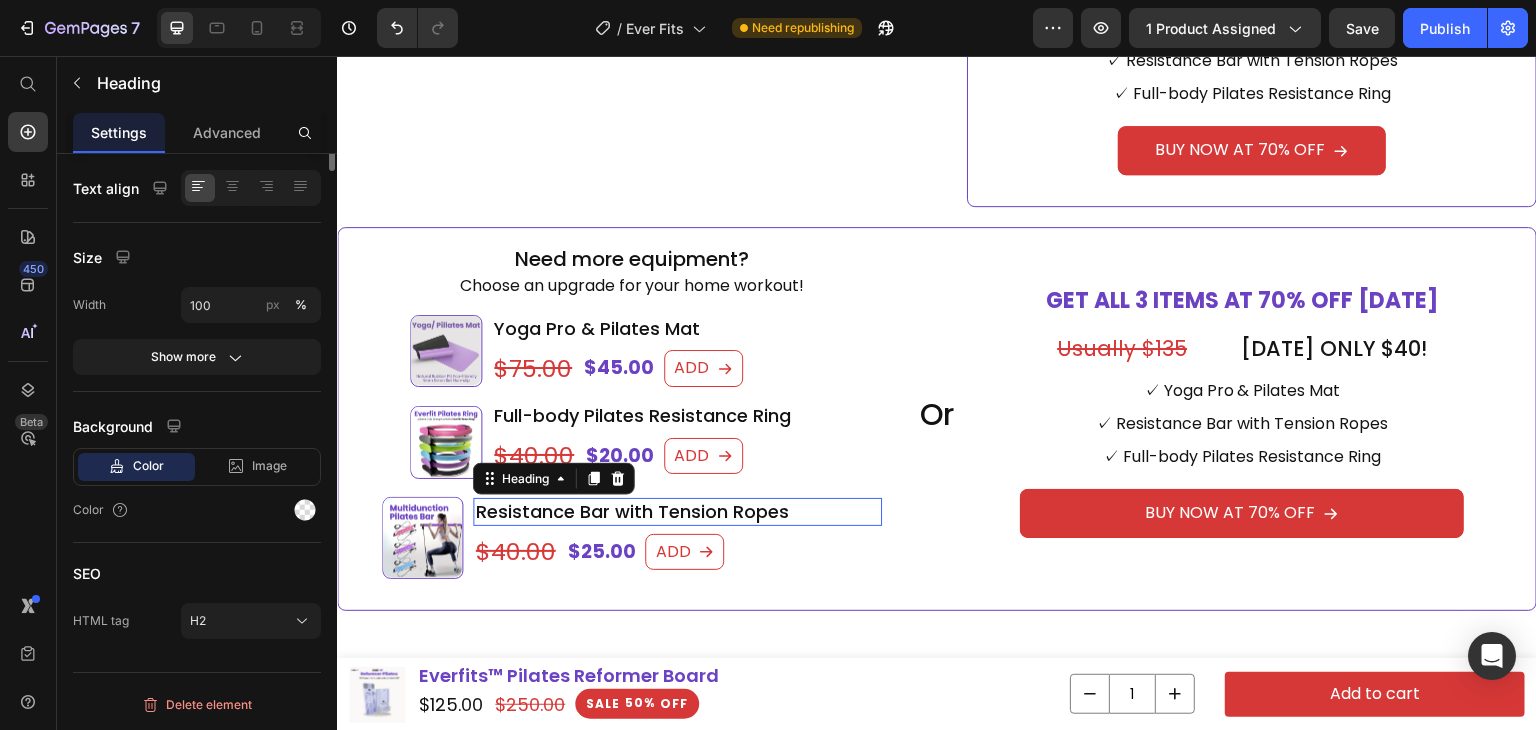 scroll, scrollTop: 0, scrollLeft: 0, axis: both 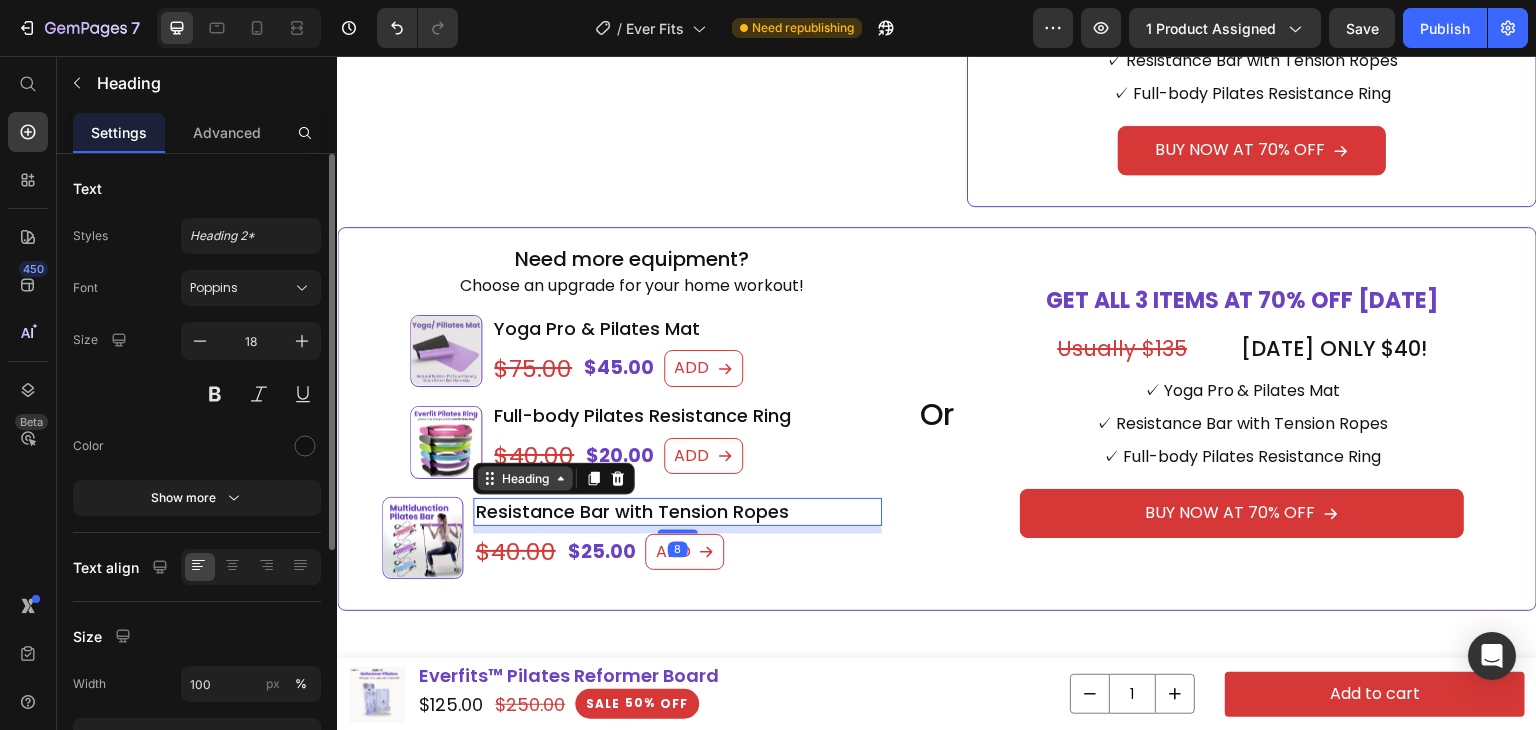 click on "Heading" at bounding box center (525, 479) 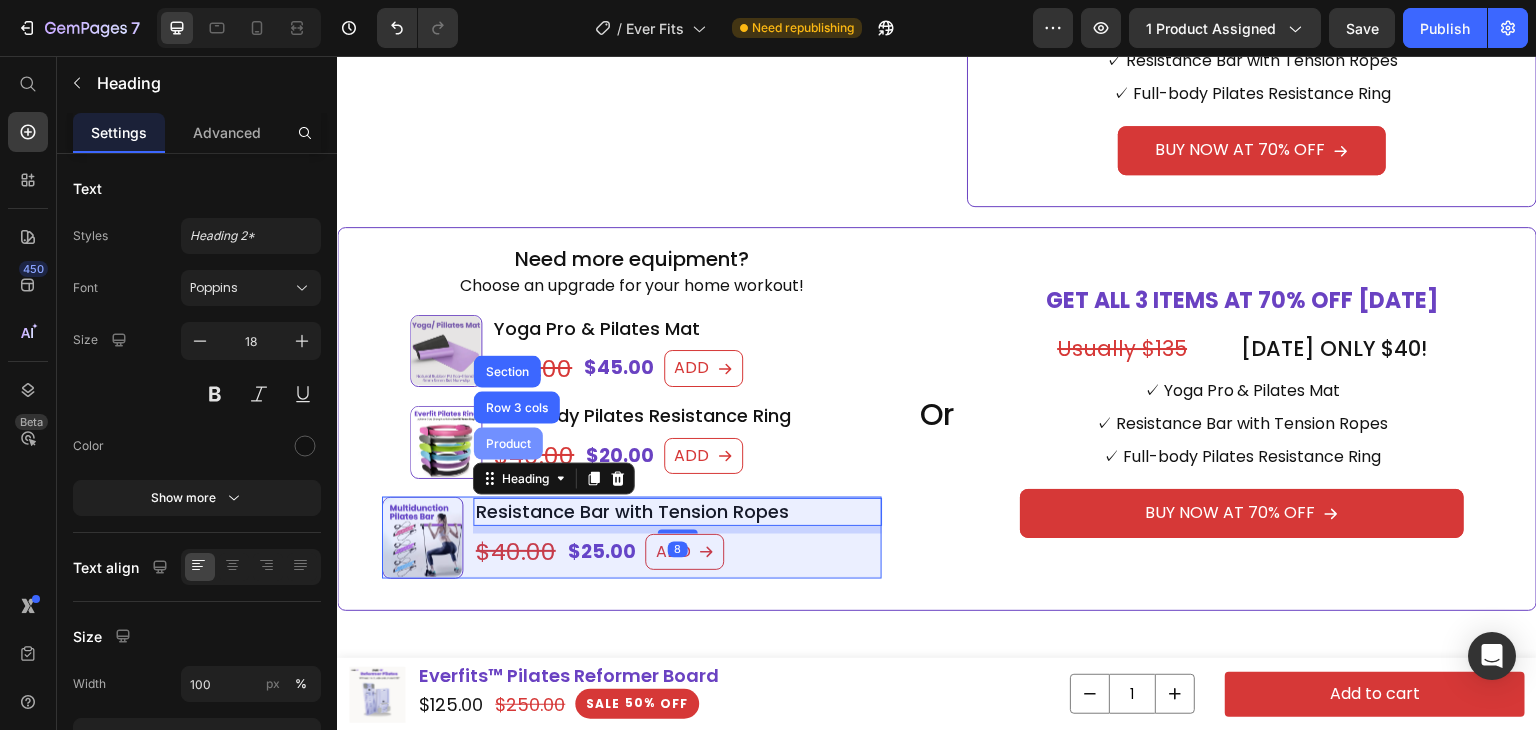 click on "Product" at bounding box center [508, 444] 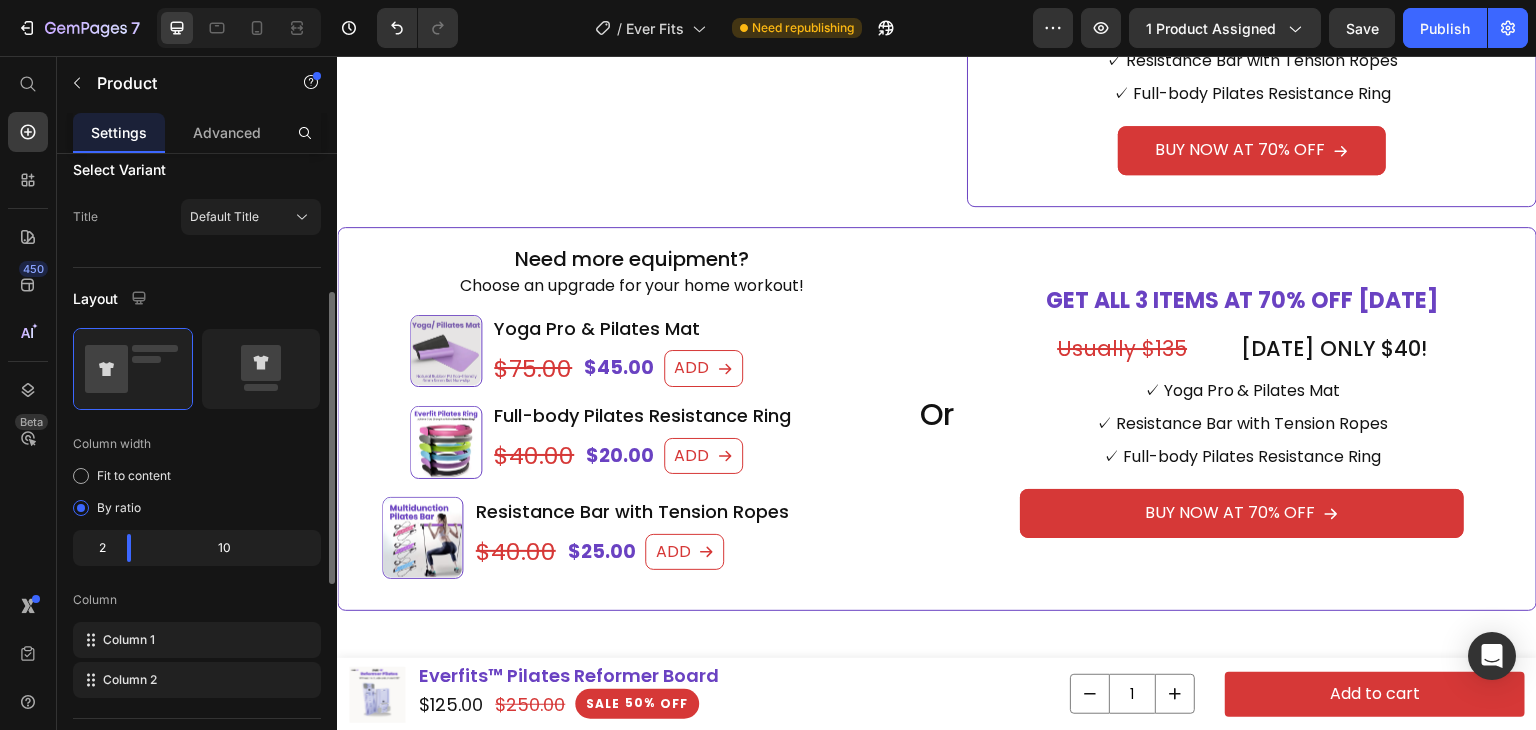 scroll, scrollTop: 600, scrollLeft: 0, axis: vertical 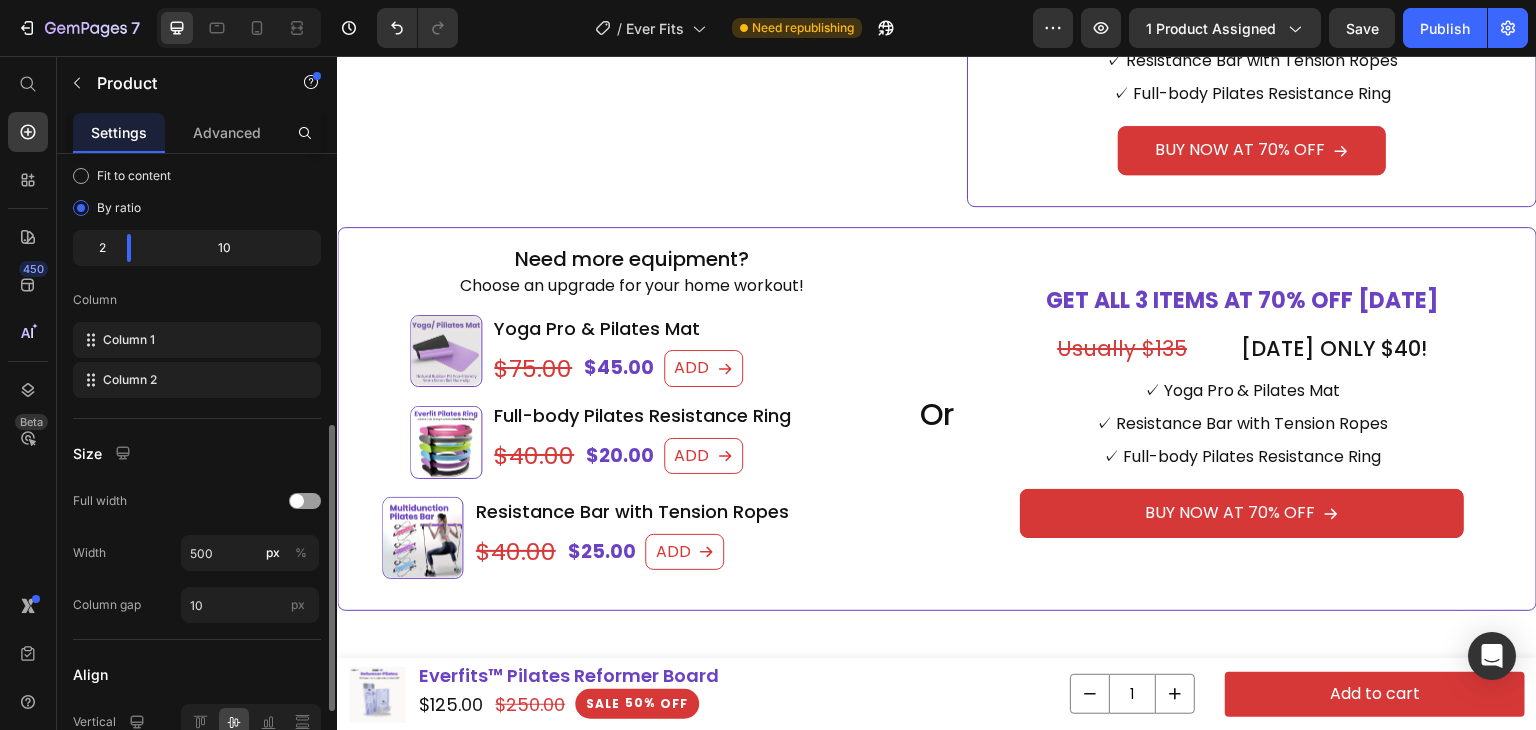 click on "Size Full width Width 500 px % Column gap 10 px" 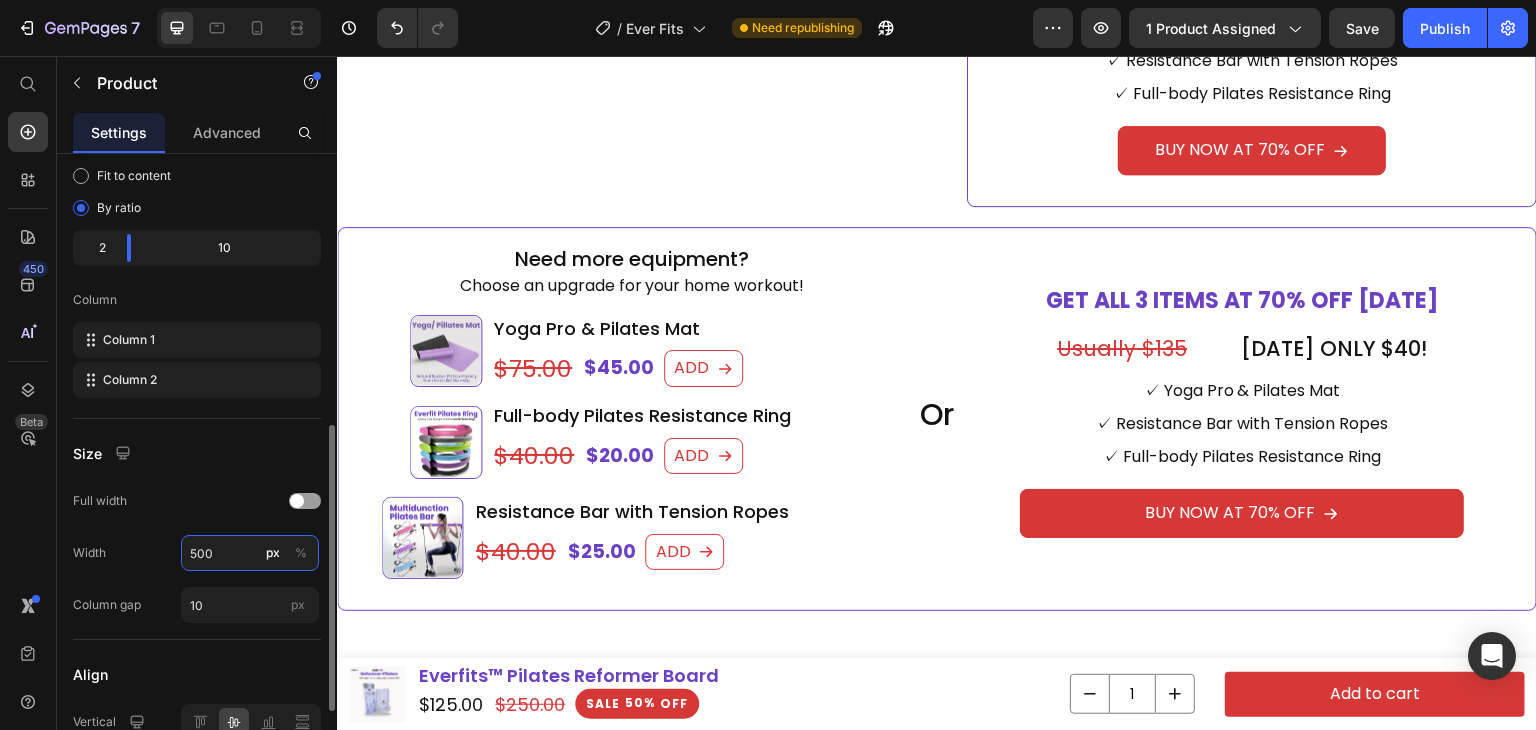 click on "500" at bounding box center [250, 553] 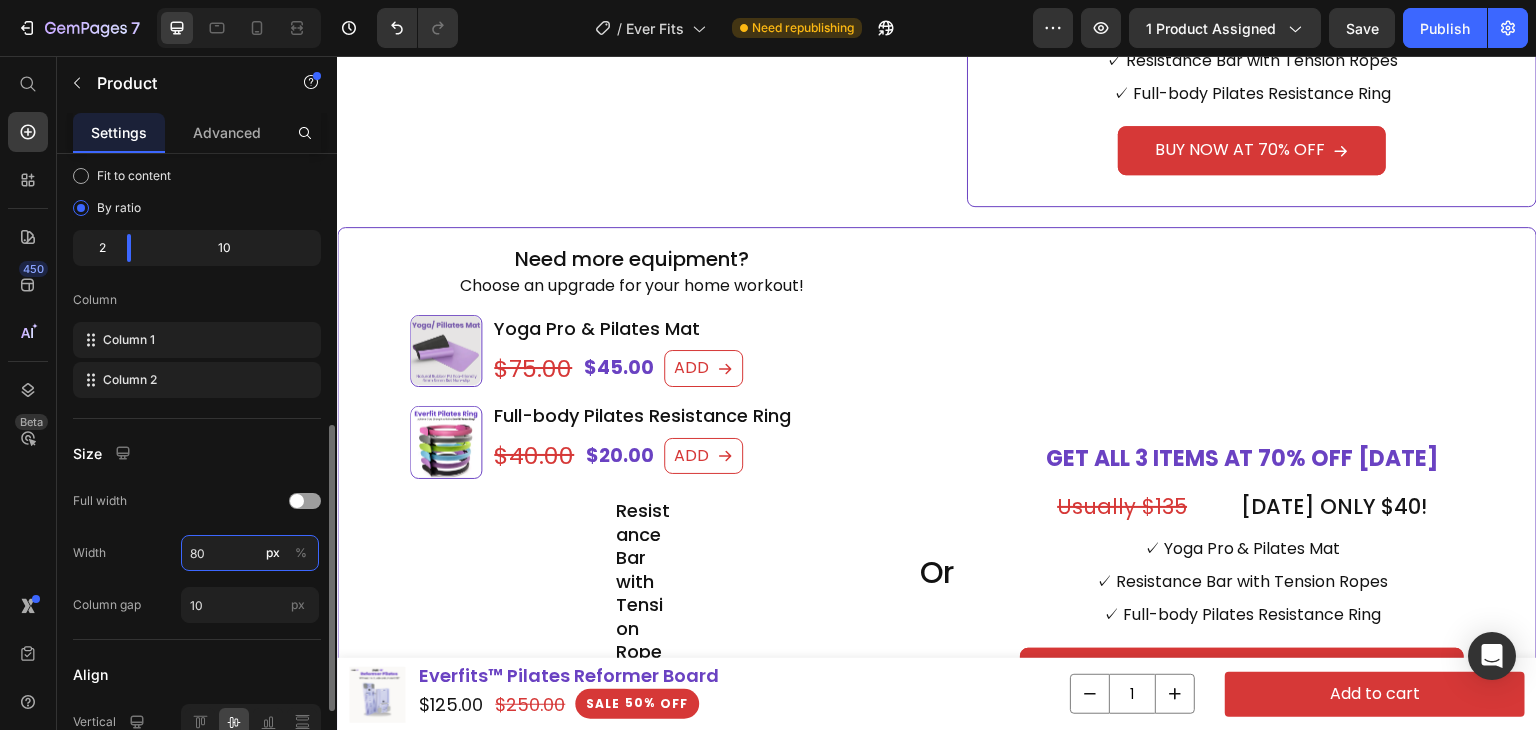 type on "80" 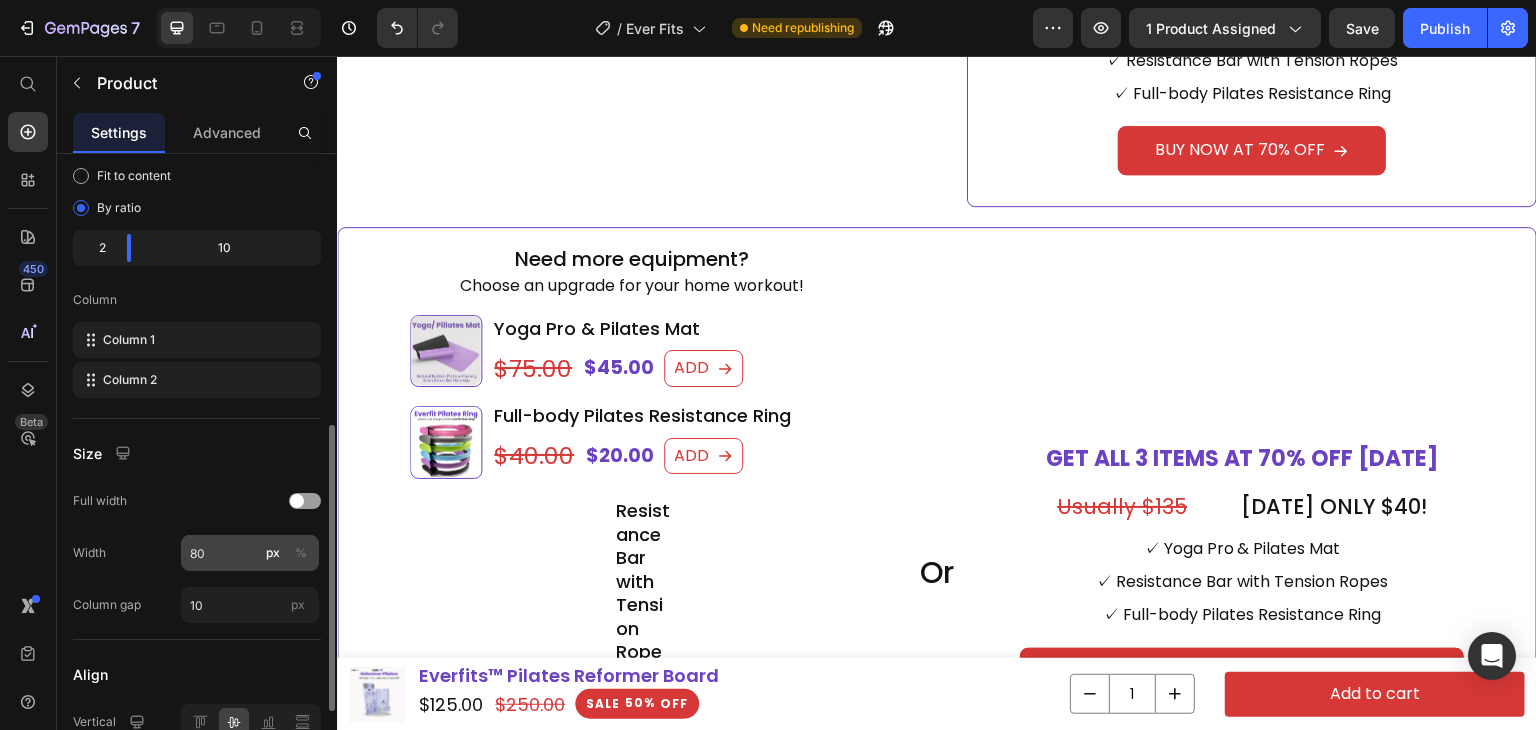 click on "%" at bounding box center [301, 553] 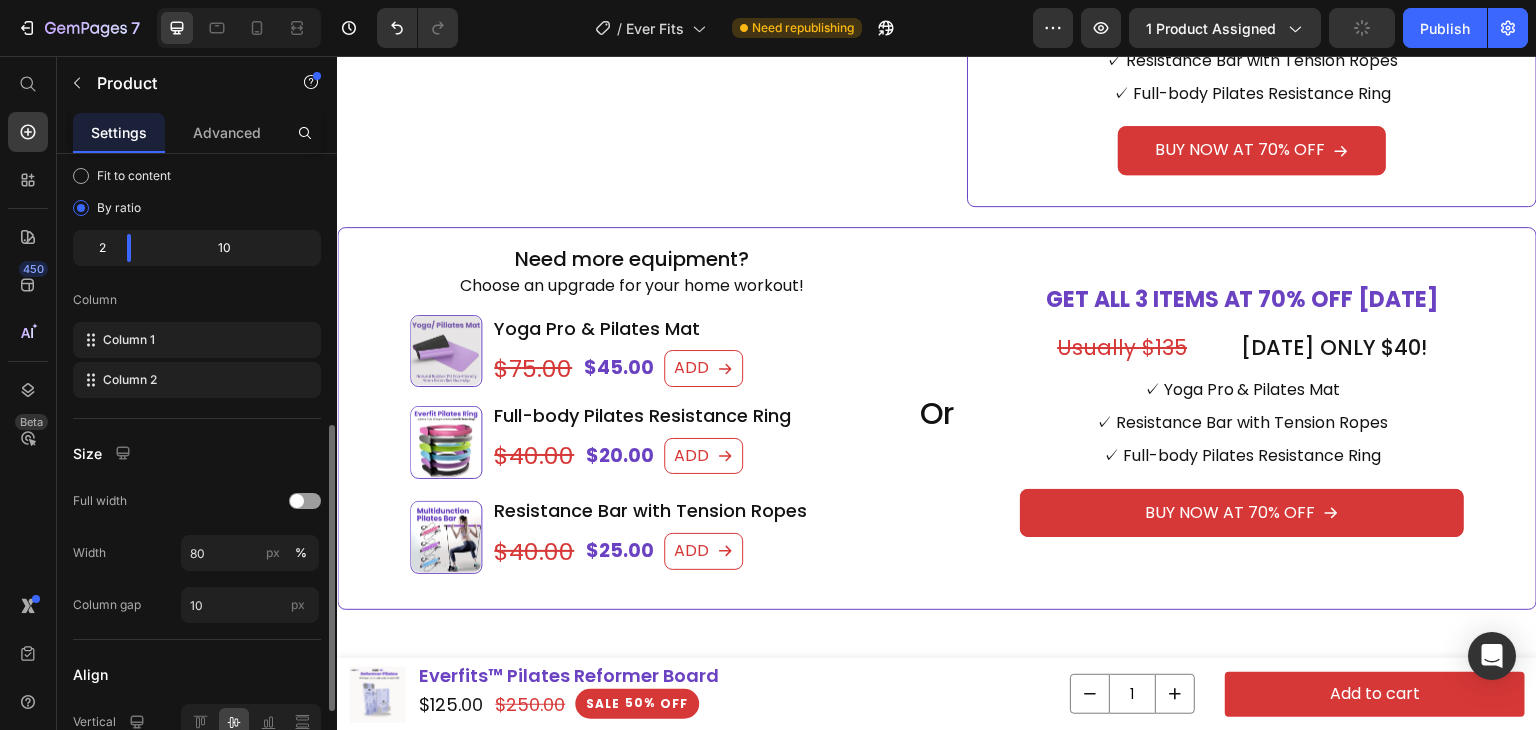 click on "Size" at bounding box center (197, 453) 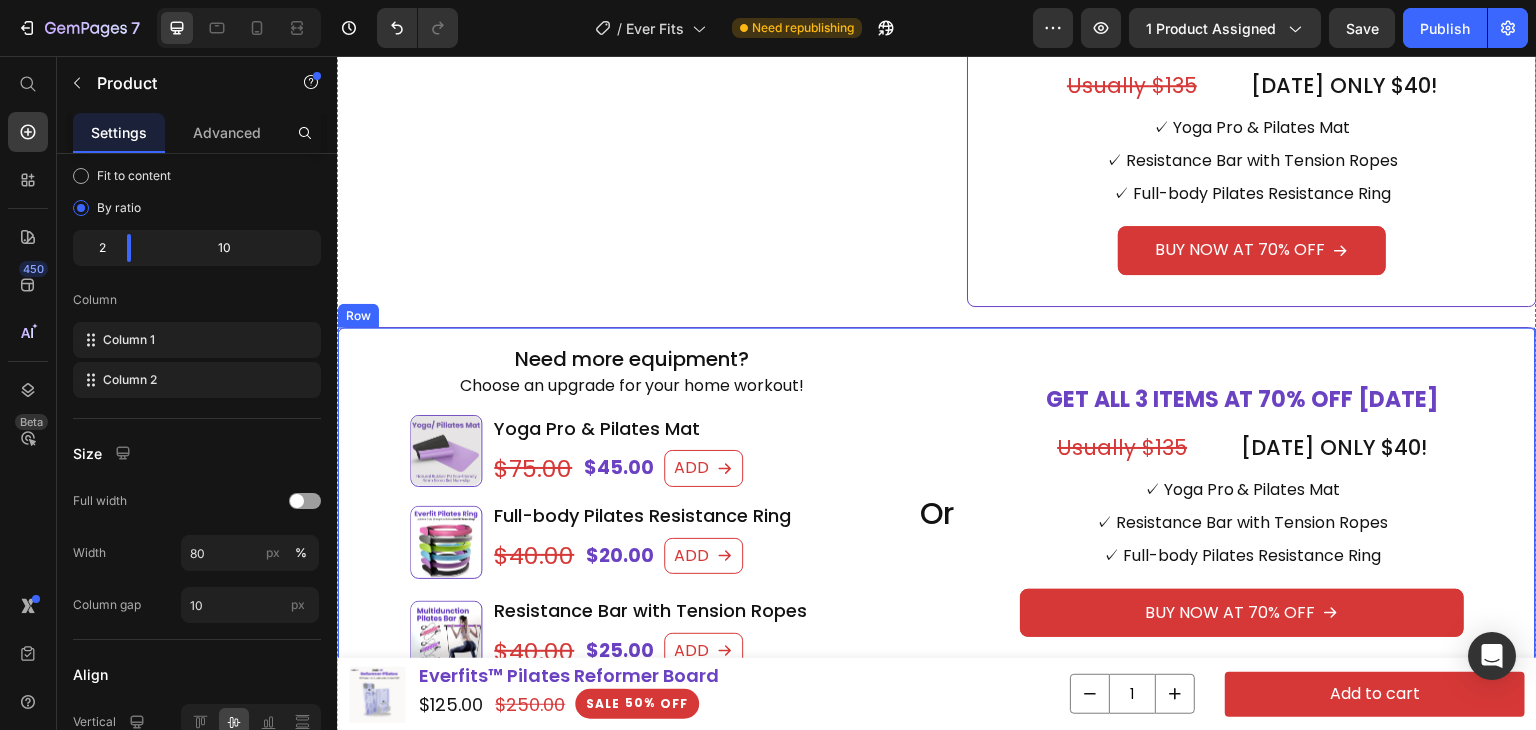 scroll, scrollTop: 1352, scrollLeft: 0, axis: vertical 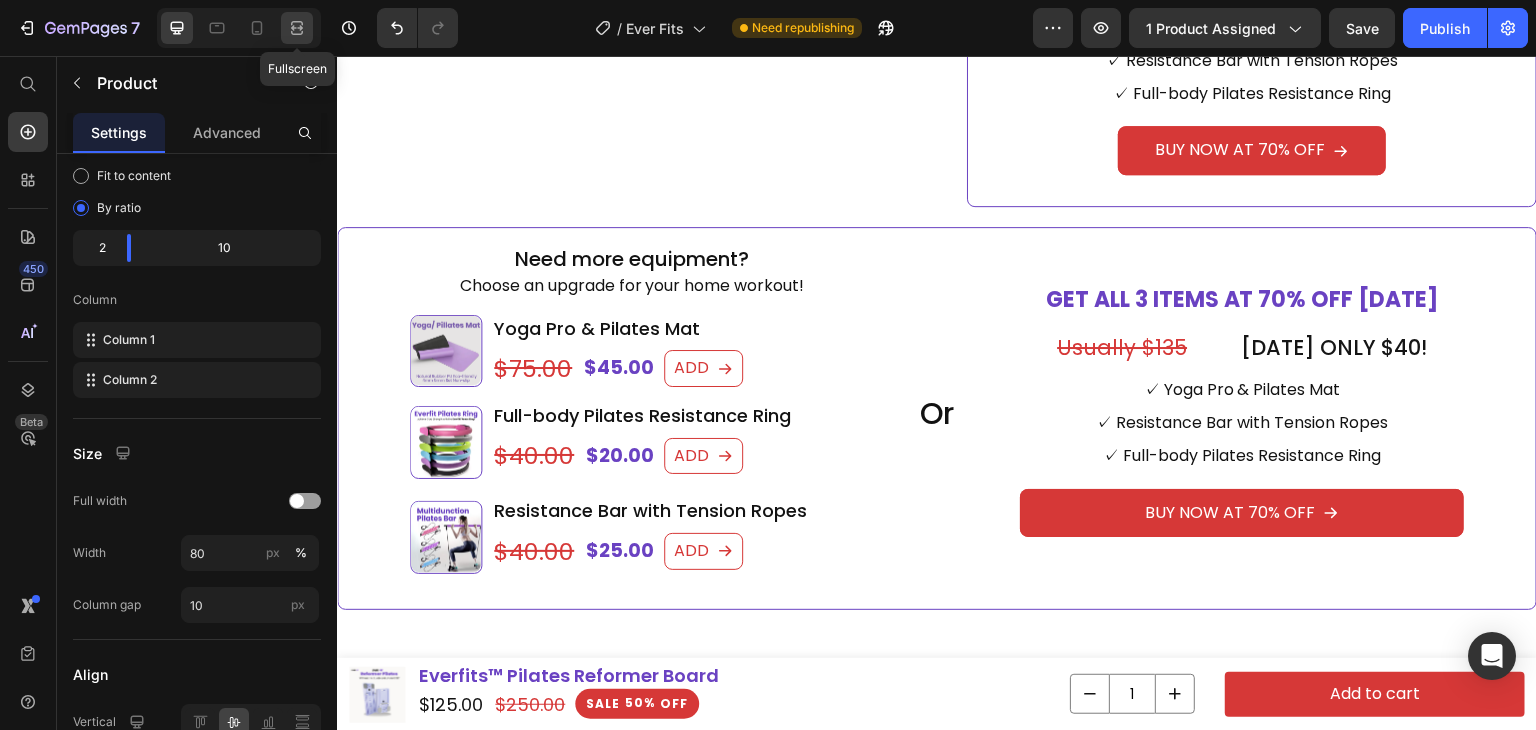 click 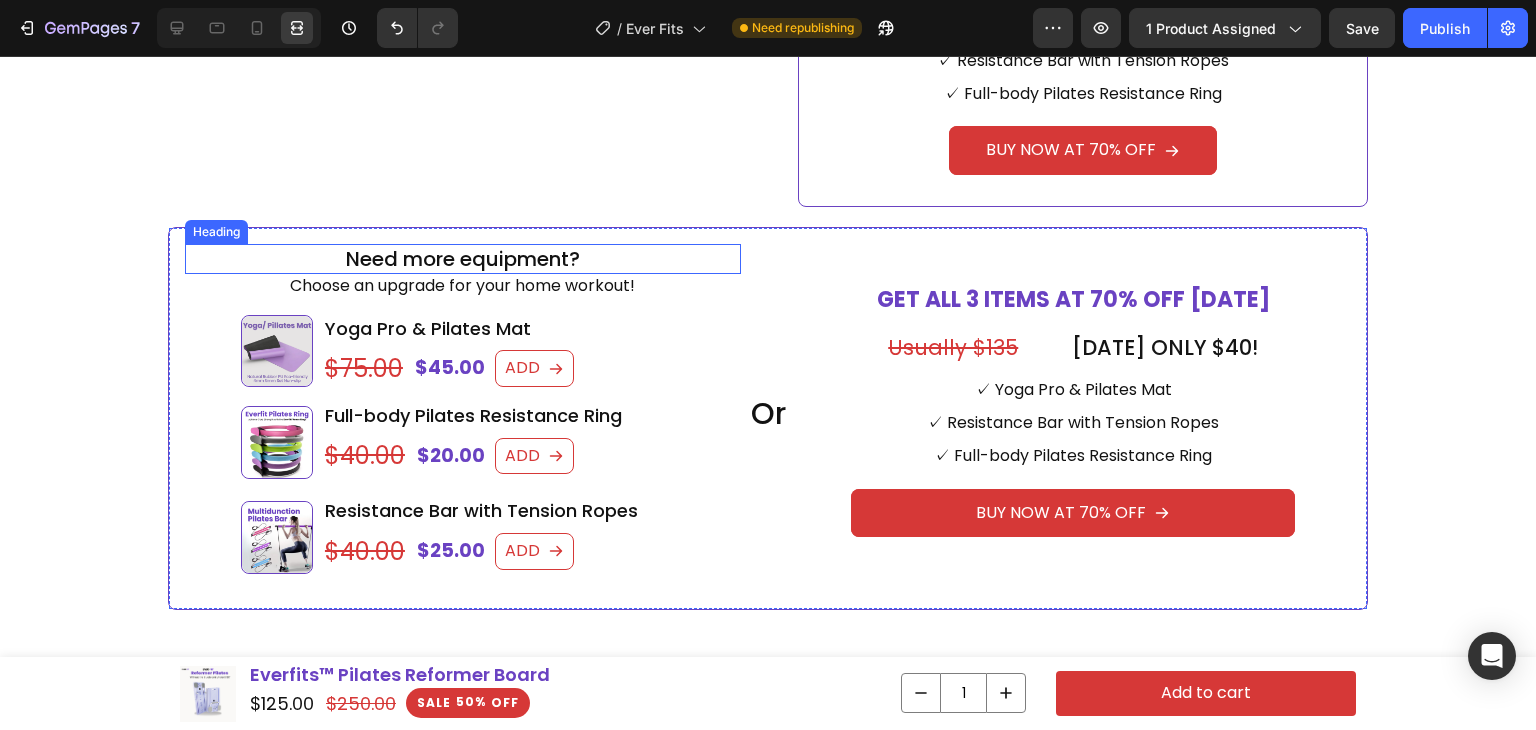 click on "Need more equipment?" at bounding box center (463, 259) 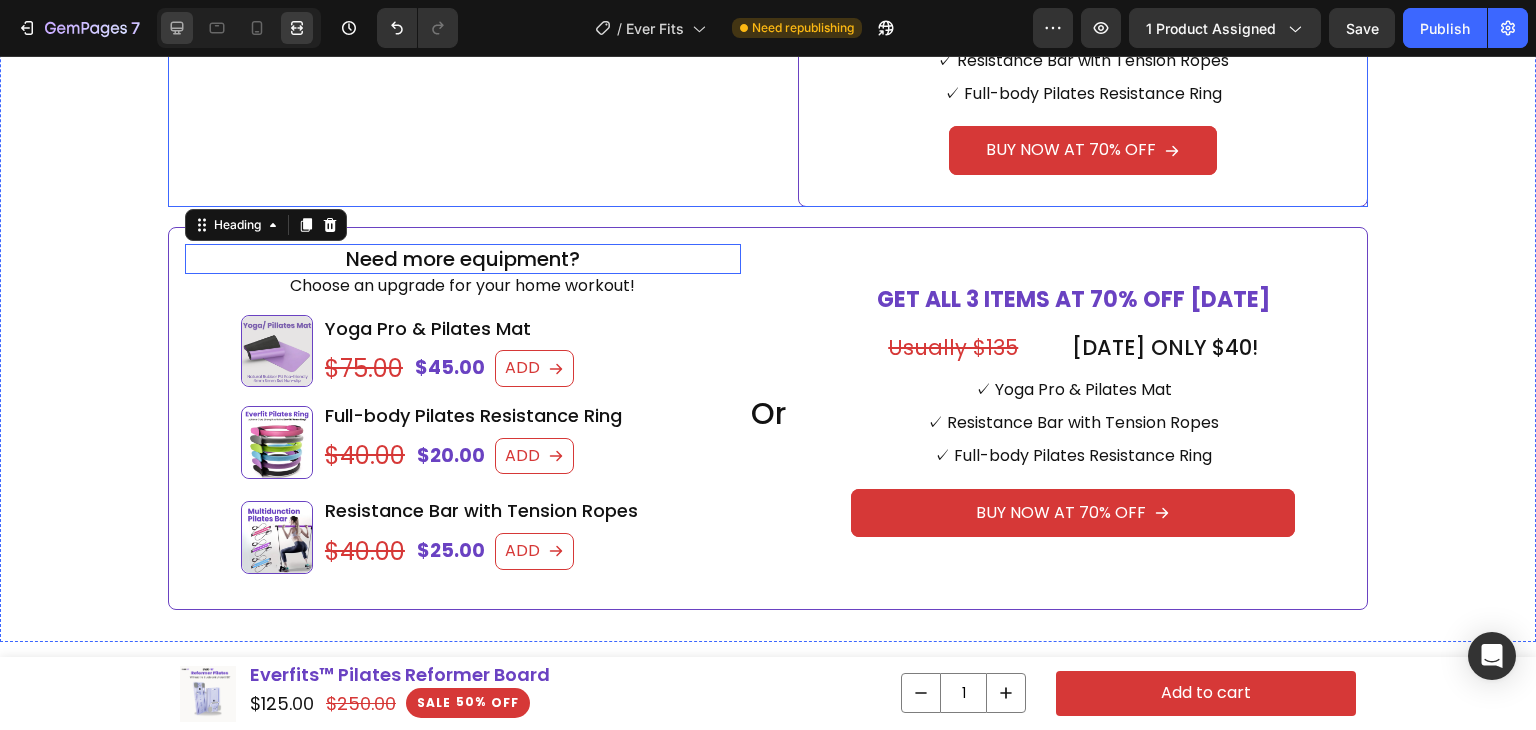 scroll, scrollTop: 0, scrollLeft: 0, axis: both 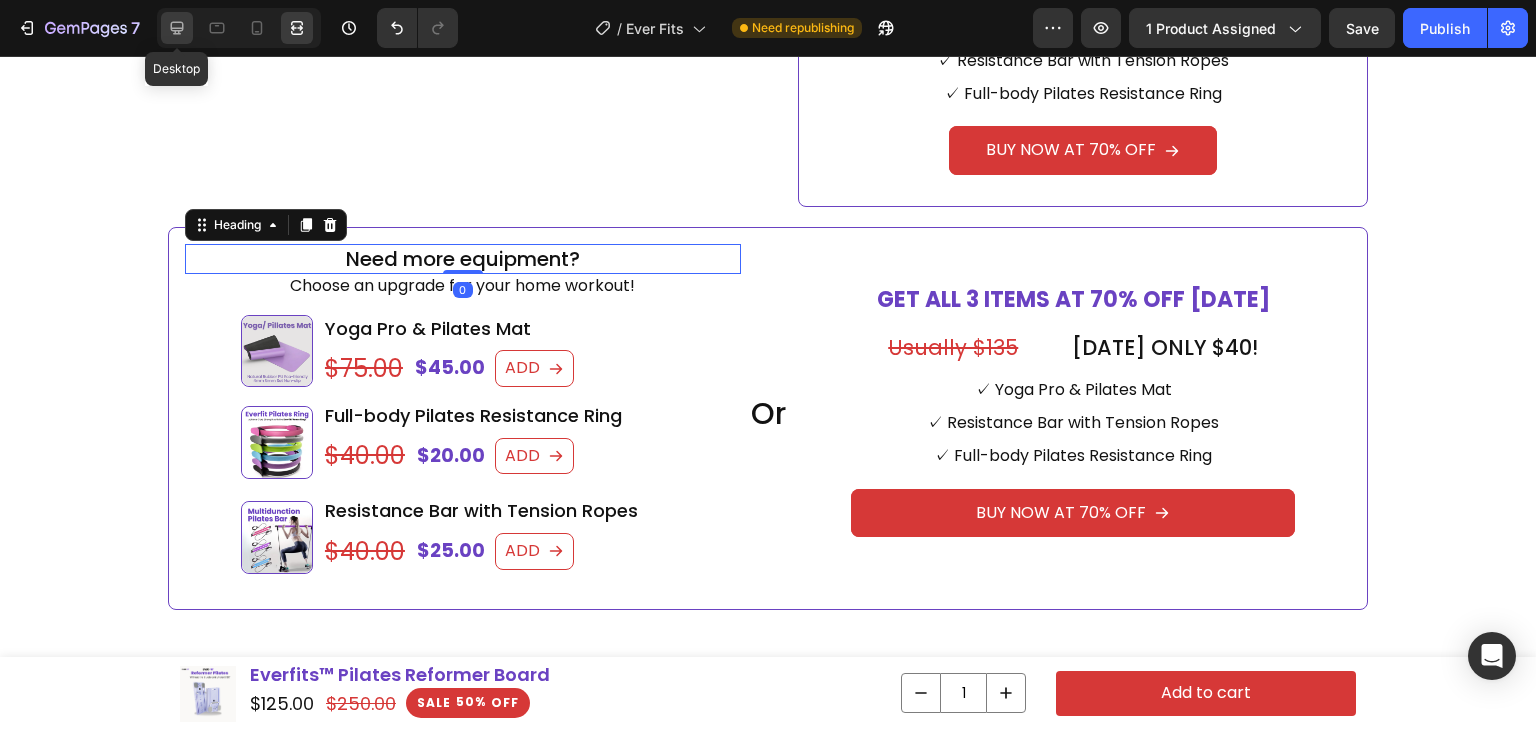 click 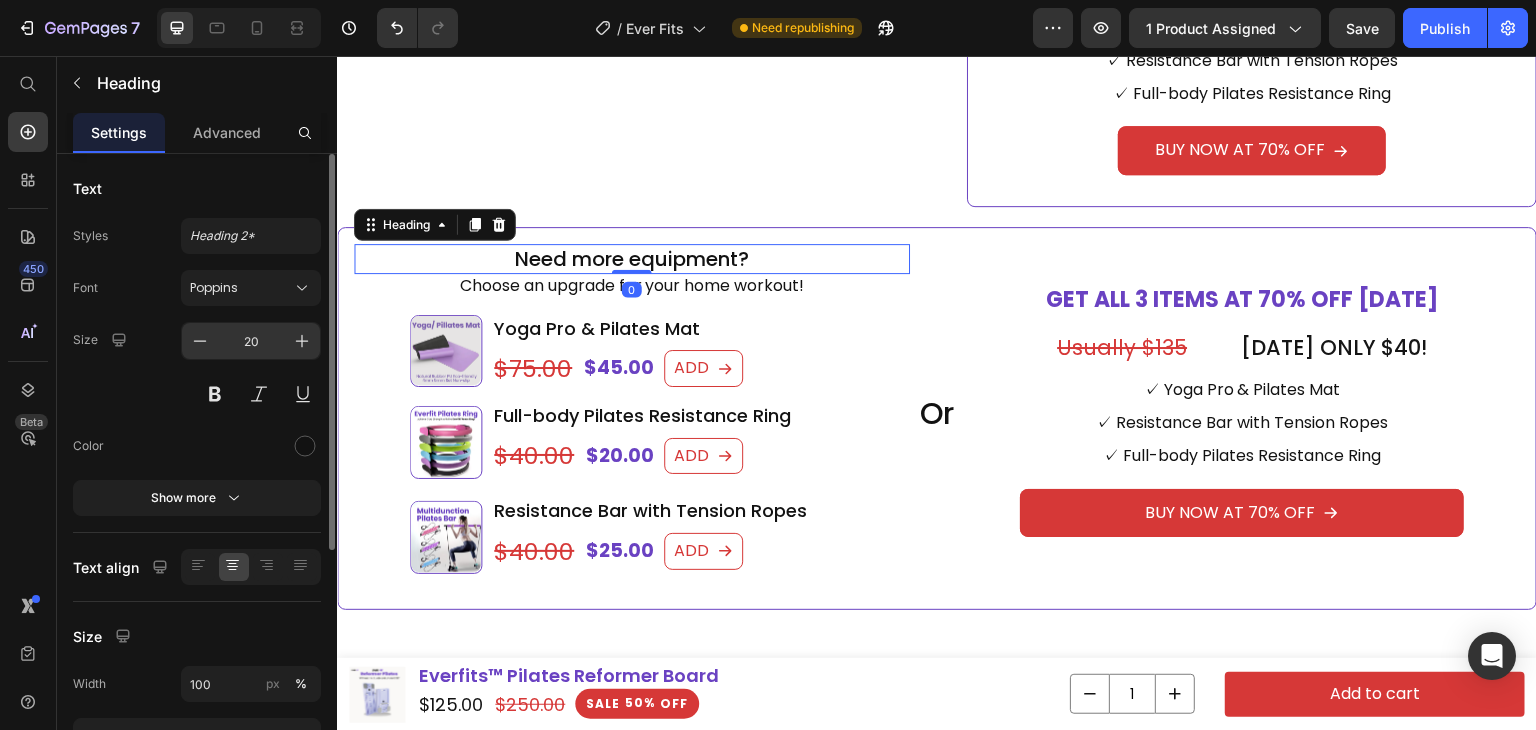 click on "20" at bounding box center (251, 341) 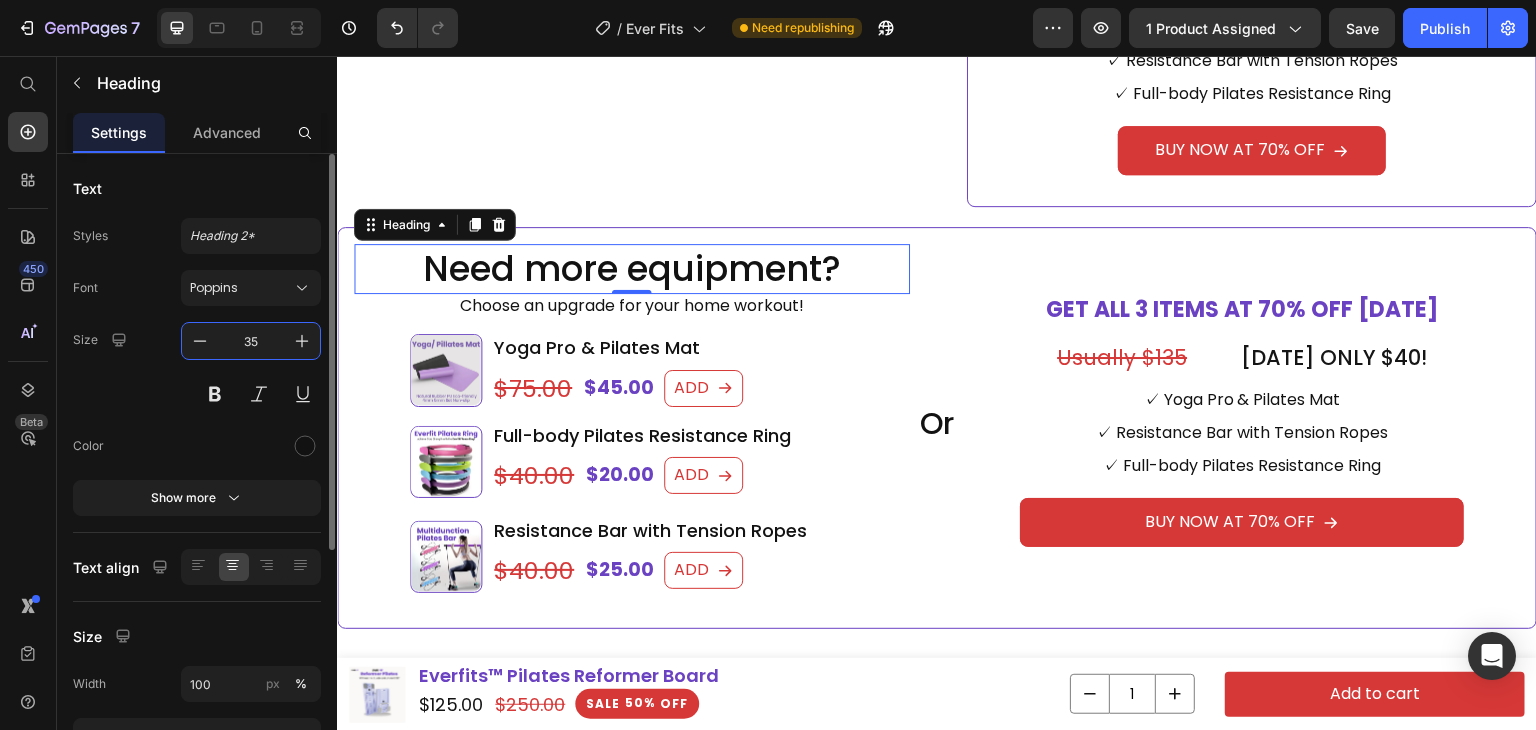 drag, startPoint x: 274, startPoint y: 335, endPoint x: 212, endPoint y: 359, distance: 66.48308 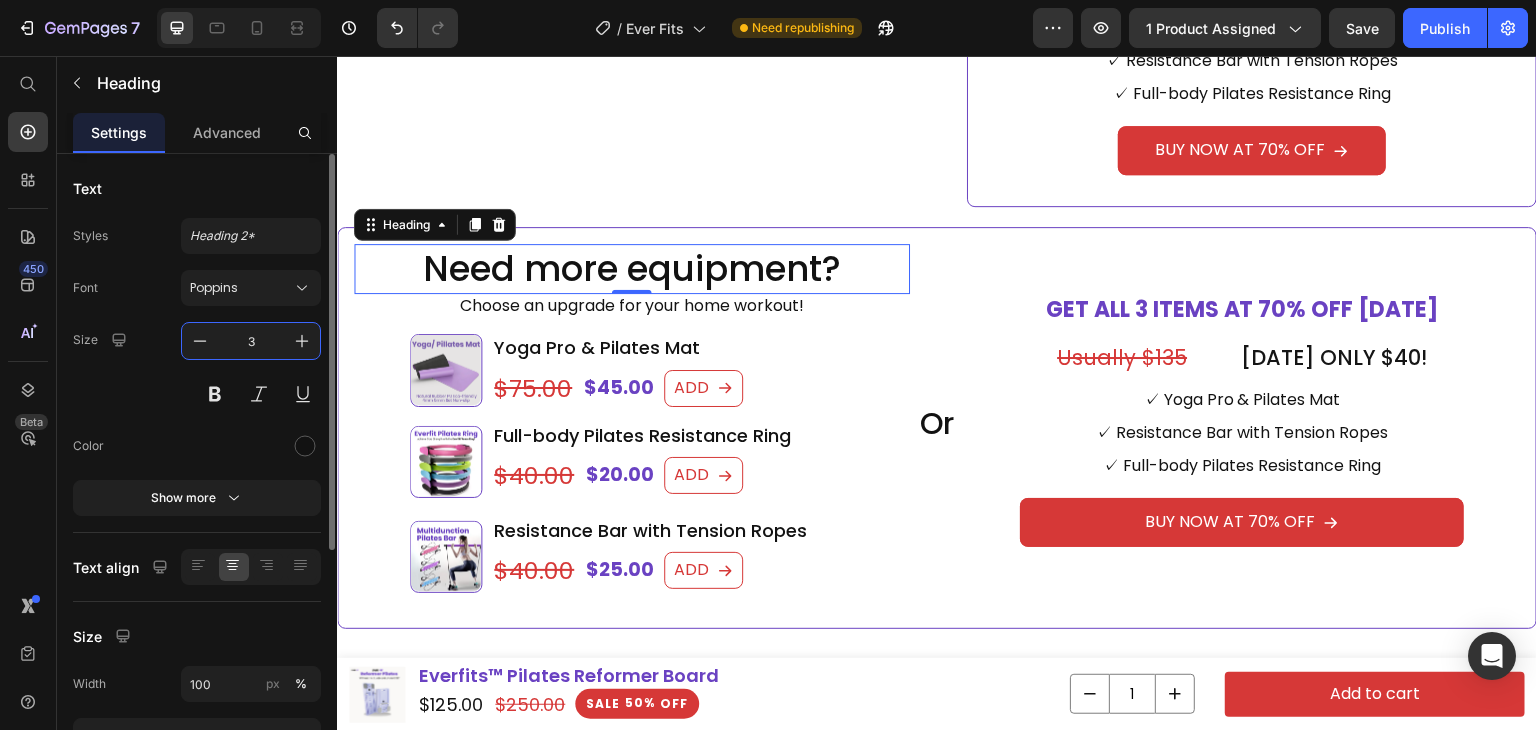 type on "30" 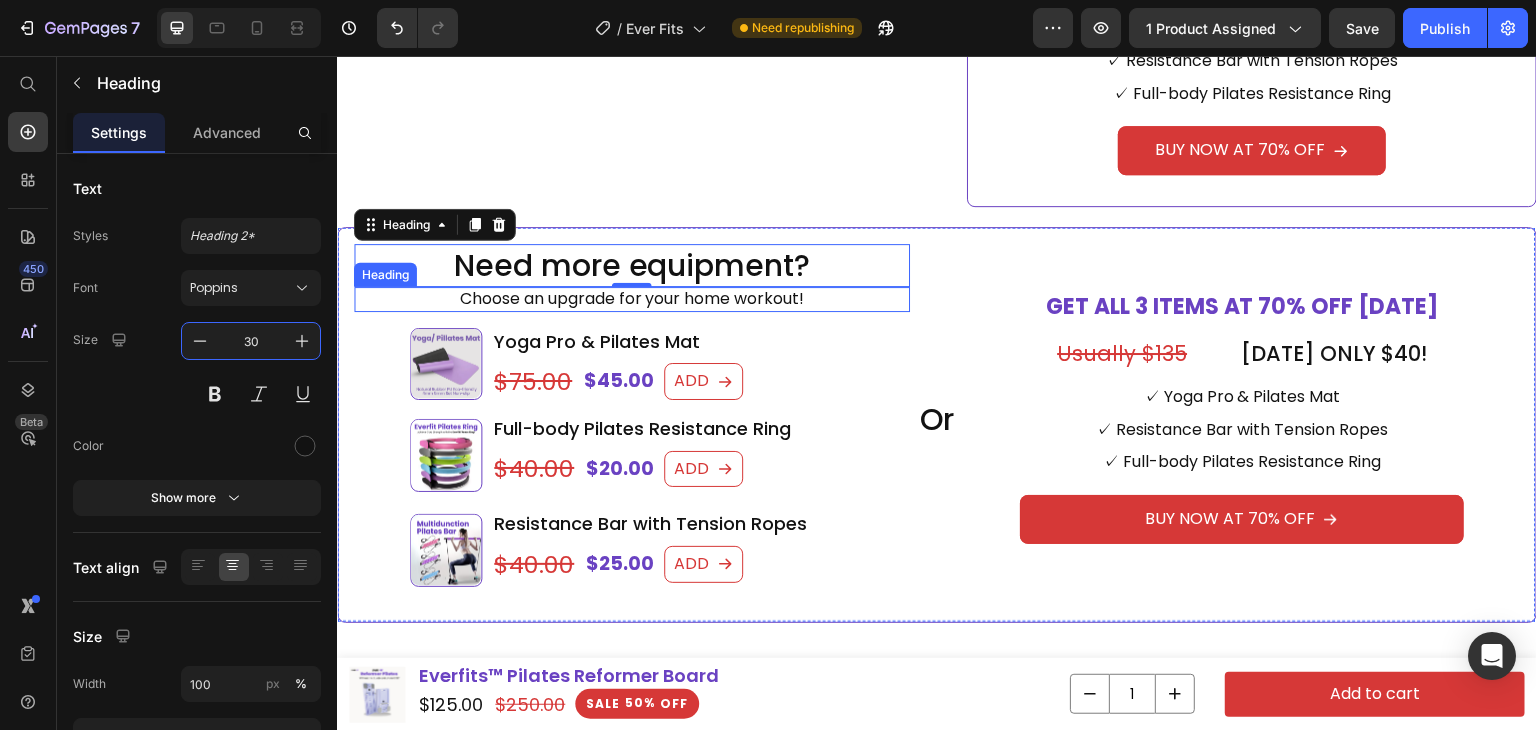 click on "Choose an upgrade for your home workout!" at bounding box center (632, 299) 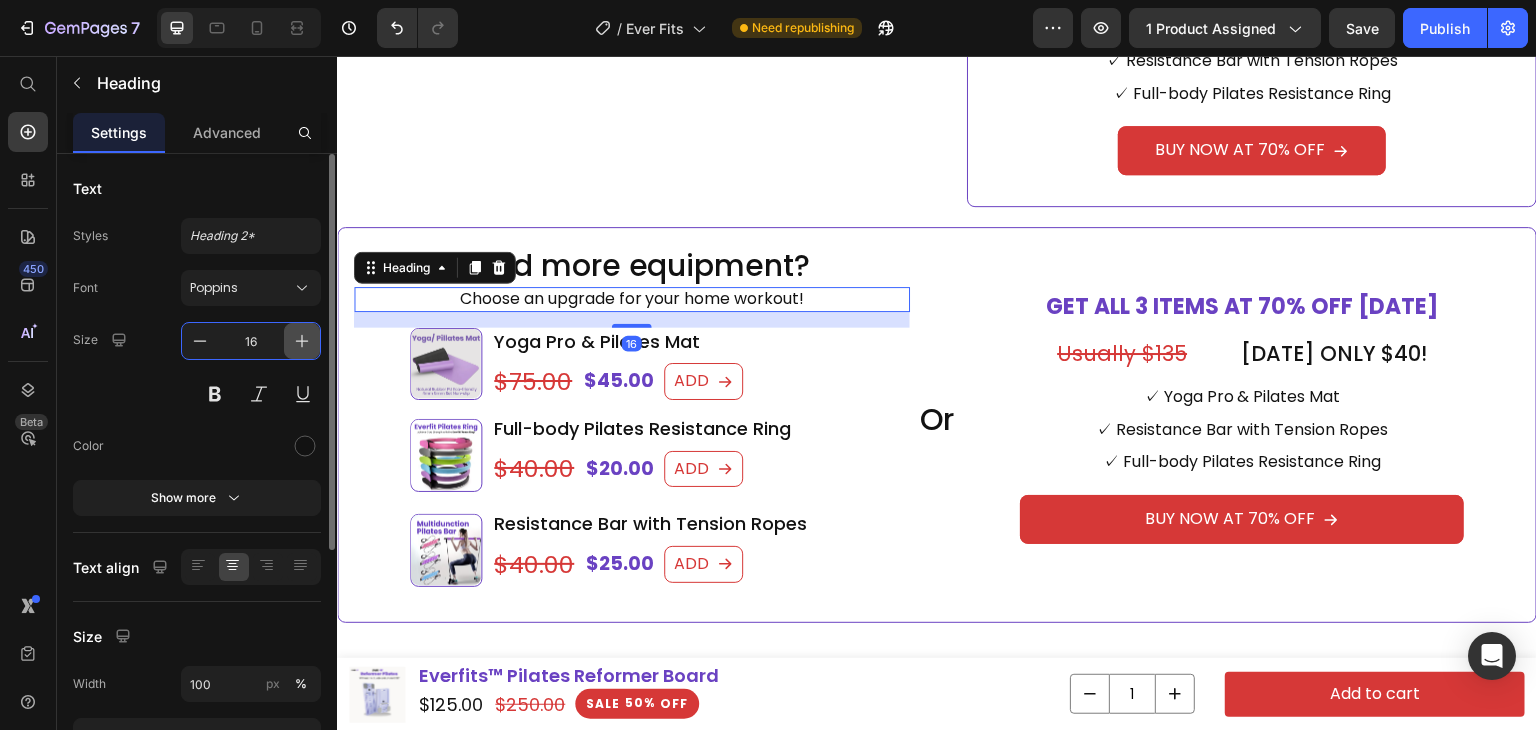 drag, startPoint x: 280, startPoint y: 345, endPoint x: 291, endPoint y: 345, distance: 11 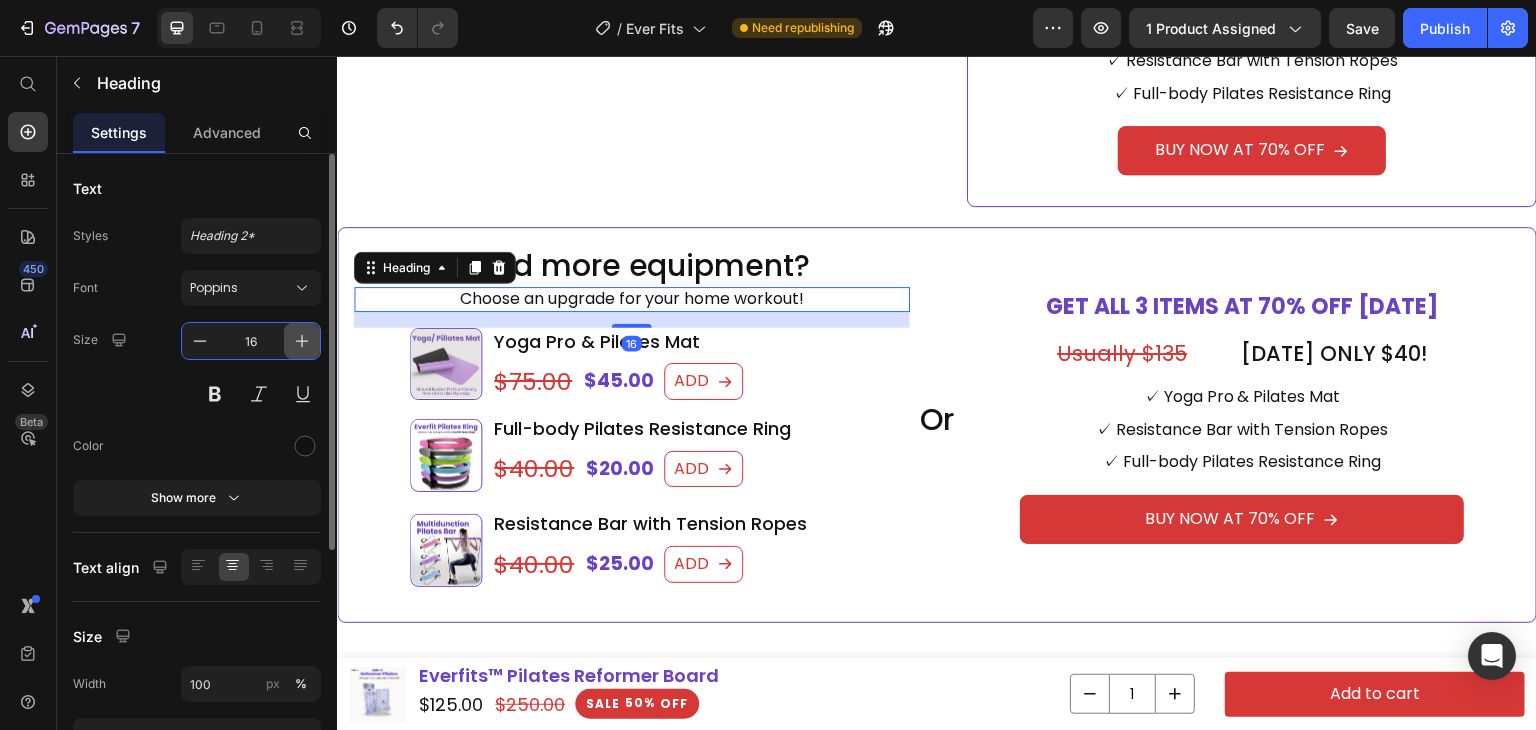 click 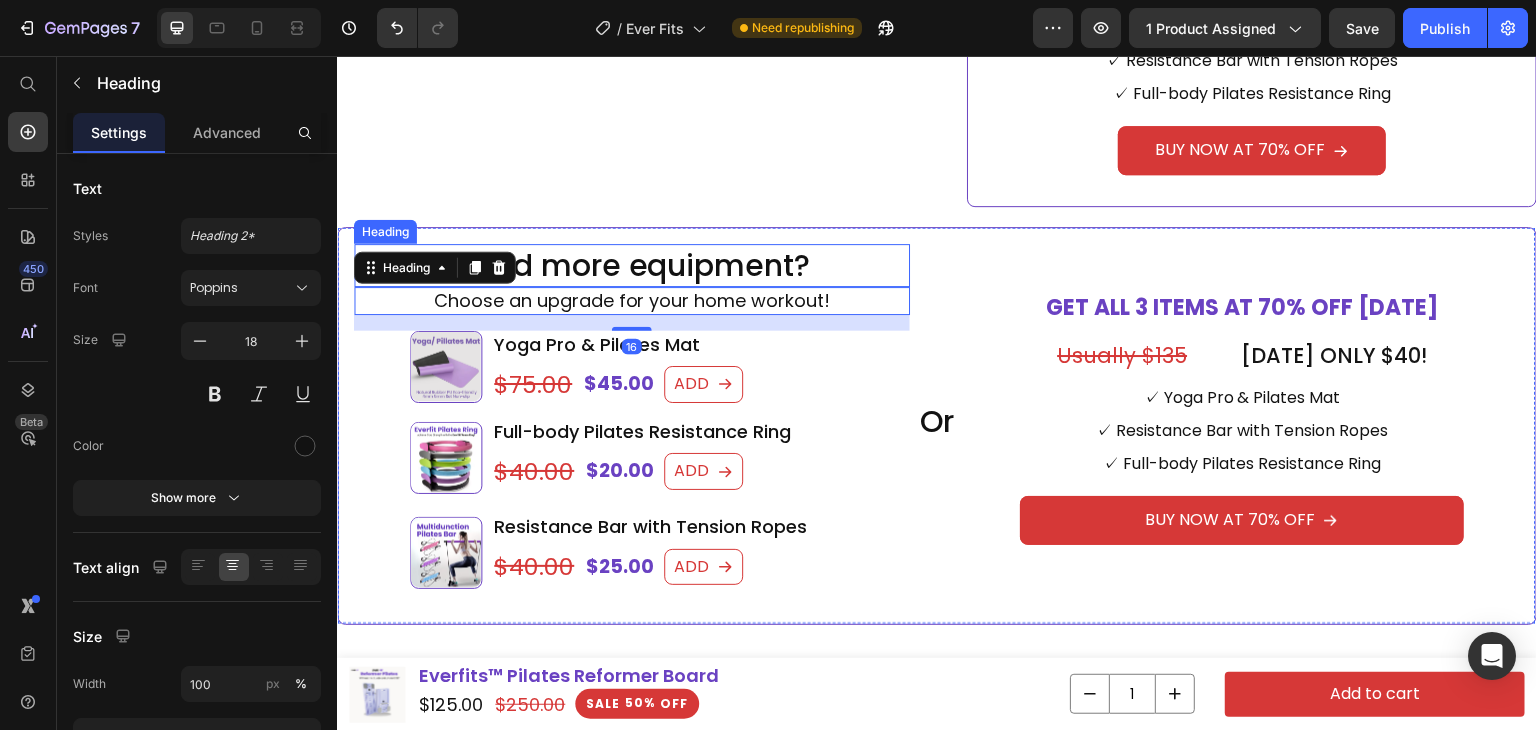 click on "Need more equipment?" at bounding box center [632, 265] 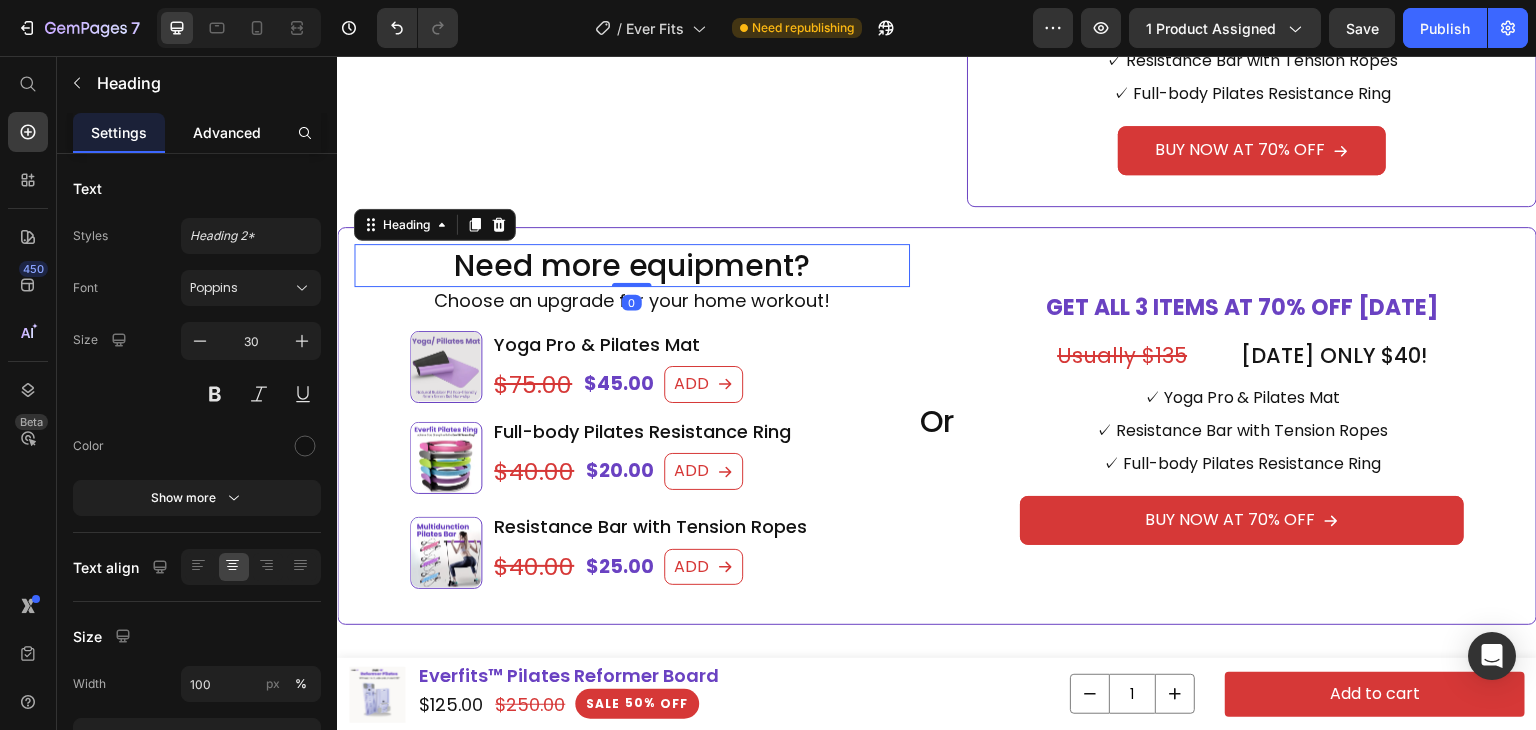 click on "Advanced" at bounding box center [227, 132] 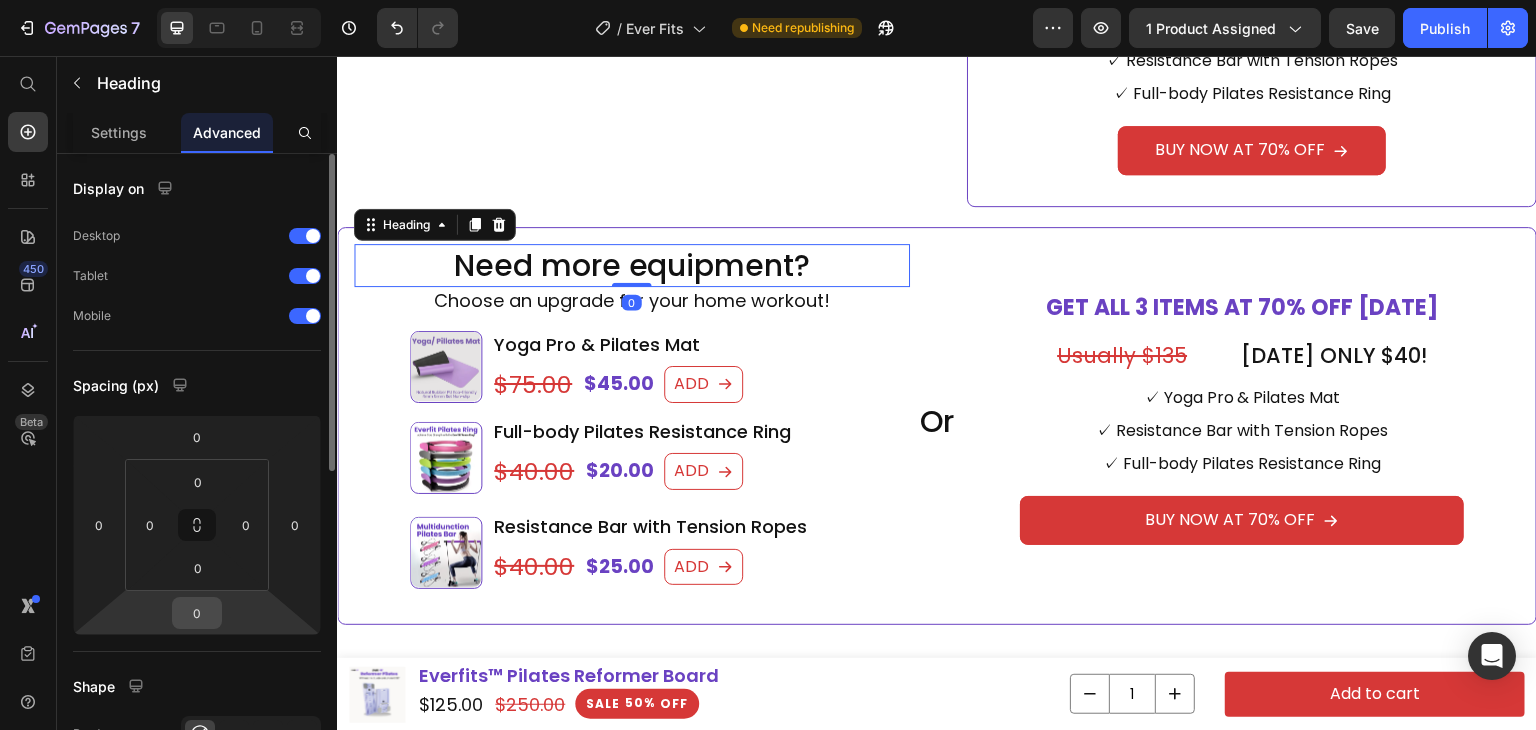 click on "0" at bounding box center [197, 613] 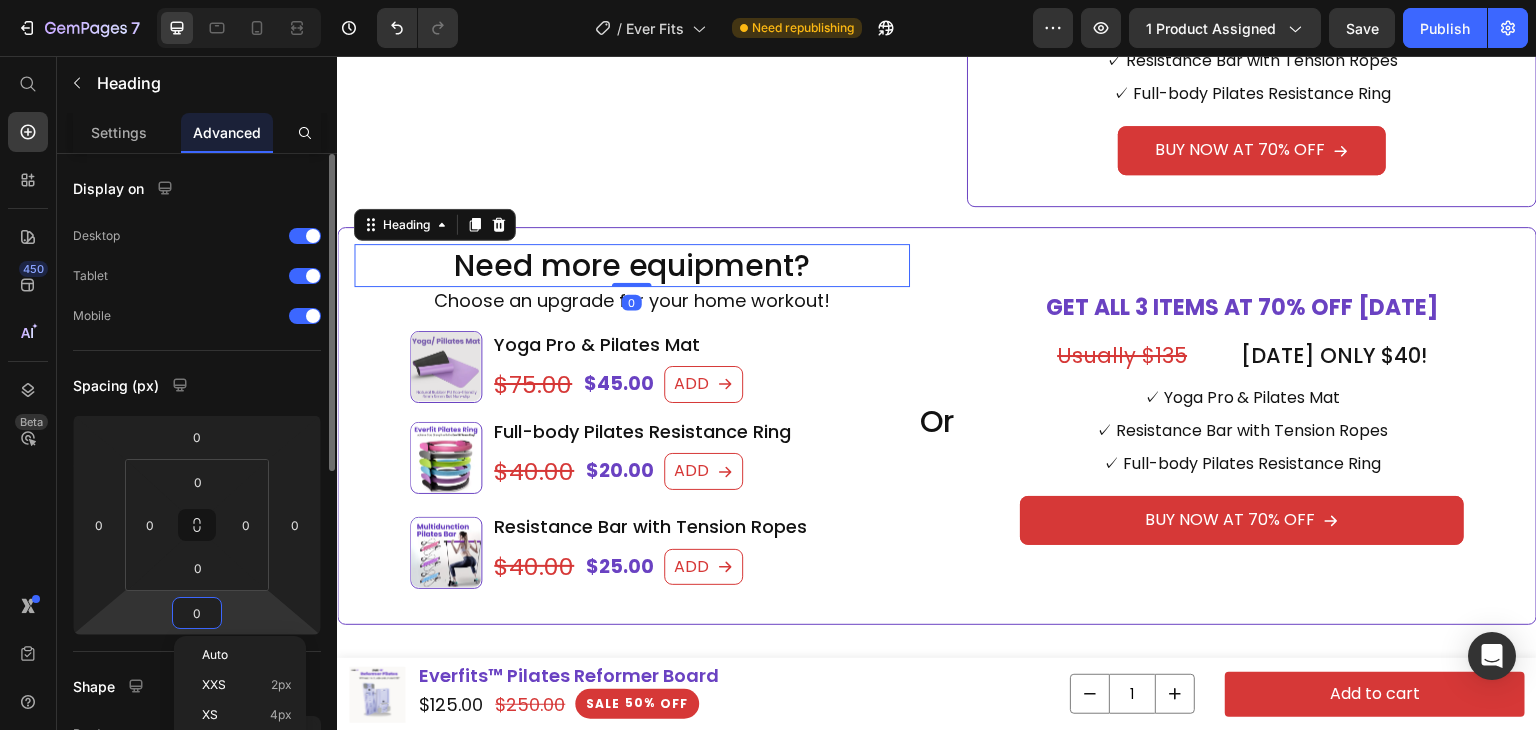type on "5" 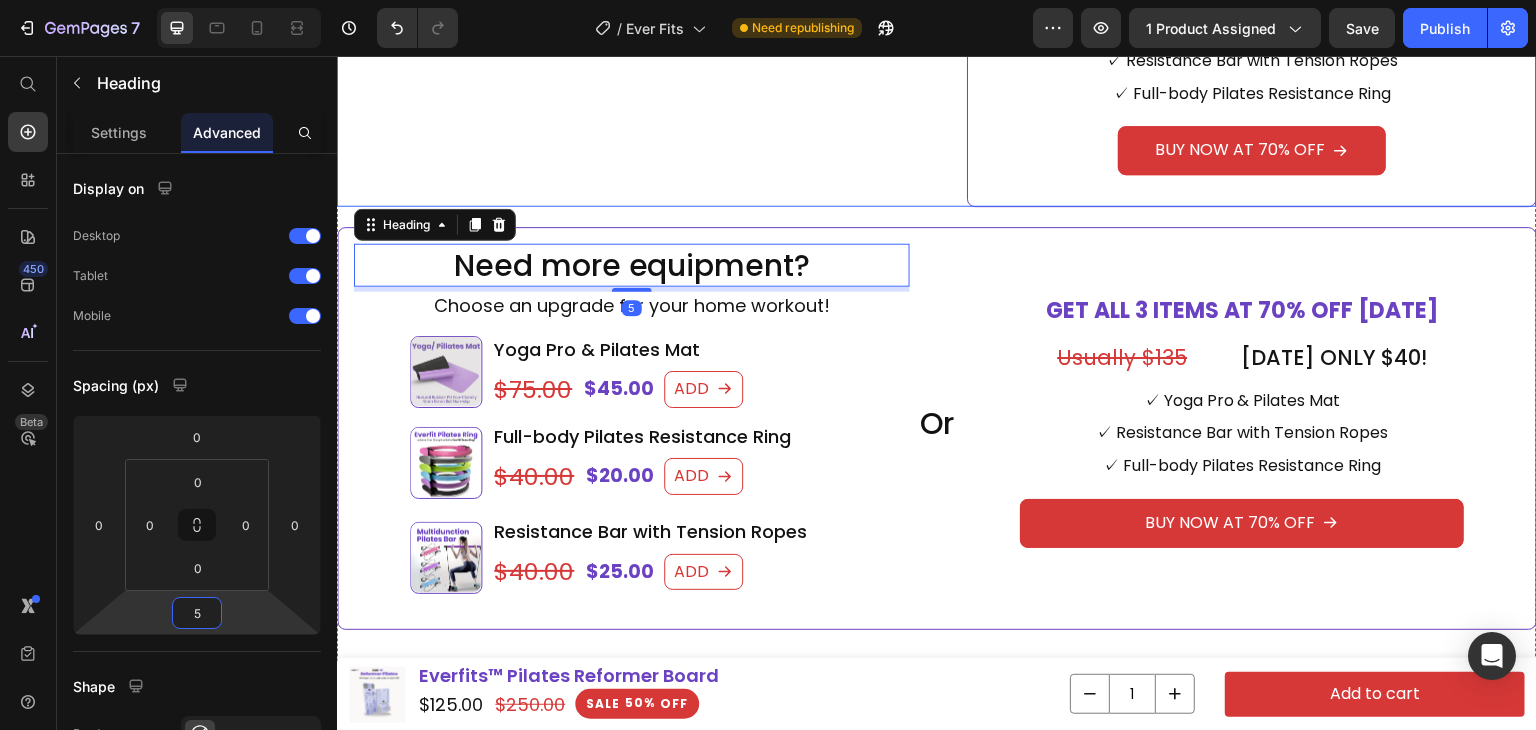 click on "Product Images
Icon
Icon
Icon
Icon
Icon Icon List Image
Icon
Icon
Icon
Icon
Icon Icon List "Consistency came easy!  Heading You workout right here at home. Since joining, I've lost 25 pounds and a collective of 8 inches of my hips and waist."    [PERSON_NAME] Text Block You workout right here at home. Since joining, I've lost 25 pounds and a collective of 8 inches of my hips and waist." Text Block [PERSON_NAME] Heading Row Row Row Product" at bounding box center [622, -508] 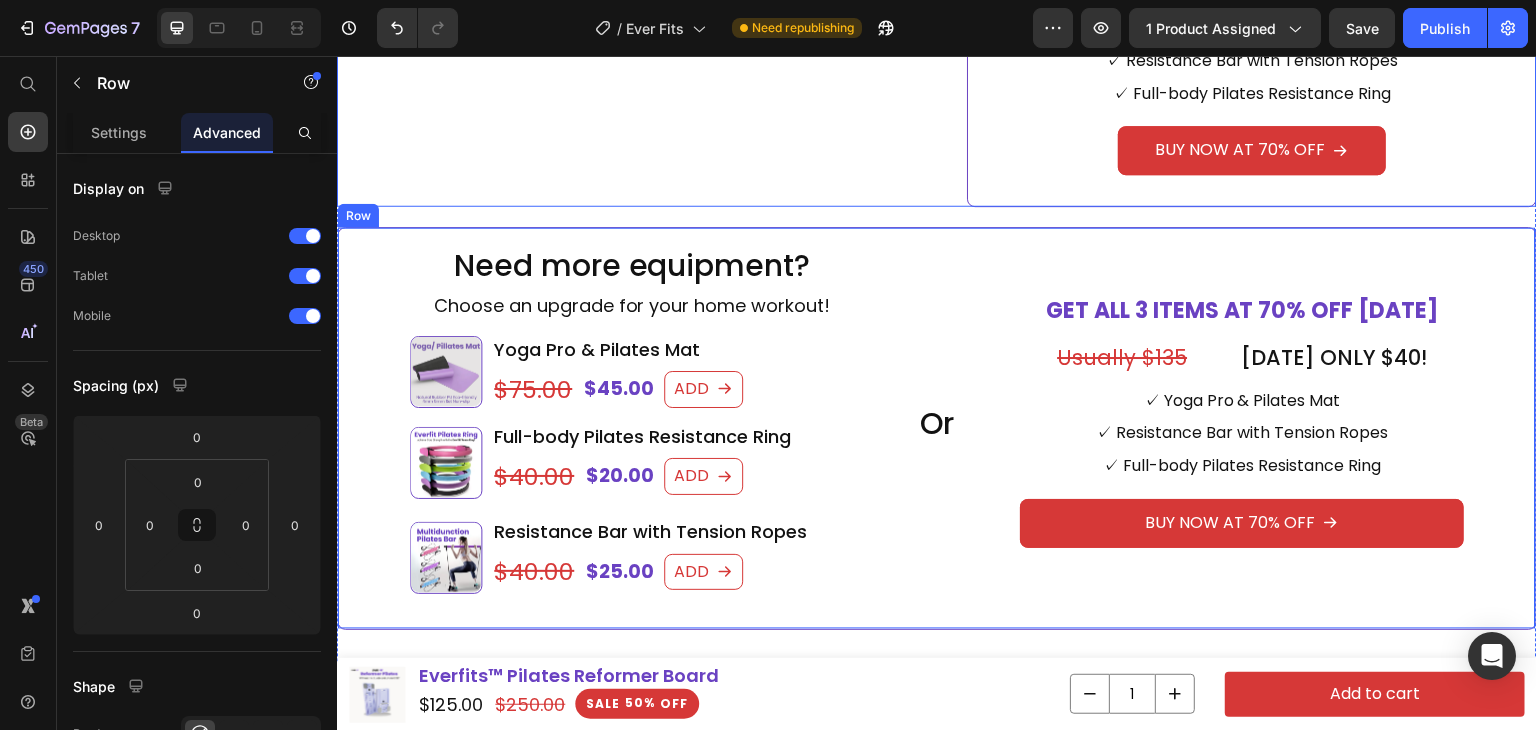 click on "GET ALL 3 ITEMS AT 70% OFF [DATE]" at bounding box center (1243, 311) 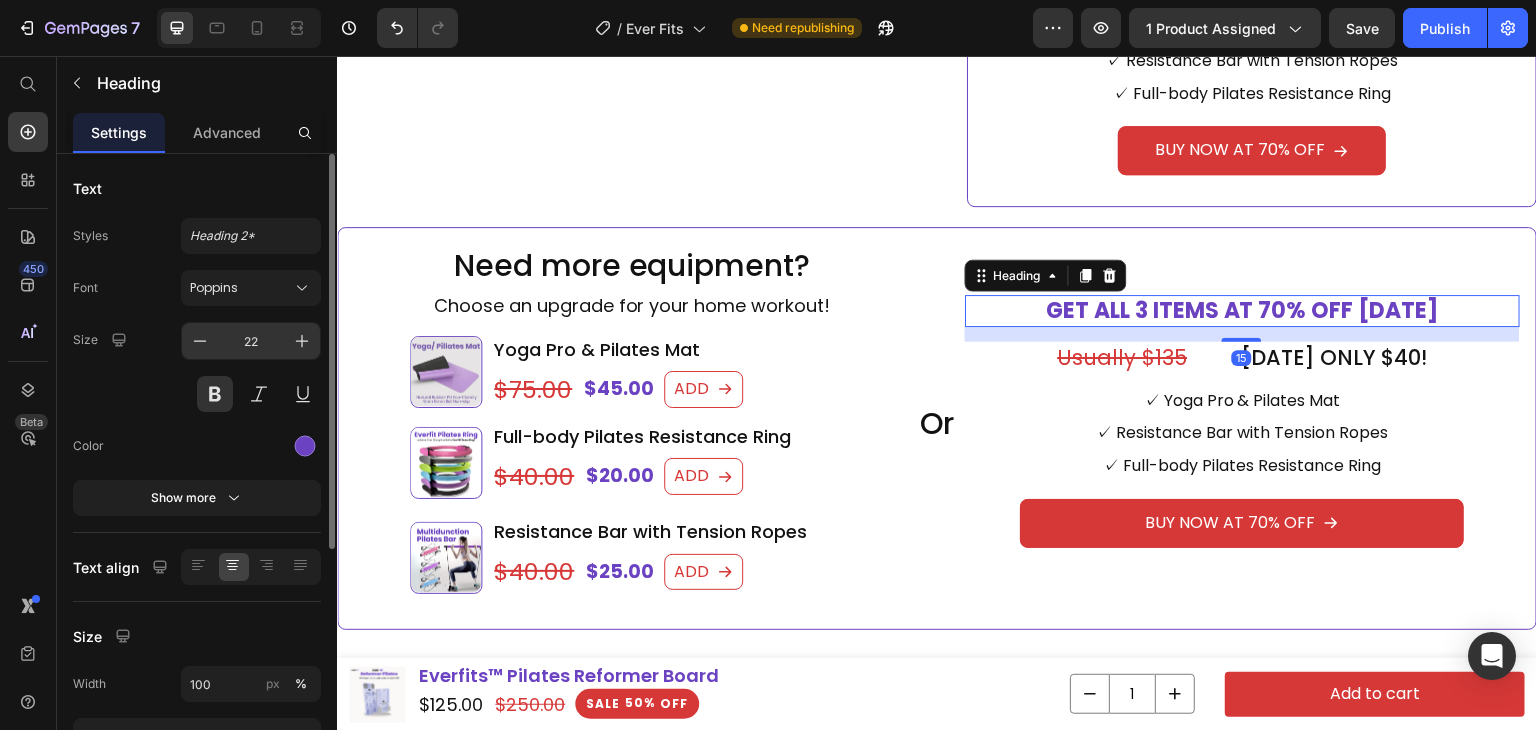 click on "22" at bounding box center (251, 341) 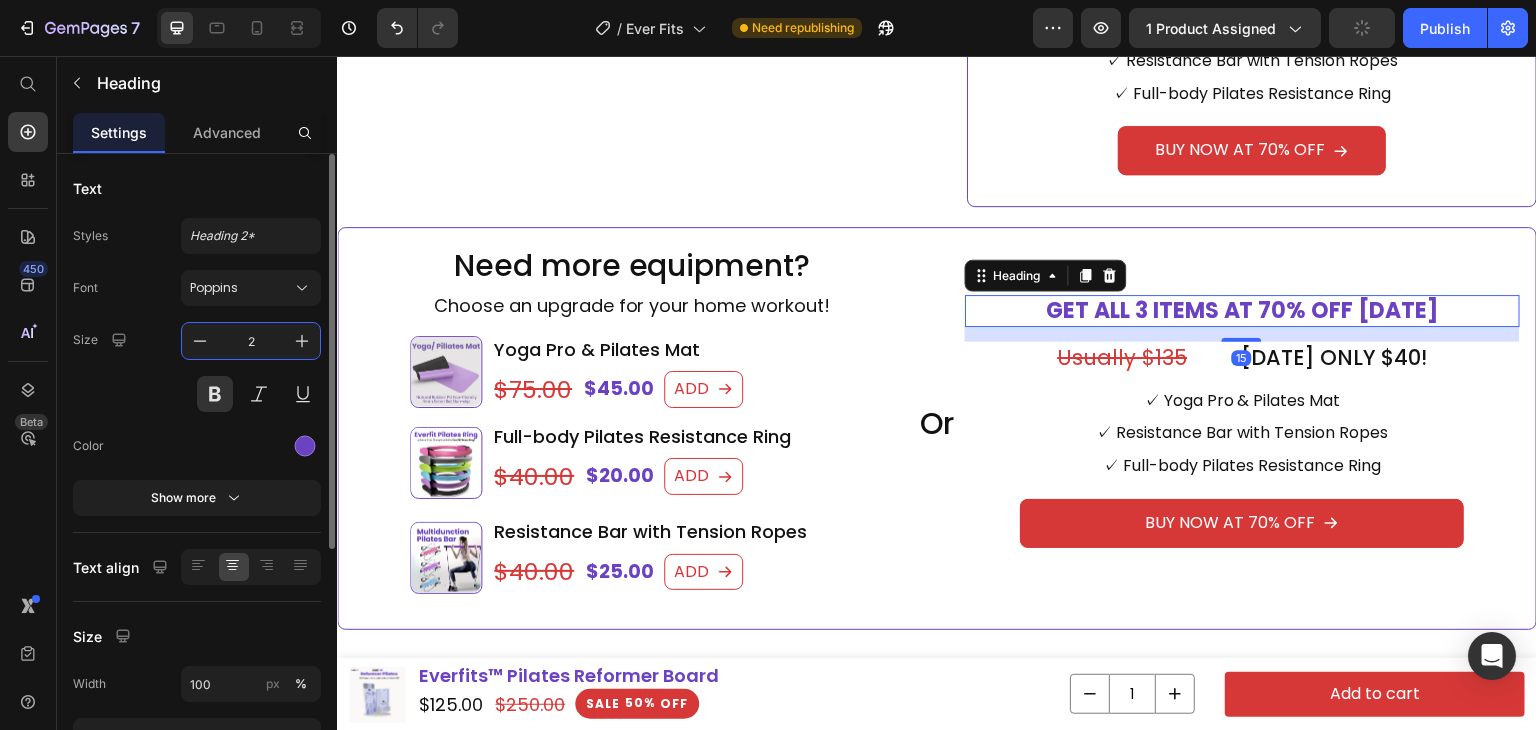 type on "25" 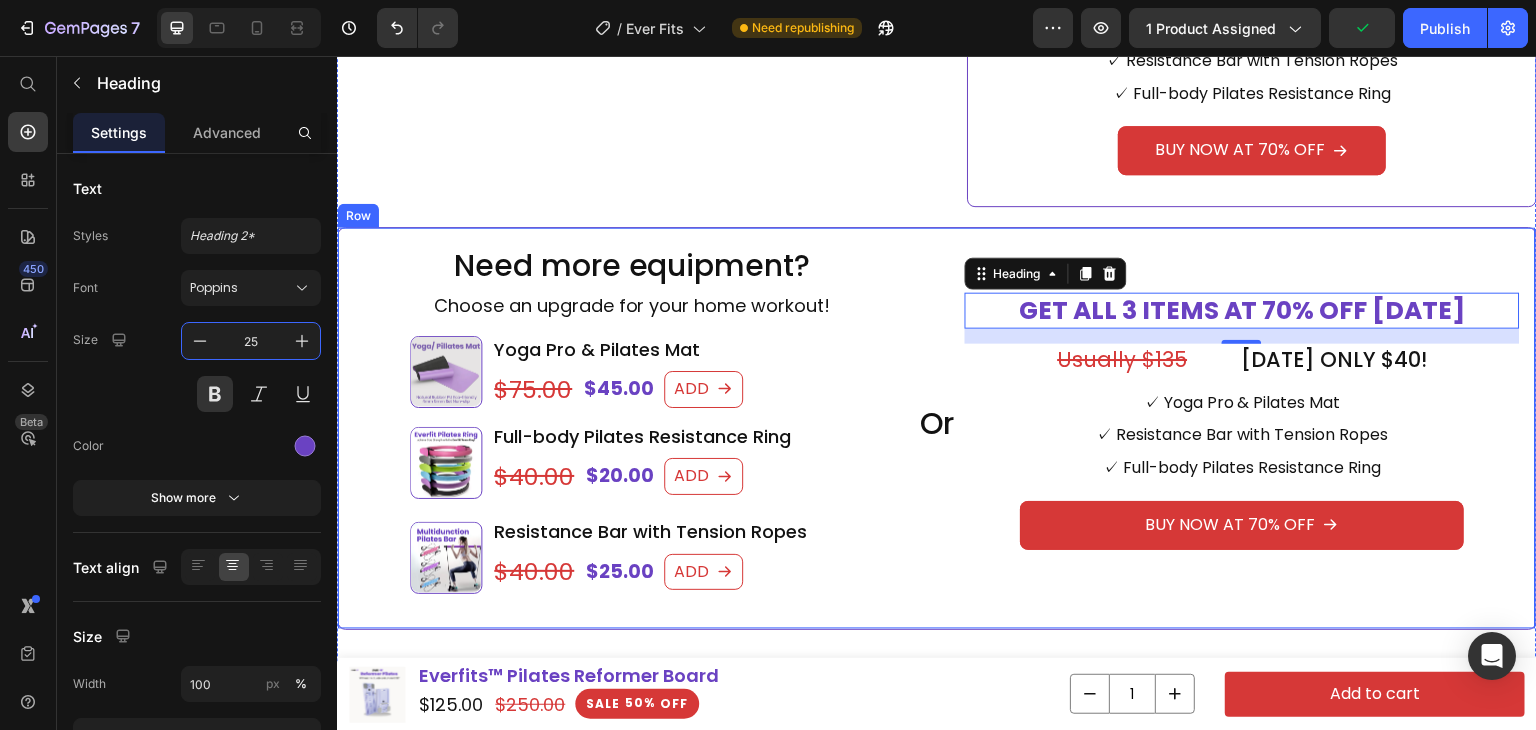 click on "Need more equipment?  Heading Choose an upgrade for your home workout! Heading Product Images Yoga Pro & Pilates Mat Heading $45.00 Product Price $75.00 Product Price
ADD Add to Cart Row Product Product Images Full-body Pilates Resistance Ring Heading $20.00 Product Price $40.00 Product Price
ADD Add to Cart Row Product Product Images Resistance Bar with Tension Ropes Heading $25.00 Product Price $40.00 Product Price
ADD Add to Cart Row Product" at bounding box center [632, 428] 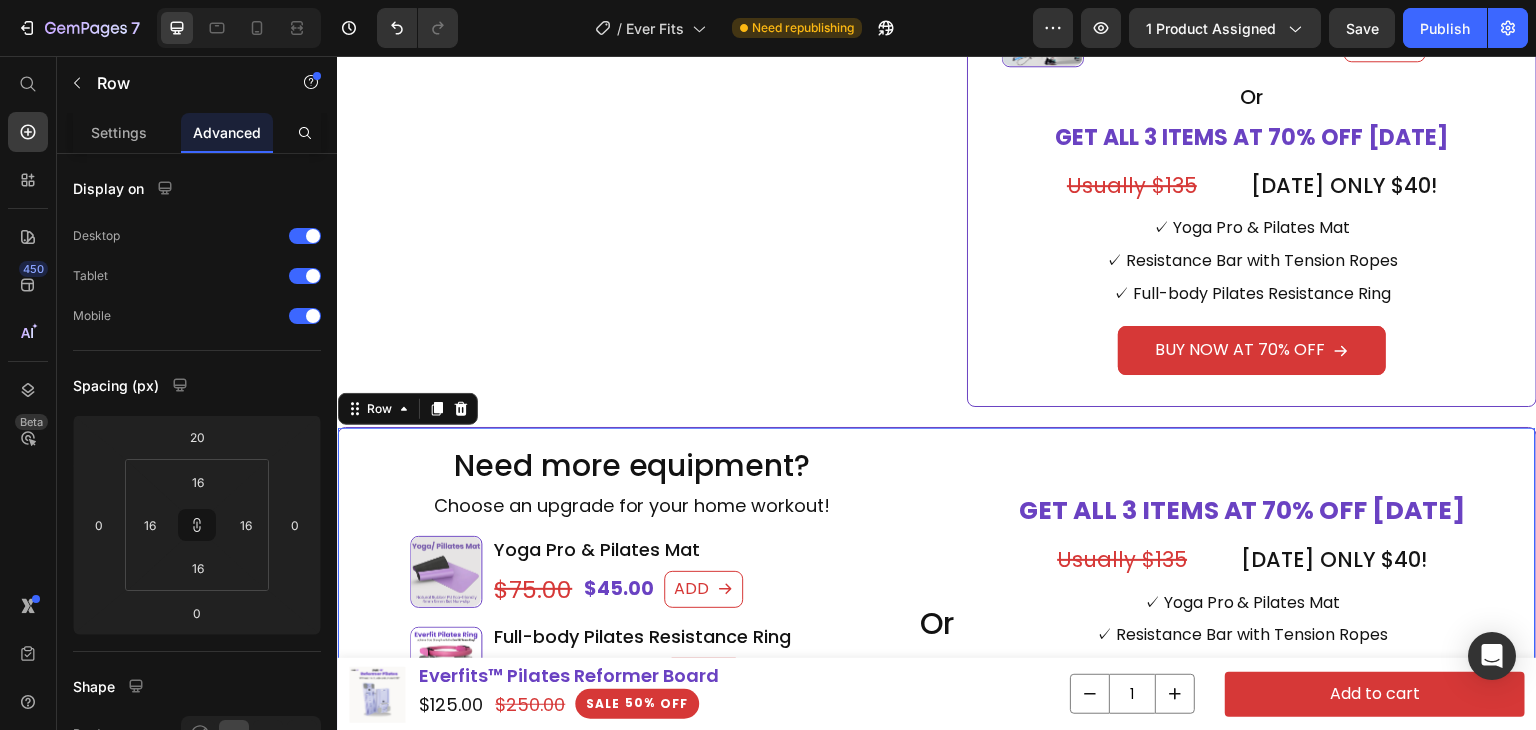 scroll, scrollTop: 652, scrollLeft: 0, axis: vertical 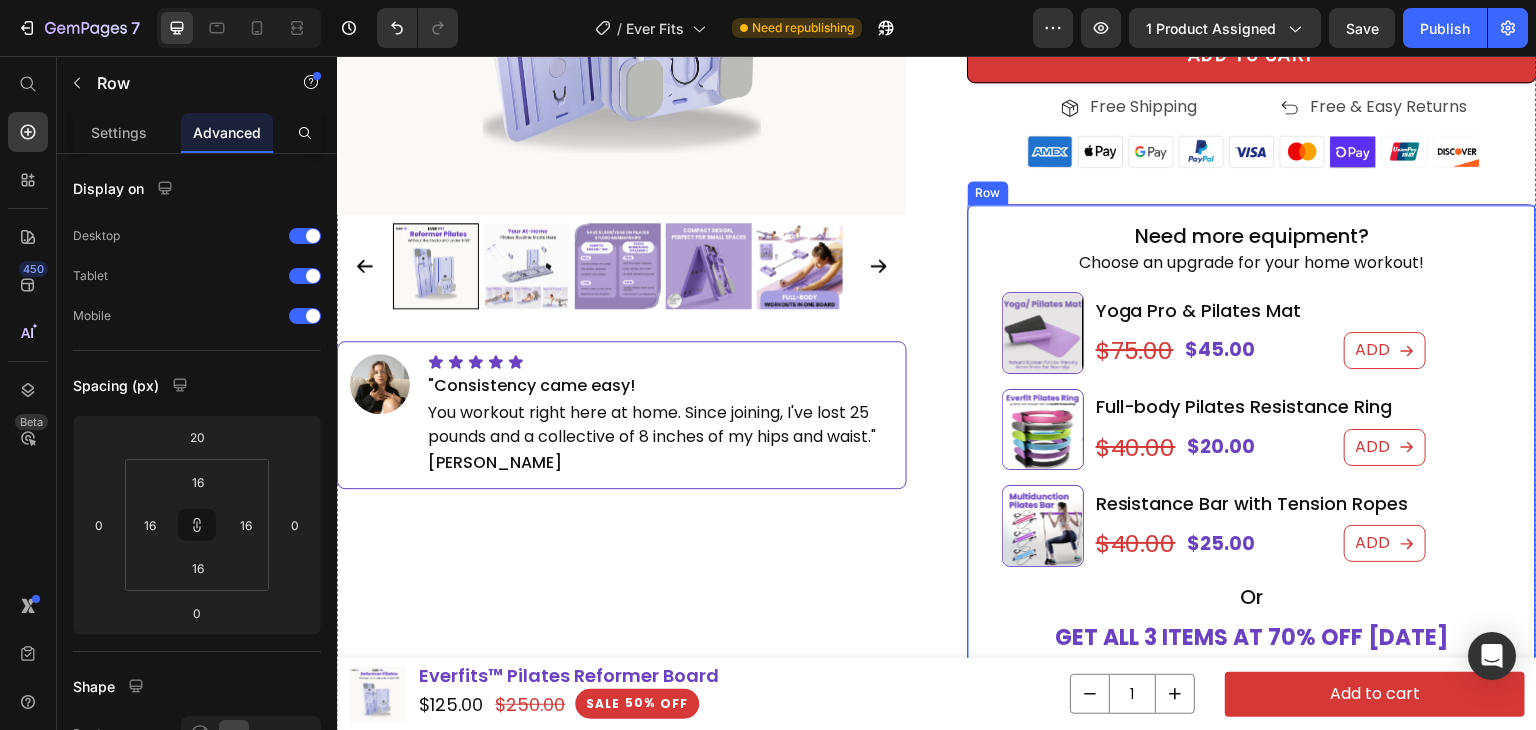 click on "Need more equipment?  Heading Choose an upgrade for your home workout! Heading Product Images Yoga Pro & Pilates Mat Heading $45.00 Product Price $75.00 Product Price Row
ADD Add to Cart Row Product Product Images Full-body Pilates Resistance Ring Heading $20.00 Product Price $40.00 Product Price Row
ADD Add to Cart Row Product Product Images Resistance Bar with Tension Ropes Heading $25.00 Product Price $40.00 Product Price Row
ADD Add to Cart Row Product Or Heading GET ALL 3 ITEMS AT 70% OFF [DATE] Heading Usually $135 Heading [DATE] ONLY $40! Heading Row ✓ Yoga Pro & Pilates Mat Heading ✓ Resistance Bar with Tension Ropes Heading ✓ Full-body Pilates Resistance Ring Heading
BUY NOW AT 70% OFF Add to Cart Product Row" at bounding box center (1252, 555) 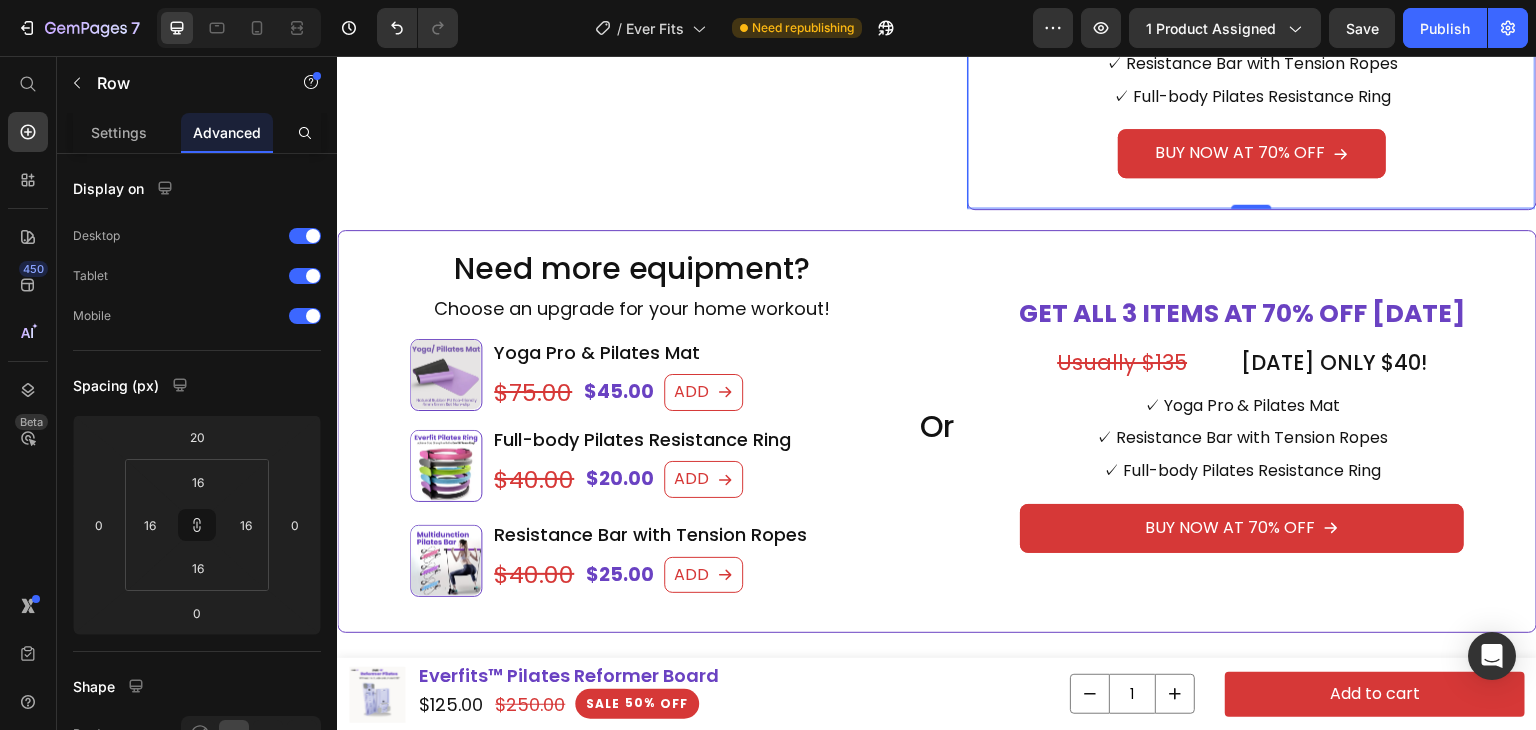 scroll, scrollTop: 1352, scrollLeft: 0, axis: vertical 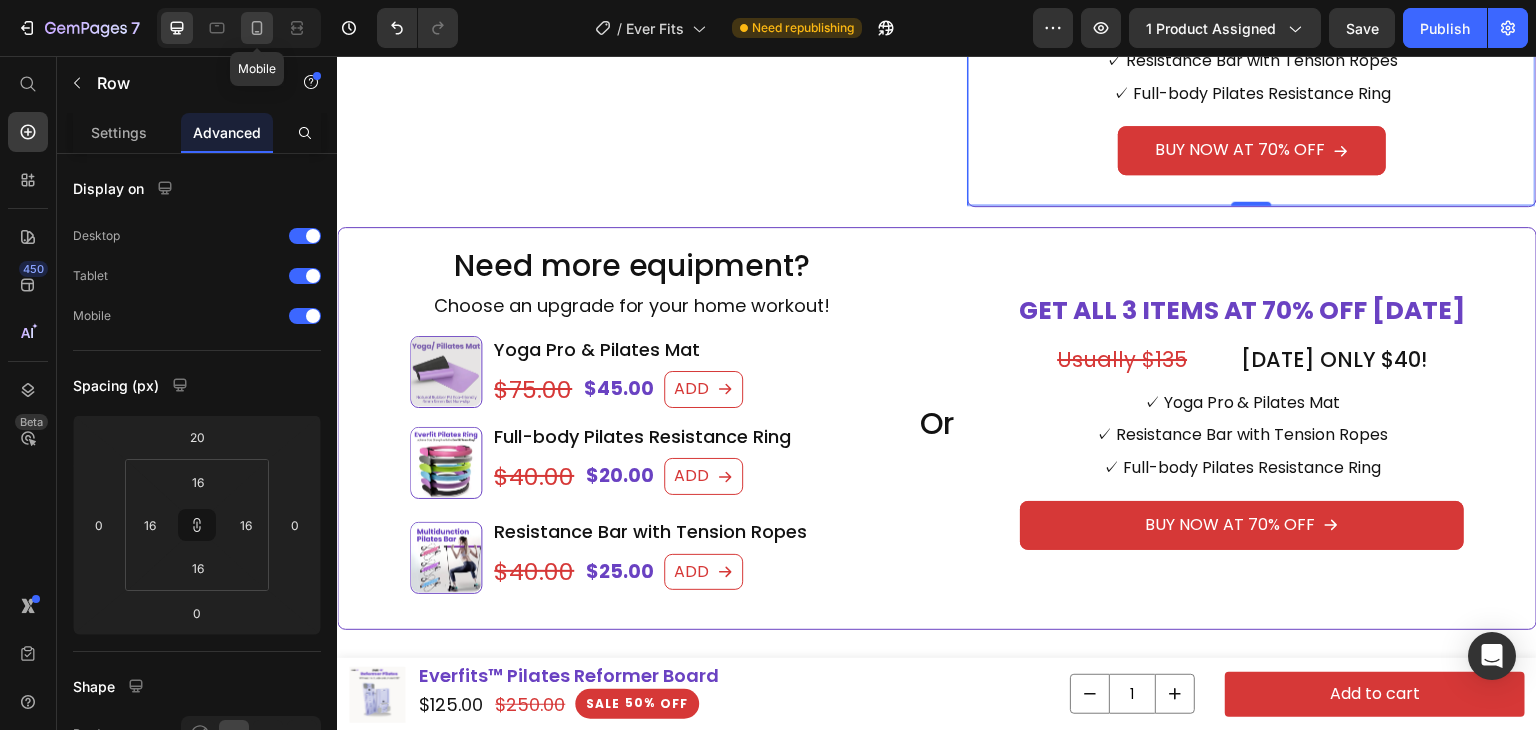 click 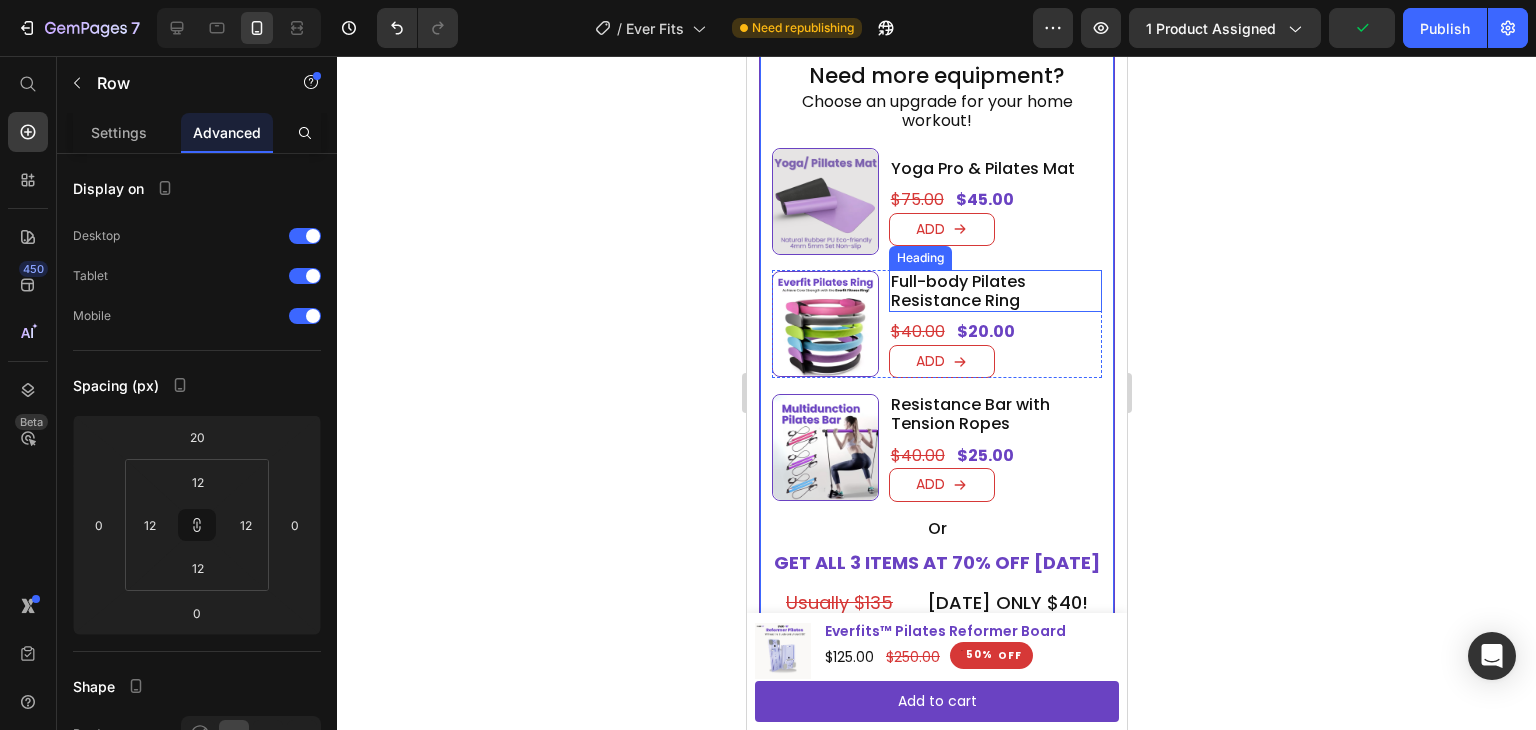 scroll, scrollTop: 1336, scrollLeft: 0, axis: vertical 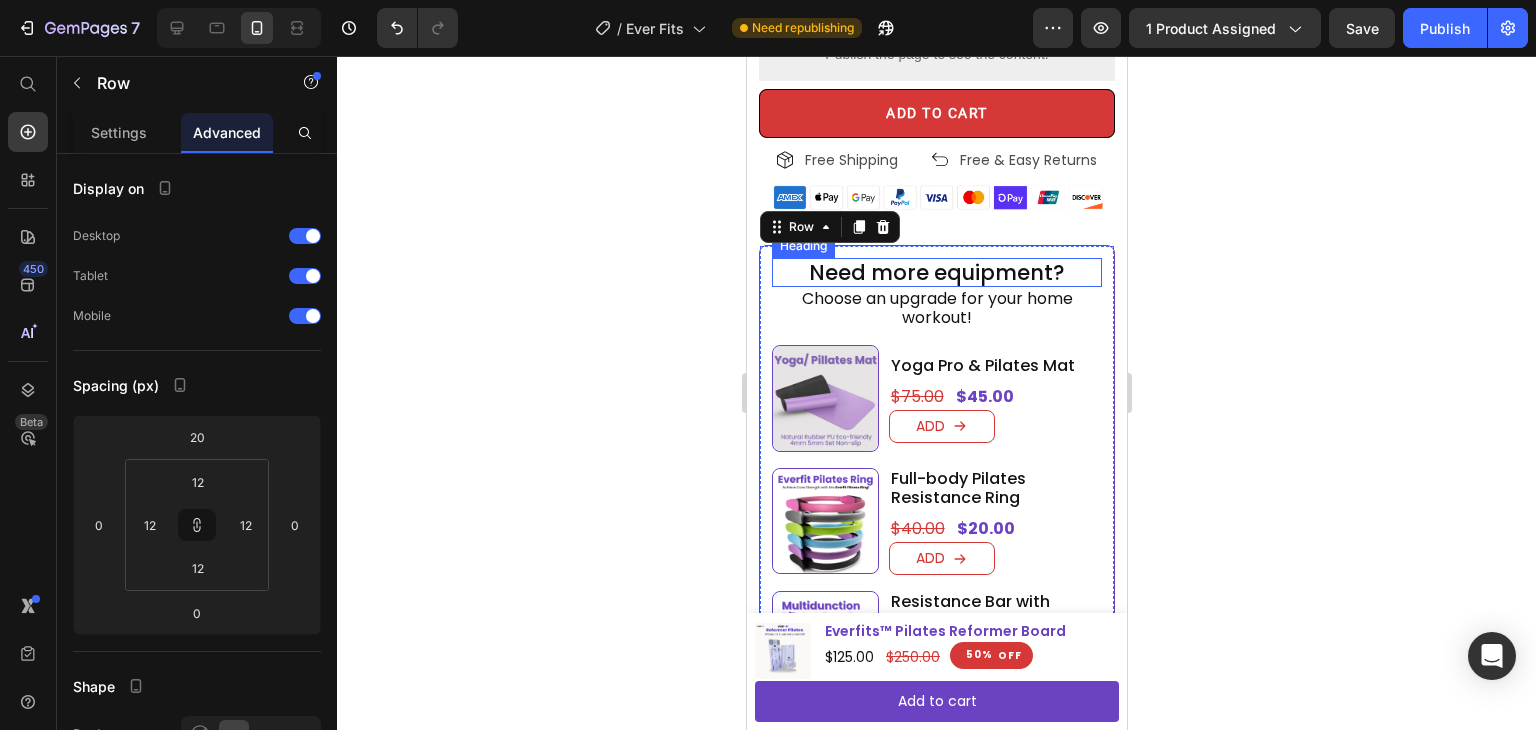 click on "Need more equipment?" at bounding box center [936, 272] 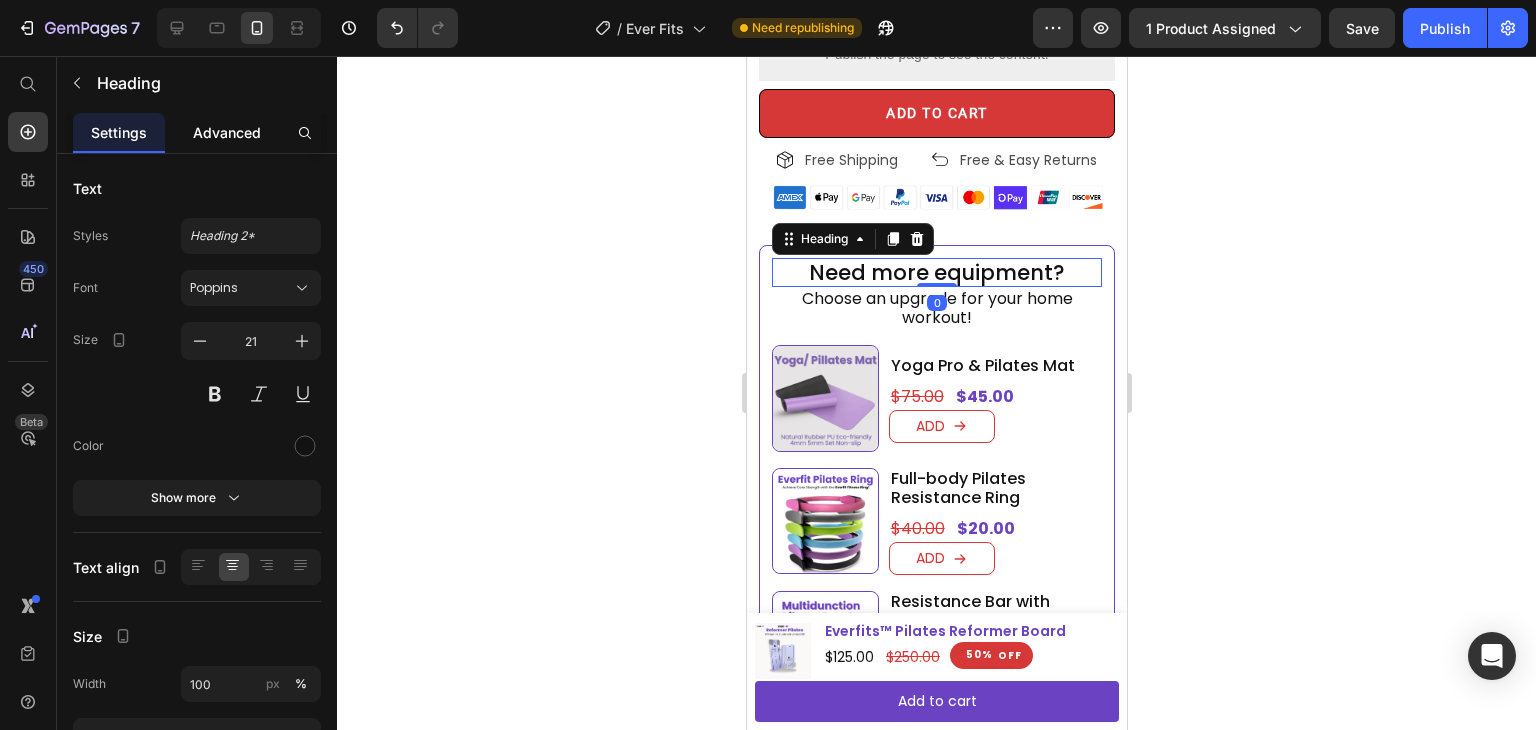 click on "Advanced" at bounding box center [227, 132] 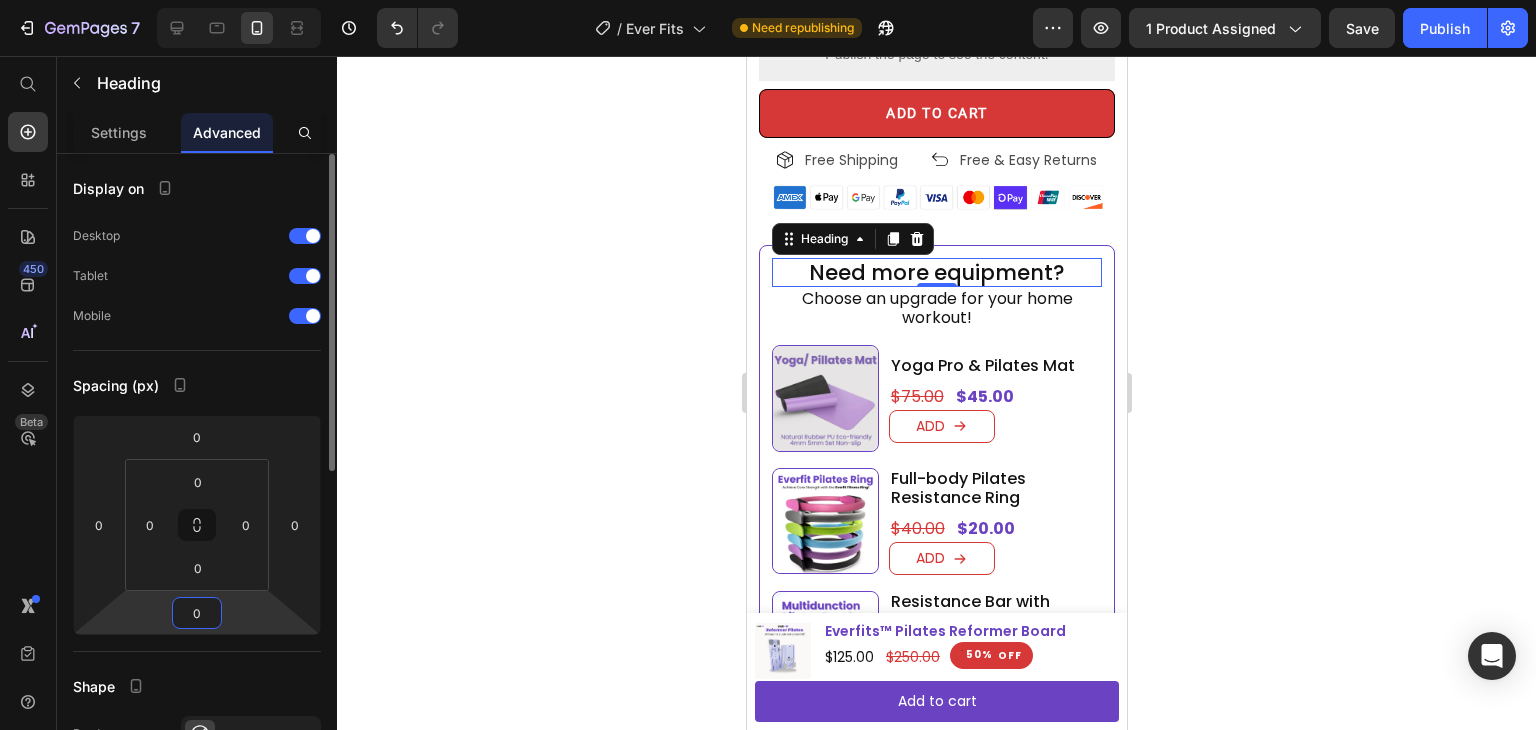 click on "0" at bounding box center (197, 613) 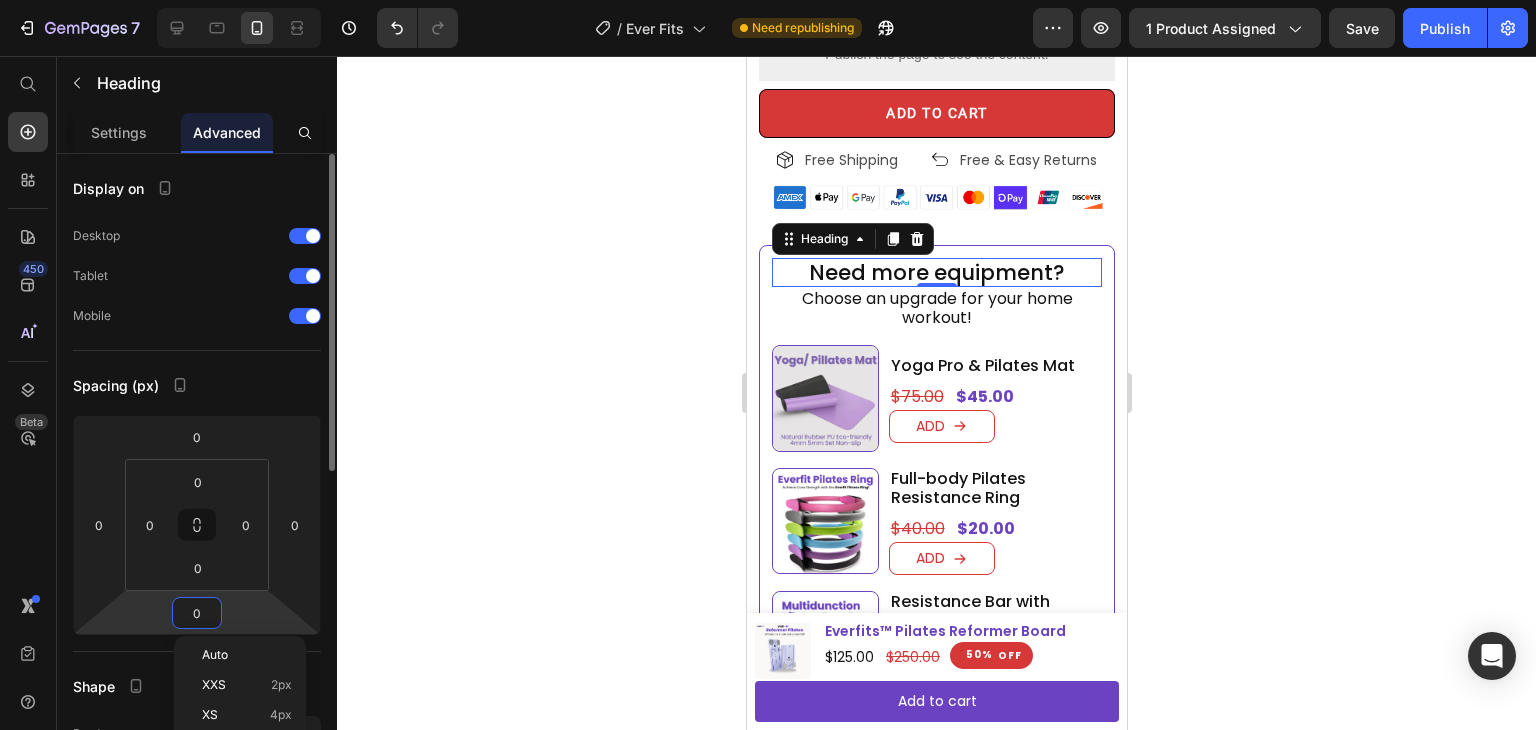 type on "2" 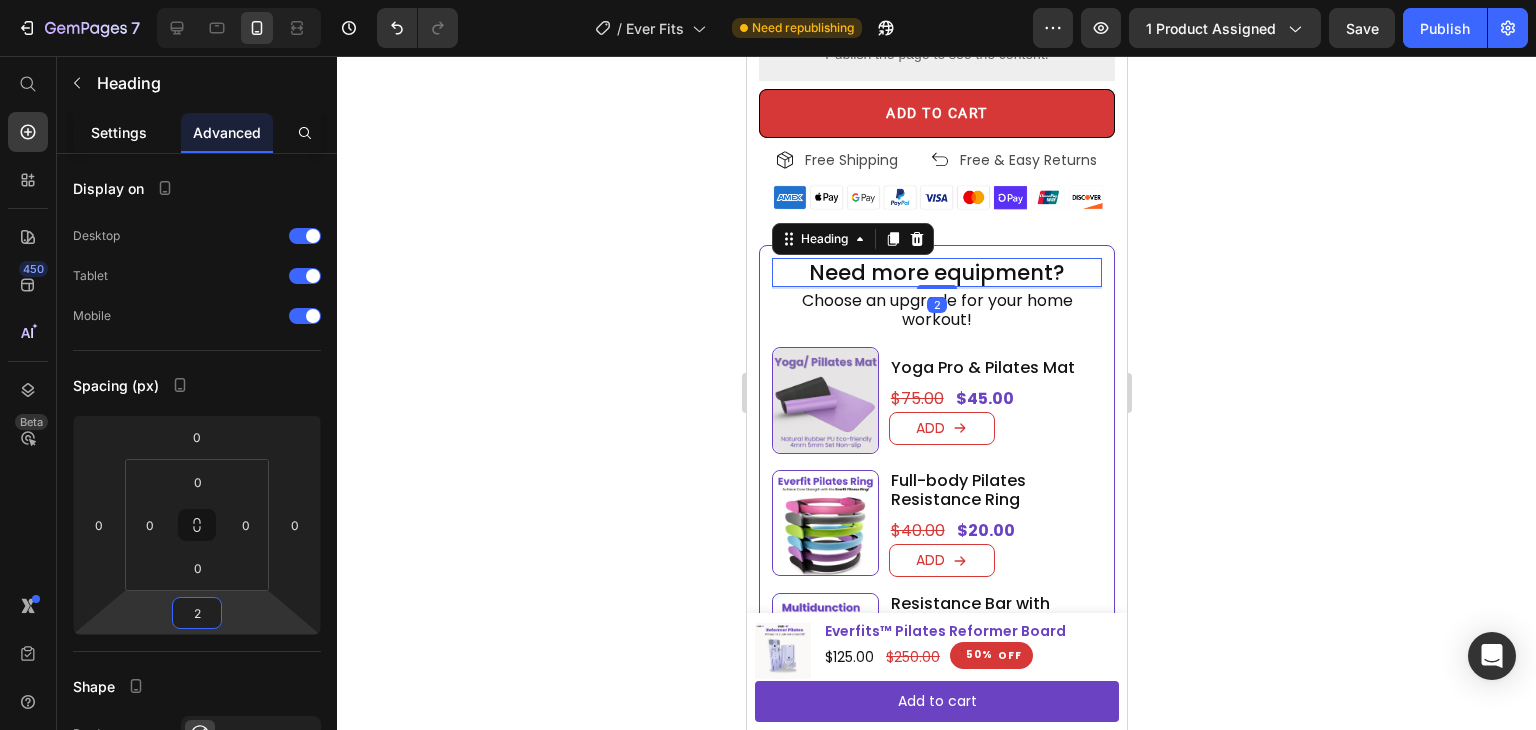 click on "Settings" at bounding box center [119, 132] 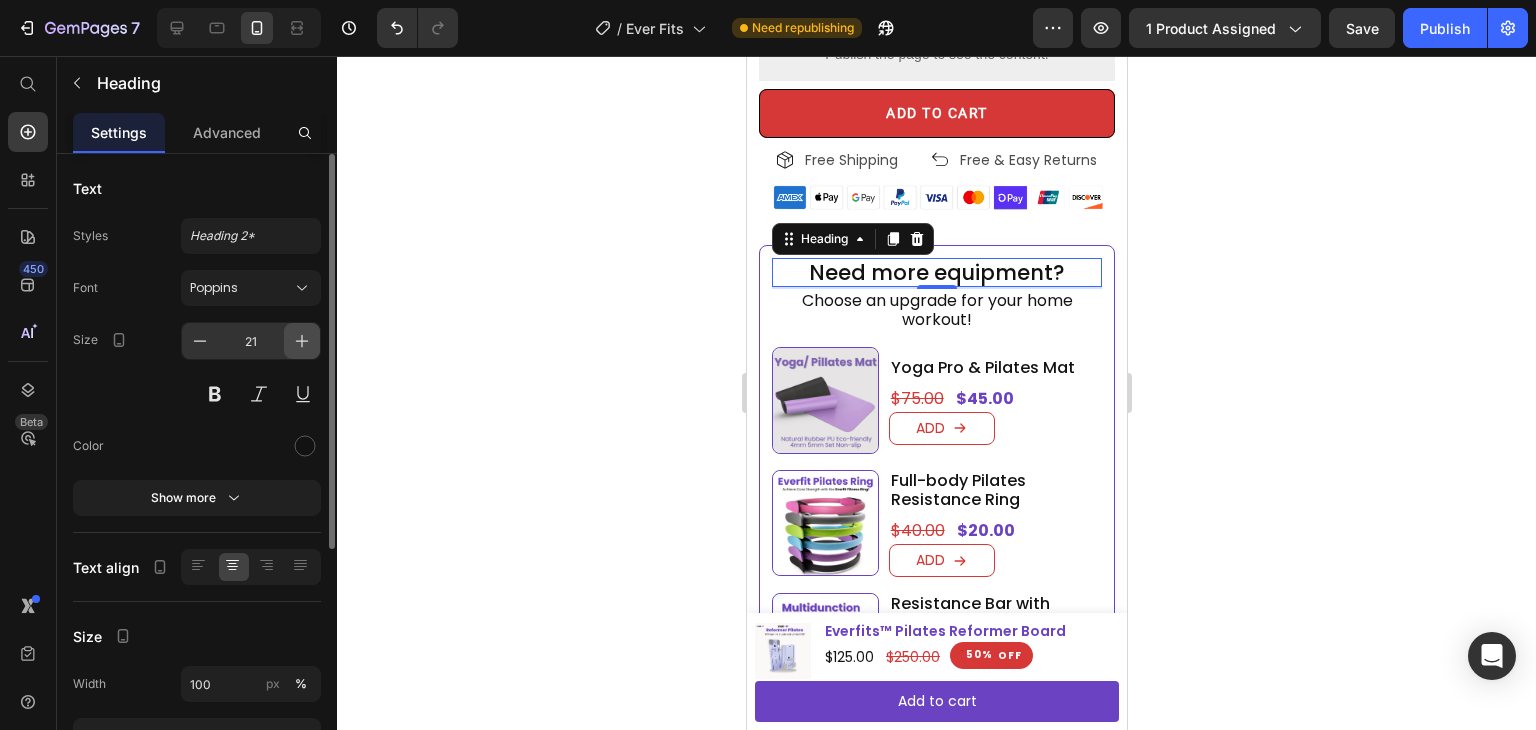 click 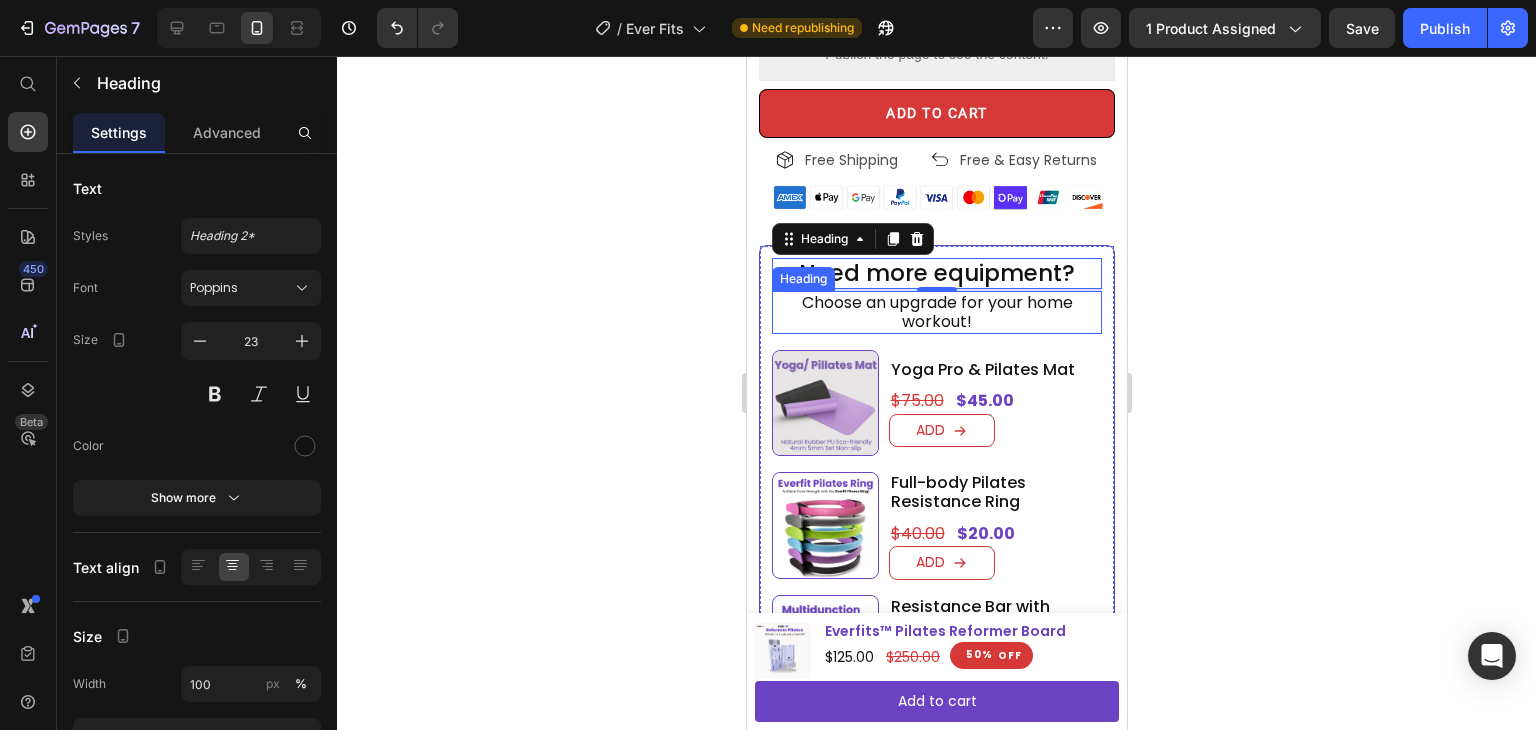 click on "Choose an upgrade for your home workout!" at bounding box center [936, 312] 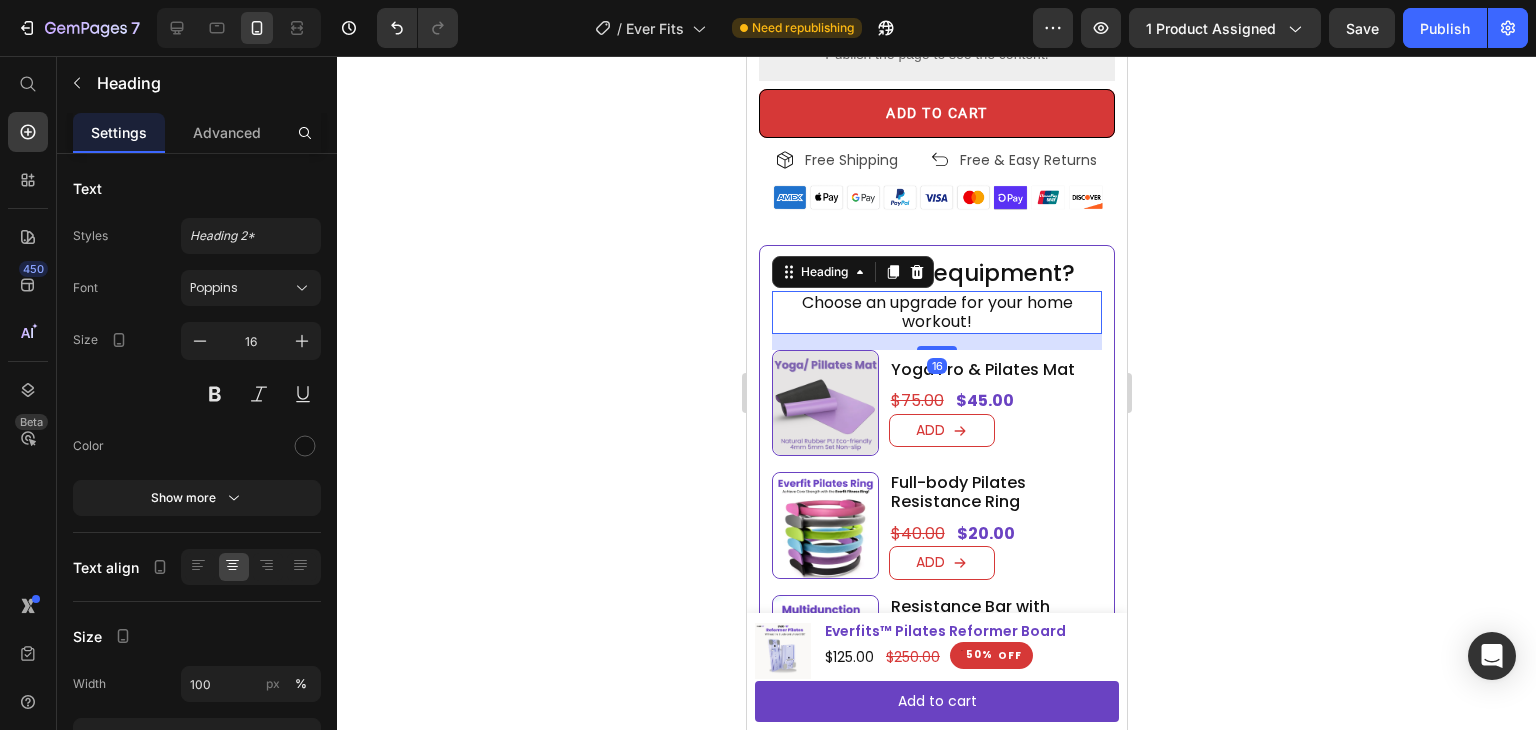 click 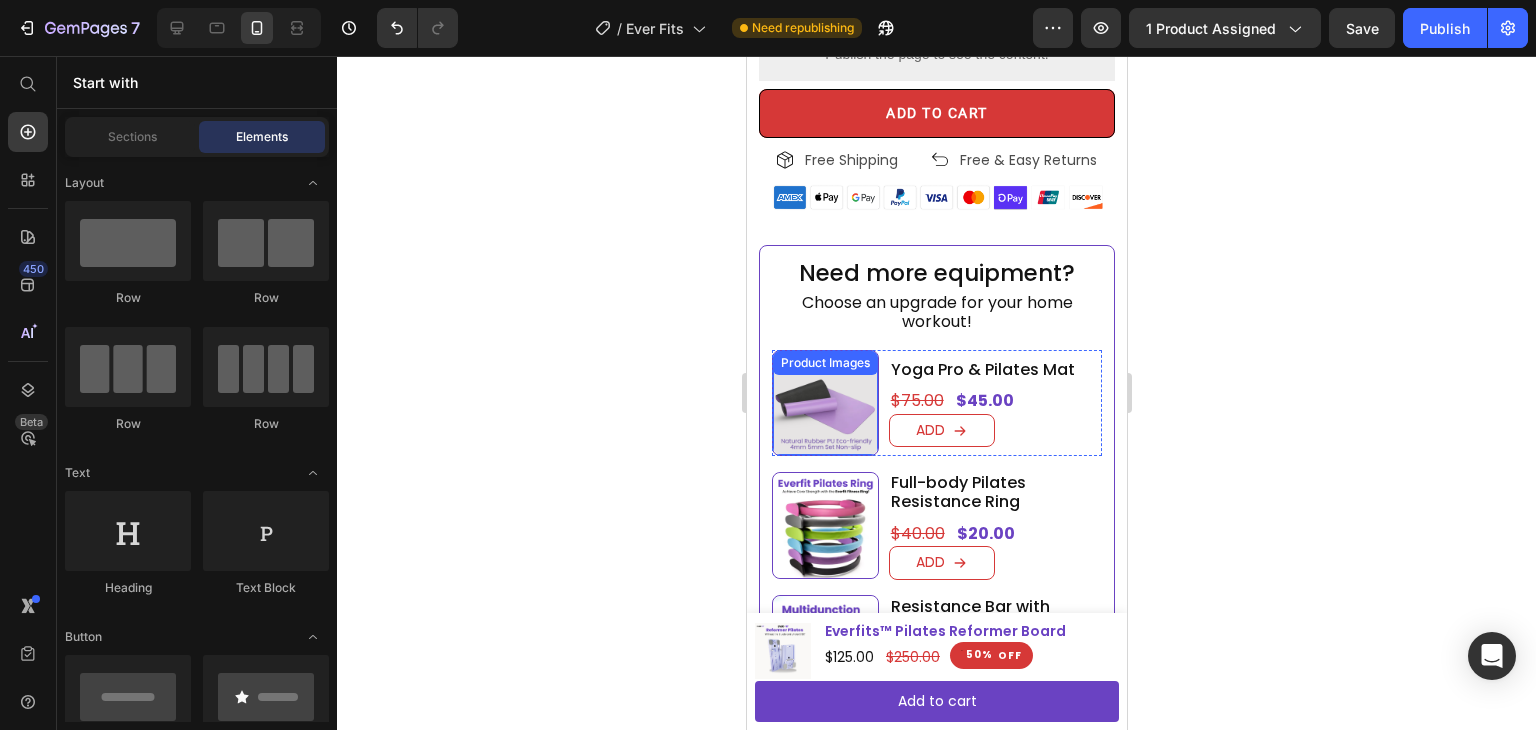 click at bounding box center [824, 403] 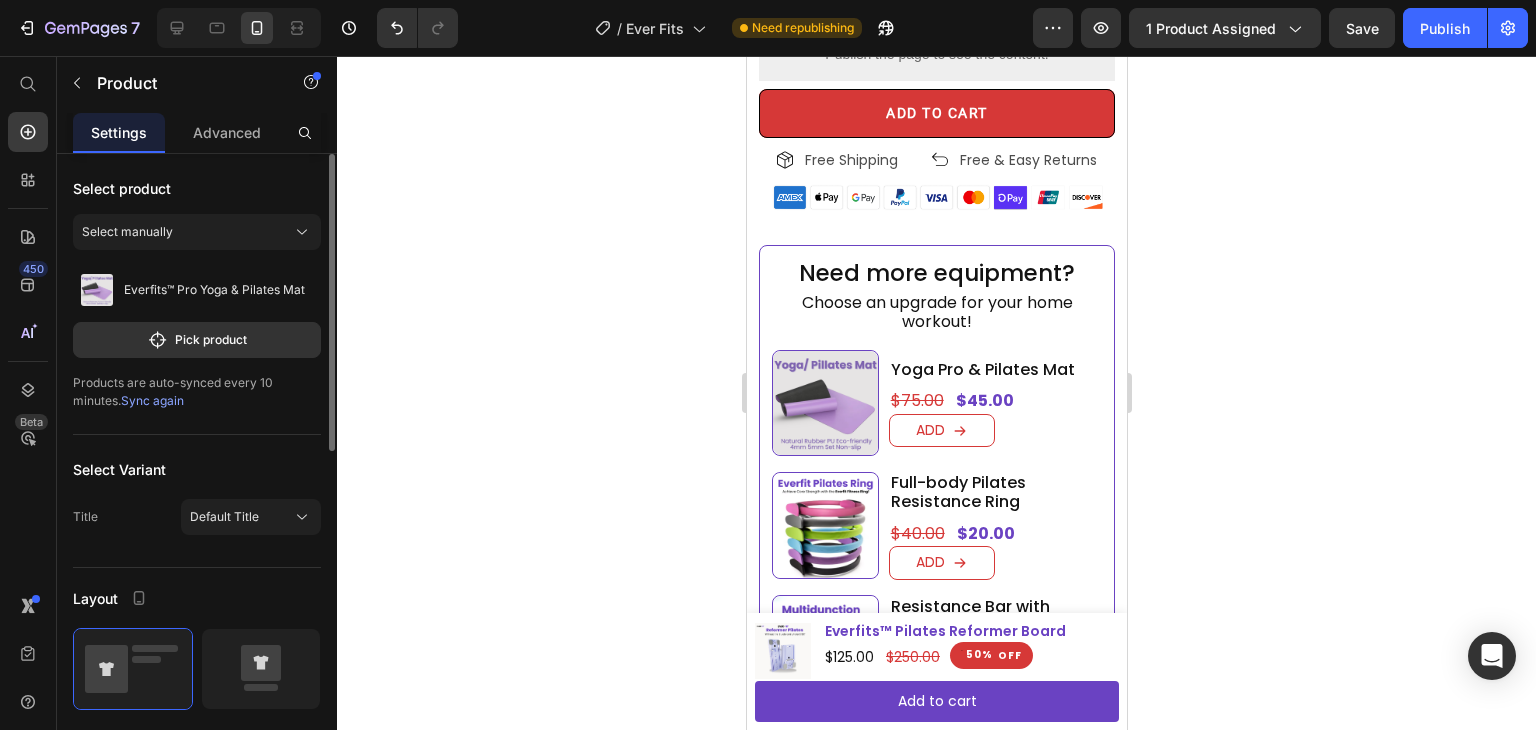 scroll, scrollTop: 100, scrollLeft: 0, axis: vertical 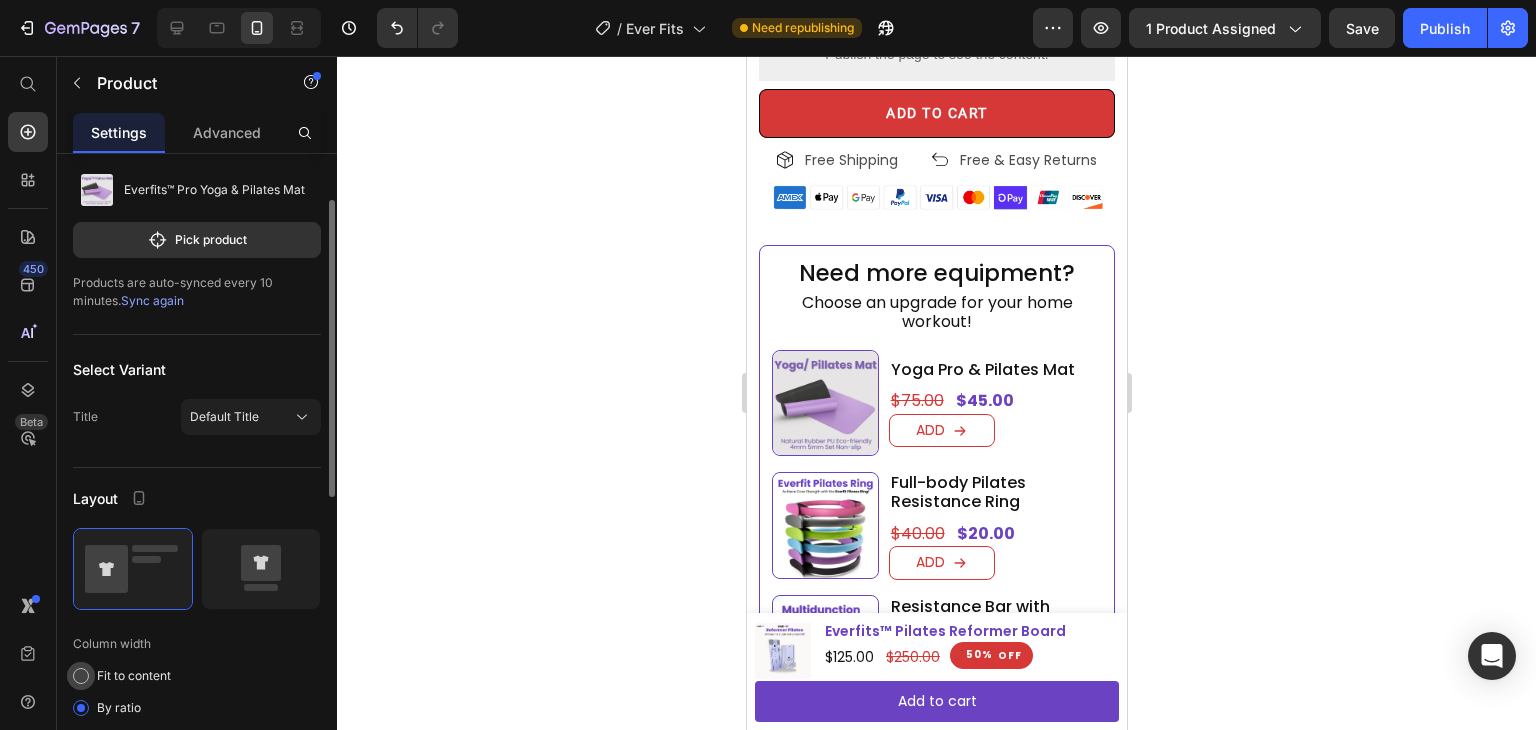 click on "Fit to content" at bounding box center [134, 676] 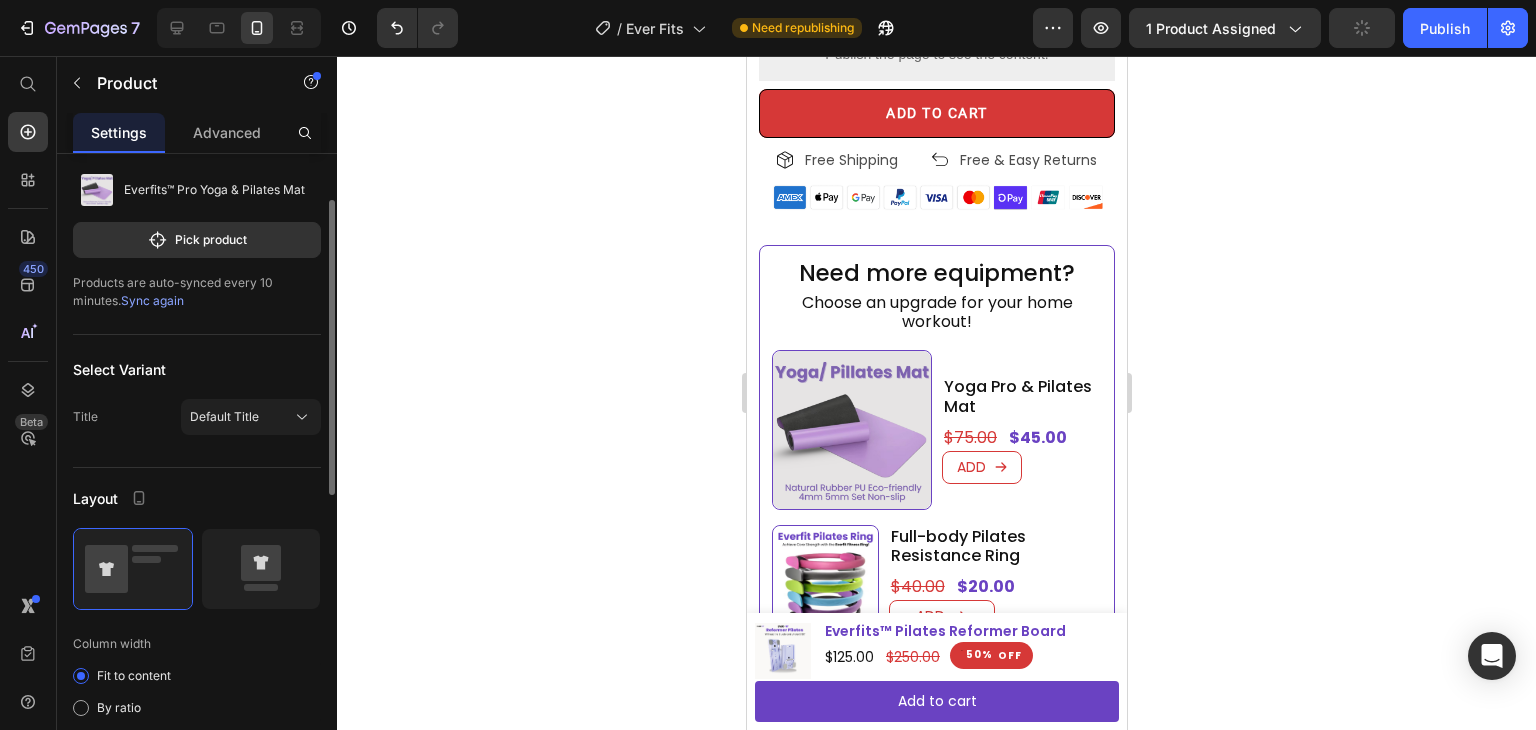 scroll, scrollTop: 400, scrollLeft: 0, axis: vertical 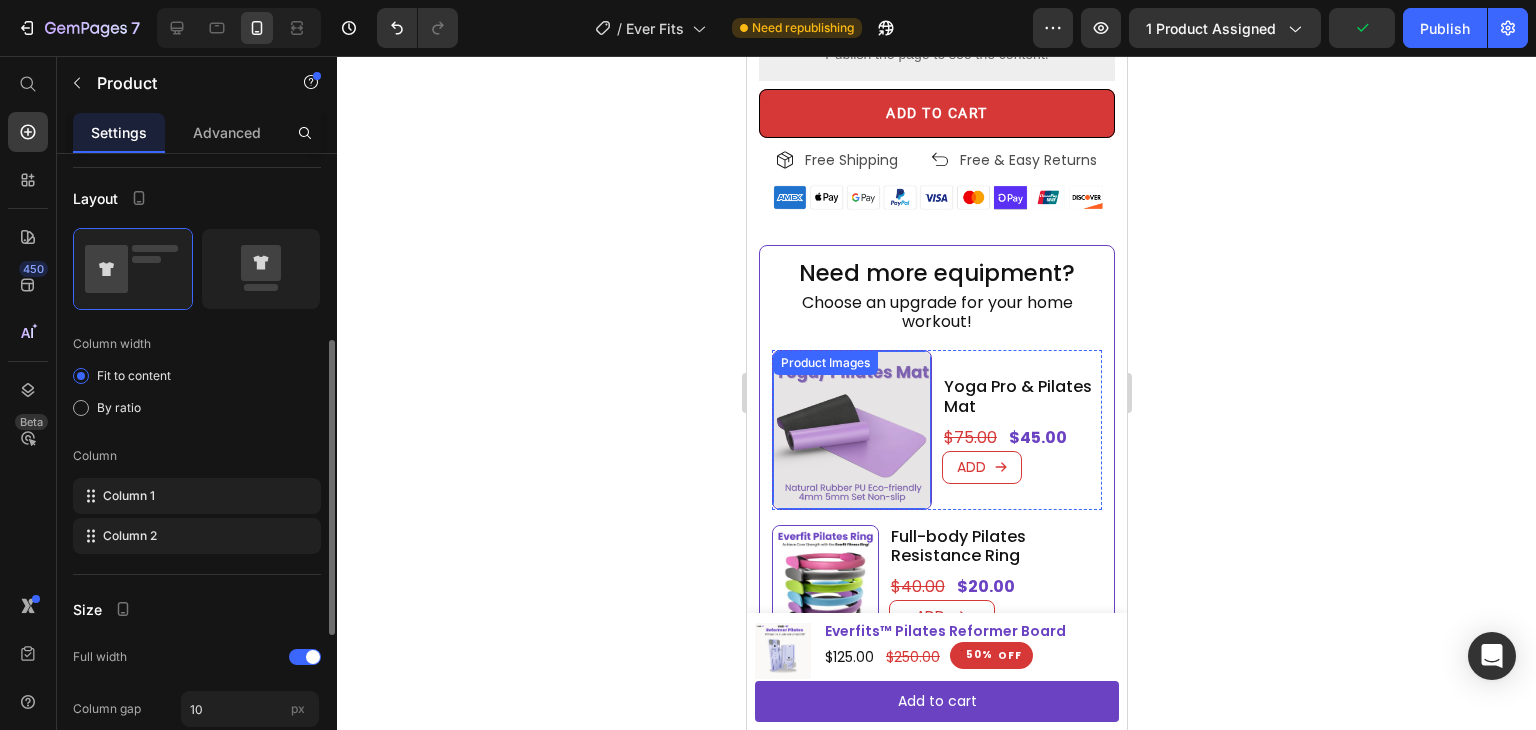 click at bounding box center [851, 430] 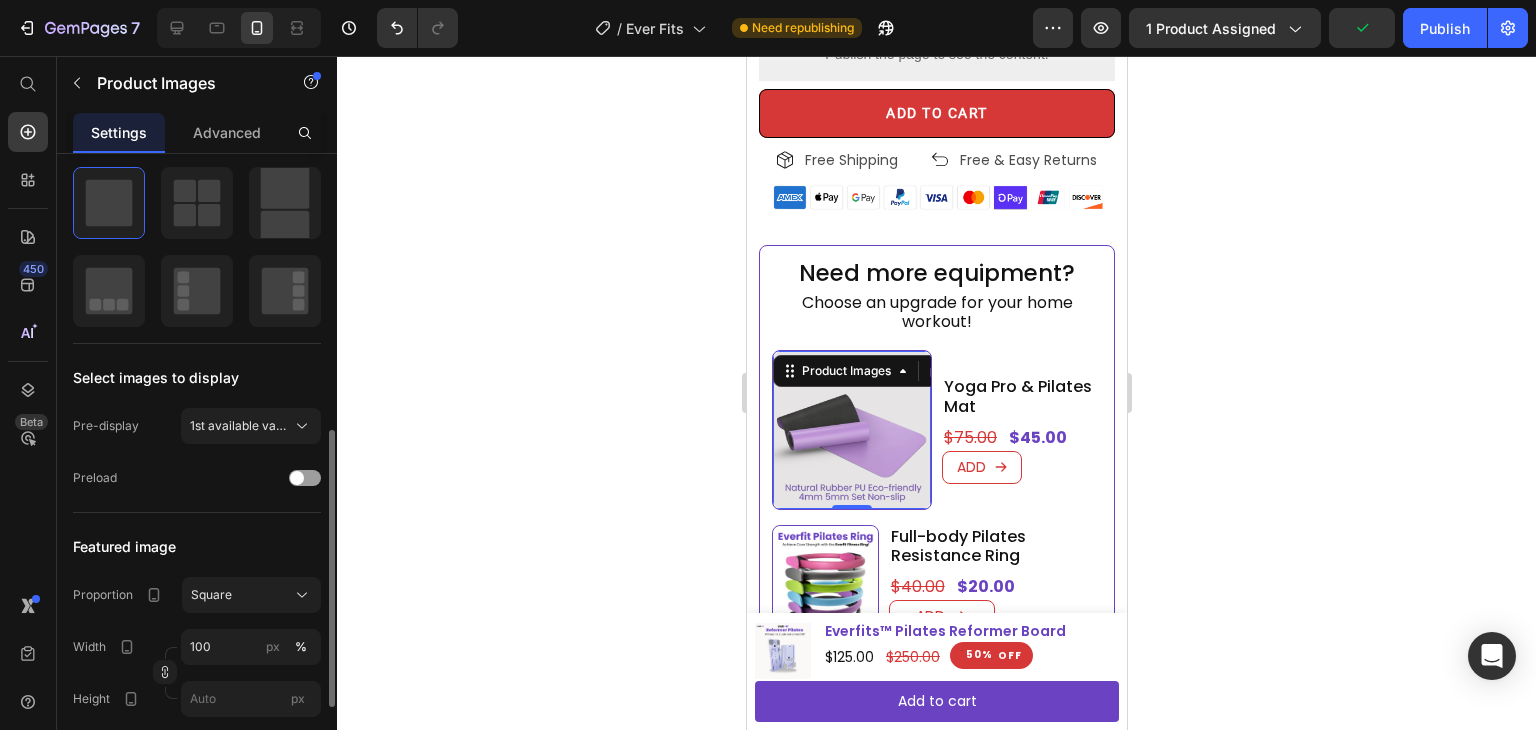 scroll, scrollTop: 500, scrollLeft: 0, axis: vertical 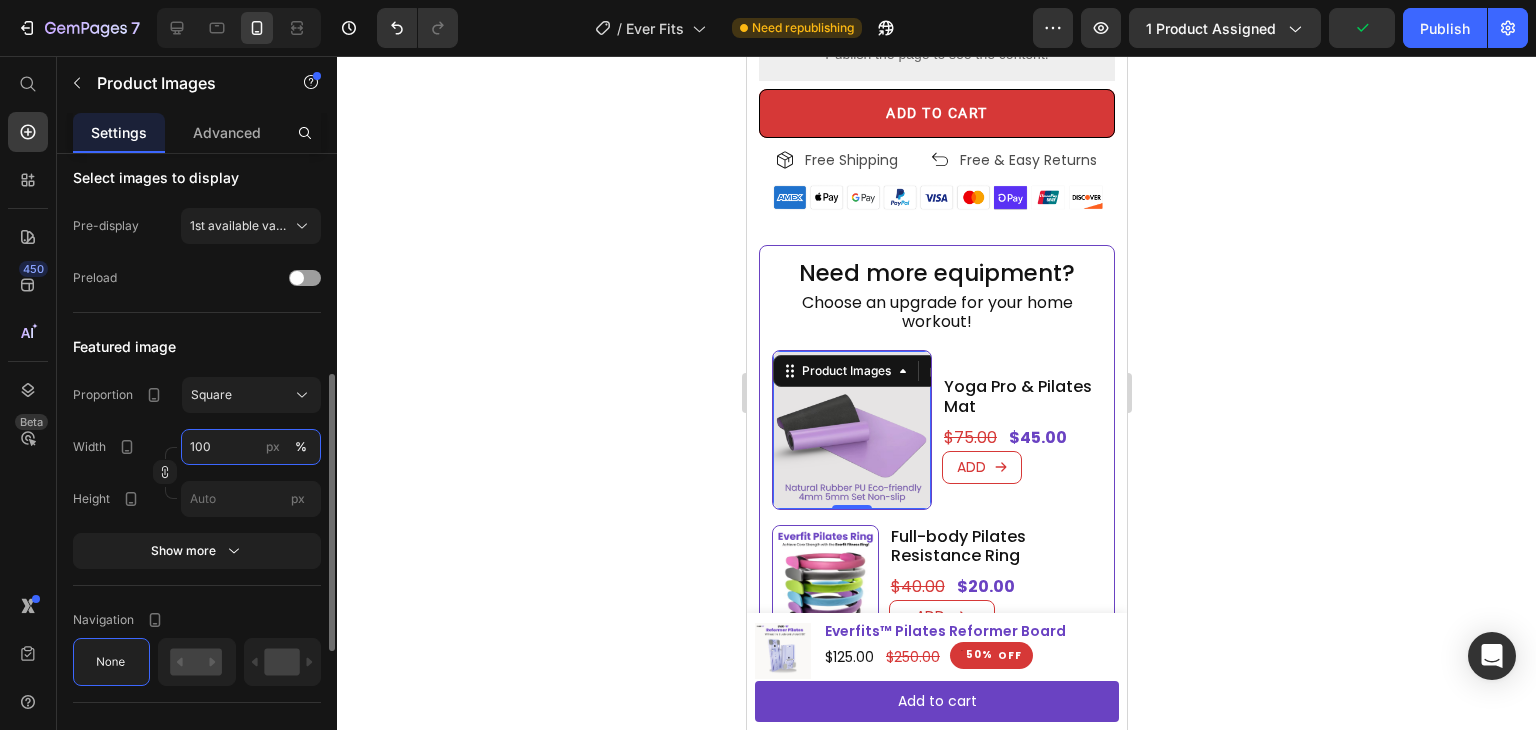 click on "100" at bounding box center (251, 447) 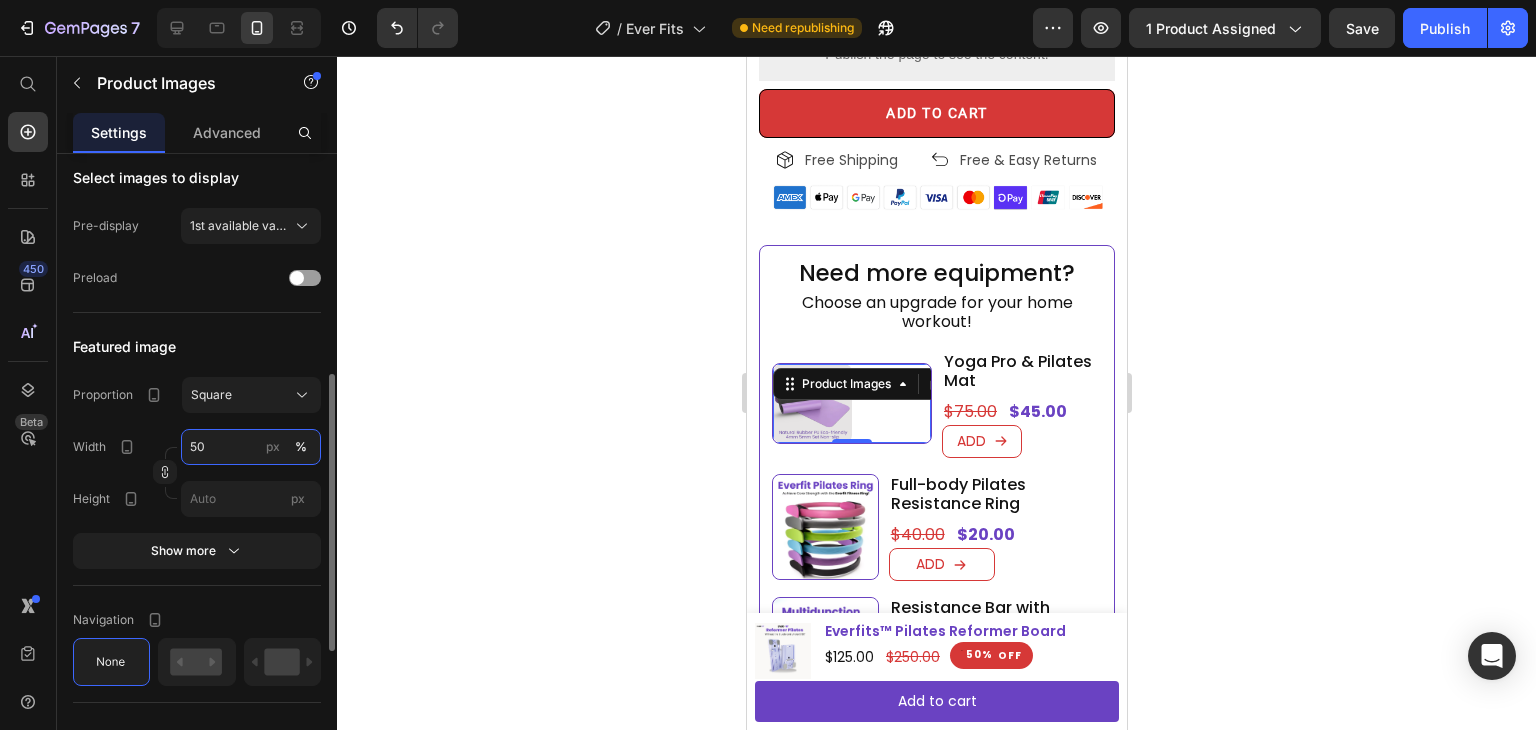 type on "50" 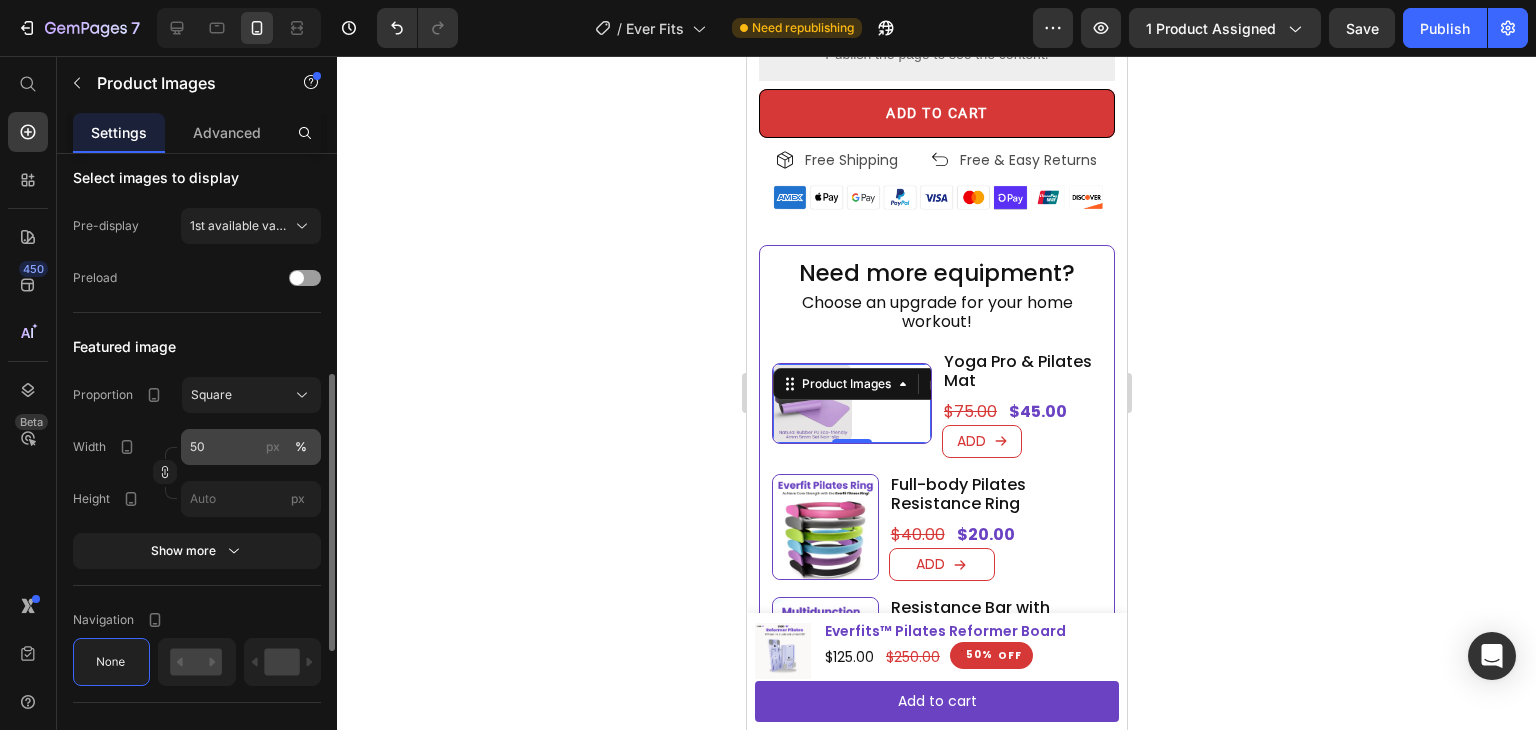 click on "px" at bounding box center [273, 447] 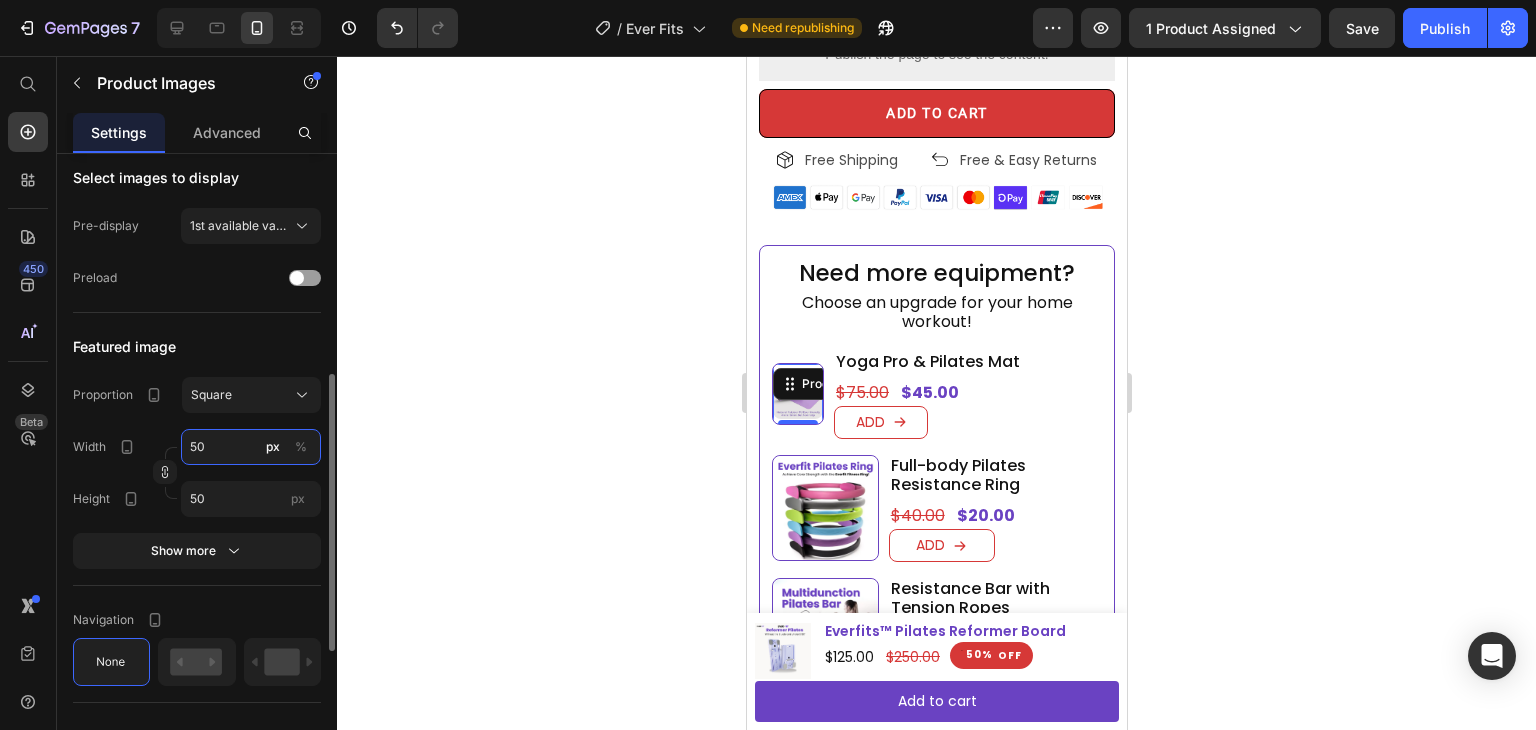 click on "50" at bounding box center [251, 447] 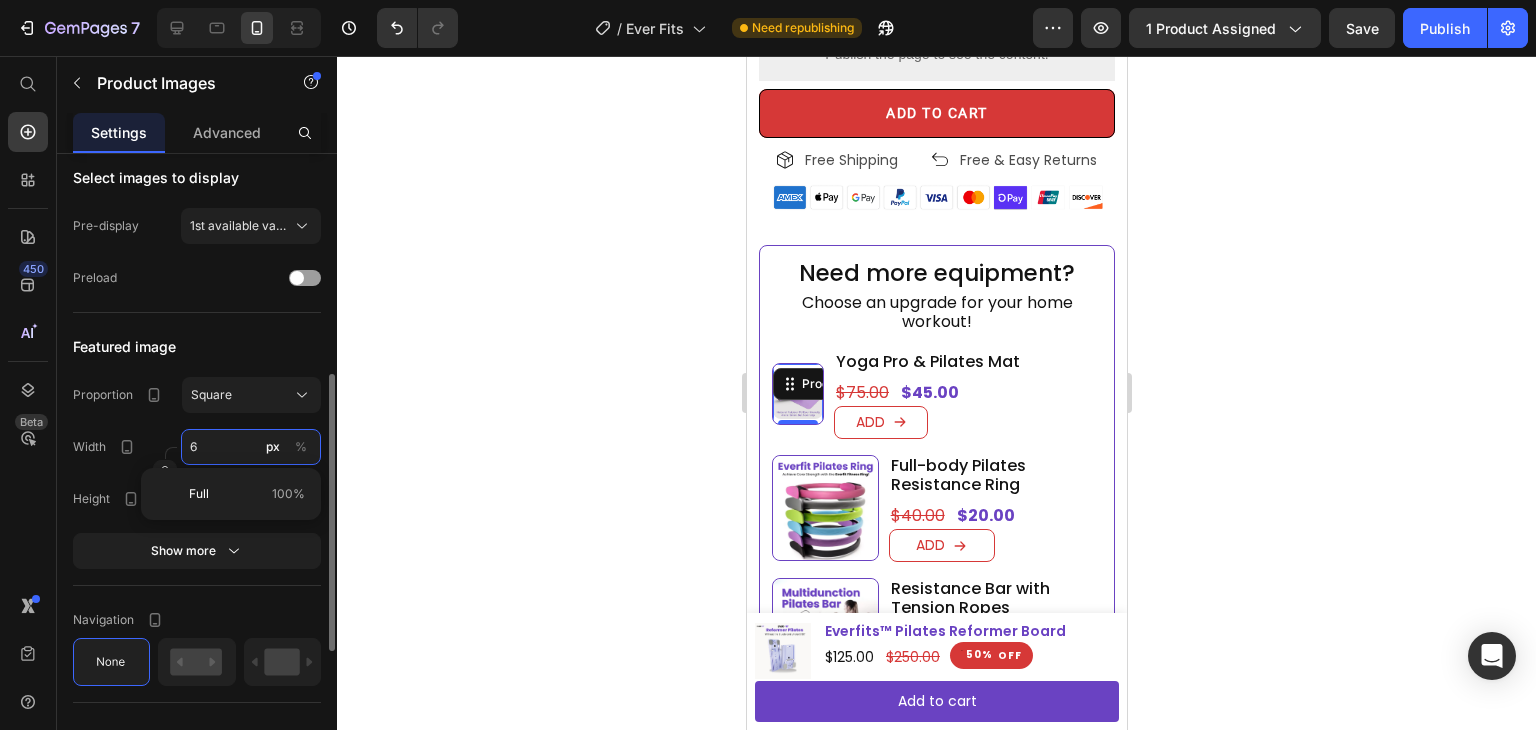 type on "65" 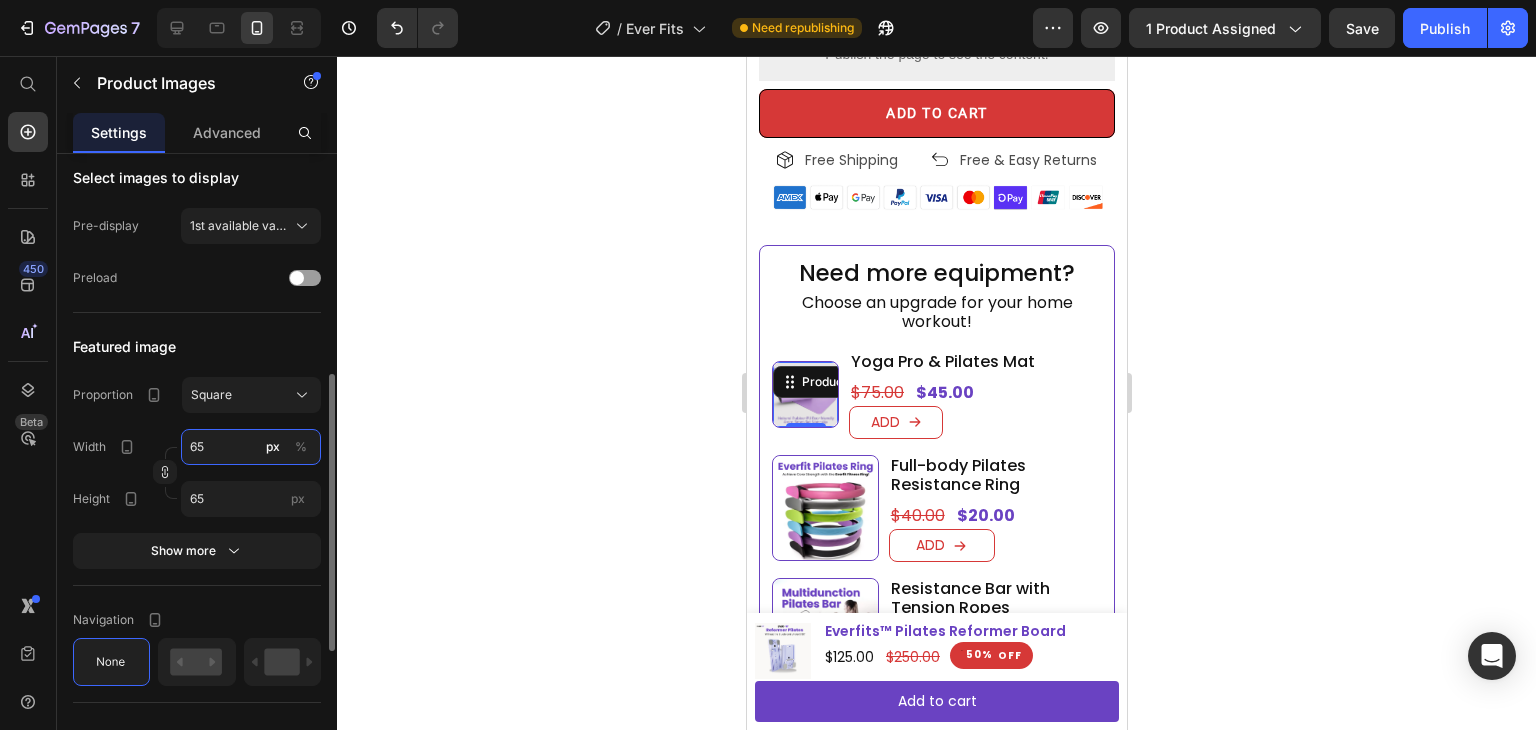 drag, startPoint x: 232, startPoint y: 457, endPoint x: 172, endPoint y: 457, distance: 60 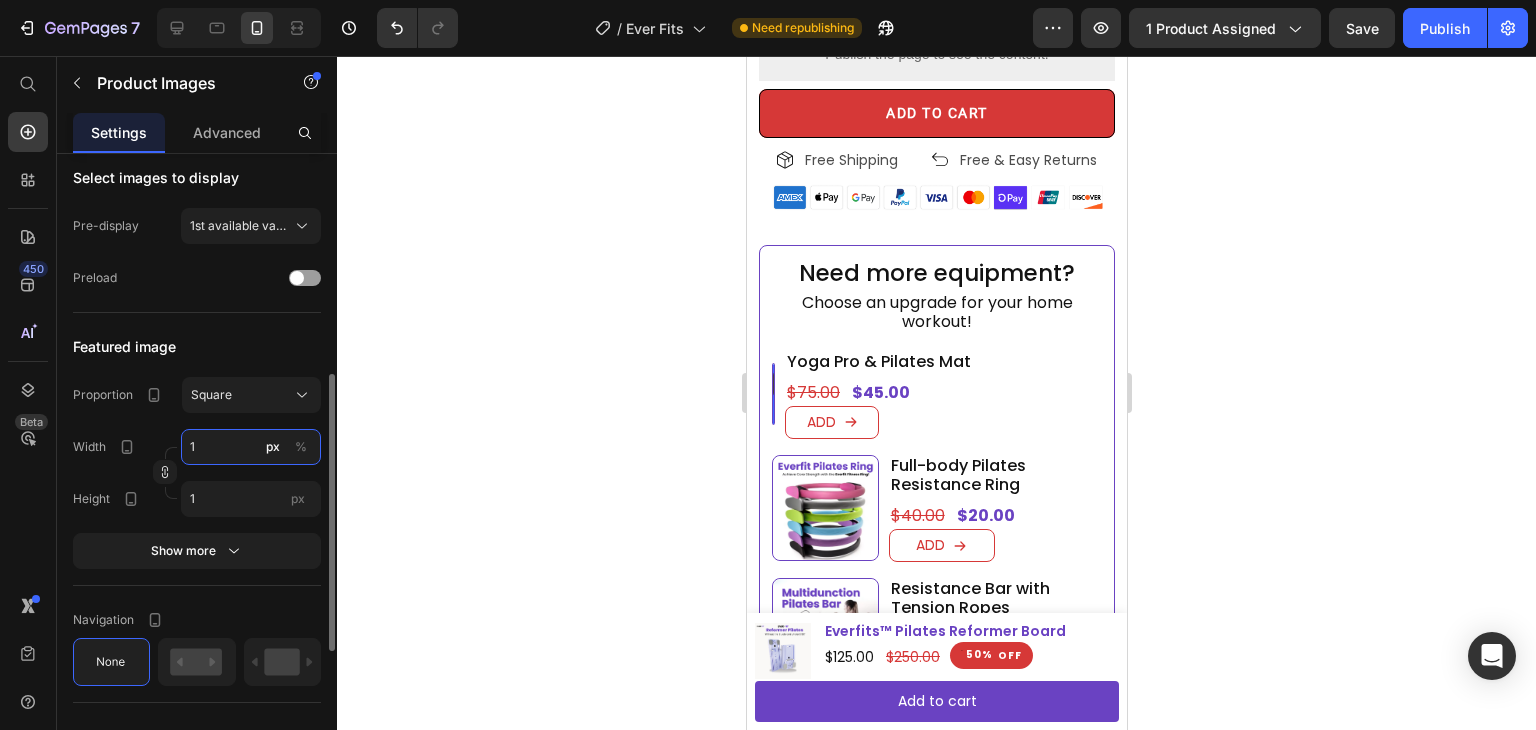 type on "10" 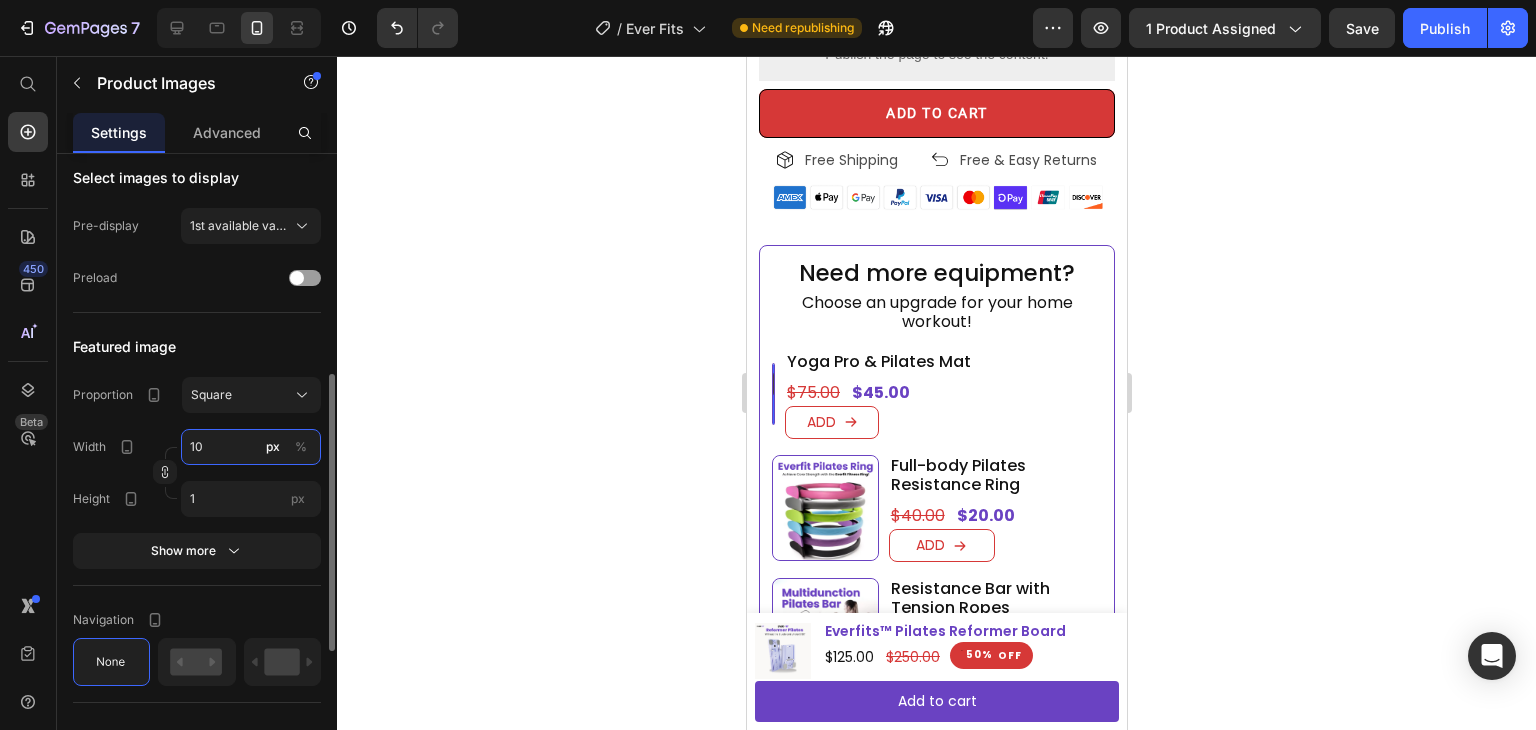 type on "10" 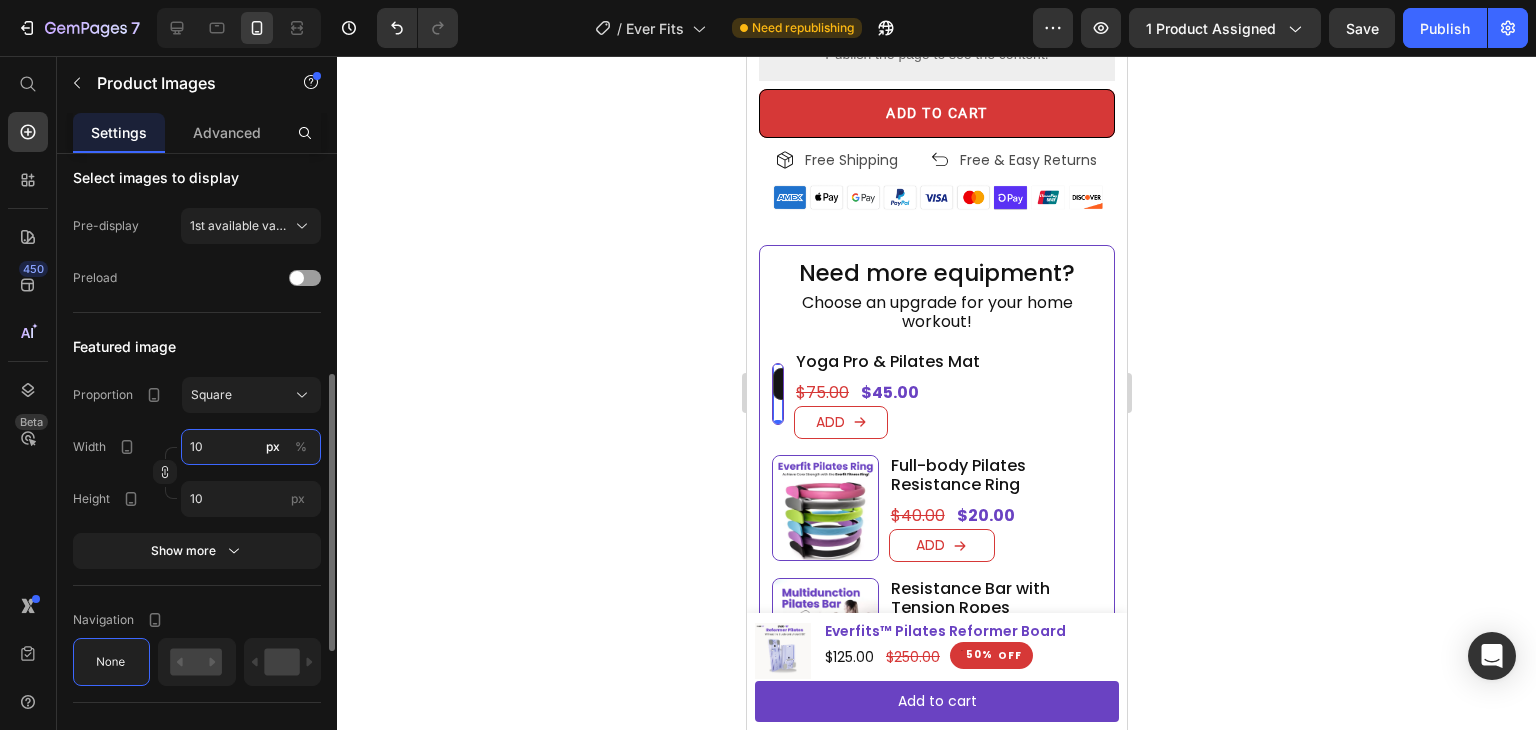 type on "100" 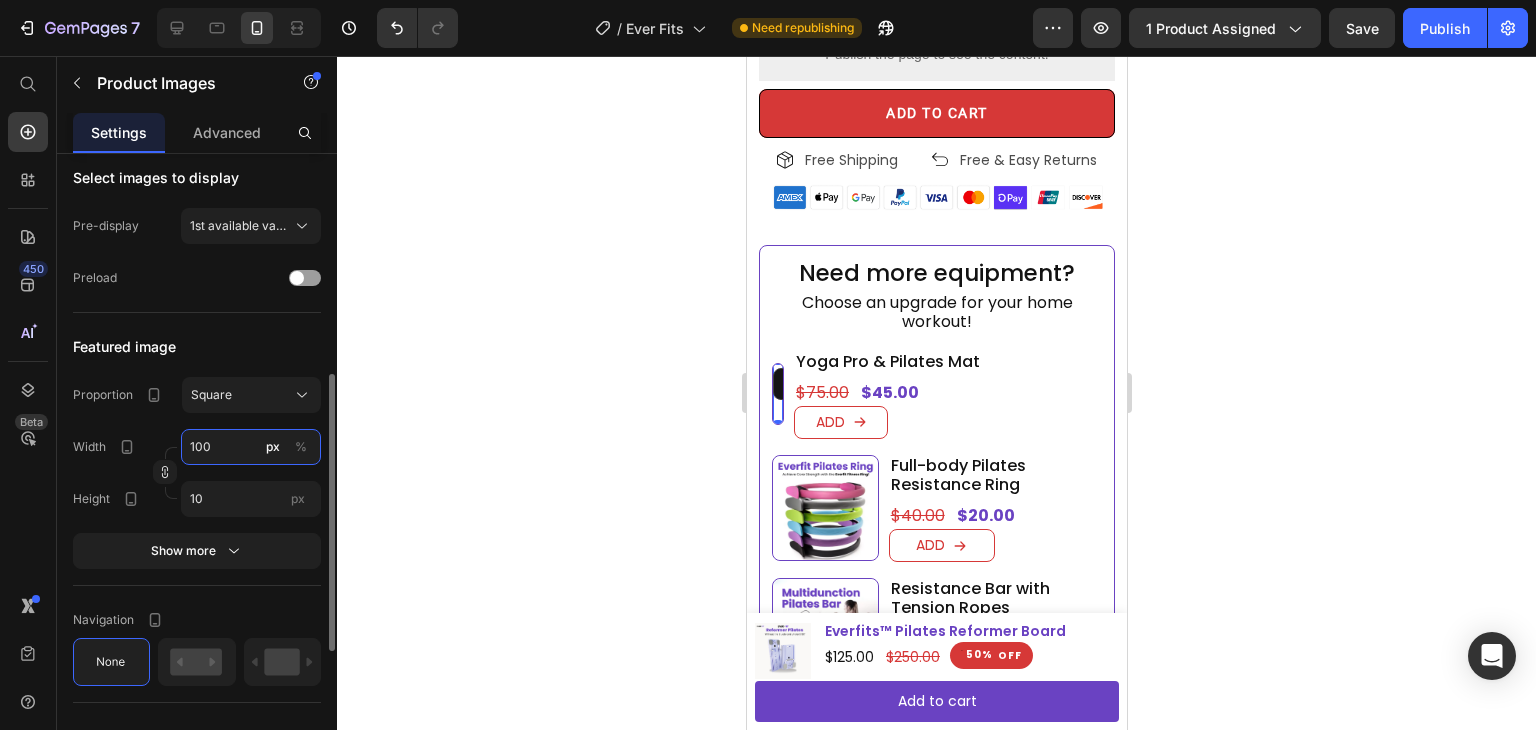type on "100" 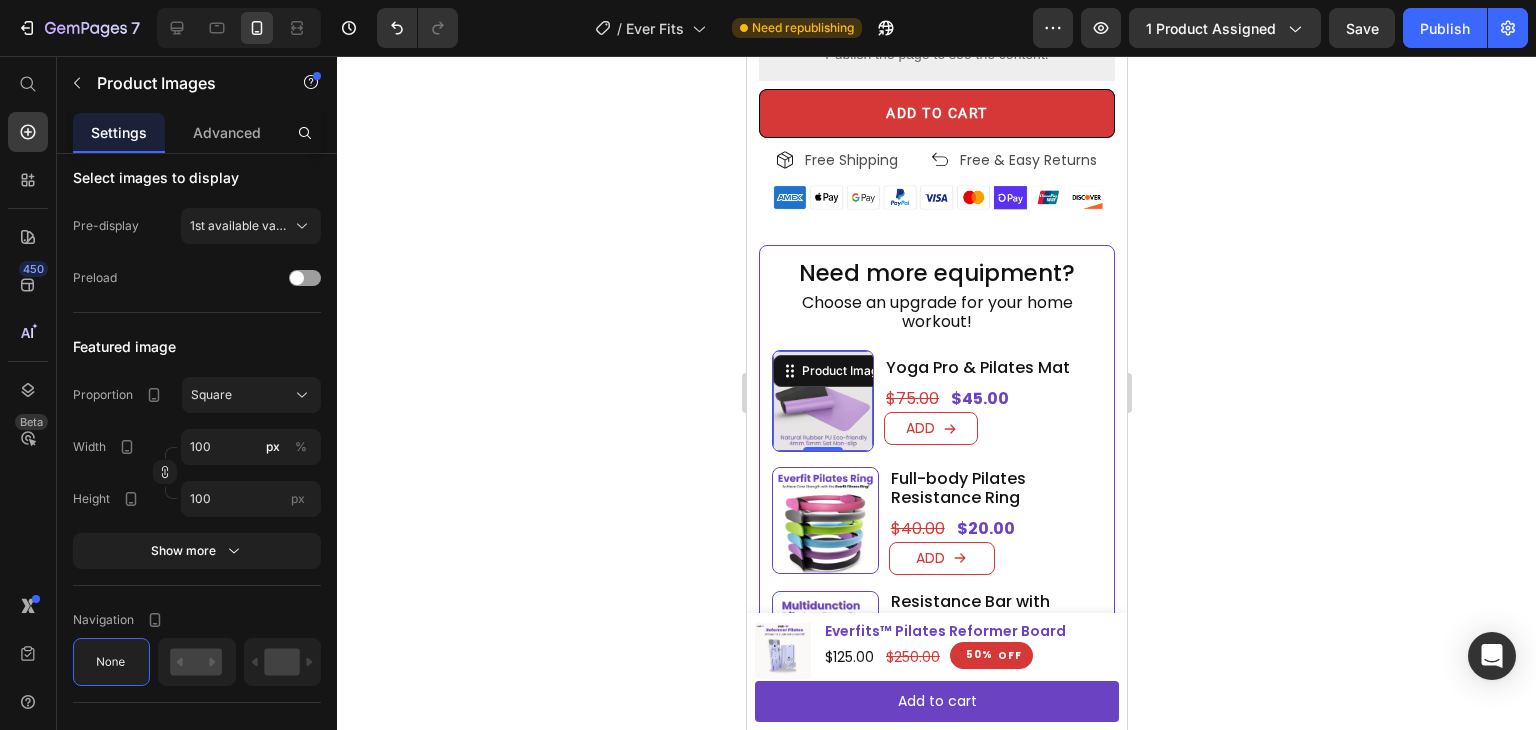 click 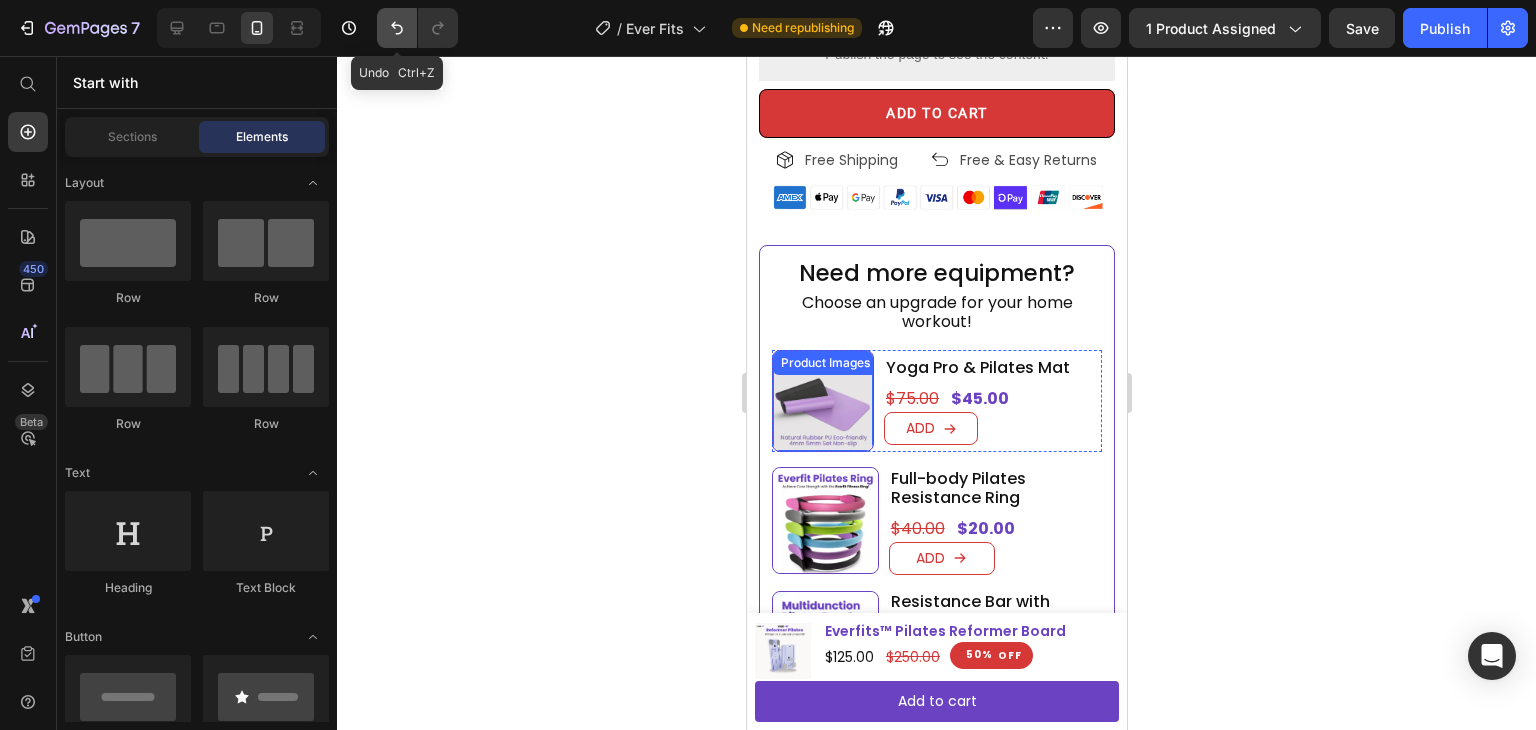 click 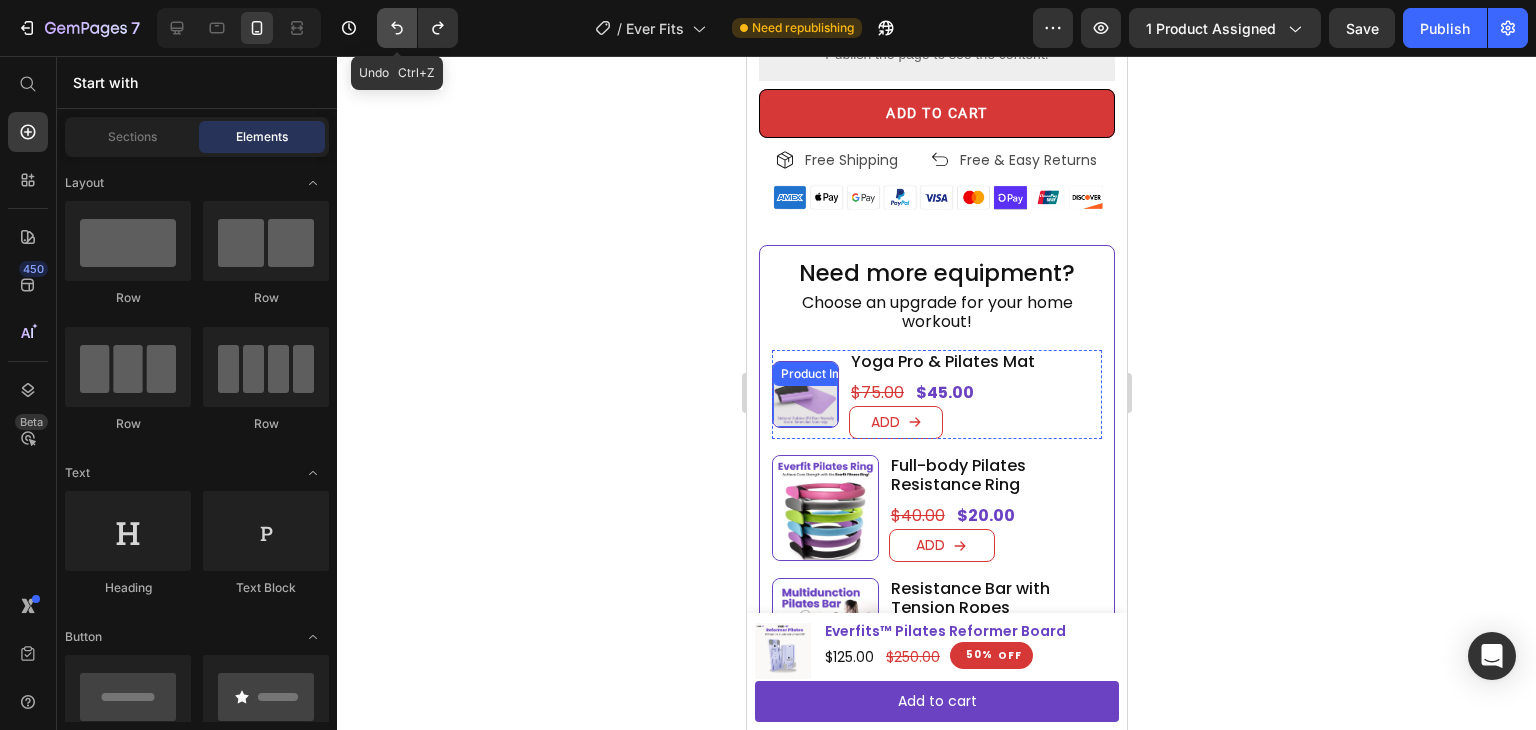 click 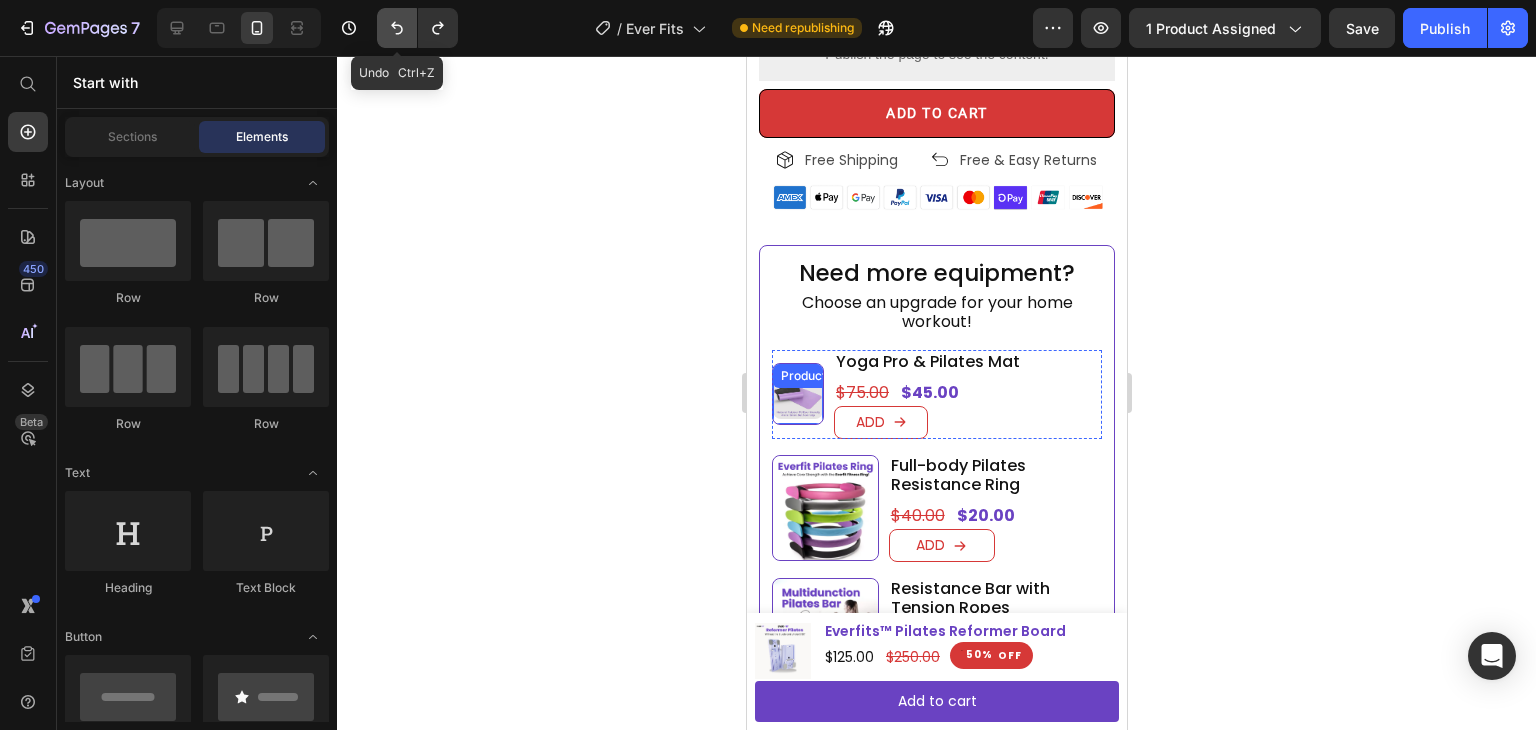 click 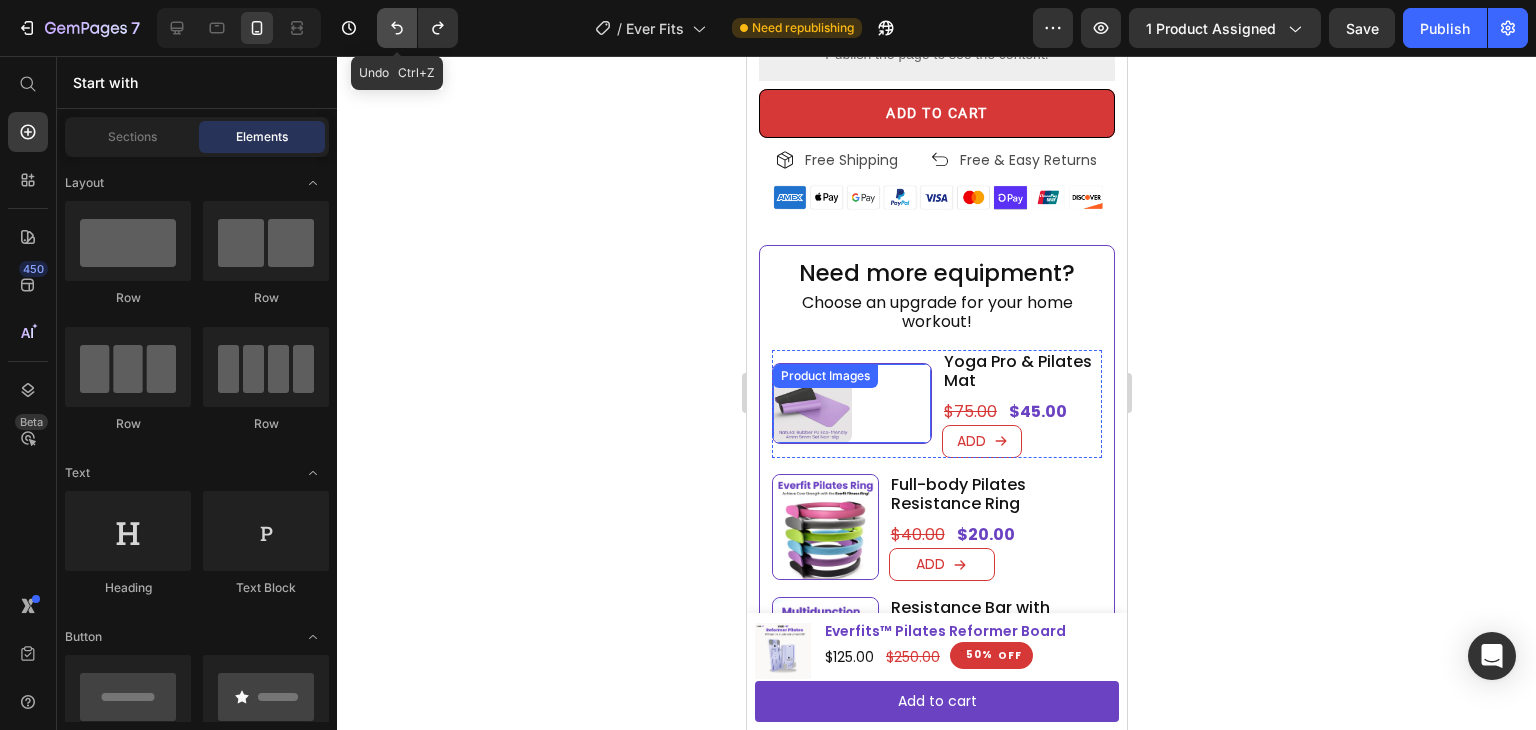 click 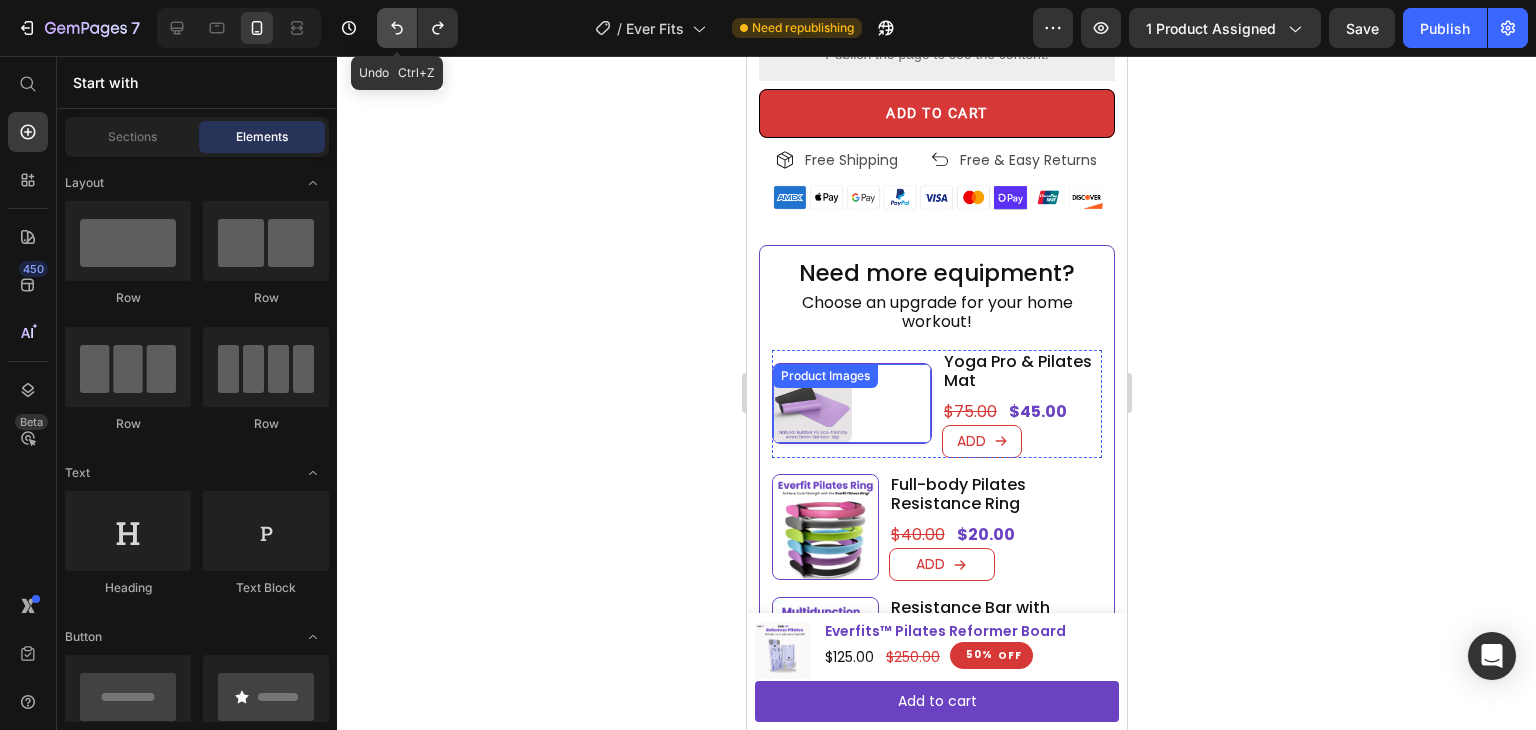click 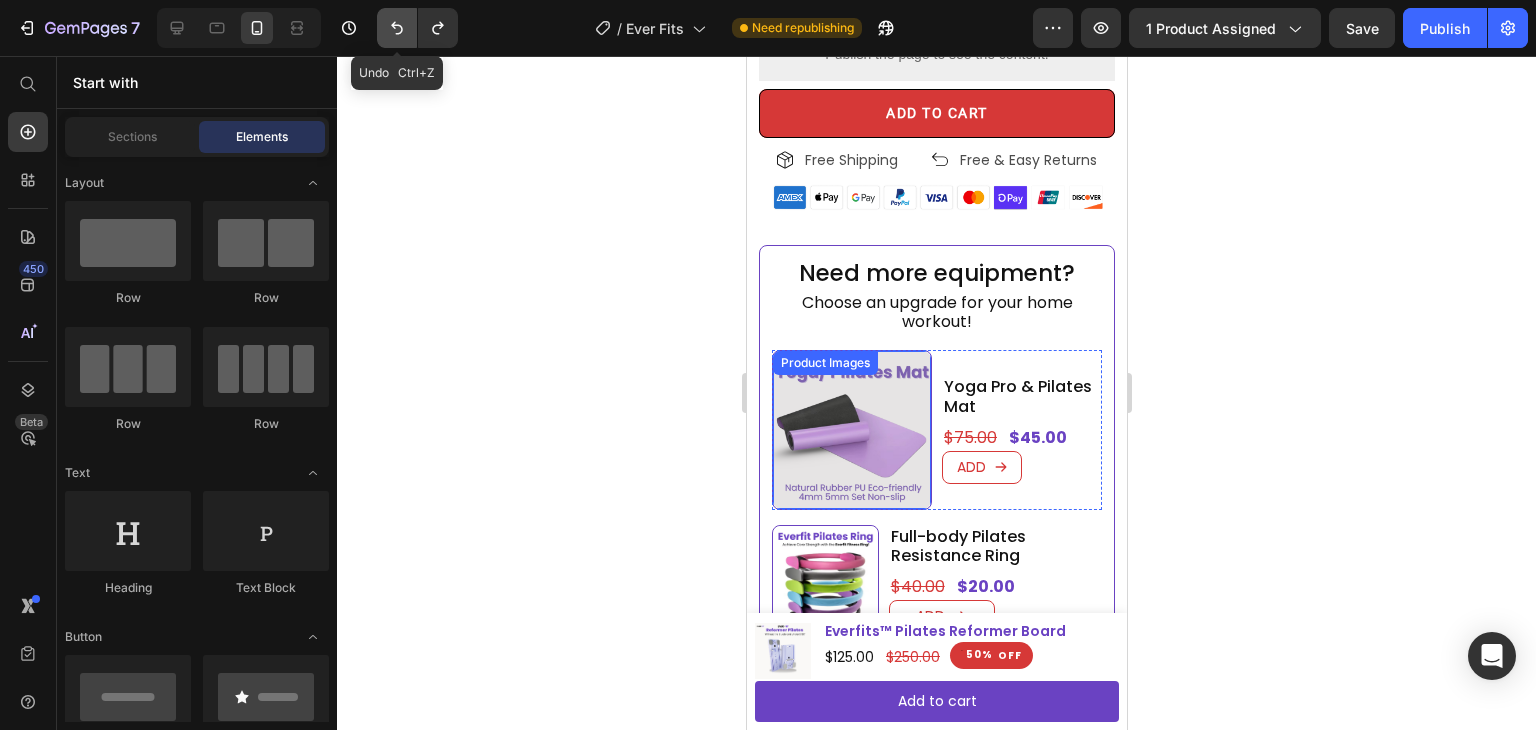click 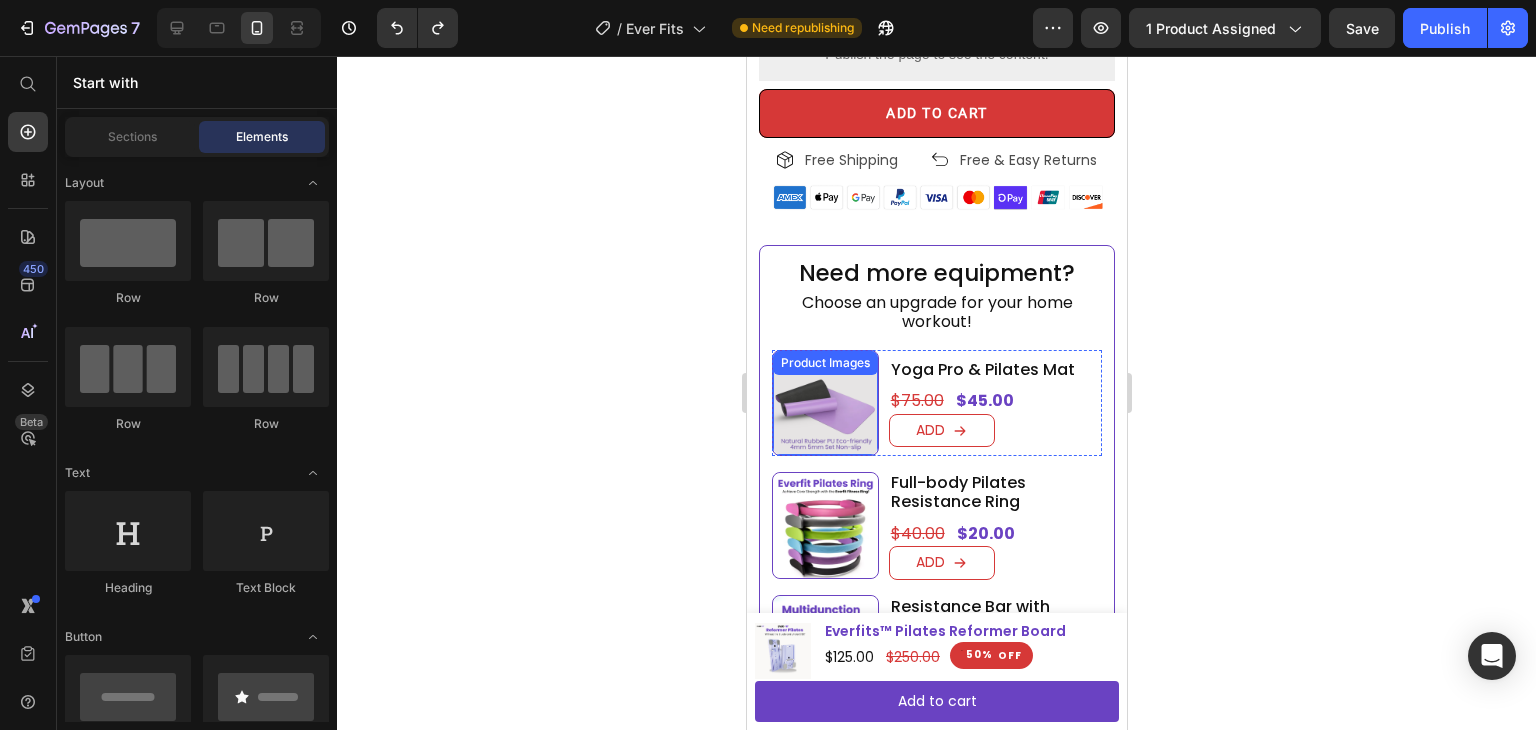 click 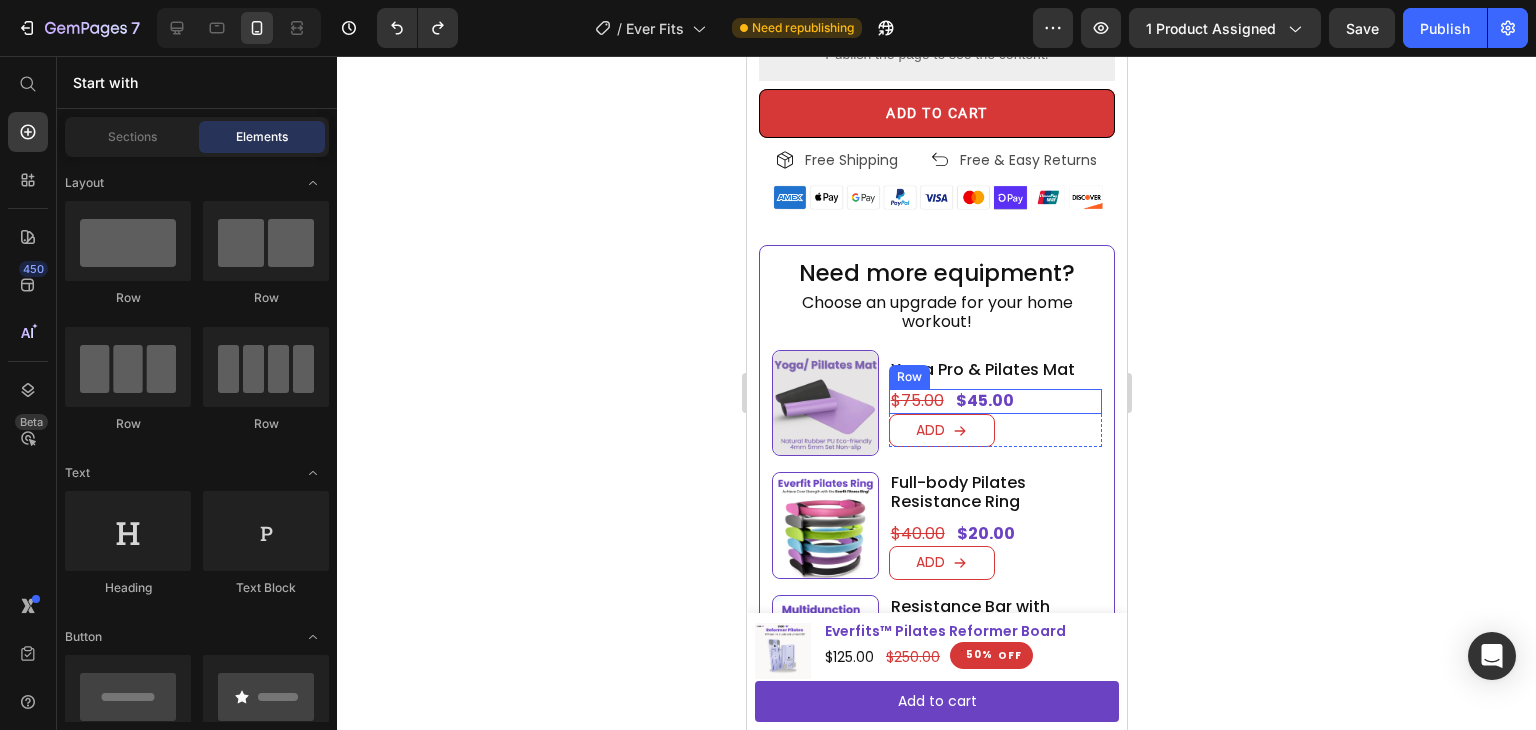 click on "$45.00 Product Price $75.00 Product Price Row" at bounding box center [994, 401] 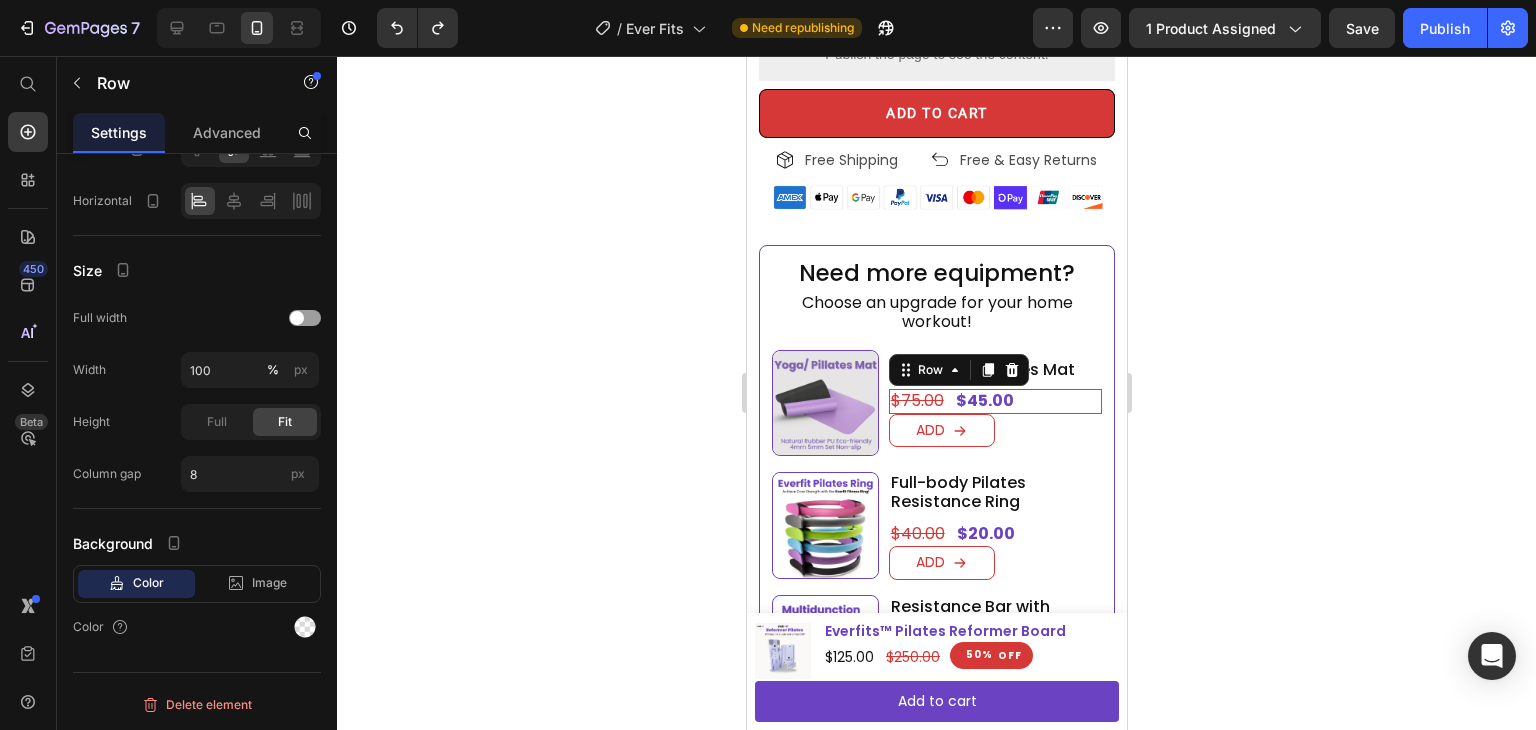 scroll, scrollTop: 0, scrollLeft: 0, axis: both 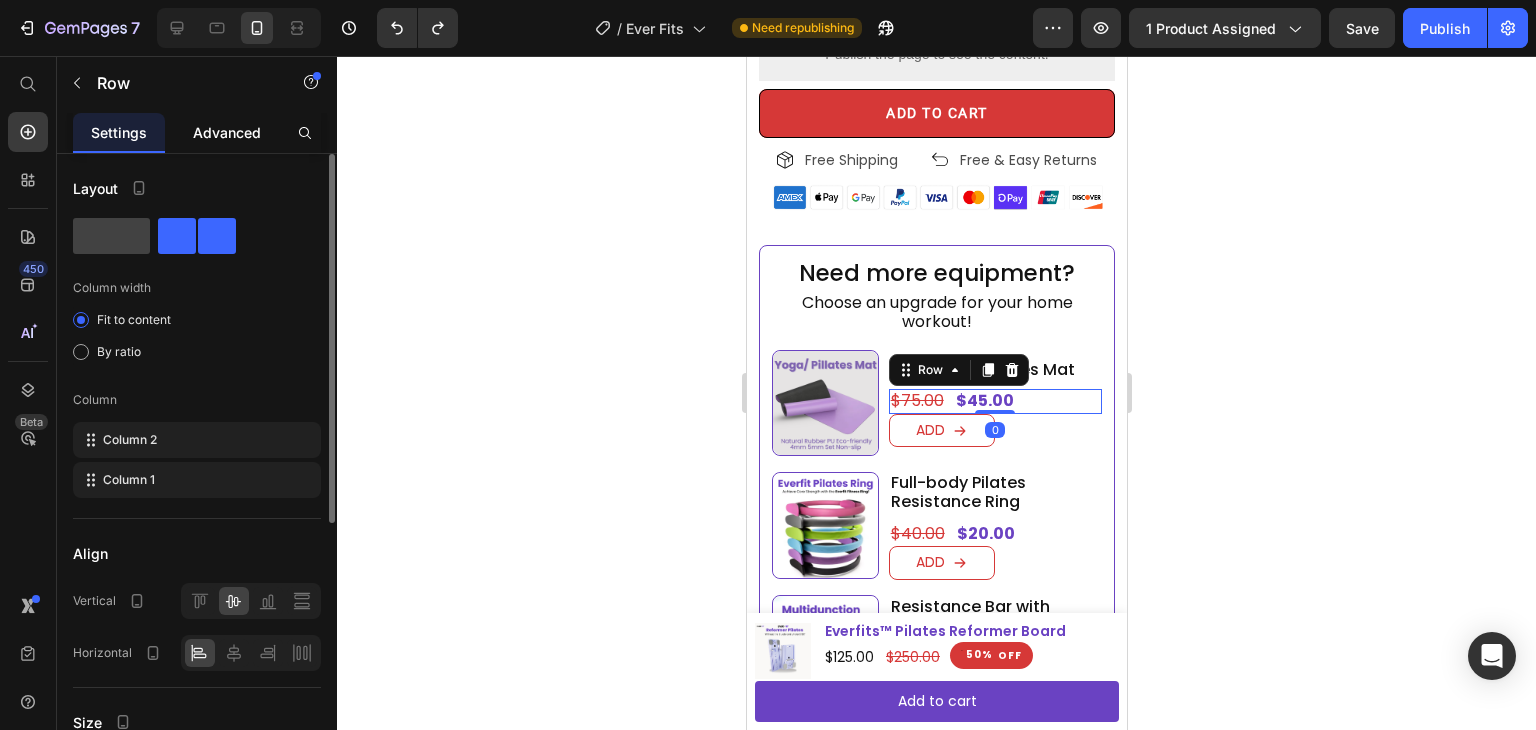 click on "Advanced" at bounding box center (227, 132) 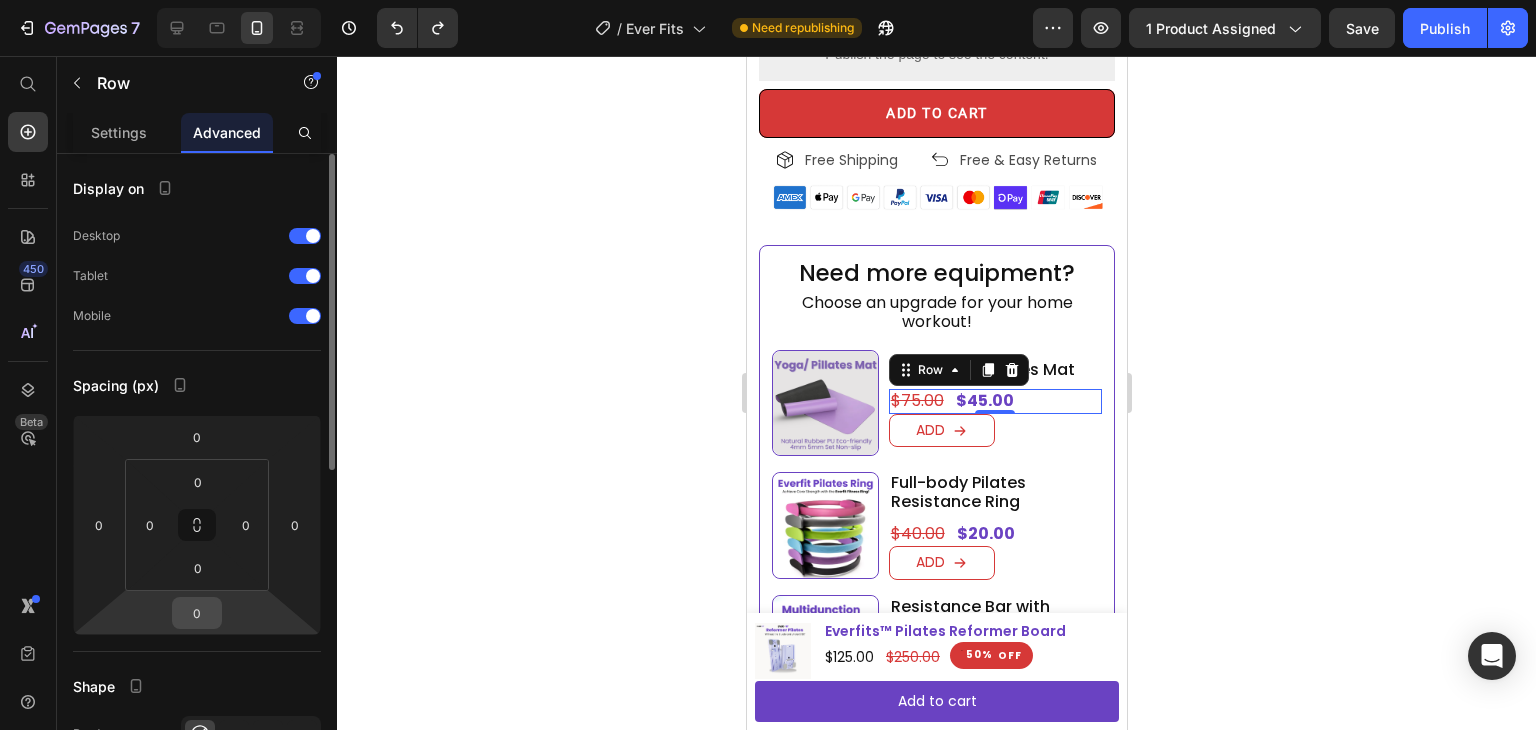 click on "0" at bounding box center (197, 613) 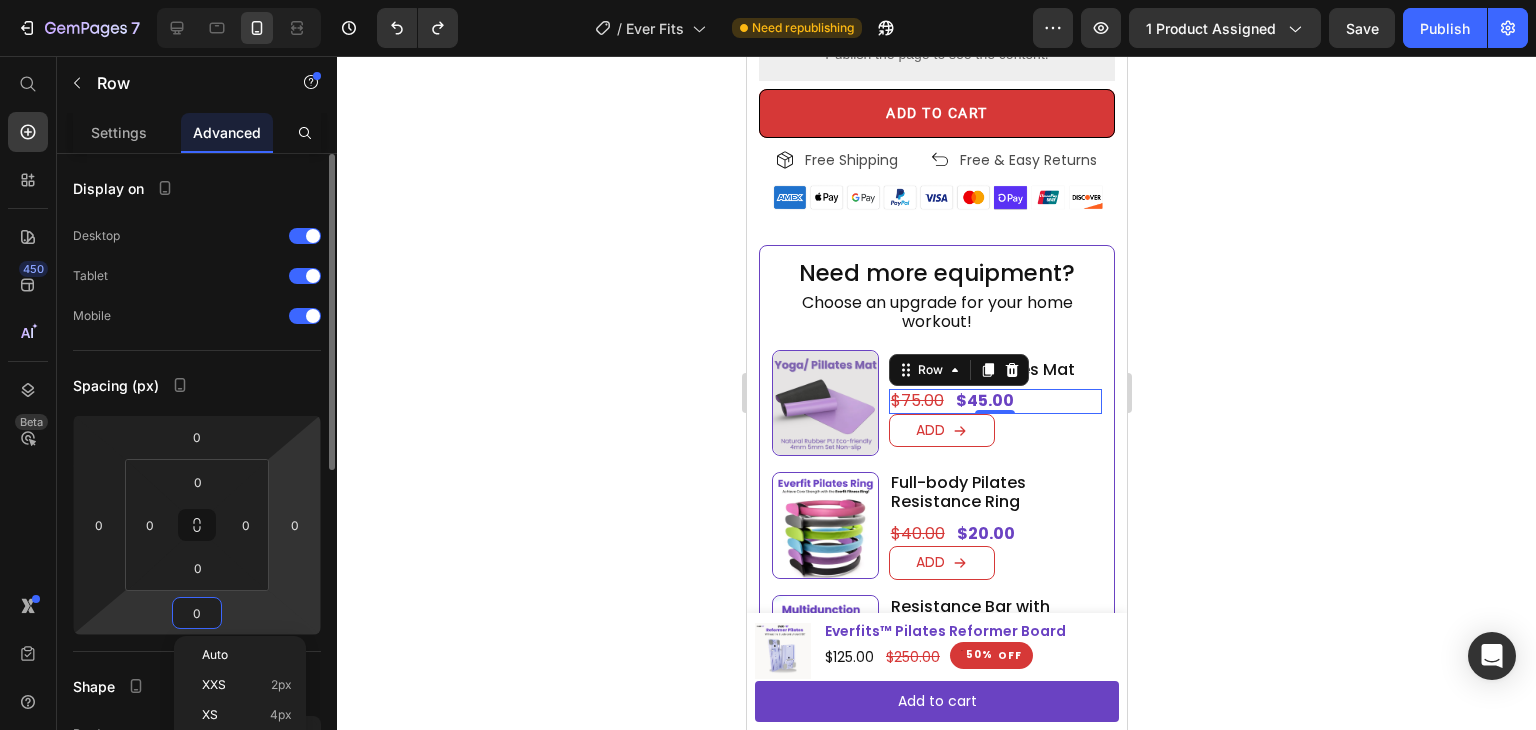 type on "3" 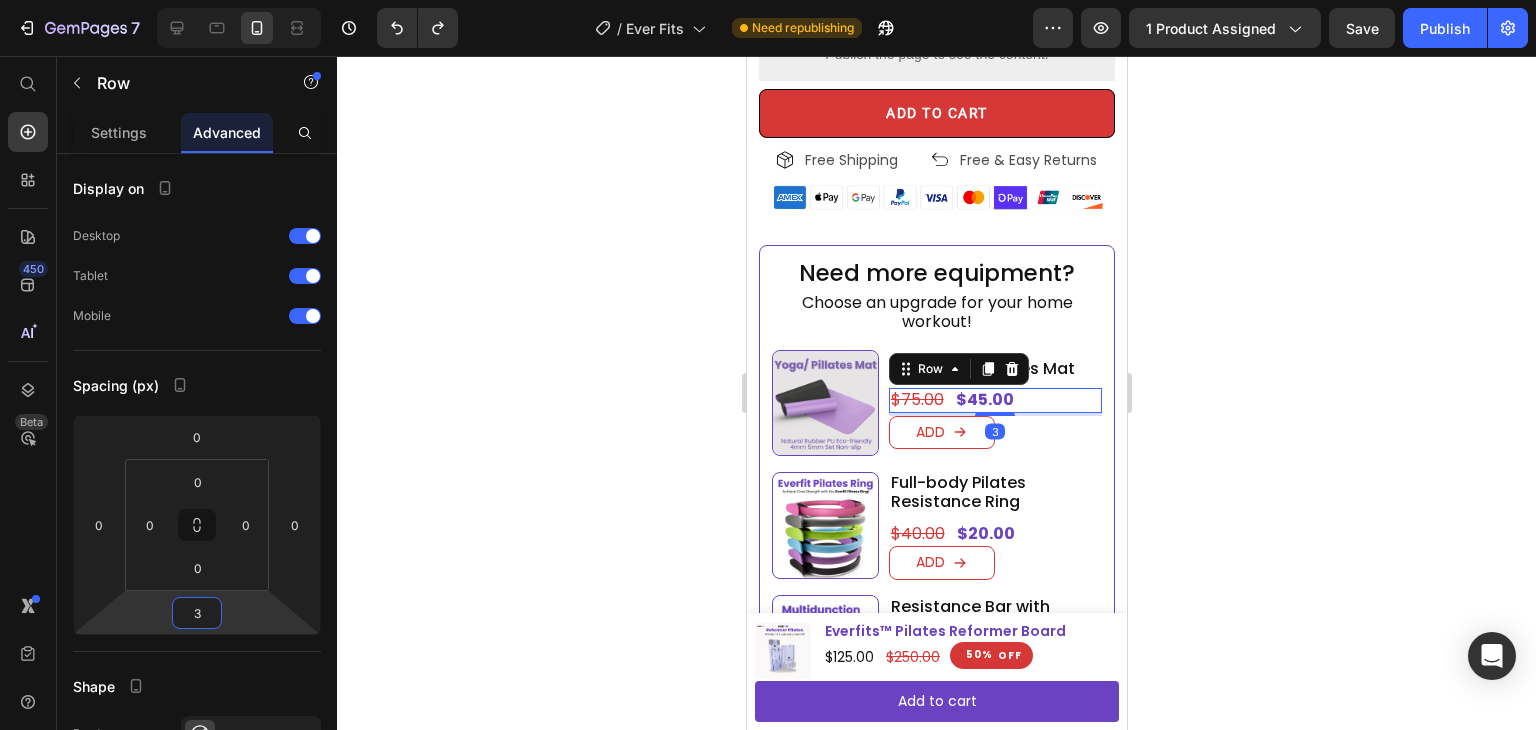 click 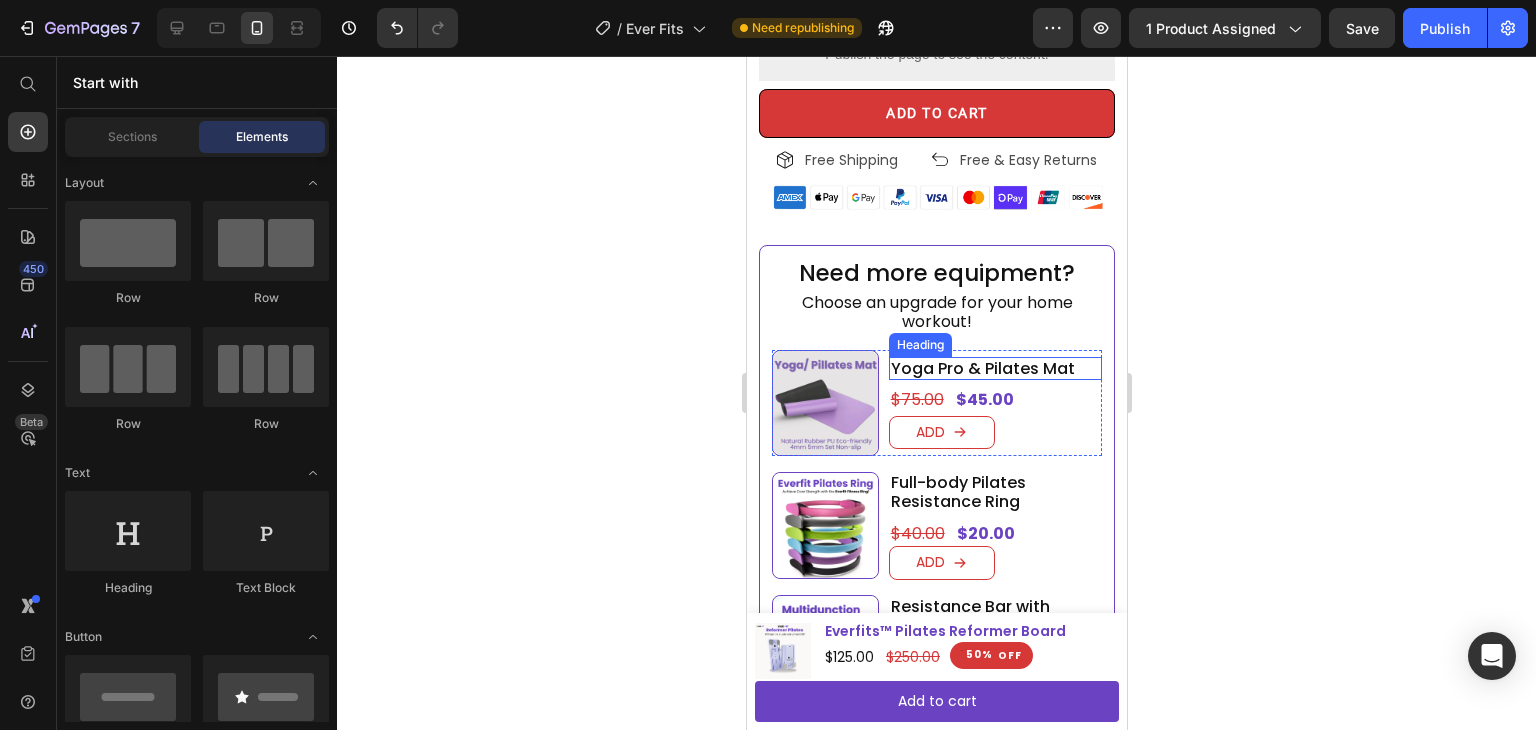 click on "Yoga Pro & Pilates Mat" at bounding box center (994, 368) 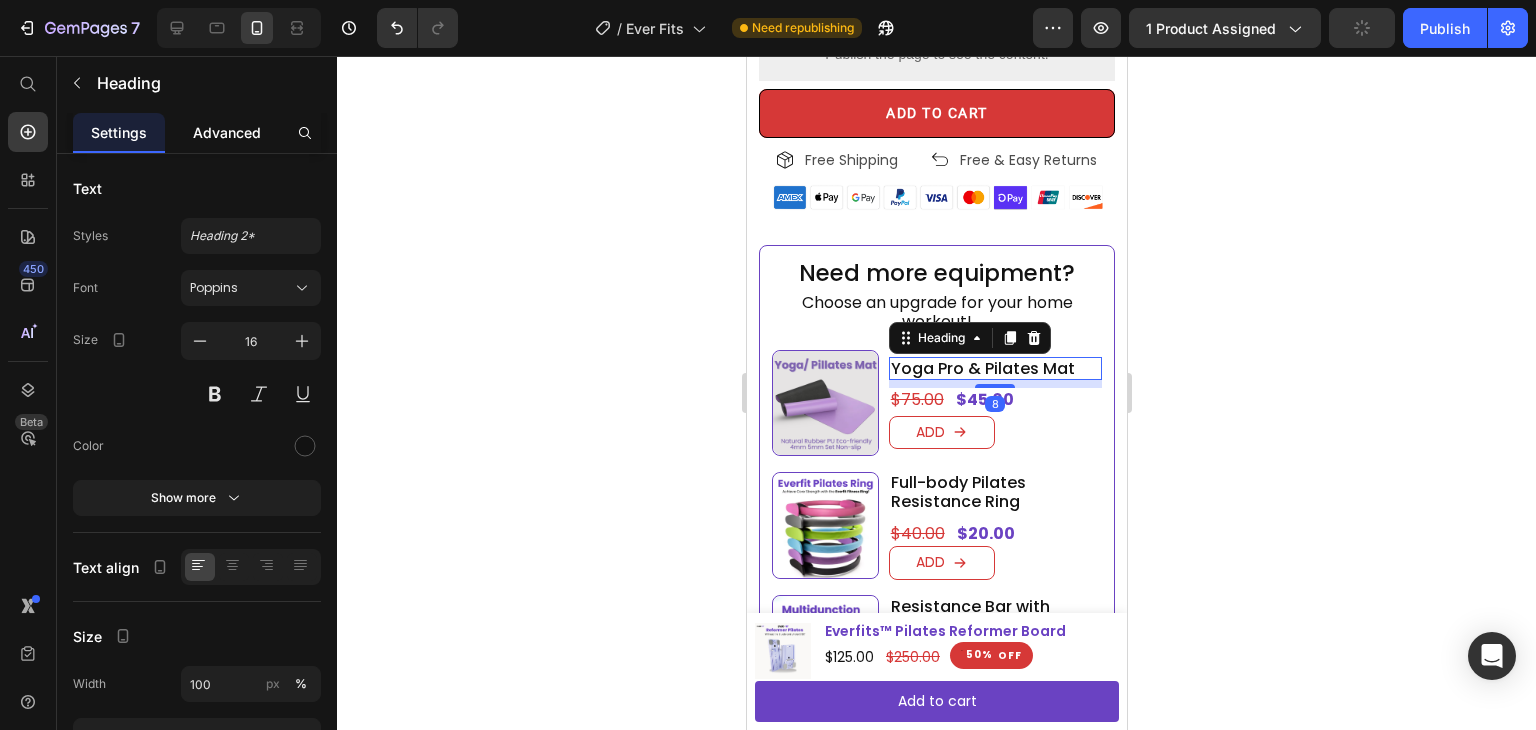 click on "Advanced" 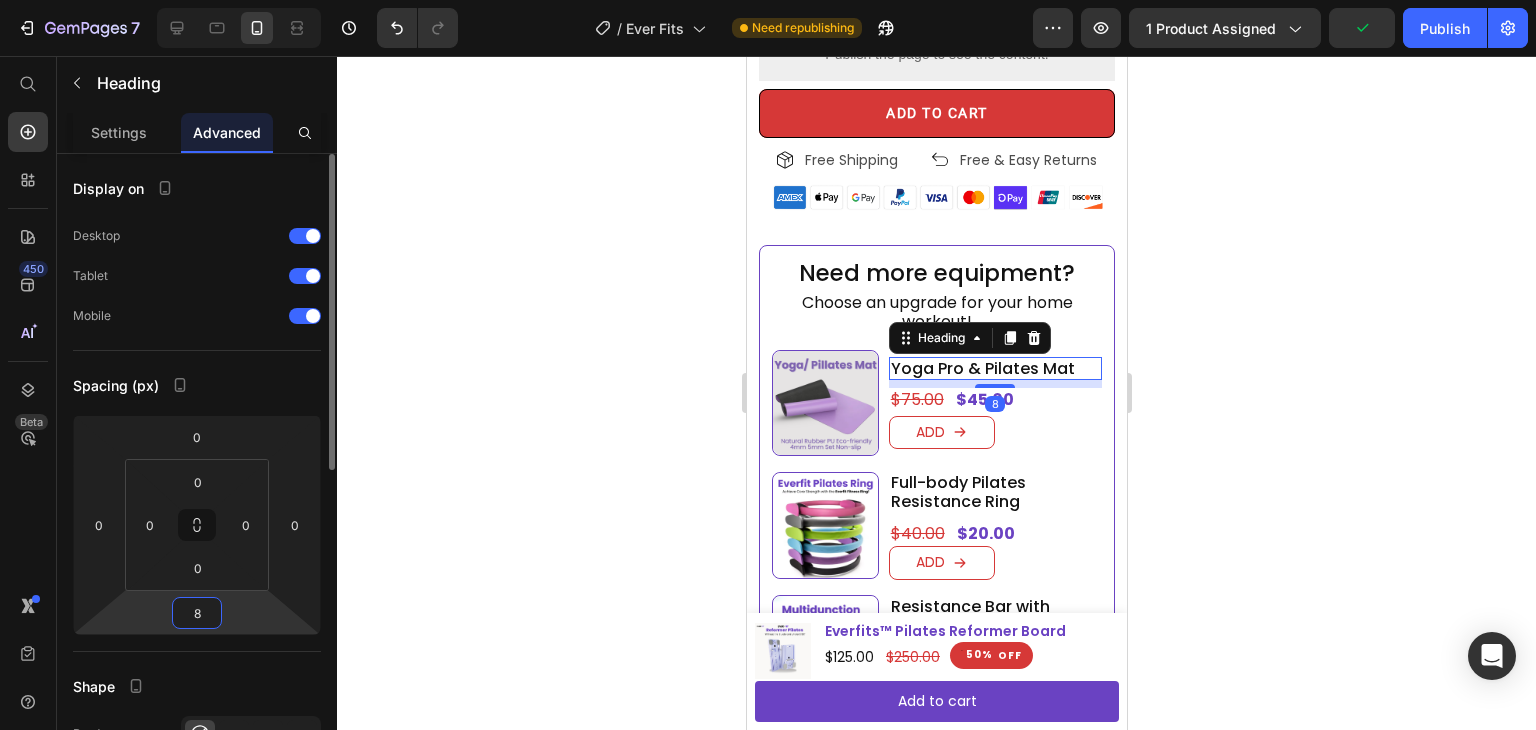 click on "8" at bounding box center [197, 613] 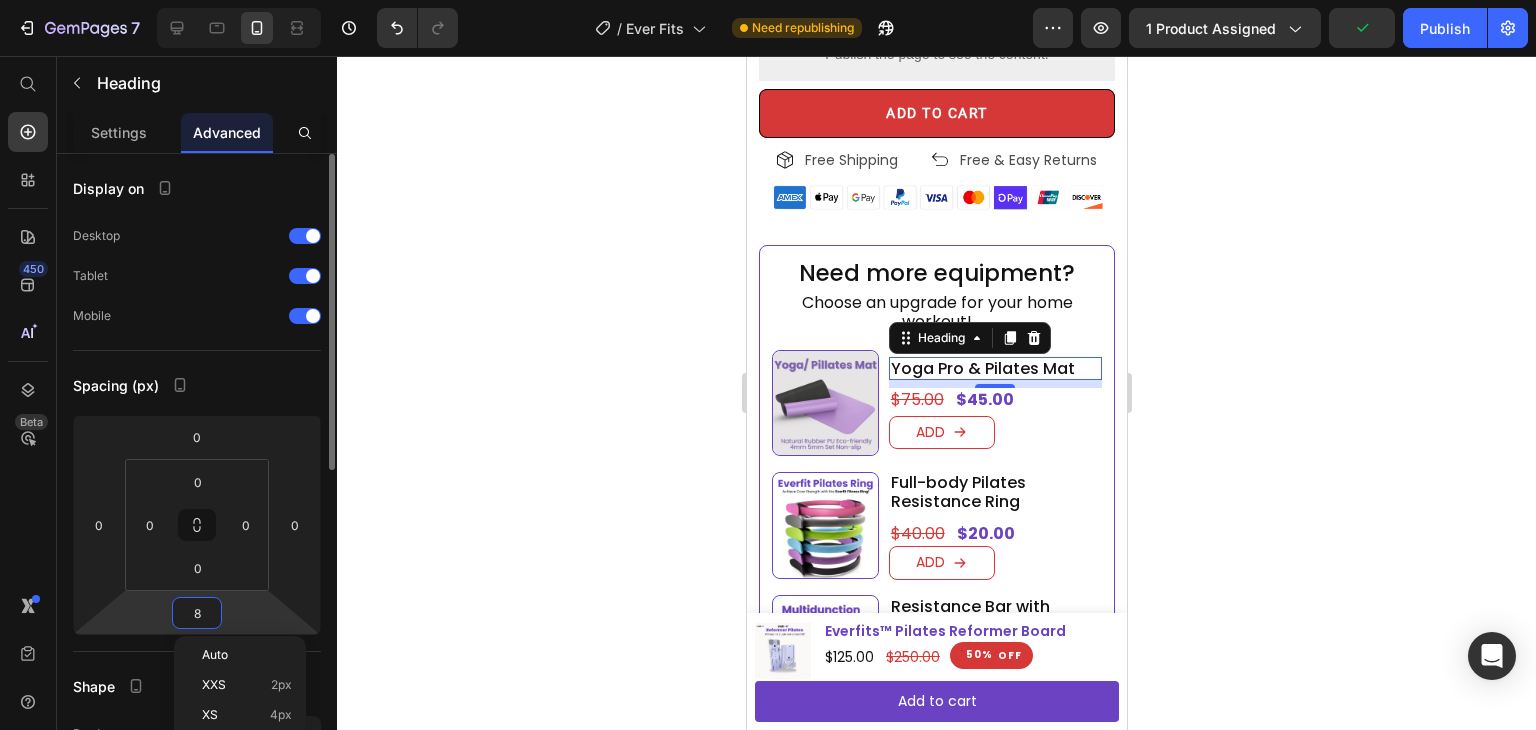 type on "5" 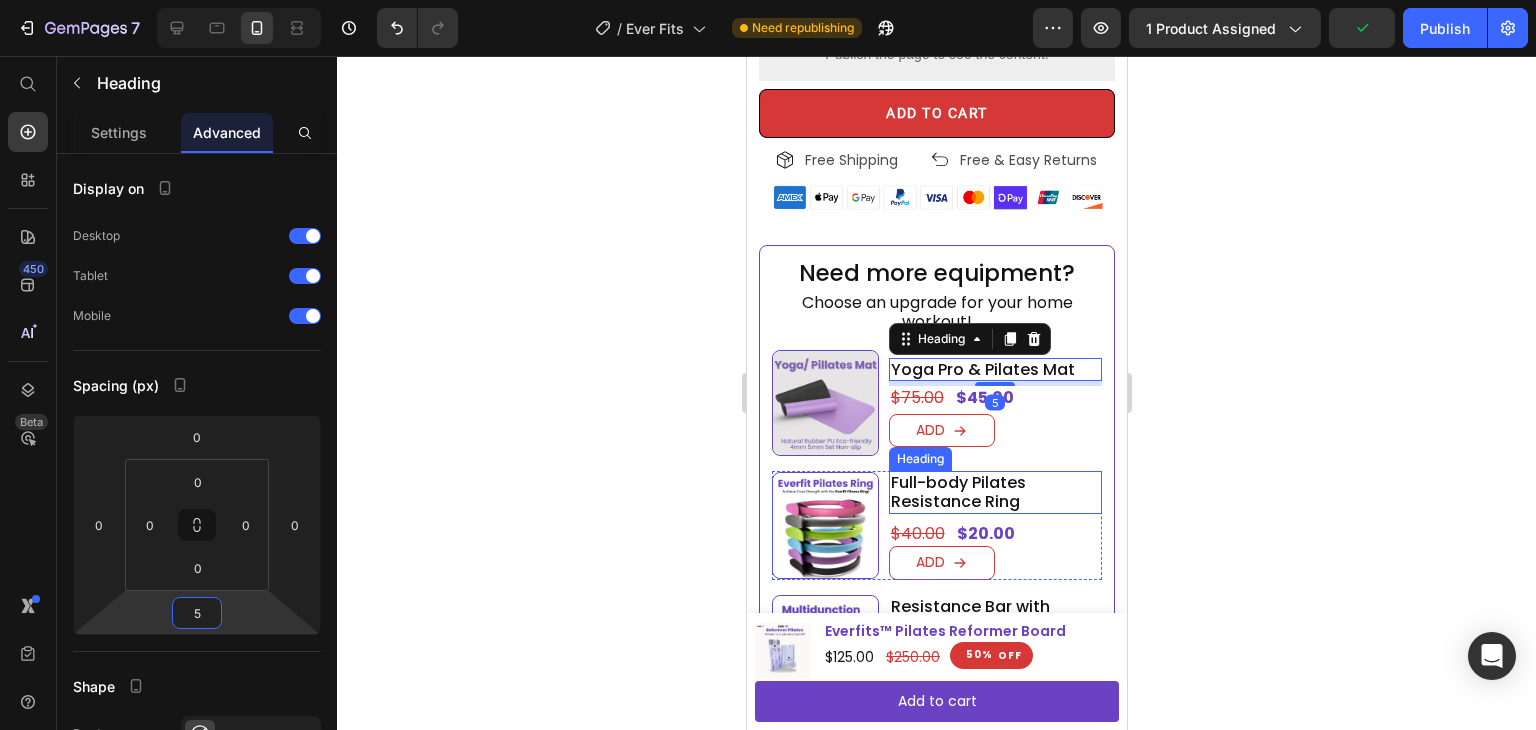 click on "Full-body Pilates Resistance Ring" at bounding box center (994, 492) 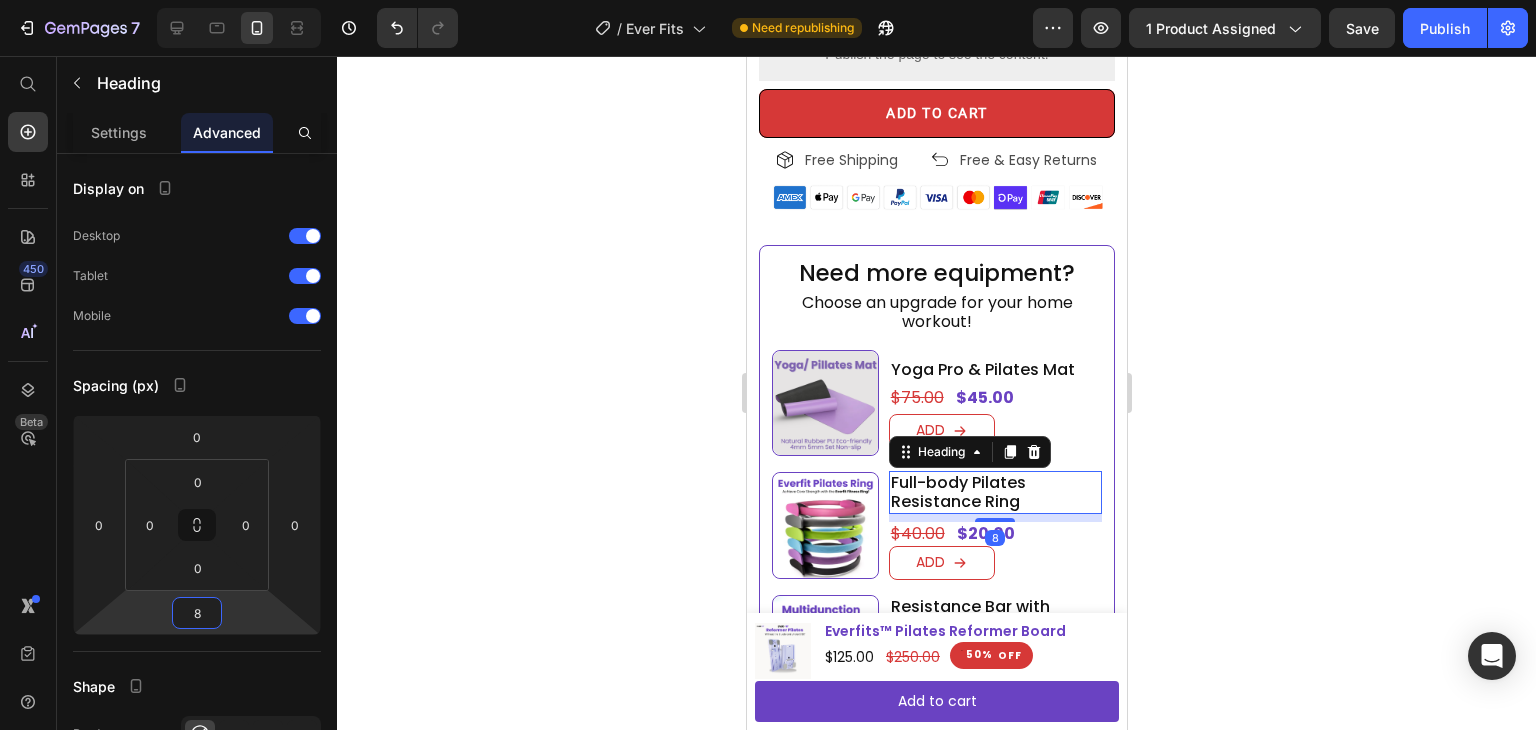 click on "8" at bounding box center [197, 613] 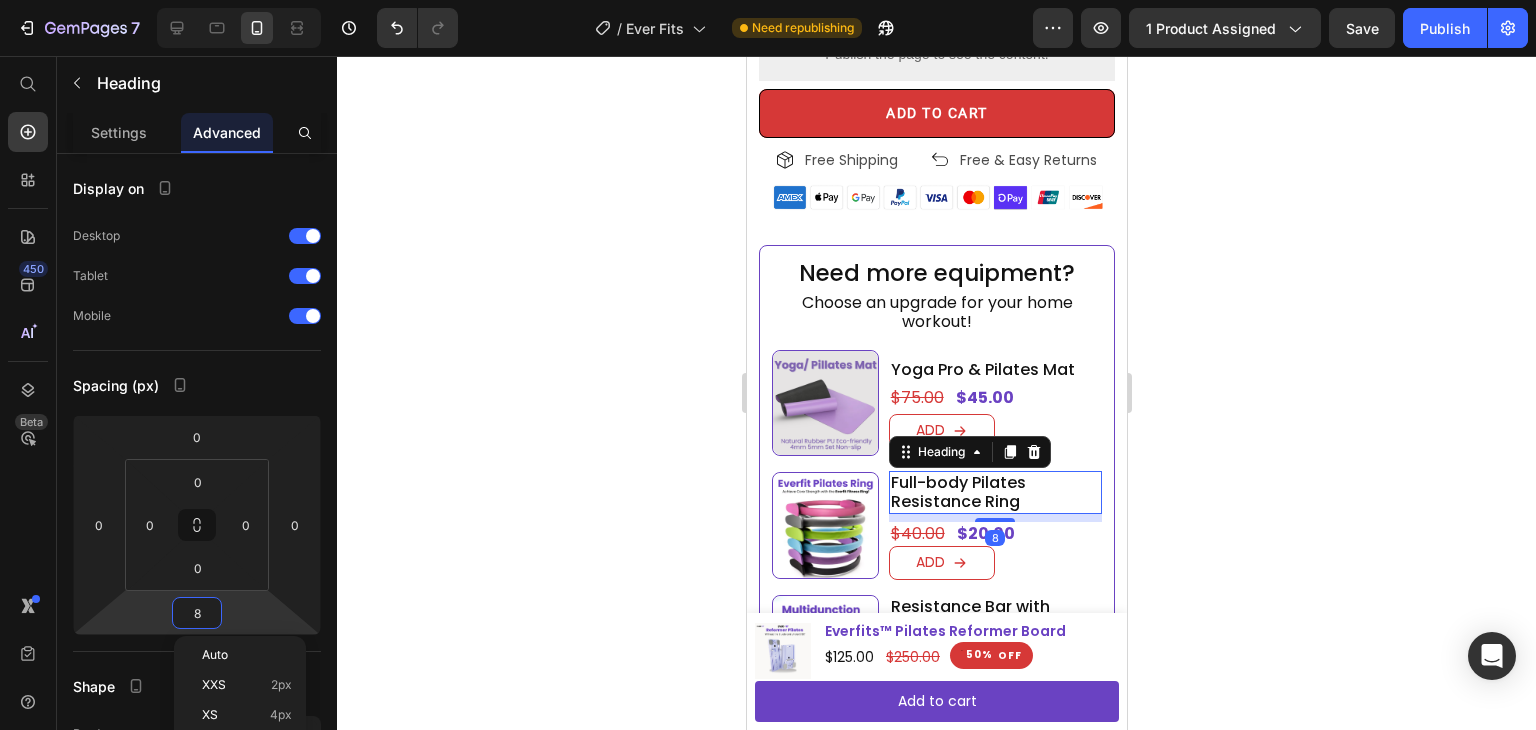 type on "5" 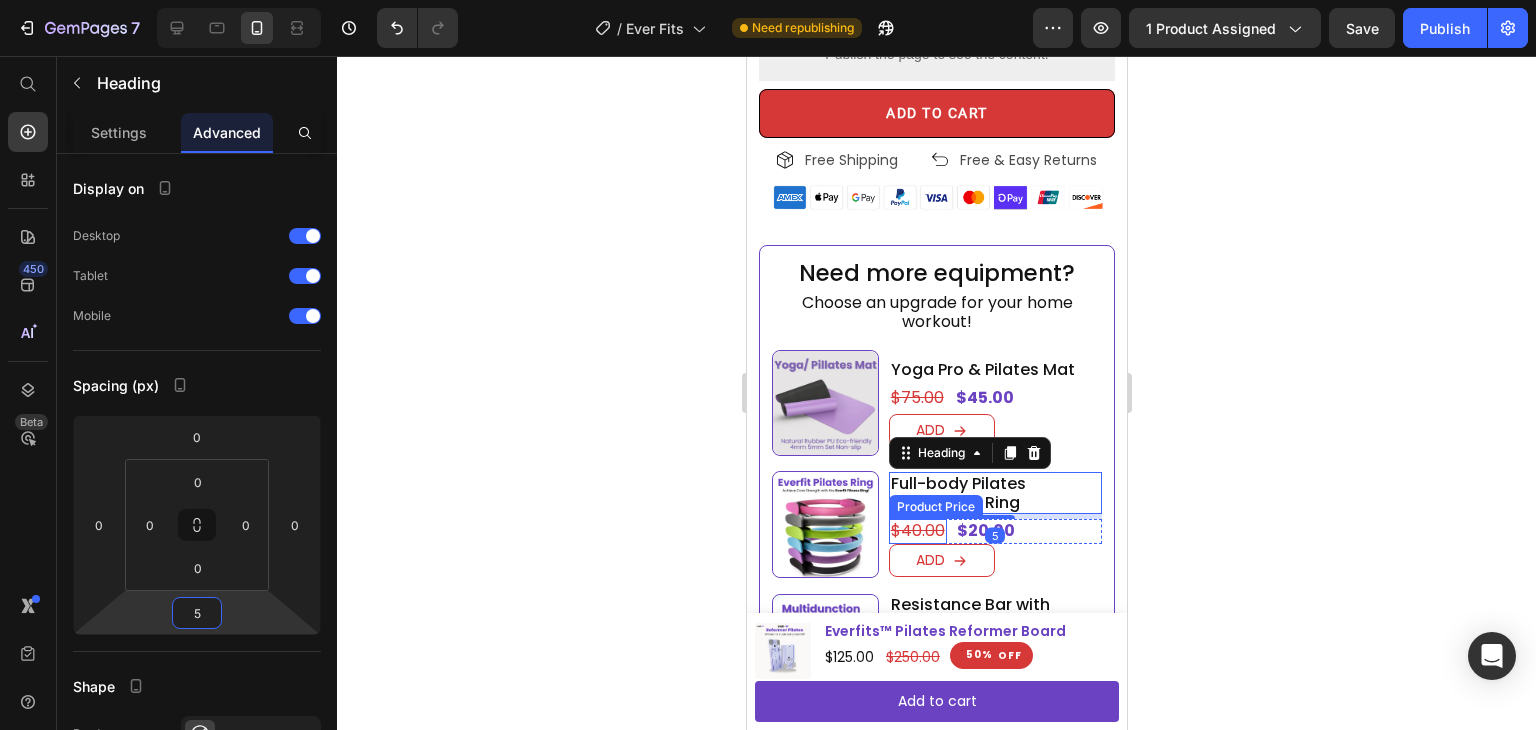 scroll, scrollTop: 1336, scrollLeft: 0, axis: vertical 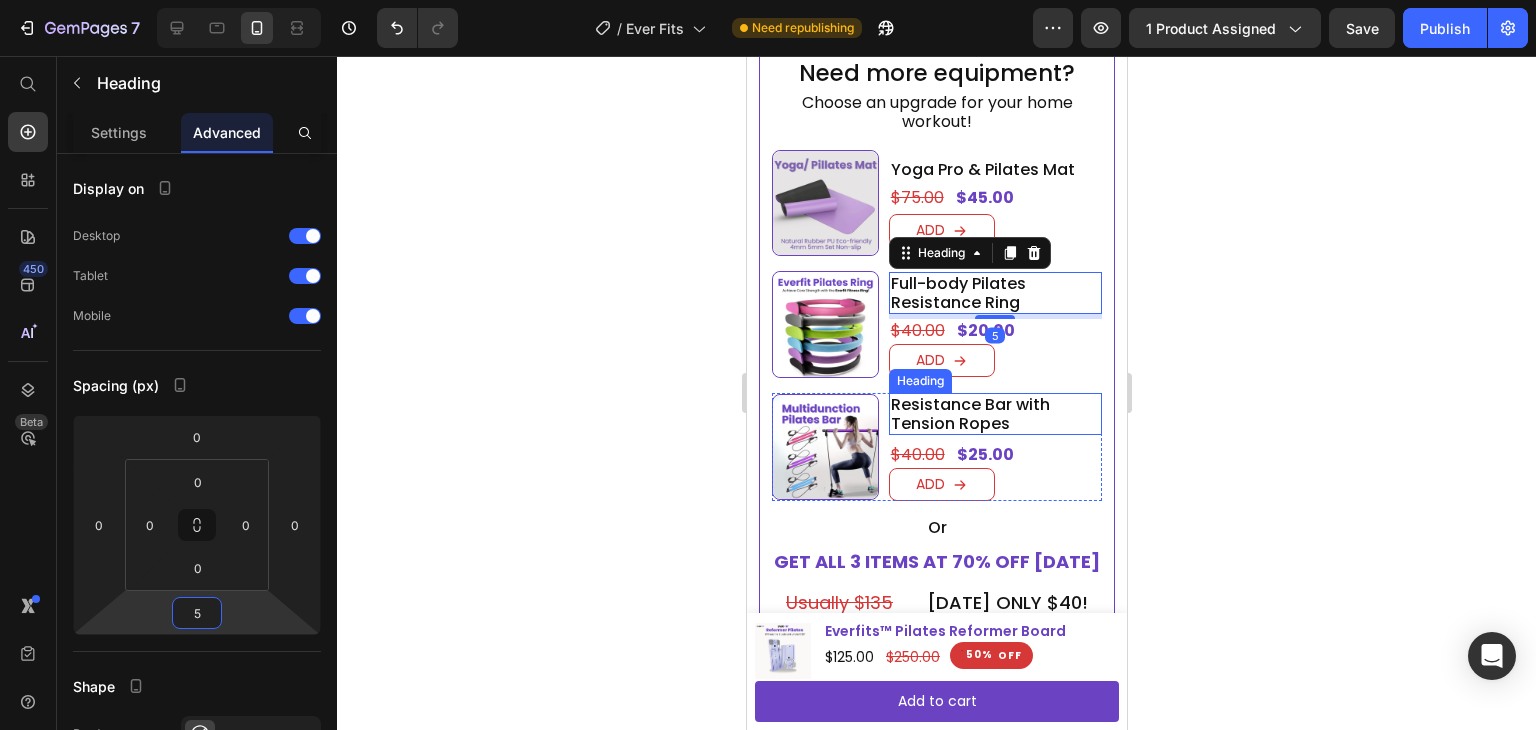 click on "Resistance Bar with Tension Ropes" at bounding box center [994, 414] 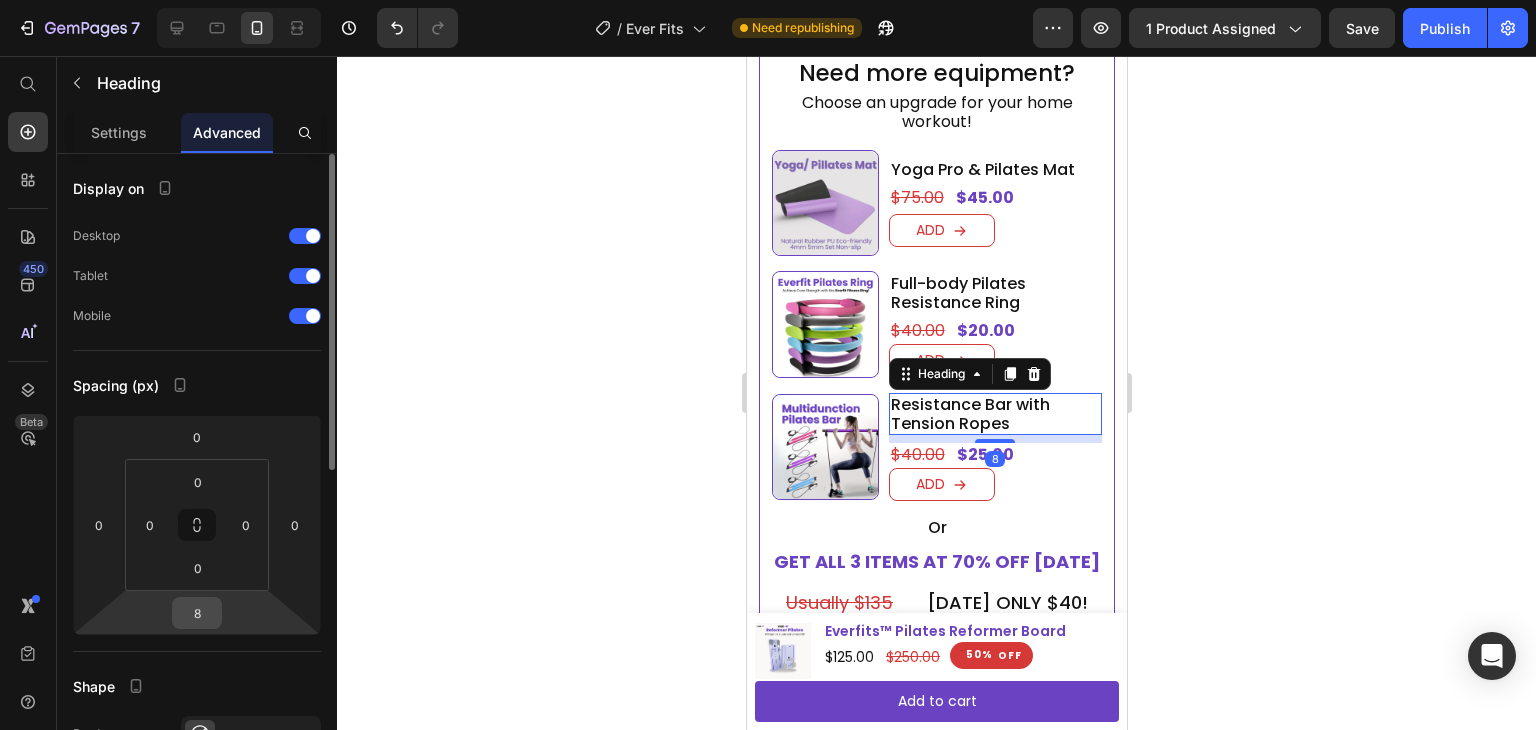 click on "8" at bounding box center [197, 613] 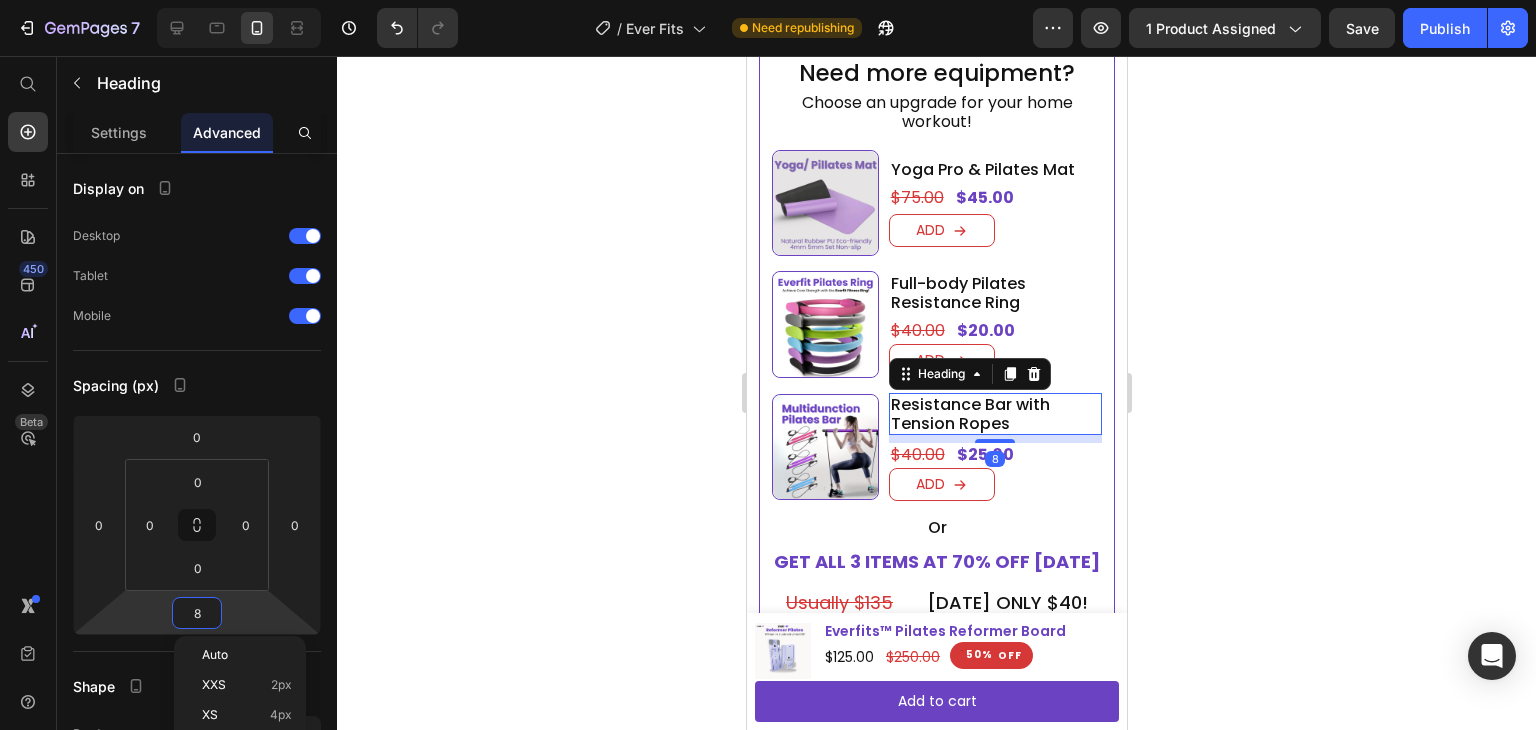 type on "5" 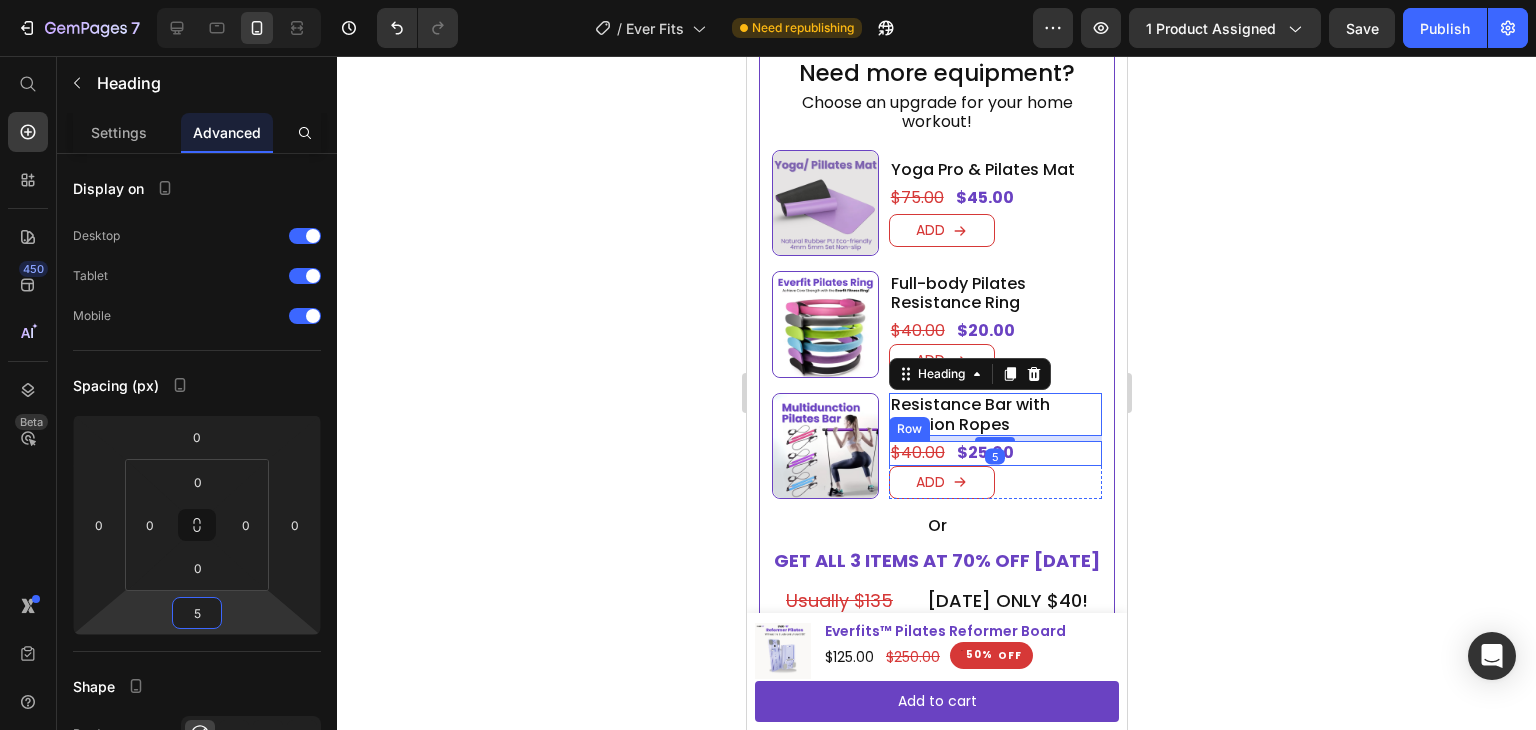 click on "$25.00 Product Price $40.00 Product Price Row" at bounding box center [994, 453] 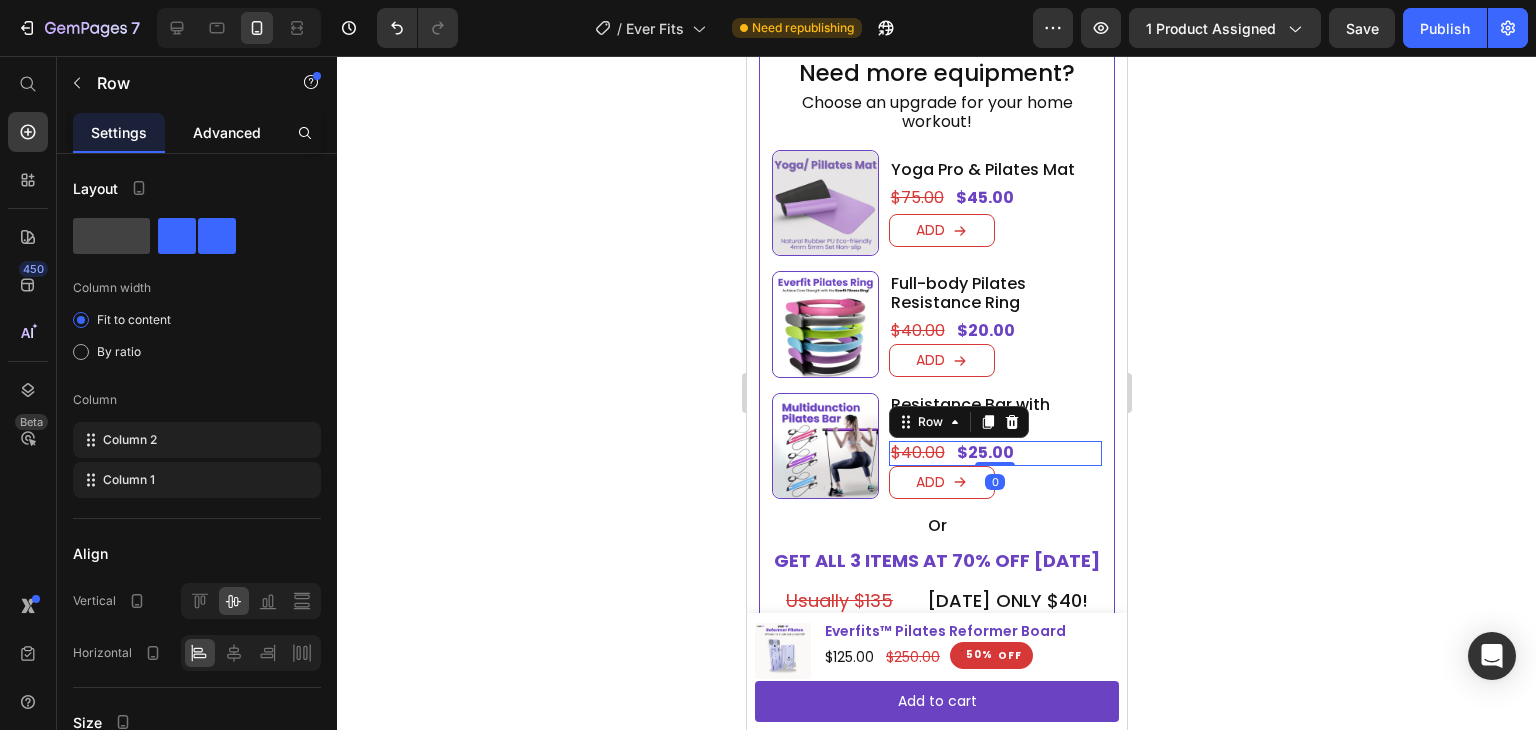 click on "Advanced" 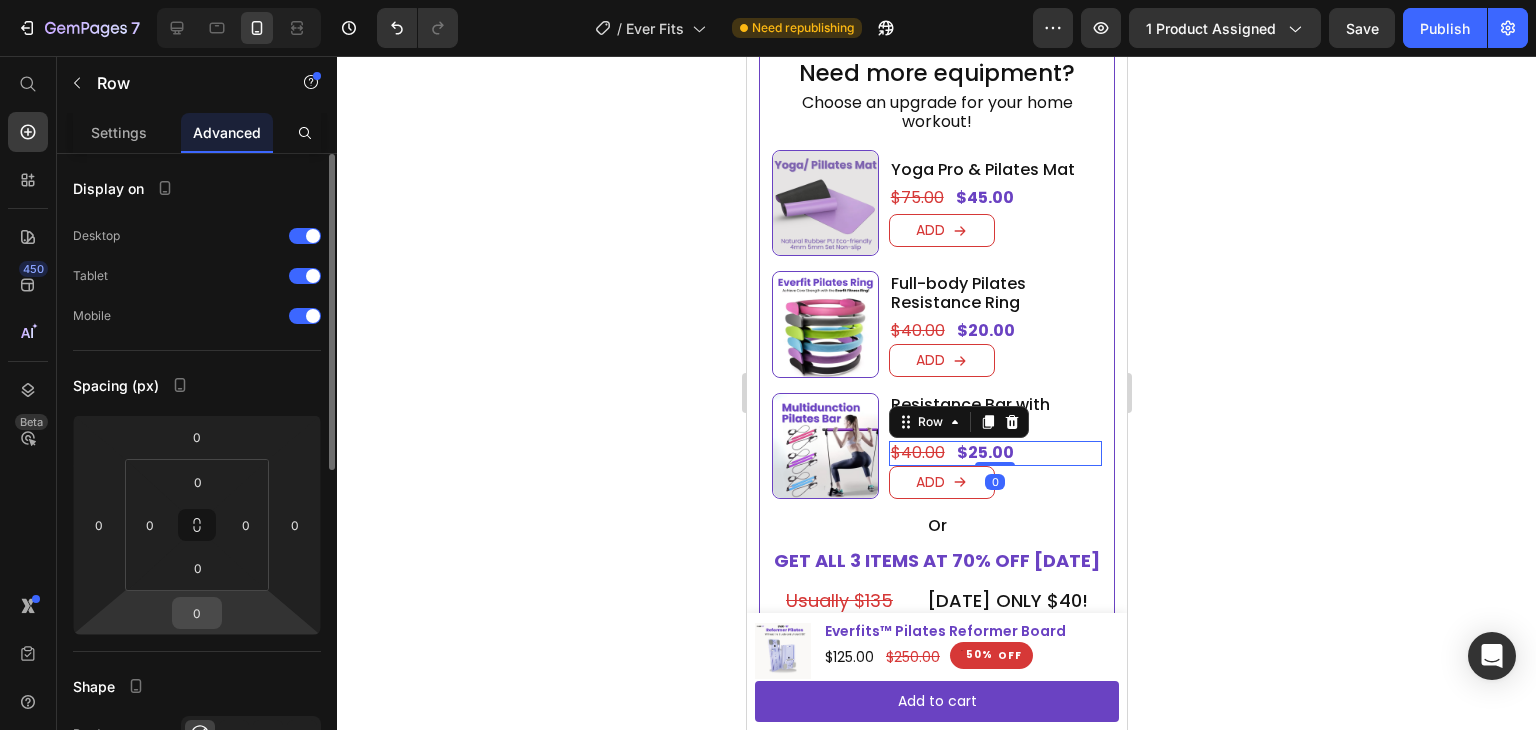 click on "0" at bounding box center (197, 613) 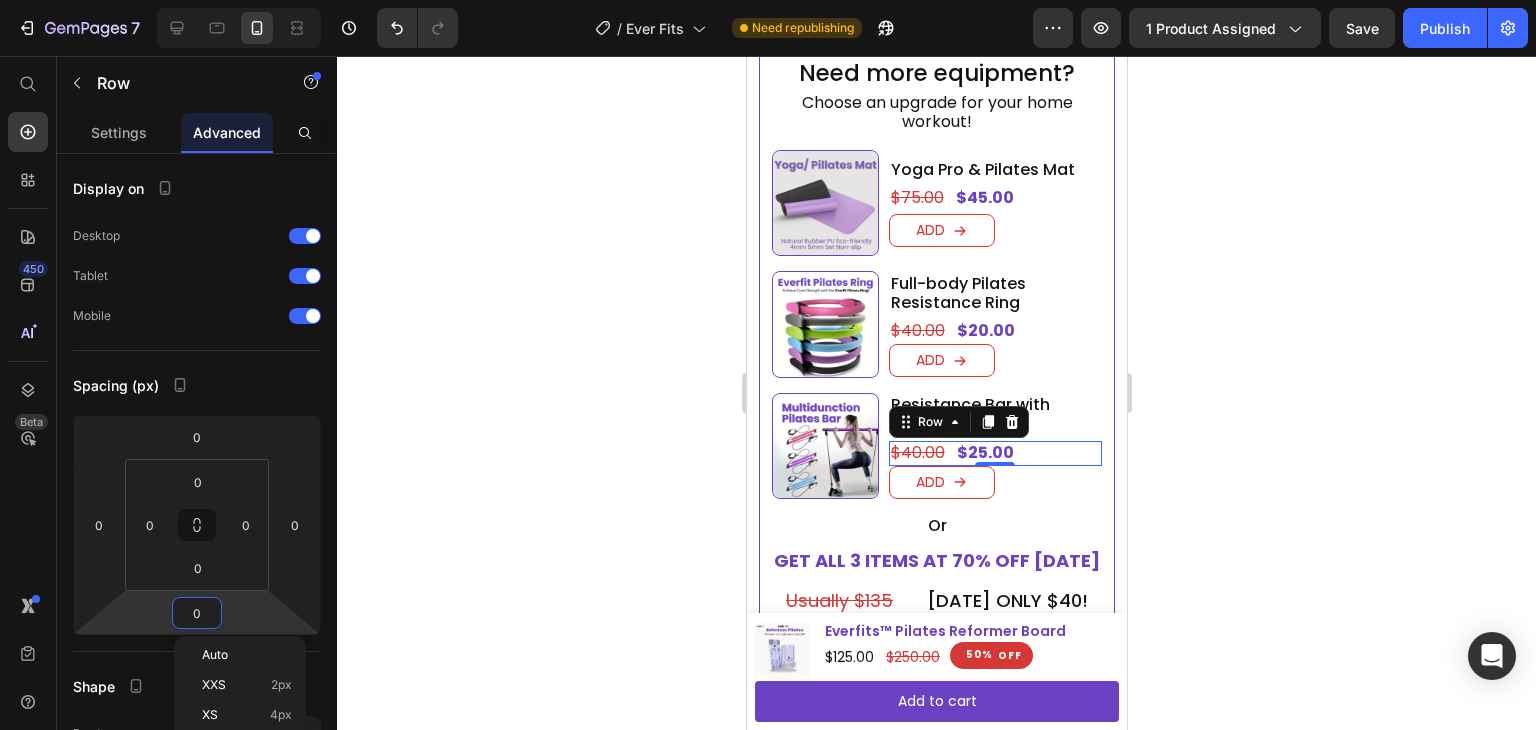 type on "3" 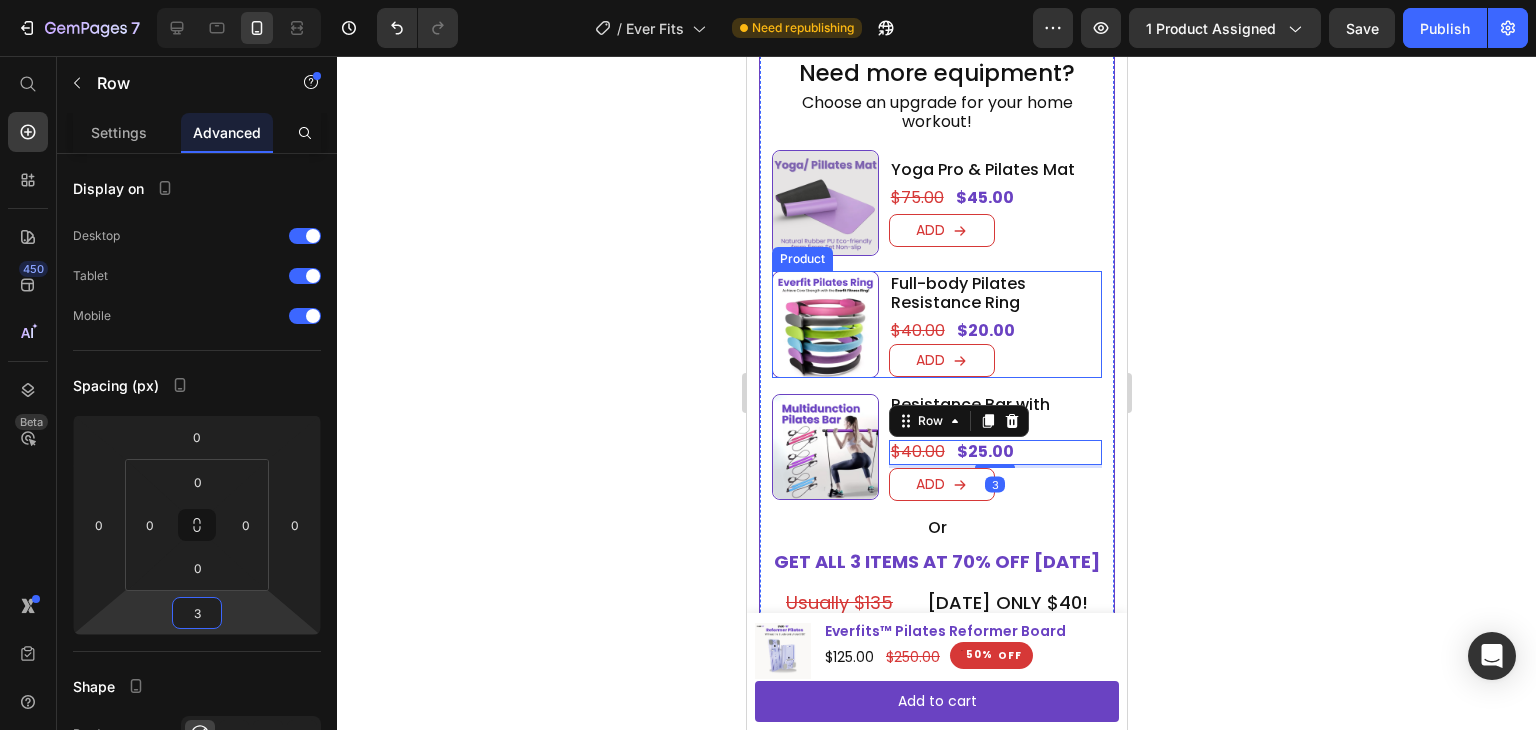 click on "$20.00 Product Price $40.00 Product Price Row" at bounding box center [994, 331] 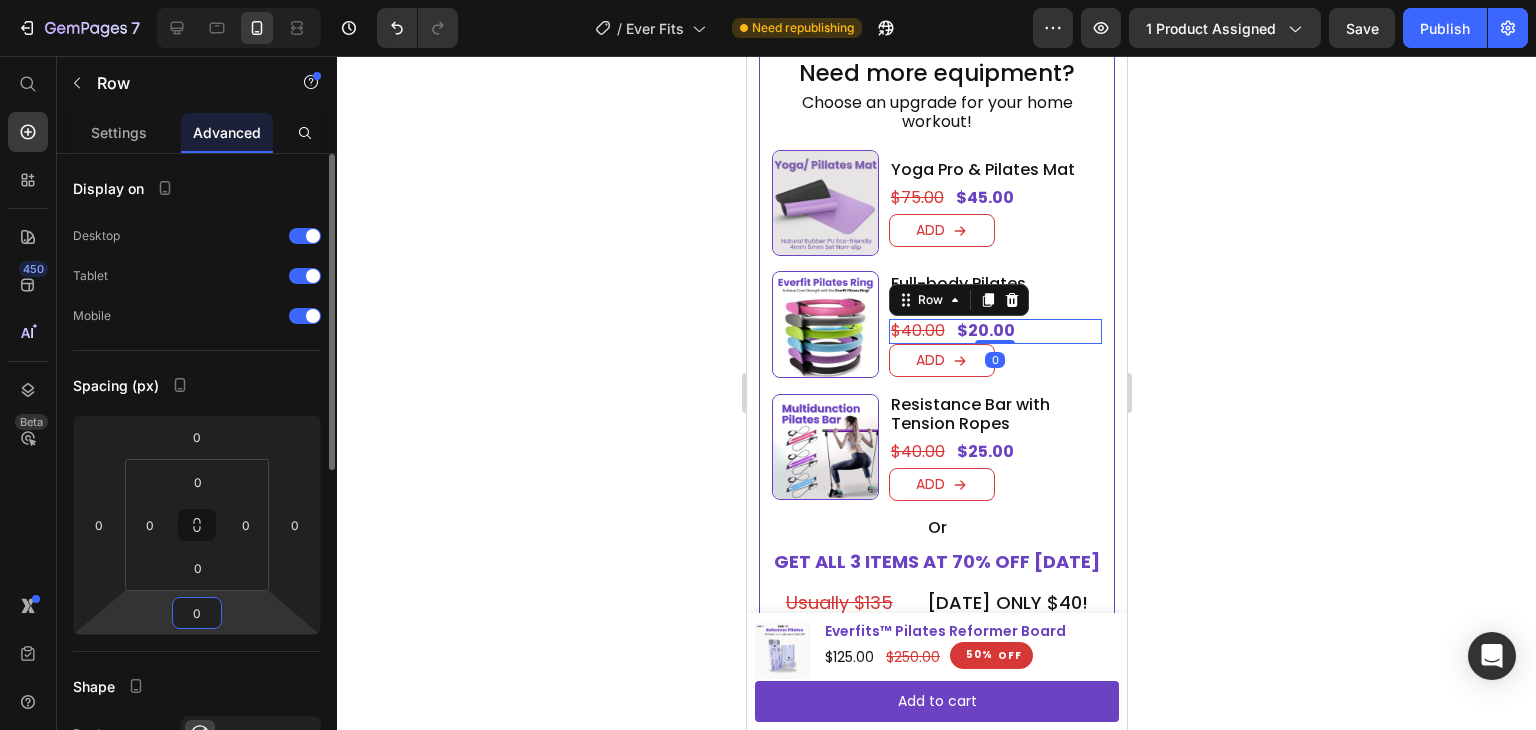 click on "0" at bounding box center (197, 613) 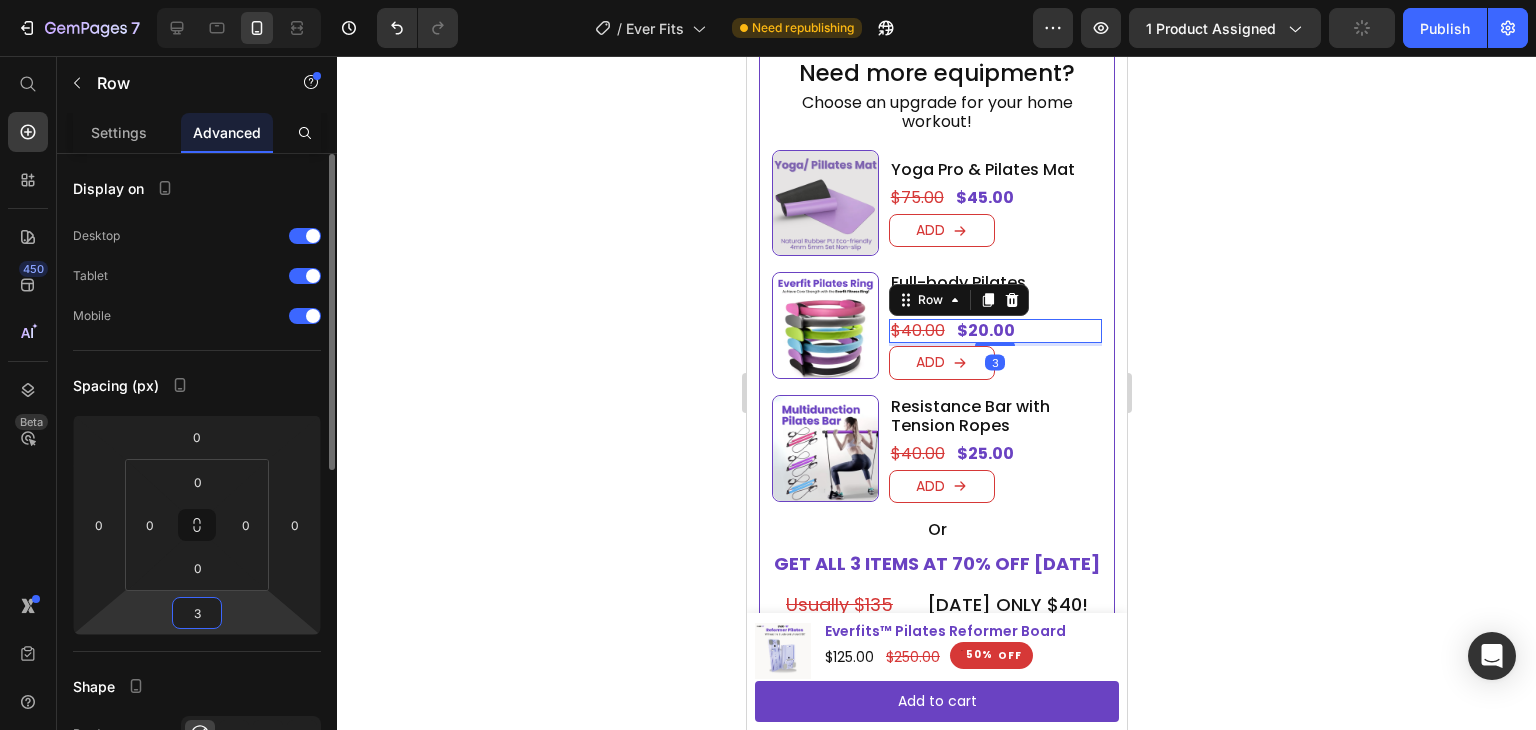 type on "3" 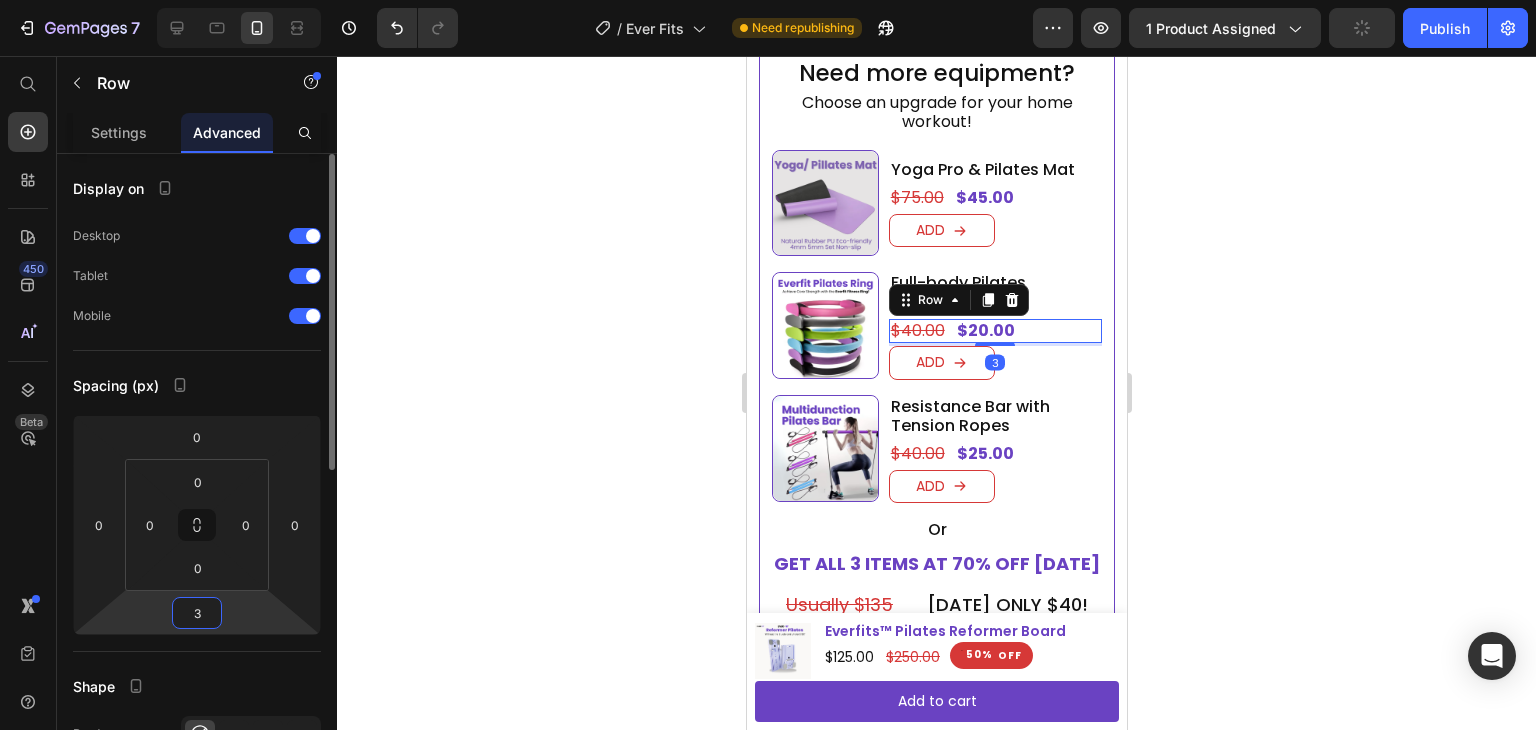 click on "Spacing (px) 0 0 3 0 0 0 0 0" 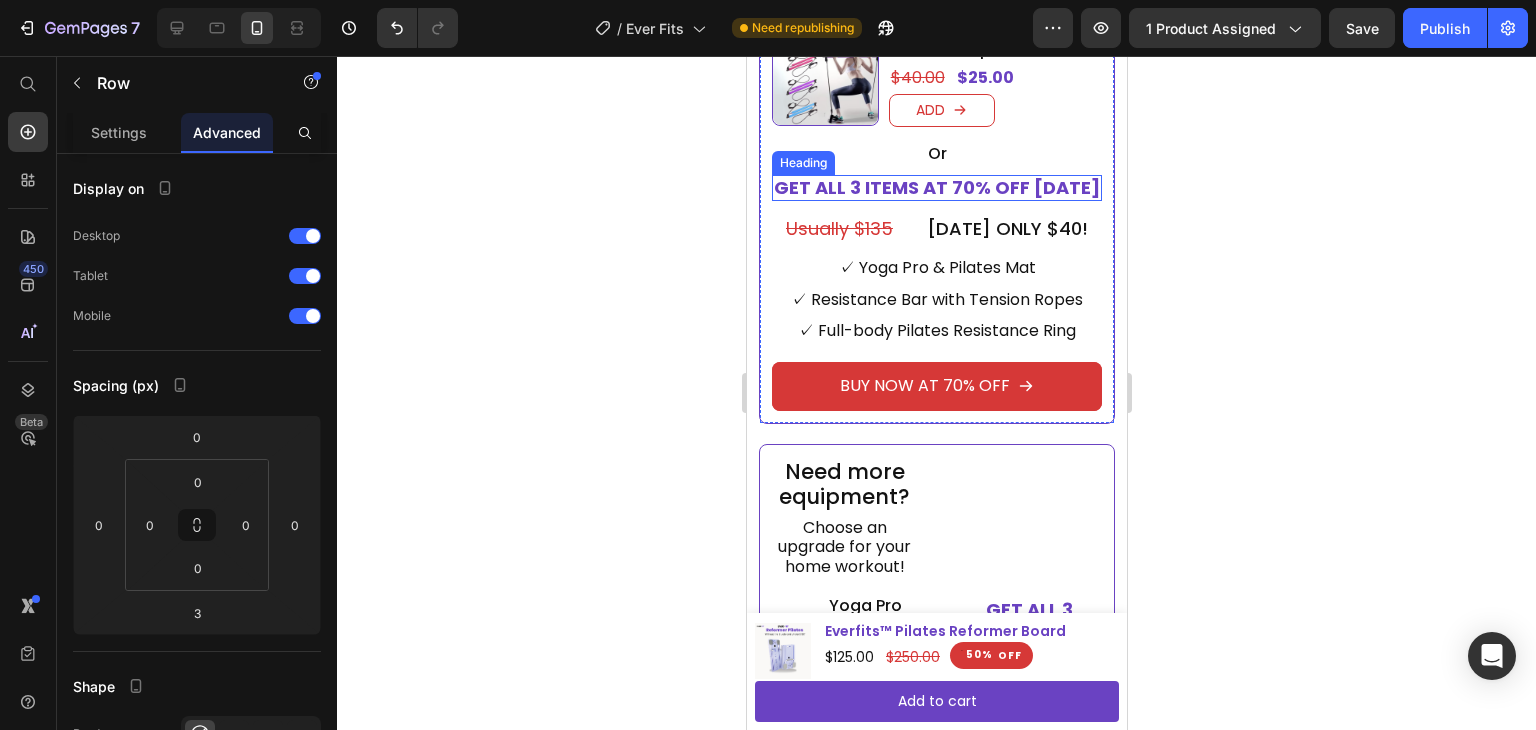 scroll, scrollTop: 1736, scrollLeft: 0, axis: vertical 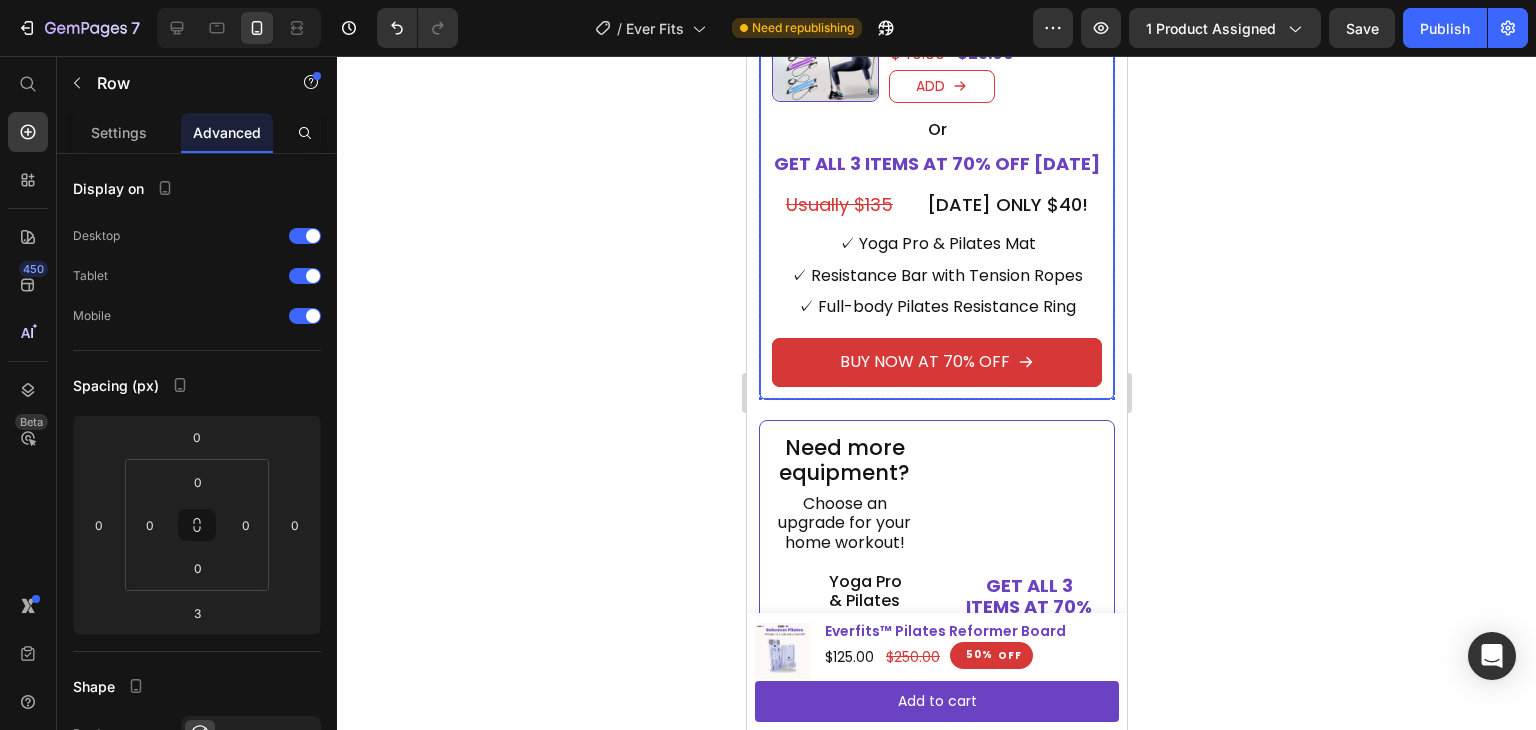 click on "Need more equipment?  Heading Choose an upgrade for your home workout! Heading Product Images Yoga Pro & Pilates Mat Heading $45.00 Product Price $75.00 Product Price Row
ADD Add to Cart Row Product Product Images Full-body Pilates Resistance Ring Heading $20.00 Product Price $40.00 Product Price Row   3
ADD Add to Cart Row Product Product Images Resistance Bar with Tension Ropes Heading $25.00 Product Price $40.00 Product Price Row
ADD Add to Cart Row Product Or Heading GET ALL 3 ITEMS AT 70% OFF TODAY Heading Usually $135 Heading Today ONLY $40! Heading Row ✓ Yoga Pro & Pilates Mat Heading ✓ Resistance Bar with Tension Ropes Heading ✓ Full-body Pilates Resistance Ring Heading
BUY NOW AT 70% OFF Add to Cart Product Row" at bounding box center (936, 22) 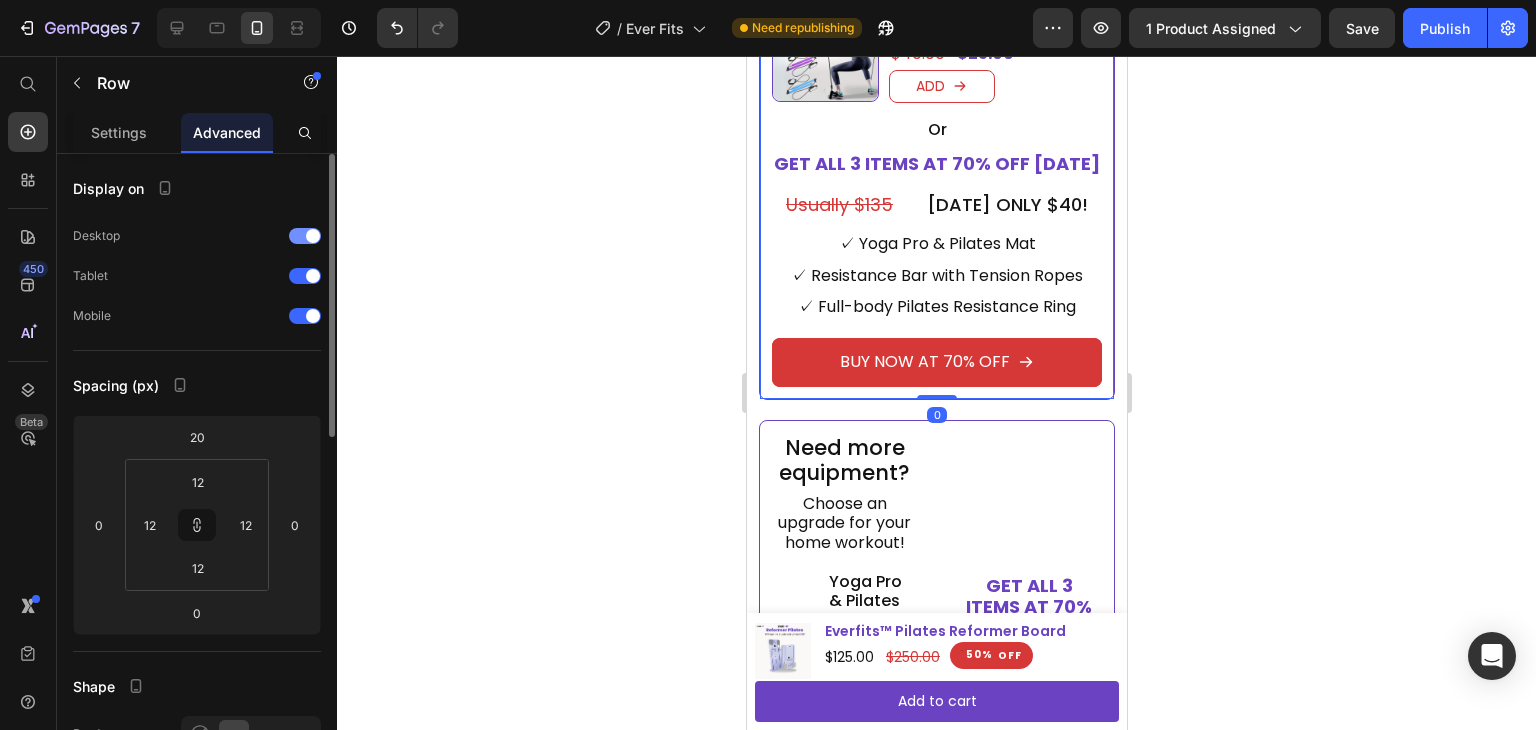 click at bounding box center (313, 236) 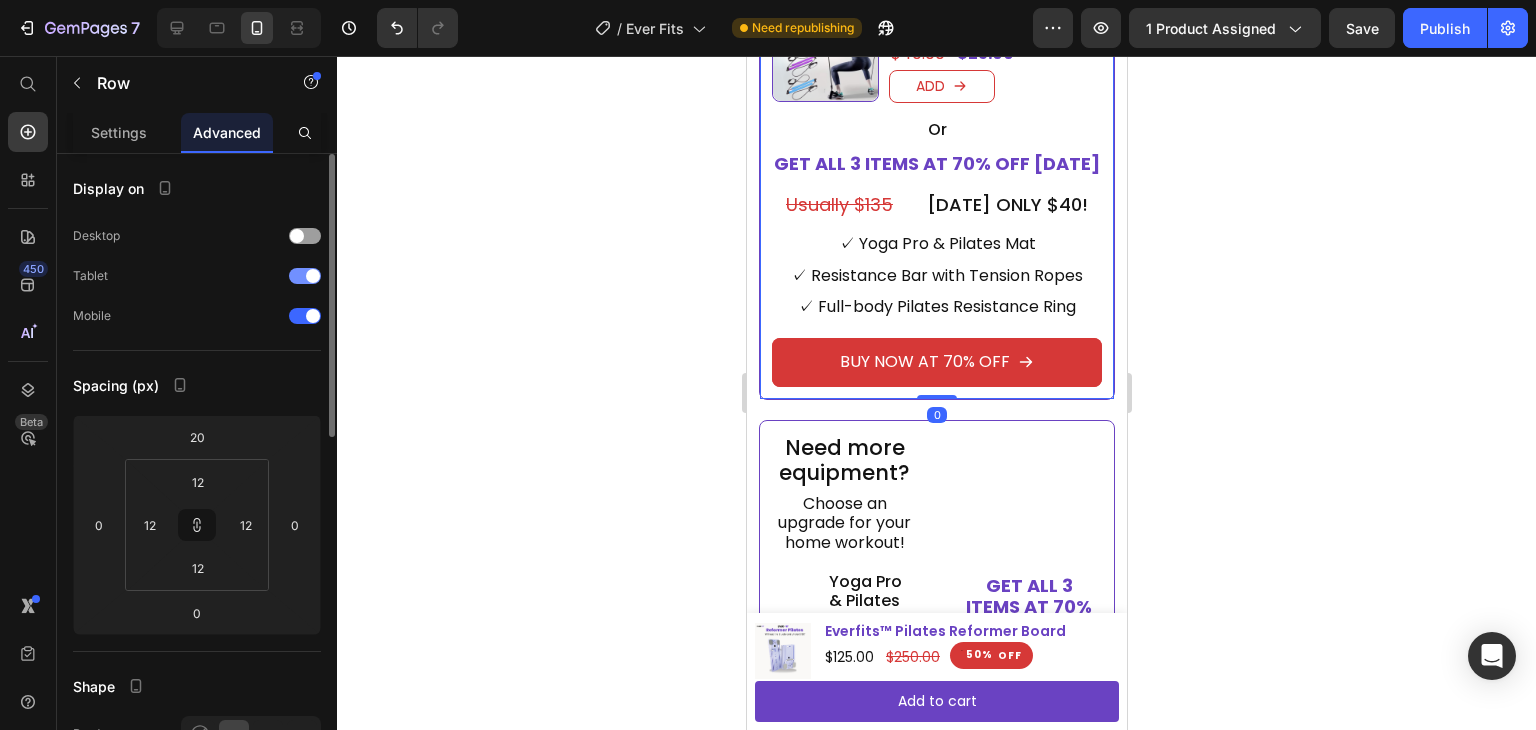 drag, startPoint x: 307, startPoint y: 273, endPoint x: 39, endPoint y: 485, distance: 341.71332 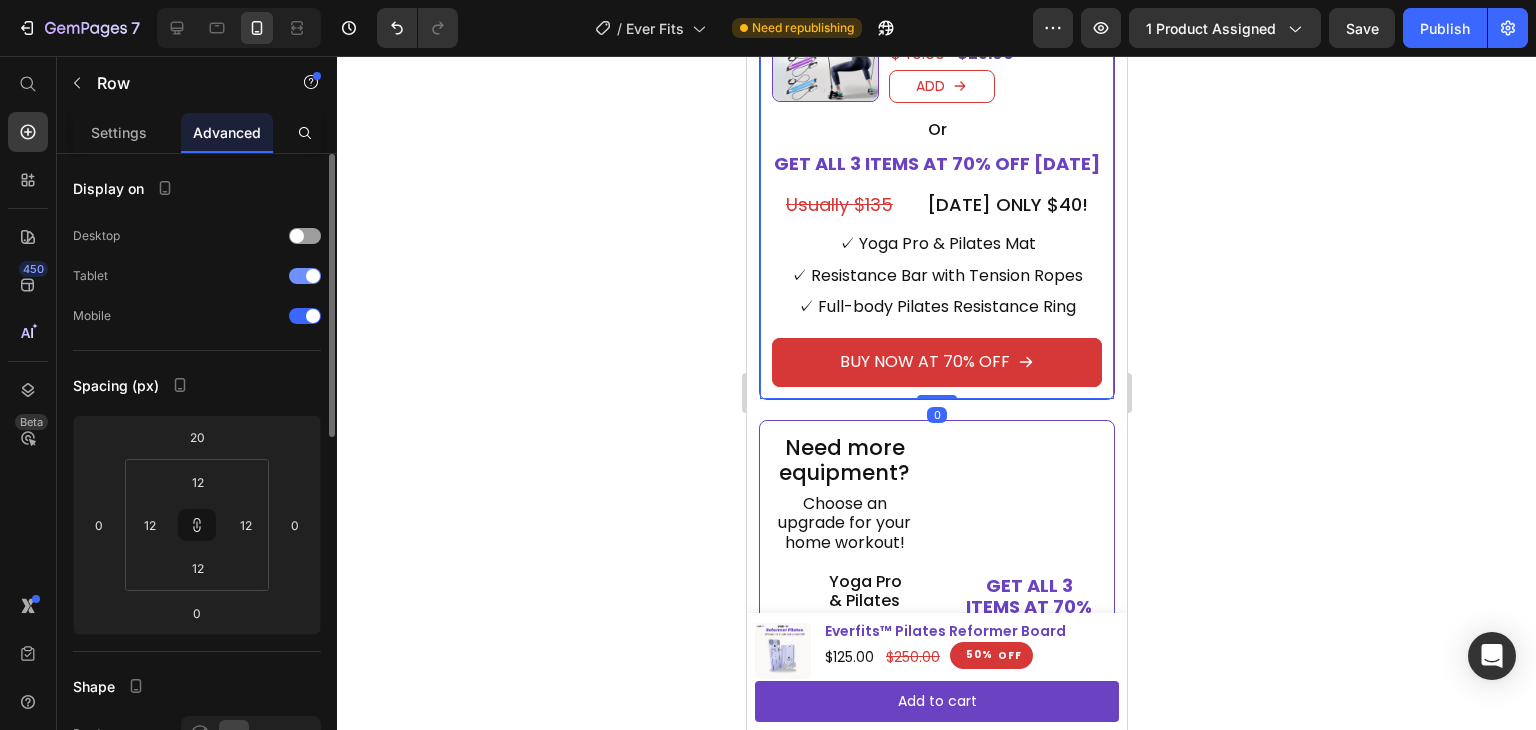 click at bounding box center (313, 276) 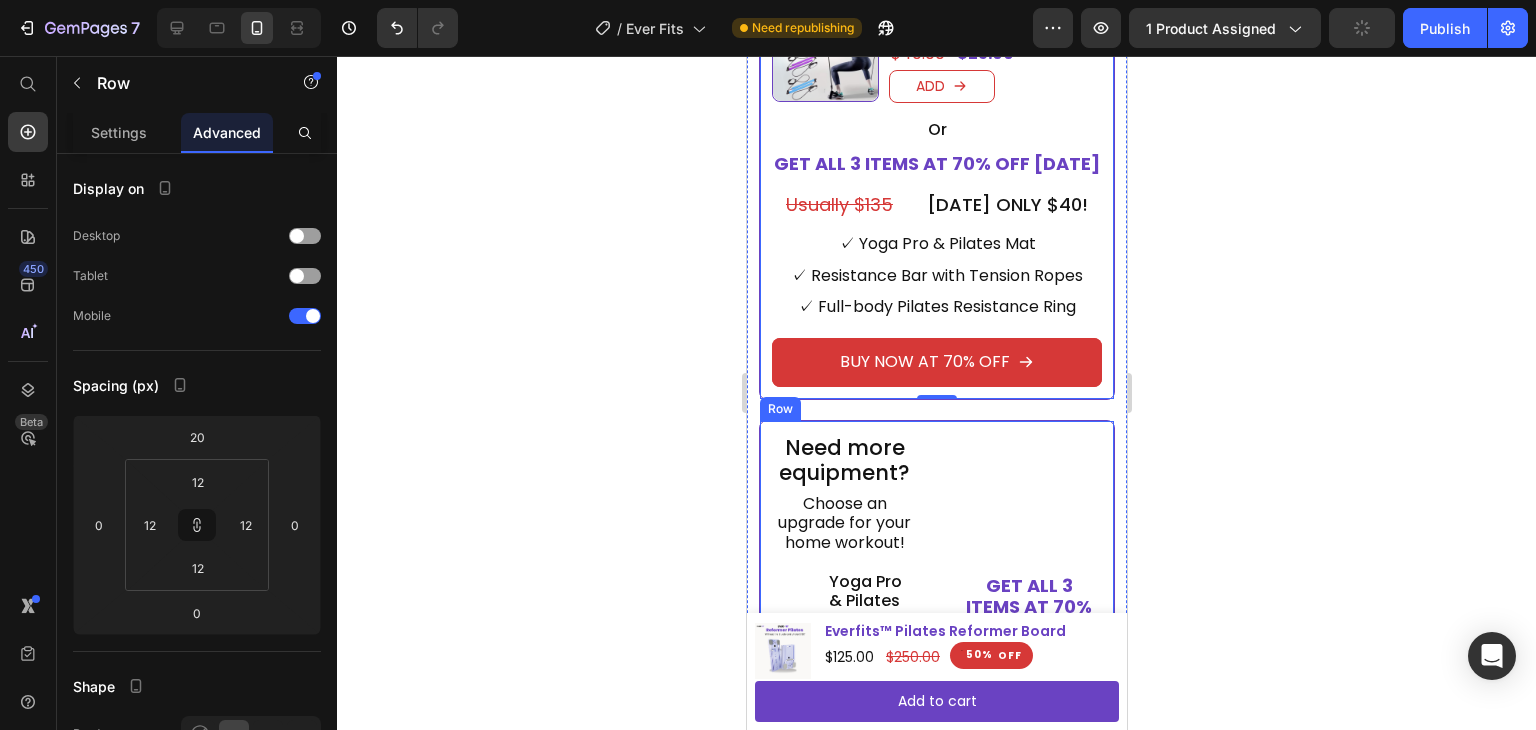 click on "Need more equipment?  Heading Choose an upgrade for your home workout! Heading Product Images Yoga Pro & Pilates Mat Heading $45.00 Product Price $75.00 Product Price
ADD Add to Cart Row Product Product Images Full-body Pilates Resistance Ring Heading $20.00 Product Price $40.00 Product Price
ADD Add to Cart Row Product Product Images Resistance Bar with Tension Ropes Heading $25.00 Product Price $40.00 Product Price
ADD Add to Cart Row Product GET ALL 3 ITEMS AT 70% OFF TODAY Heading Usually $135 Heading Today ONLY $40! Heading Row ✓ Yoga Pro & Pilates Mat Heading ✓ Resistance Bar with Tension Ropes Heading ✓ Full-body Pilates Resistance Ring Heading
BUY NOW AT 70% OFF Add to Cart Product Or Heading Row" at bounding box center [936, 807] 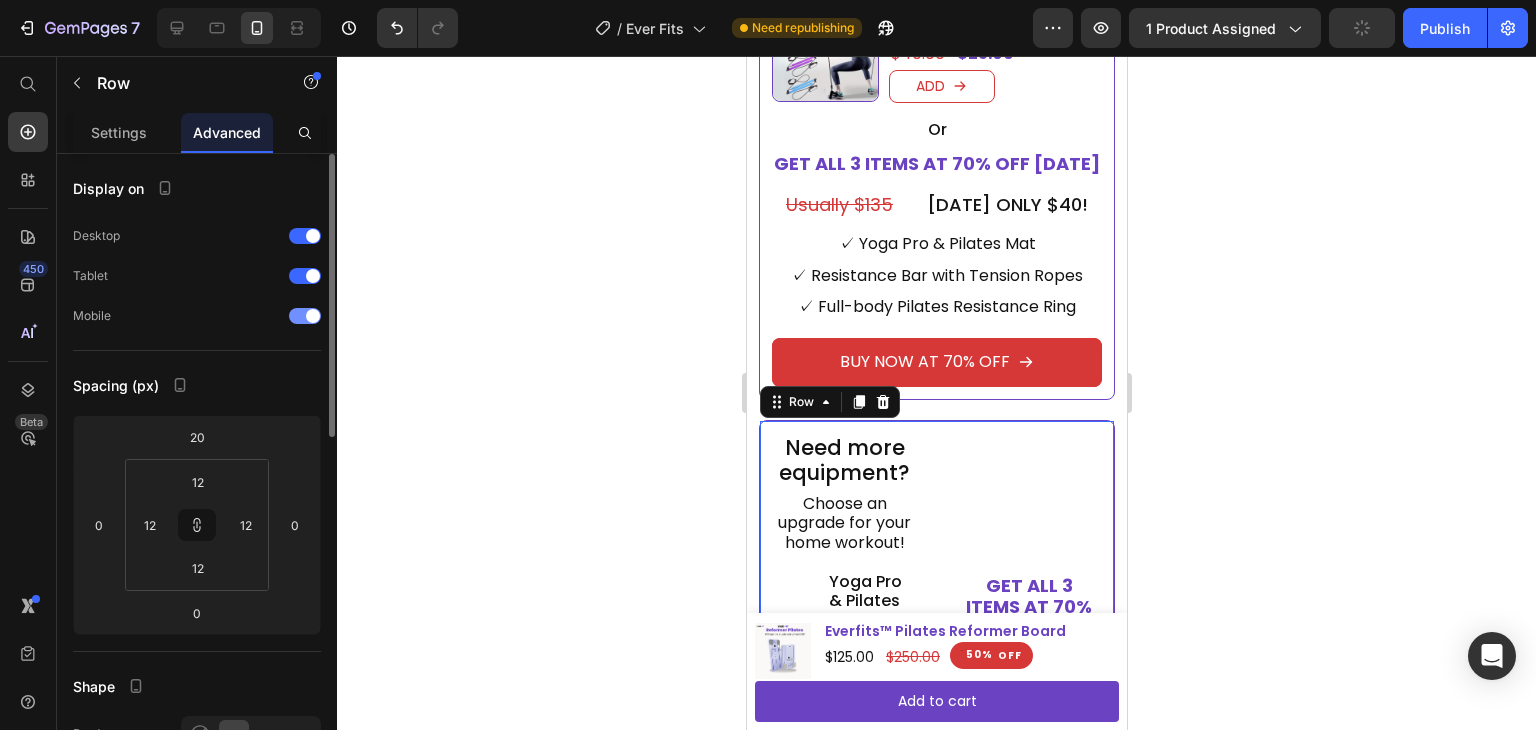 click at bounding box center (305, 316) 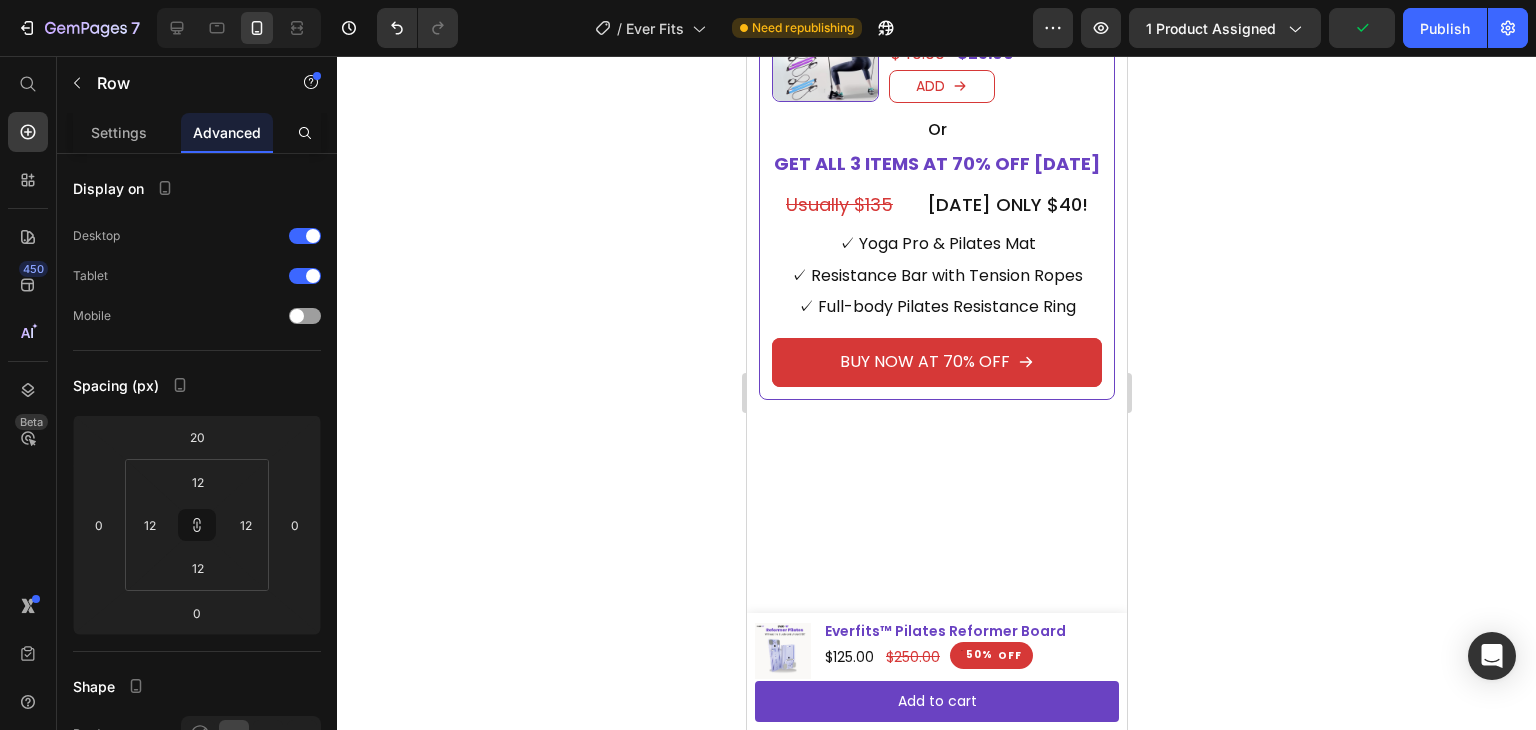 click at bounding box center (239, 28) 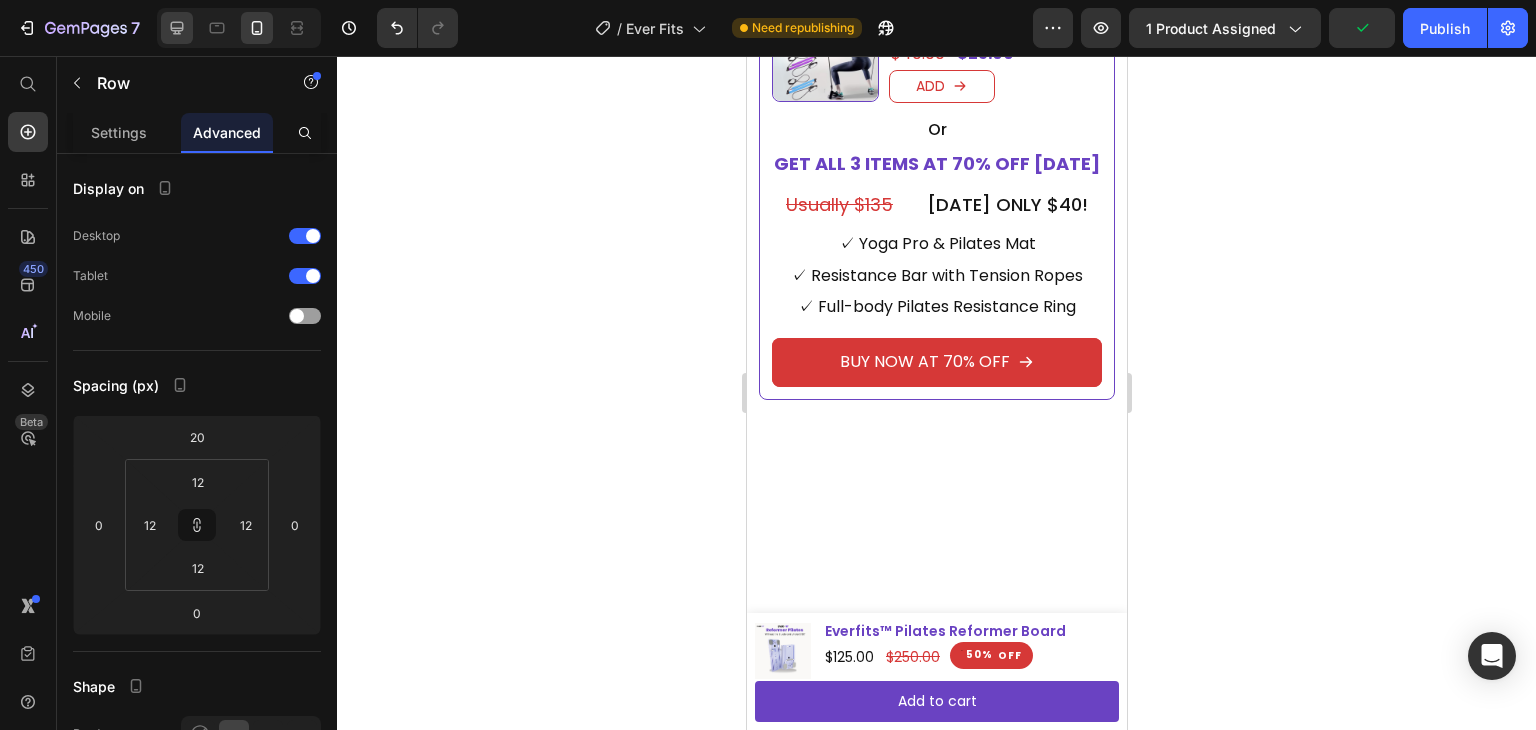 click 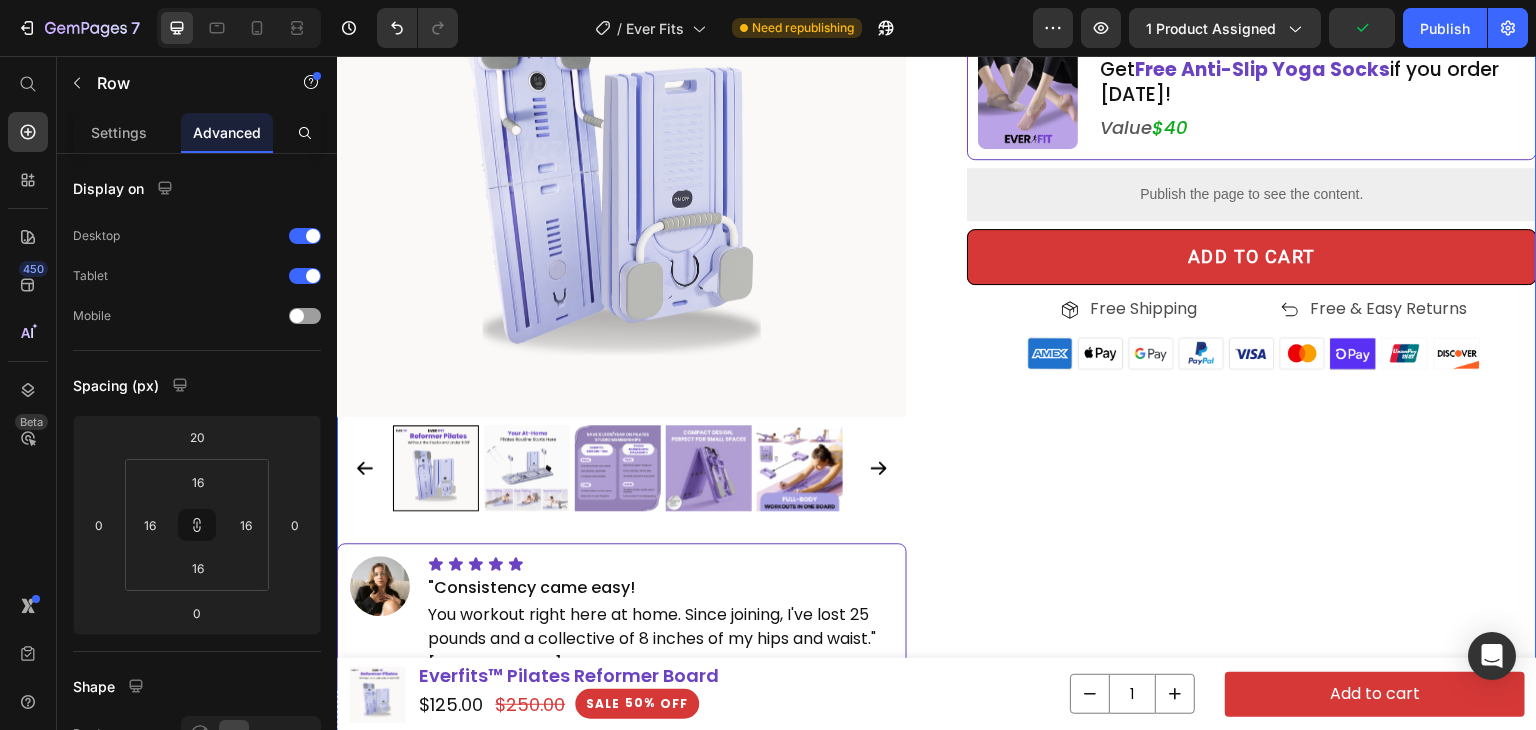 scroll, scrollTop: 550, scrollLeft: 0, axis: vertical 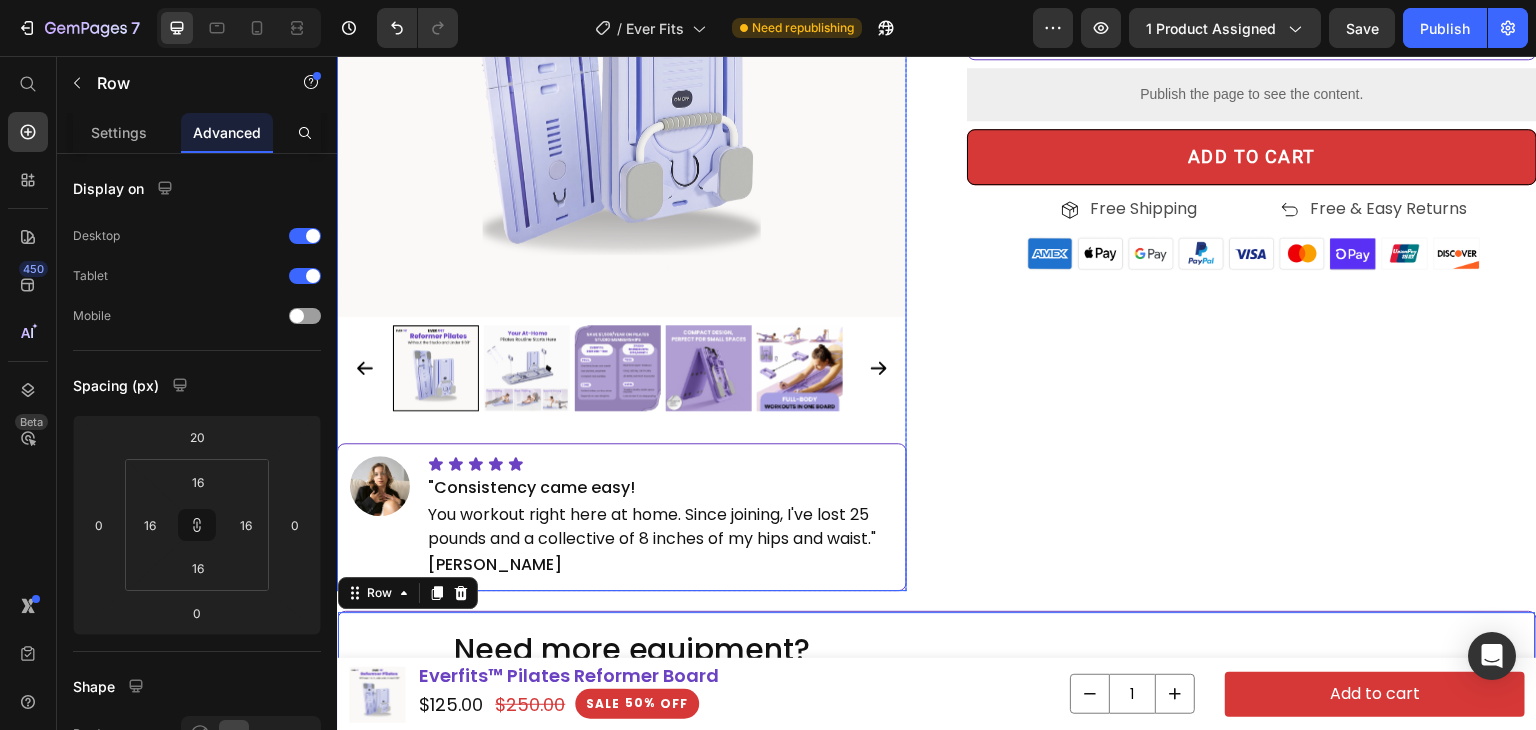 click on "Icon
Icon
Icon
Icon
Icon Icon List Image
Icon
Icon
Icon
Icon
Icon Icon List "Consistency came easy!  Heading You workout right here at home. Since joining, I've lost 25 pounds and a collective of 8 inches of my hips and waist."    [PERSON_NAME] Text Block You workout right here at home. Since joining, I've lost 25 pounds and a collective of 8 inches of my hips and waist." Text Block [PERSON_NAME] Heading Row Row" at bounding box center [622, 517] 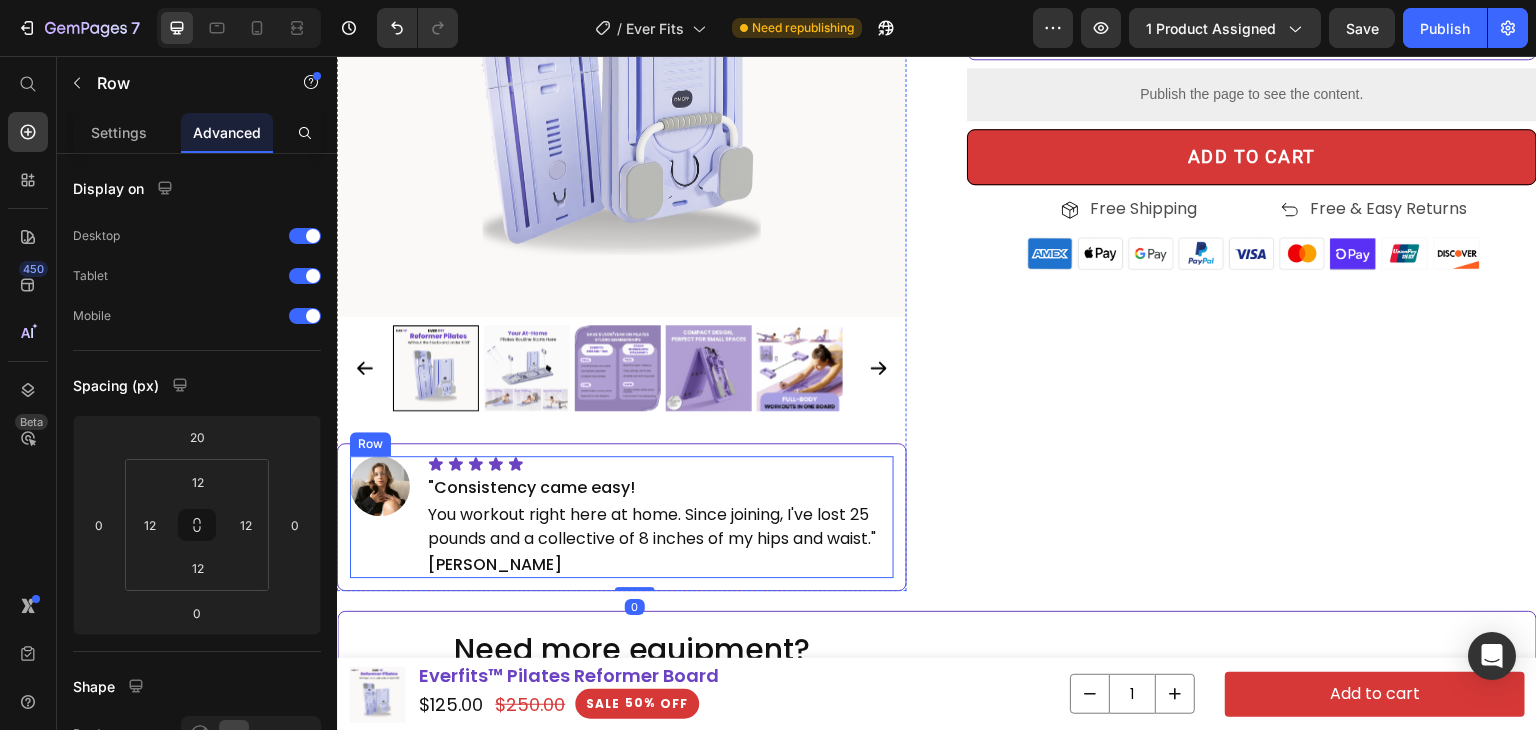 click on "Icon
Icon
Icon
Icon
Icon Icon List Image
Icon
Icon
Icon
Icon
Icon Icon List "Consistency came easy!  Heading You workout right here at home. Since joining, I've lost 25 pounds and a collective of 8 inches of my hips and waist."    Jessica F . Text Block You workout right here at home. Since joining, I've lost 25 pounds and a collective of 8 inches of my hips and waist." Text Block Jessica F. Heading Row" at bounding box center [622, 517] 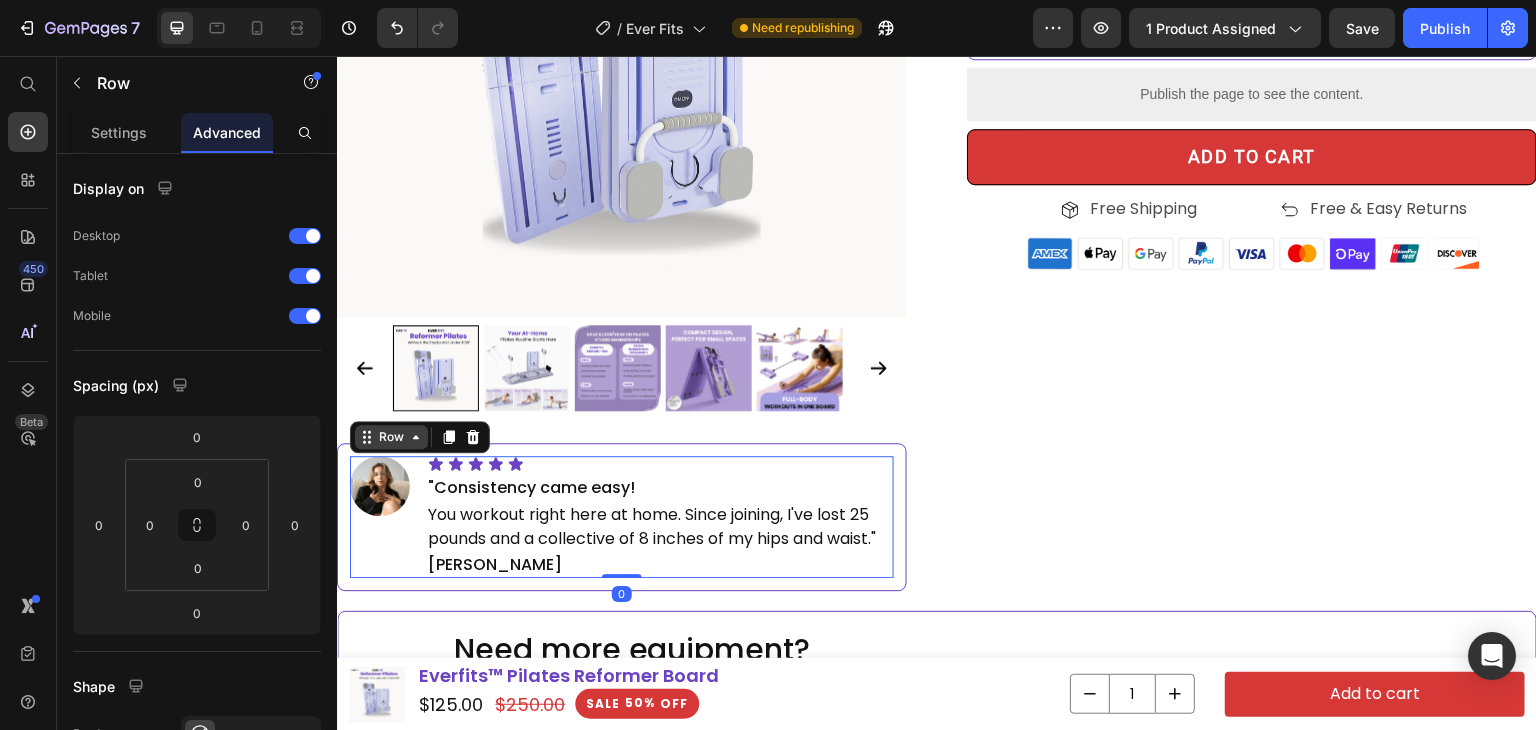 click 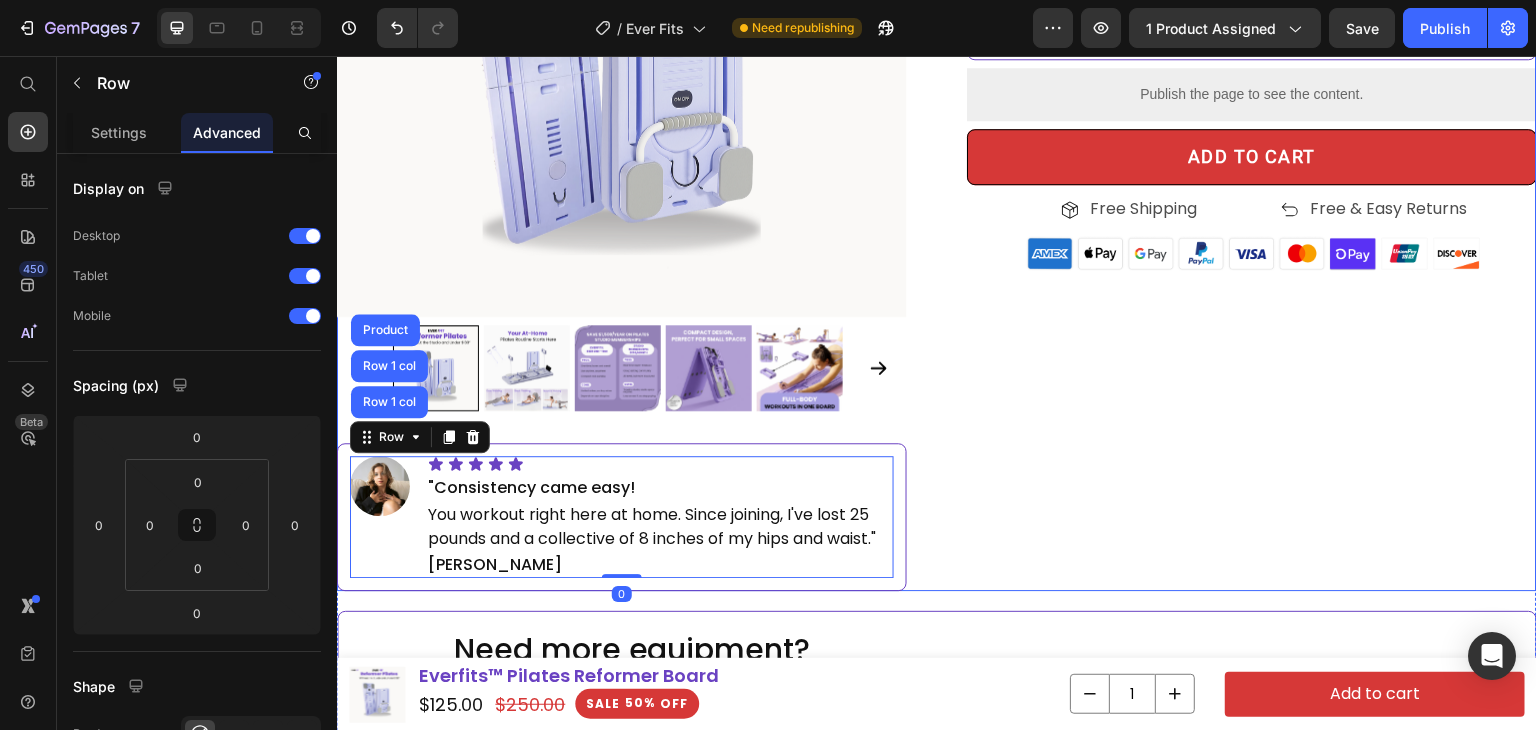 click on "Icon Icon Icon Icon Icon Icon List Rated 4.7/5.0 by 2K+ Happy Customers Text Block Row Everfit™ Pilates Reformer Board Heading Achieve the best shape of your life and lose access body fat in 30days all in comfort of your own home! Text Block $125.00 Product Price $250.00 Product Price 50% OFF Discount Tag Row Image Lose up to 10kg of fat in first 4 weeks Text Block Row Image Reshape your body and achieve dream body Text Block Row Image Lightweight, Foldable & Sets up in Seconds Text Block Row Image Get  Free Anti-Slip Yoga Socks  if you order today! Heading Value  $40 Heading Row Row
Publish the page to see the content.
Custom Code Order today and get: Text Block 2 FREE Gifts  and  FREE Shipping   Text Block Image Anti-Slip Pilates Socks Text Block Usually  $29   FREE Text Block Row Image 30-Day Challenge Text Block Usually  $29   FREE Text Block Row Row Row Add to cart Add to Cart
Icon Free Shipping Text Block Row
Icon Free & Easy Returns Text Block Row Or" at bounding box center (1252, 85) 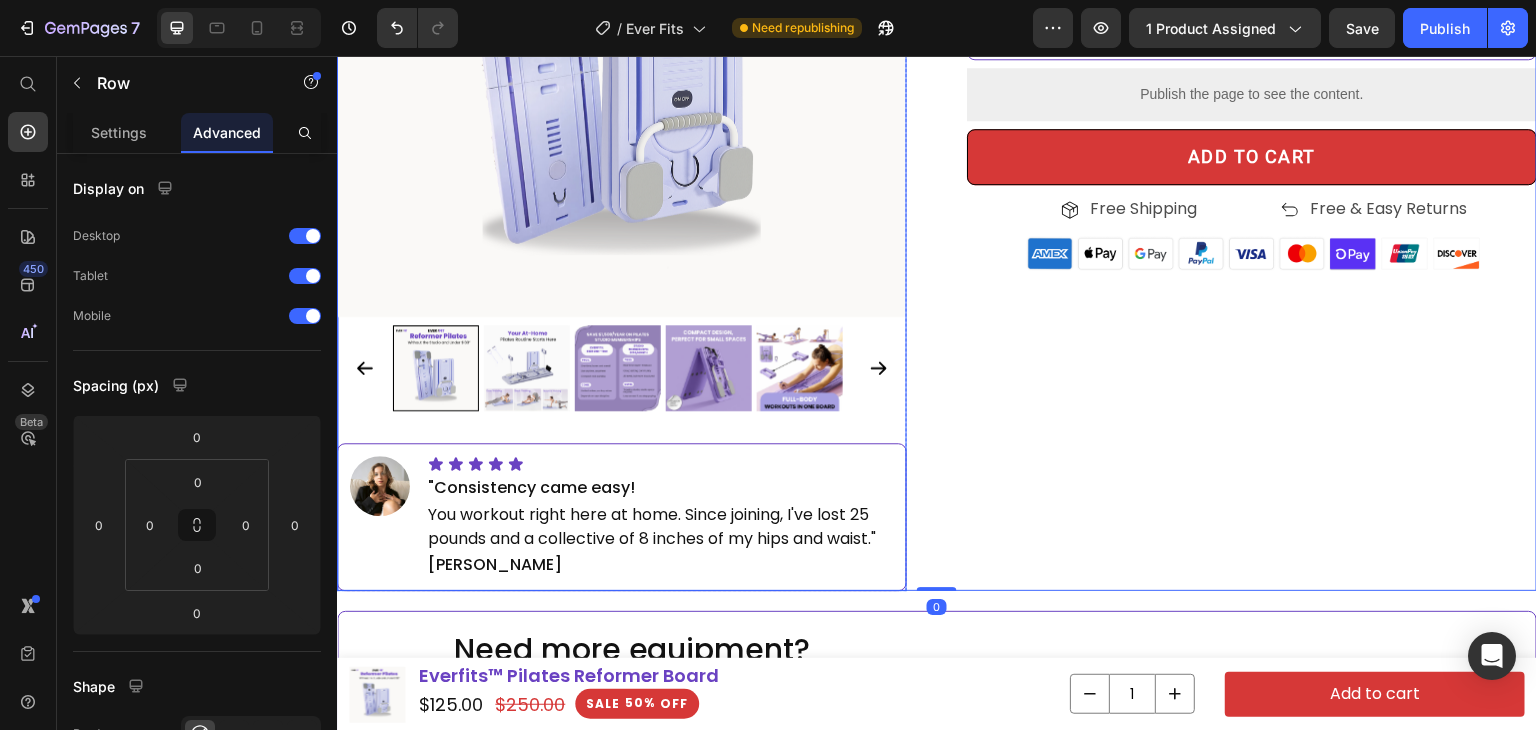 click on "Icon
Icon
Icon
Icon
Icon Icon List Image
Icon
Icon
Icon
Icon
Icon Icon List "Consistency came easy!  Heading You workout right here at home. Since joining, I've lost 25 pounds and a collective of 8 inches of my hips and waist."    [PERSON_NAME] Text Block You workout right here at home. Since joining, I've lost 25 pounds and a collective of 8 inches of my hips and waist." Text Block [PERSON_NAME] Heading Row Row" at bounding box center [622, 517] 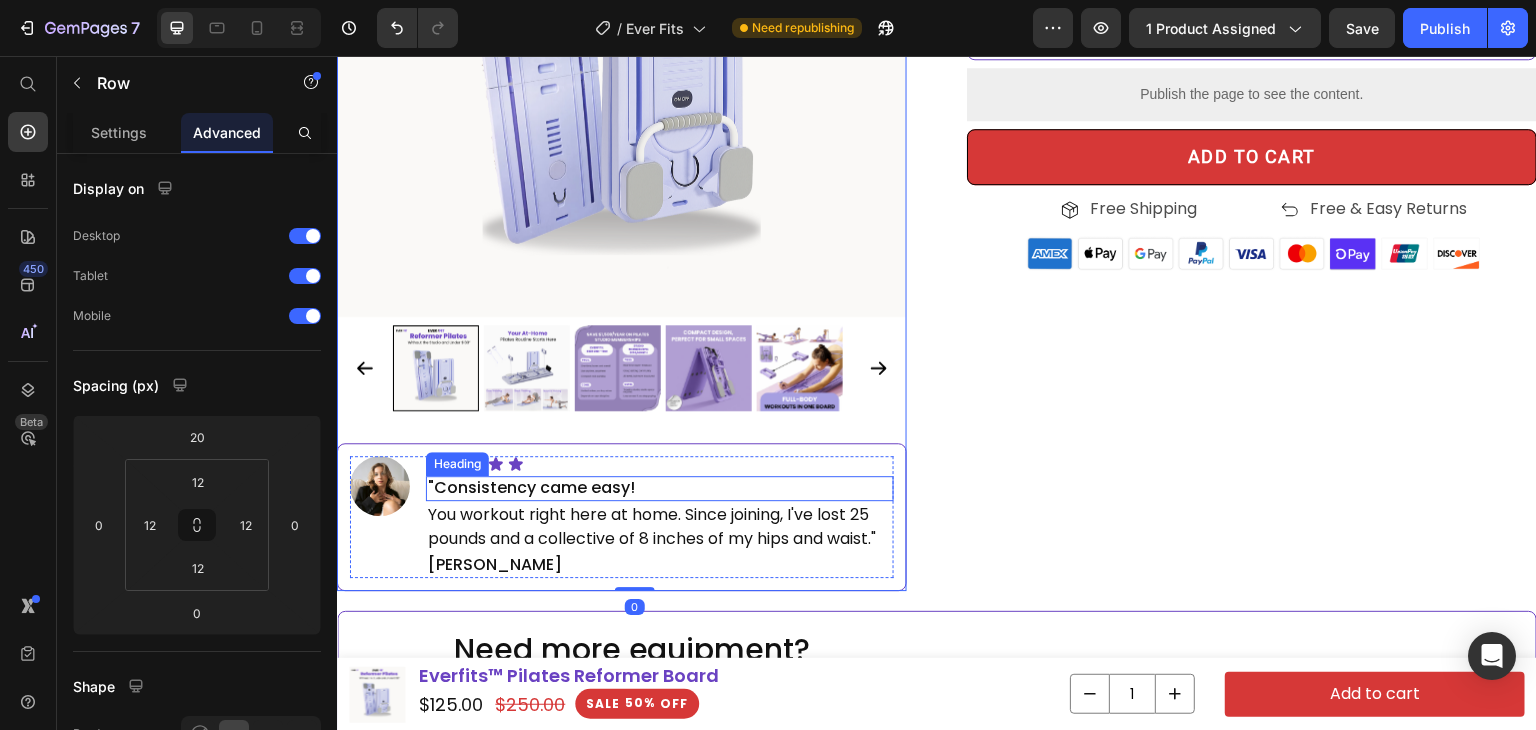 click on ""Consistency came easy!" at bounding box center [660, 488] 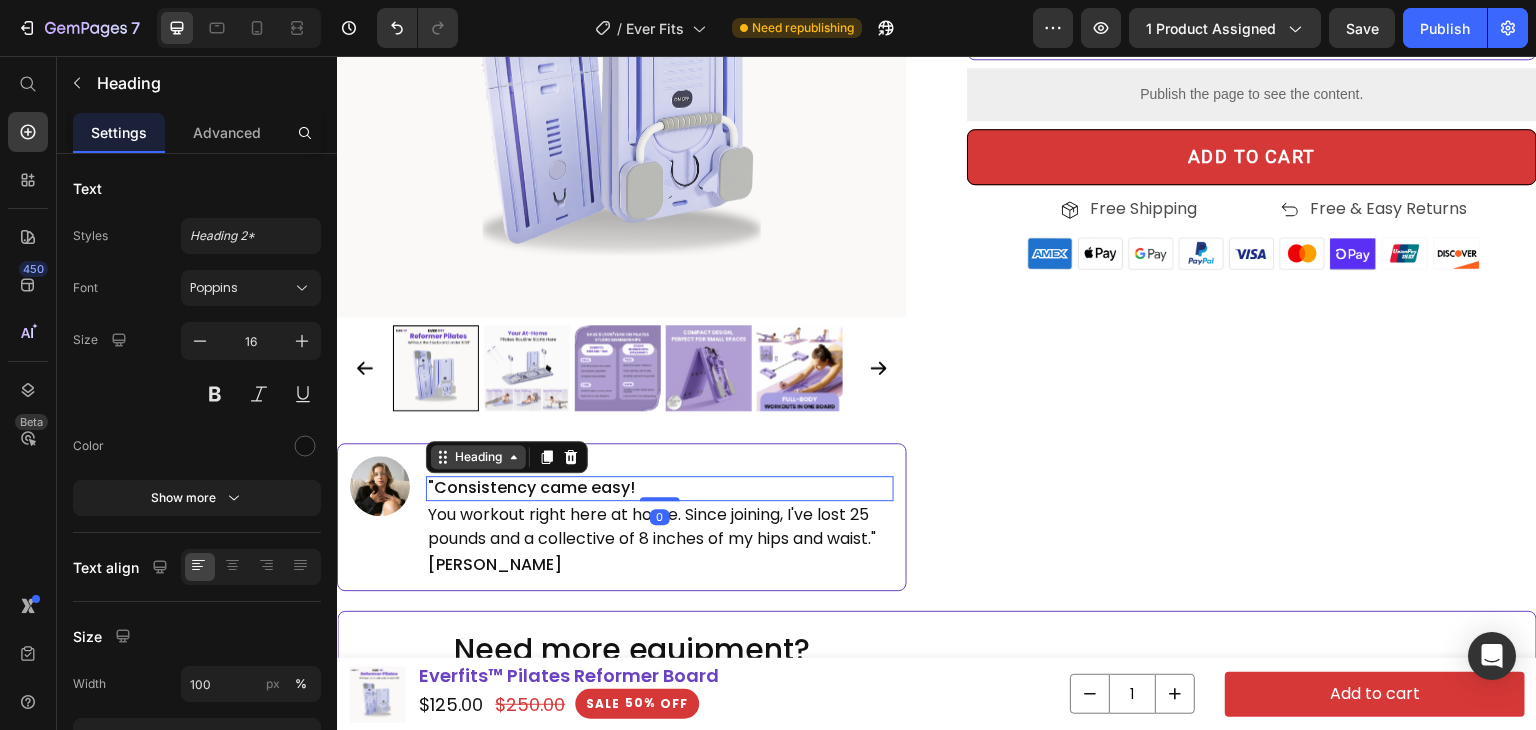 click on "Heading" at bounding box center [478, 457] 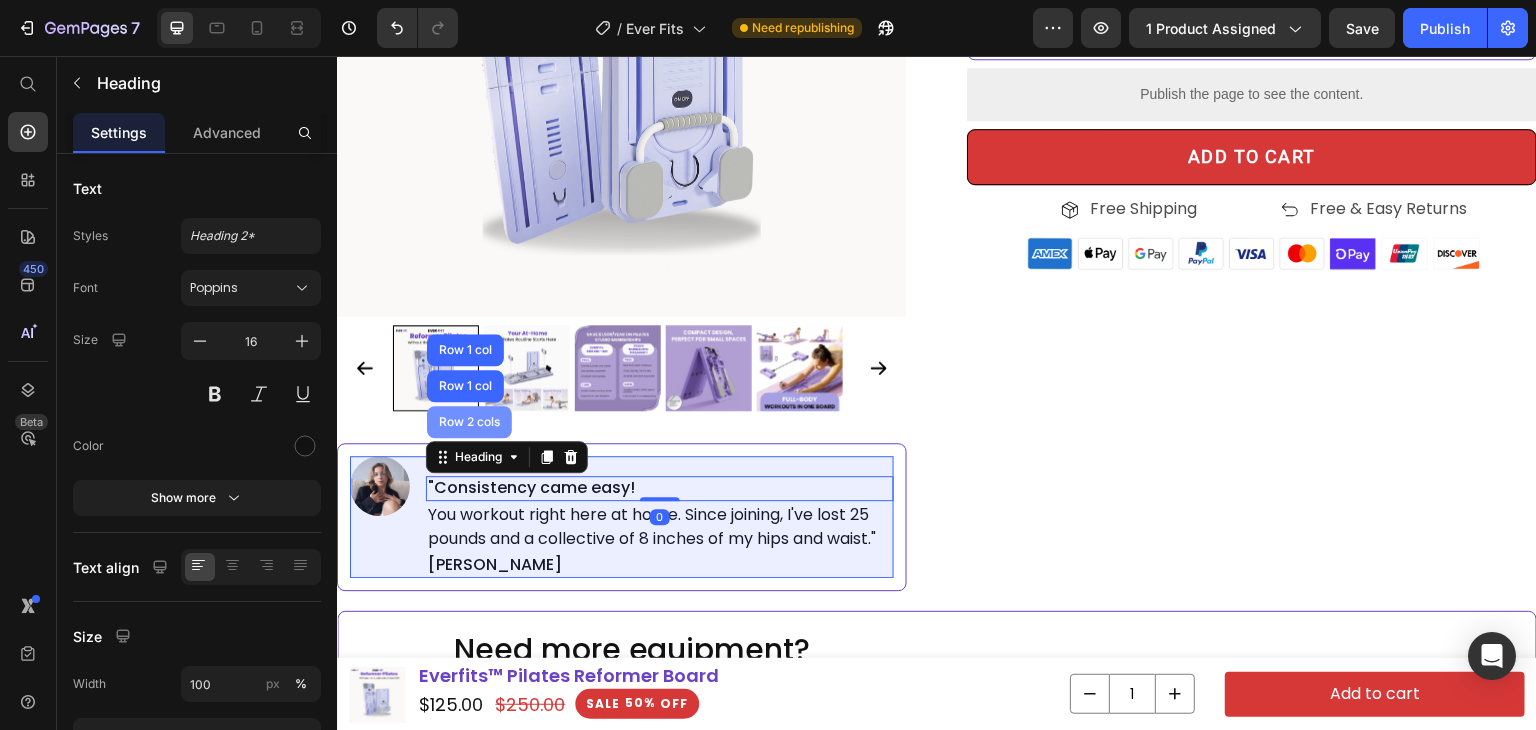 click on "Row 2 cols" at bounding box center (469, 422) 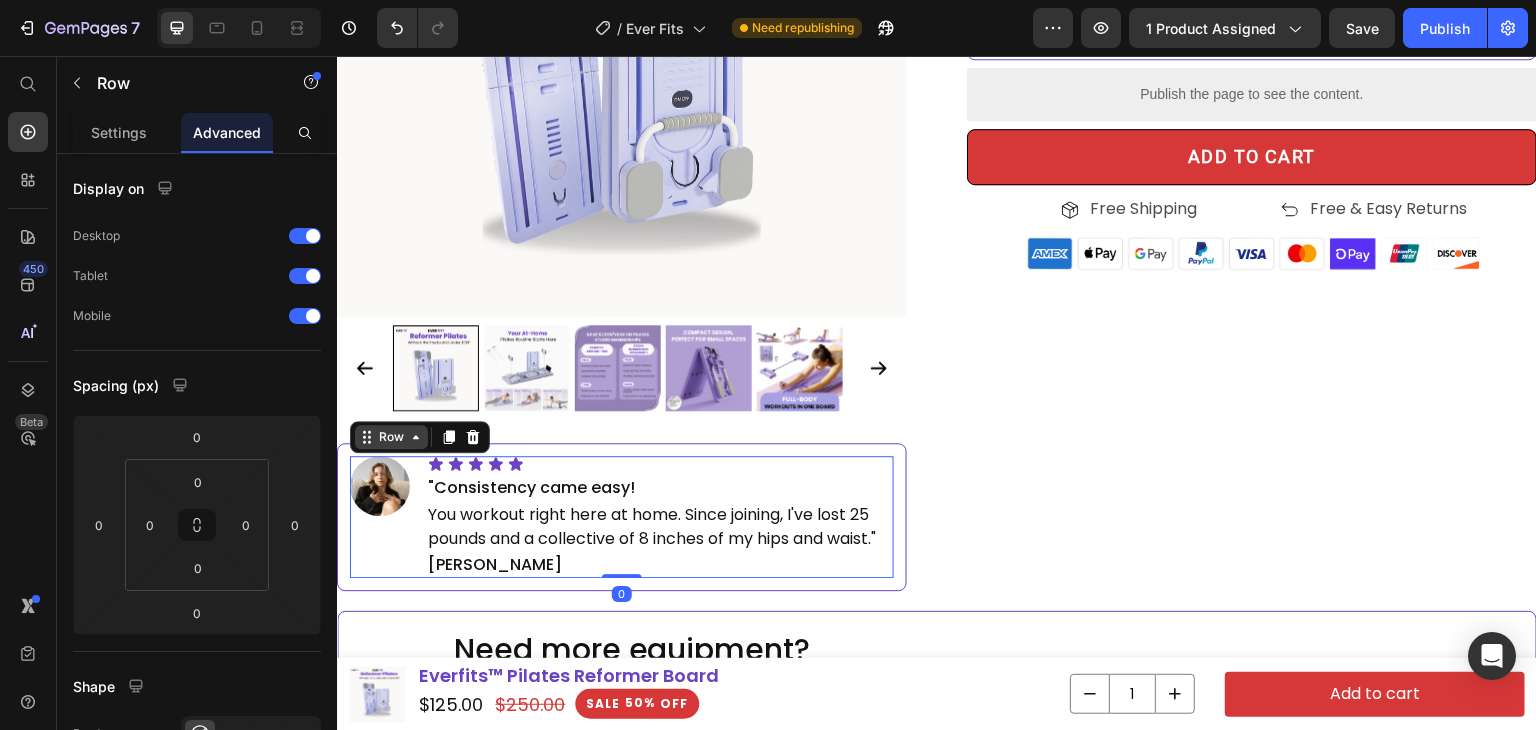 click on "Row" at bounding box center (391, 437) 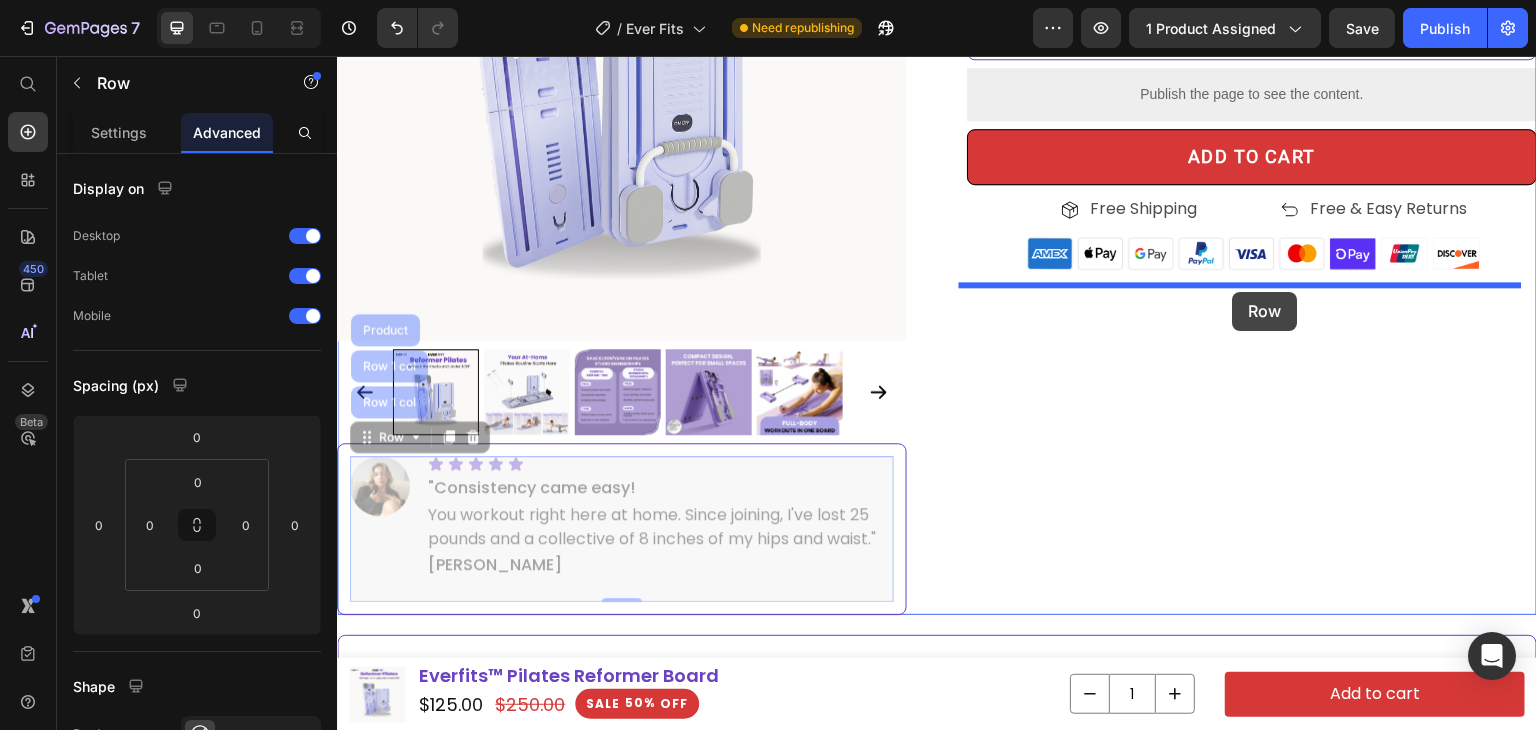 drag, startPoint x: 371, startPoint y: 434, endPoint x: 1233, endPoint y: 292, distance: 873.61774 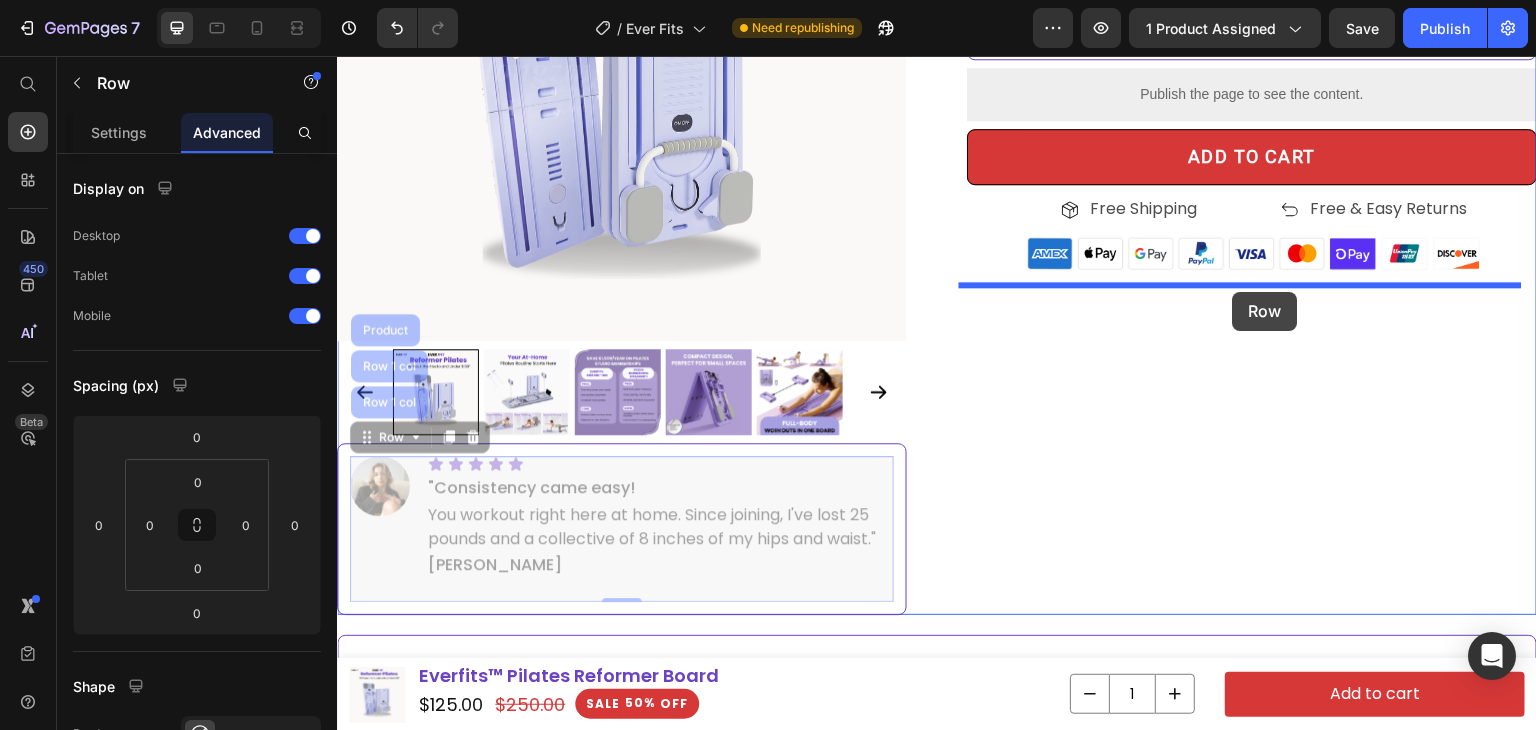 type on "5" 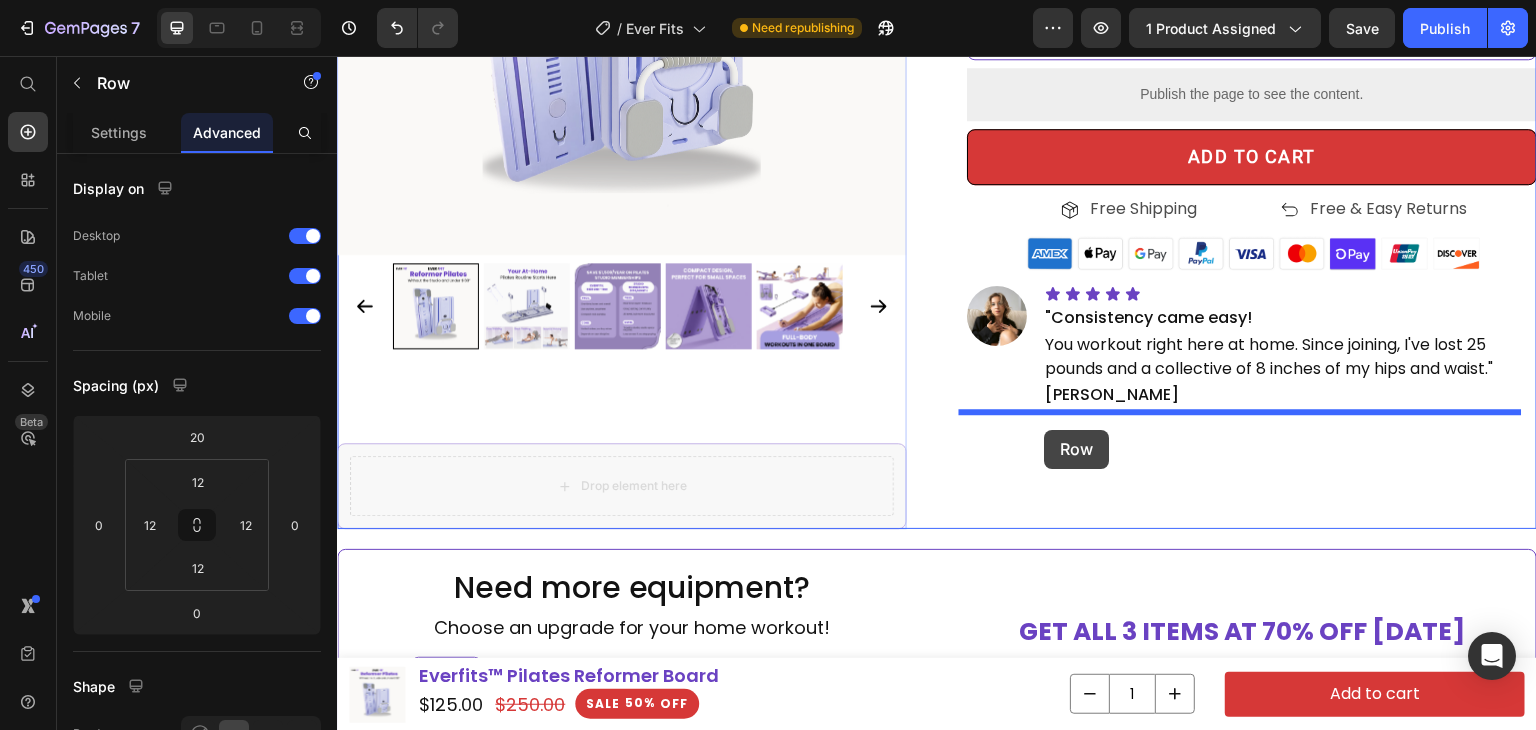 drag, startPoint x: 873, startPoint y: 448, endPoint x: 1055, endPoint y: 429, distance: 182.98907 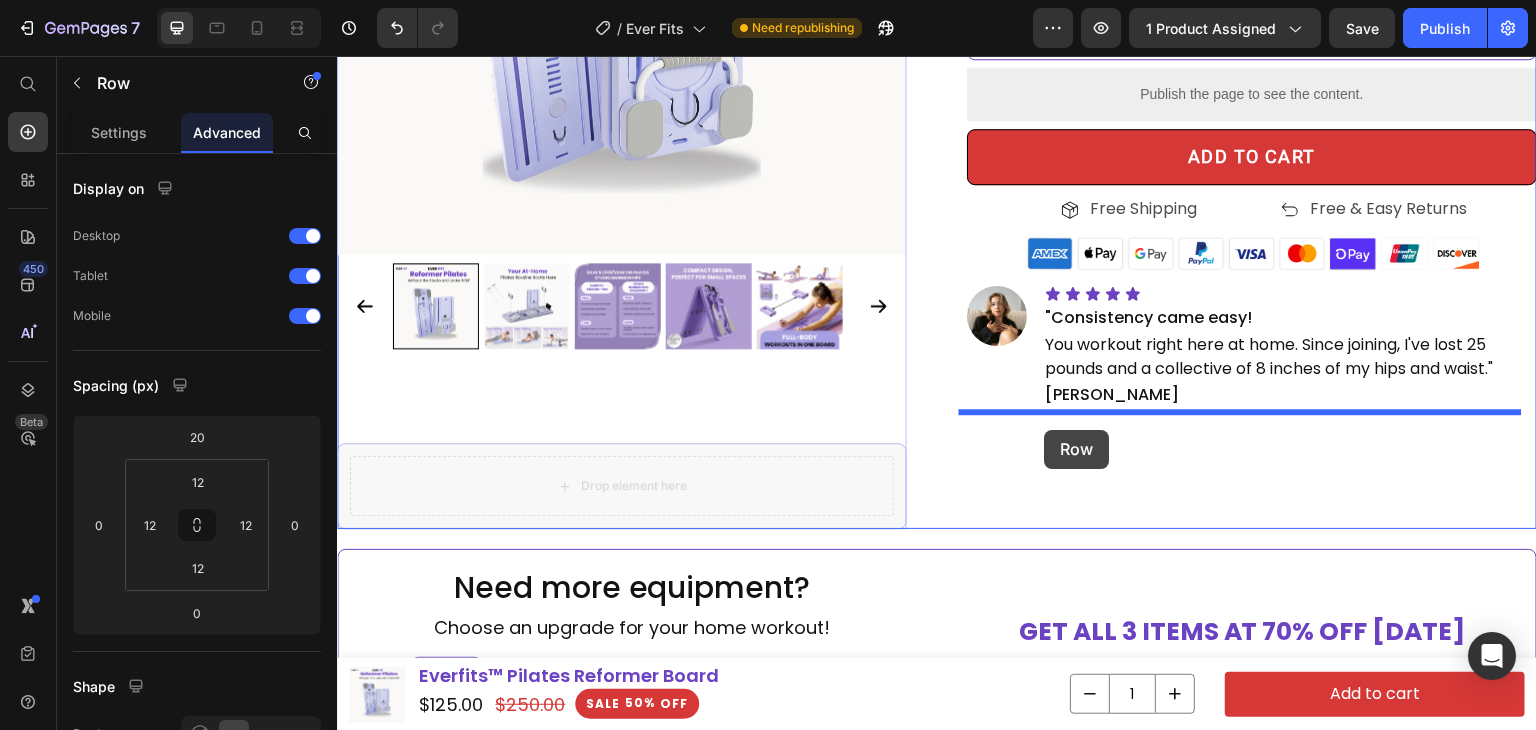type on "5" 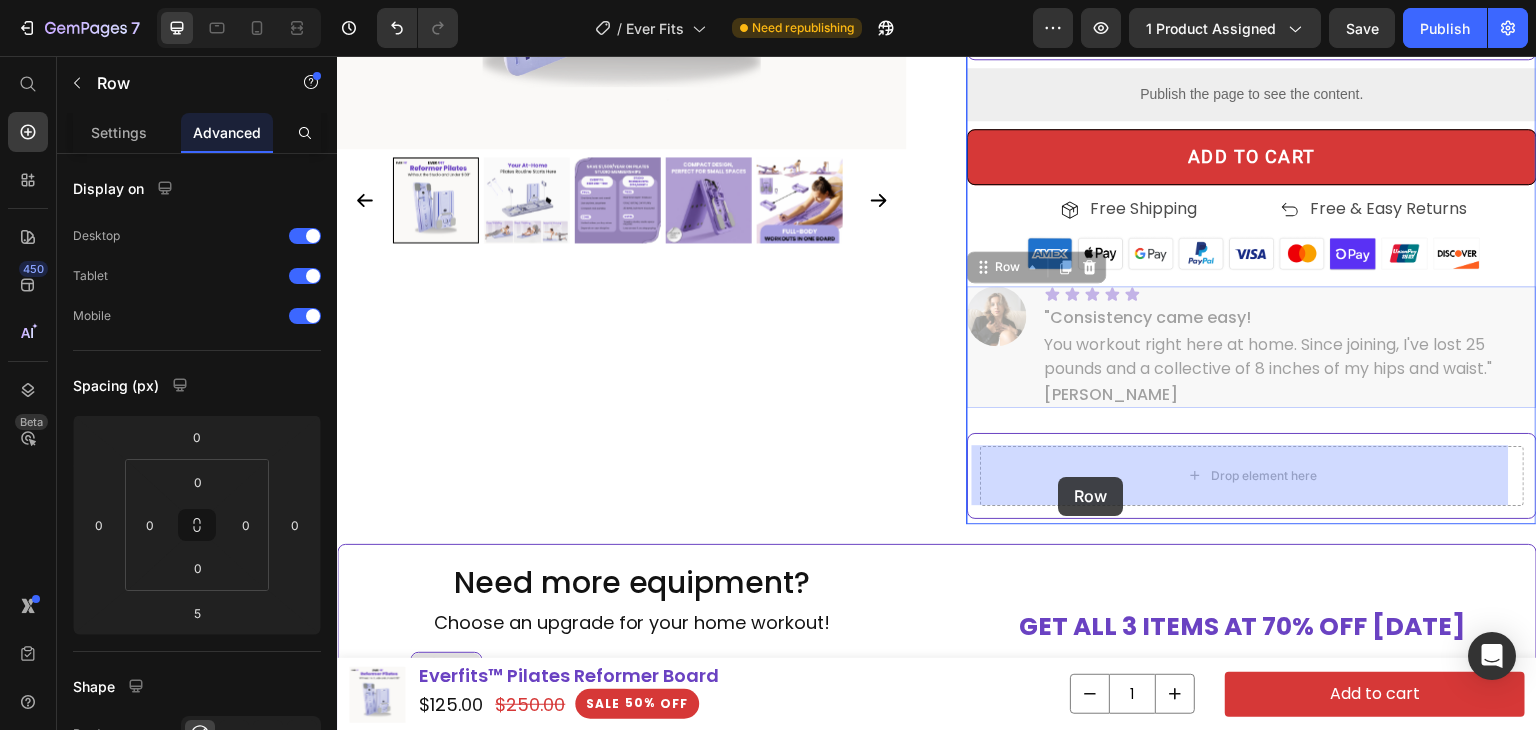drag, startPoint x: 1008, startPoint y: 367, endPoint x: 1054, endPoint y: 474, distance: 116.46888 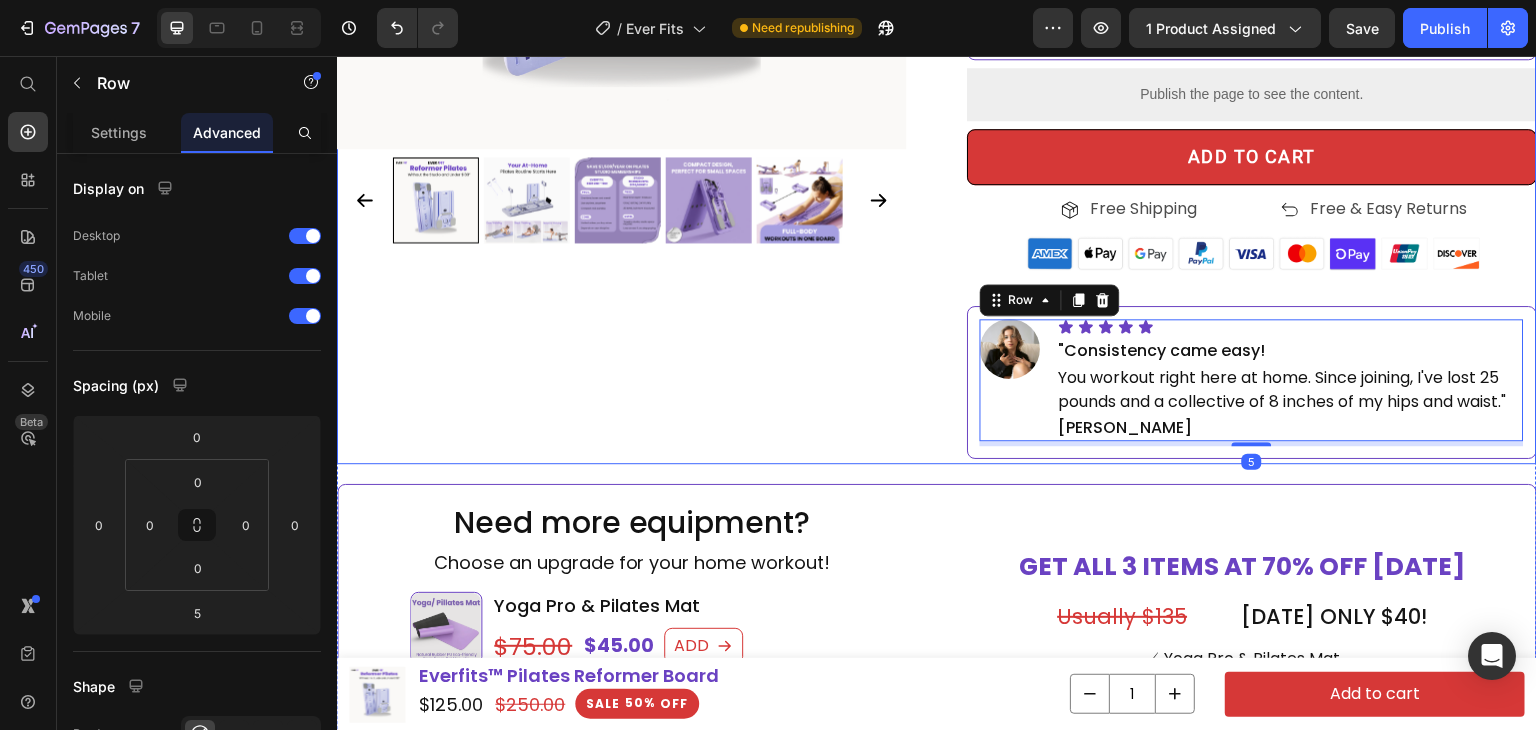 click on "Product Images" at bounding box center [622, 1] 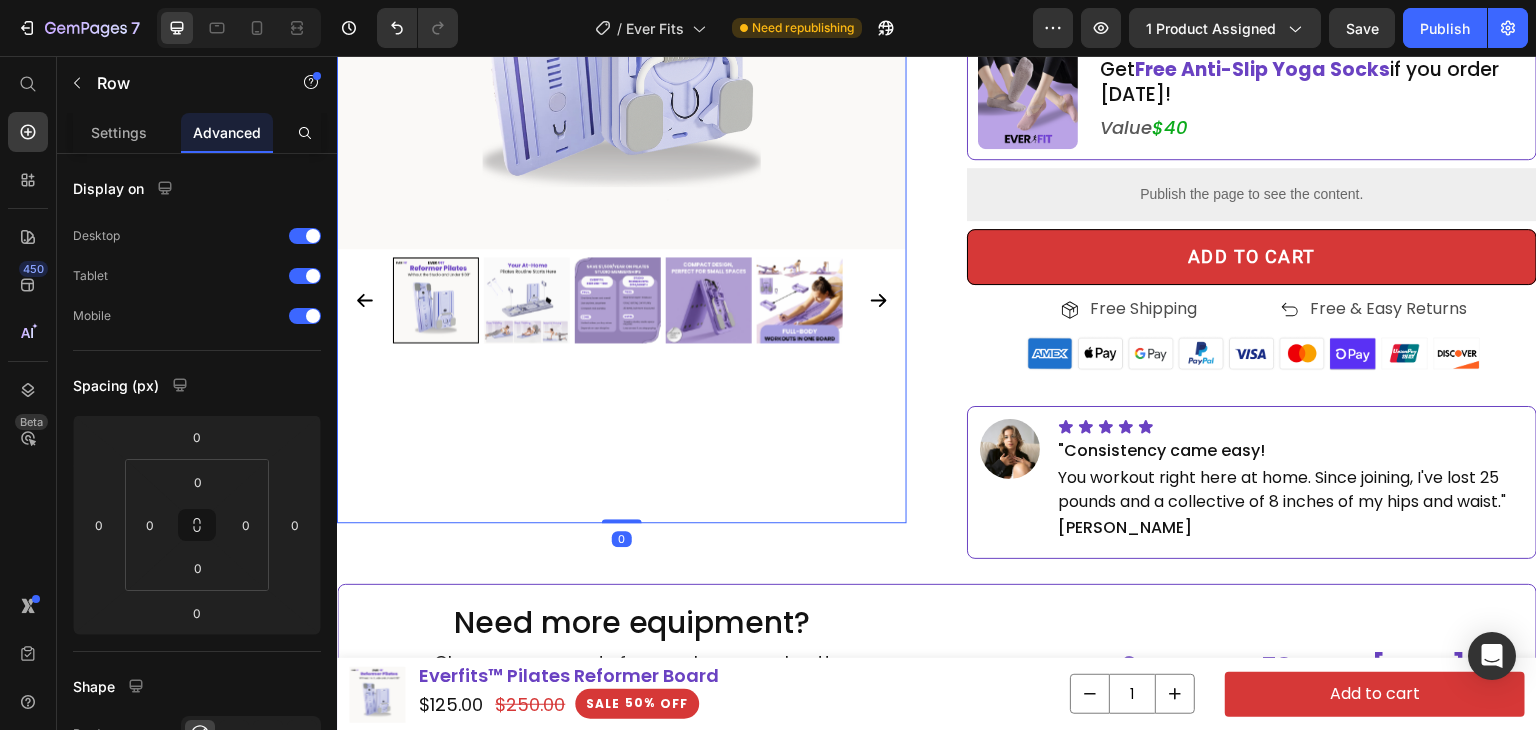scroll, scrollTop: 350, scrollLeft: 0, axis: vertical 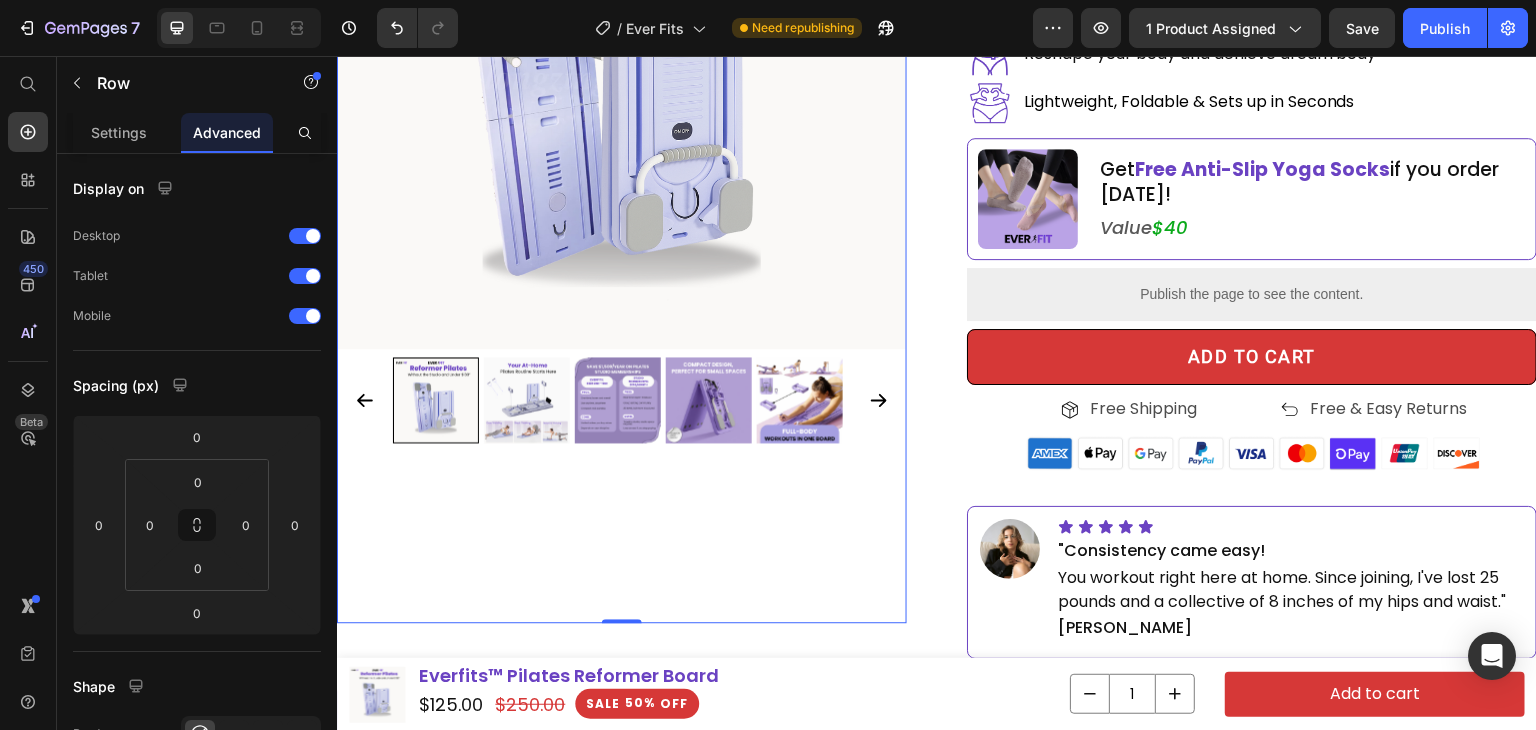 click on "Product Images" at bounding box center (622, 201) 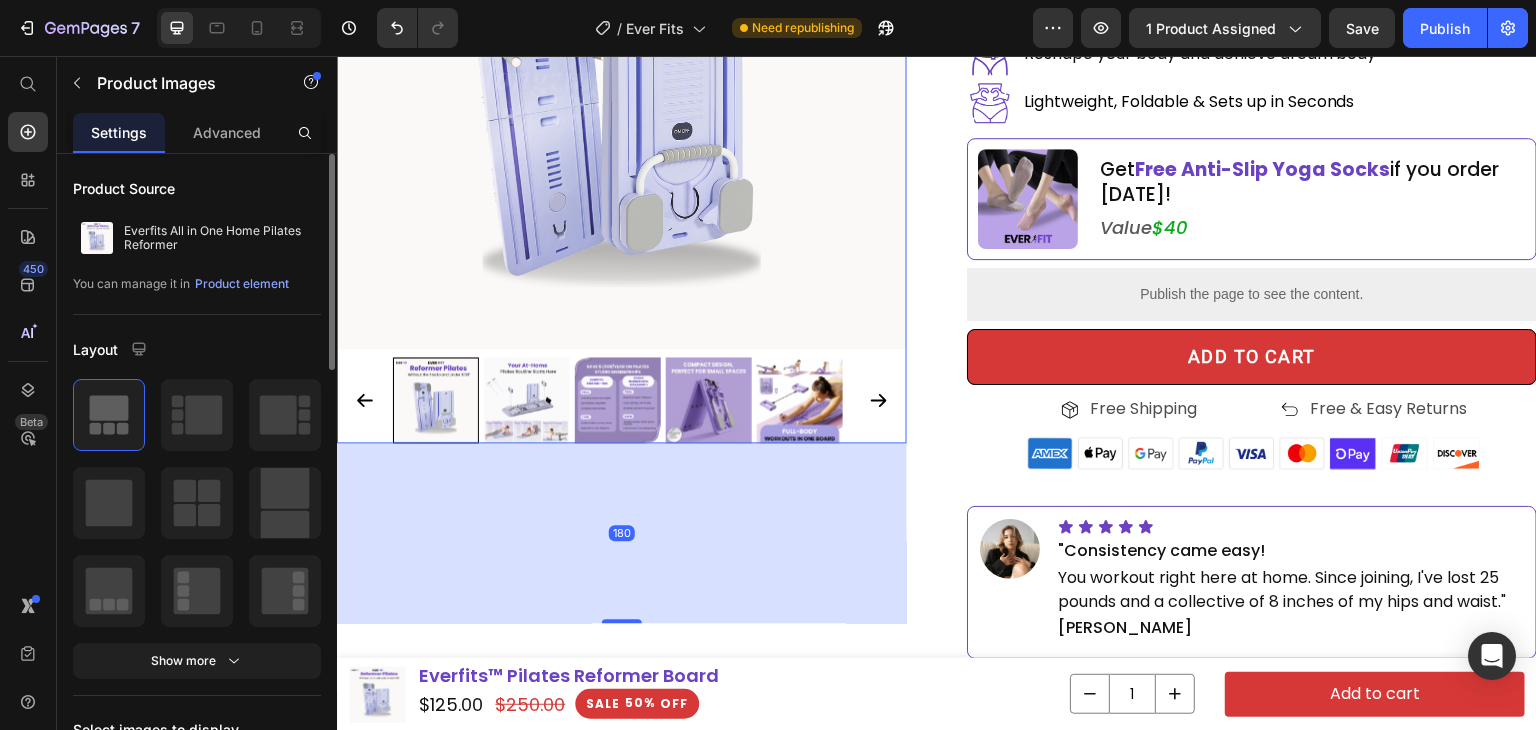 click on "Product Source Everfits All in One Home Pilates Reformer  You can manage it in   Product element  Layout Show more Select images to display Pre-display 1st image Preload Featured image Proportion Square Width 100 px % Height px Show more Navigation Image list Display type Slide Show all Proportion Square Width 20 px % Height px Show more Navigation Show more Quality High Align  Delete element" at bounding box center [197, 1084] 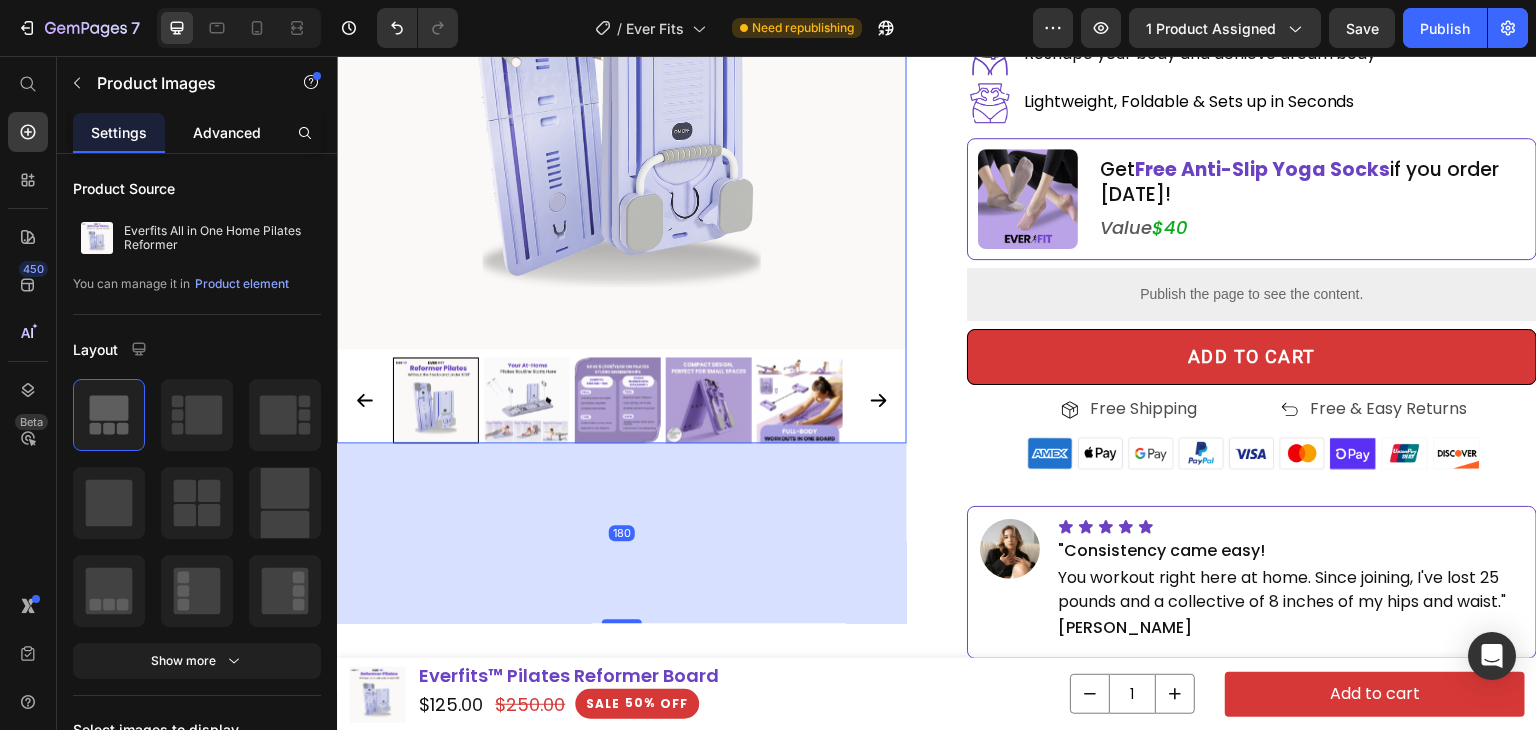 click on "Advanced" at bounding box center [227, 132] 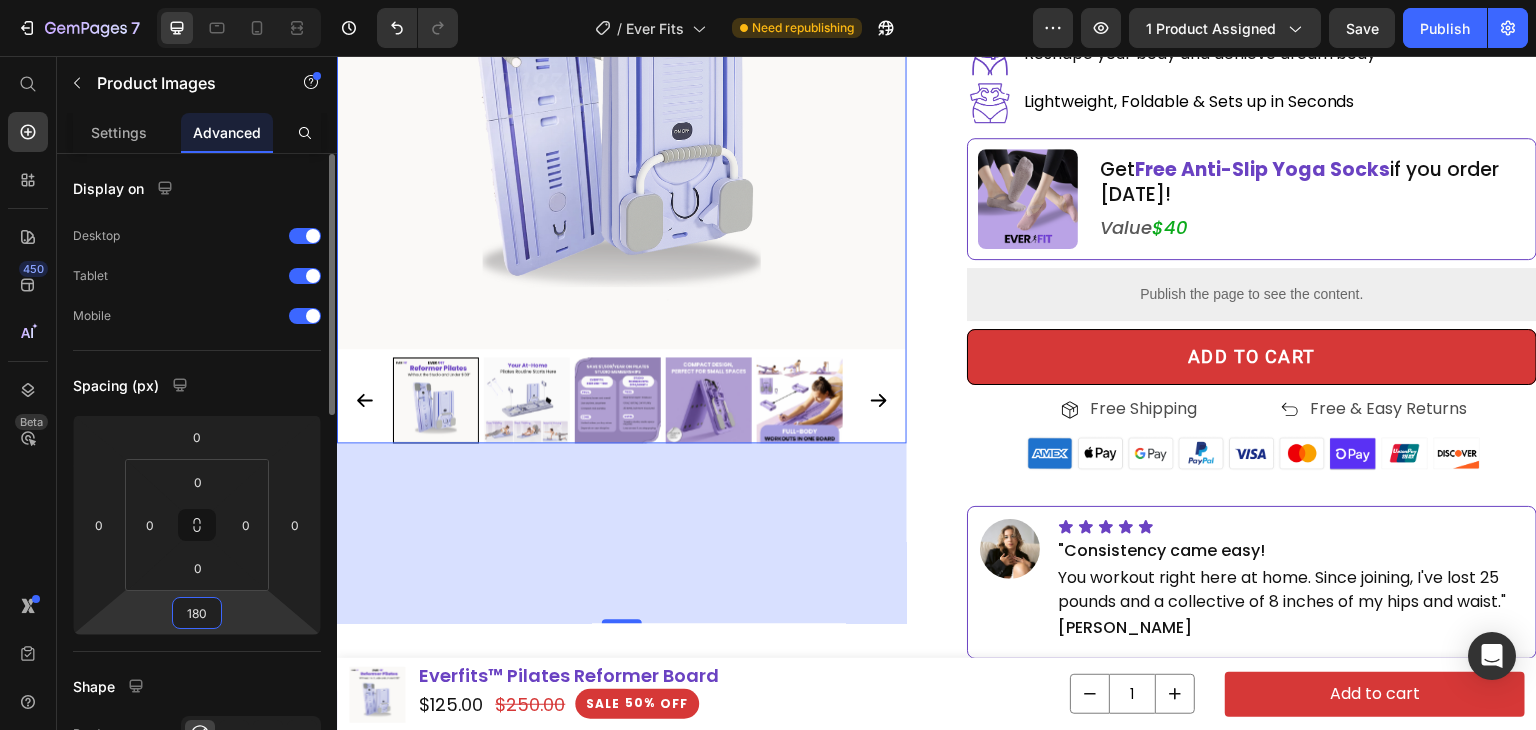 click on "180" at bounding box center (197, 613) 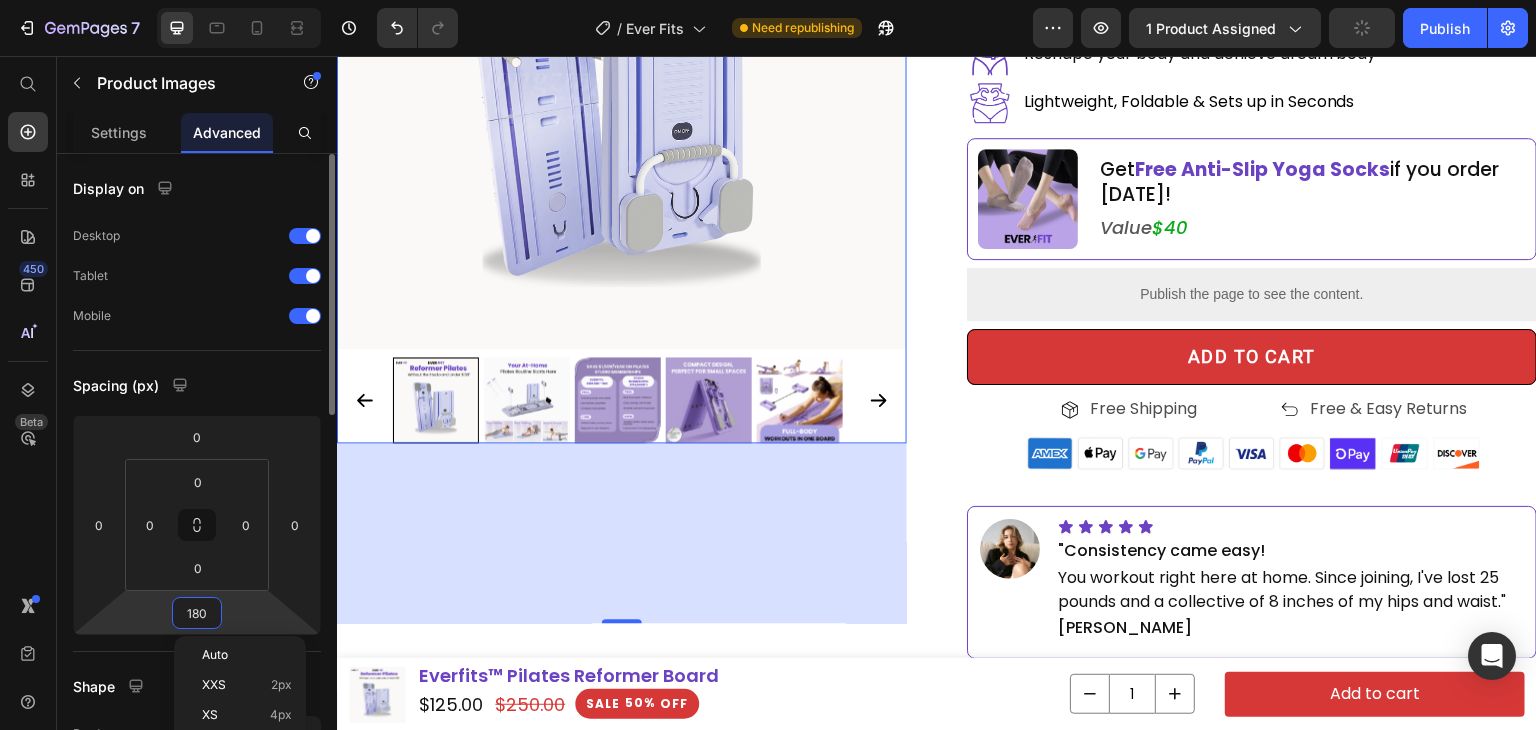 type 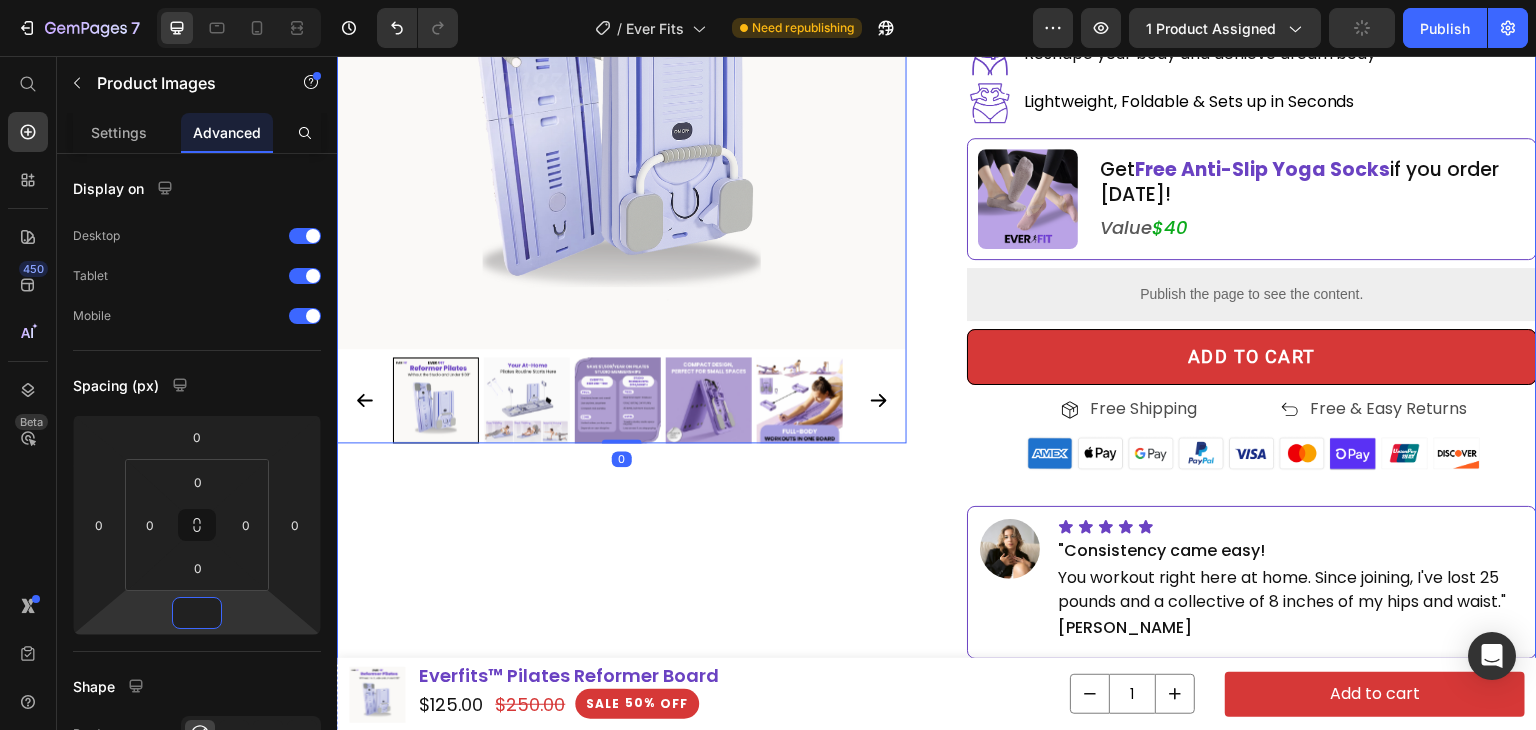 click on "Product Images   0 Row Product" at bounding box center [622, 221] 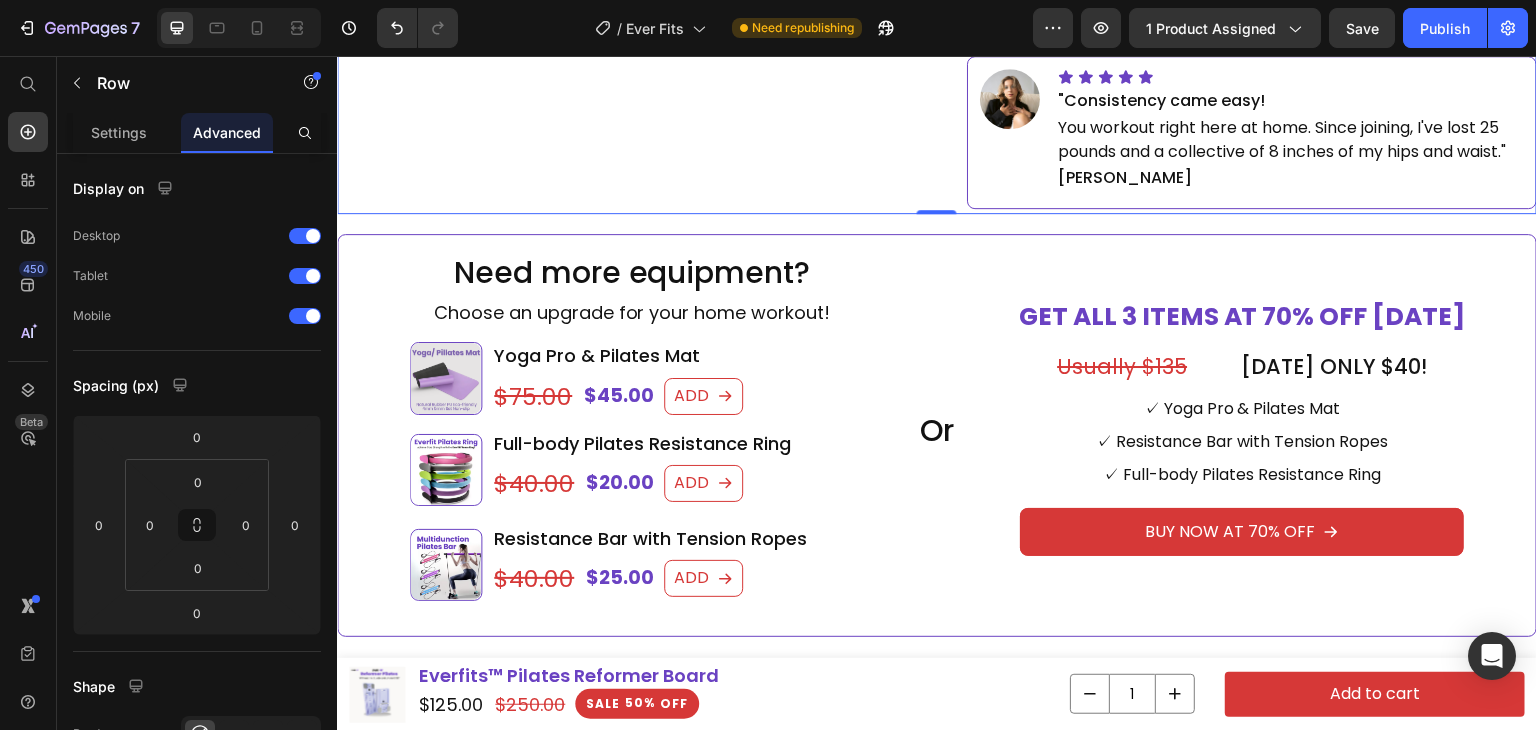 scroll, scrollTop: 1200, scrollLeft: 0, axis: vertical 